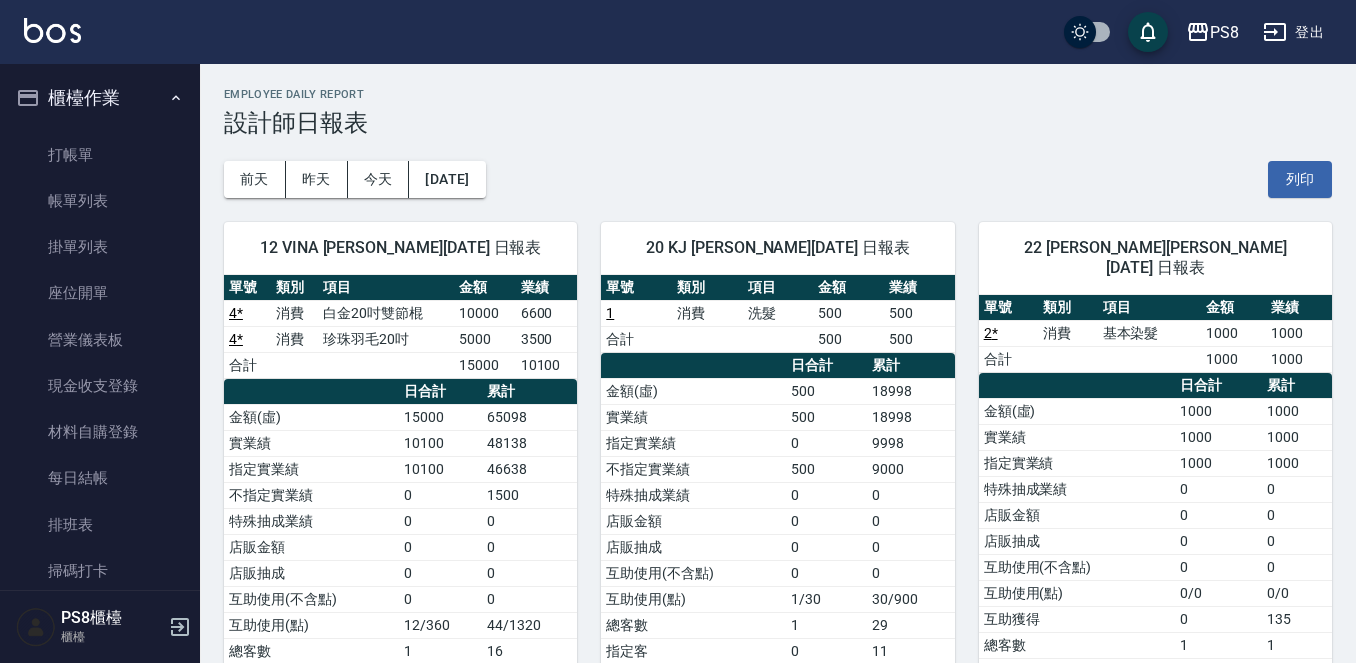 scroll, scrollTop: 0, scrollLeft: 0, axis: both 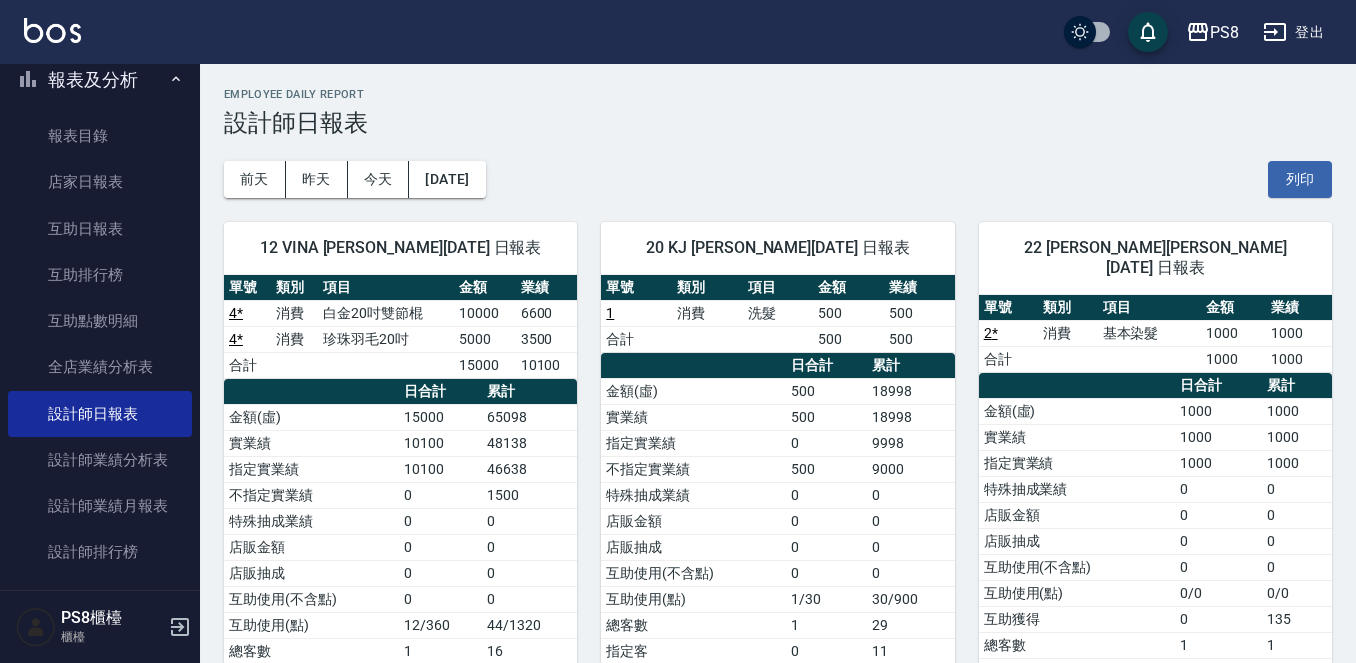 click on "報表及分析" at bounding box center [100, 80] 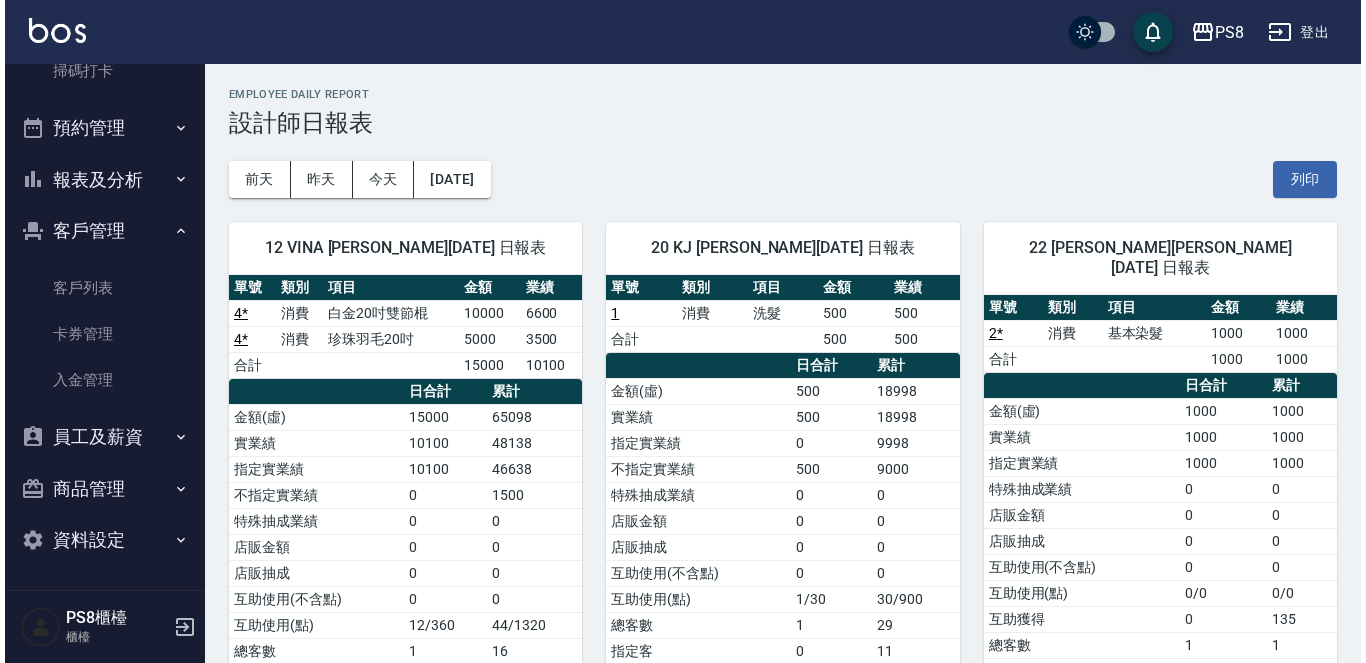 scroll, scrollTop: 500, scrollLeft: 0, axis: vertical 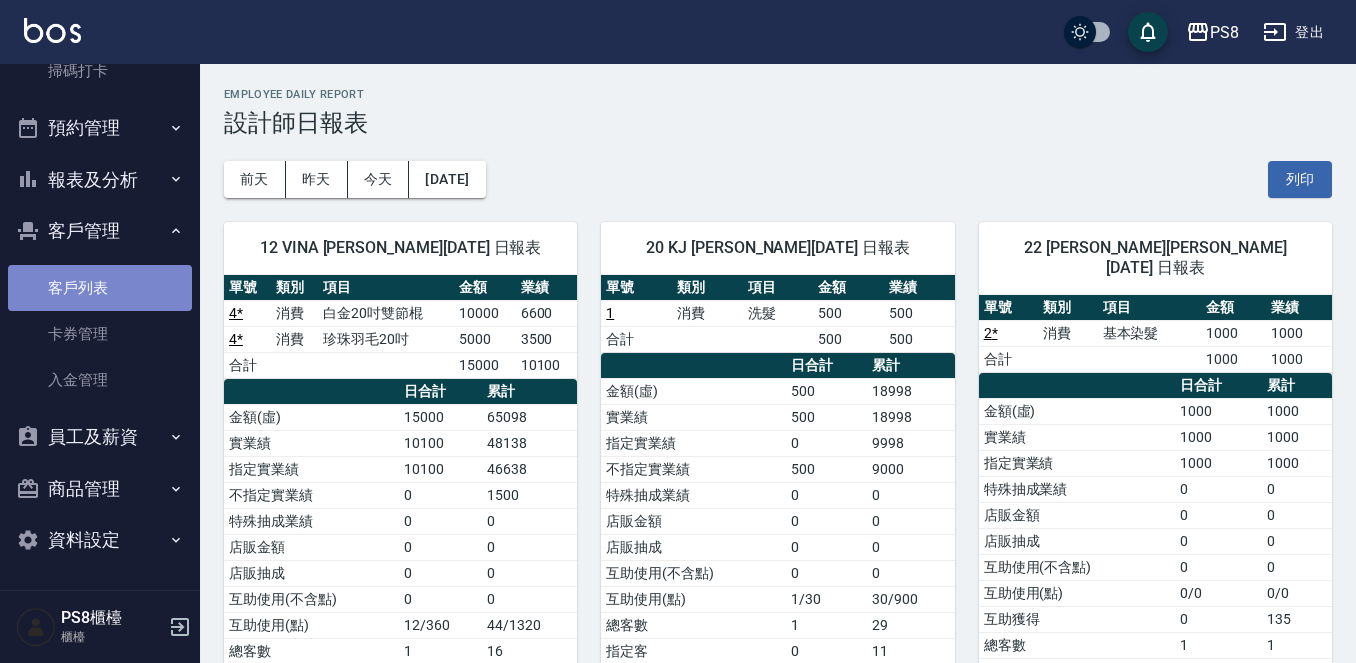 click on "客戶列表" at bounding box center (100, 288) 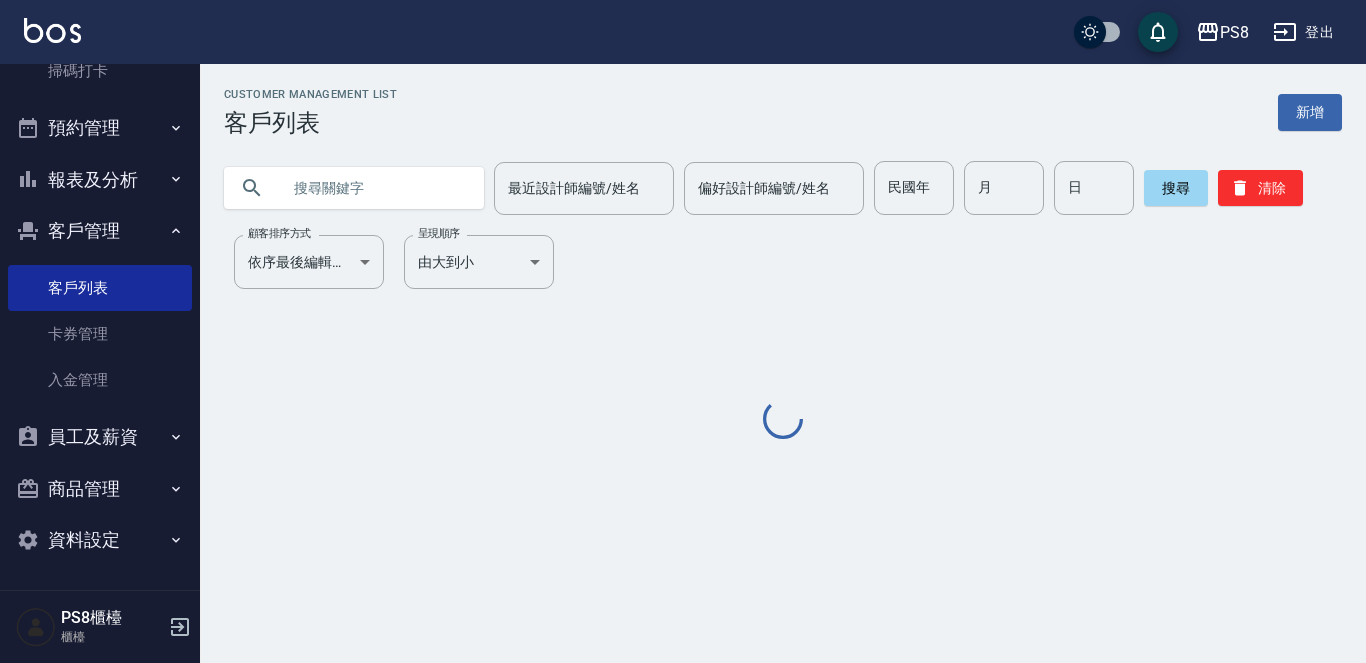 click on "客戶管理" at bounding box center [100, 231] 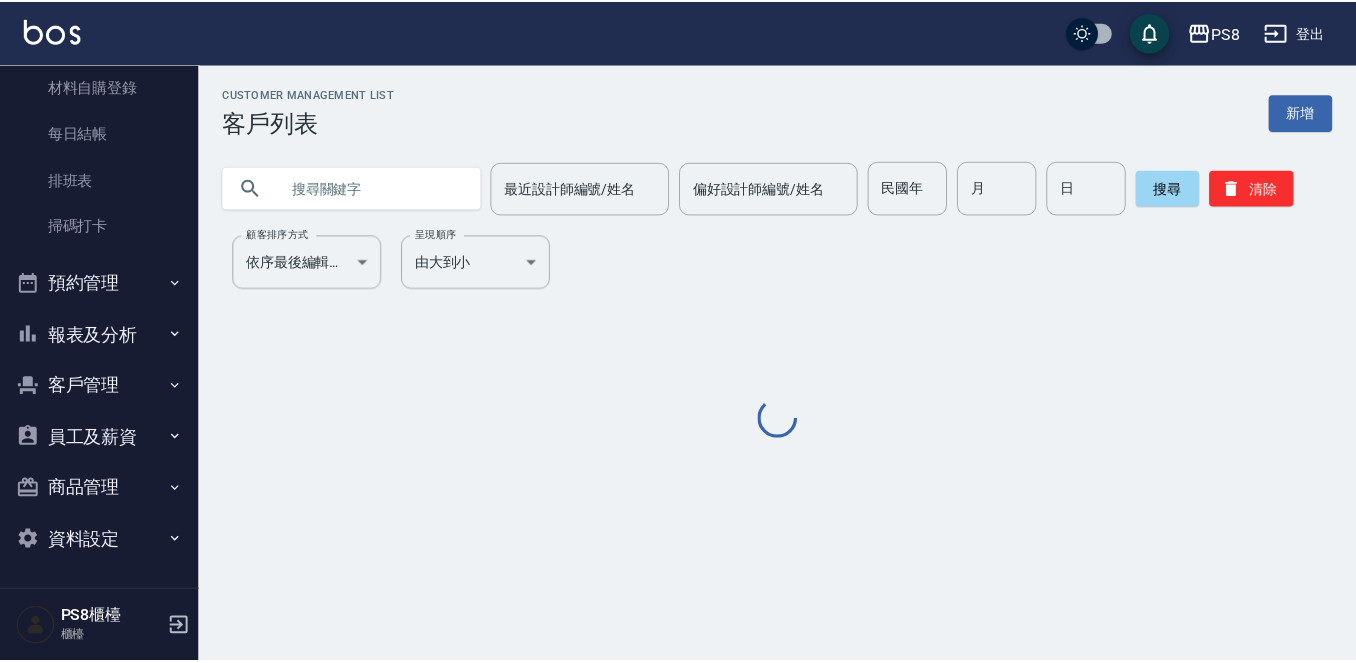 scroll, scrollTop: 345, scrollLeft: 0, axis: vertical 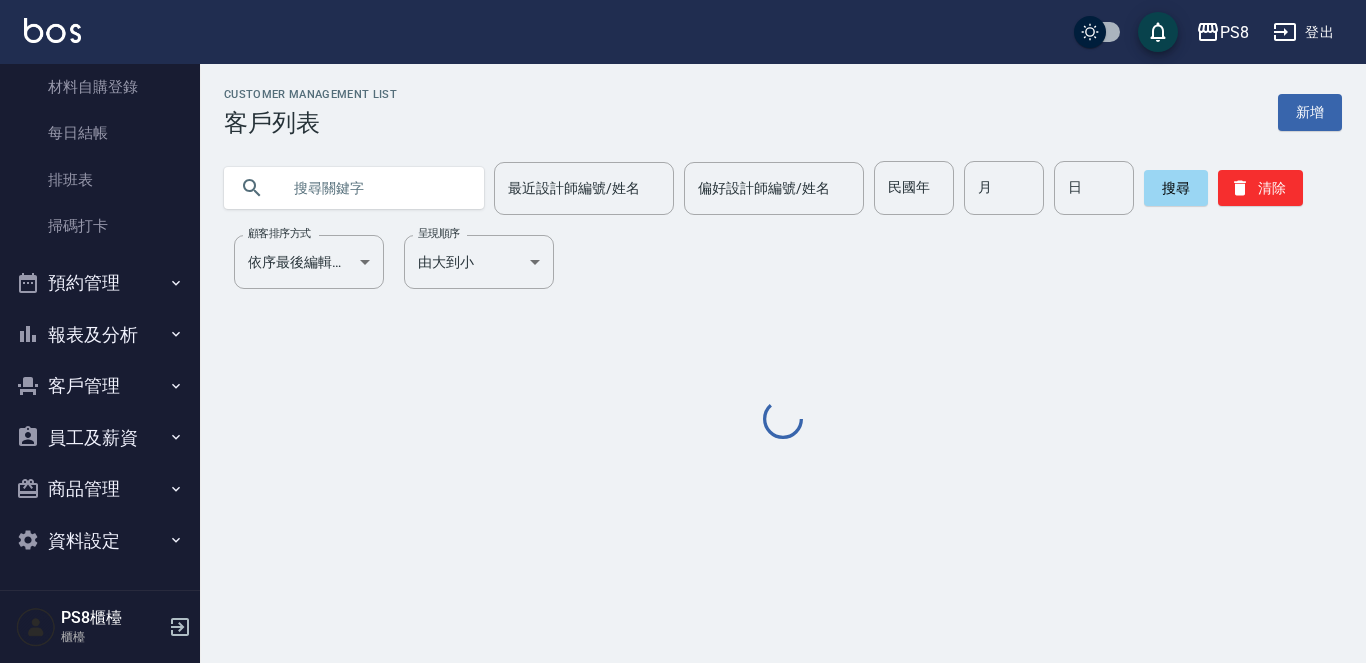 click at bounding box center (374, 188) 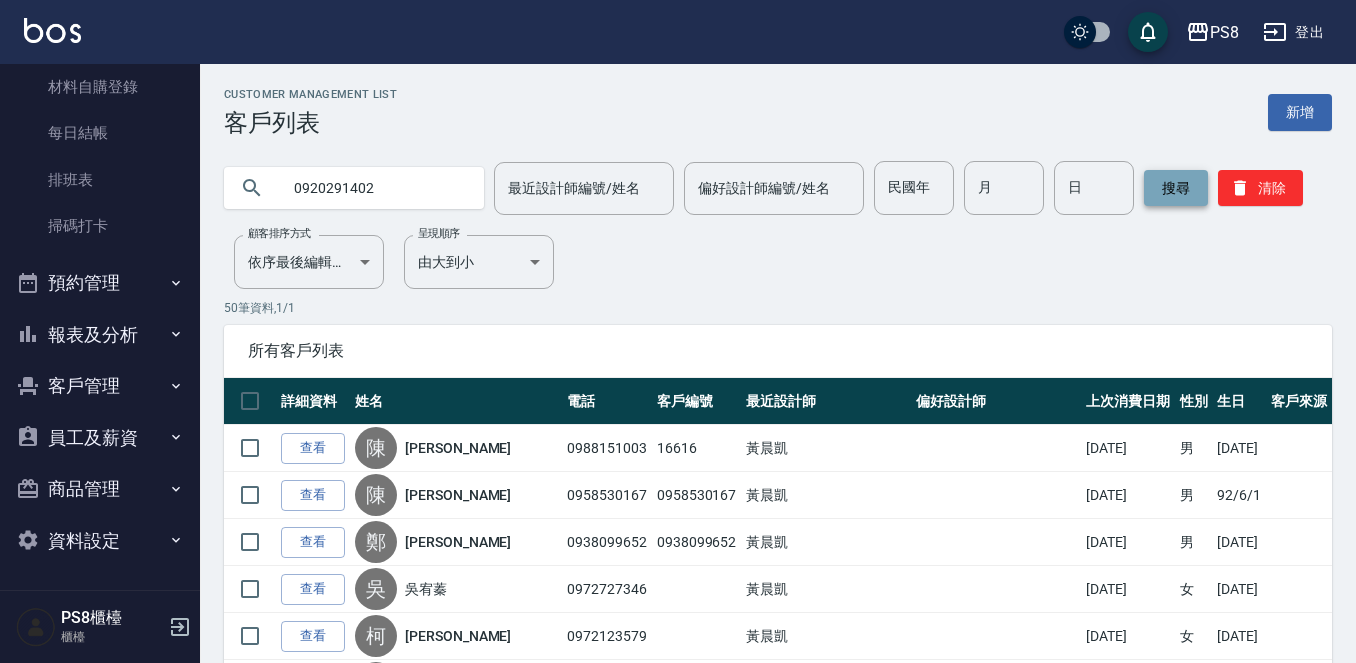 type on "0920291402" 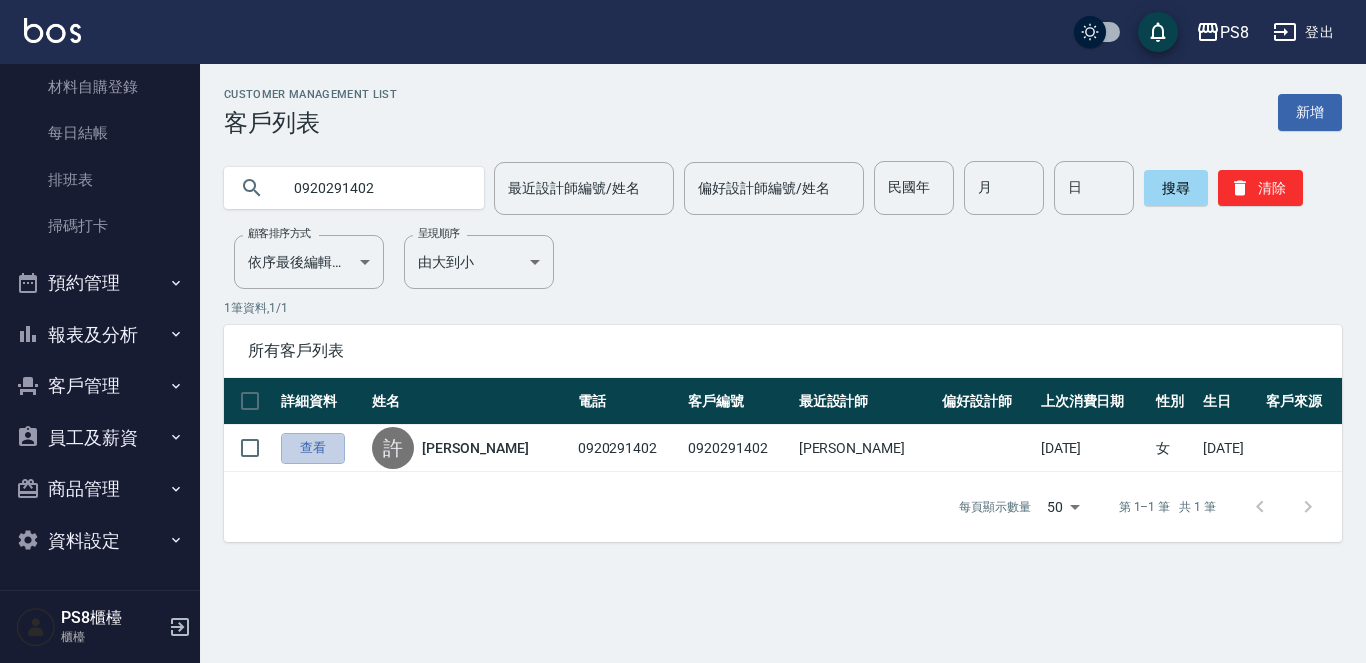 click on "查看" at bounding box center (313, 448) 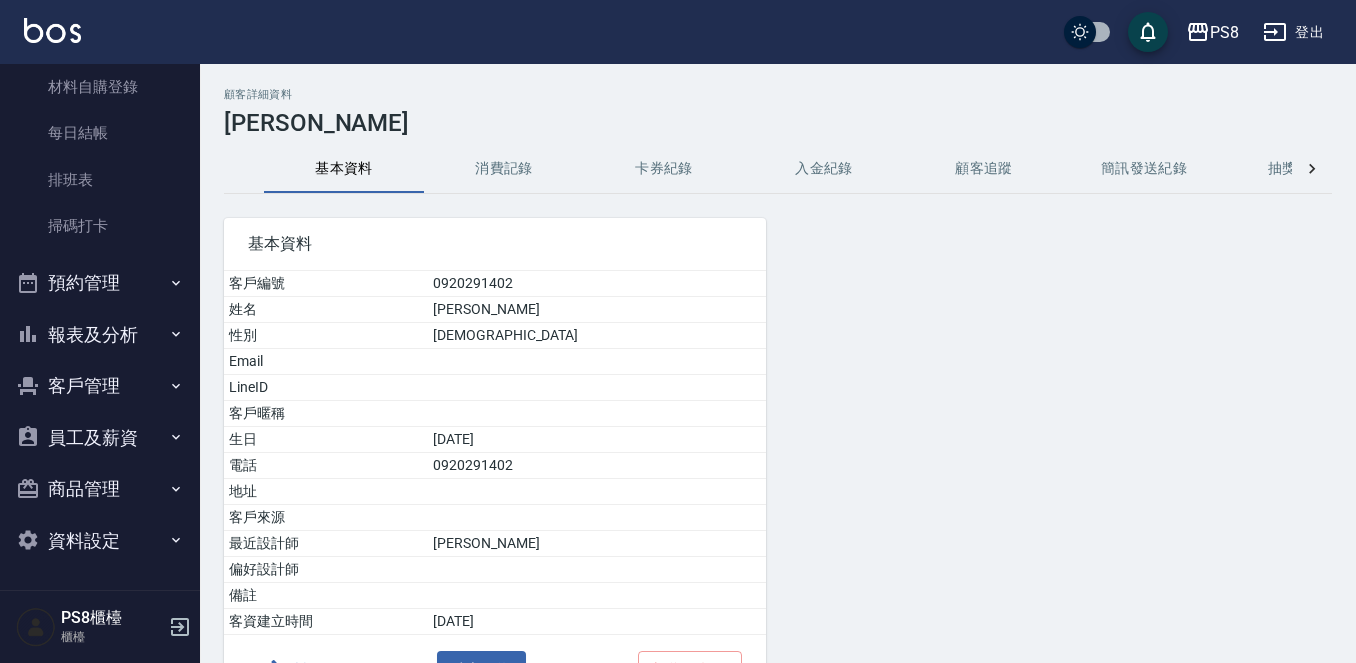 click on "消費記錄" at bounding box center (504, 169) 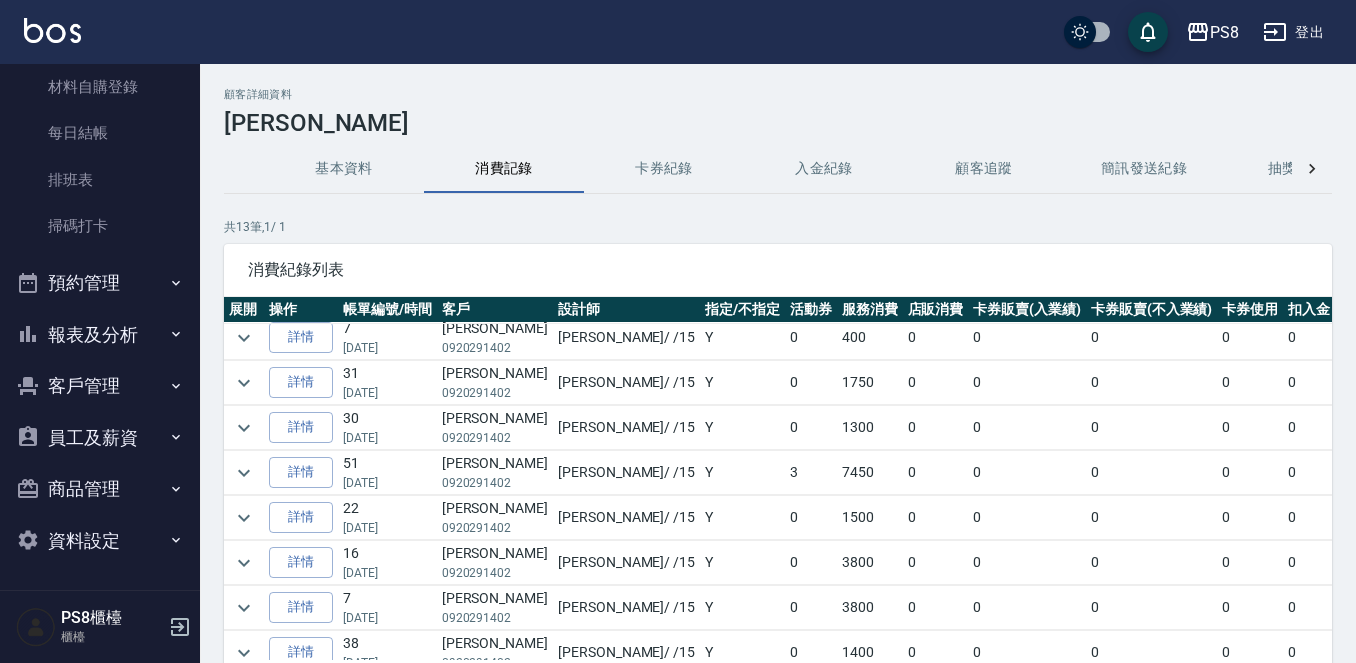 scroll, scrollTop: 100, scrollLeft: 0, axis: vertical 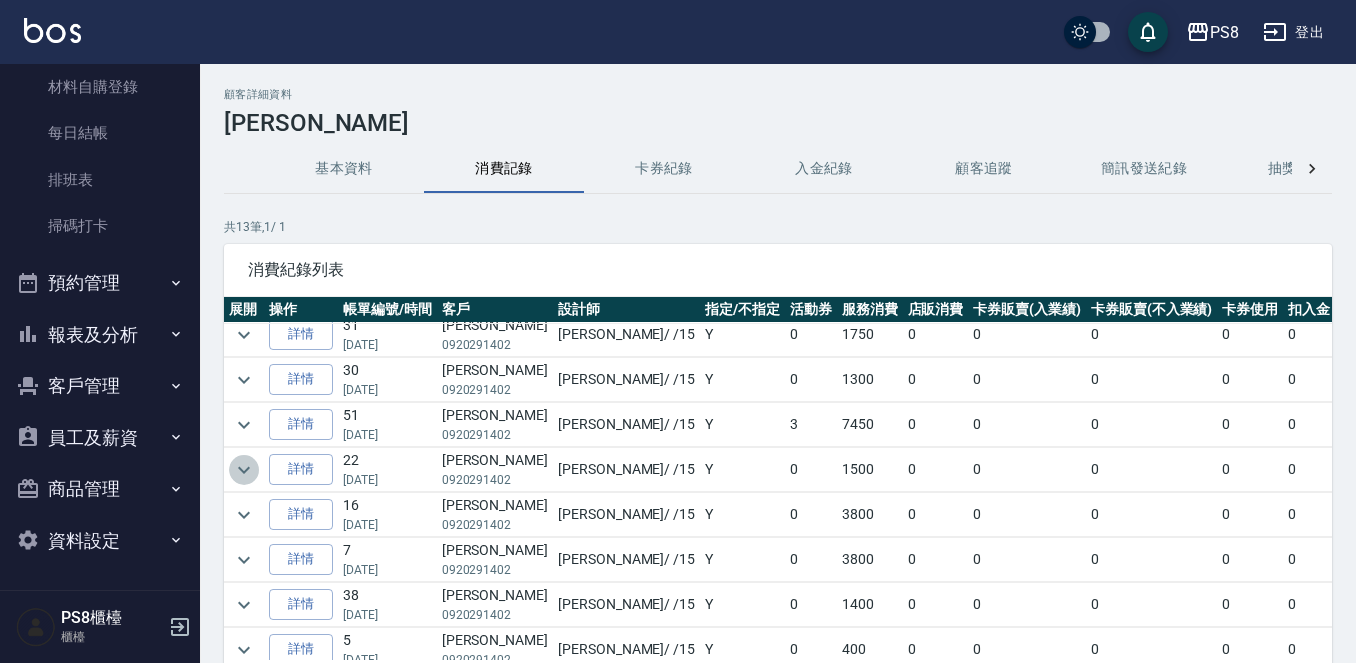 click 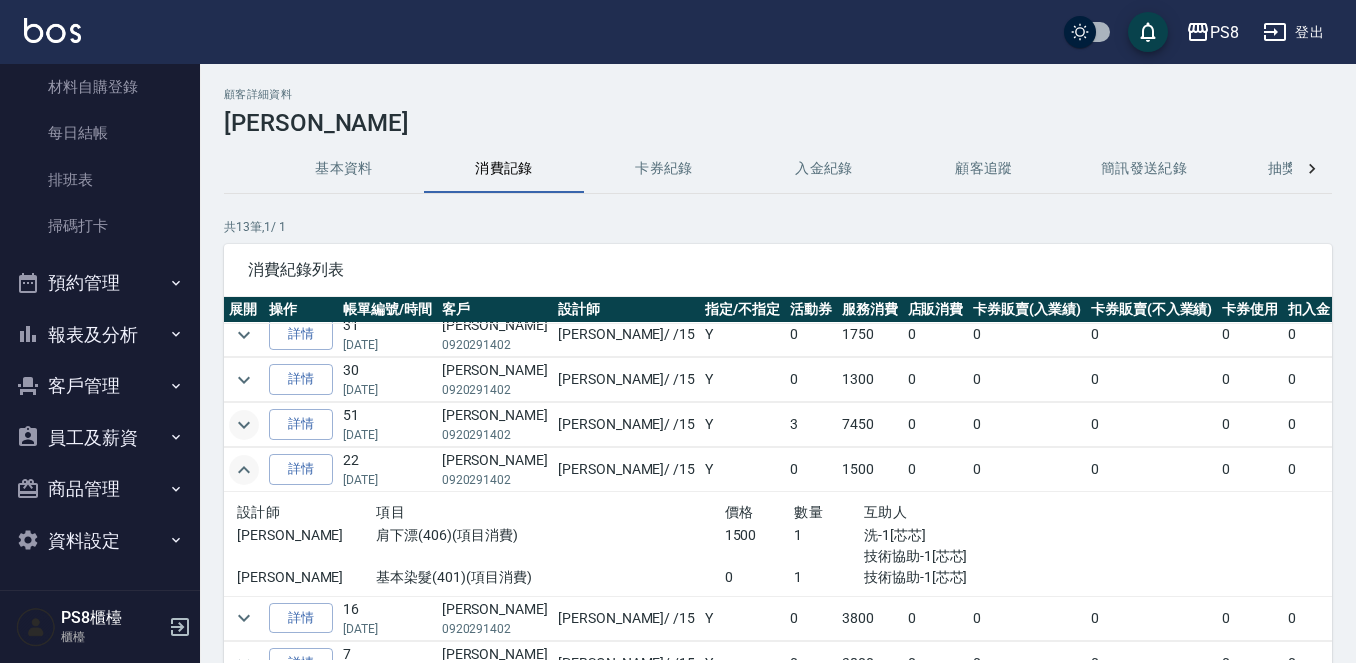 click 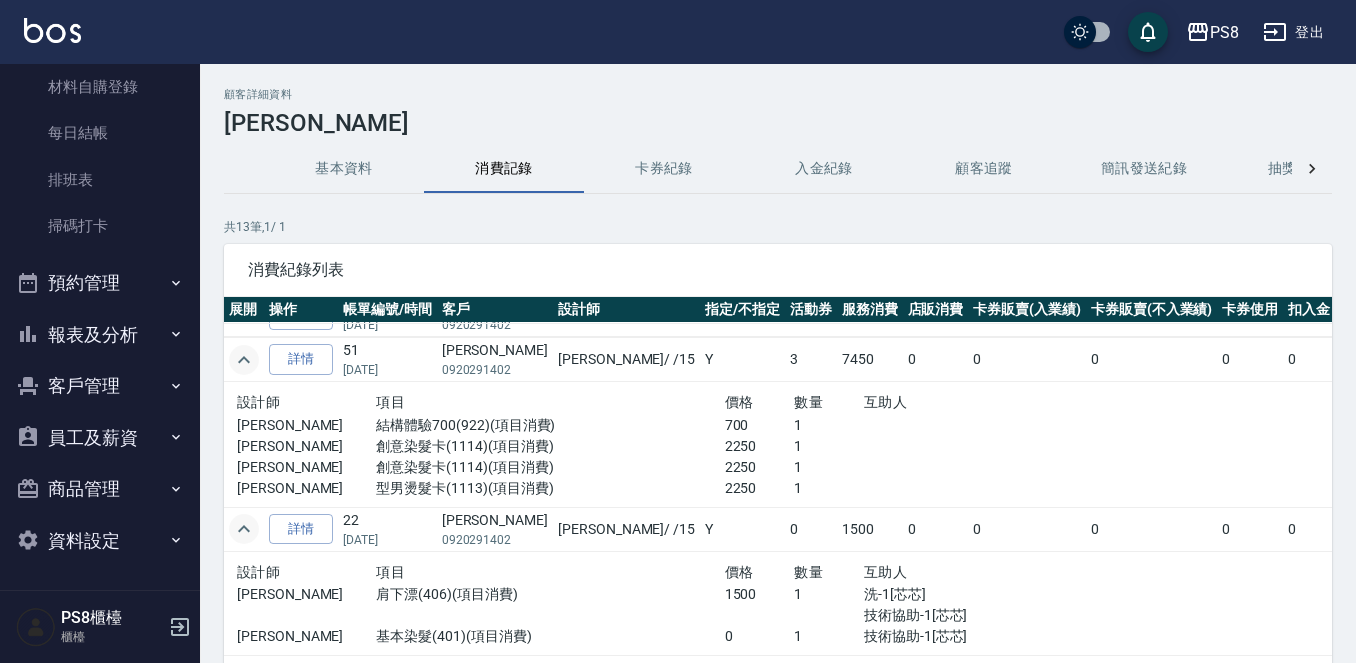 scroll, scrollTop: 200, scrollLeft: 0, axis: vertical 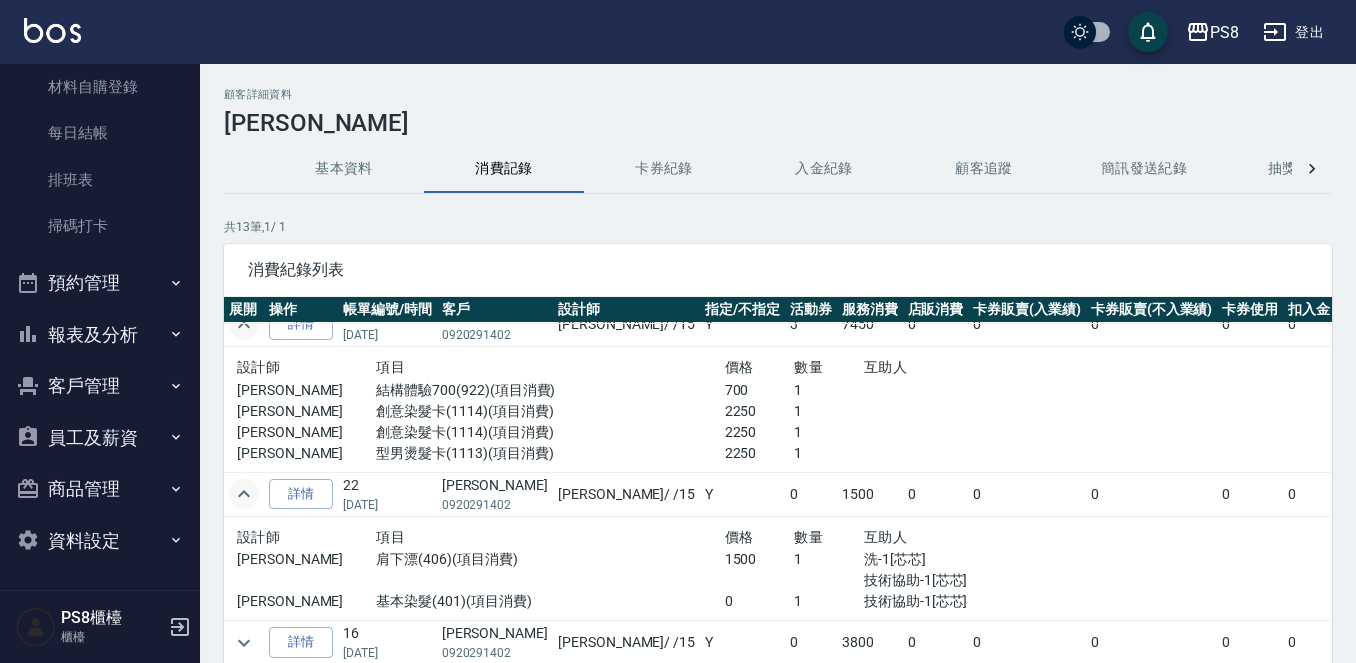 click 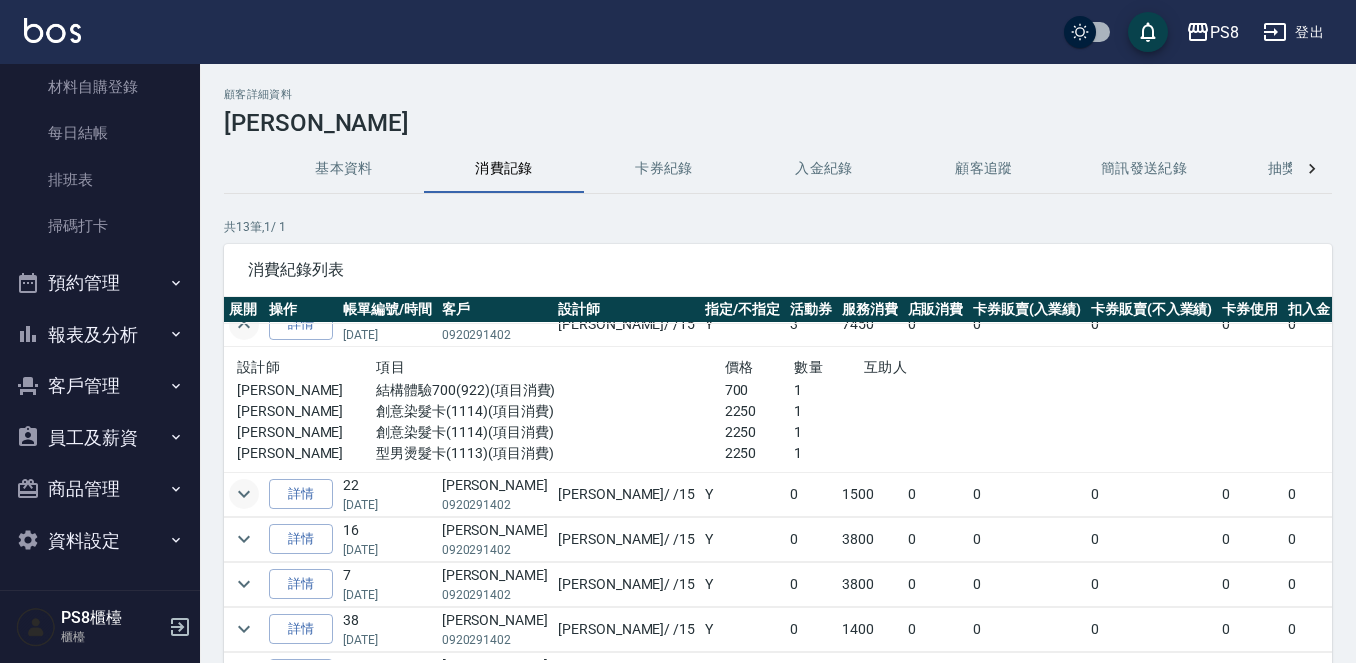 scroll, scrollTop: 100, scrollLeft: 0, axis: vertical 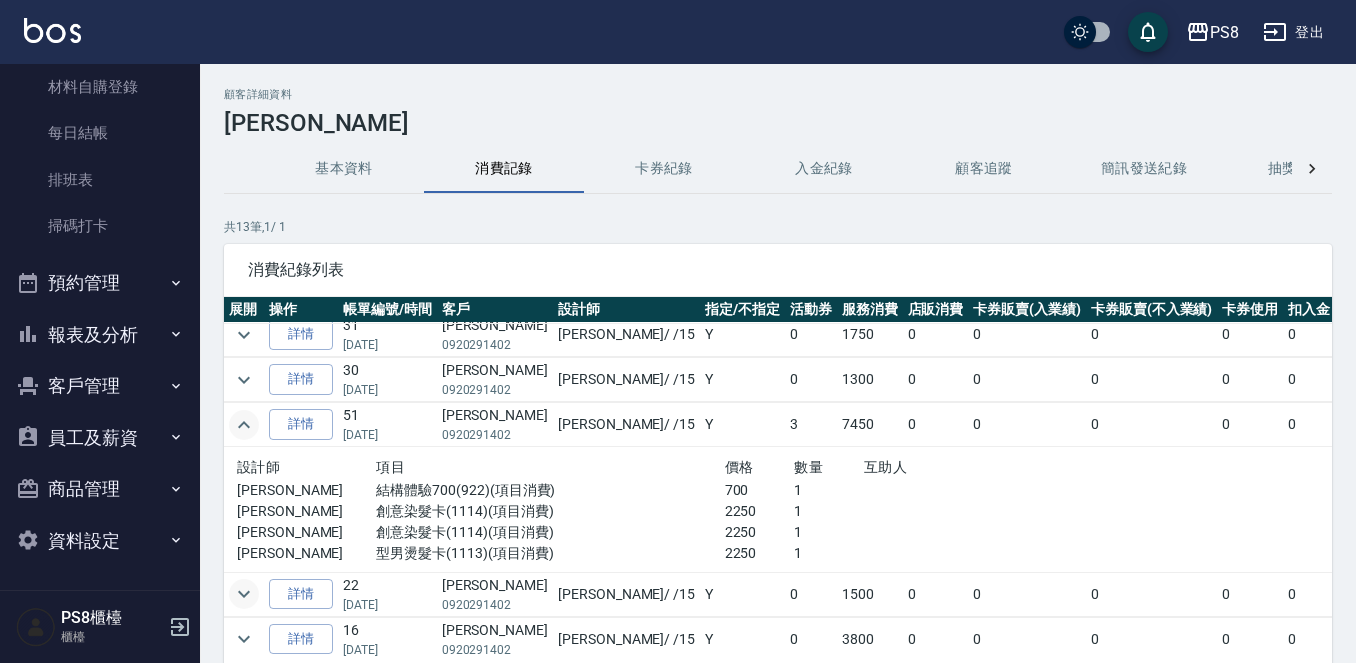 drag, startPoint x: 264, startPoint y: 432, endPoint x: 229, endPoint y: 425, distance: 35.69314 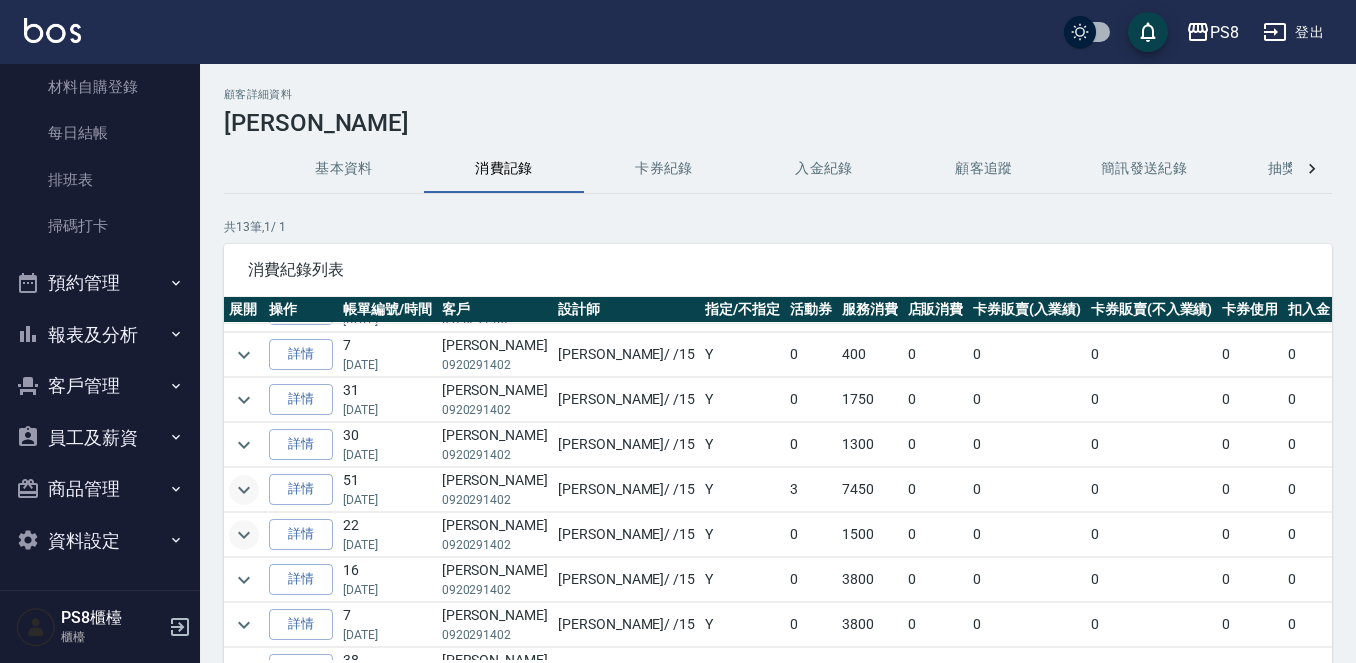 scroll, scrollTop: 0, scrollLeft: 0, axis: both 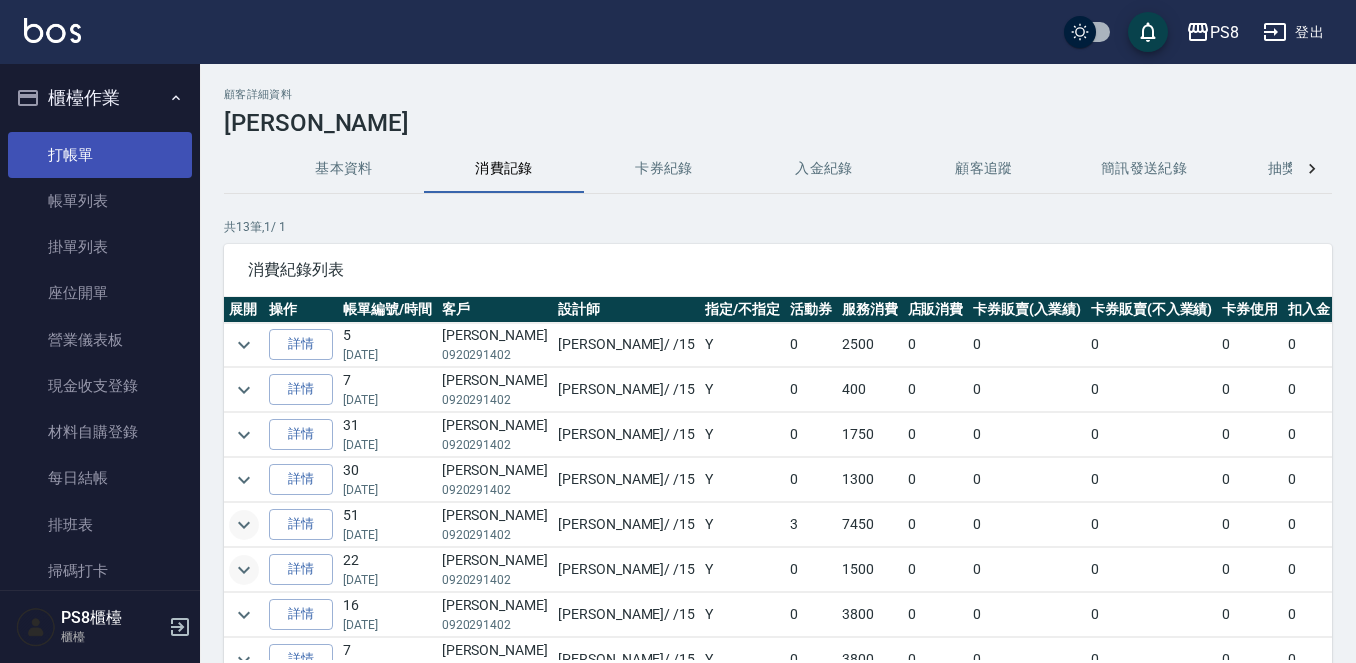 click on "打帳單" at bounding box center (100, 155) 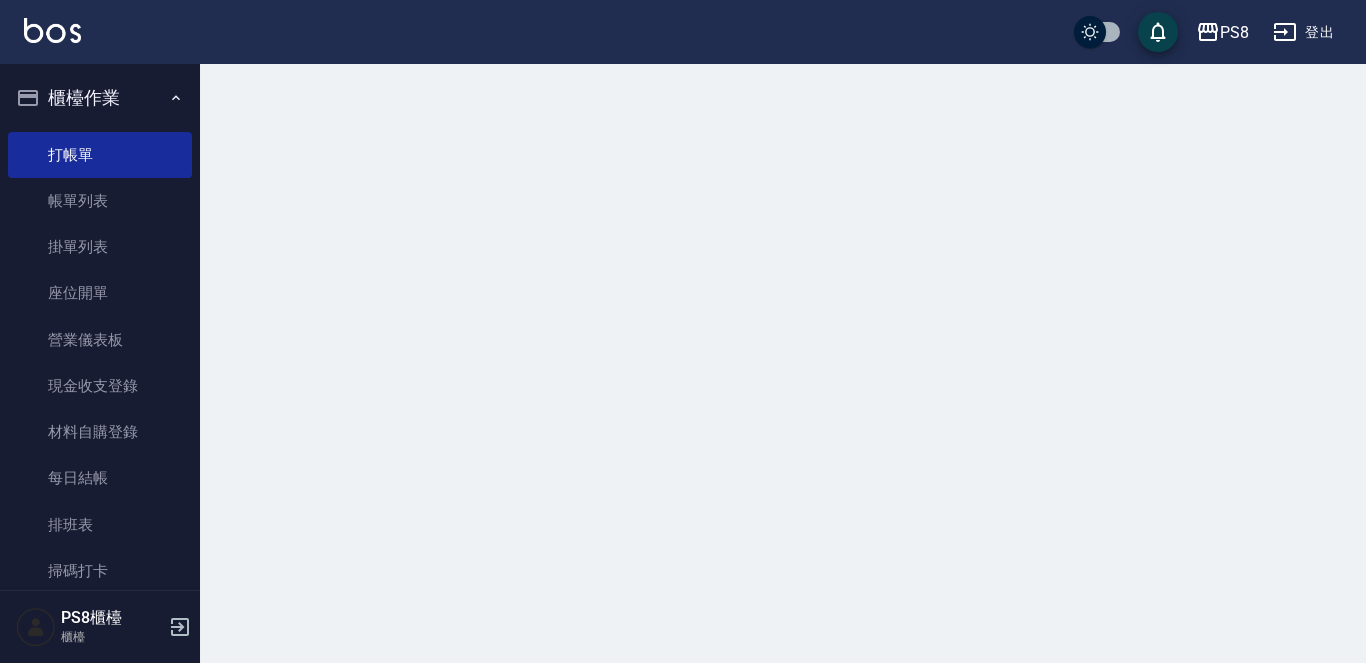 click on "櫃檯作業" at bounding box center [100, 98] 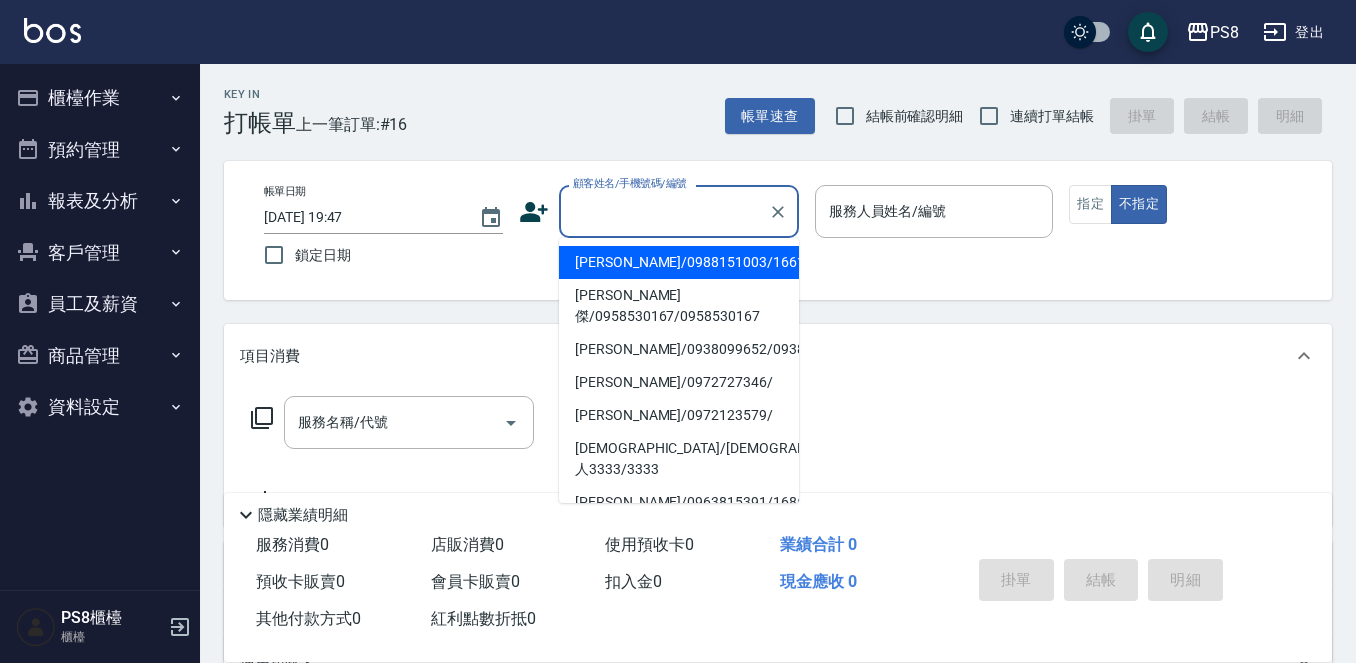 click on "顧客姓名/手機號碼/編號" at bounding box center [664, 211] 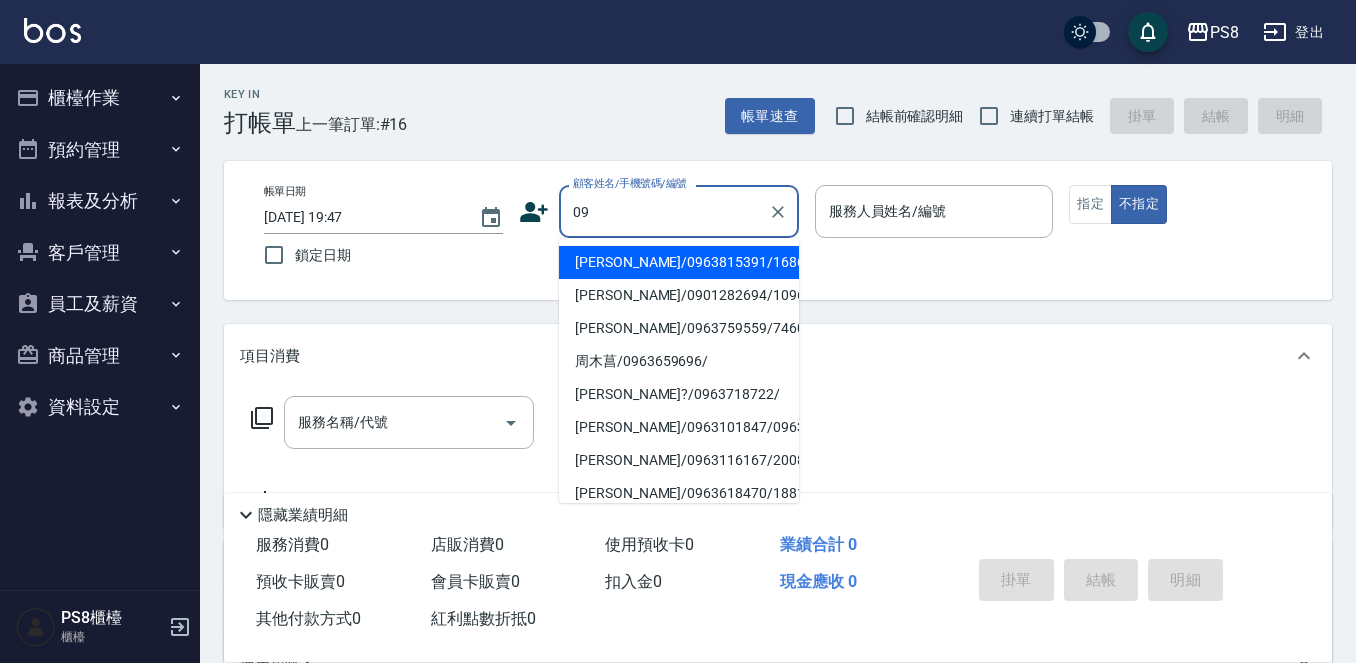 type on "0" 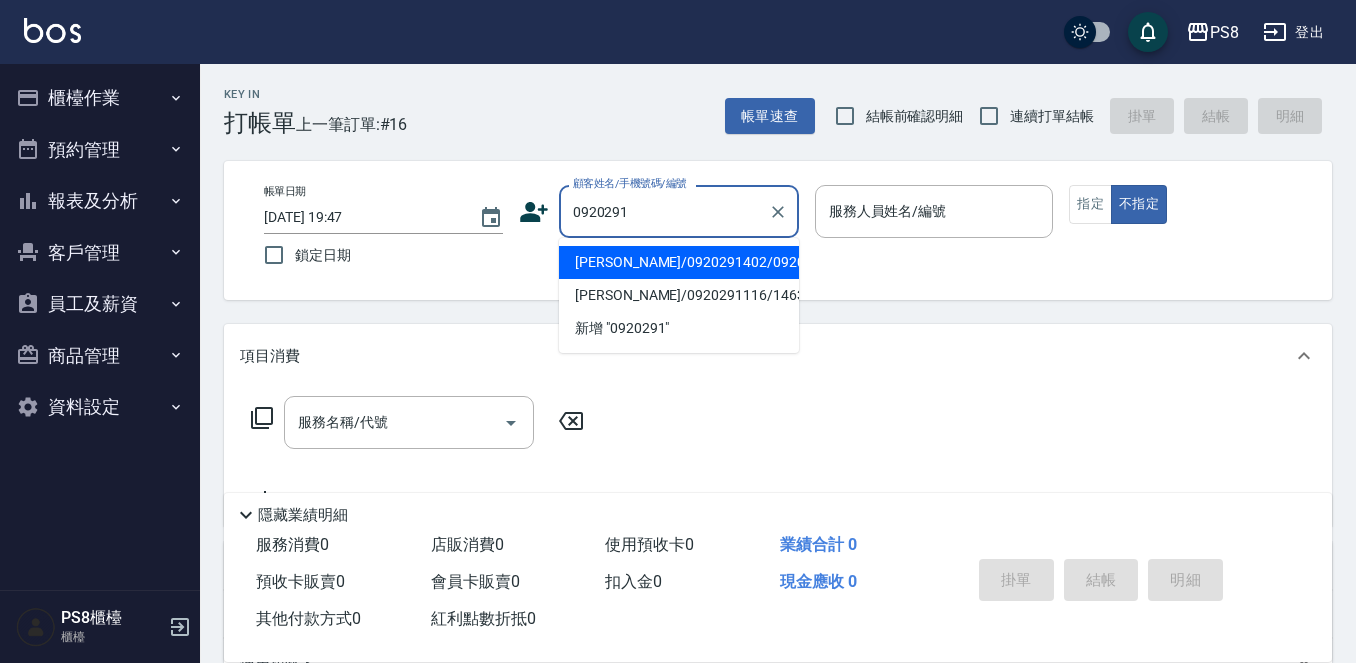 click on "[PERSON_NAME]/0920291402/0920291402" at bounding box center [679, 262] 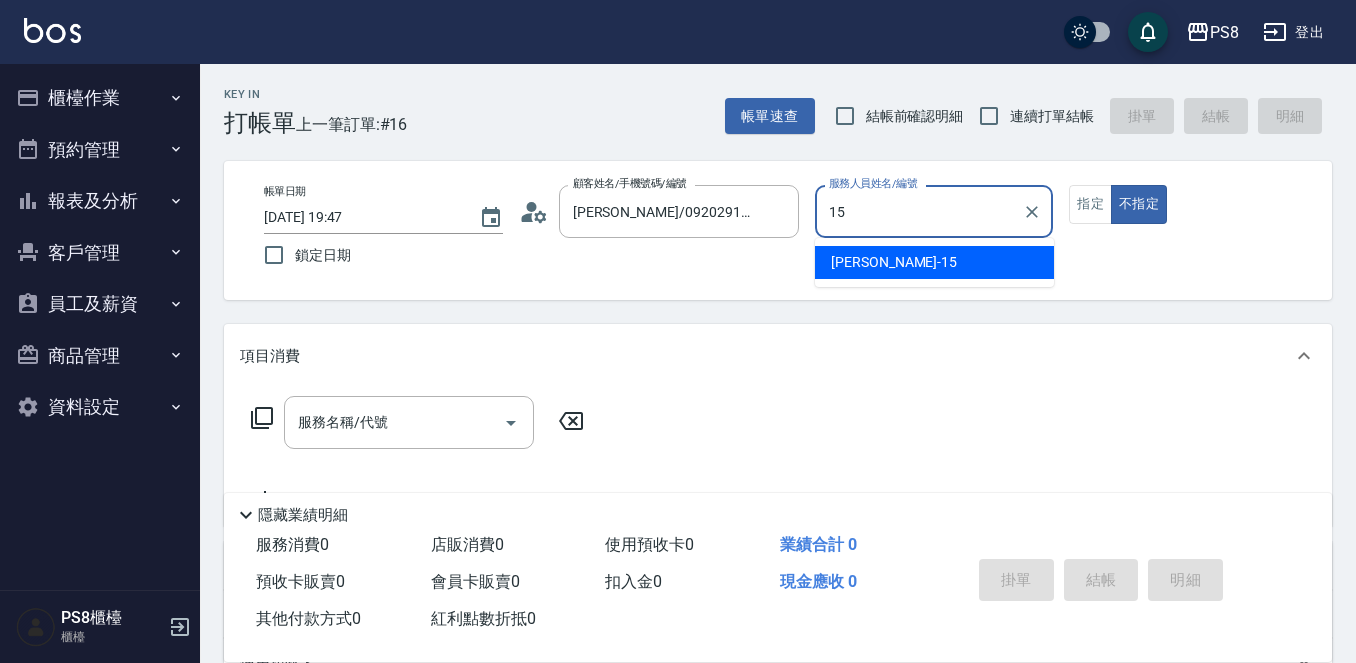 type on "EMMA-15" 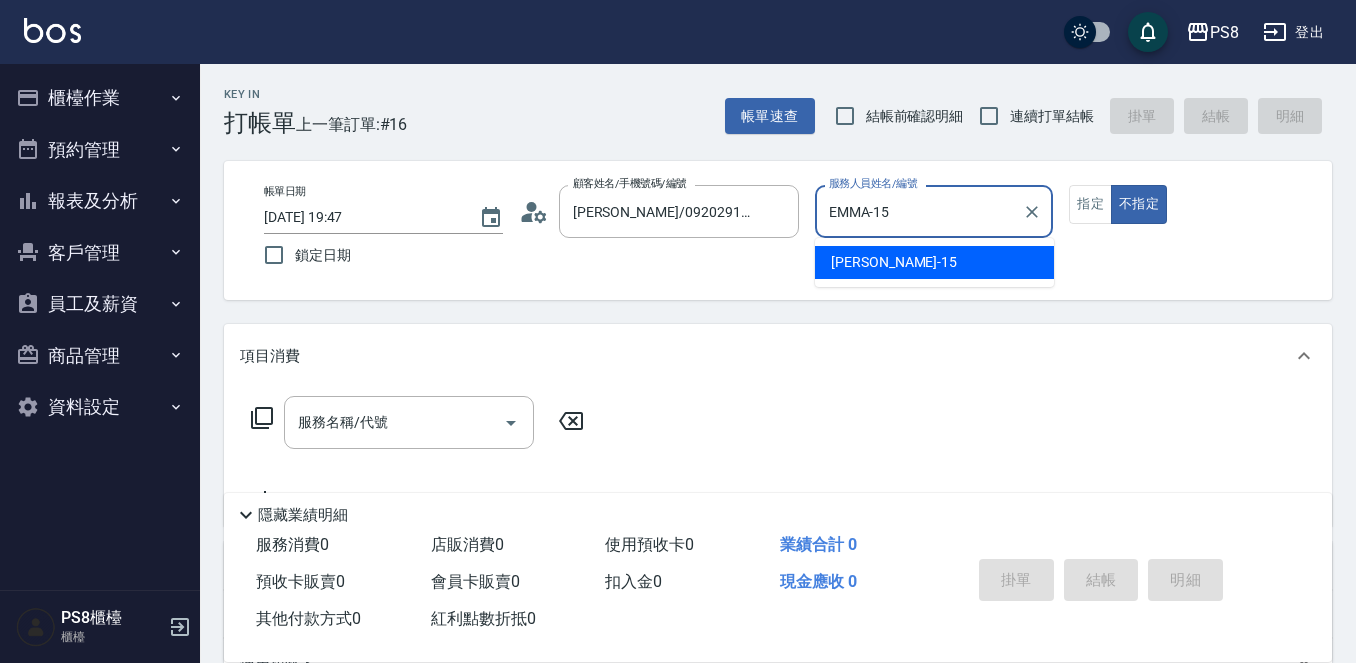 type on "false" 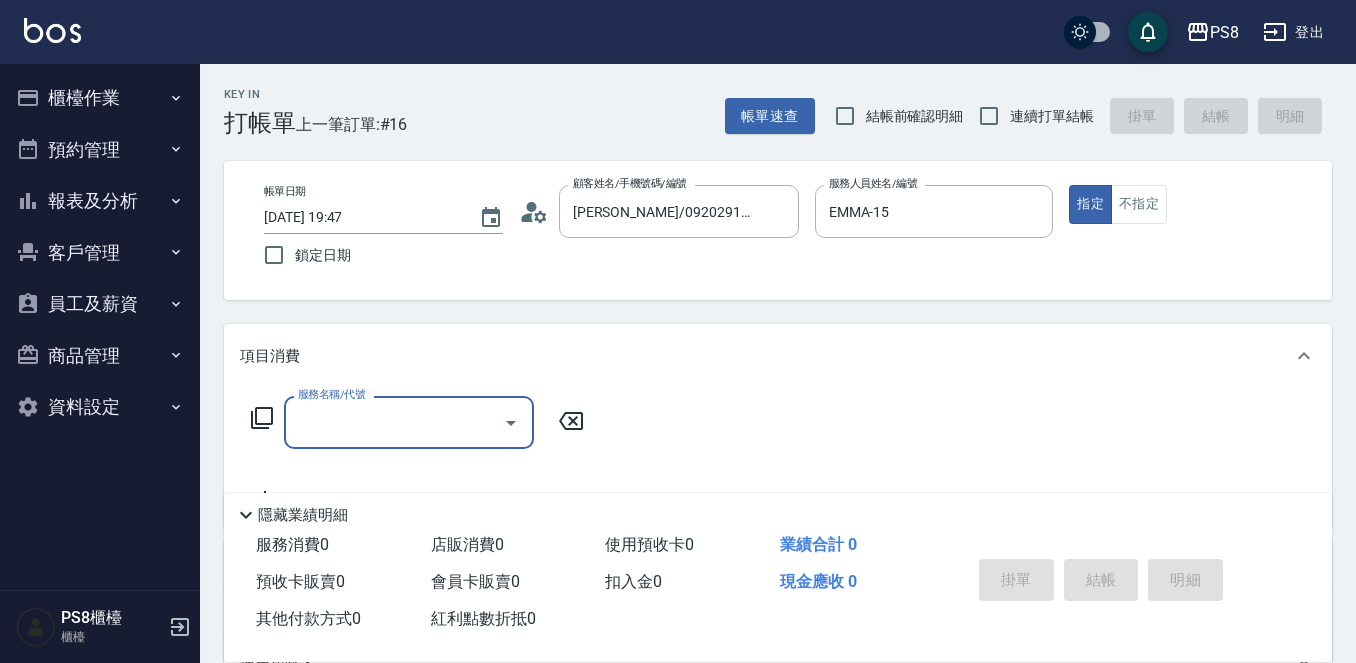 scroll, scrollTop: 100, scrollLeft: 0, axis: vertical 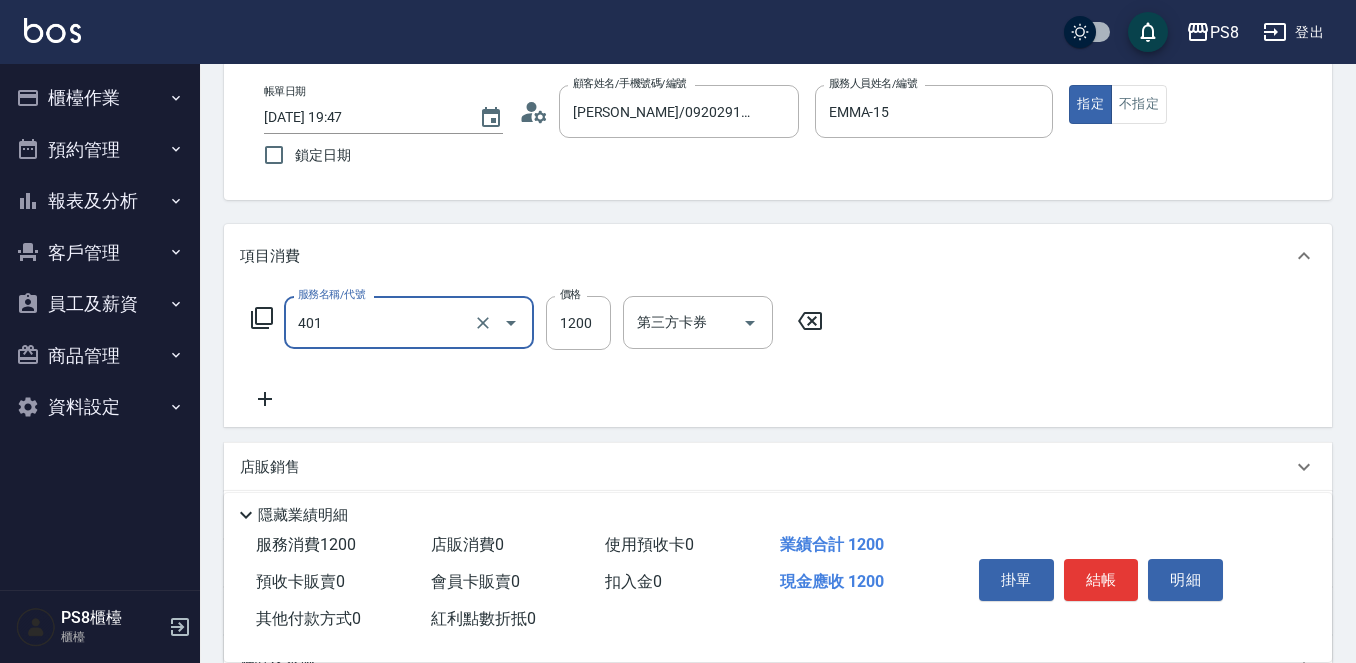type on "基本染髮(401)" 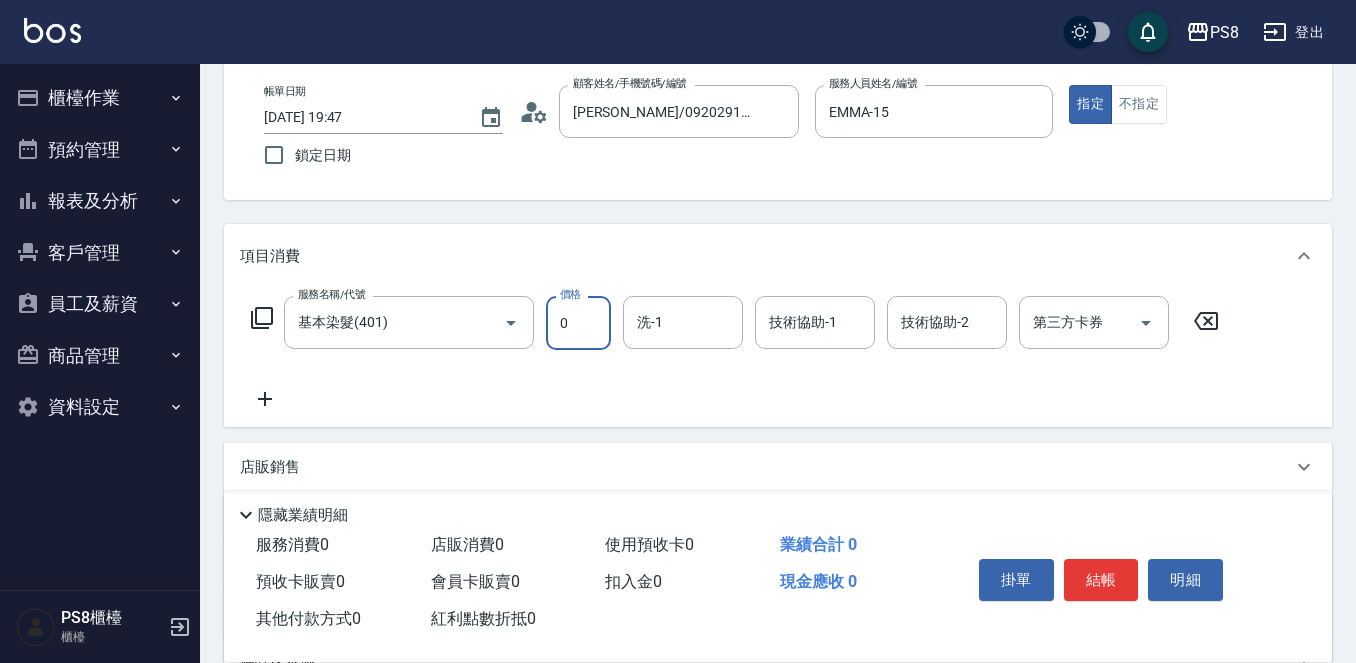 type on "0" 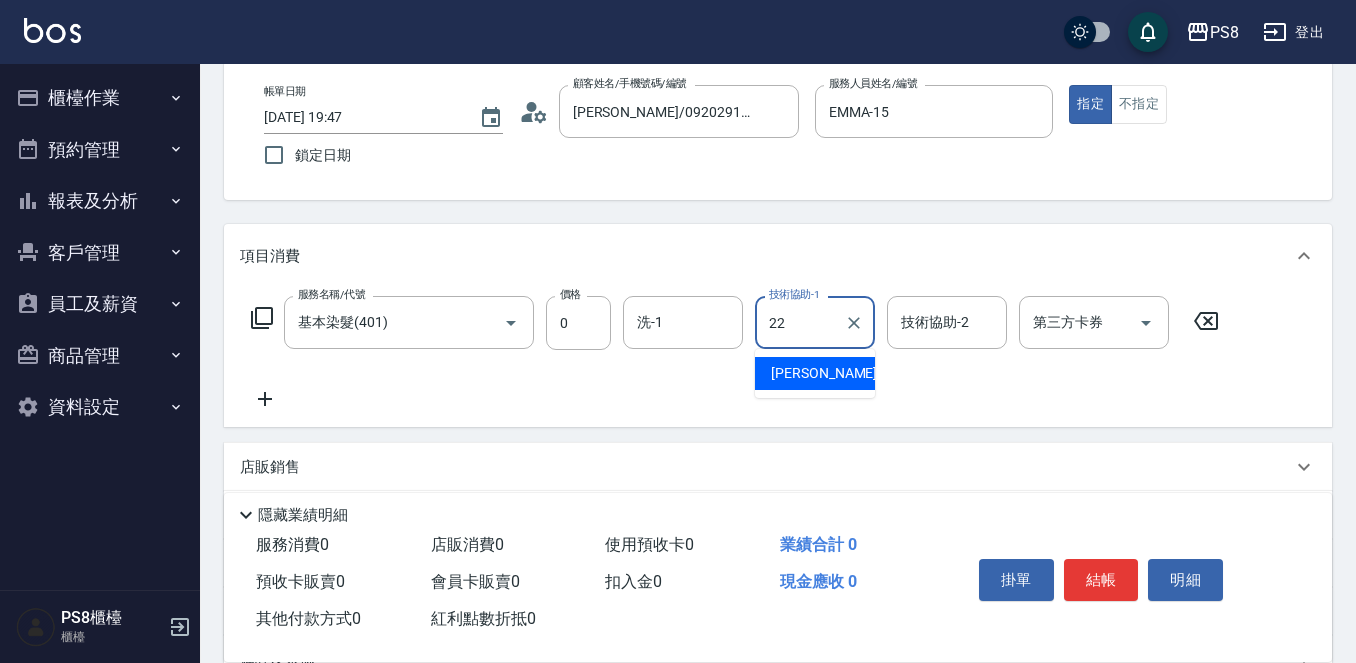 type on "[PERSON_NAME]-22" 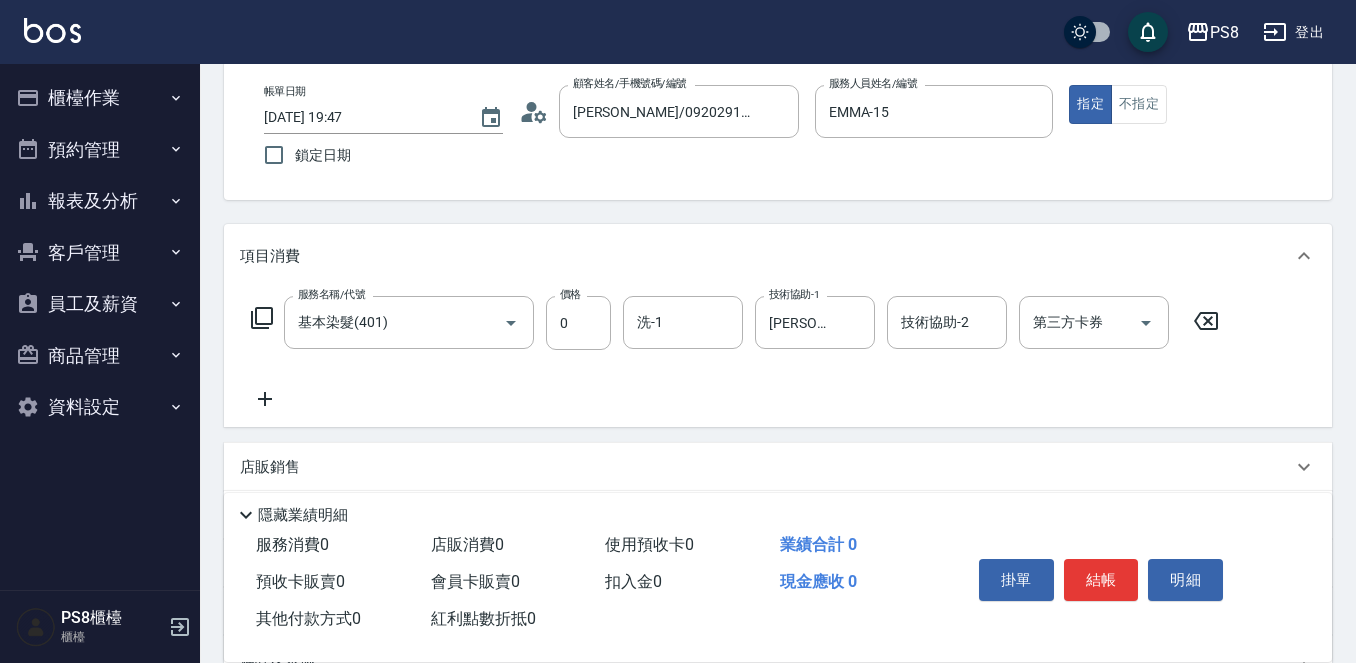 click 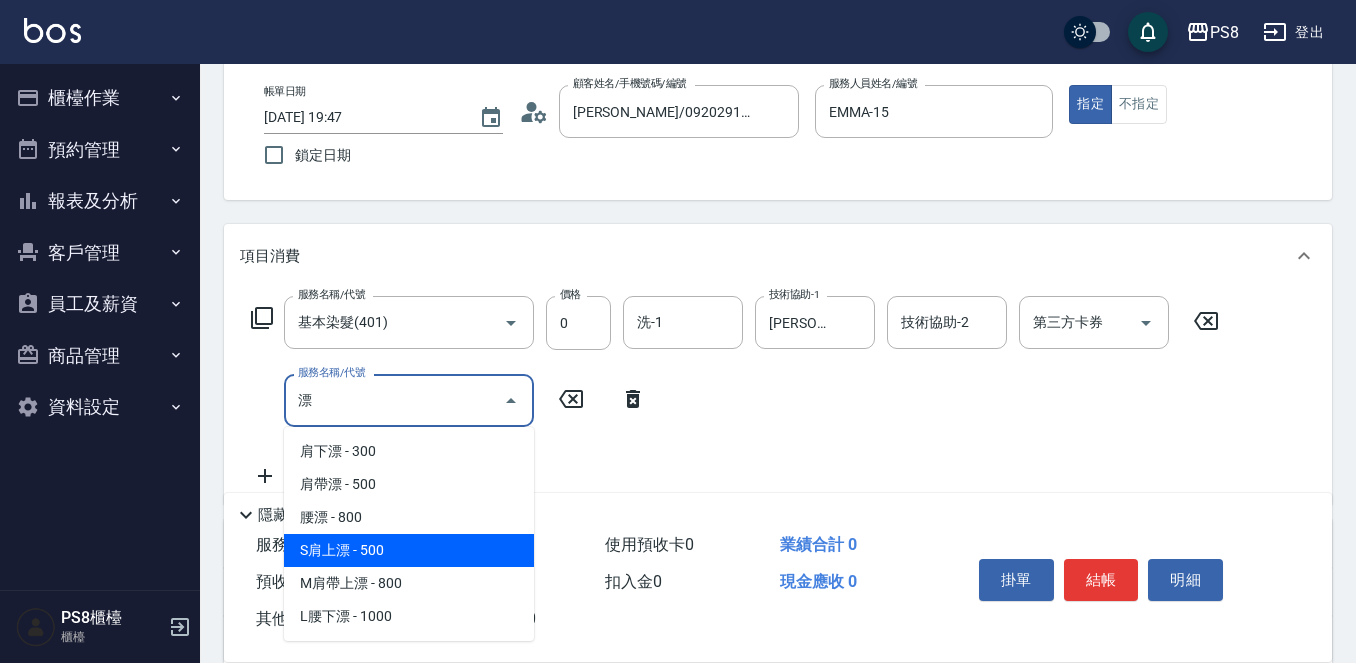 click on "S肩上漂 - 500" at bounding box center [409, 550] 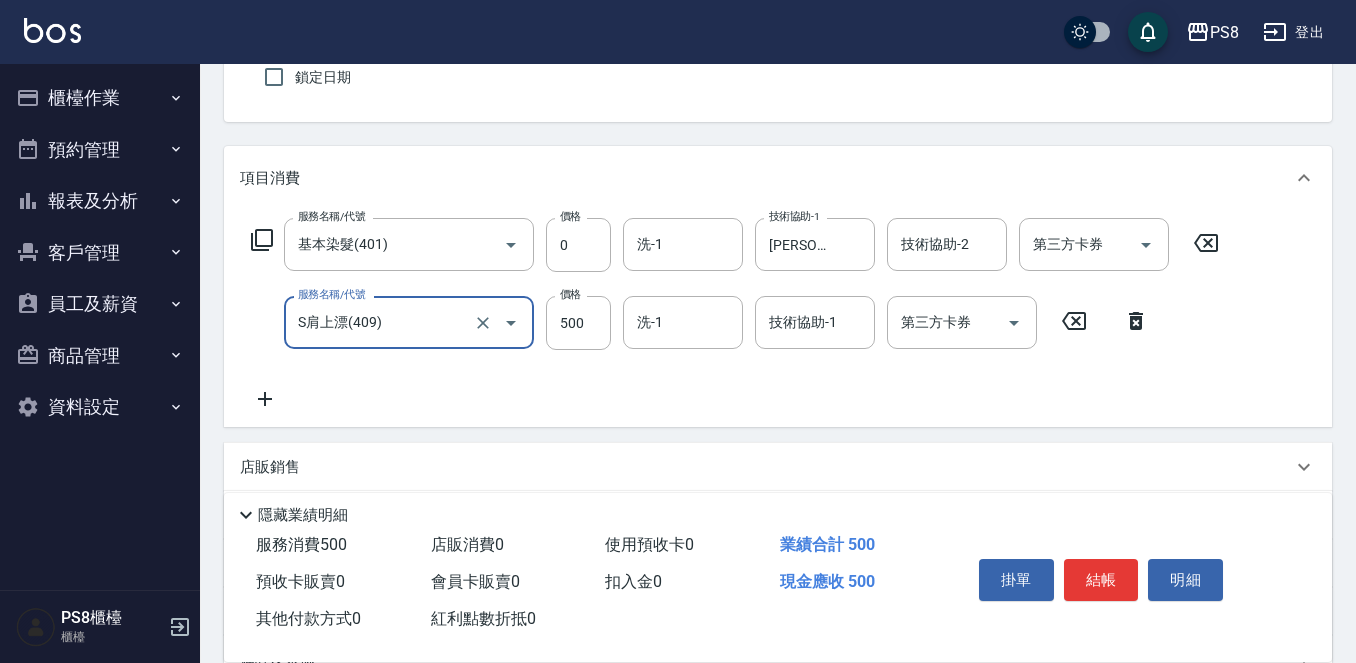scroll, scrollTop: 300, scrollLeft: 0, axis: vertical 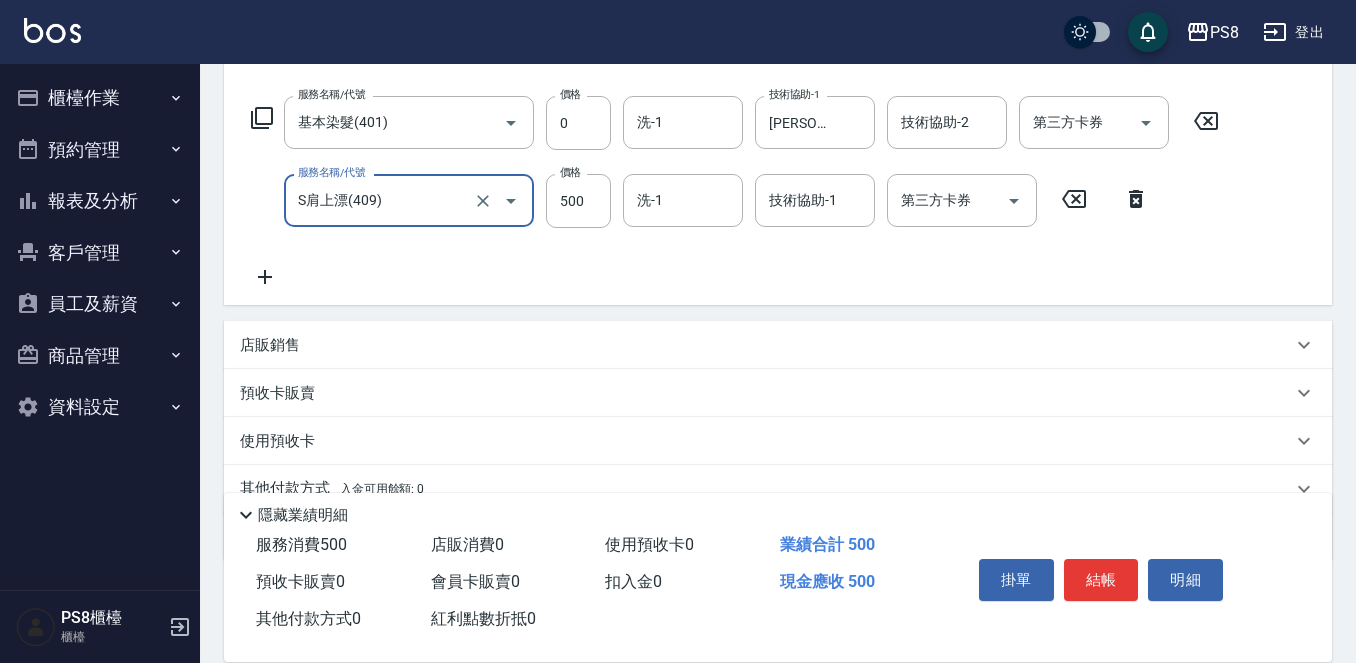 type on "S肩上漂(409)" 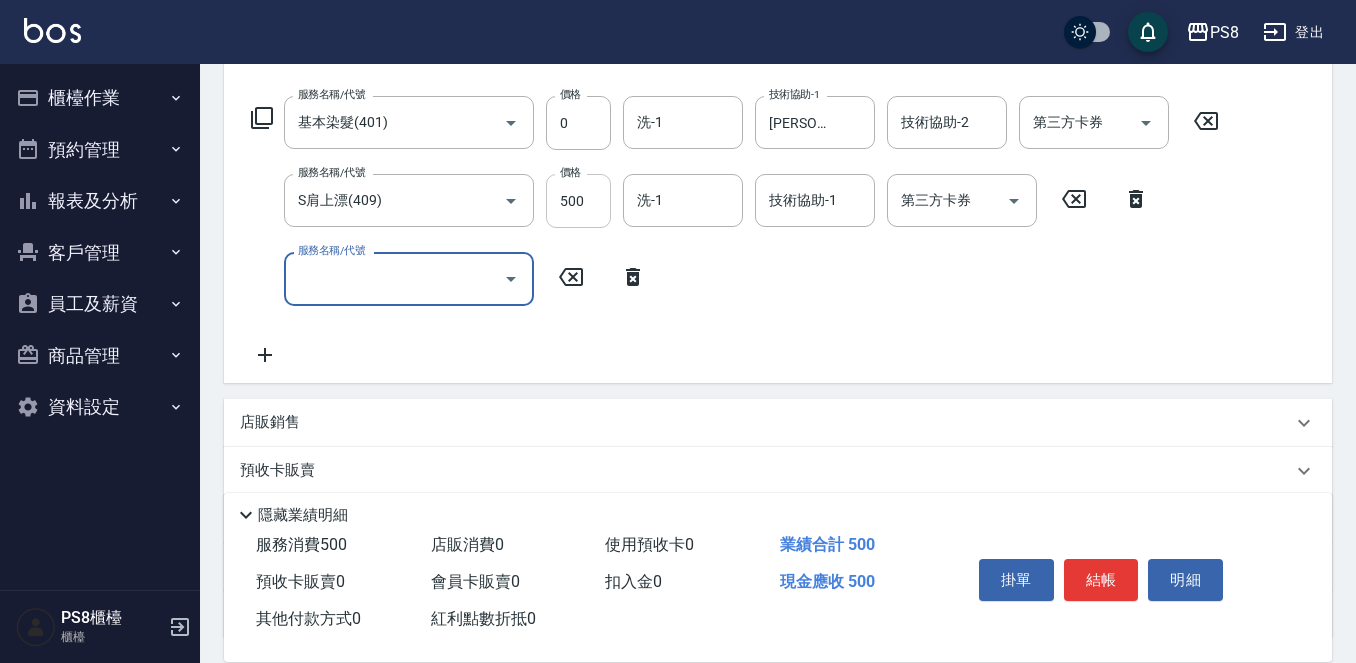 click on "500" at bounding box center (578, 201) 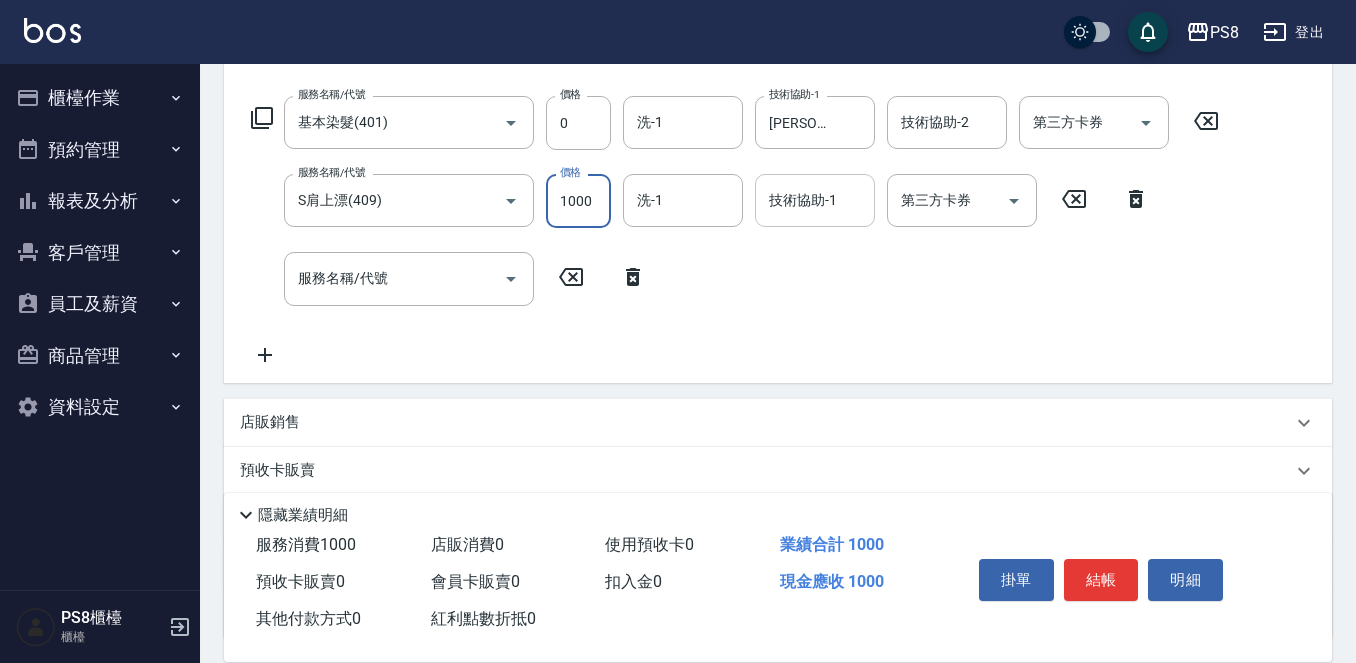 type on "1000" 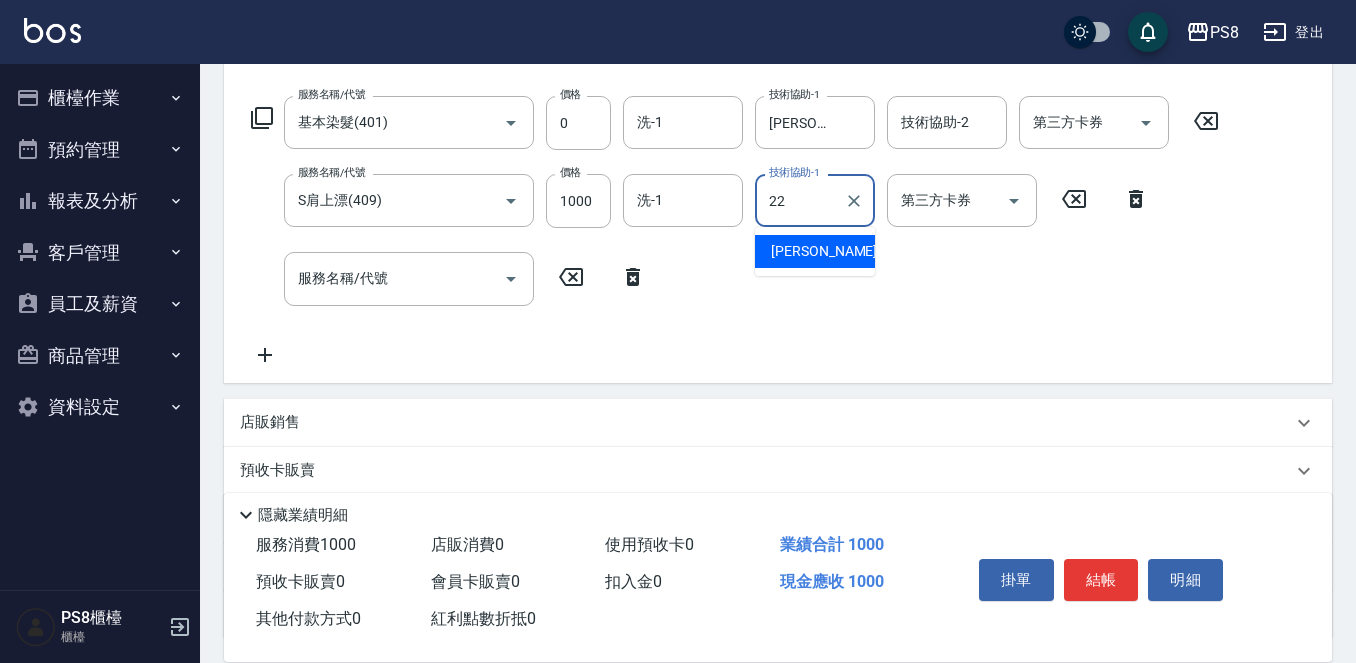 type on "[PERSON_NAME]-22" 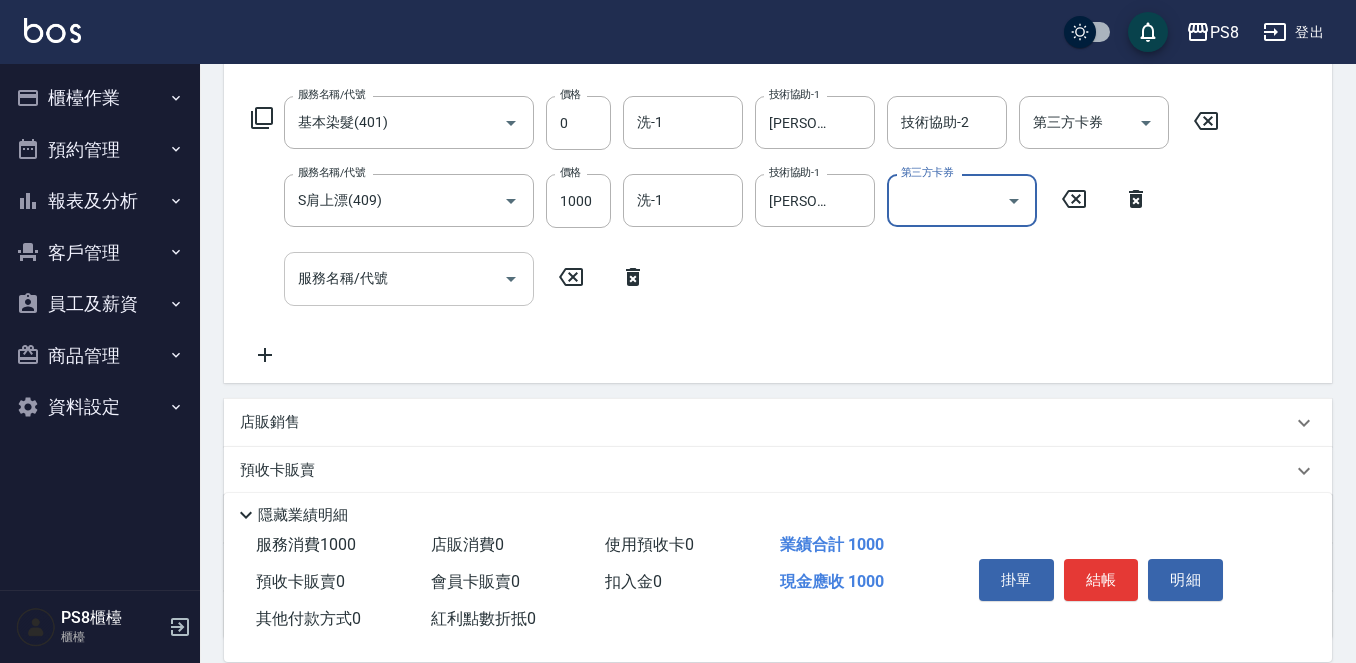 click on "服務名稱/代號 服務名稱/代號" at bounding box center (409, 278) 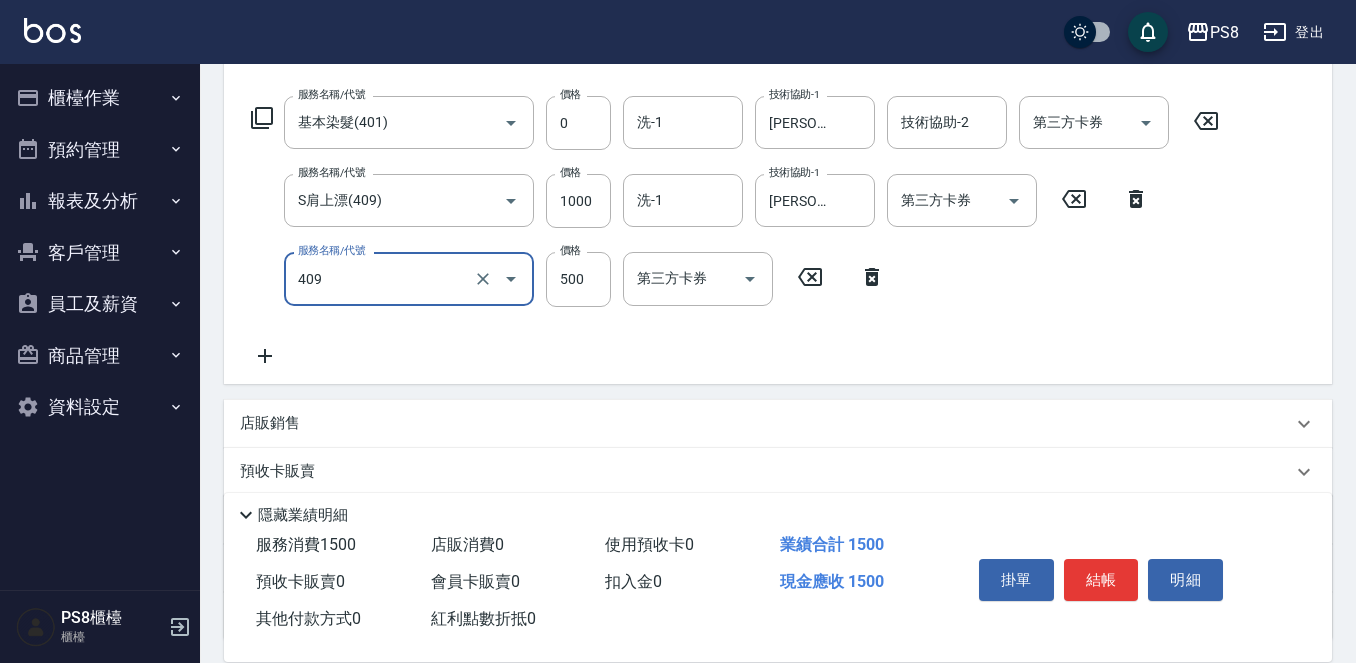 type on "S肩上漂(409)" 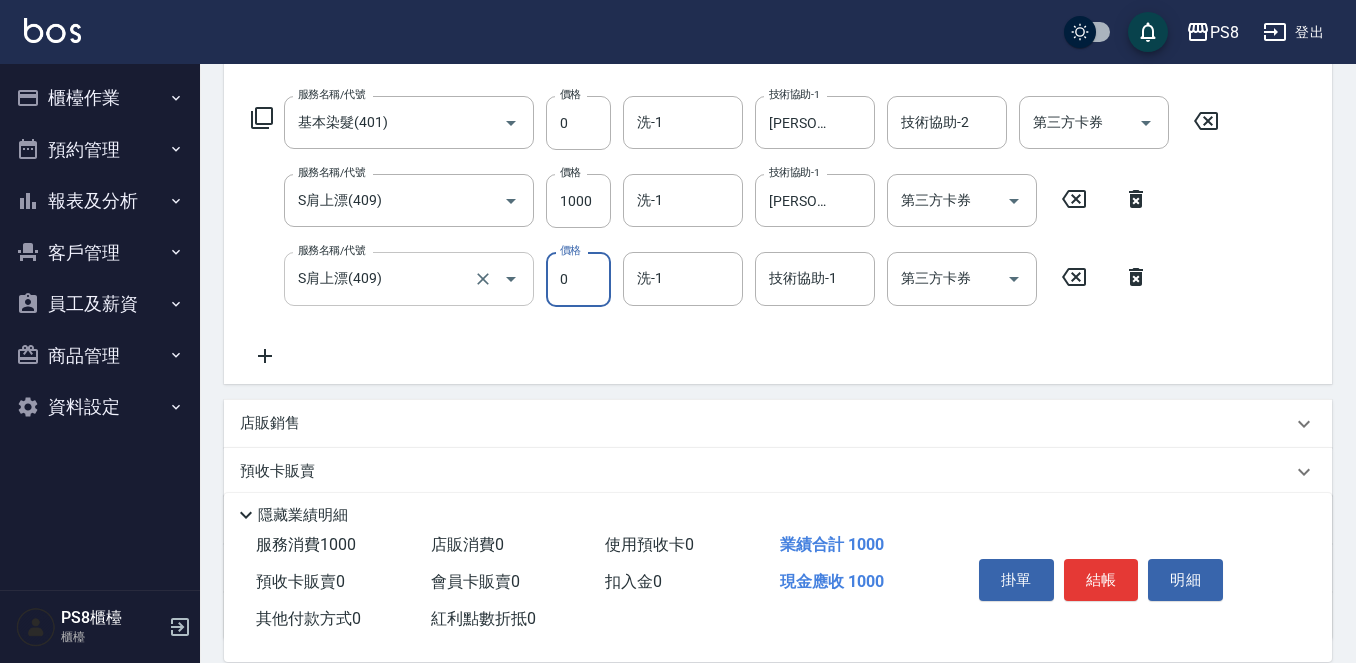 type on "0" 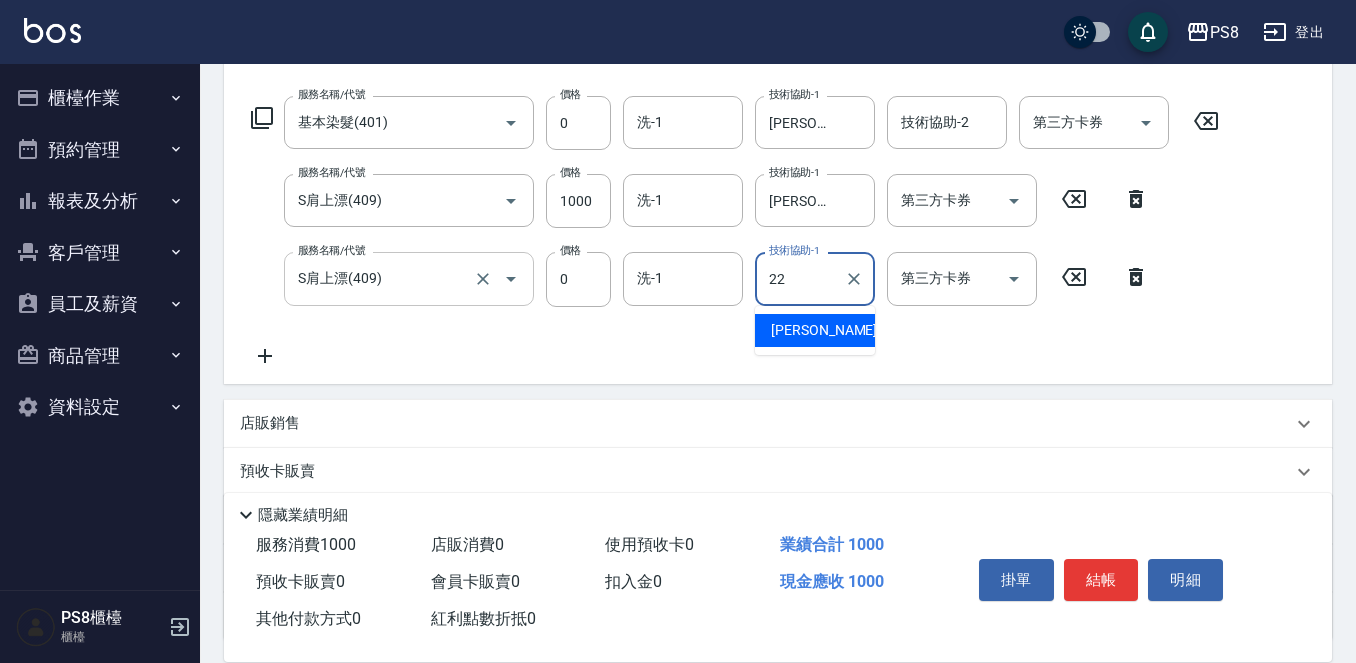 type on "[PERSON_NAME]-22" 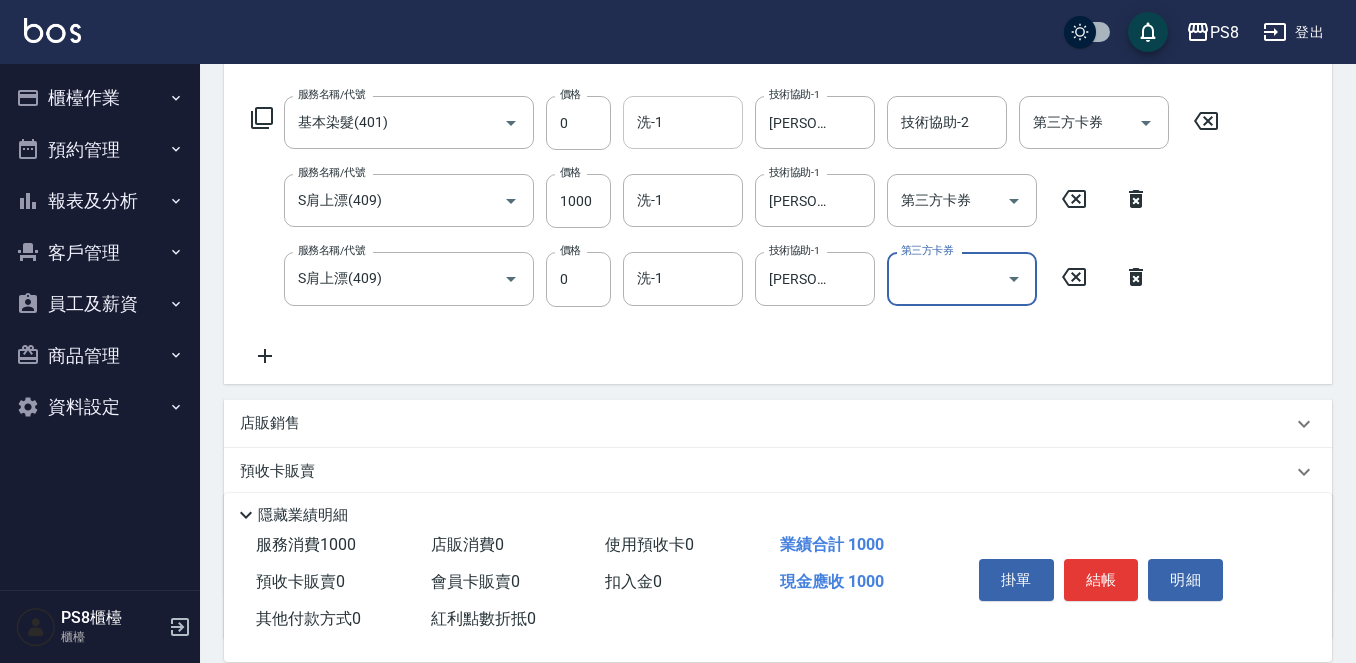 click on "洗-1" at bounding box center (683, 122) 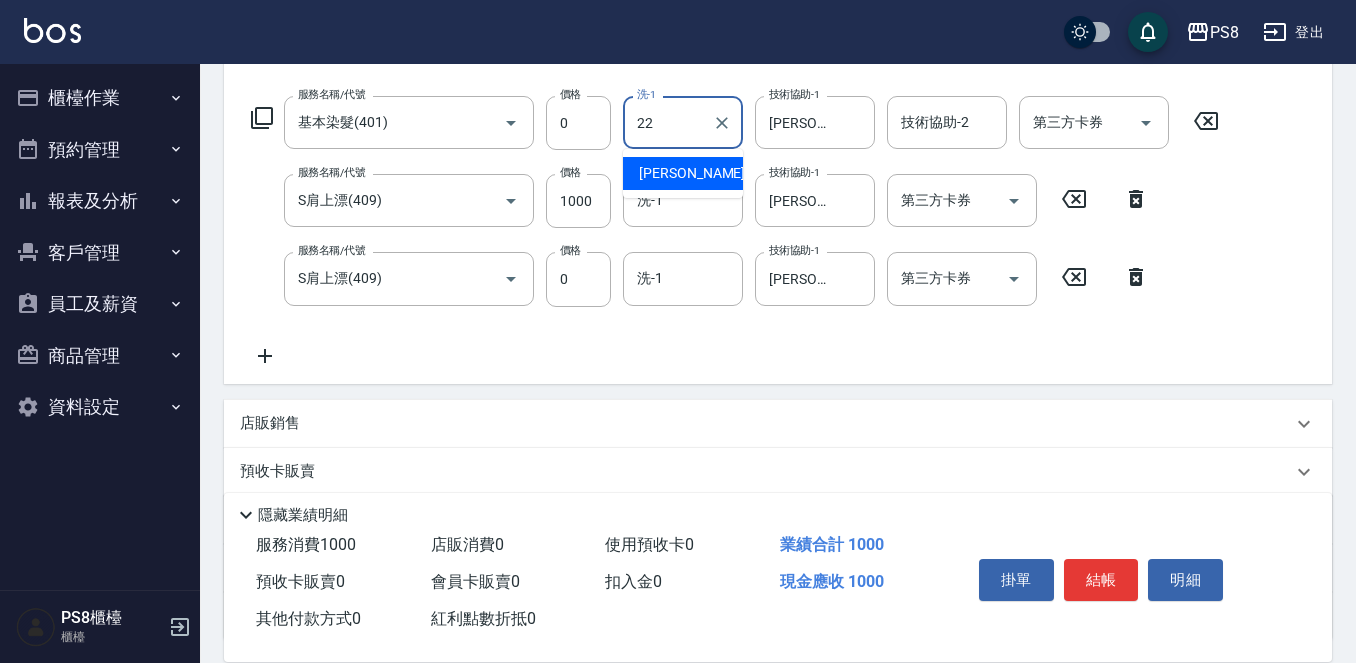 type on "[PERSON_NAME]-22" 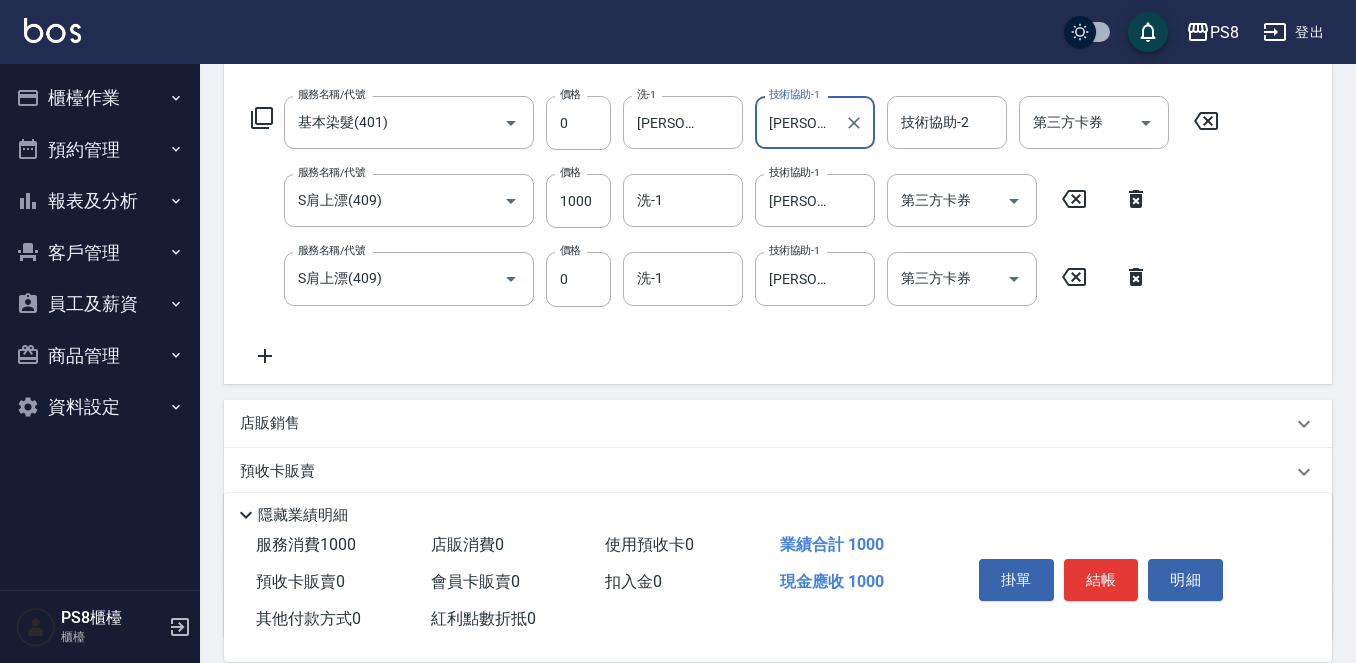 click 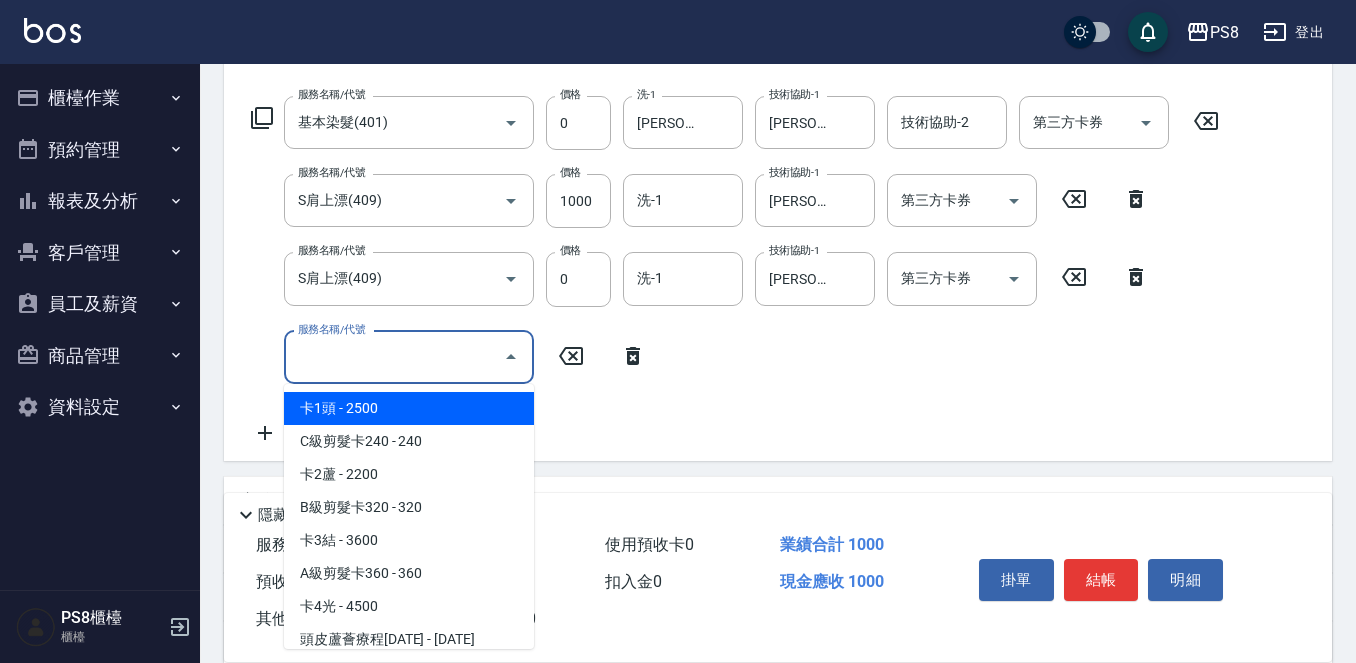 click on "服務名稱/代號" at bounding box center [394, 357] 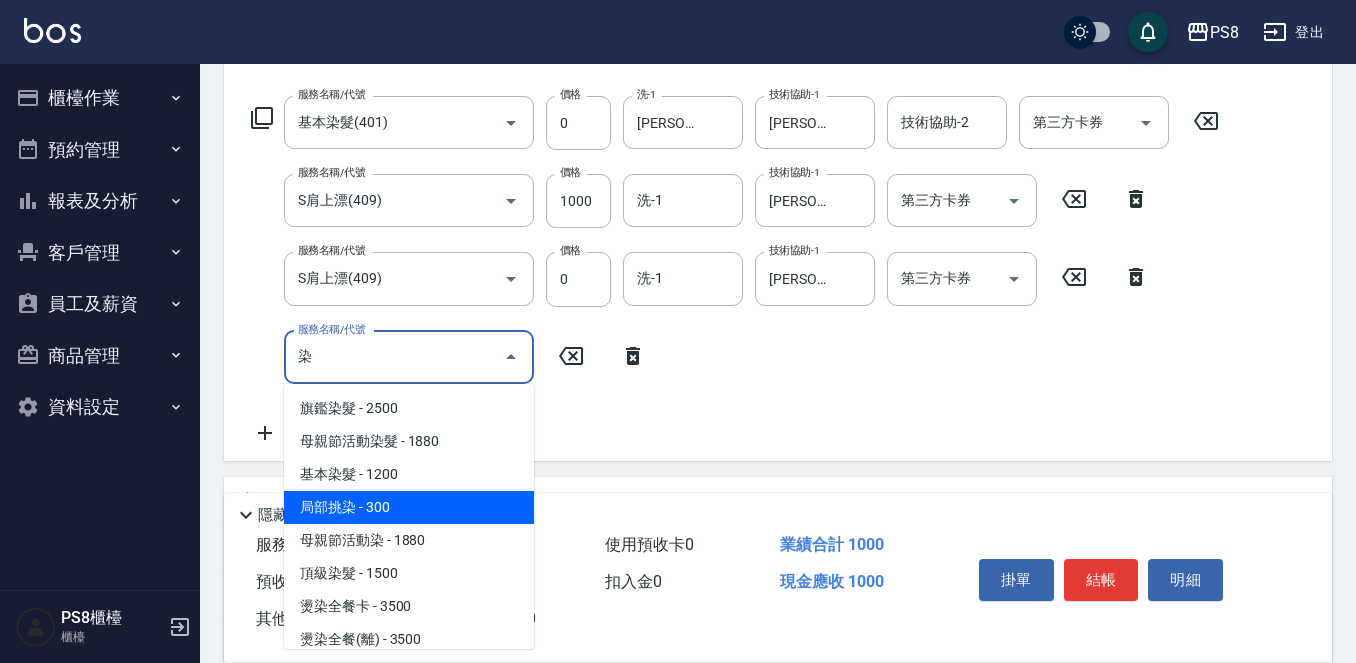 click on "局部挑染 - 300" at bounding box center (409, 507) 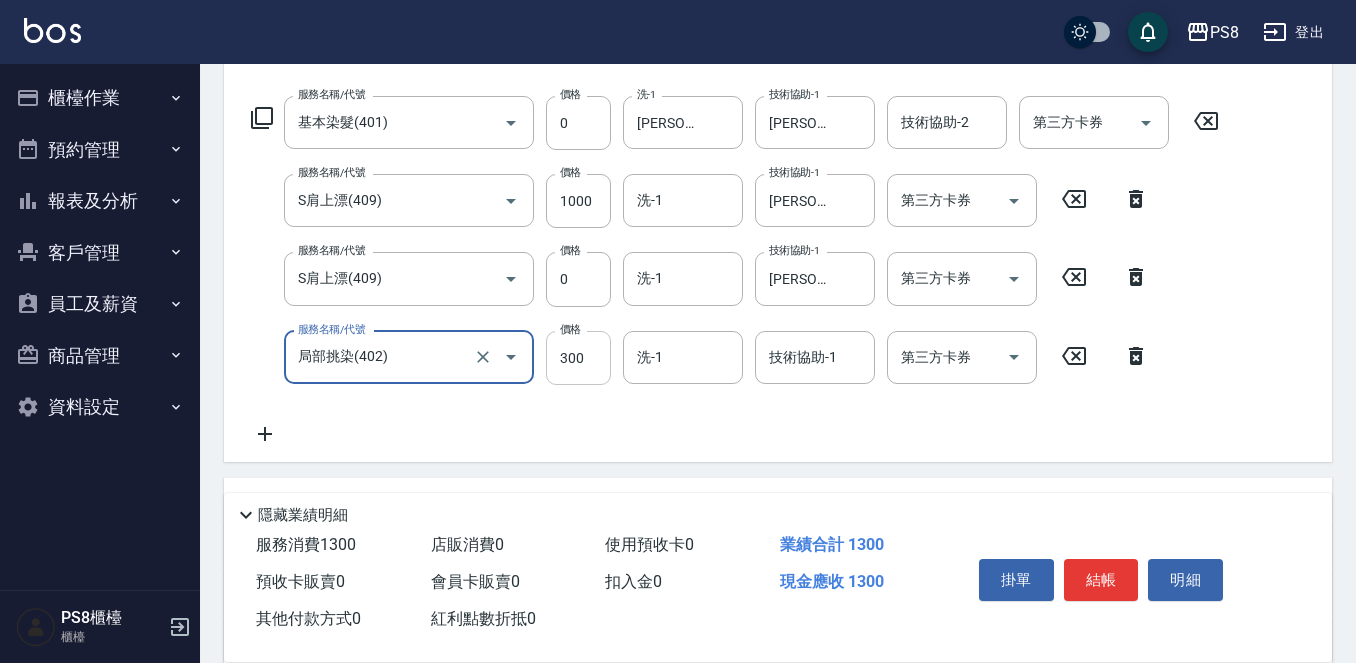 type on "局部挑染(402)" 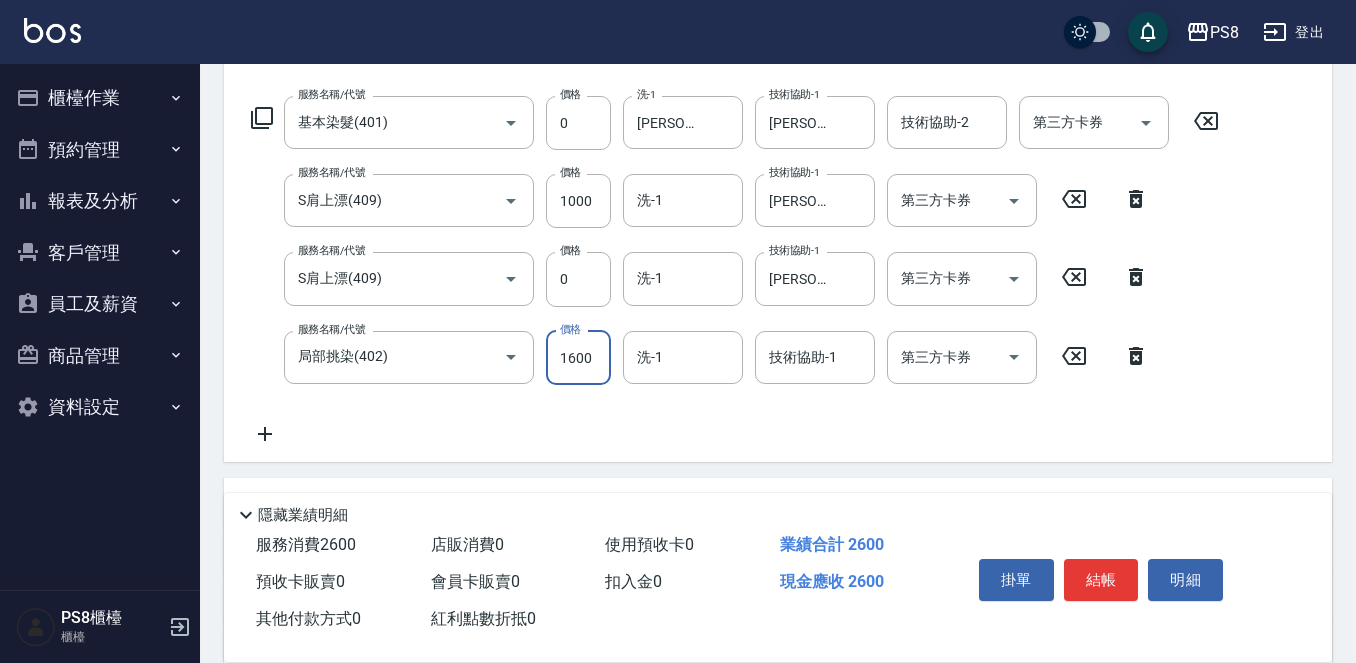 type on "1600" 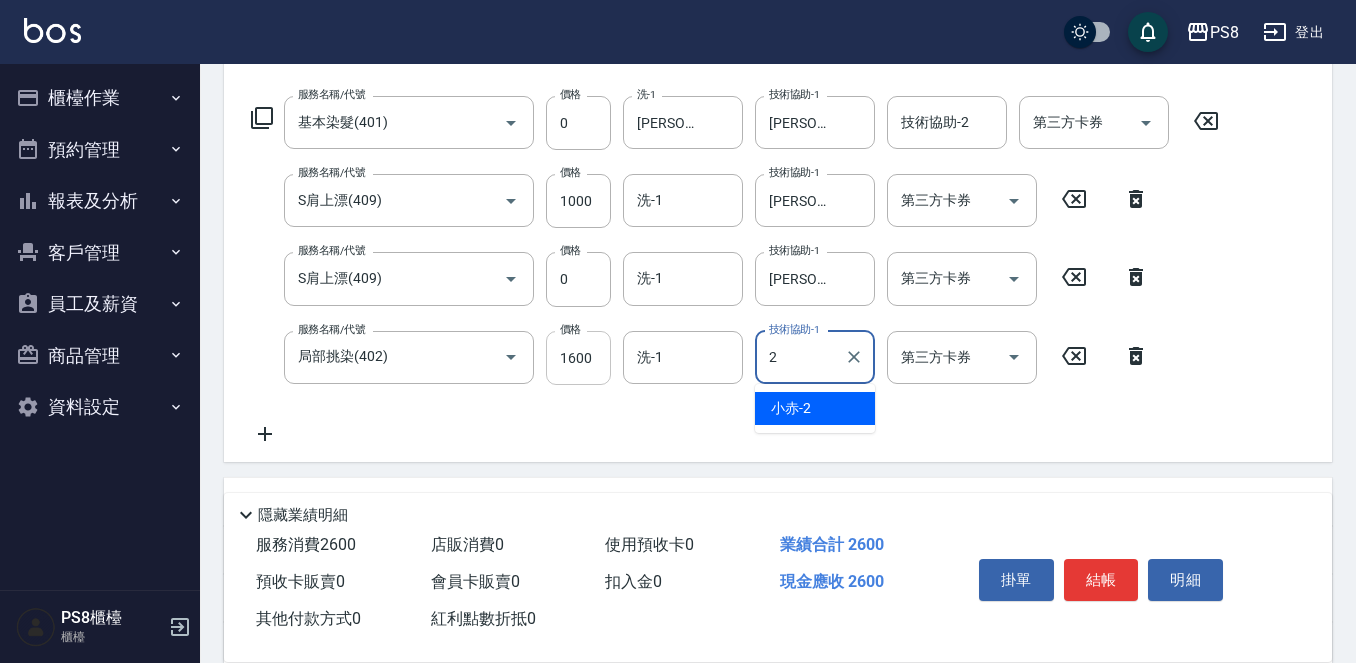 type on "22" 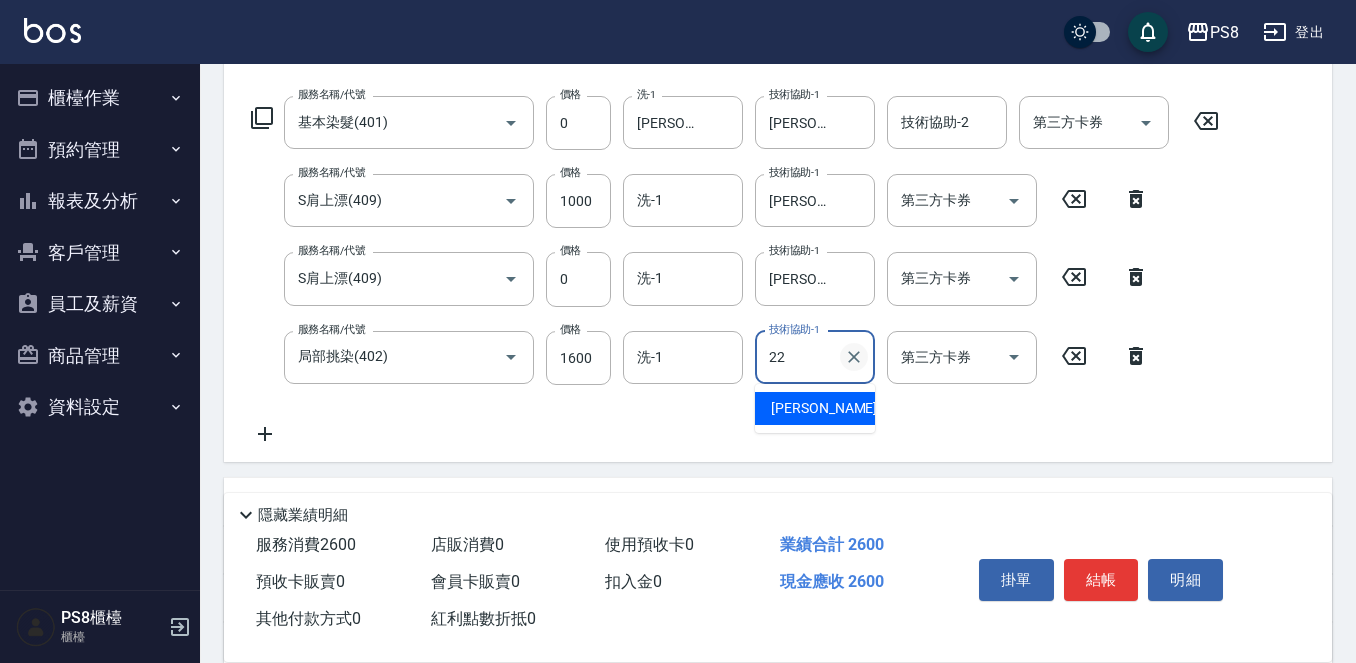 click 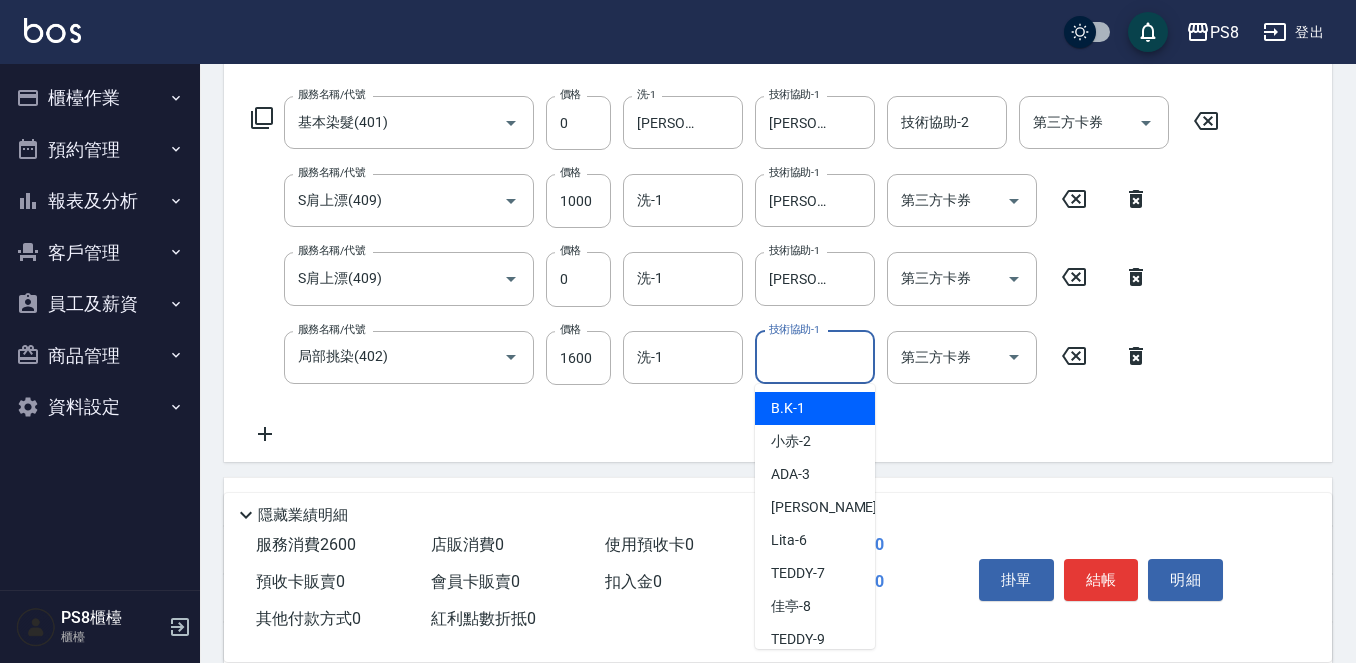 click on "服務名稱/代號 基本染髮(401) 服務名稱/代號 價格 0 價格 洗-1 珮安-22 洗-1 技術協助-1 珮安-22 技術協助-1 技術協助-2 技術協助-2 第三方卡券 第三方卡券 服務名稱/代號 S肩上漂(409) 服務名稱/代號 價格 1000 價格 洗-1 洗-1 技術協助-1 珮安-22 技術協助-1 第三方卡券 第三方卡券 服務名稱/代號 S肩上漂(409) 服務名稱/代號 價格 0 價格 洗-1 洗-1 技術協助-1 珮安-22 技術協助-1 第三方卡券 第三方卡券 服務名稱/代號 局部挑染(402) 服務名稱/代號 價格 1600 價格 洗-1 洗-1 技術協助-1 技術協助-1 第三方卡券 第三方卡券" at bounding box center [735, 271] 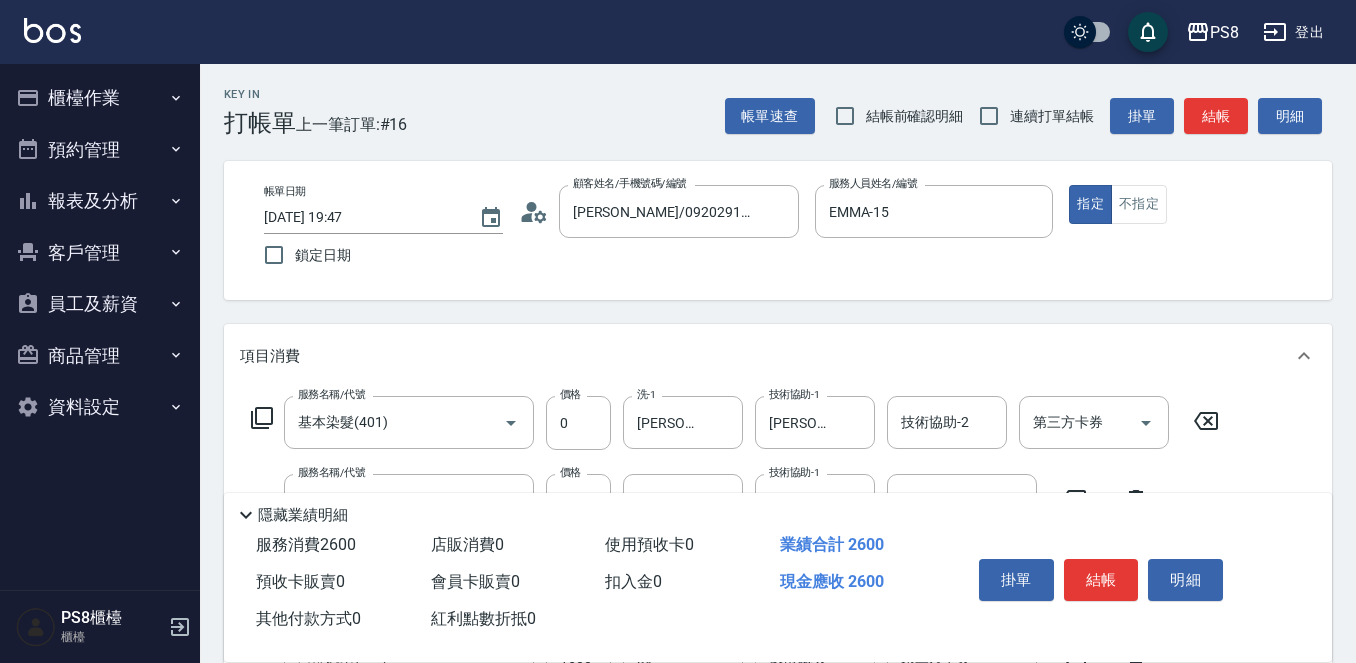scroll, scrollTop: 300, scrollLeft: 0, axis: vertical 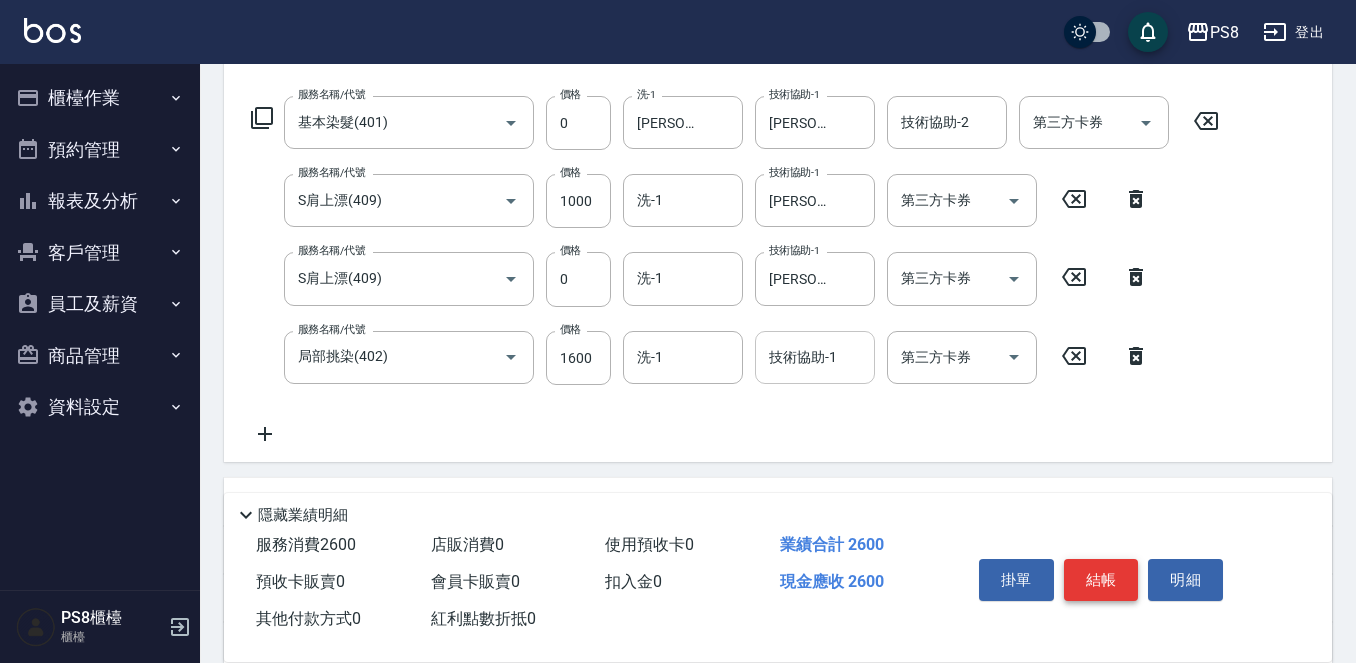 click on "結帳" at bounding box center (1101, 580) 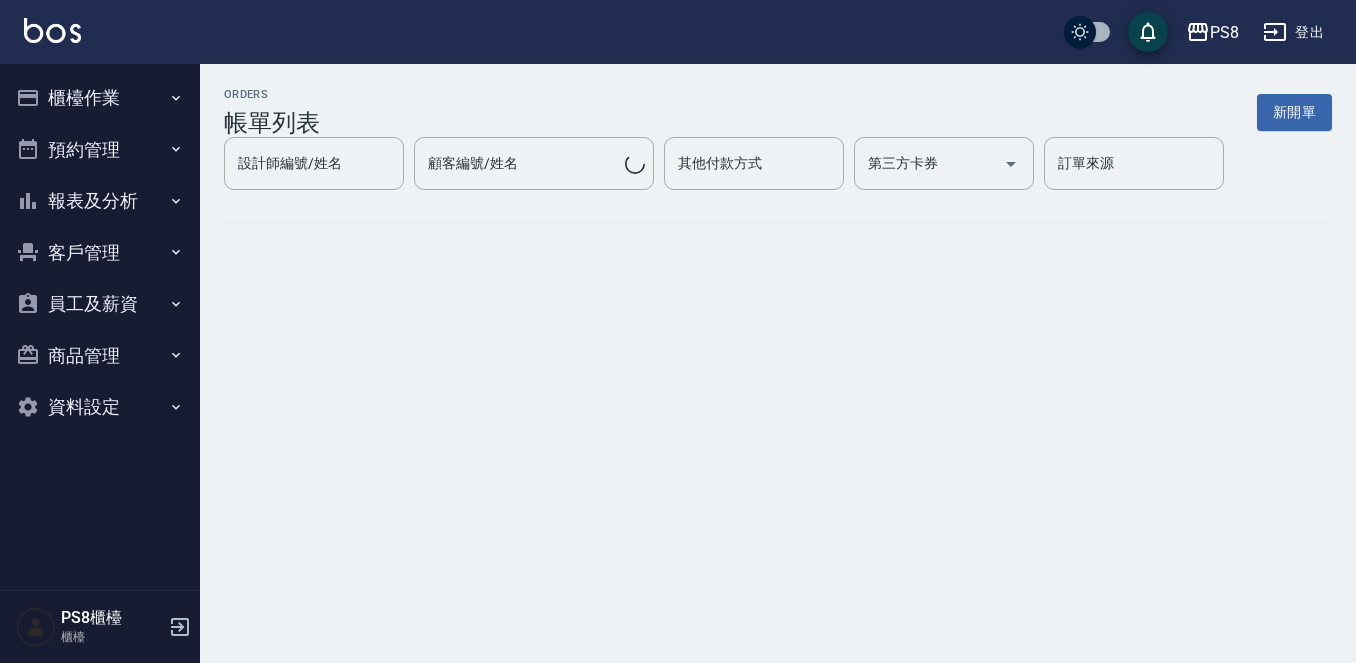 scroll, scrollTop: 0, scrollLeft: 0, axis: both 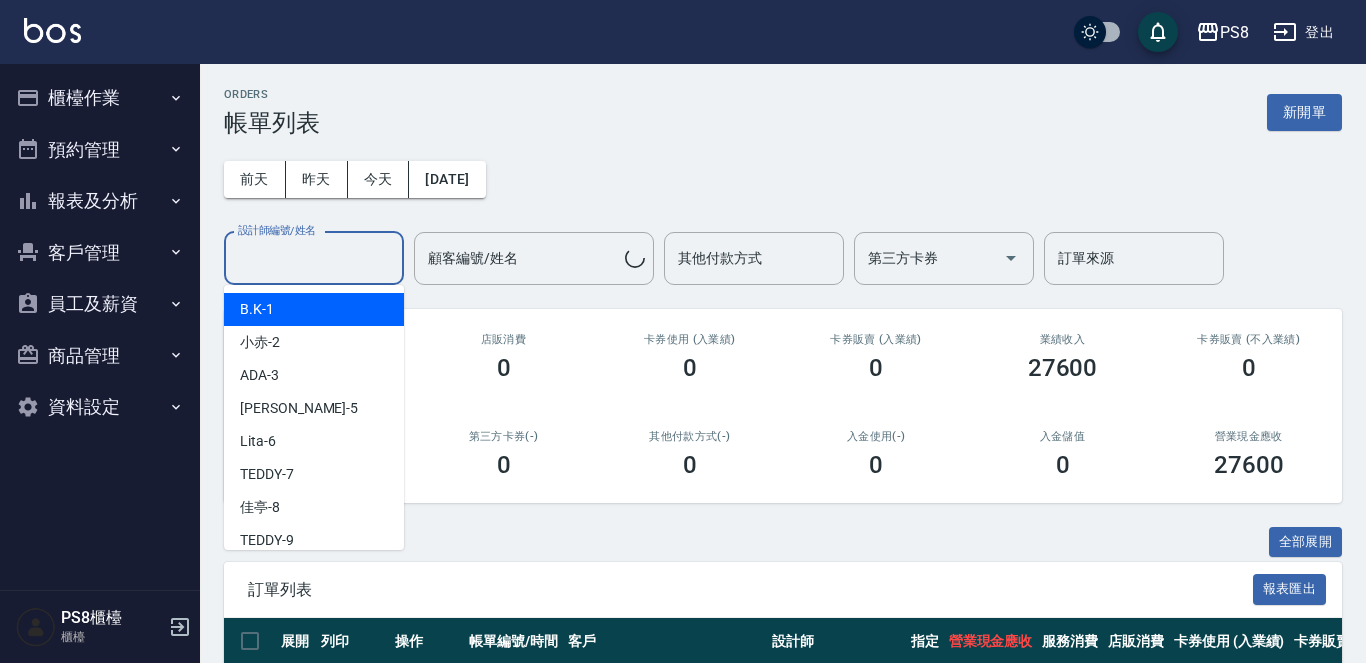 click on "設計師編號/姓名" at bounding box center [314, 258] 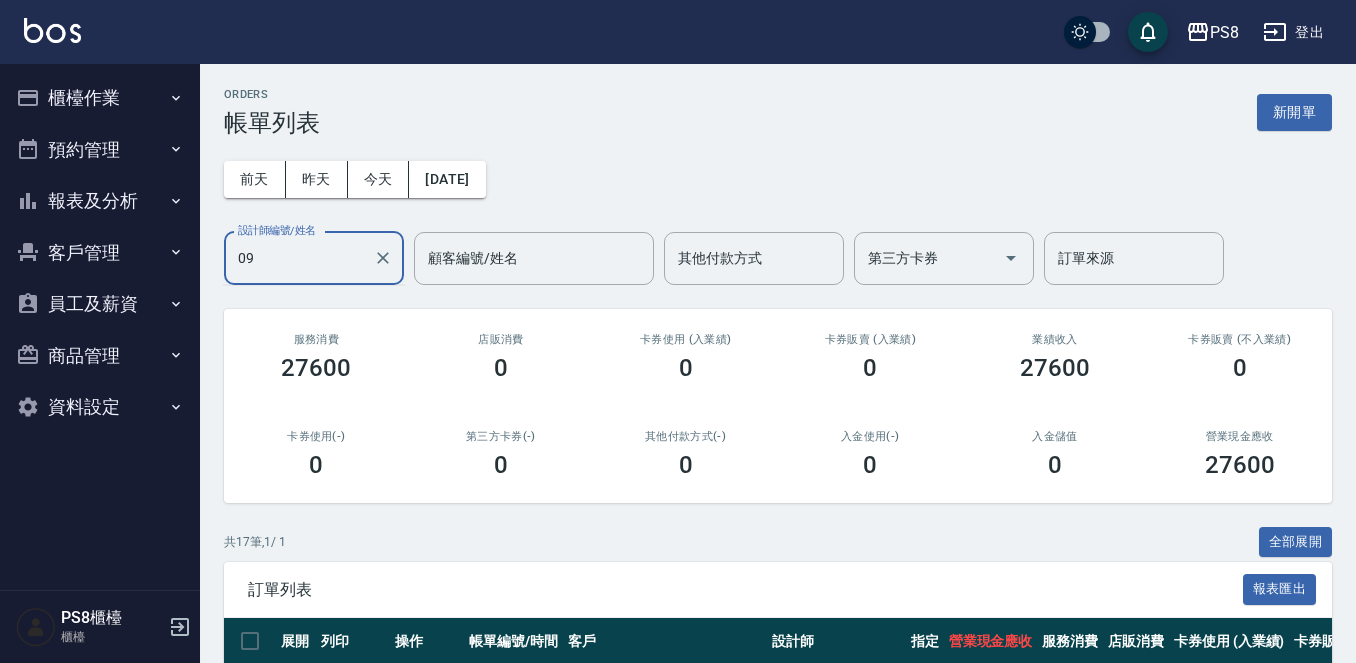 type on "0" 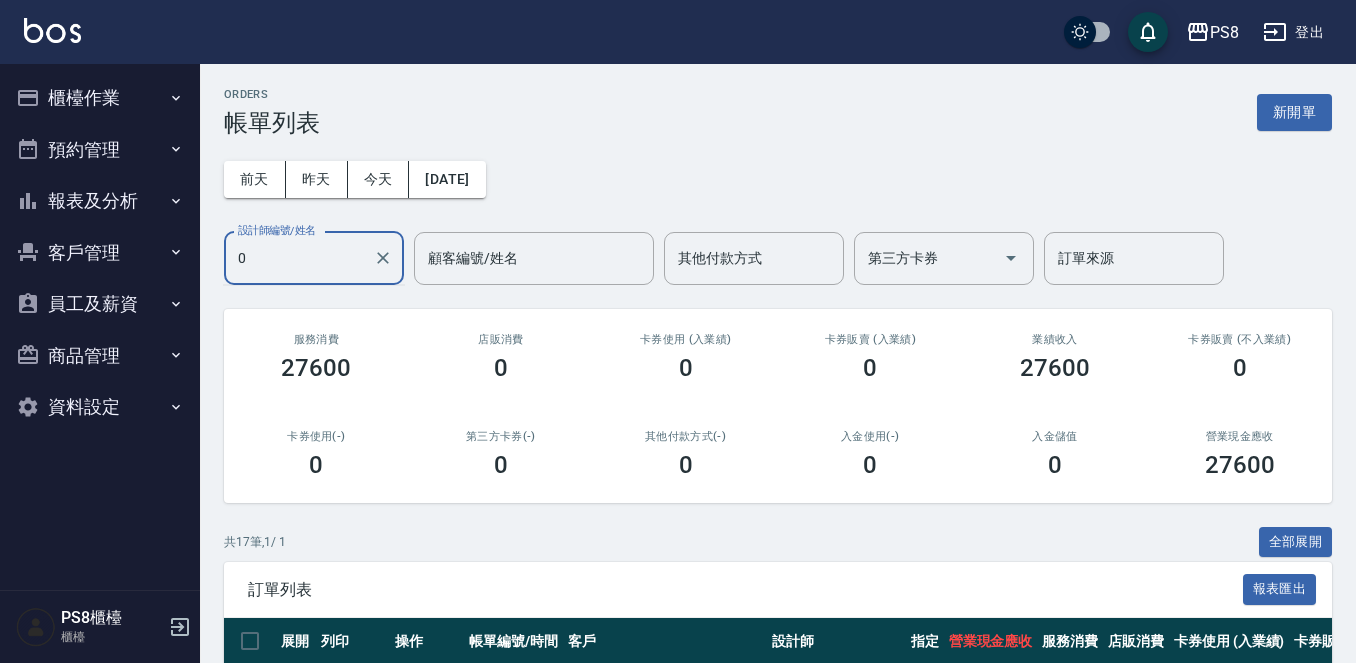 type 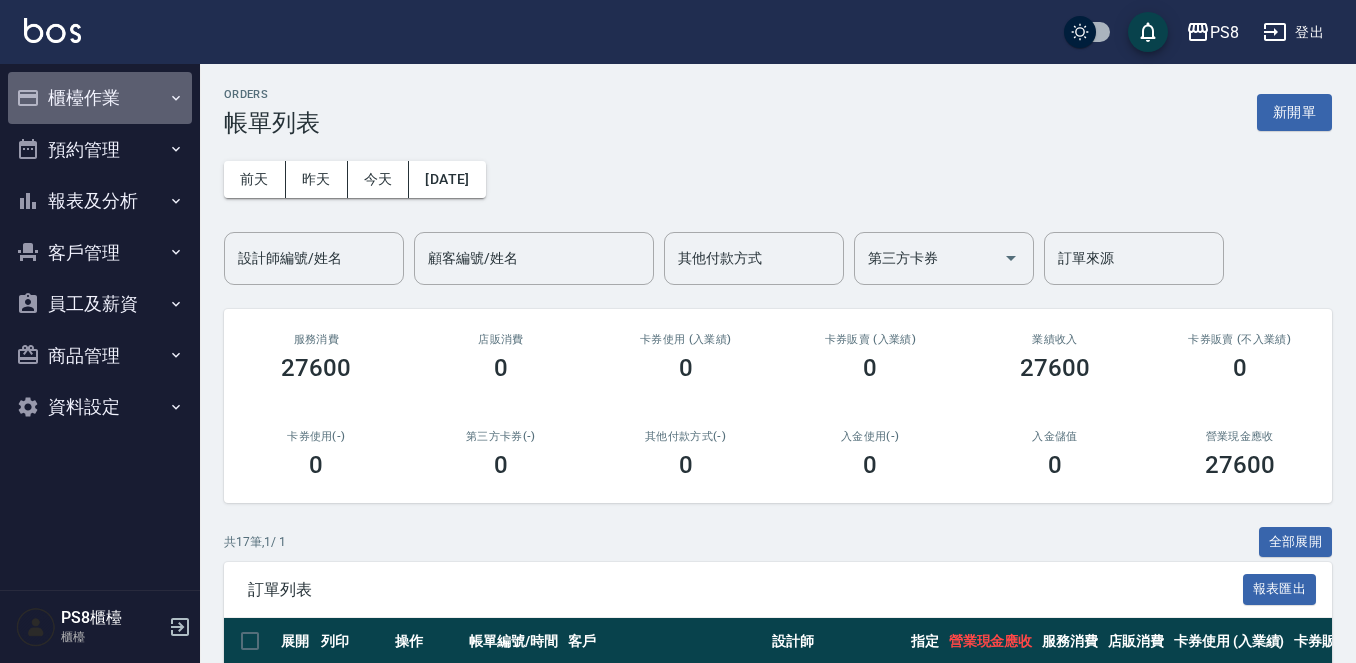 click on "櫃檯作業" at bounding box center (100, 98) 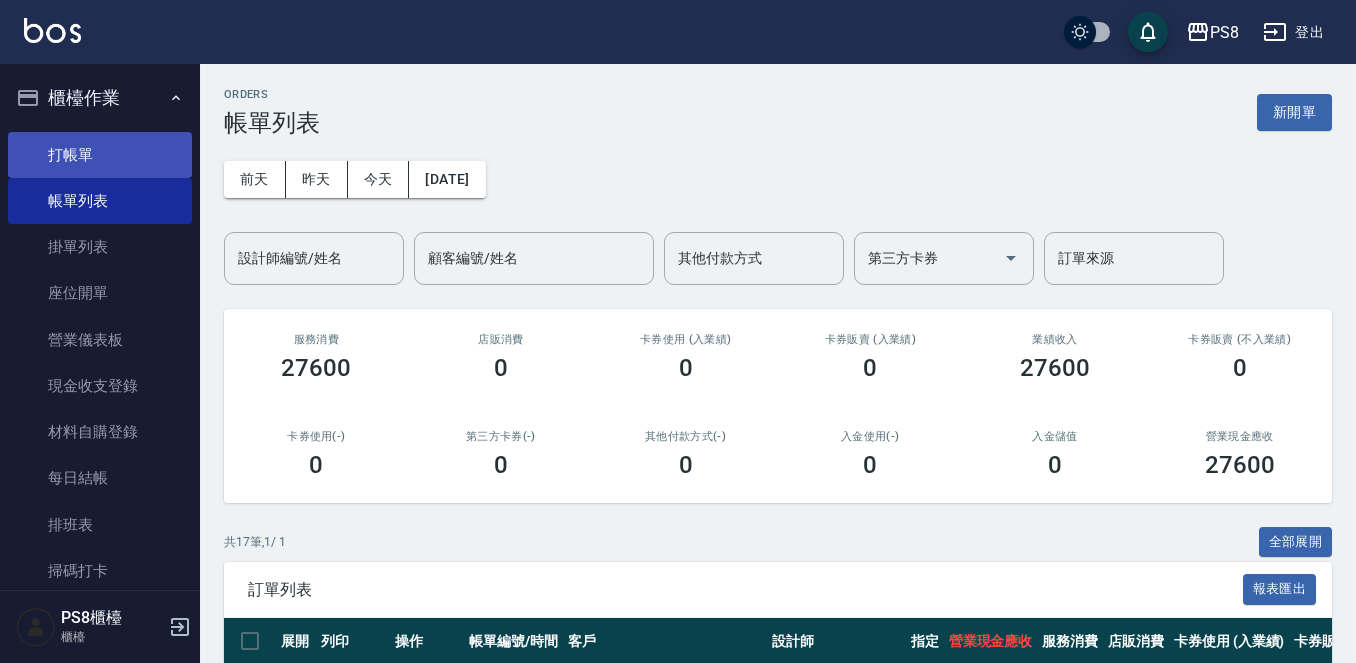 click on "打帳單" at bounding box center [100, 155] 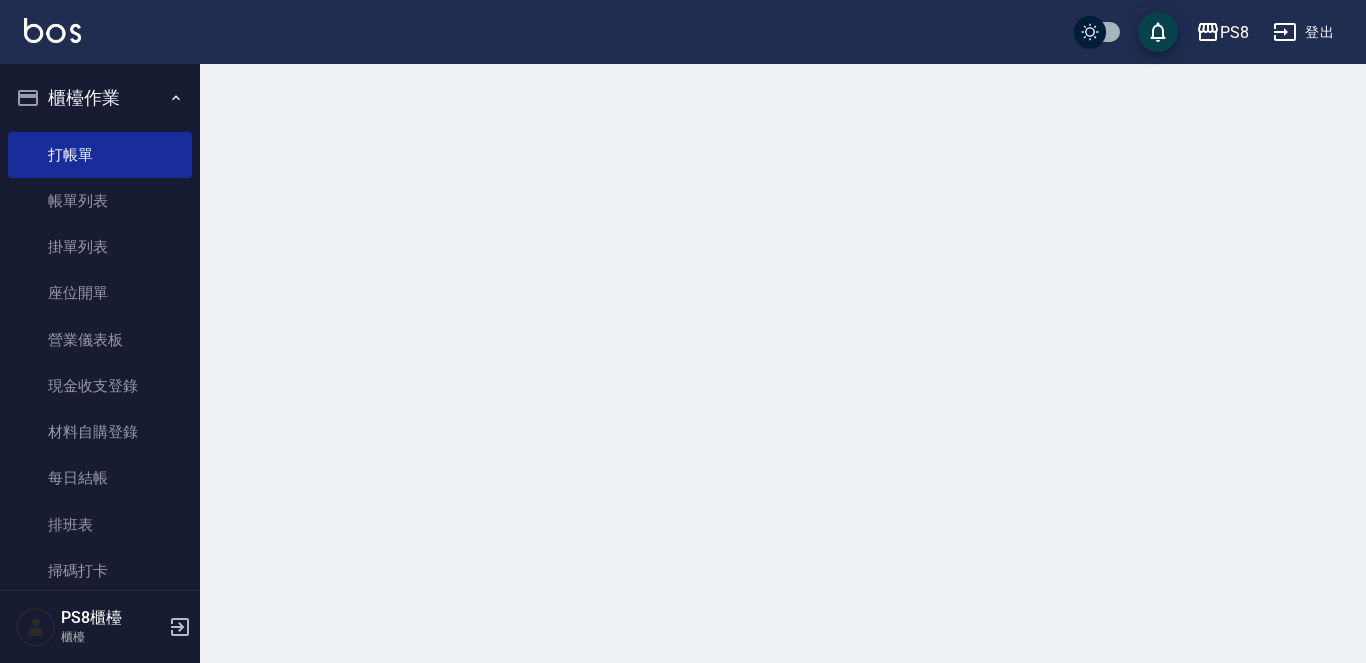 click on "櫃檯作業" at bounding box center [100, 98] 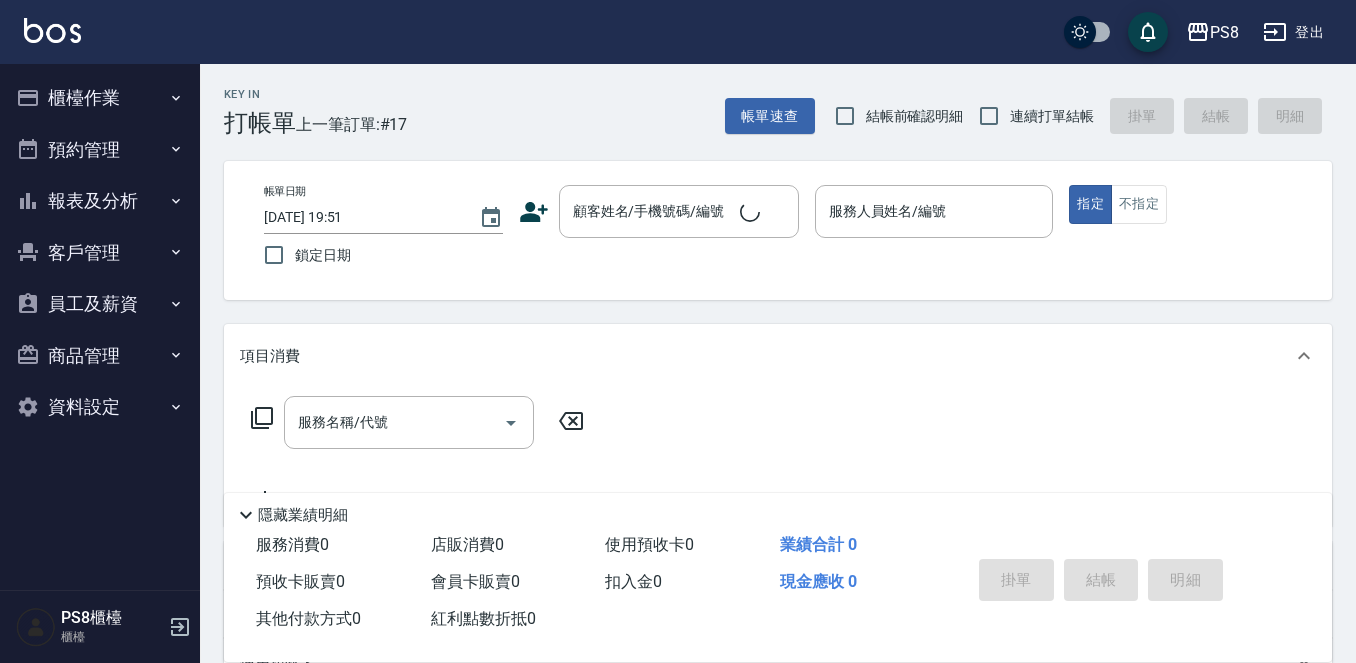 click on "櫃檯作業 打帳單 帳單列表 掛單列表 座位開單 營業儀表板 現金收支登錄 材料自購登錄 每日結帳 排班表 掃碼打卡 預約管理 預約管理 單日預約紀錄 單週預約紀錄 報表及分析 報表目錄 店家日報表 互助日報表 互助排行榜 互助點數明細 全店業績分析表 設計師日報表 設計師業績分析表 設計師業績月報表 設計師排行榜 每日收支明細 收支分類明細表 客戶管理 客戶列表 卡券管理 入金管理 員工及薪資 員工列表 全店打卡記錄 商品管理 商品分類設定 商品列表 資料設定 服務分類設定 服務項目設定 預收卡設定 系統參數設定 業績抽成參數設定 收支科目設定 支付方式設定 第三方卡券設定" at bounding box center (100, 252) 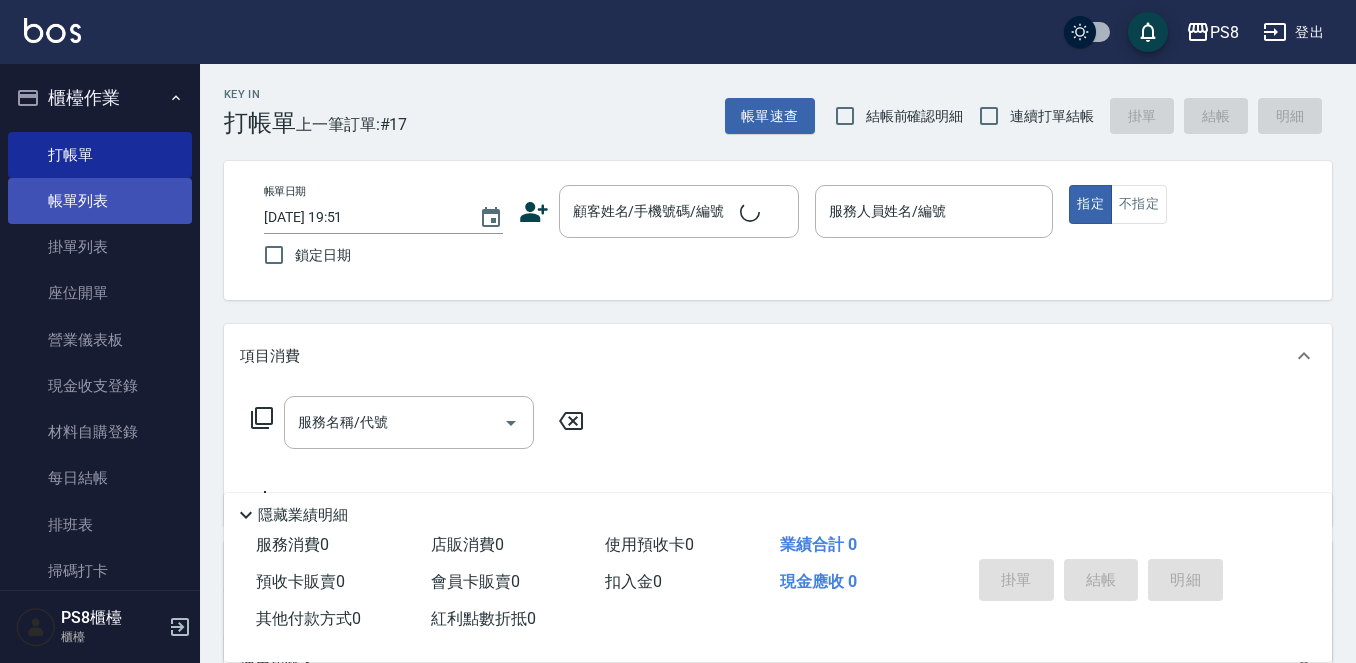 click on "帳單列表" at bounding box center [100, 201] 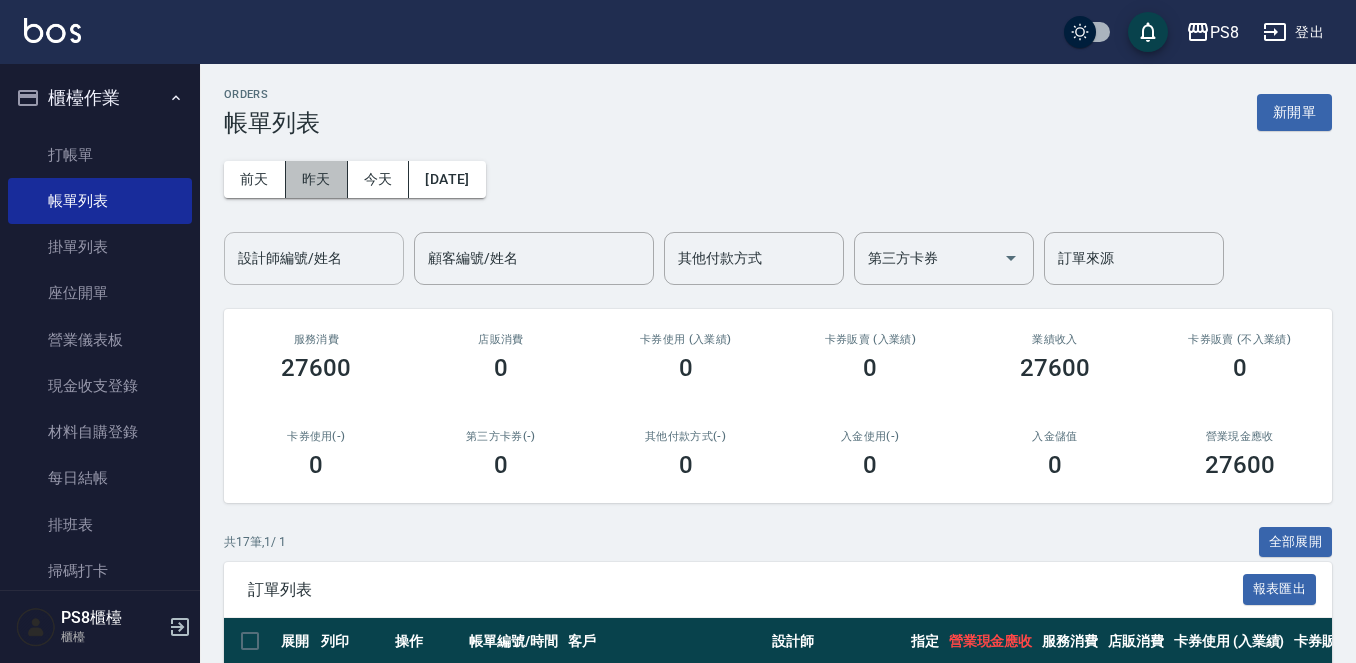 click on "昨天" at bounding box center (317, 179) 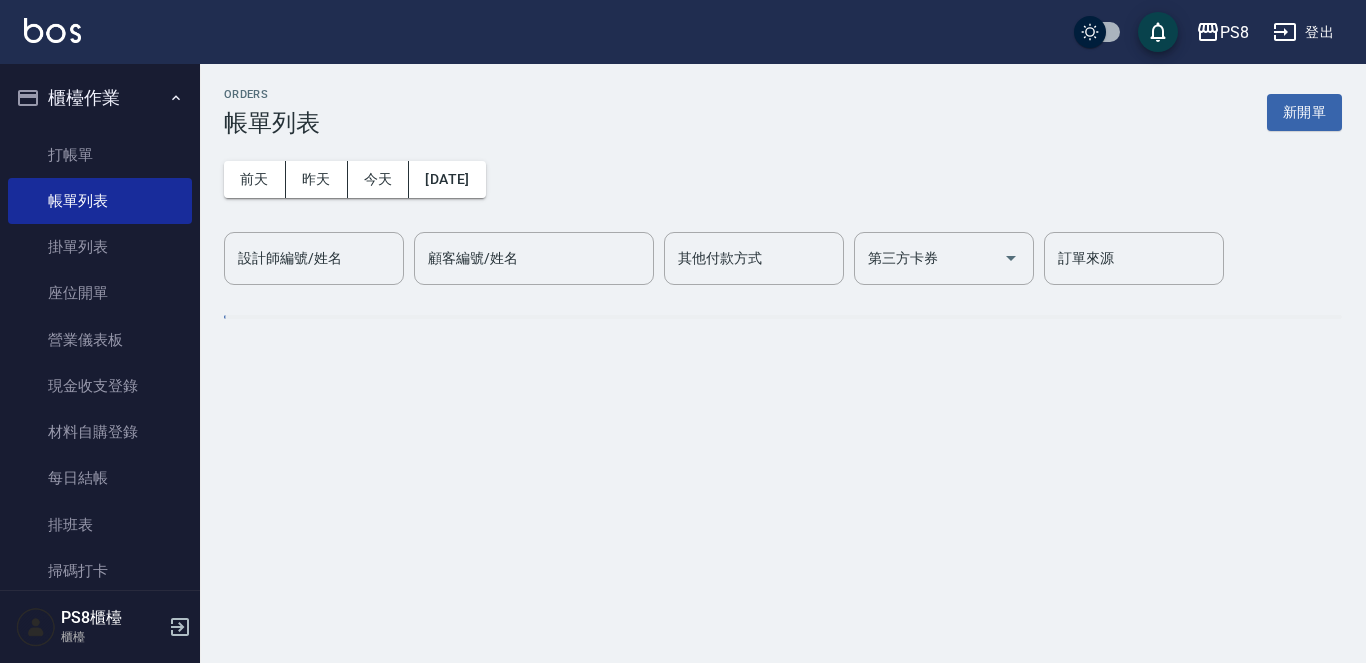click on "今天" at bounding box center [379, 179] 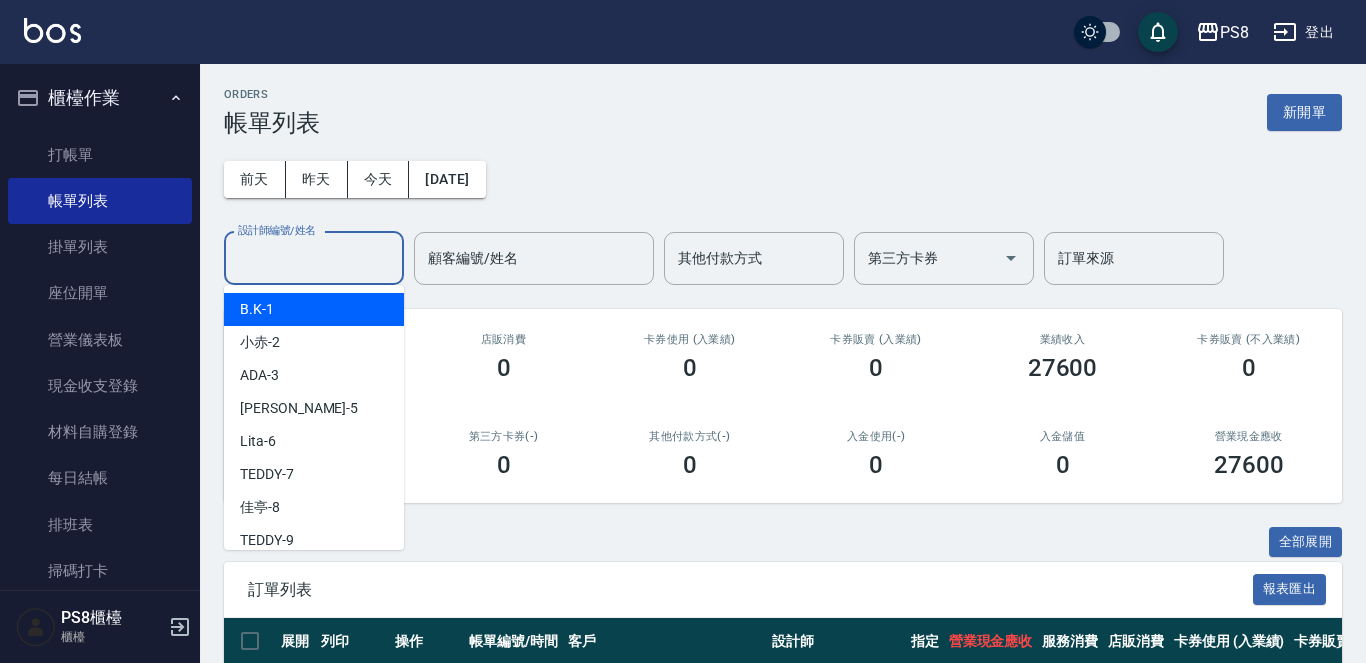 click on "設計師編號/姓名" at bounding box center (314, 258) 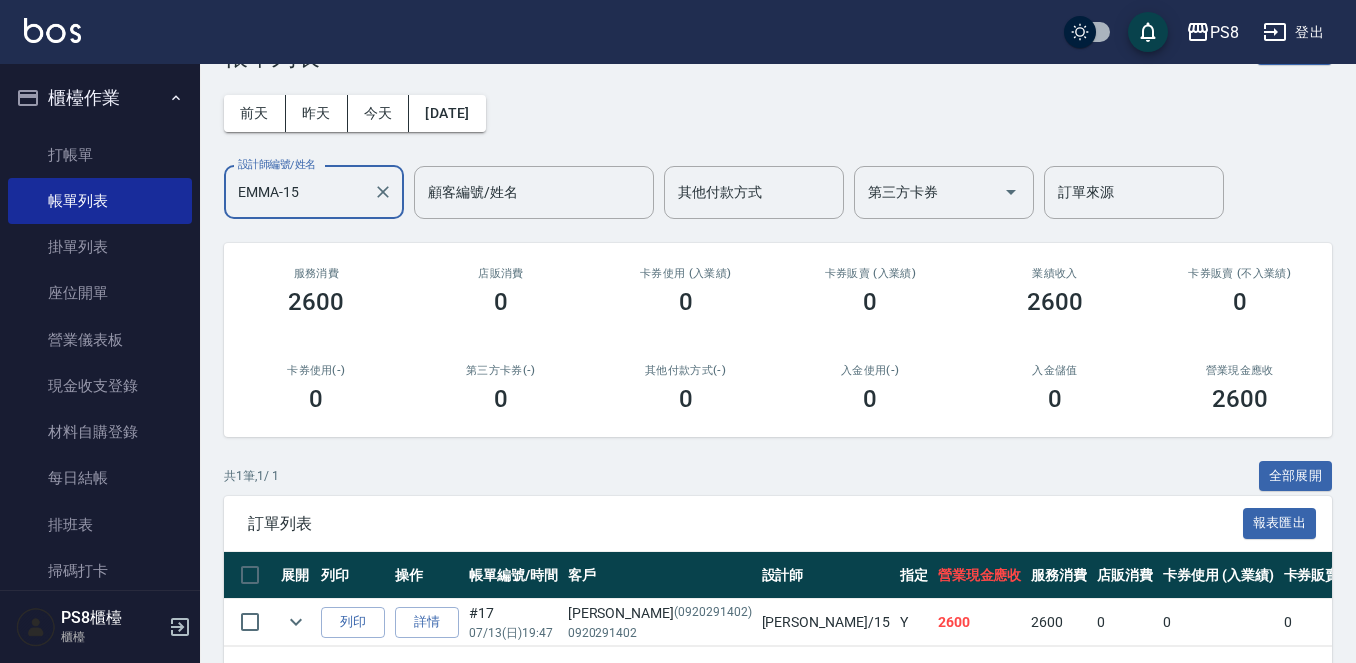 scroll, scrollTop: 145, scrollLeft: 0, axis: vertical 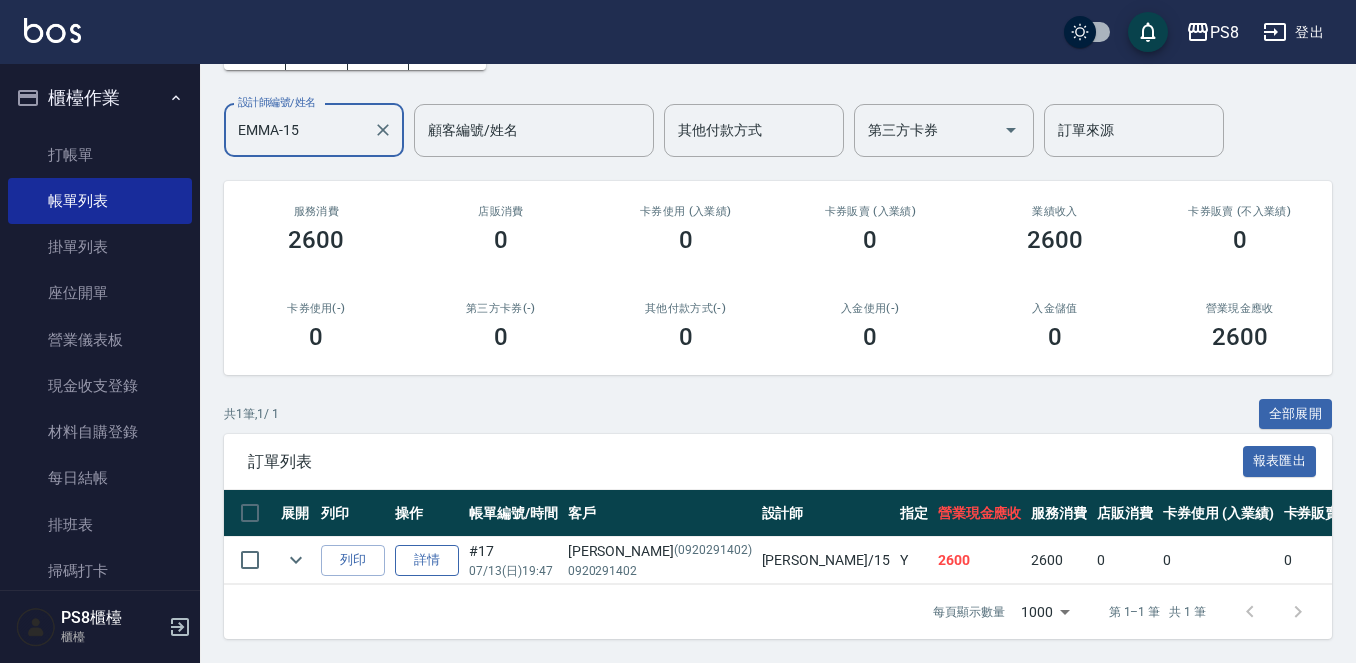 type on "EMMA-15" 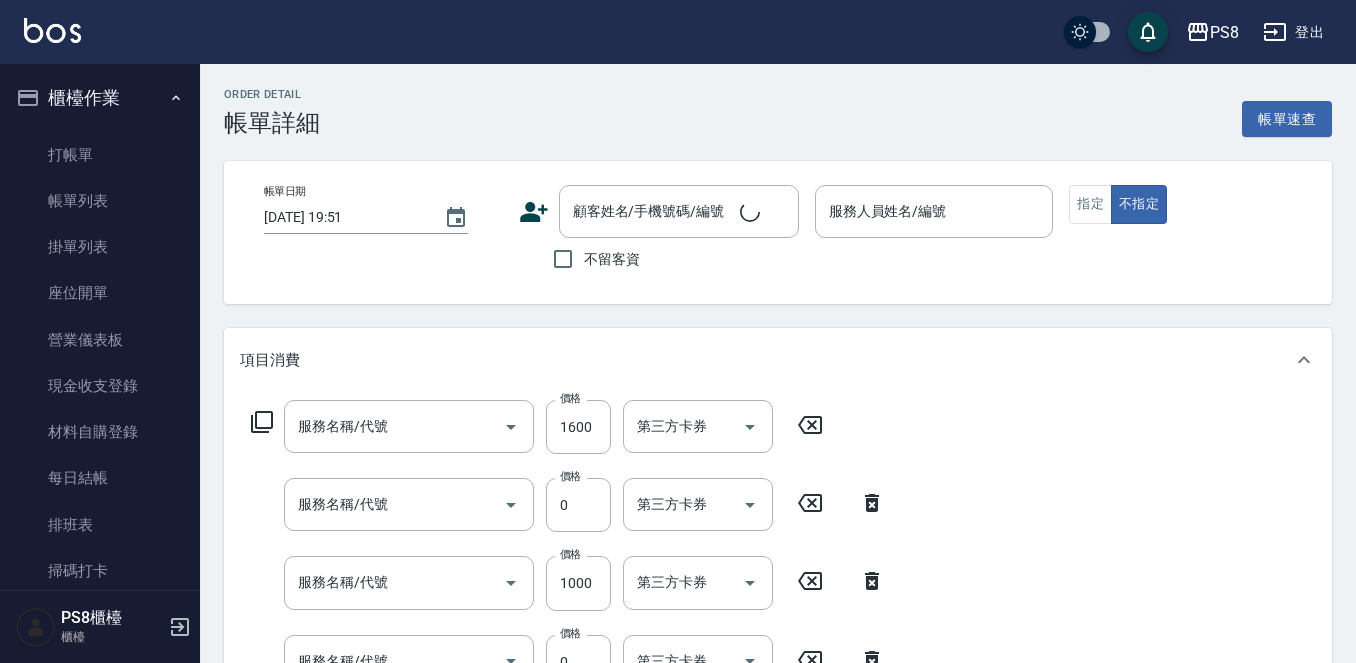 scroll, scrollTop: 121, scrollLeft: 0, axis: vertical 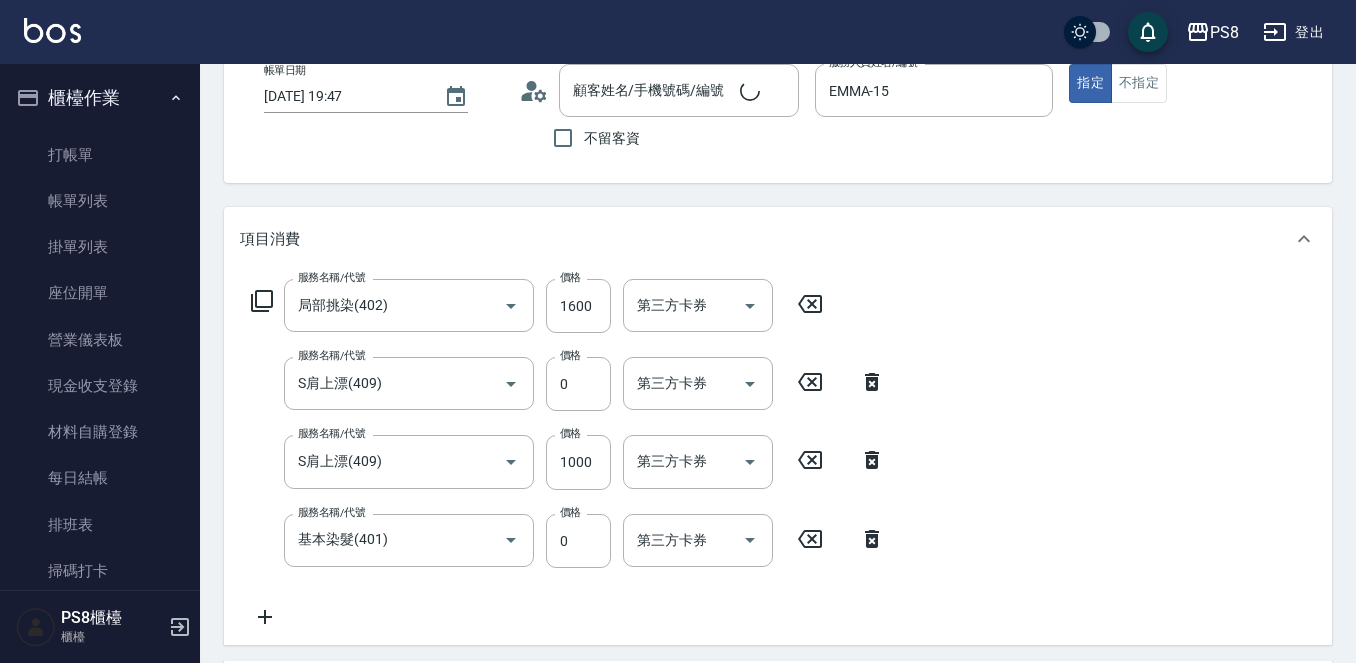 type on "[DATE] 19:47" 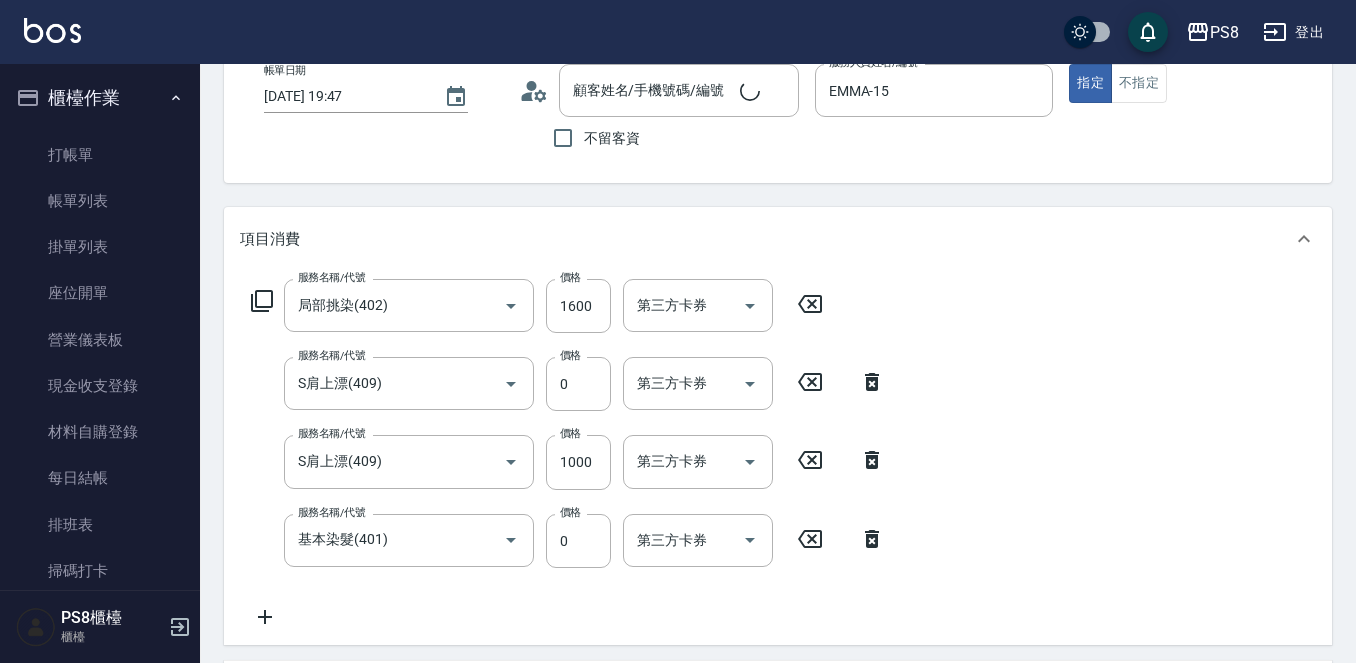 type on "EMMA-15" 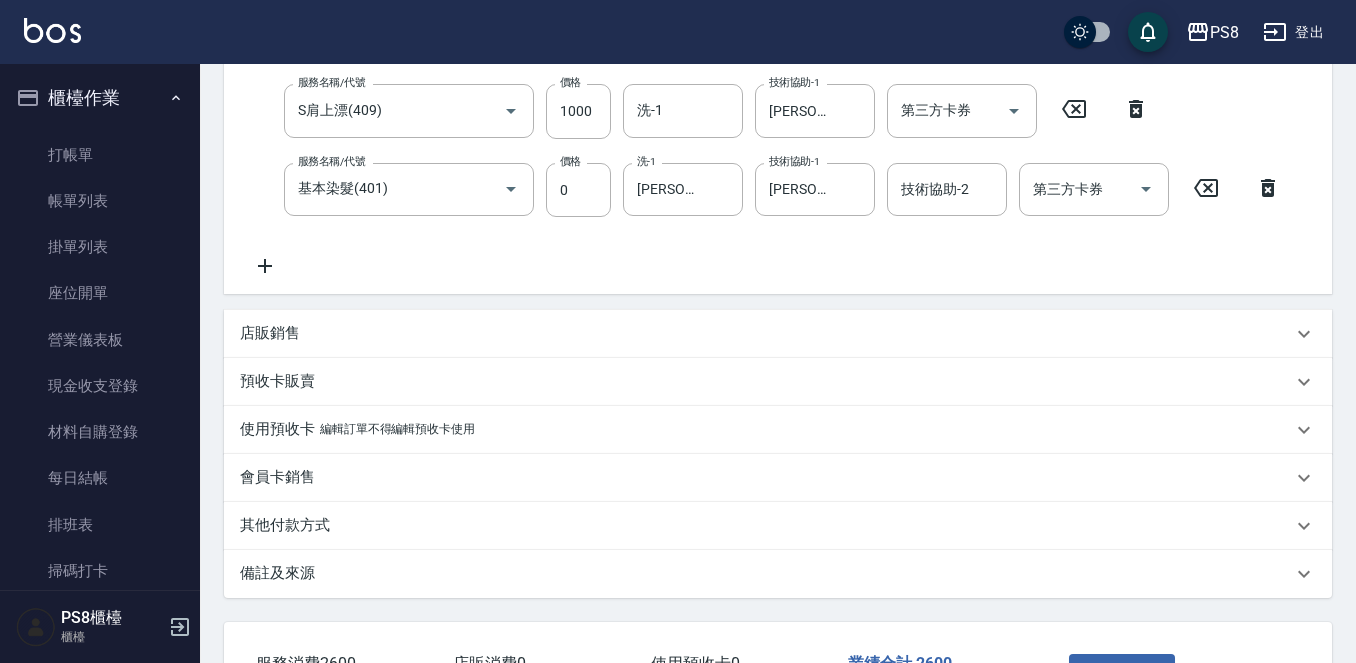 type on "[PERSON_NAME]/0920291402/0920291402" 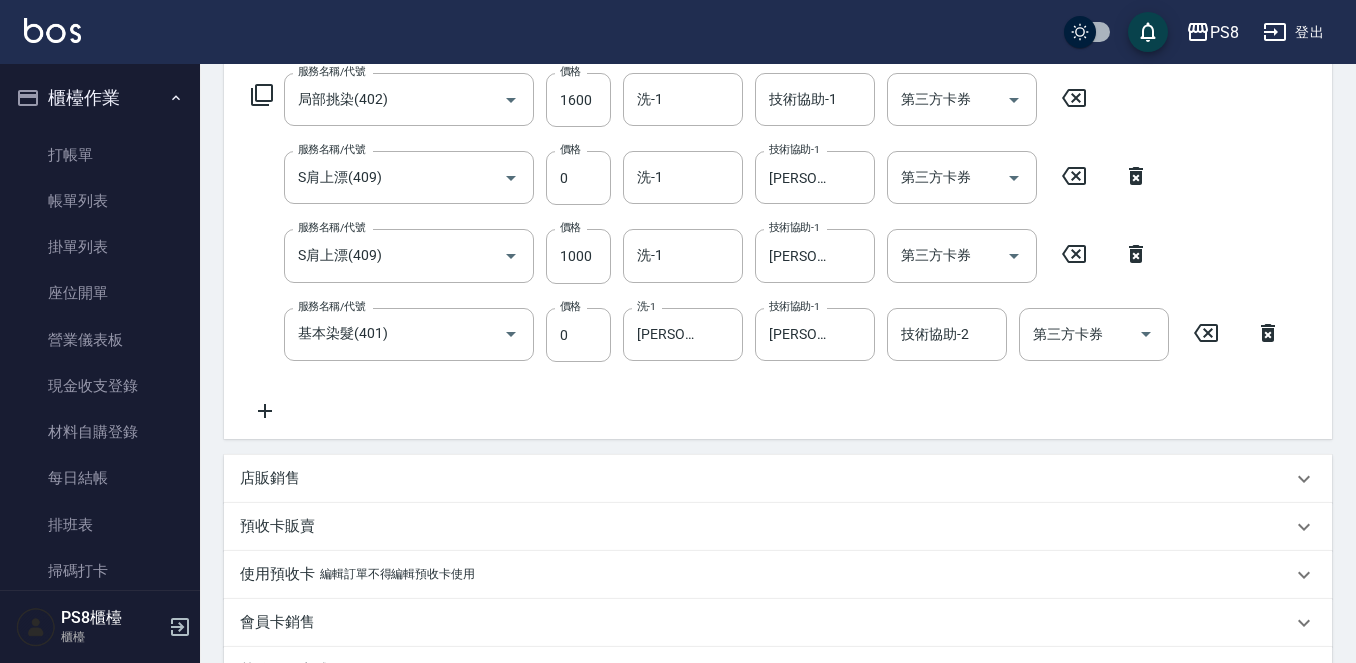 click 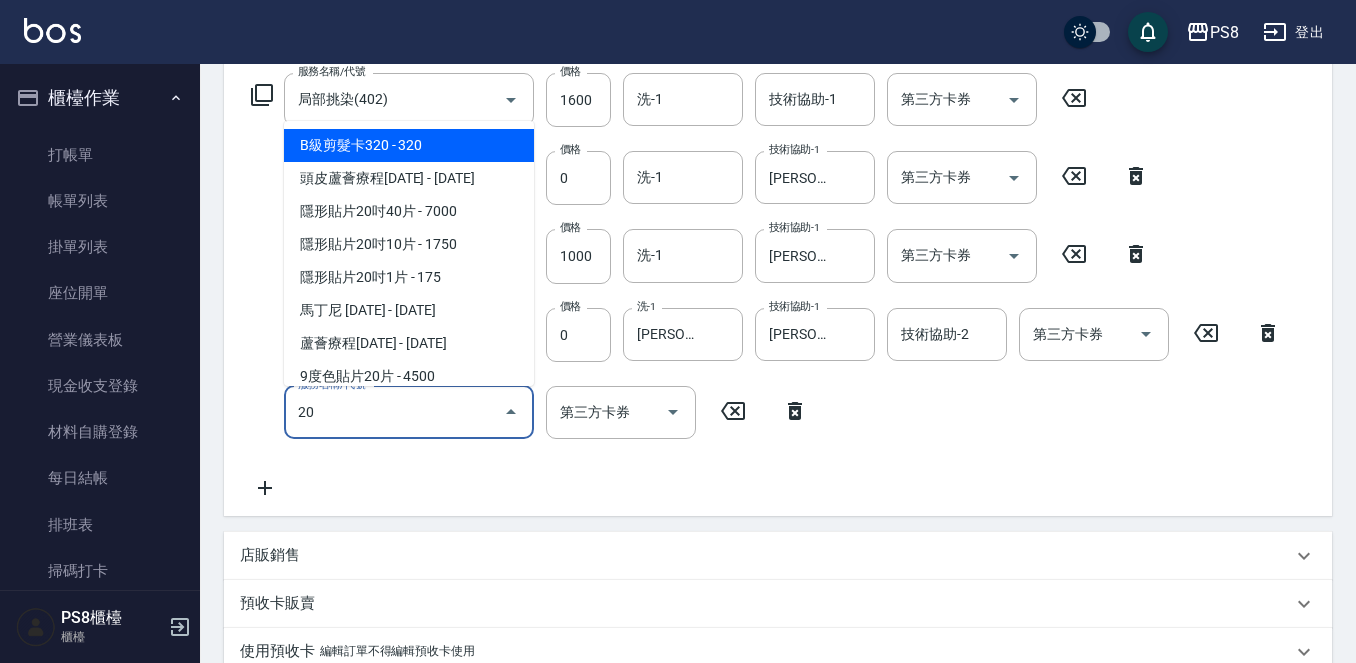 type on "2" 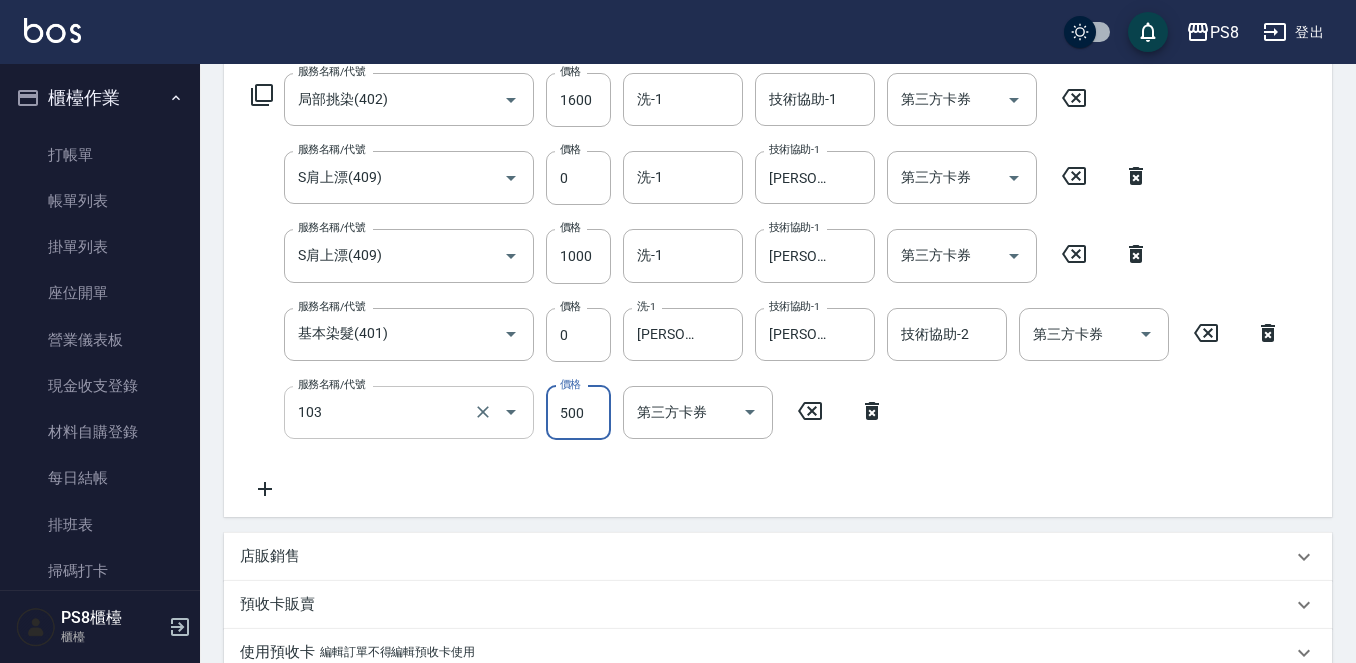 type on "B級洗剪500(103)" 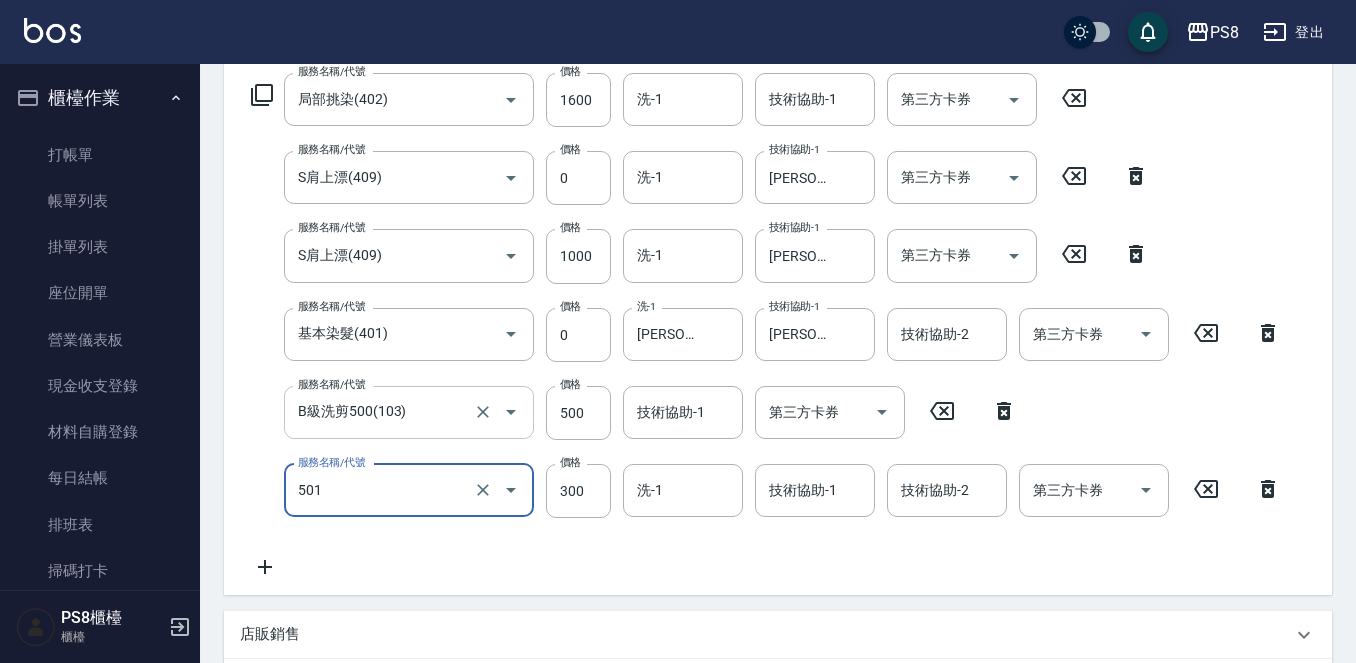 type on "自備護髮(501)" 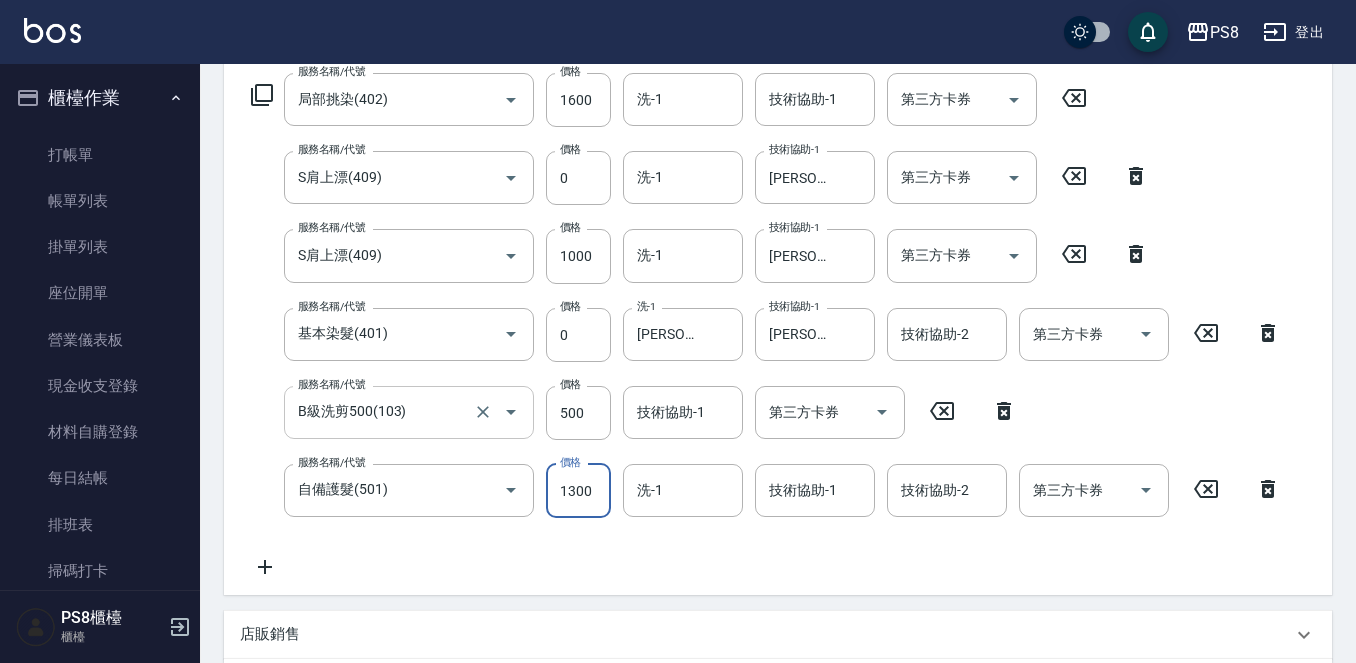 type on "1300" 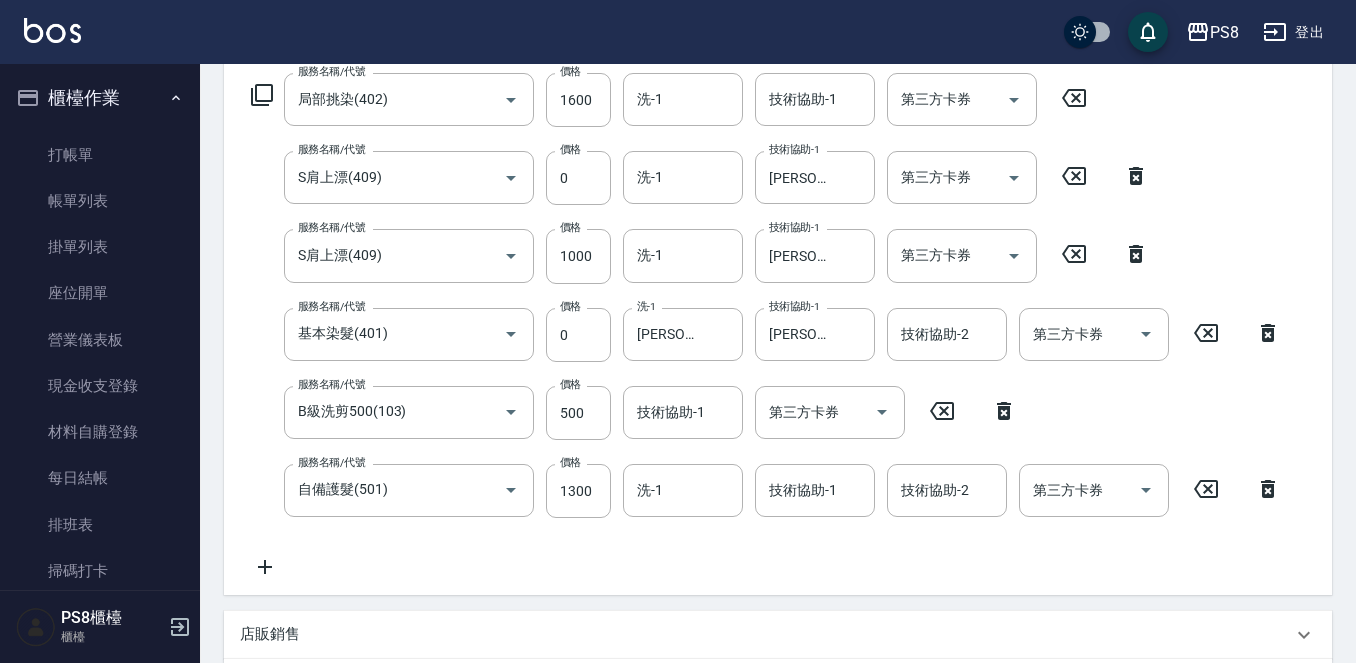 click on "服務名稱/代號 B級洗剪500(103) 服務名稱/代號 價格 500 價格 技術協助-1 技術協助-1 第三方卡券 第三方卡券" 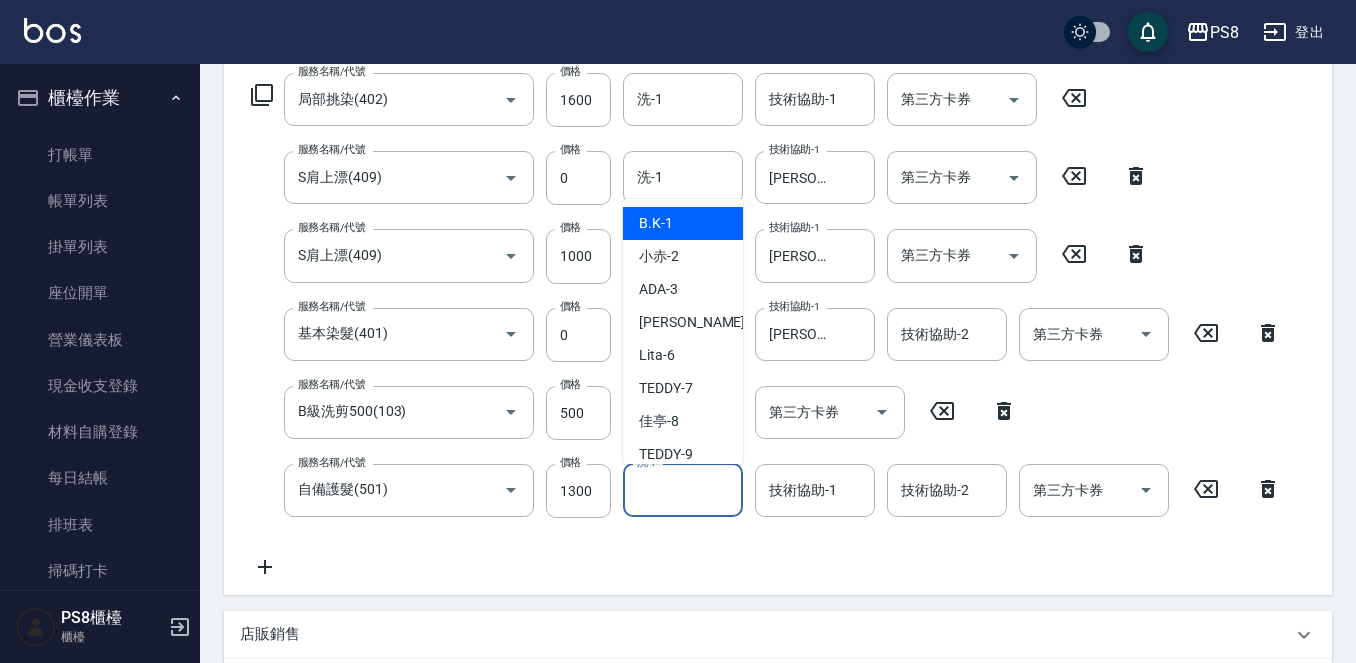 click on "洗-1" at bounding box center [683, 490] 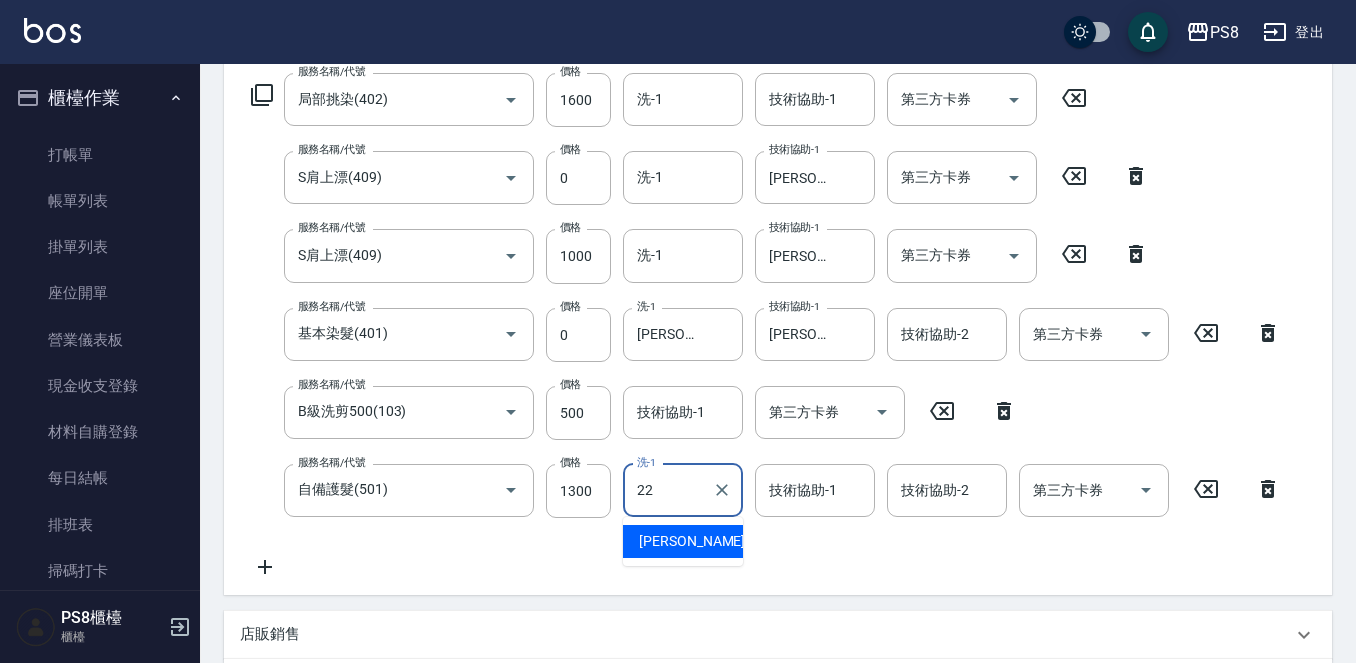 type on "[PERSON_NAME]-22" 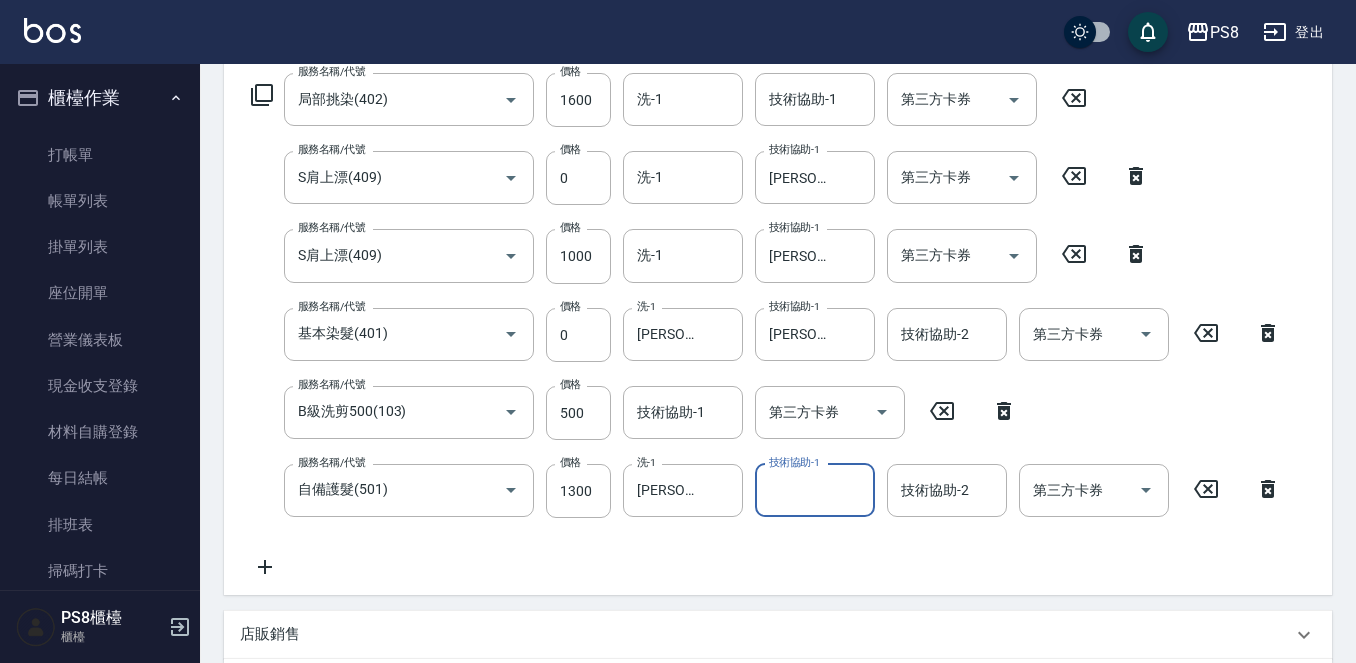 click on "服務名稱/代號 局部挑染(402) 服務名稱/代號 價格 1600 價格 洗-1 洗-1 技術協助-1 技術協助-1 第三方卡券 第三方卡券 服務名稱/代號 S肩上漂(409) 服務名稱/代號 價格 0 價格 洗-1 洗-1 技術協助-1 珮安-22 技術協助-1 第三方卡券 第三方卡券 服務名稱/代號 S肩上漂(409) 服務名稱/代號 價格 1000 價格 洗-1 洗-1 技術協助-1 珮安-22 技術協助-1 第三方卡券 第三方卡券 服務名稱/代號 基本染髮(401) 服務名稱/代號 價格 0 價格 洗-1 珮安-22 洗-1 技術協助-1 珮安-22 技術協助-1 技術協助-2 技術協助-2 第三方卡券 第三方卡券 服務名稱/代號 B級洗剪500(103) 服務名稱/代號 價格 500 價格 技術協助-1 技術協助-1 第三方卡券 第三方卡券 服務名稱/代號 自備護髮(501) 服務名稱/代號 價格 1300 價格 洗-1 珮安-22 洗-1 技術協助-1 技術協助-1 技術協助-2 技術協助-2 第三方卡券 第三方卡券" at bounding box center [766, 326] 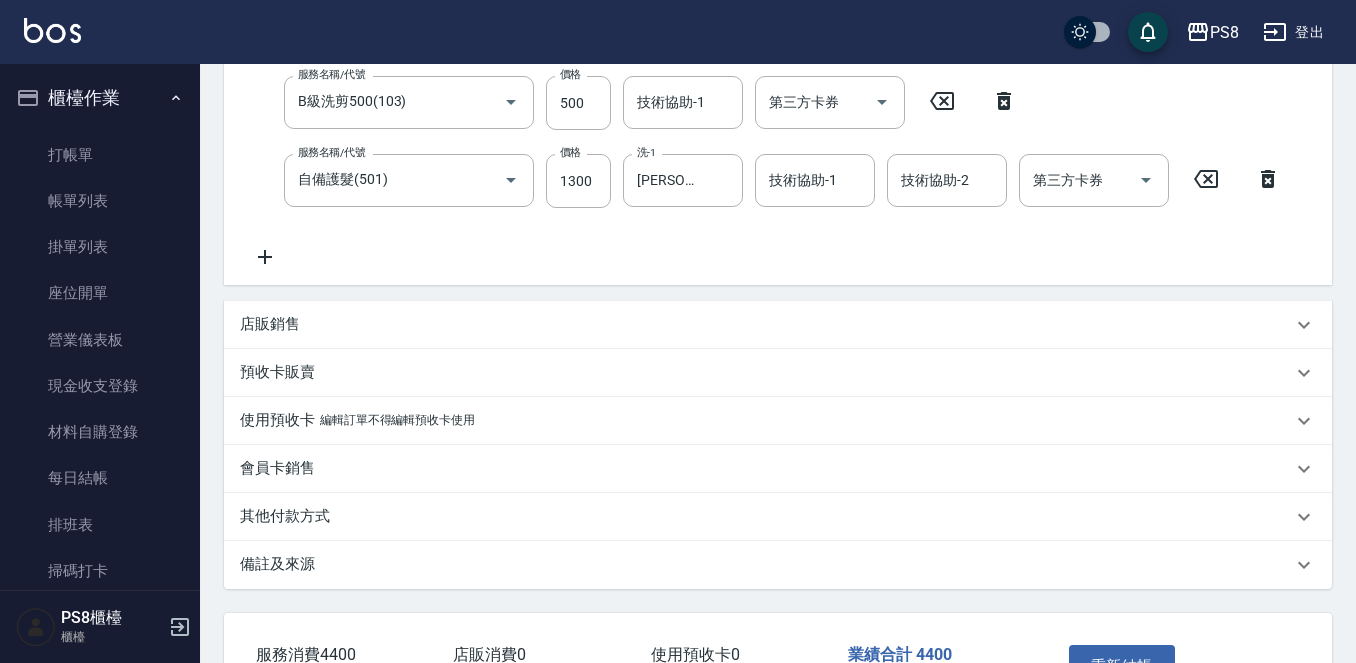 scroll, scrollTop: 779, scrollLeft: 0, axis: vertical 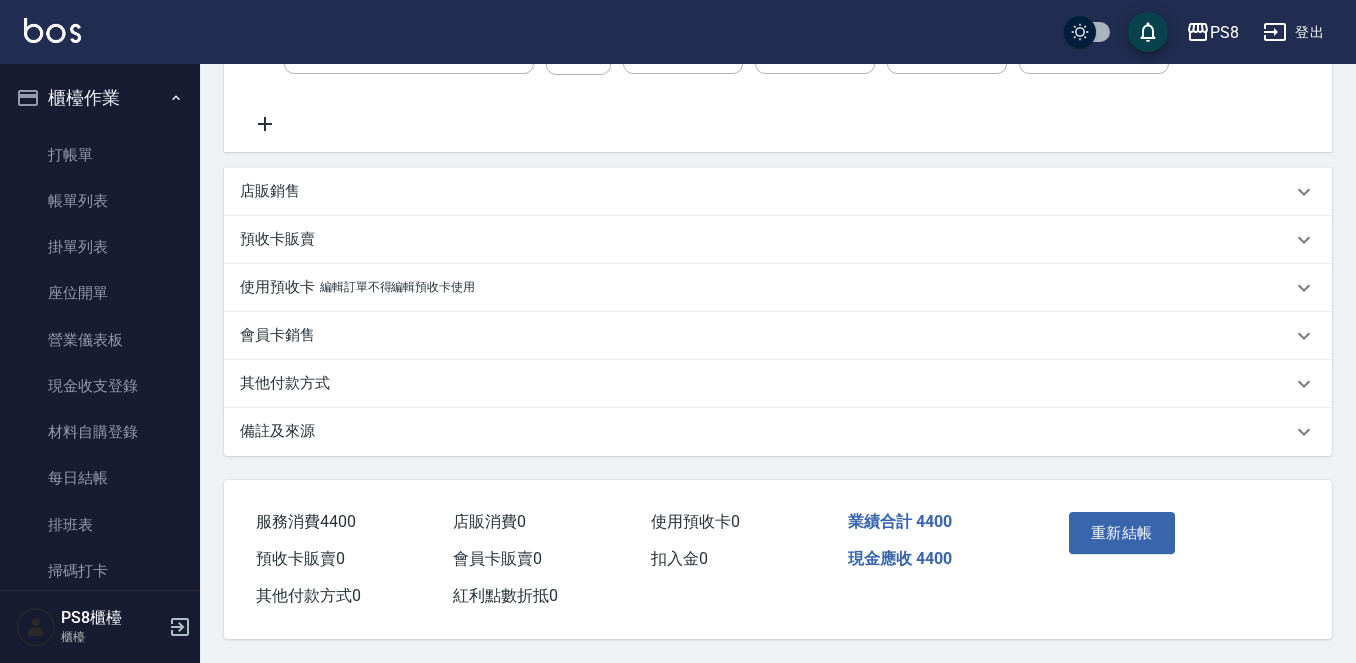click on "其他付款方式" at bounding box center [766, 383] 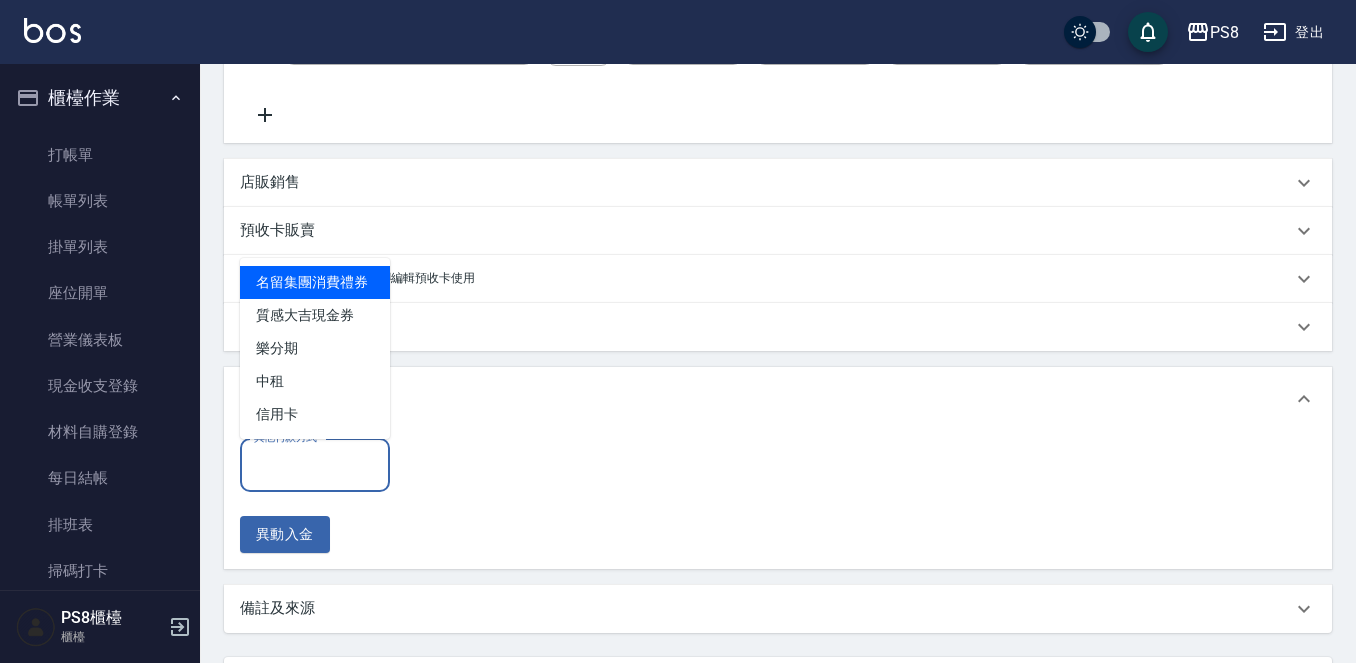click on "其他付款方式" at bounding box center (315, 465) 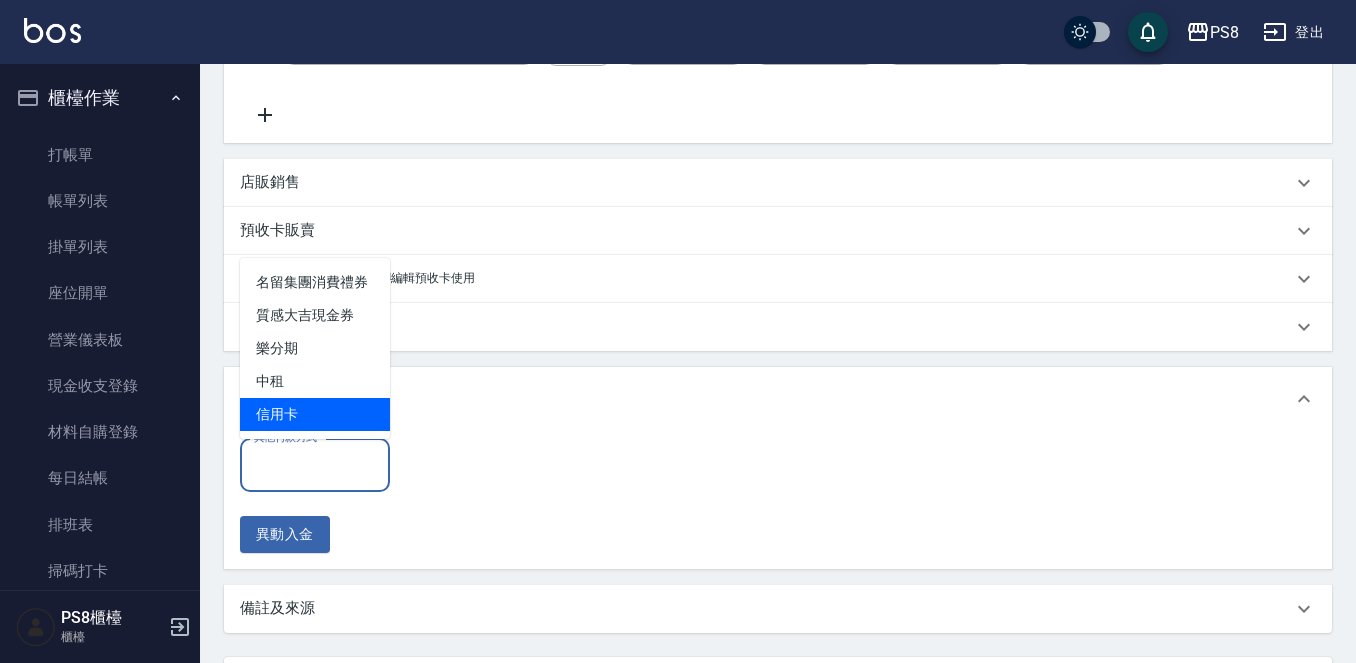 click on "信用卡" at bounding box center [315, 414] 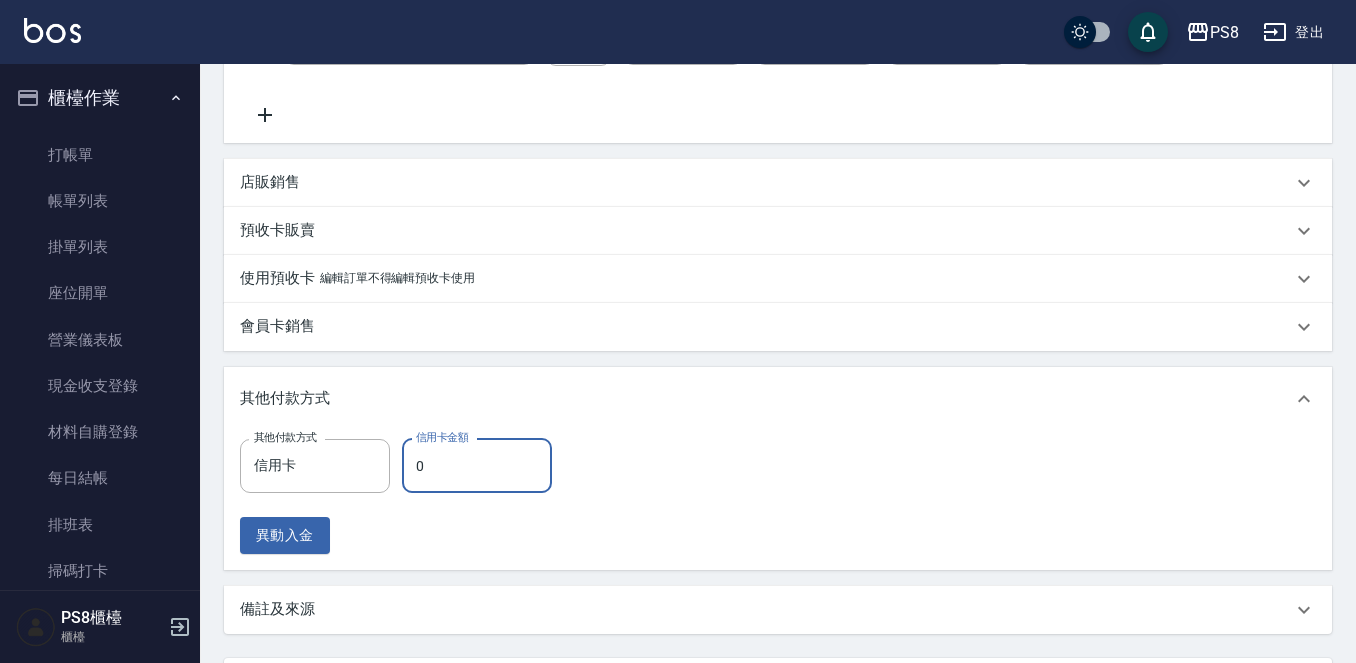 click on "0" at bounding box center [477, 466] 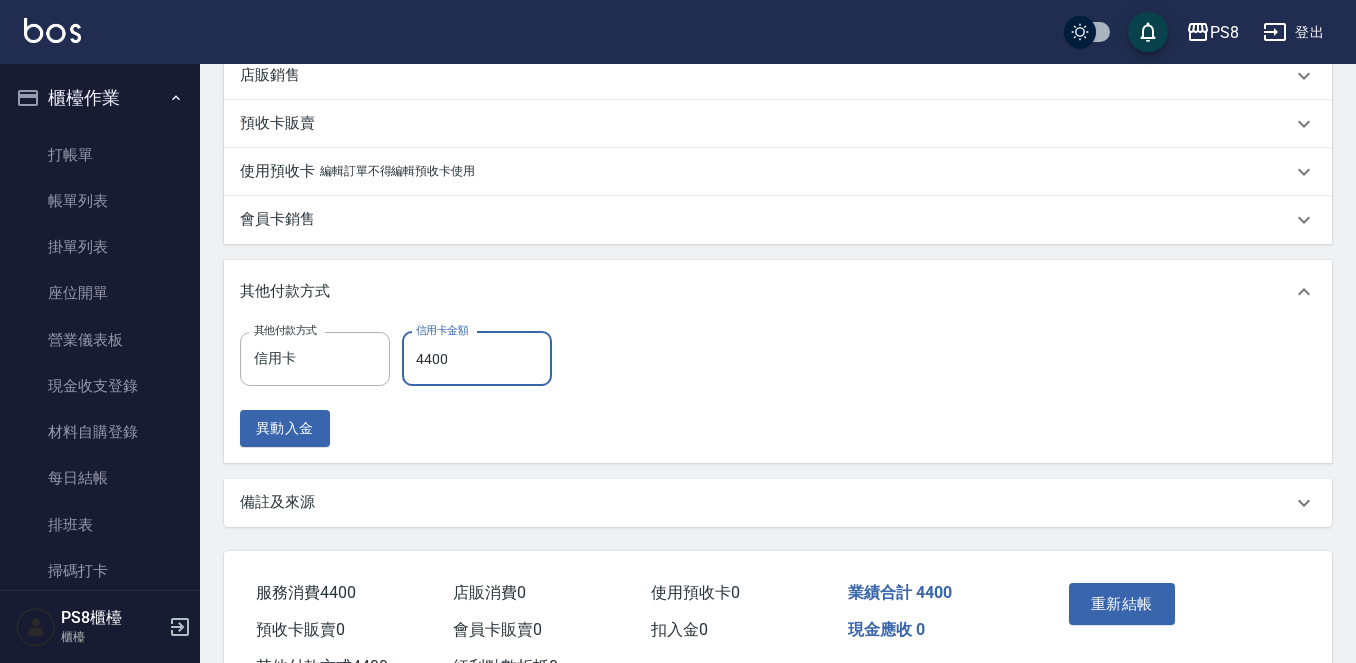 scroll, scrollTop: 966, scrollLeft: 0, axis: vertical 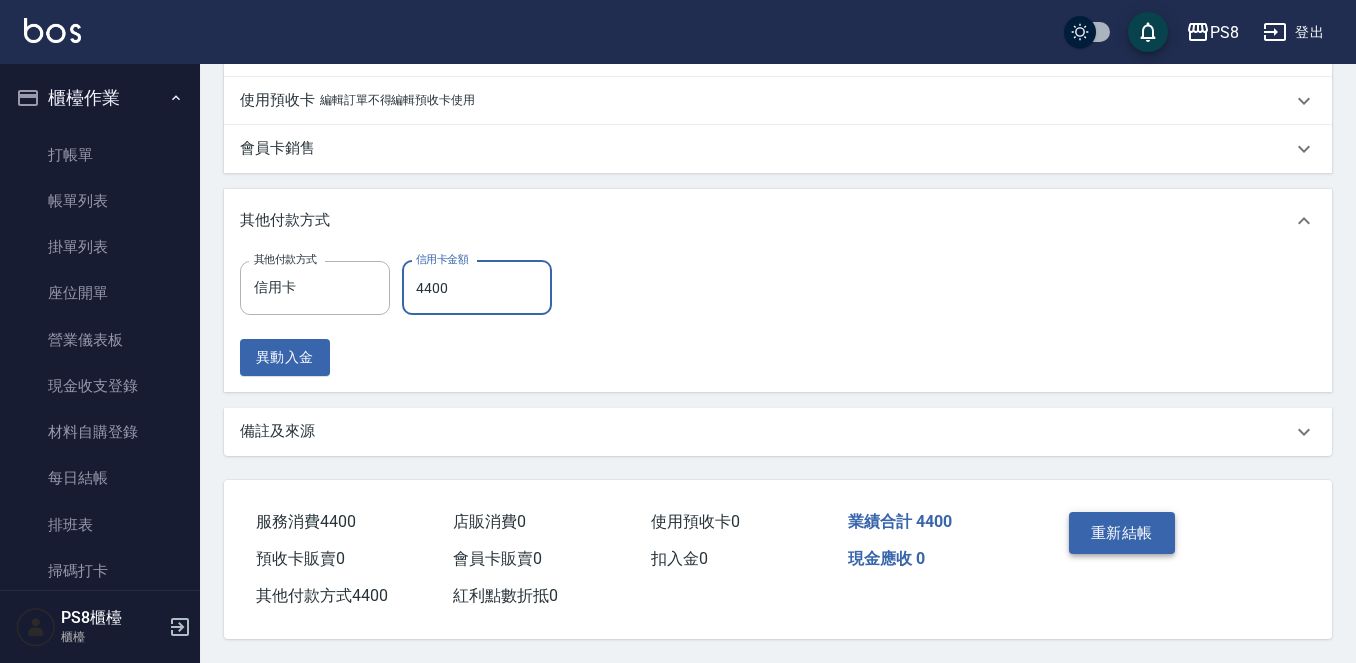 type on "4400" 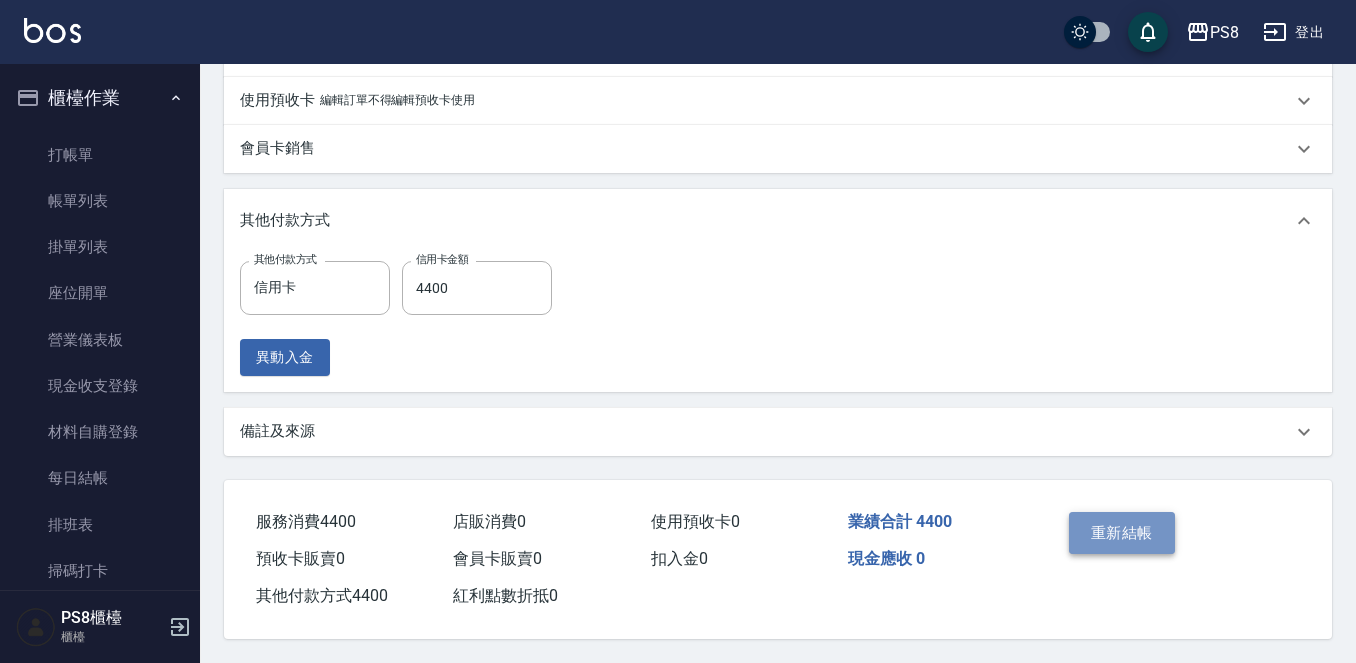 click on "重新結帳" at bounding box center (1122, 533) 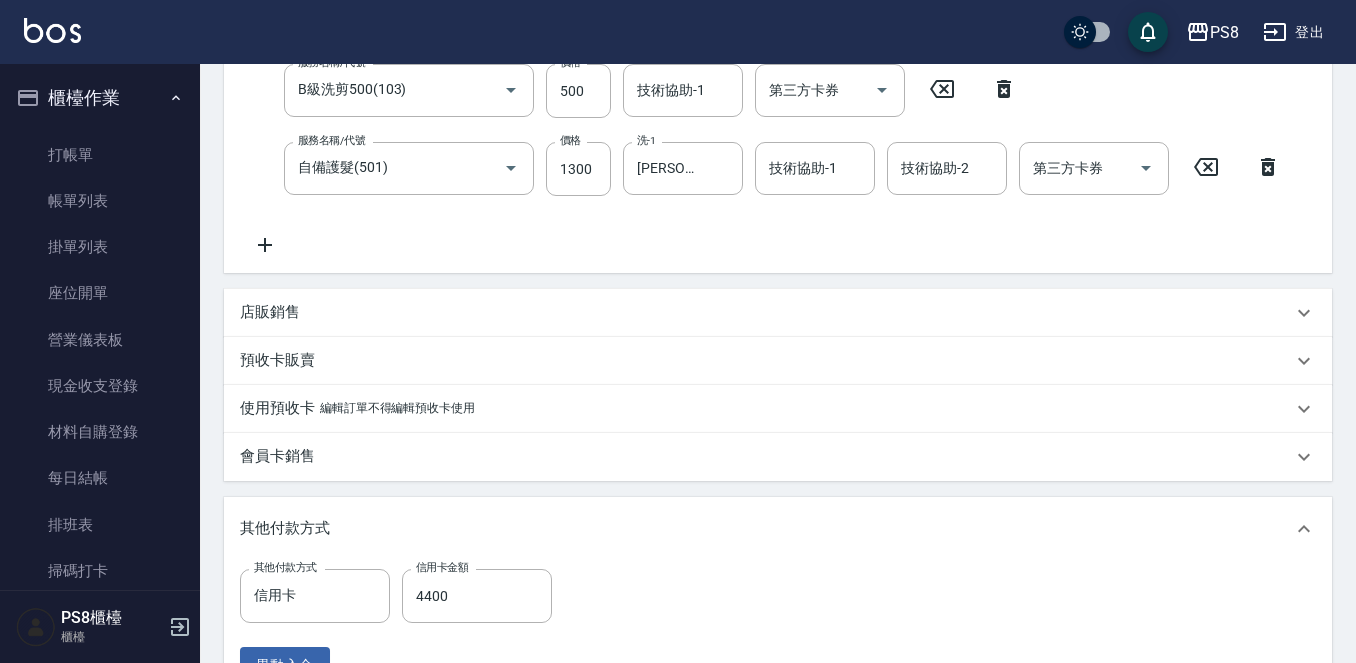 scroll, scrollTop: 466, scrollLeft: 0, axis: vertical 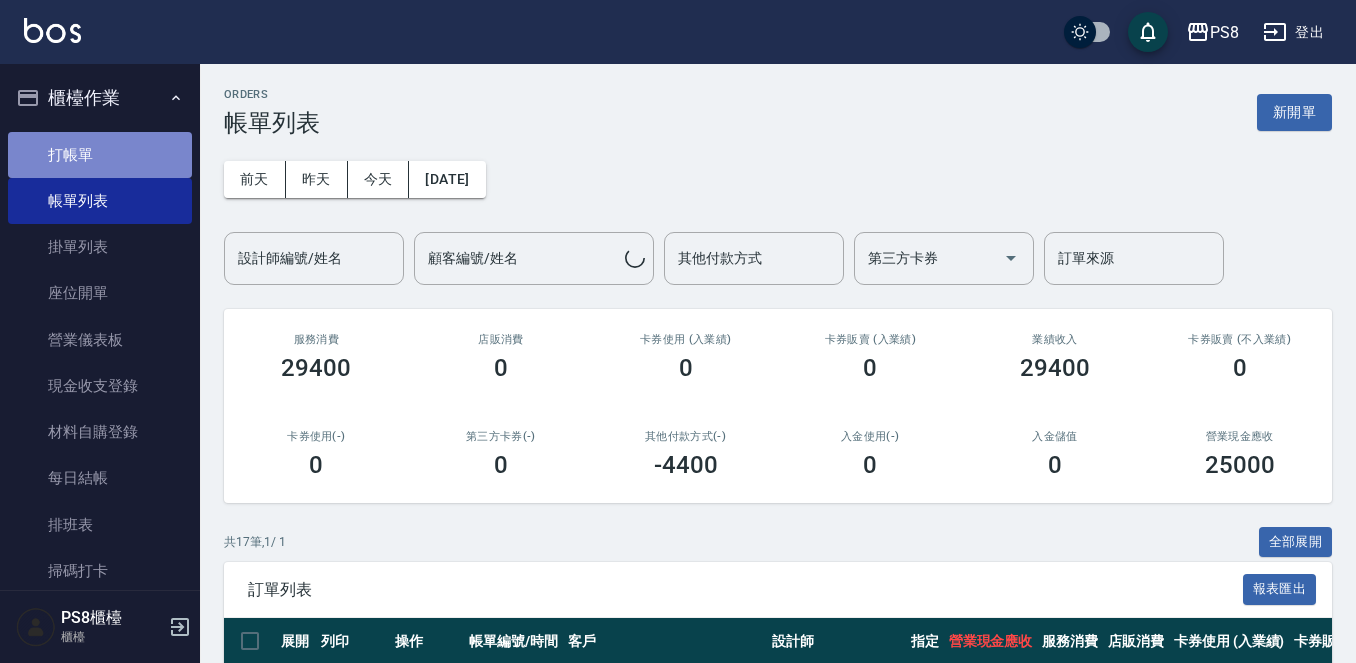 click on "打帳單" at bounding box center (100, 155) 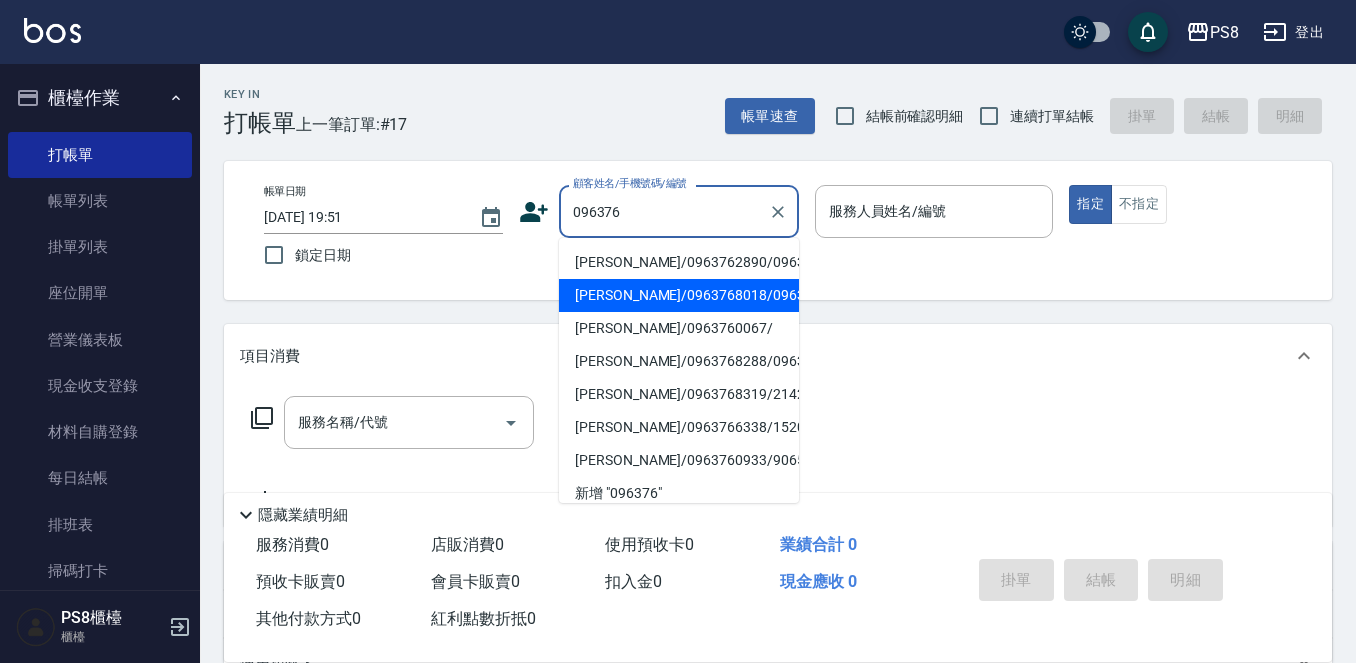 click on "[PERSON_NAME]/0963768018/0963768018" at bounding box center (679, 295) 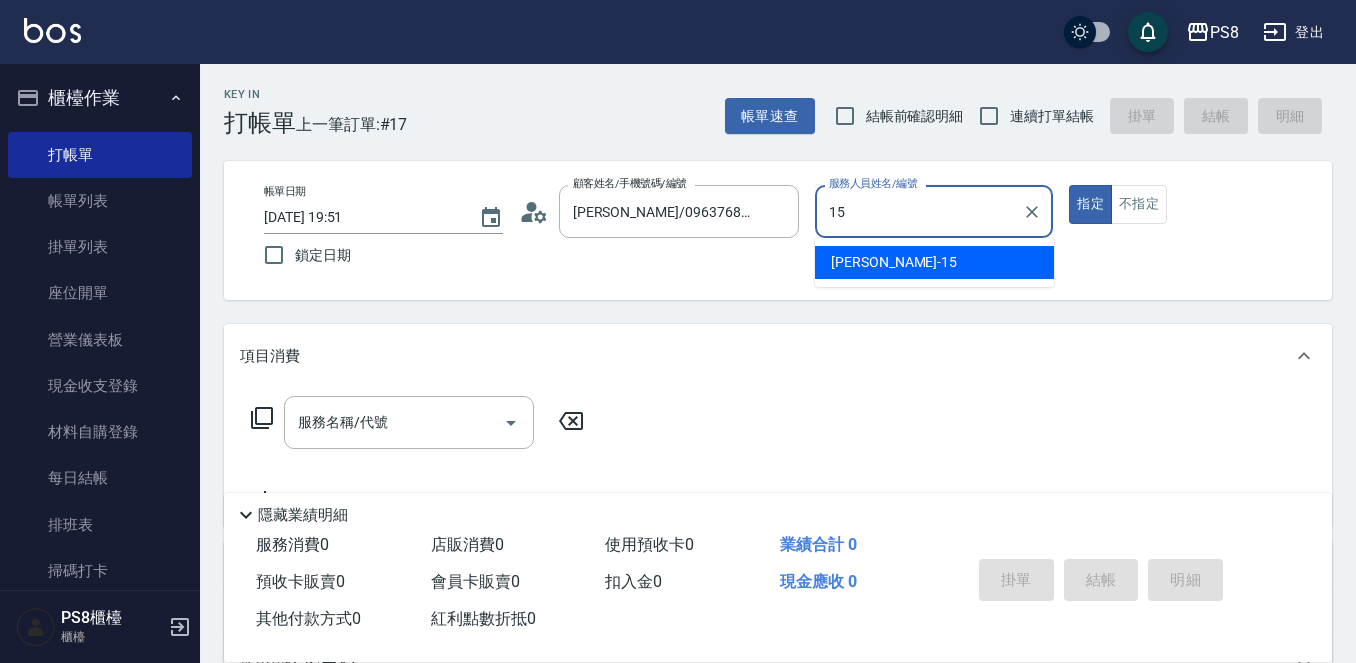 type on "EMMA-15" 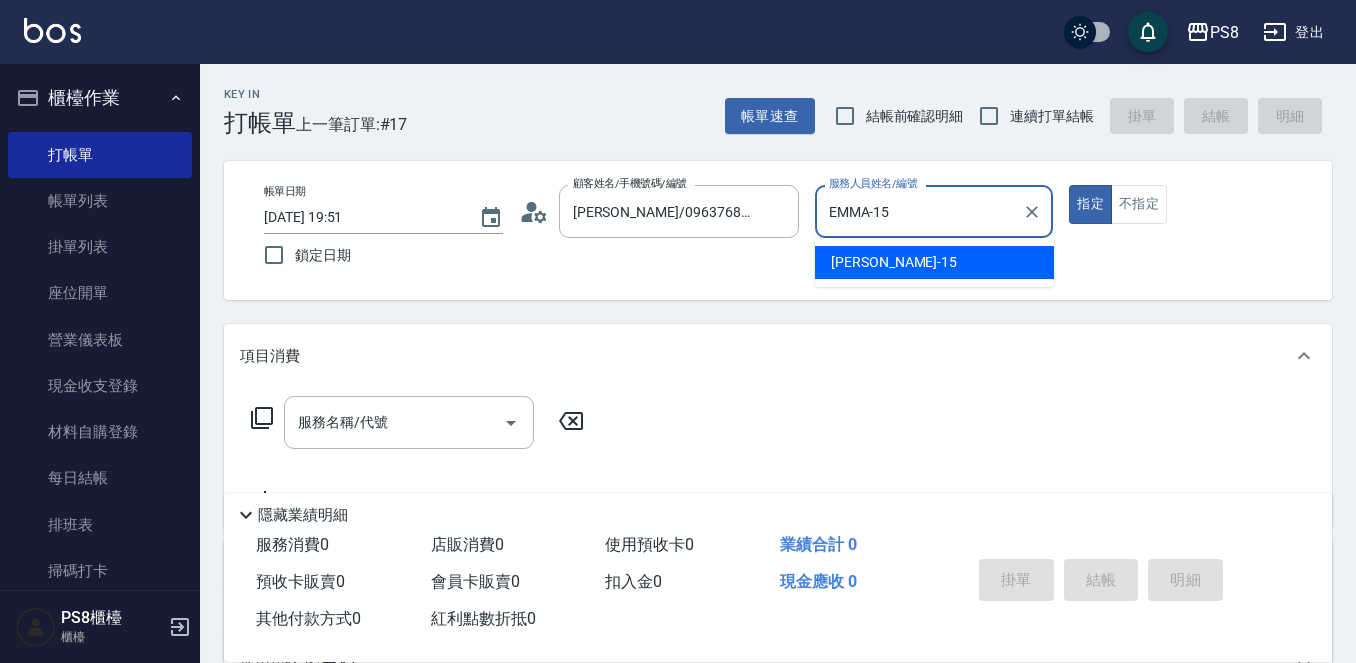 type on "true" 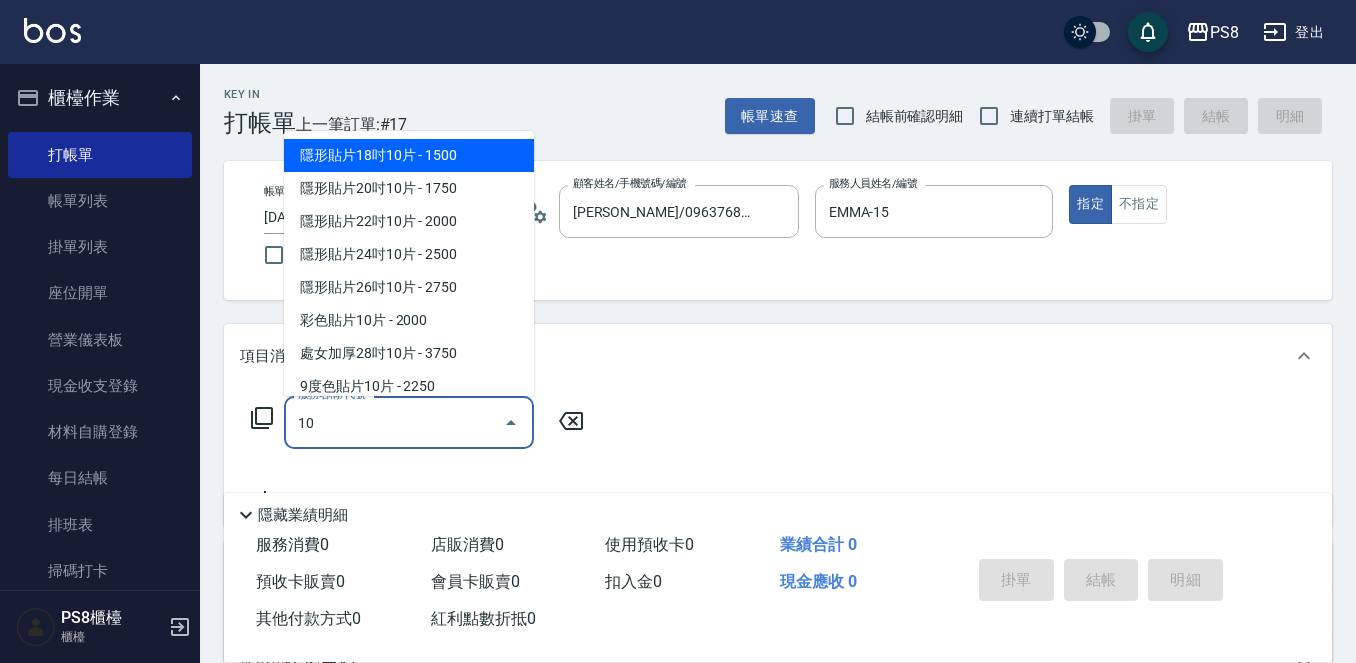 type on "102" 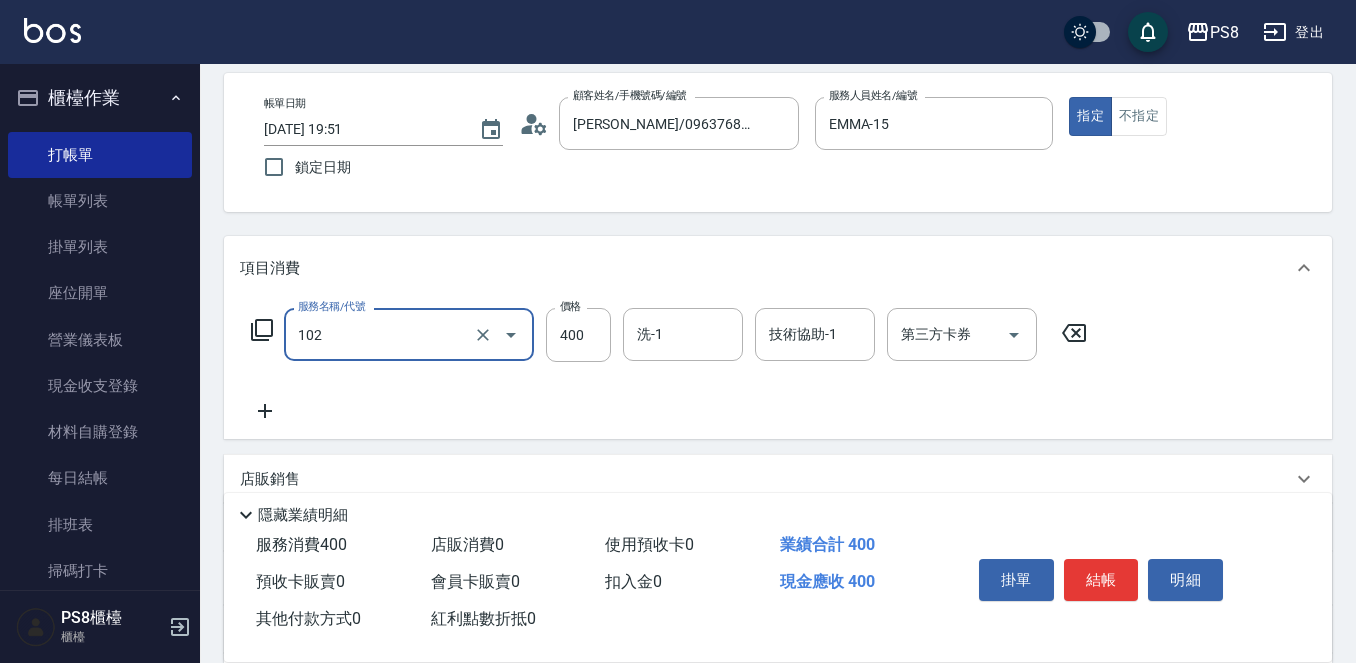 scroll, scrollTop: 200, scrollLeft: 0, axis: vertical 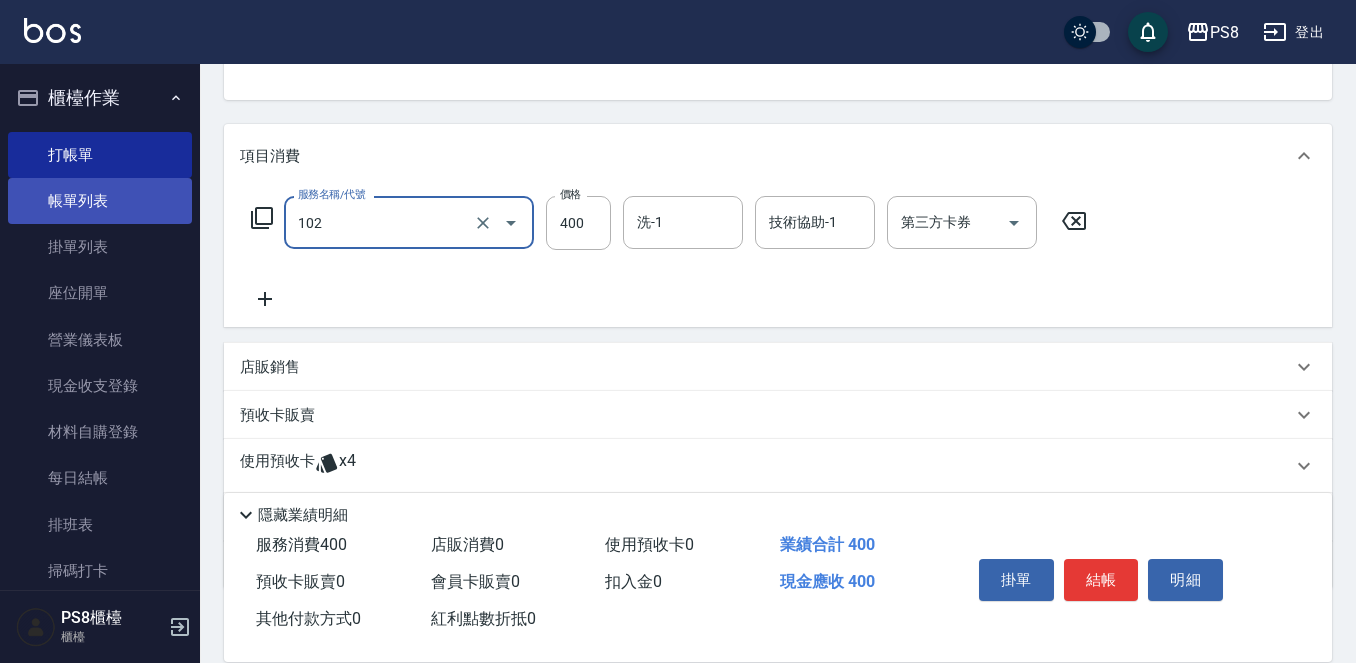 drag, startPoint x: 383, startPoint y: 241, endPoint x: 161, endPoint y: 191, distance: 227.56097 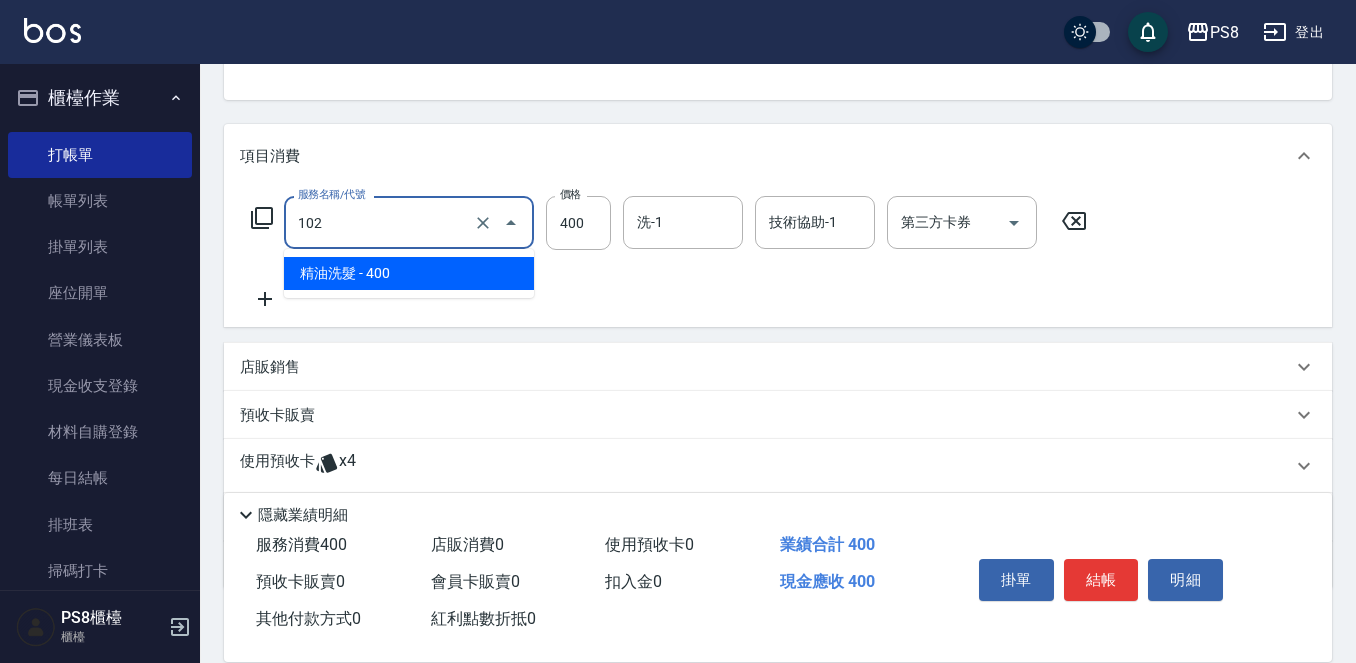 drag, startPoint x: 341, startPoint y: 218, endPoint x: 326, endPoint y: 218, distance: 15 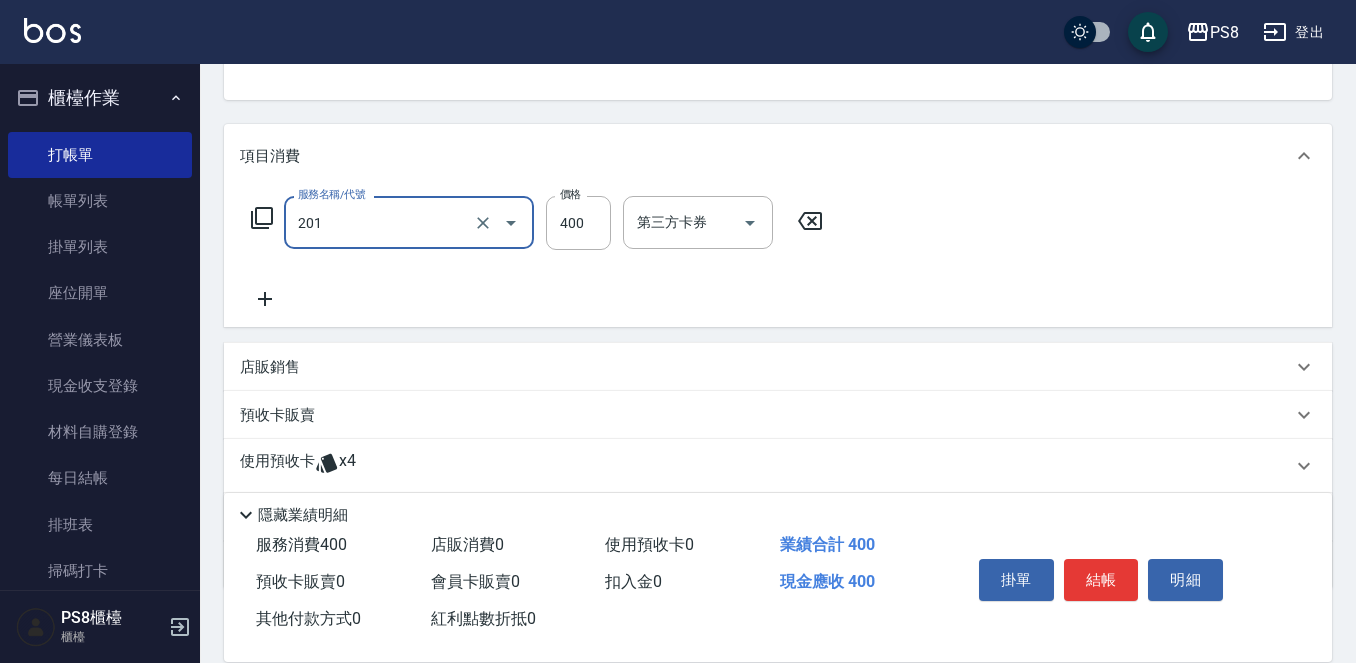 type on "洗剪400(201)" 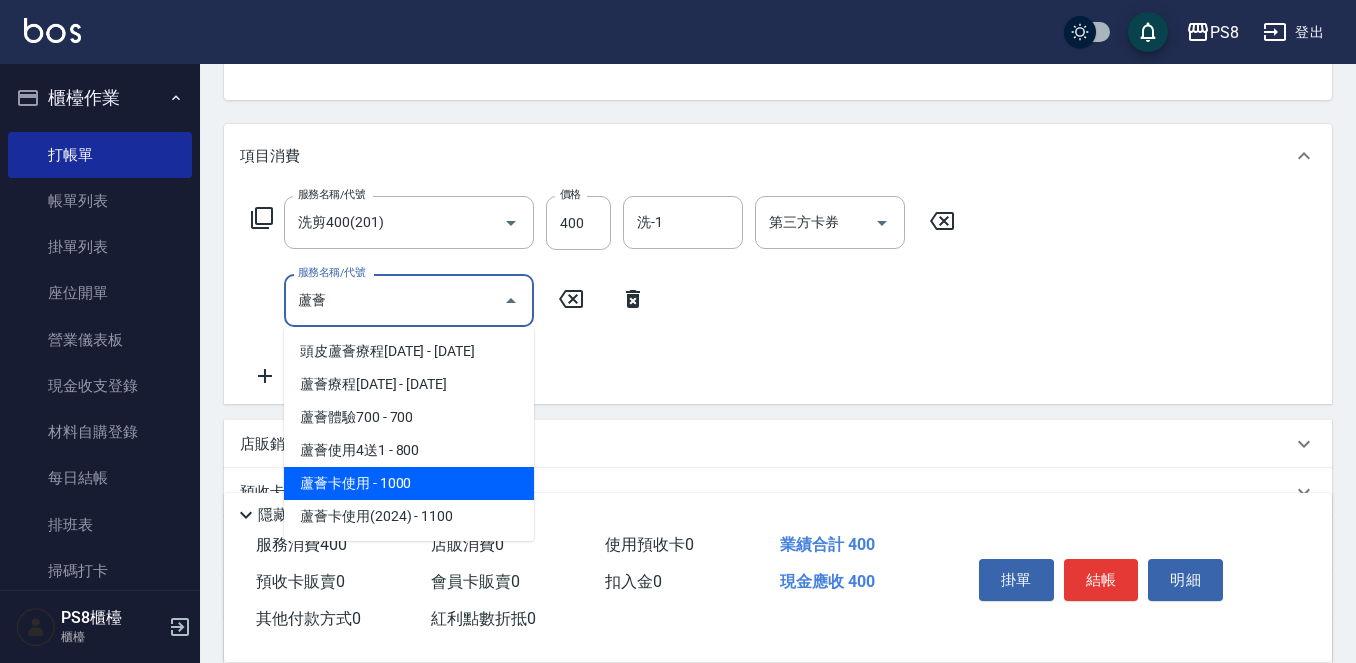 scroll, scrollTop: 395, scrollLeft: 0, axis: vertical 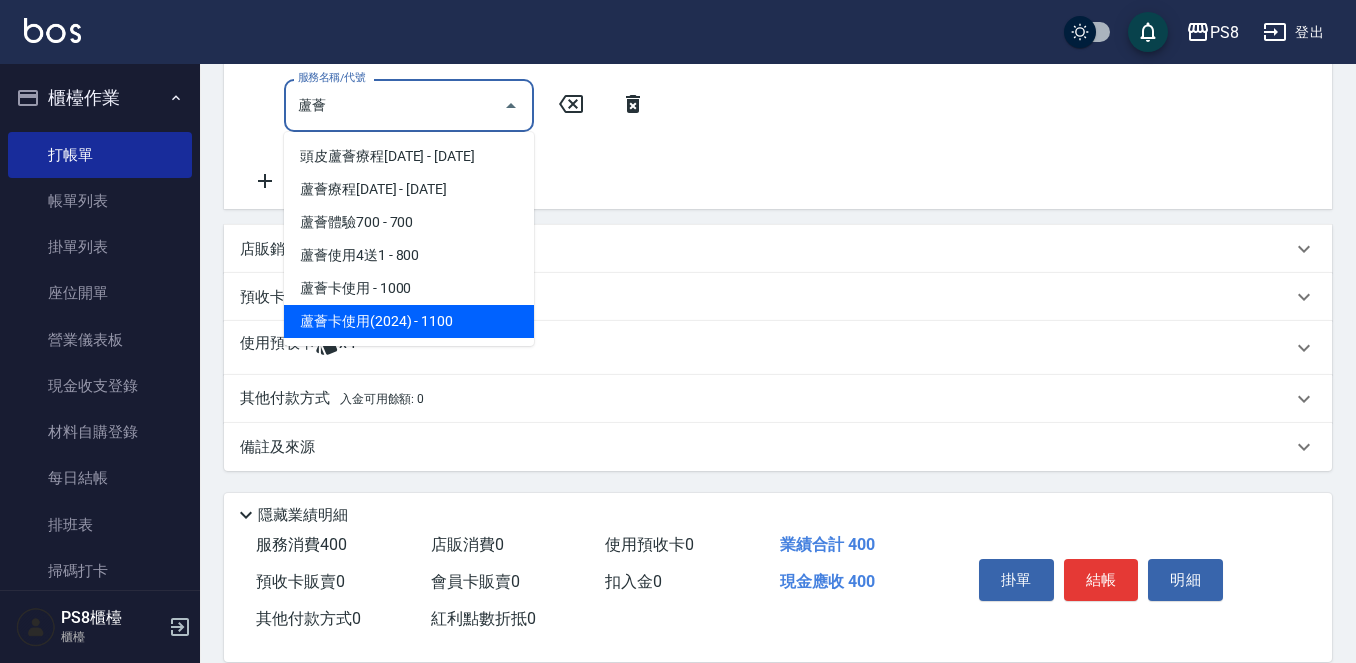 click on "蘆薈卡使用(2024) - 1100" at bounding box center [409, 321] 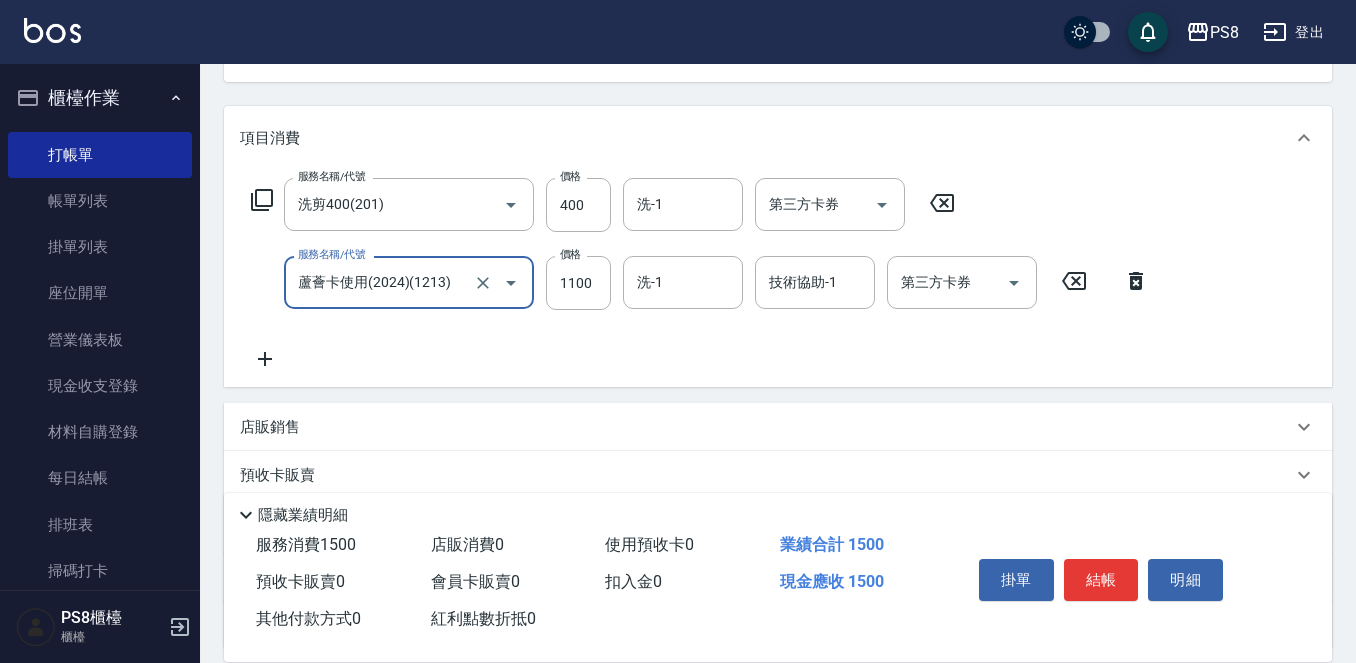 scroll, scrollTop: 195, scrollLeft: 0, axis: vertical 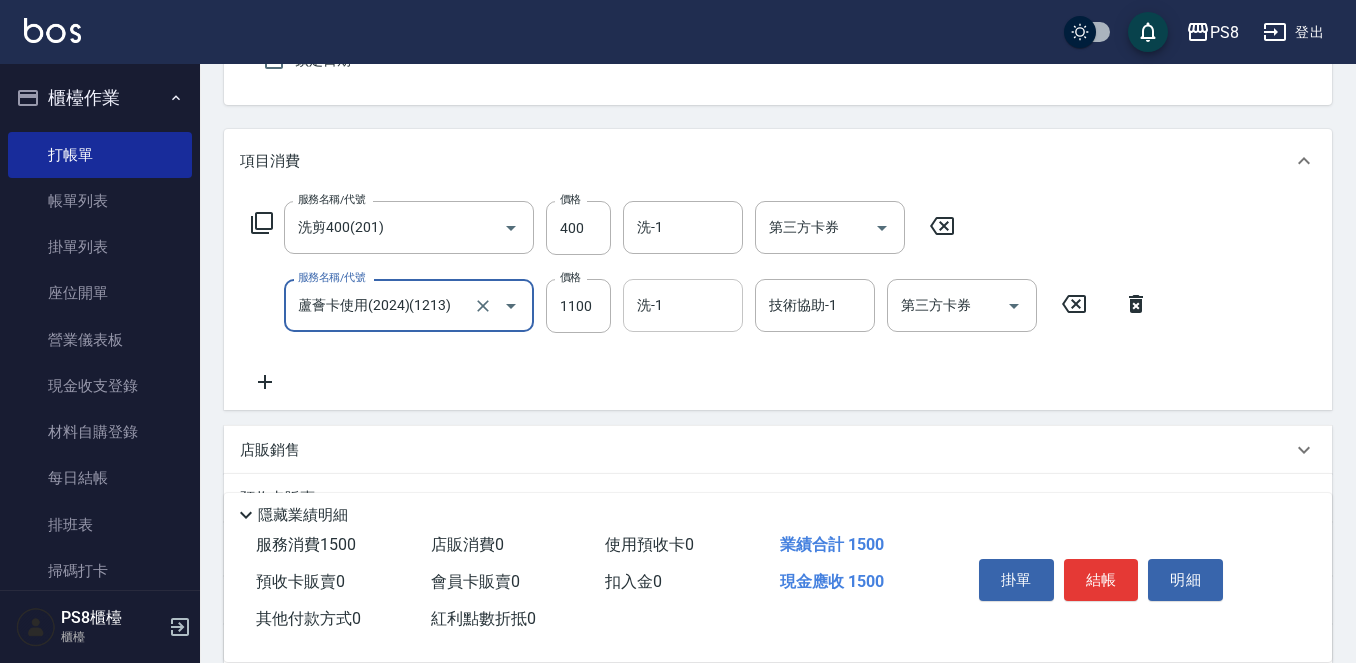 type on "蘆薈卡使用(2024)(1213)" 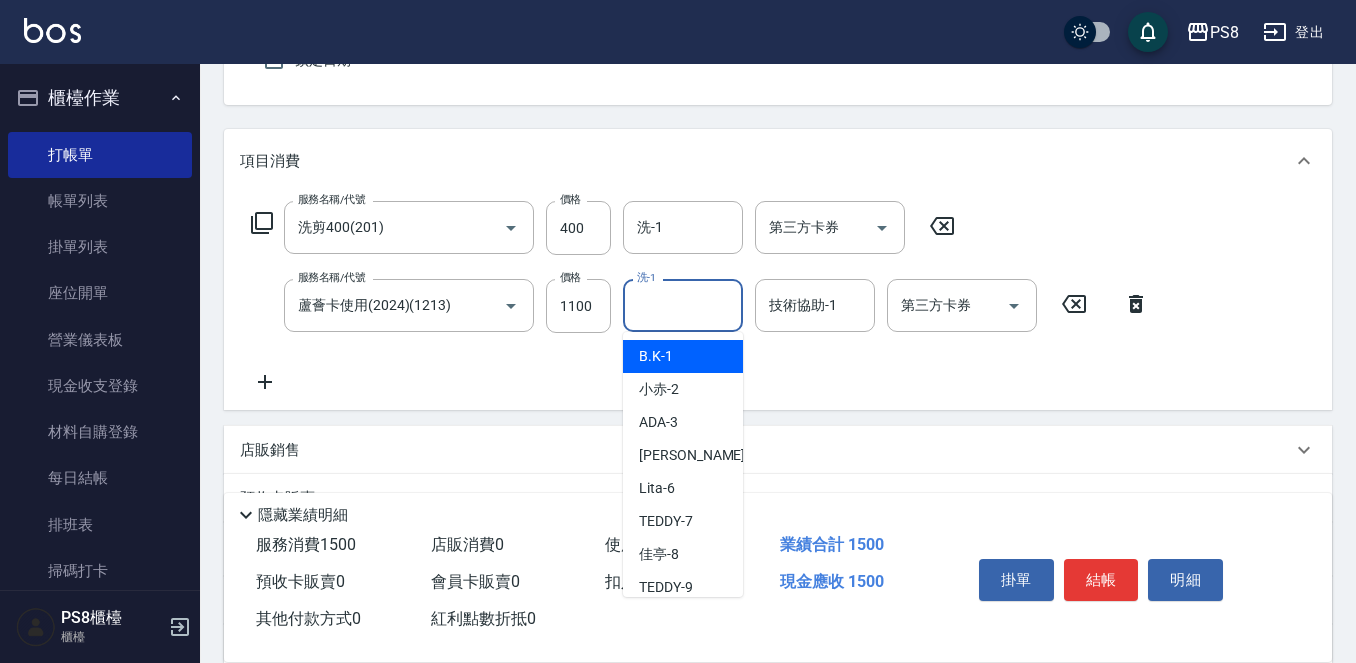 click on "洗-1" at bounding box center [683, 305] 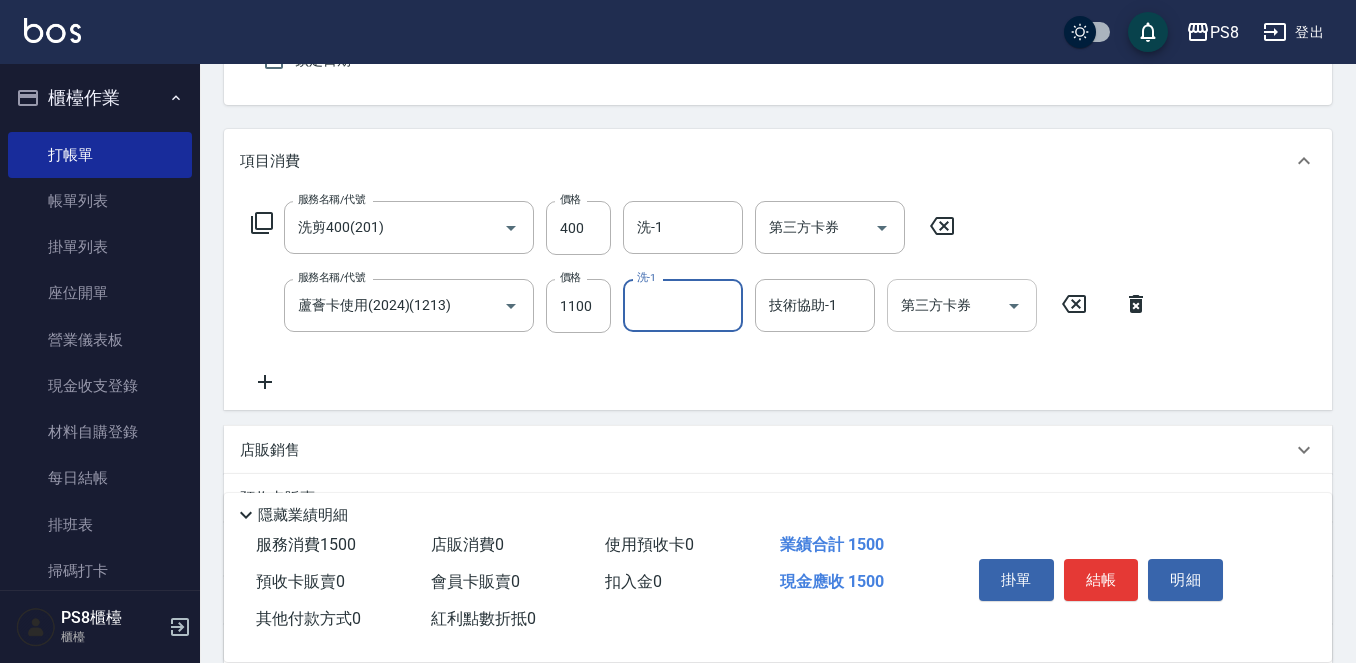 click on "第三方卡券" at bounding box center (947, 305) 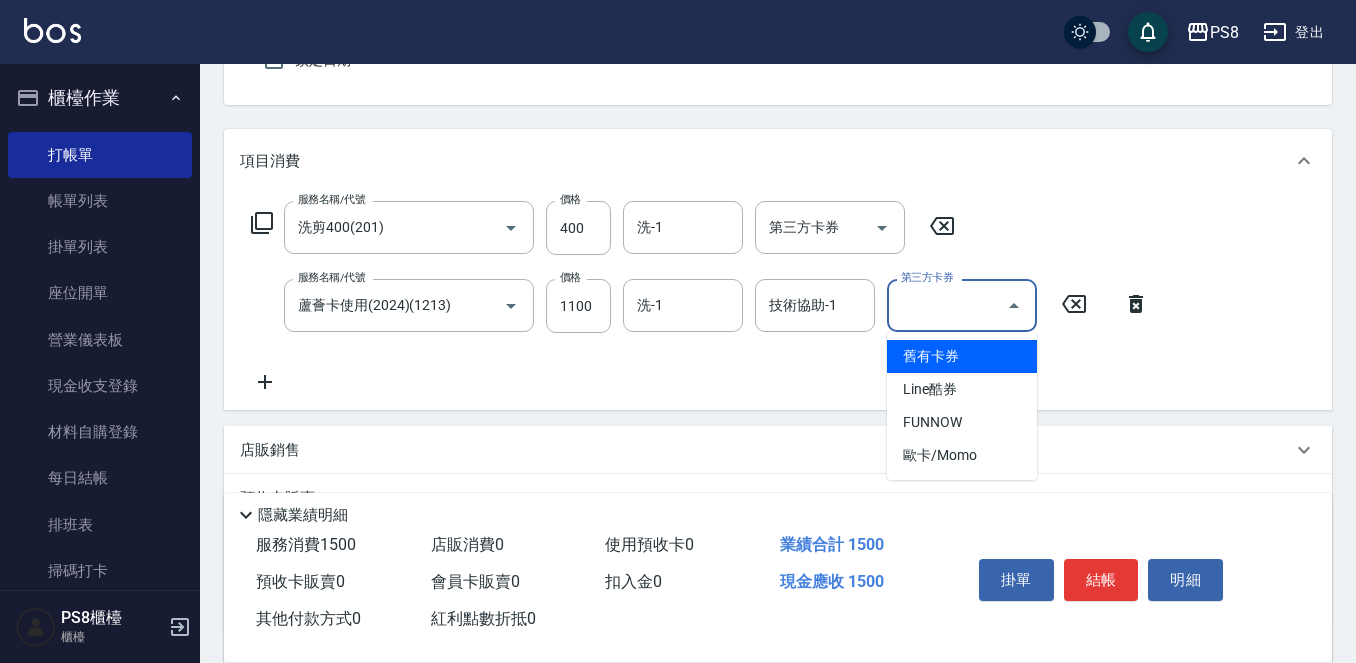 click on "舊有卡券" at bounding box center (962, 356) 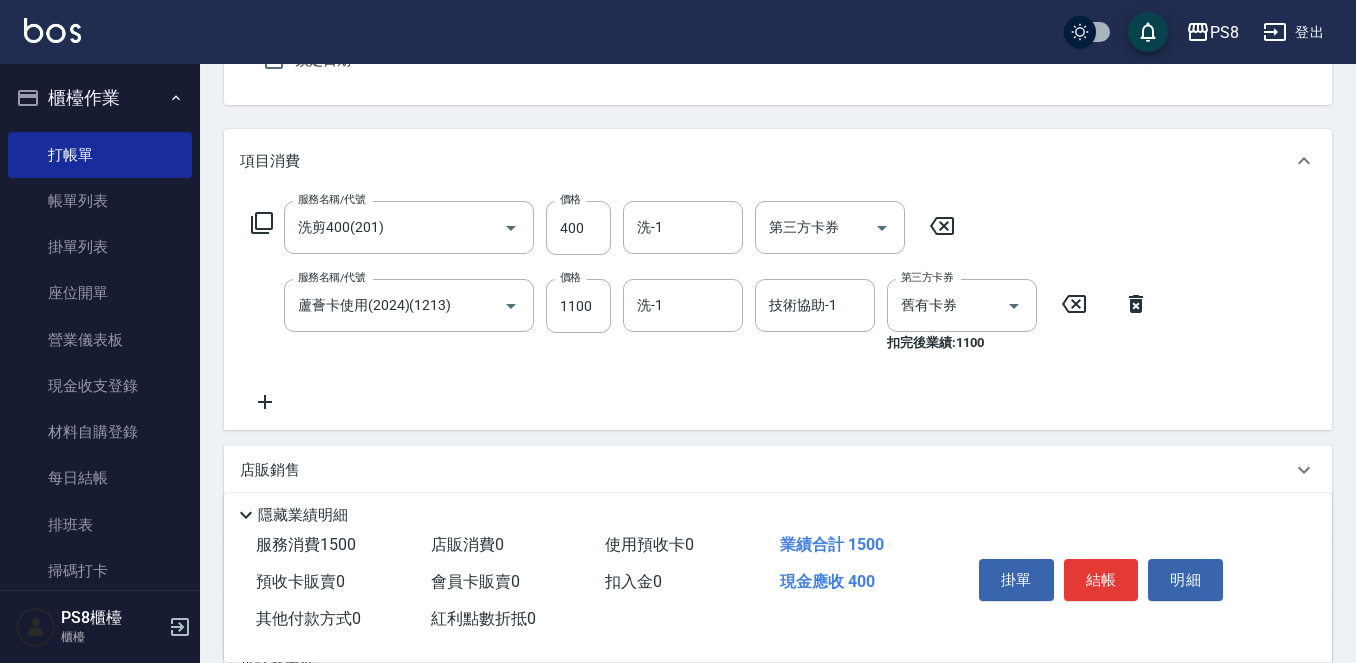 click on "服務名稱/代號 洗剪400(201) 服務名稱/代號 價格 400 價格 洗-1 洗-1 第三方卡券 第三方卡券 服務名稱/代號 蘆薈卡使用(2024)(1213) 服務名稱/代號 價格 1100 價格 洗-1 洗-1 技術協助-1 技術協助-1 第三方卡券 舊有卡券 第三方卡券 扣完後業績: 1100" at bounding box center (700, 307) 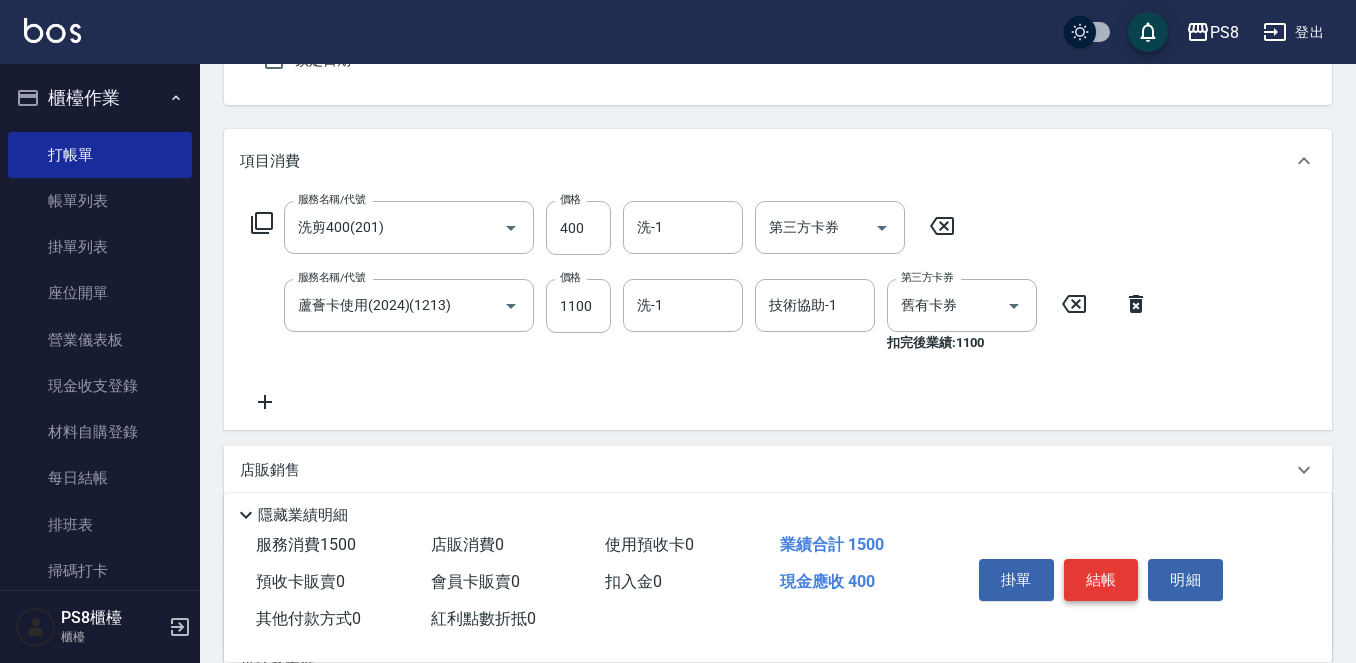 click on "結帳" at bounding box center (1101, 580) 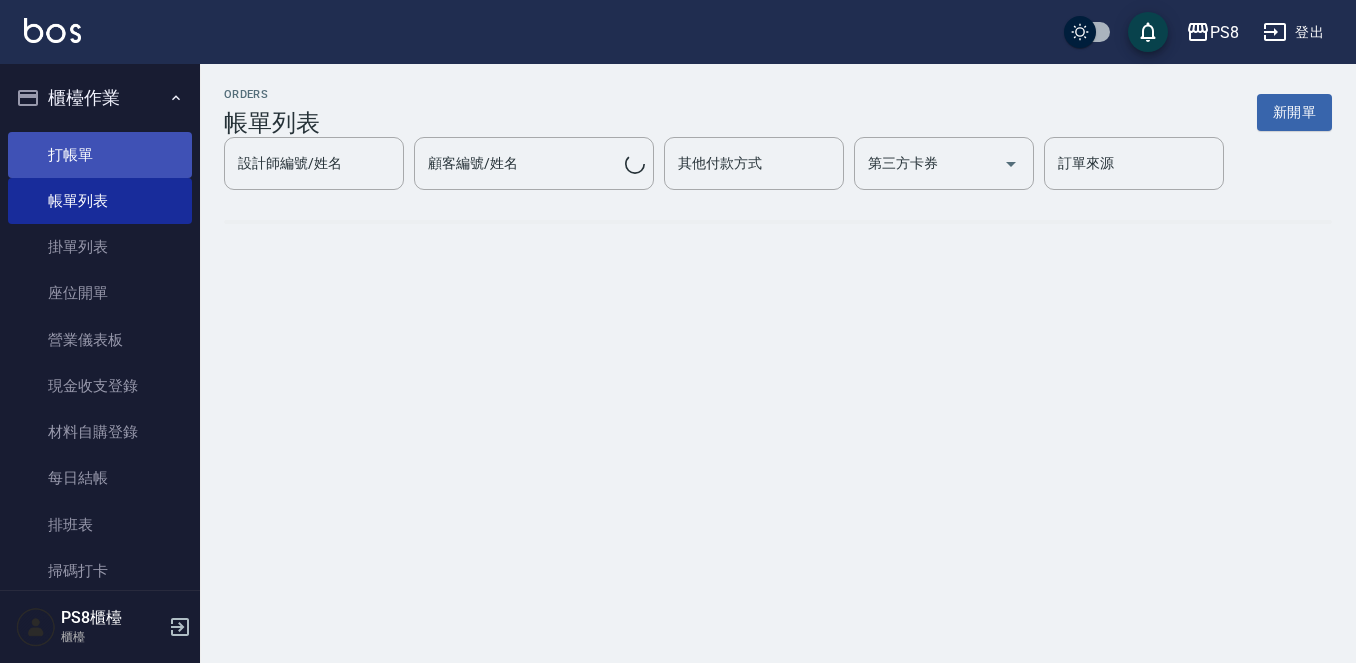 scroll, scrollTop: 0, scrollLeft: 0, axis: both 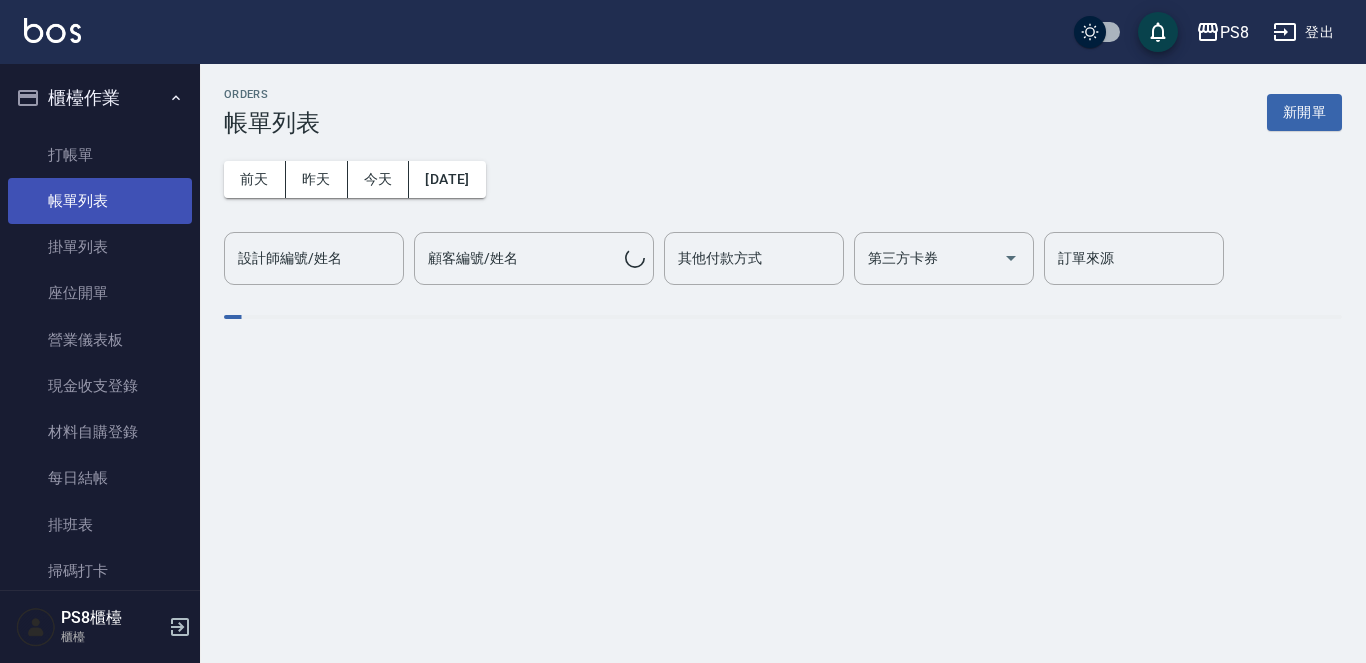 click on "帳單列表" at bounding box center (100, 201) 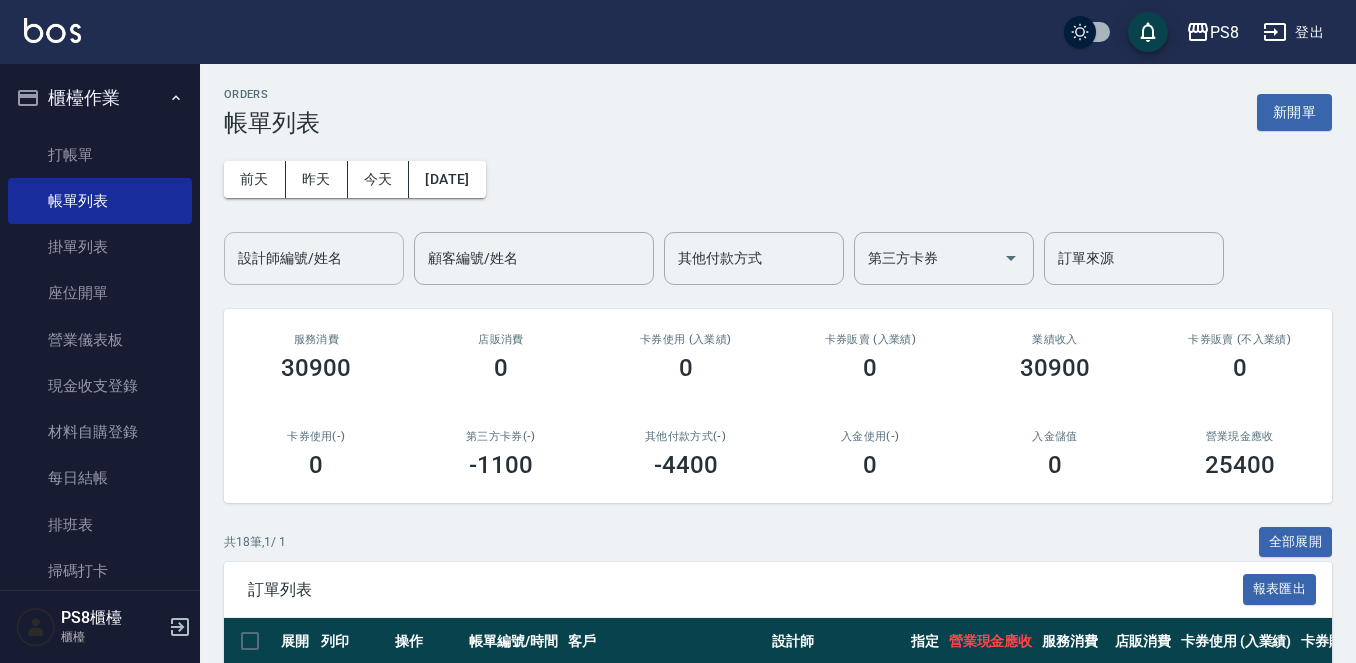click on "設計師編號/姓名" at bounding box center [314, 258] 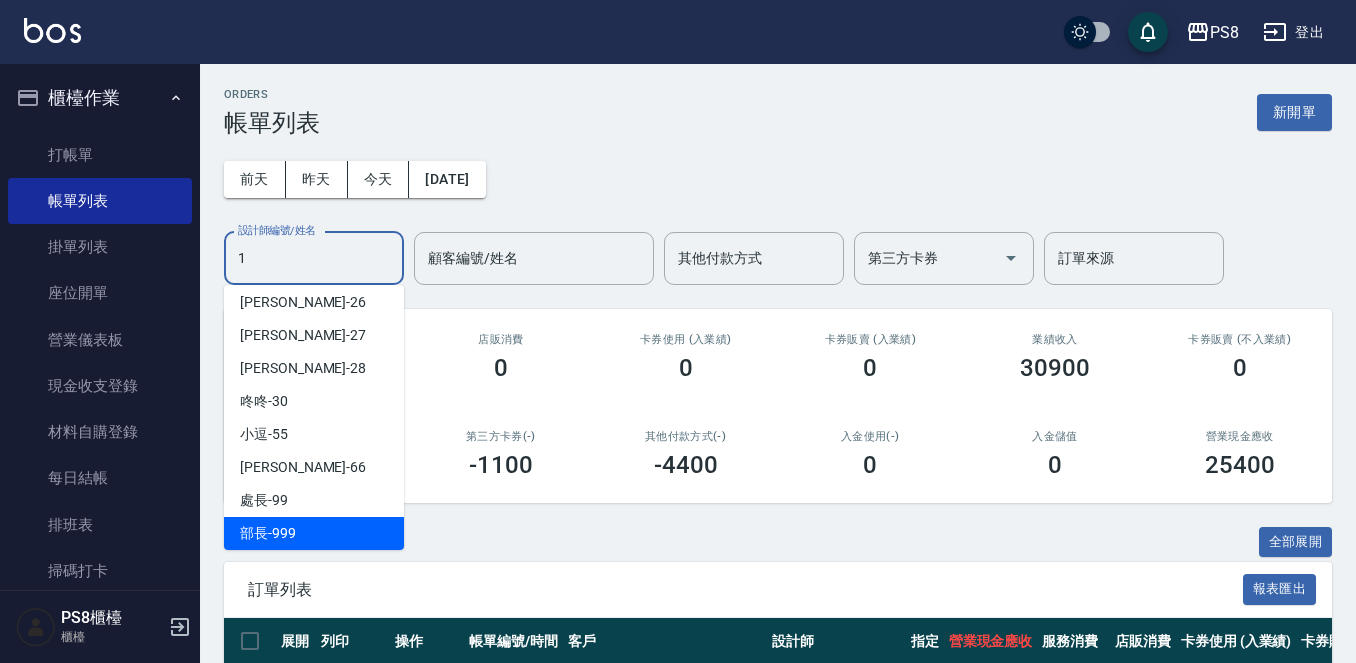 scroll, scrollTop: 0, scrollLeft: 0, axis: both 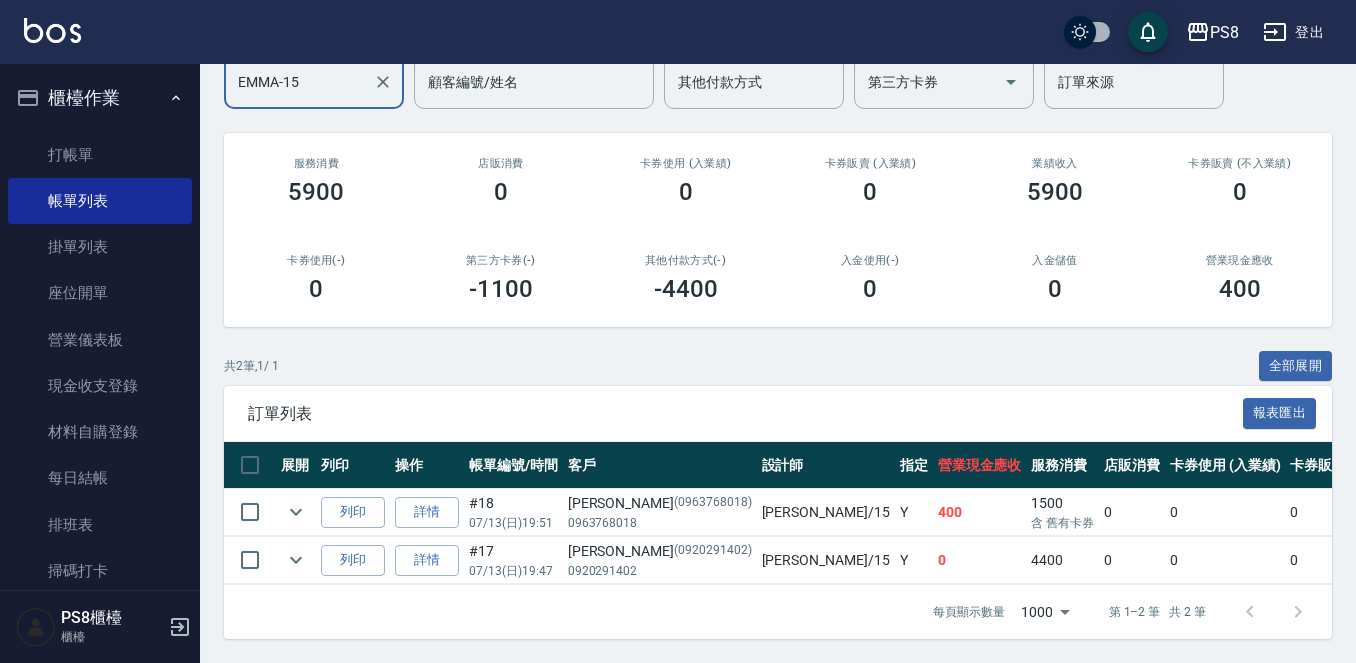 type on "EMMA-15" 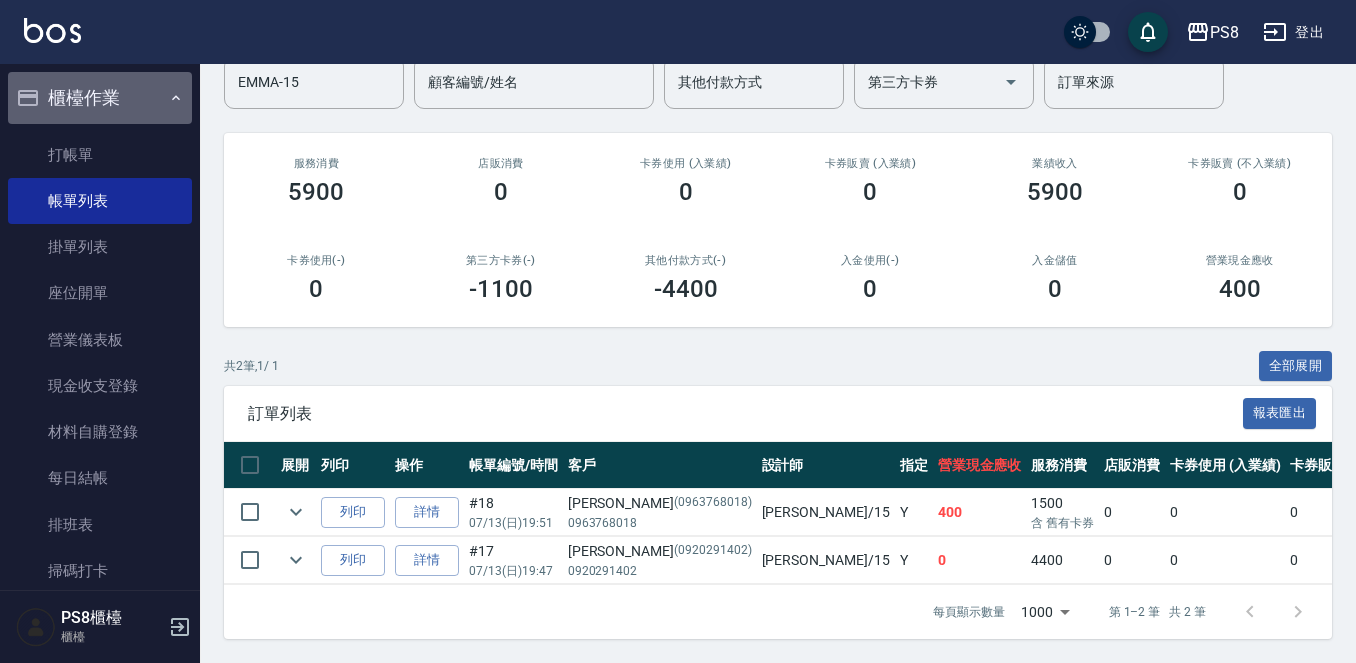 click on "櫃檯作業" at bounding box center (100, 98) 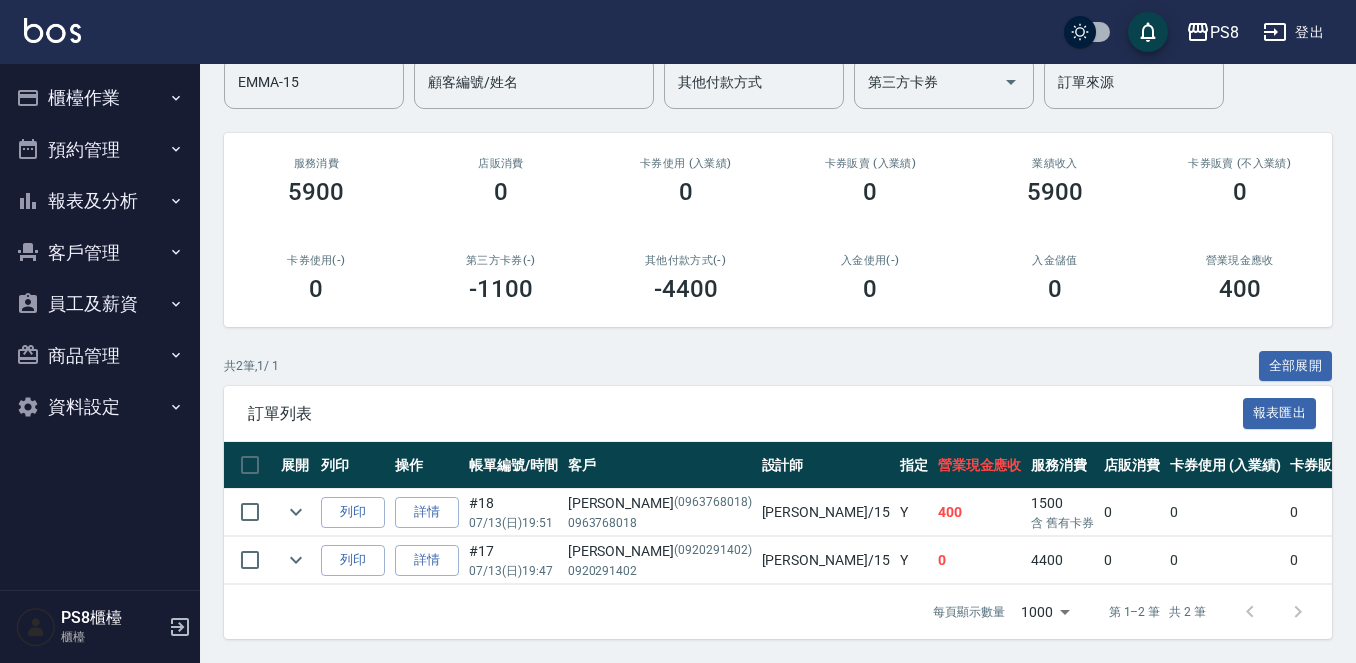 click on "報表及分析" at bounding box center [100, 201] 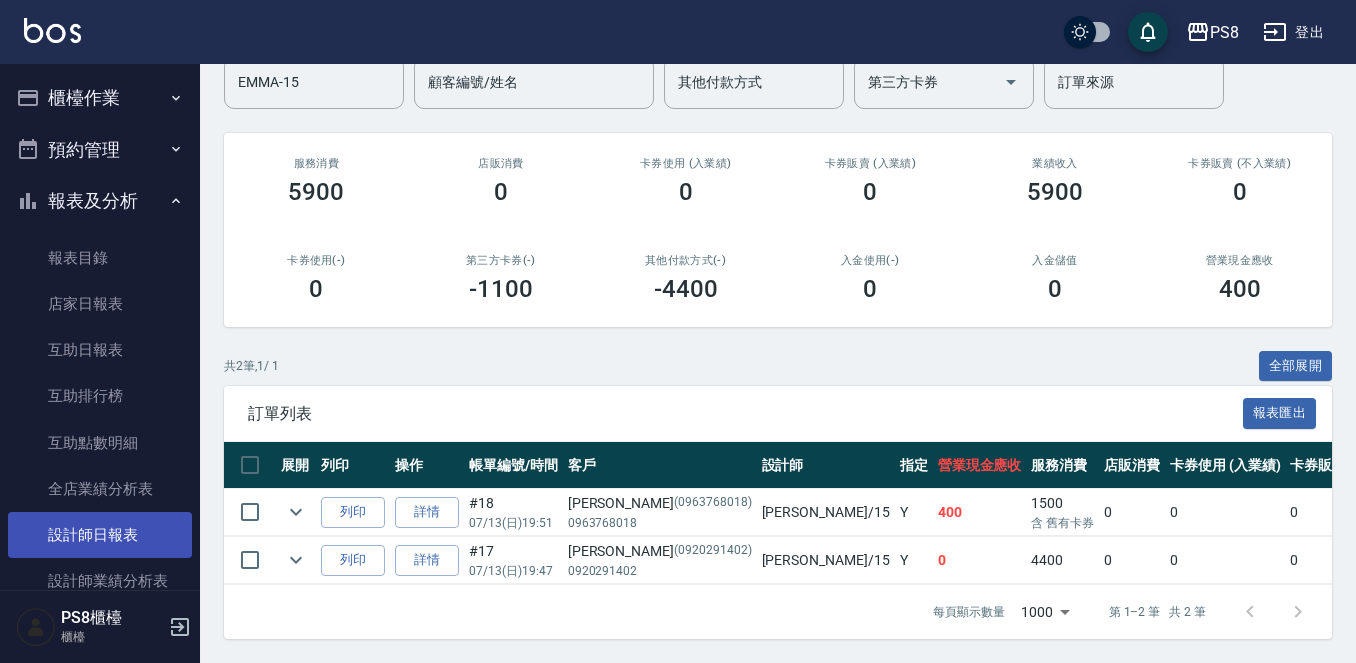 click on "設計師日報表" at bounding box center (100, 535) 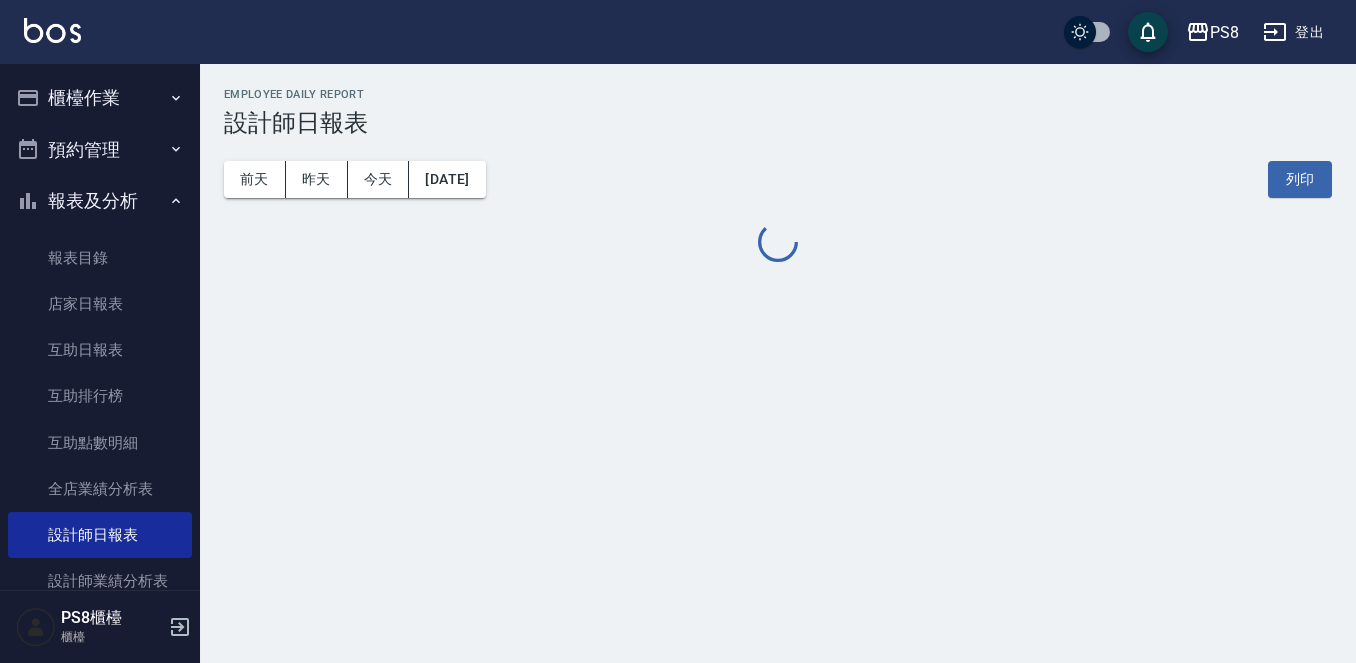 scroll, scrollTop: 0, scrollLeft: 0, axis: both 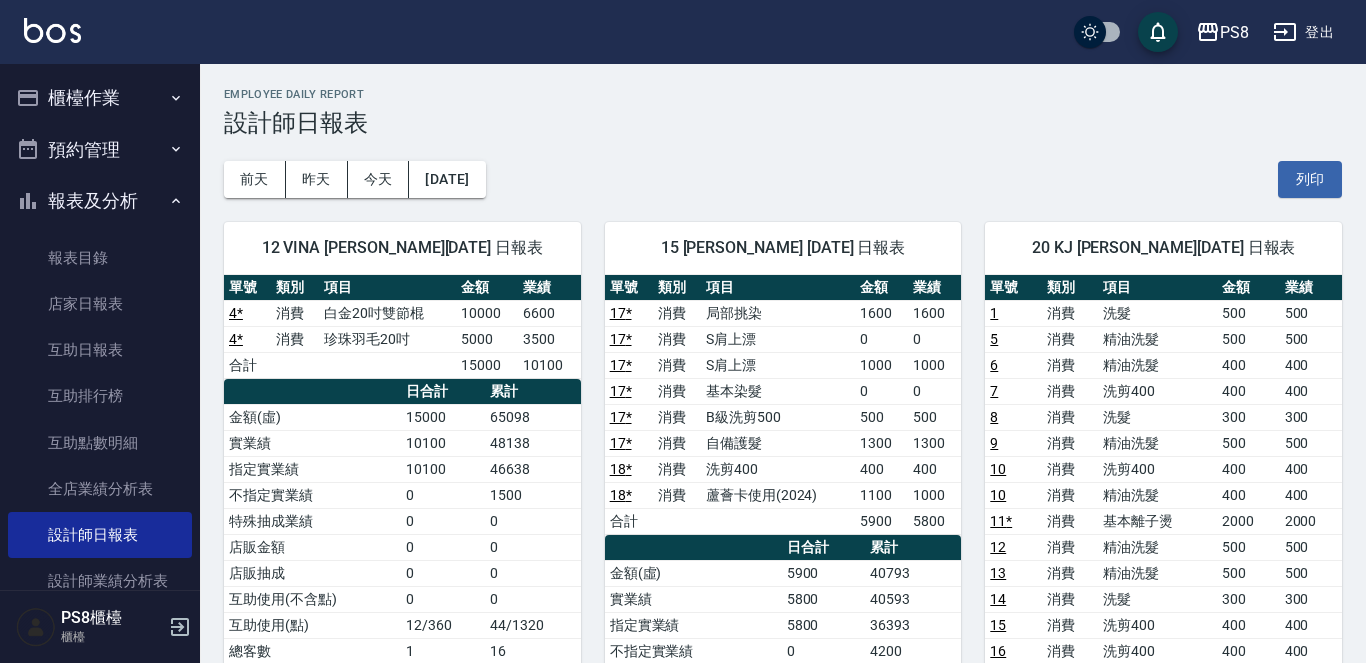 click on "報表及分析" at bounding box center [100, 201] 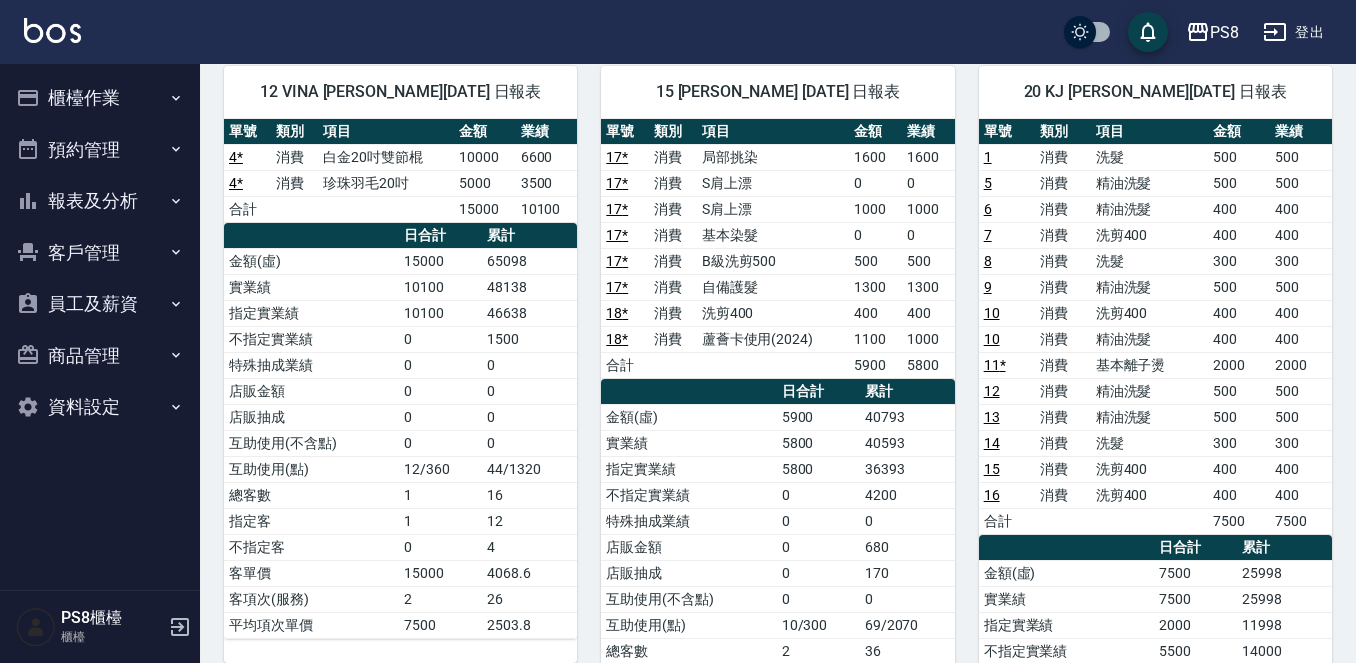 scroll, scrollTop: 0, scrollLeft: 0, axis: both 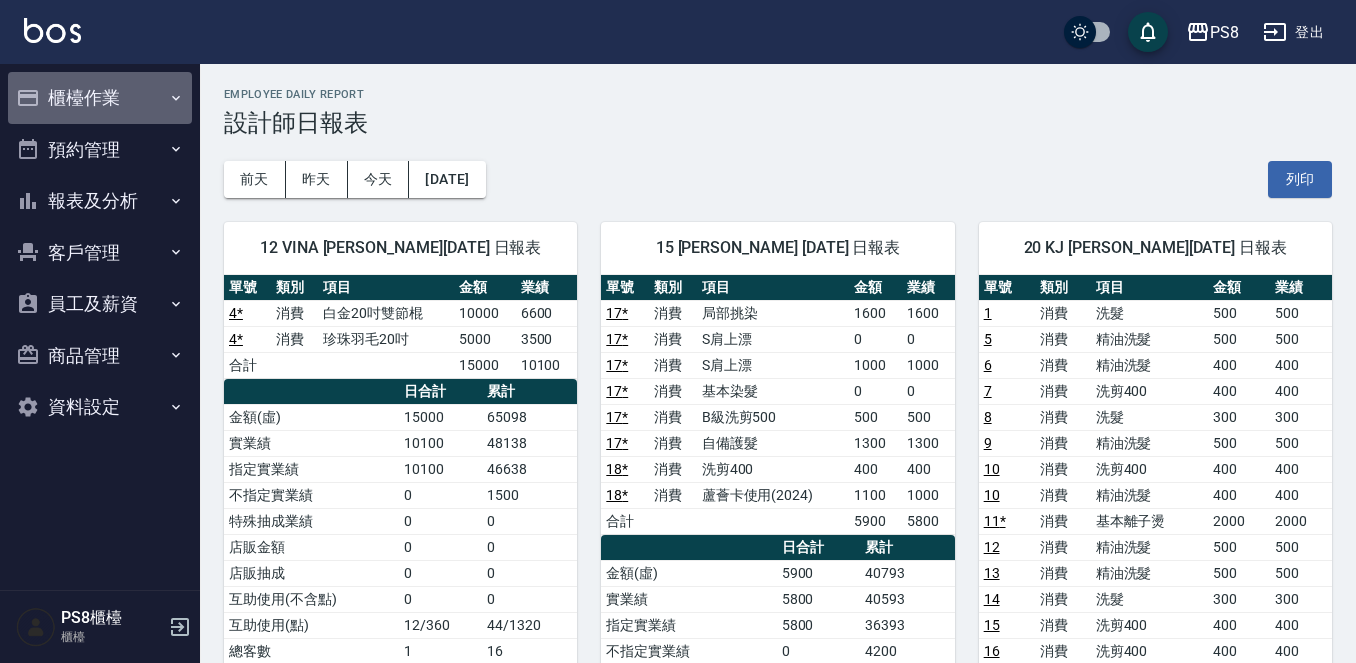 click on "櫃檯作業" at bounding box center [100, 98] 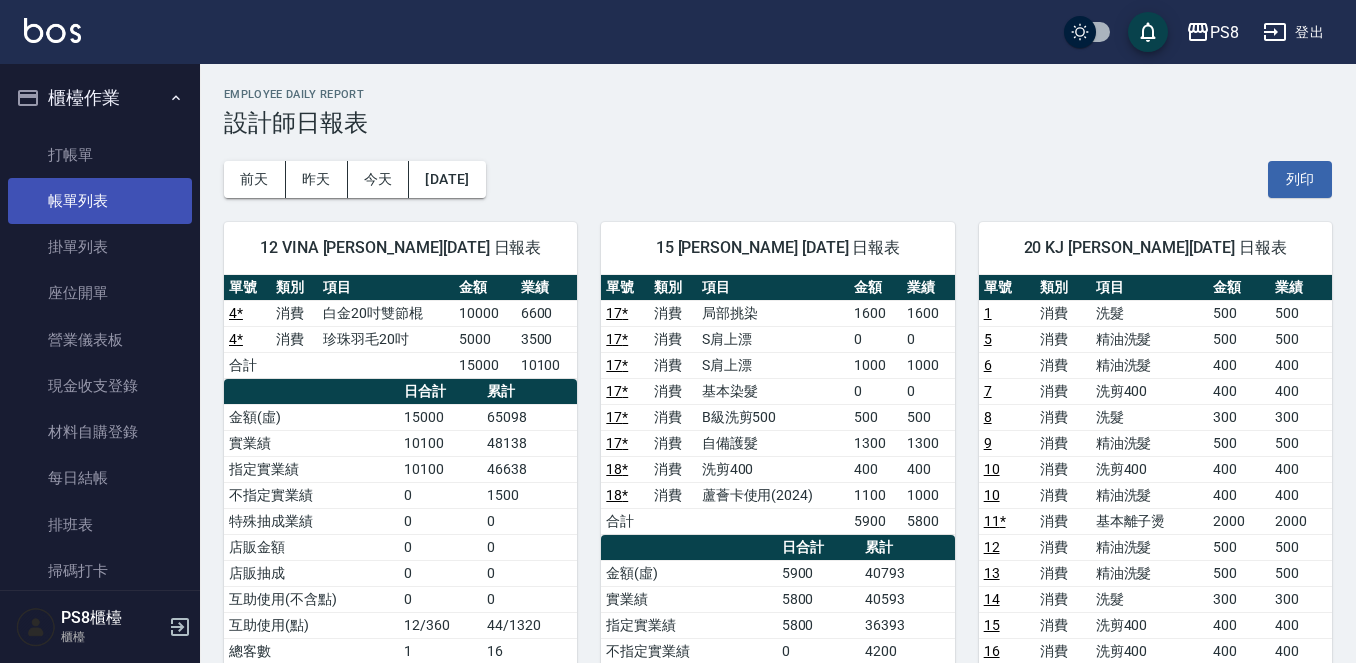 click on "帳單列表" at bounding box center (100, 201) 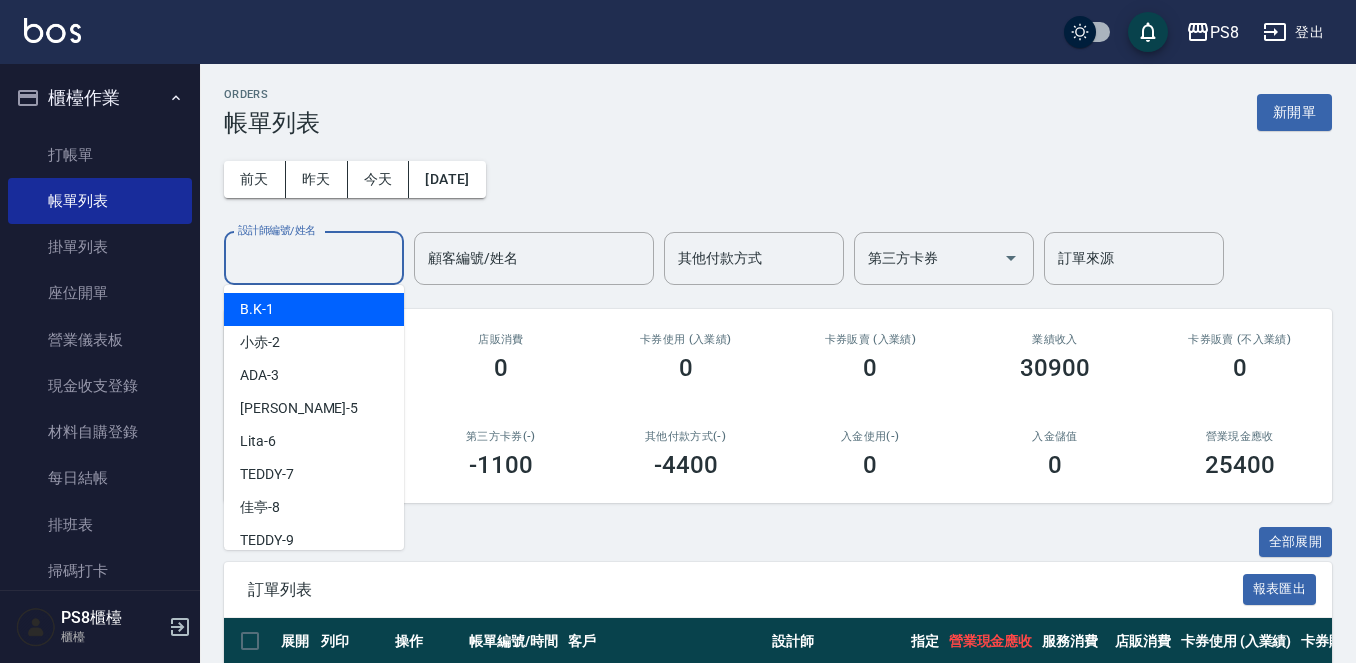 click on "設計師編號/姓名" at bounding box center (314, 258) 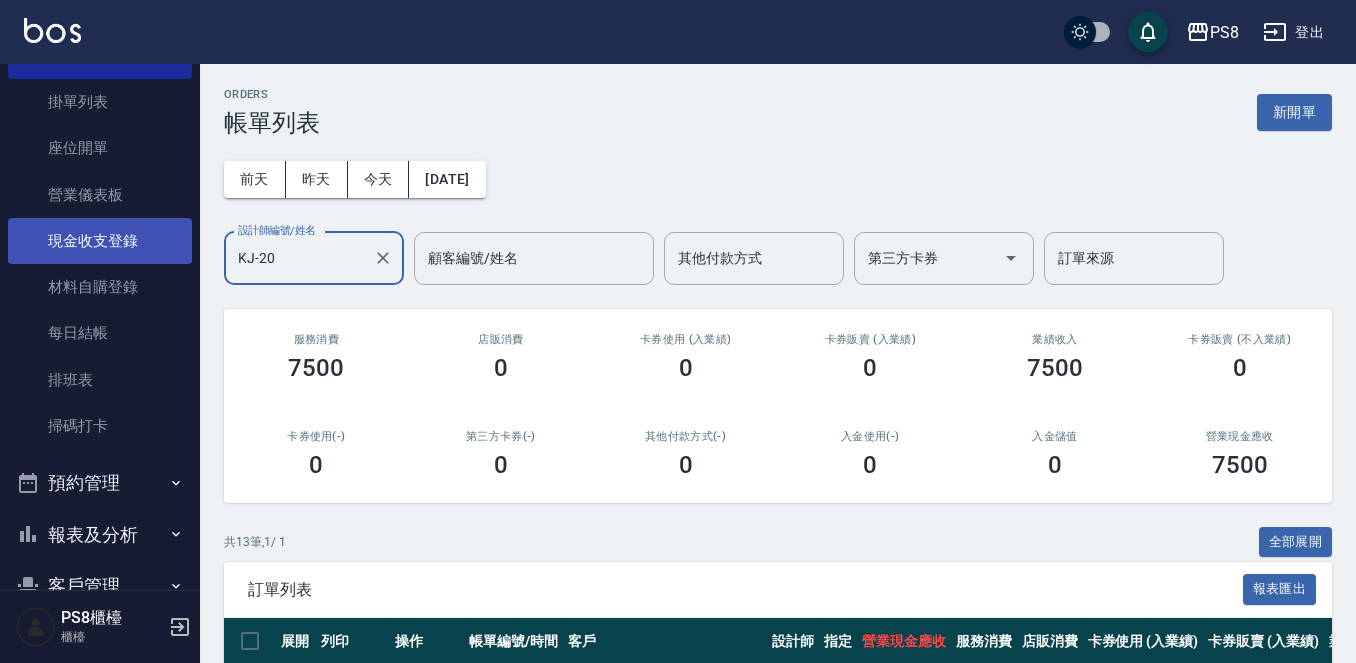 scroll, scrollTop: 345, scrollLeft: 0, axis: vertical 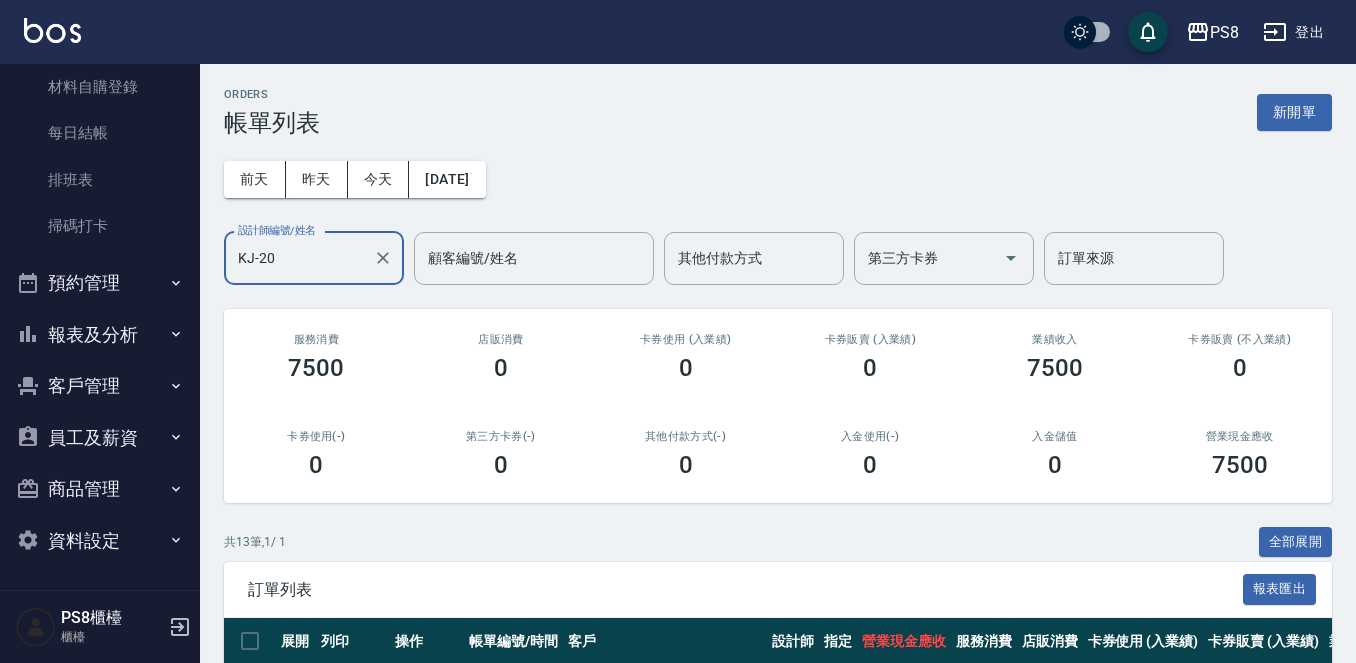 type on "KJ-20" 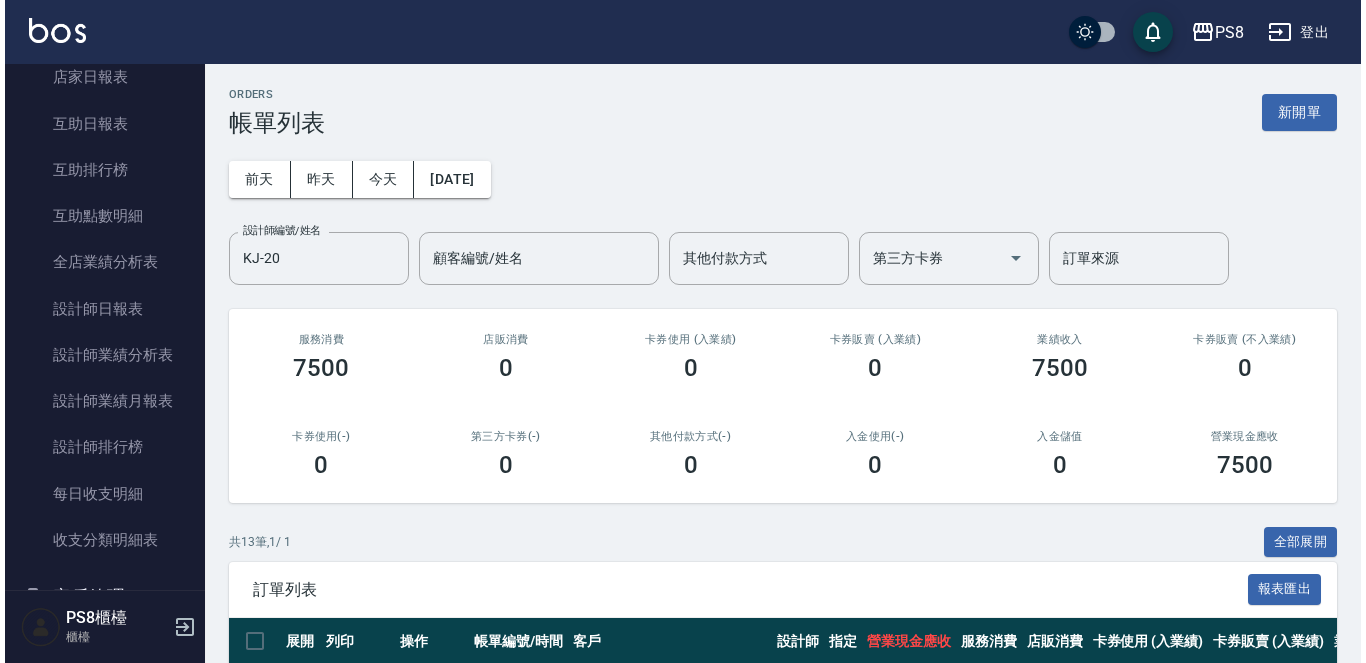 scroll, scrollTop: 916, scrollLeft: 0, axis: vertical 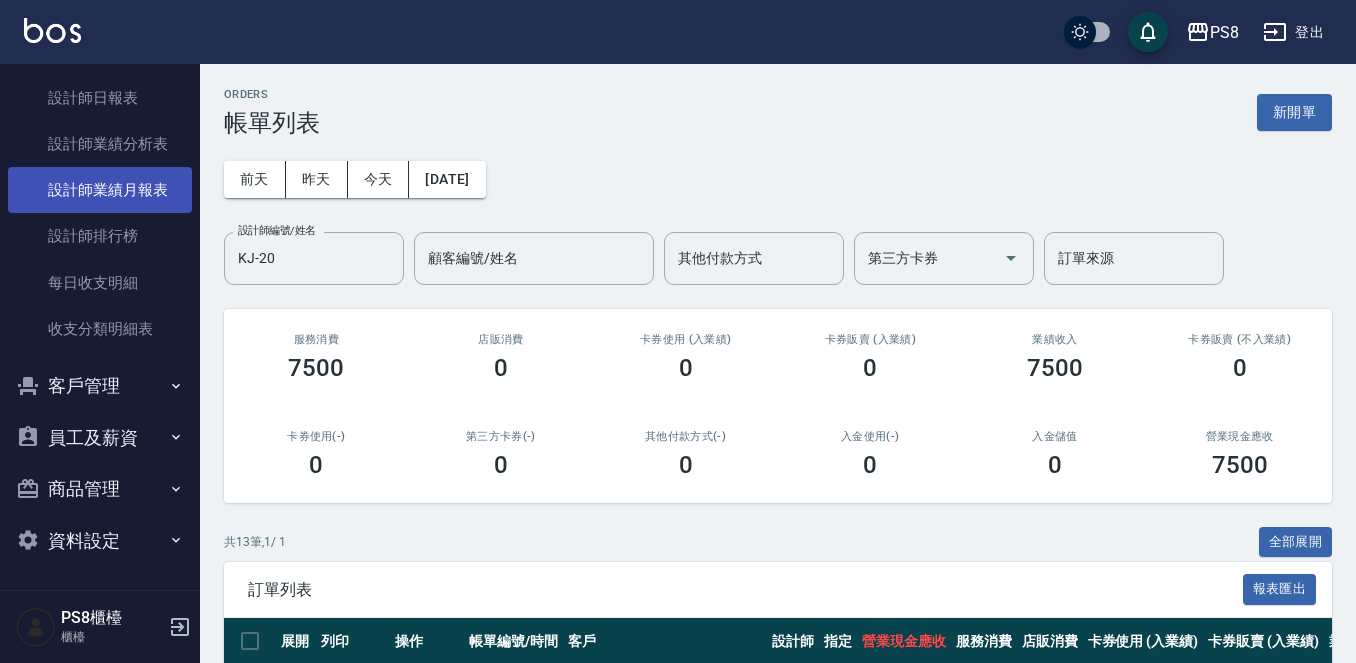 click on "設計師業績月報表" at bounding box center (100, 190) 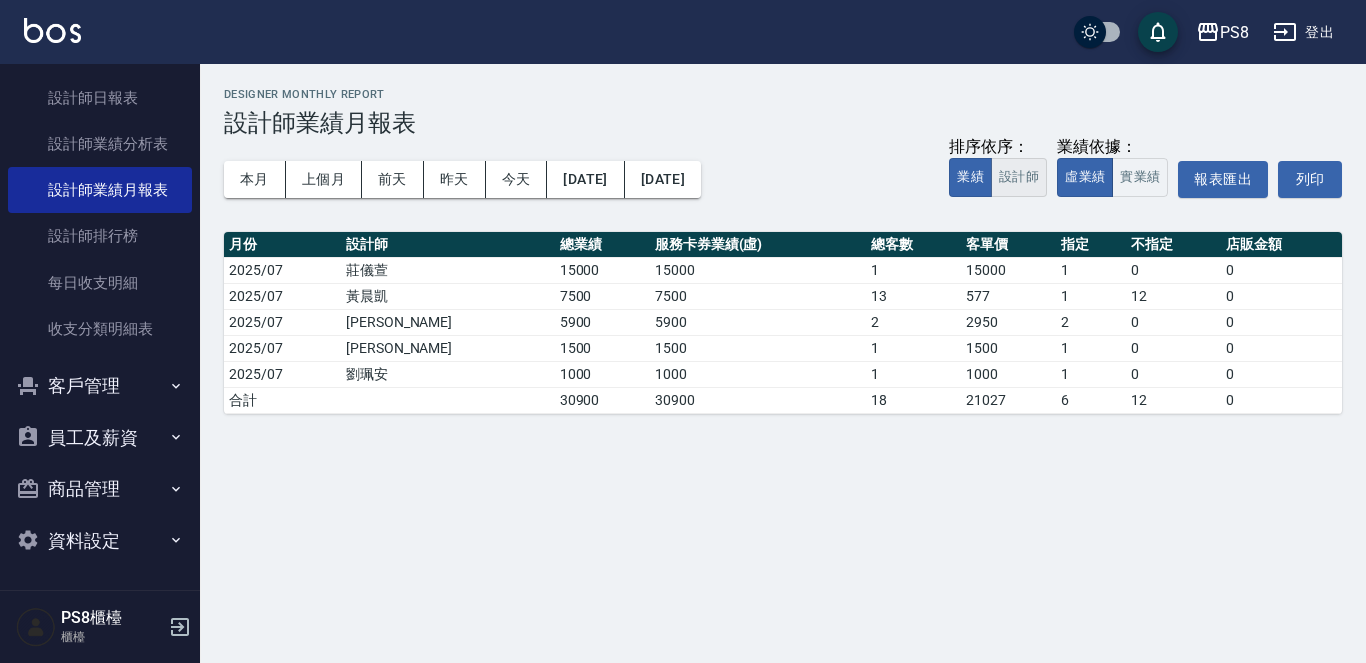 click on "設計師" at bounding box center [1019, 177] 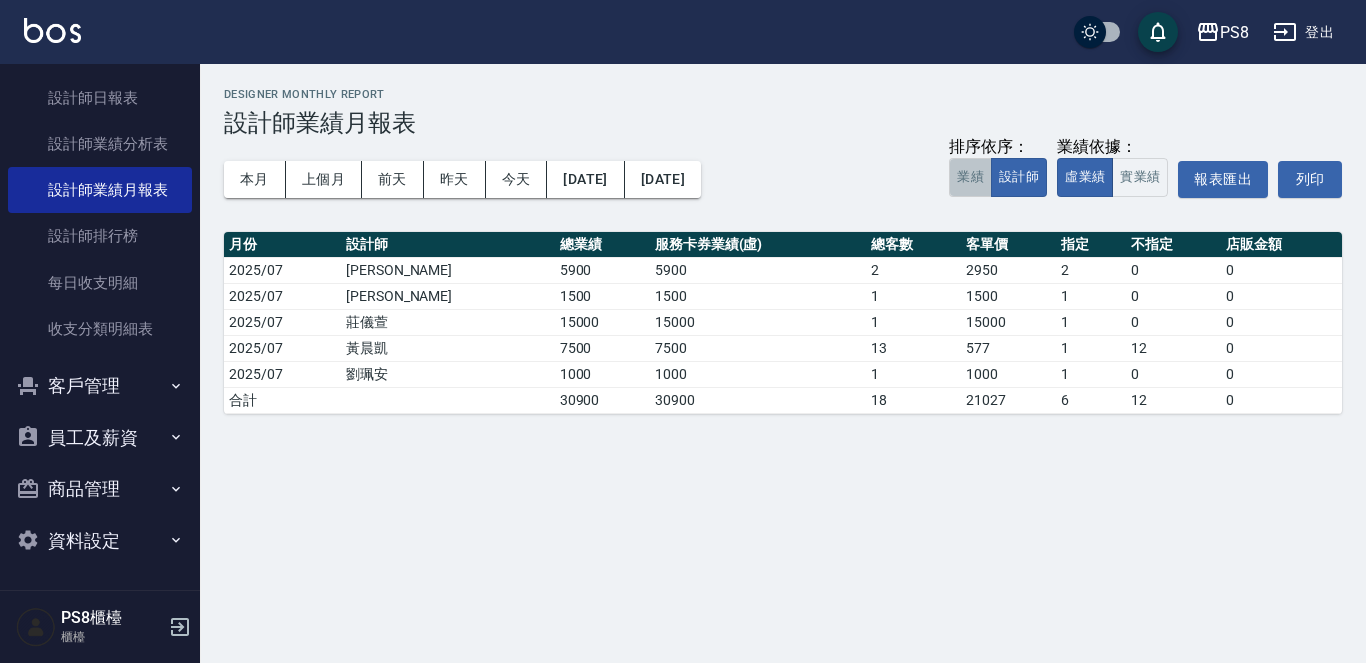 click on "業績" at bounding box center (970, 177) 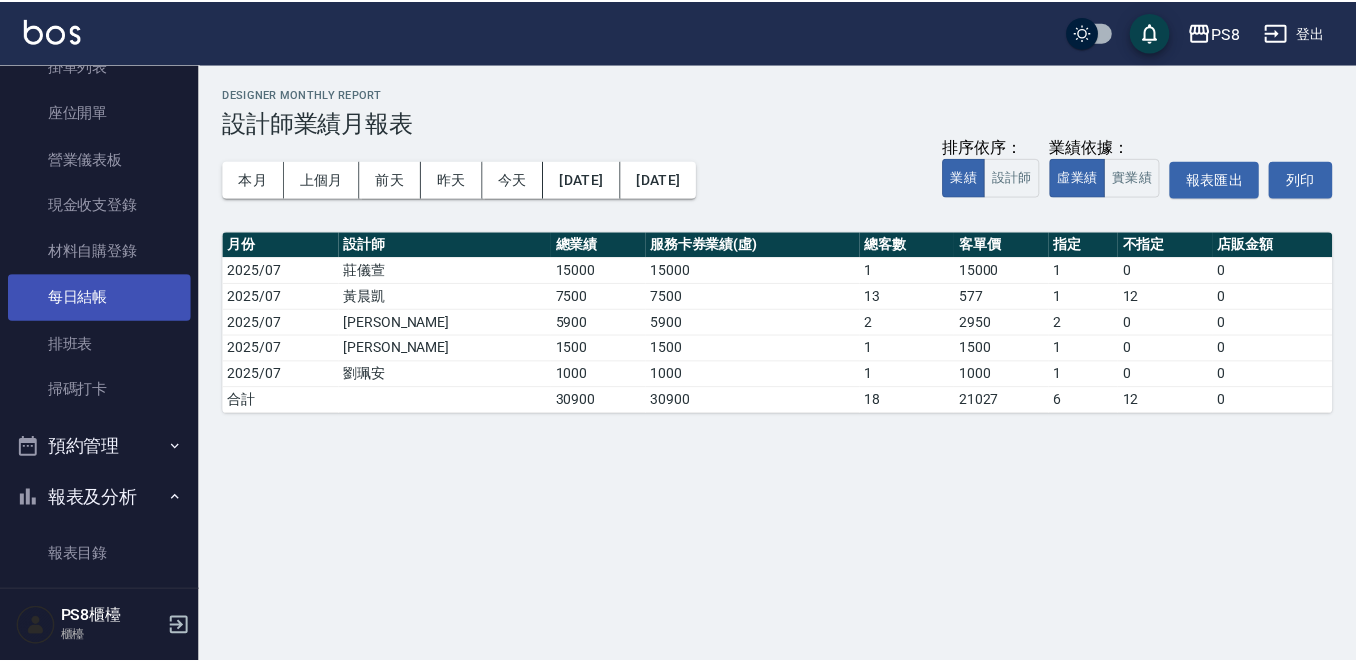 scroll, scrollTop: 0, scrollLeft: 0, axis: both 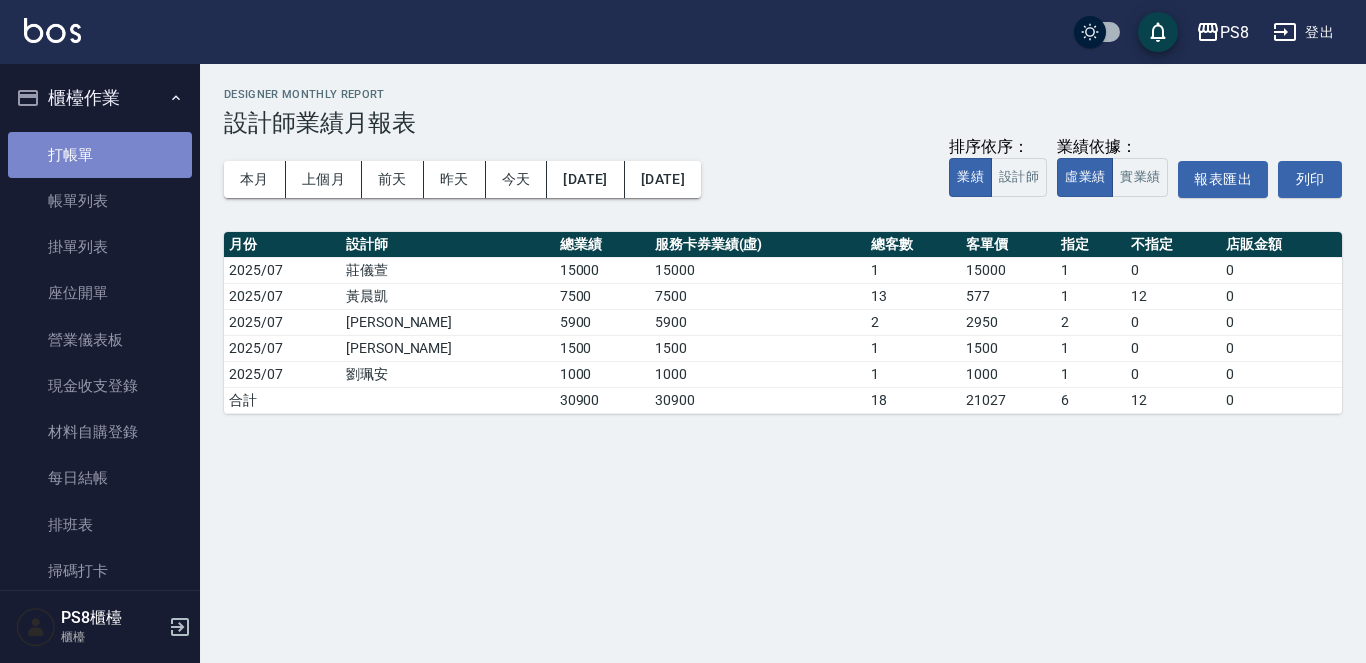 click on "打帳單" at bounding box center (100, 155) 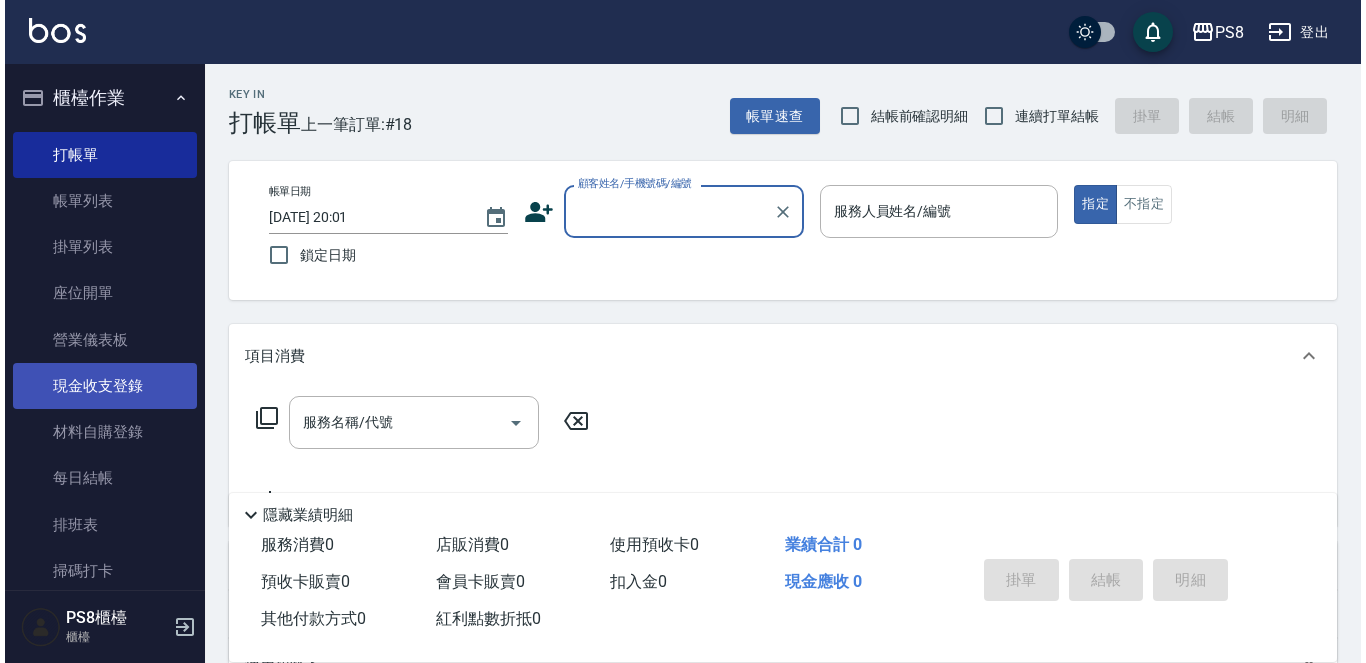 scroll, scrollTop: 600, scrollLeft: 0, axis: vertical 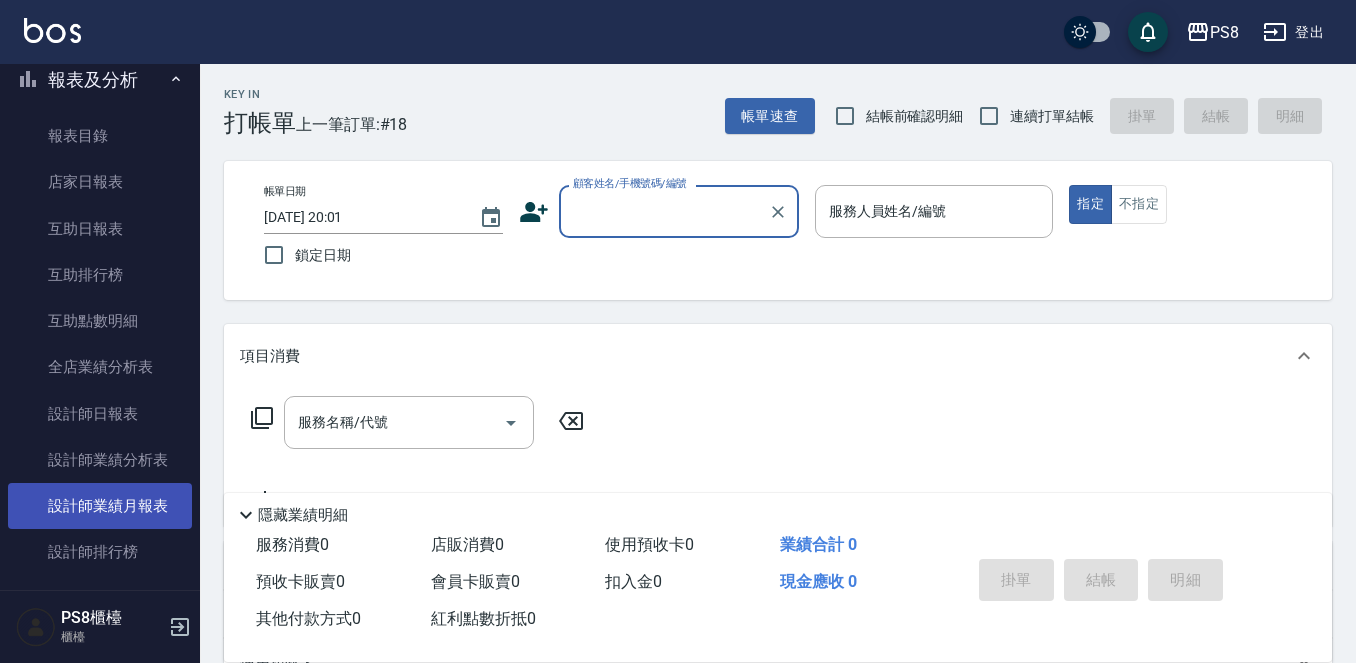 click on "設計師業績月報表" at bounding box center [100, 506] 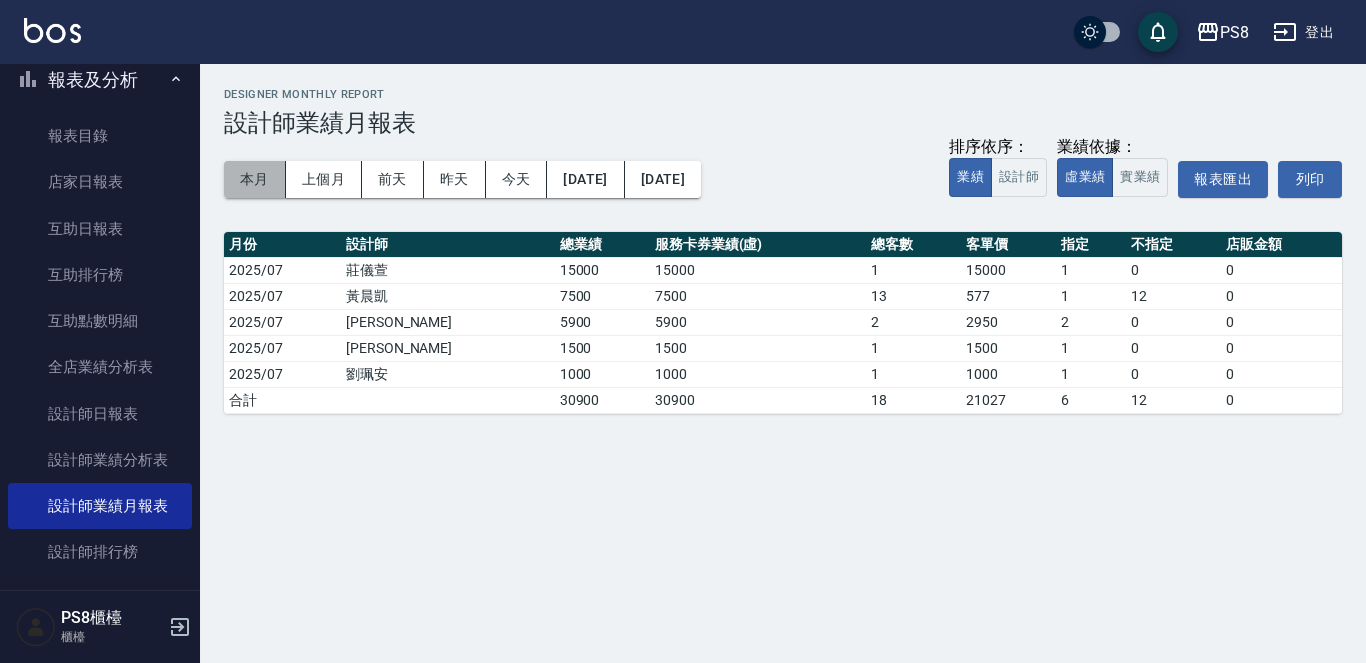 click on "本月" at bounding box center (255, 179) 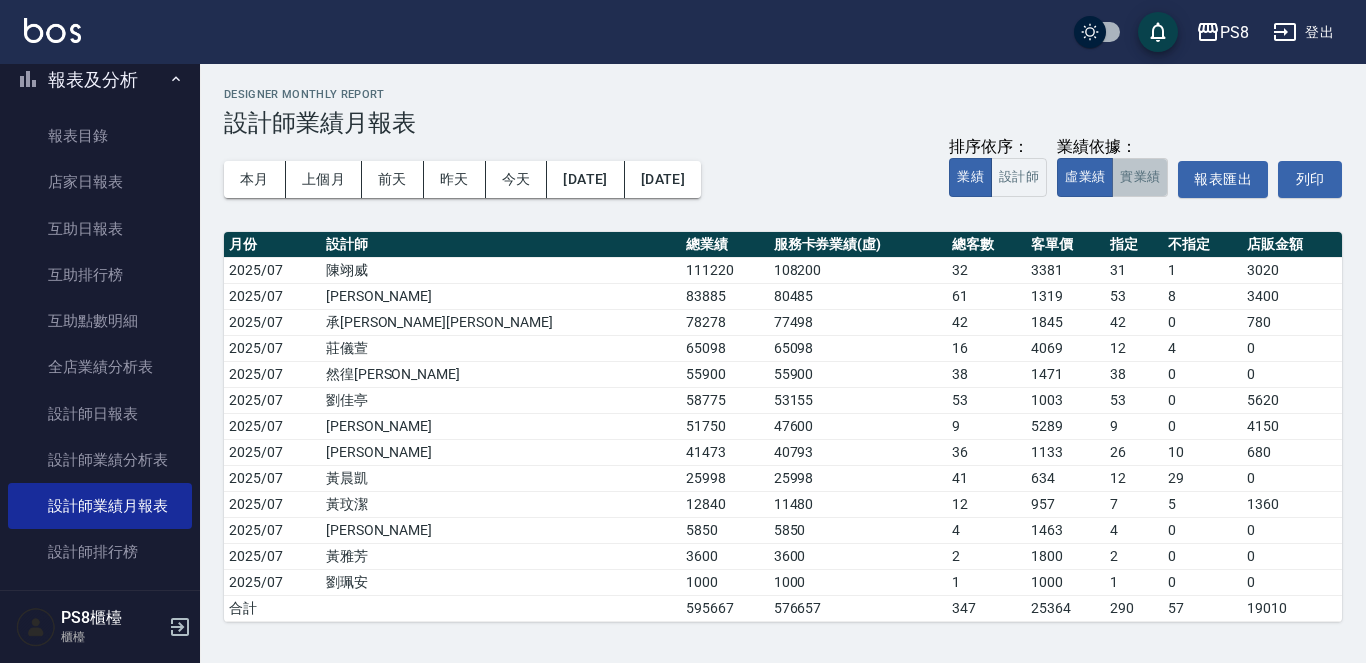 click on "實業績" at bounding box center (1140, 177) 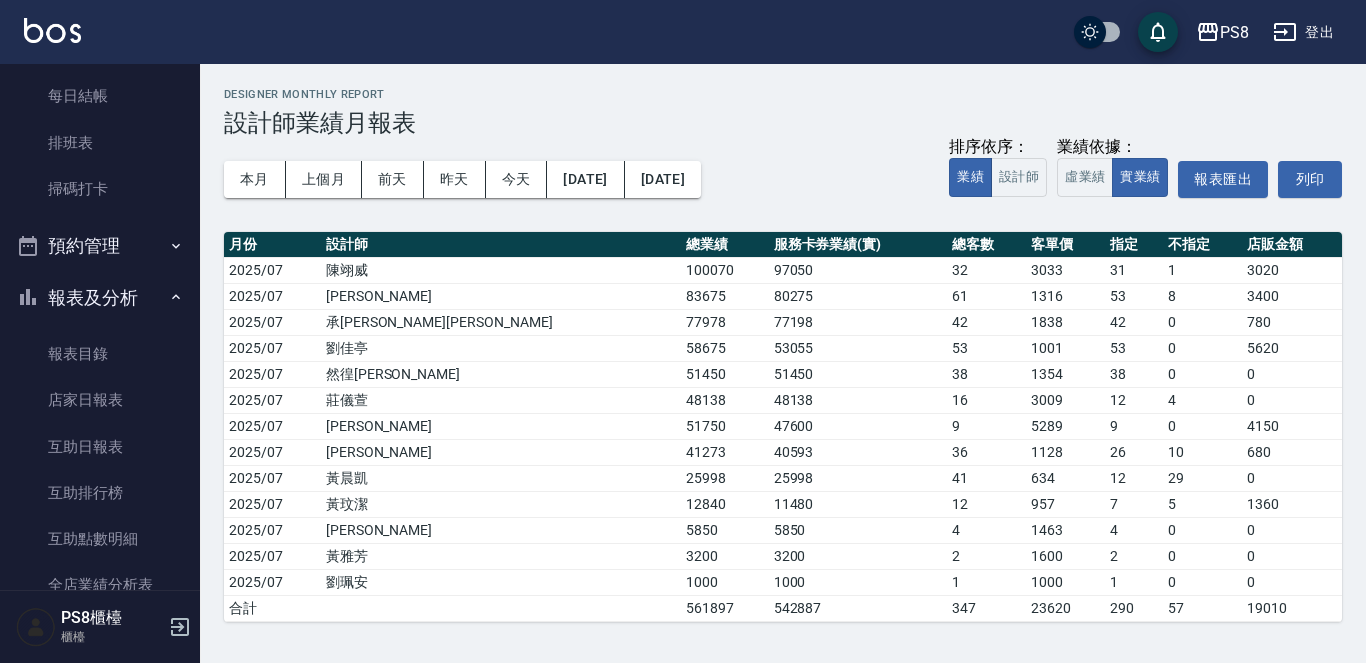 scroll, scrollTop: 100, scrollLeft: 0, axis: vertical 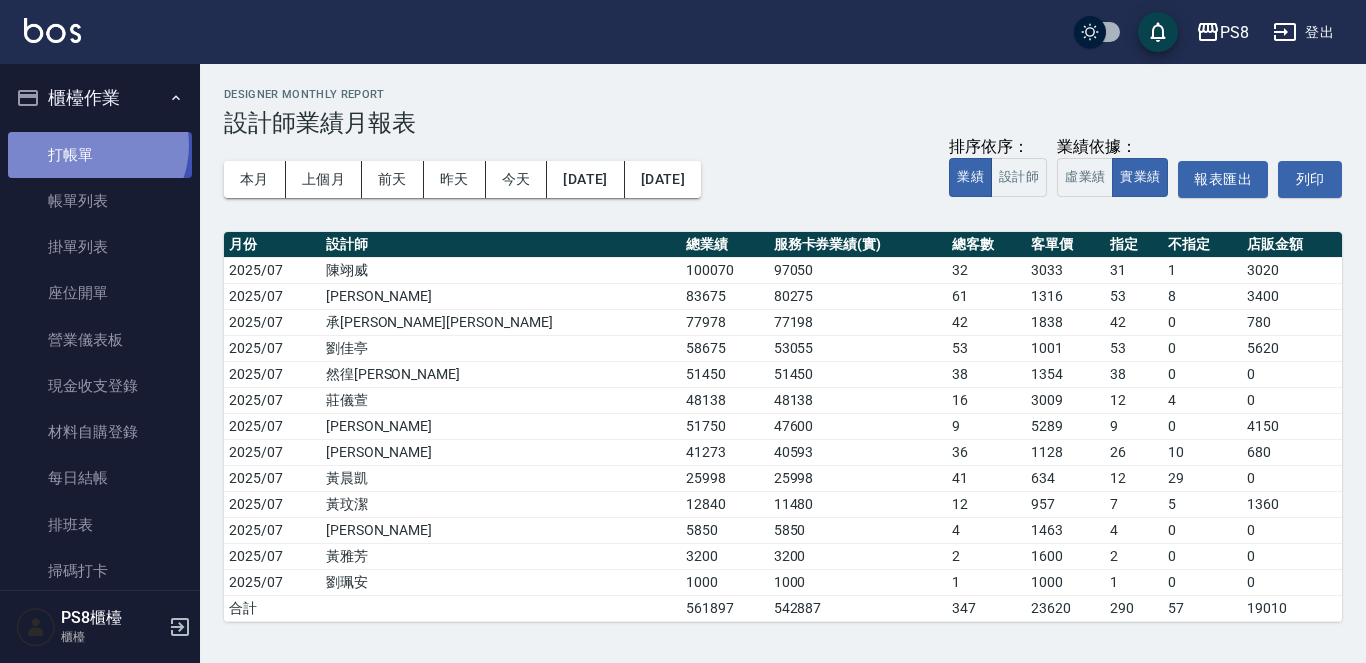 click on "打帳單" at bounding box center [100, 155] 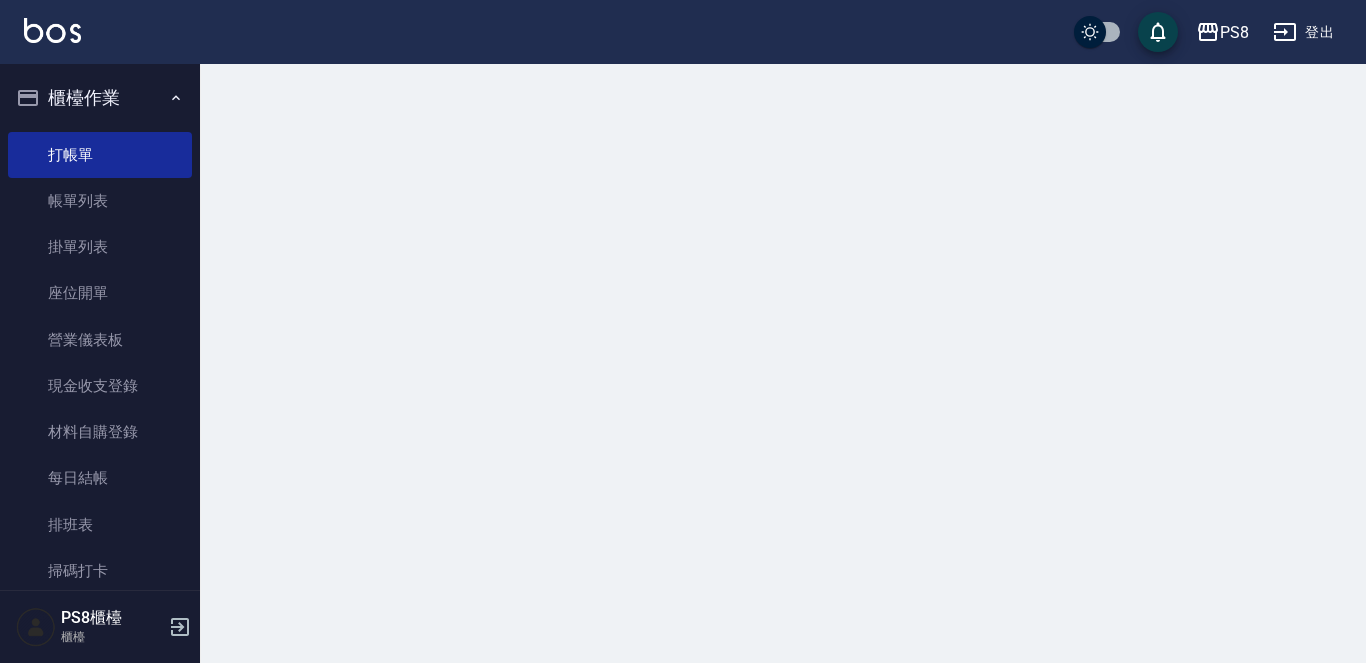 click on "帳單列表" at bounding box center (100, 201) 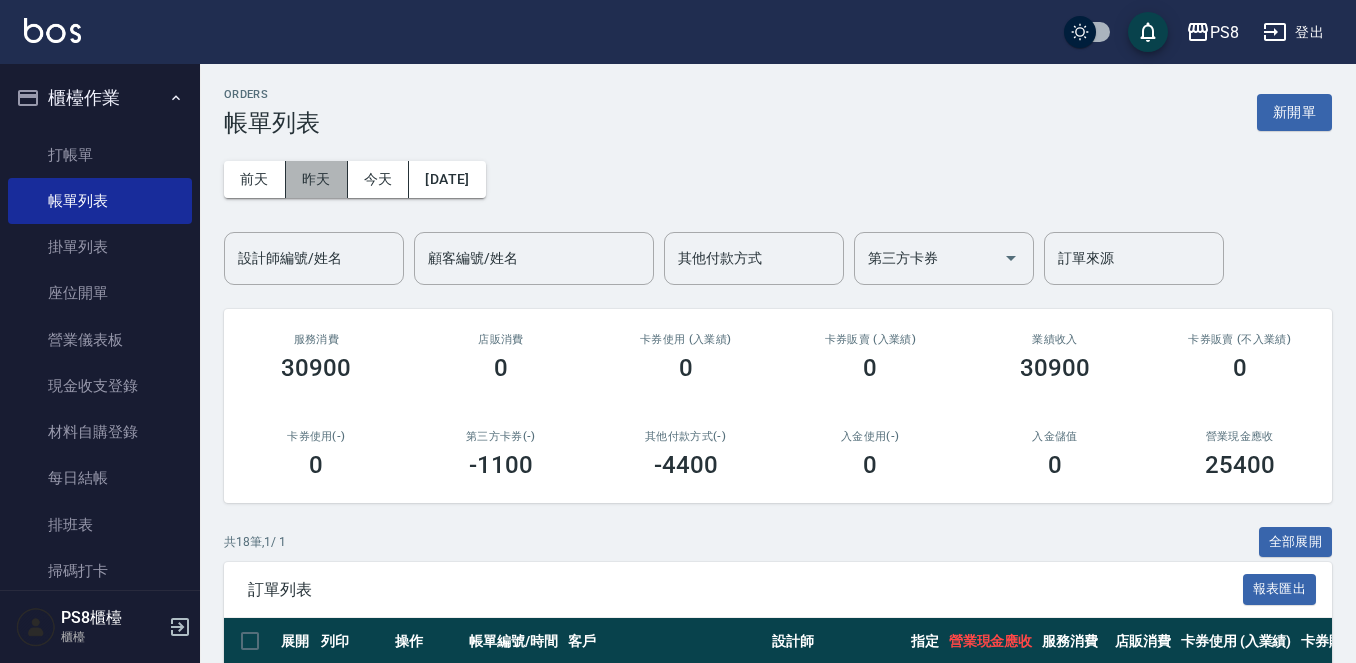 click on "昨天" at bounding box center [317, 179] 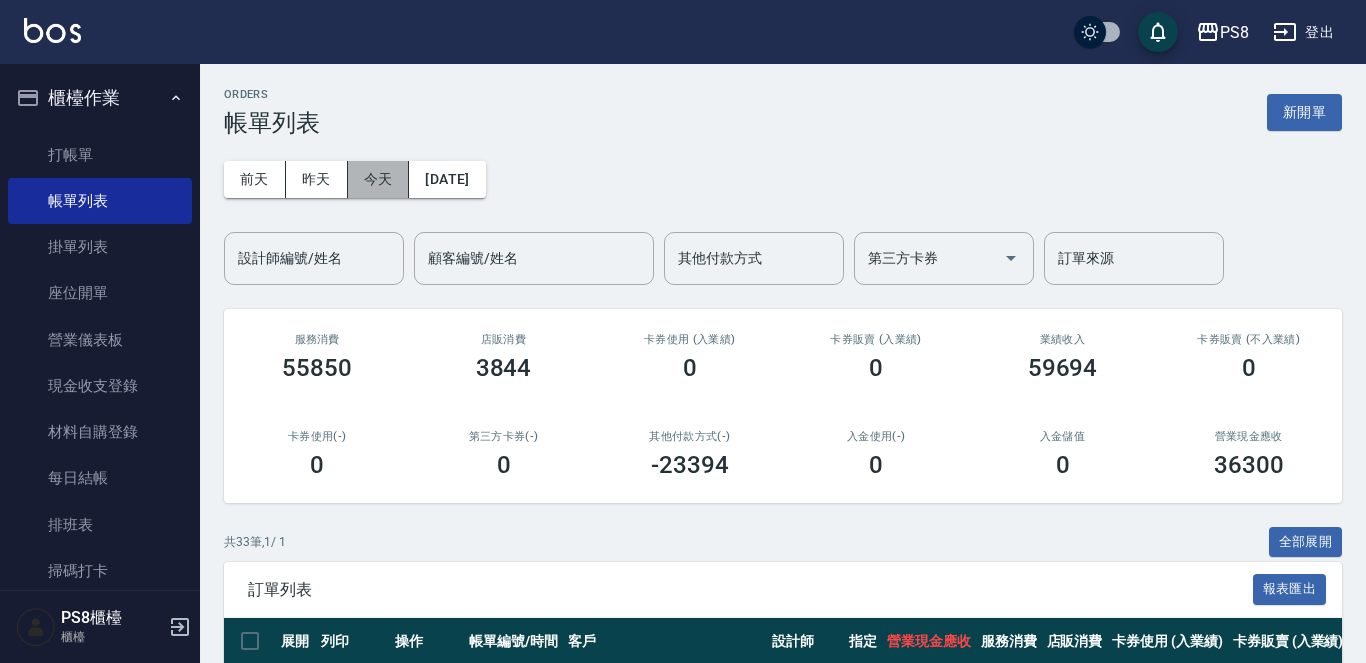 click on "今天" at bounding box center (379, 179) 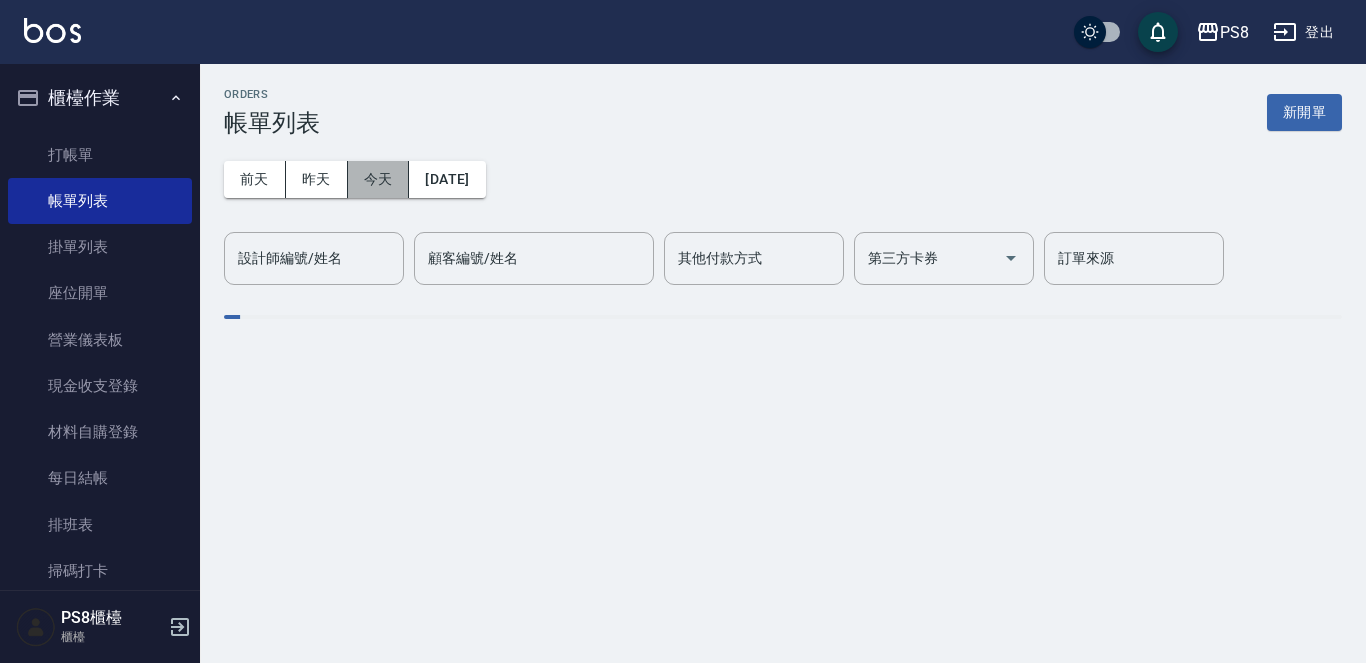 click on "今天" at bounding box center (379, 179) 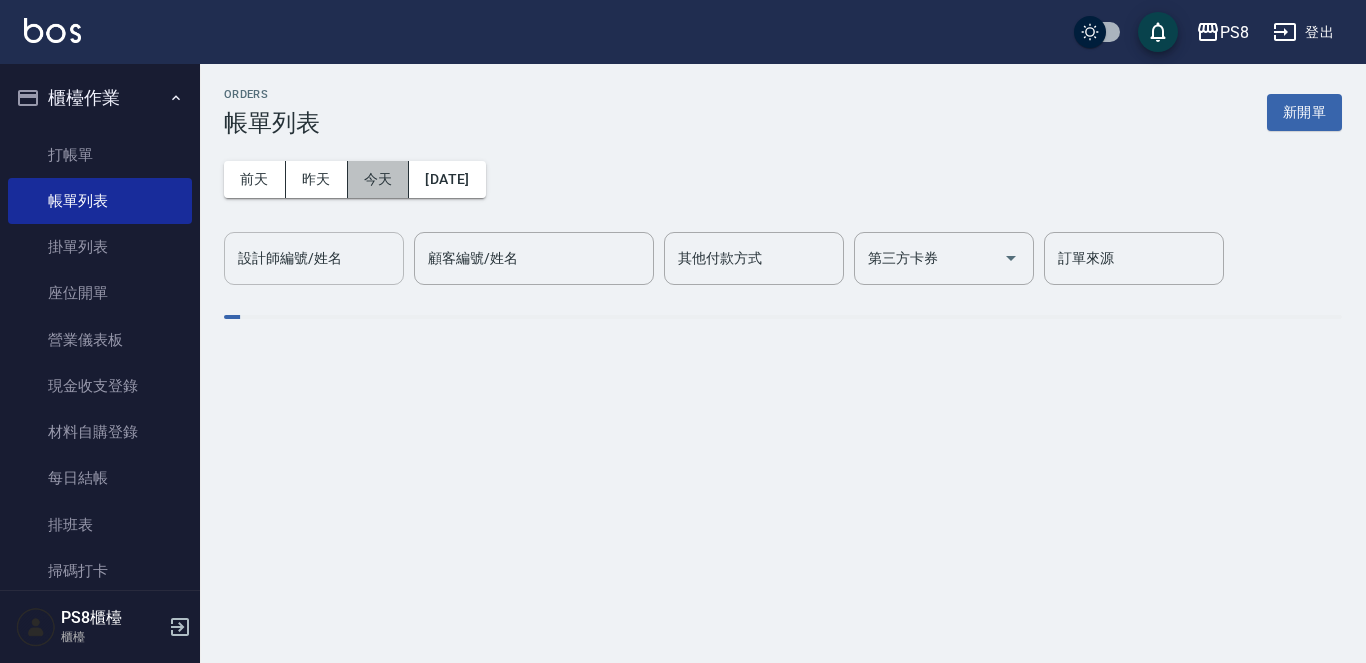 click on "設計師編號/姓名" at bounding box center (314, 258) 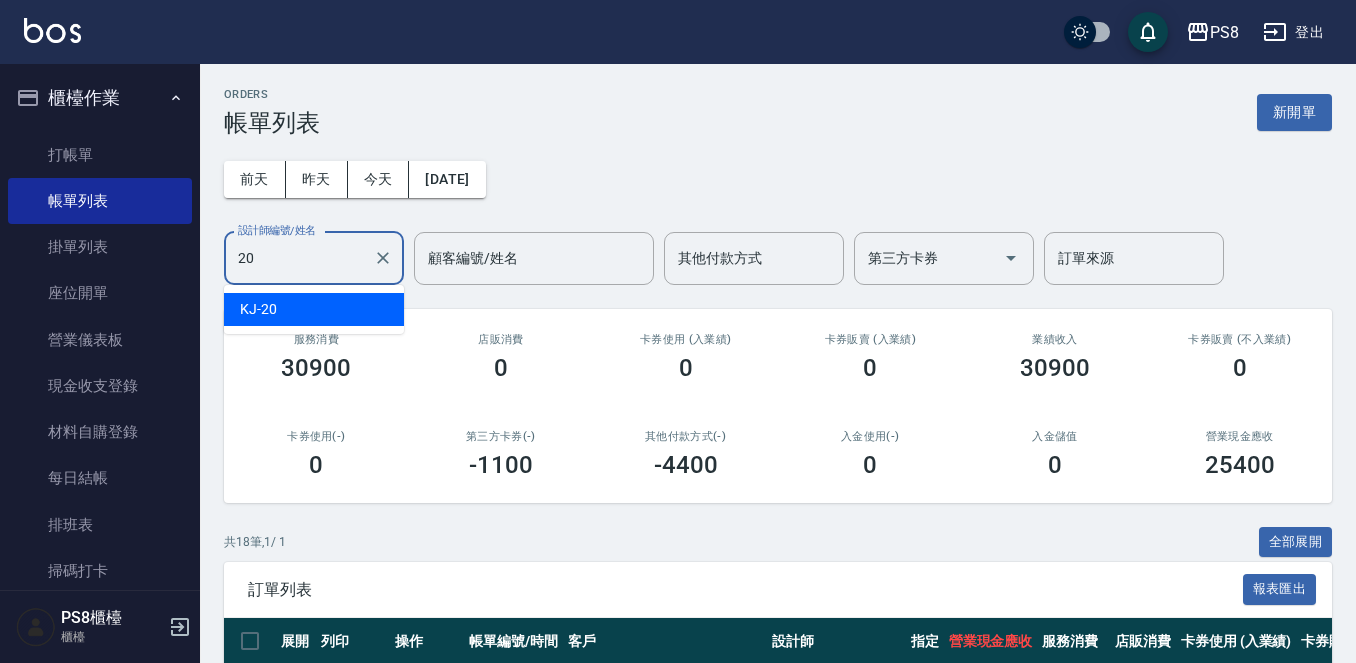 type on "KJ-20" 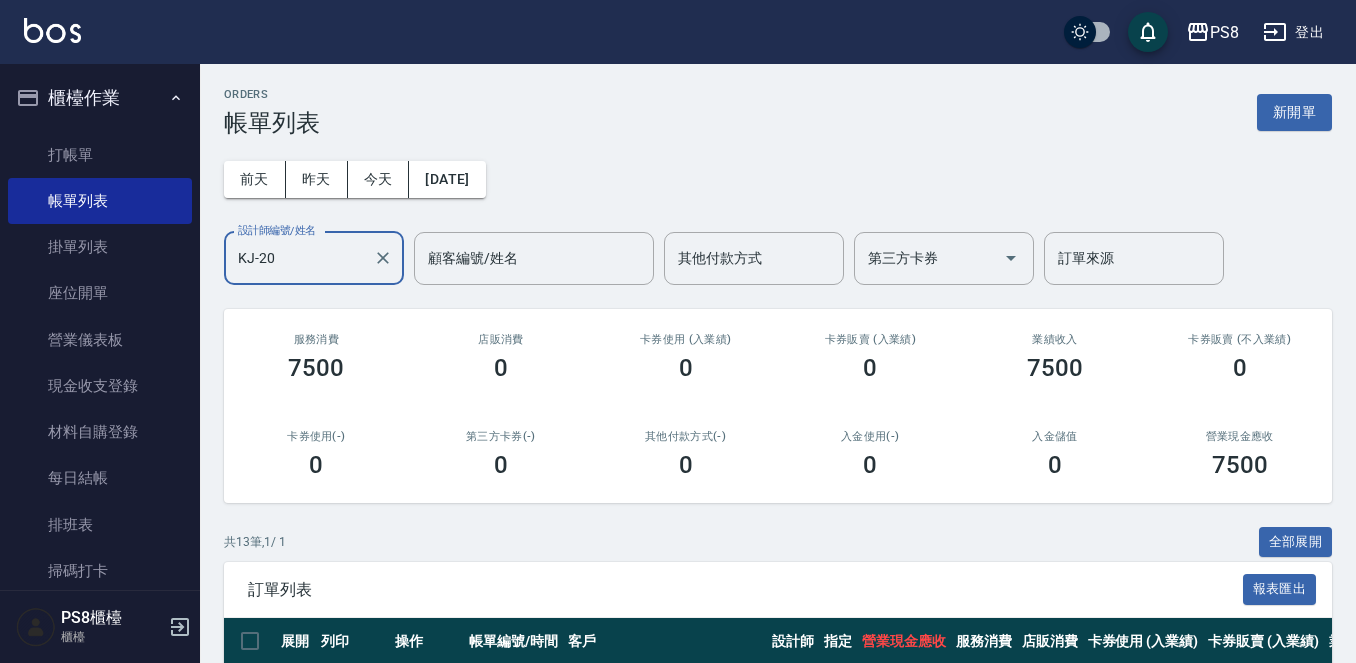 click 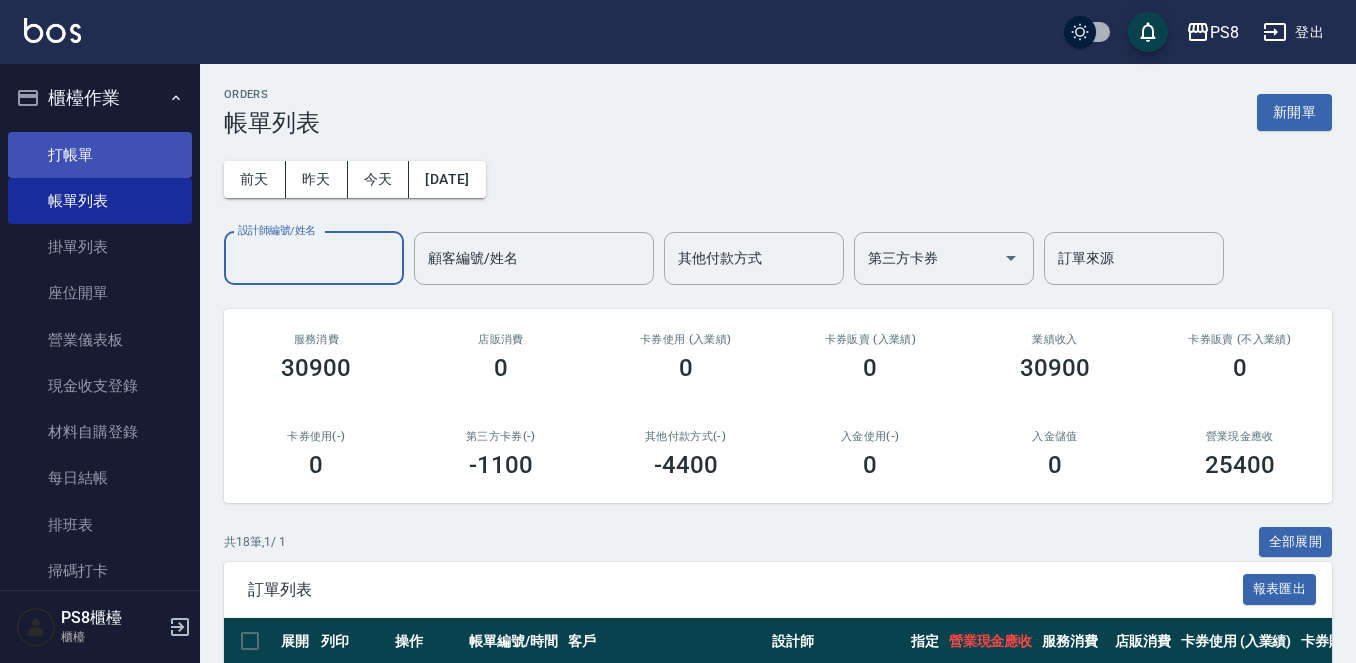 drag, startPoint x: 105, startPoint y: 130, endPoint x: 113, endPoint y: 141, distance: 13.601471 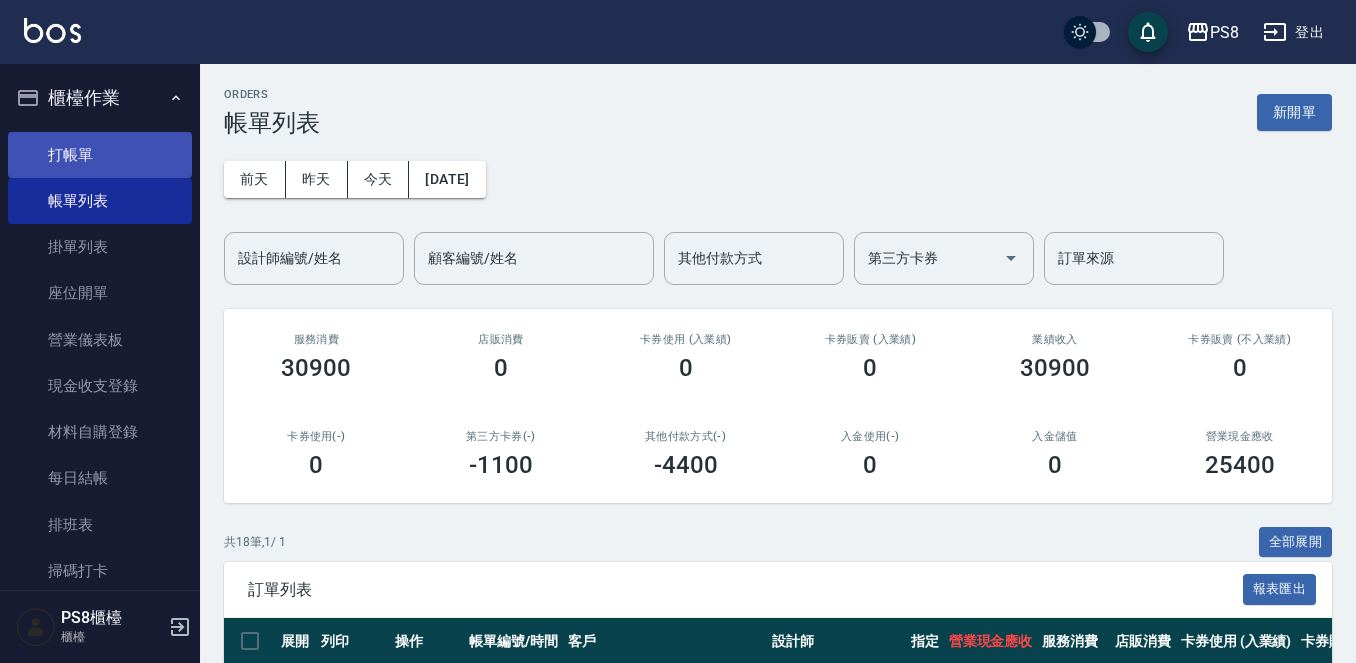 click on "打帳單" at bounding box center [100, 155] 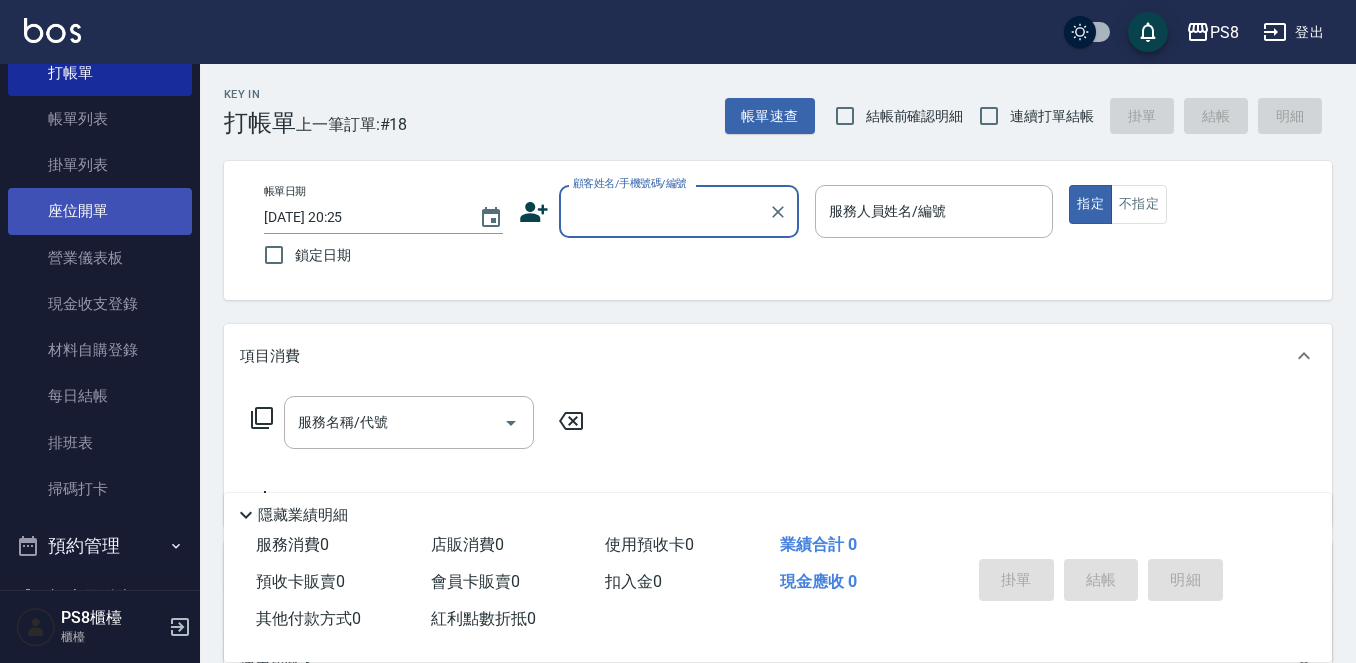scroll, scrollTop: 300, scrollLeft: 0, axis: vertical 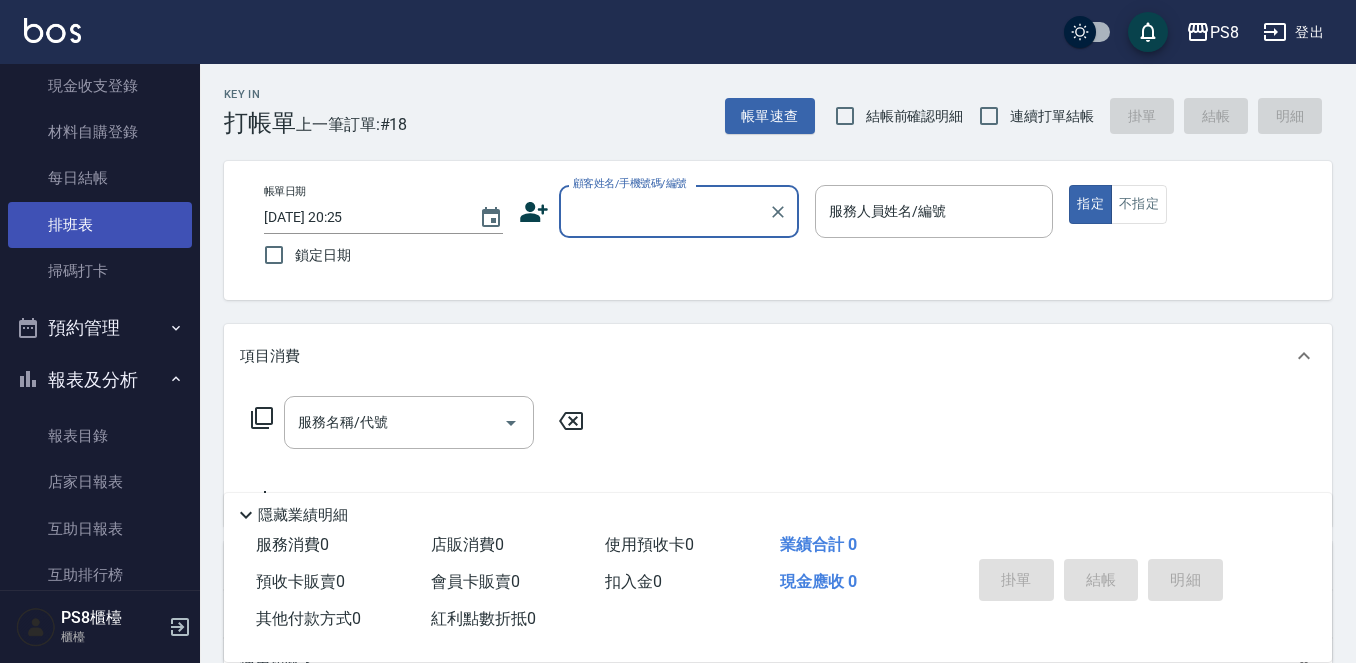 click on "排班表" at bounding box center [100, 225] 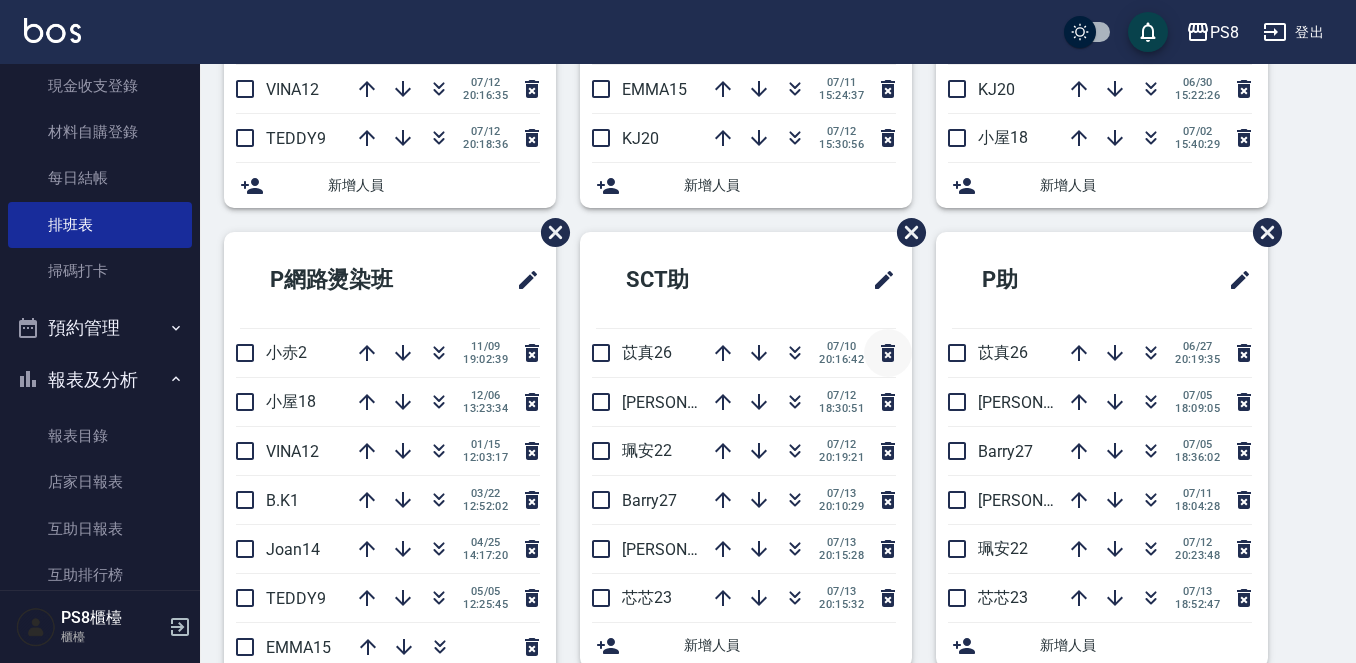 scroll, scrollTop: 587, scrollLeft: 0, axis: vertical 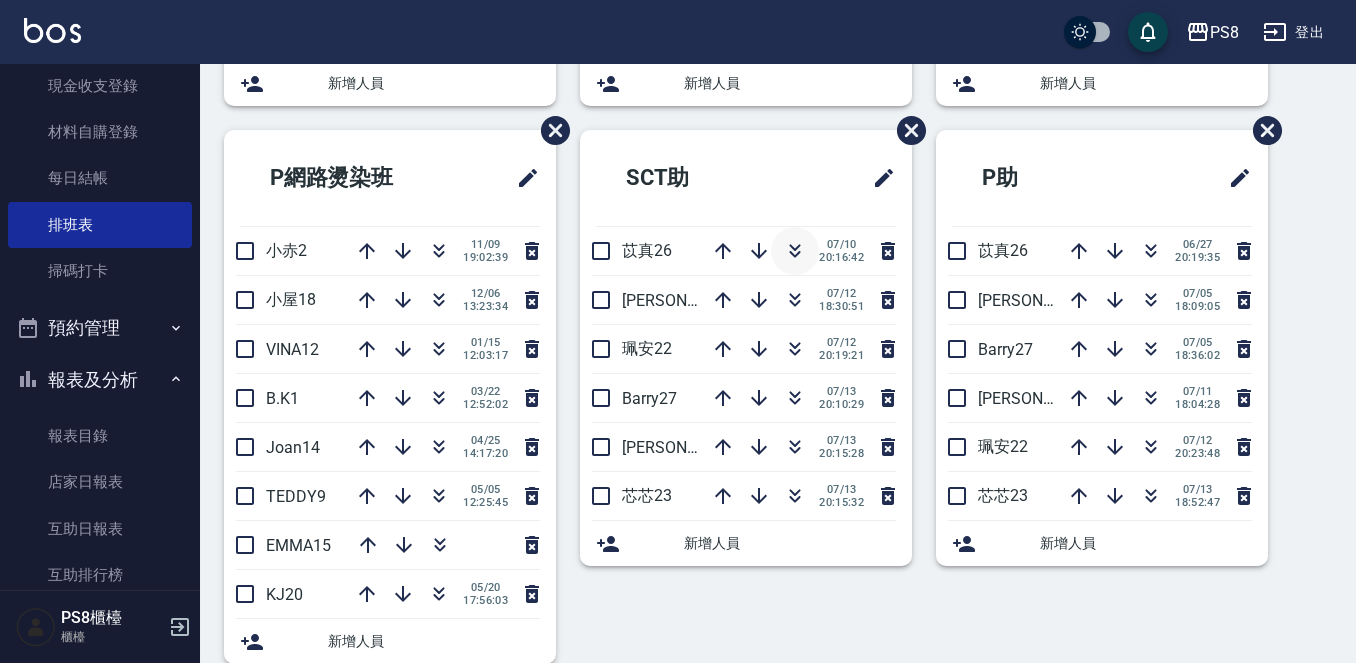 click 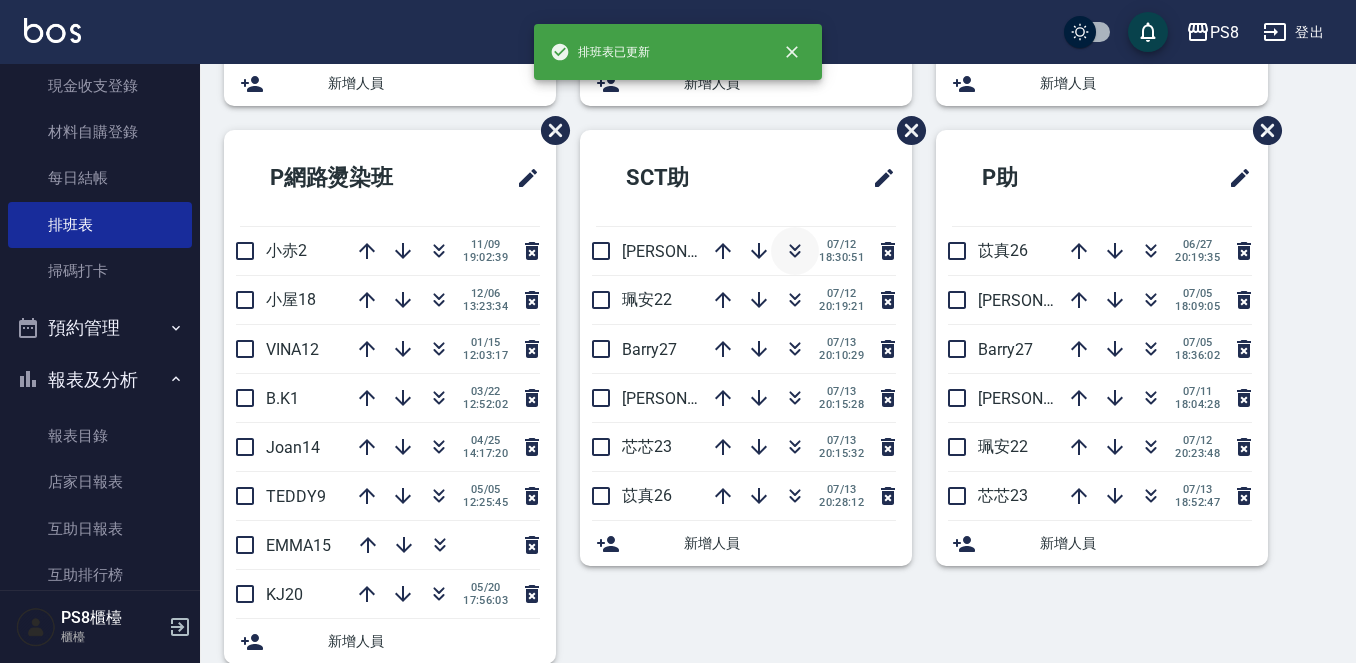 click 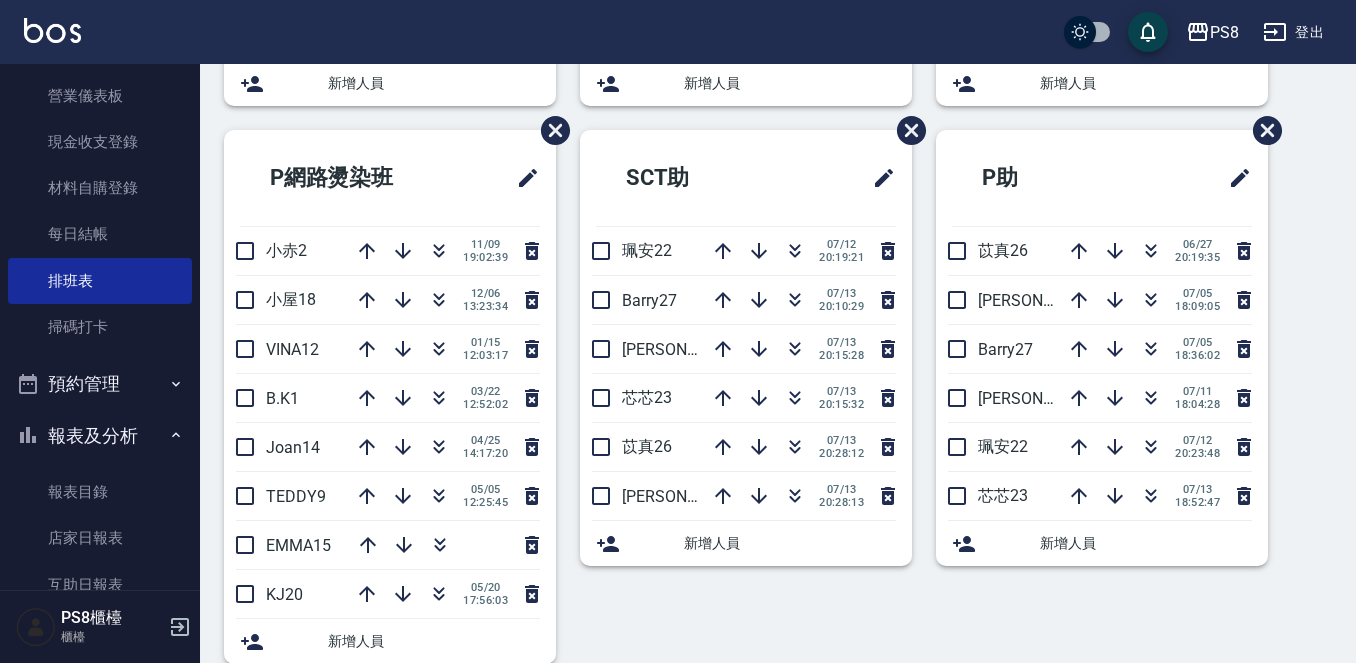 scroll, scrollTop: 0, scrollLeft: 0, axis: both 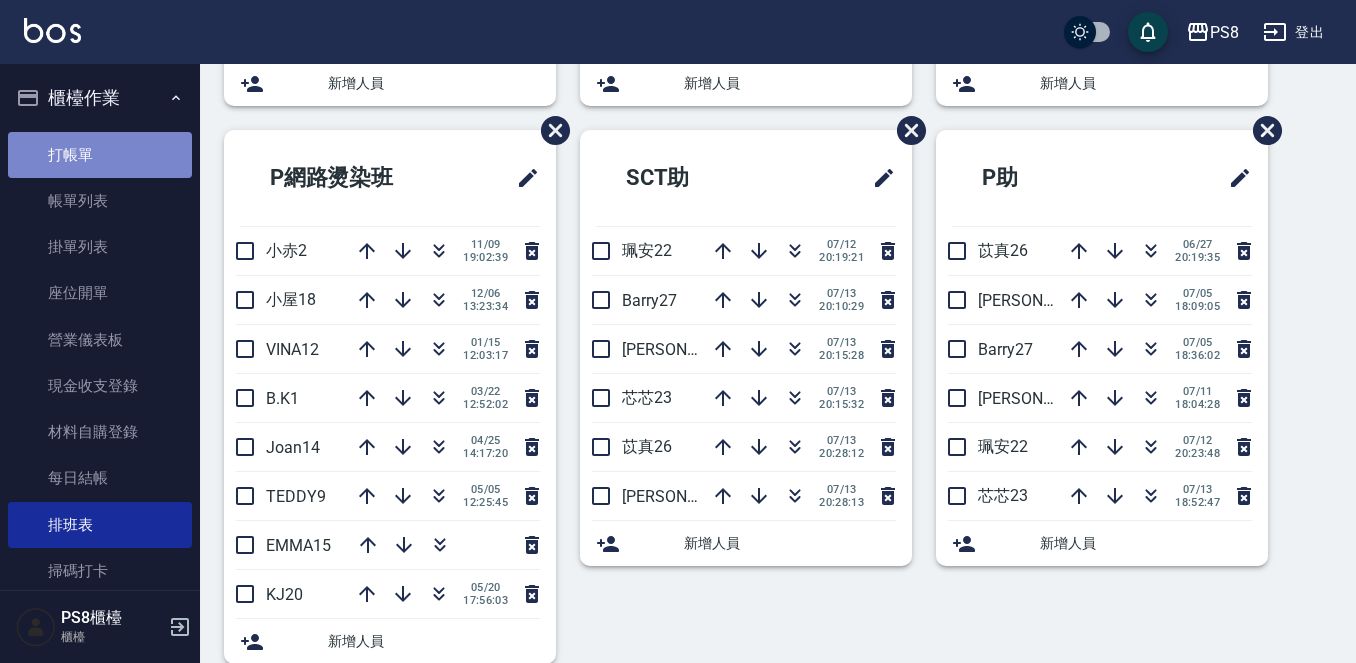 click on "打帳單" at bounding box center (100, 155) 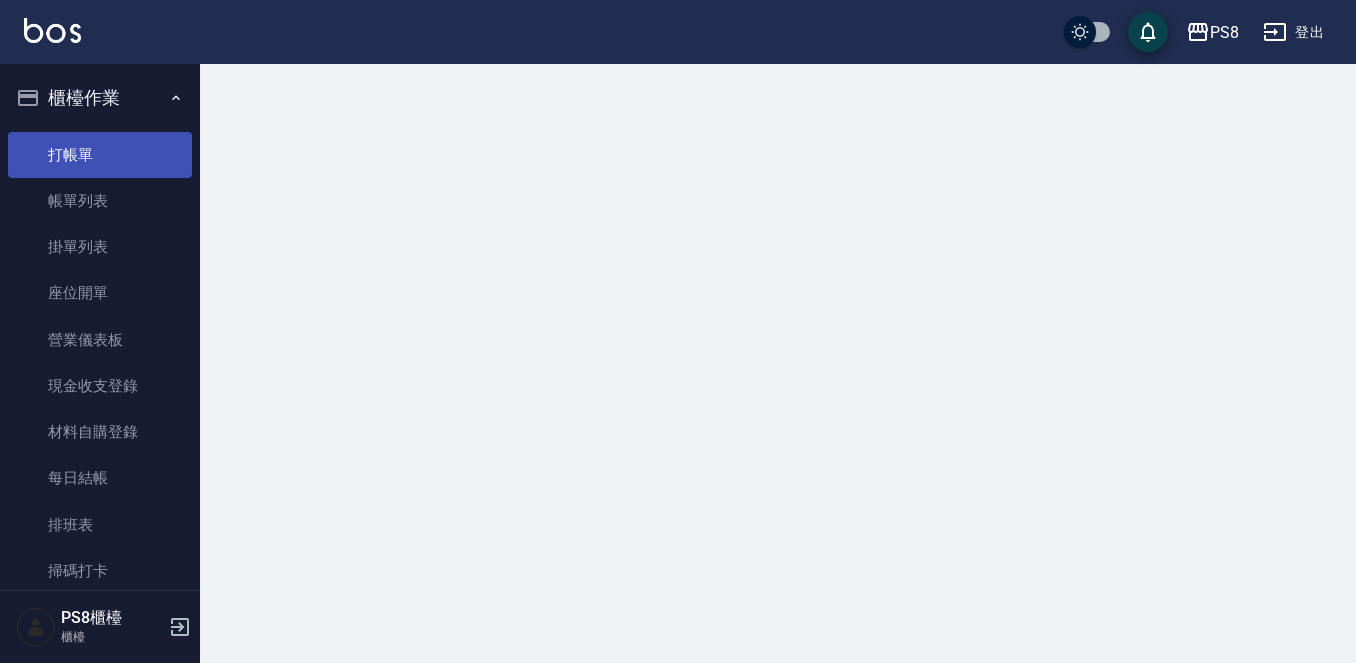 scroll, scrollTop: 0, scrollLeft: 0, axis: both 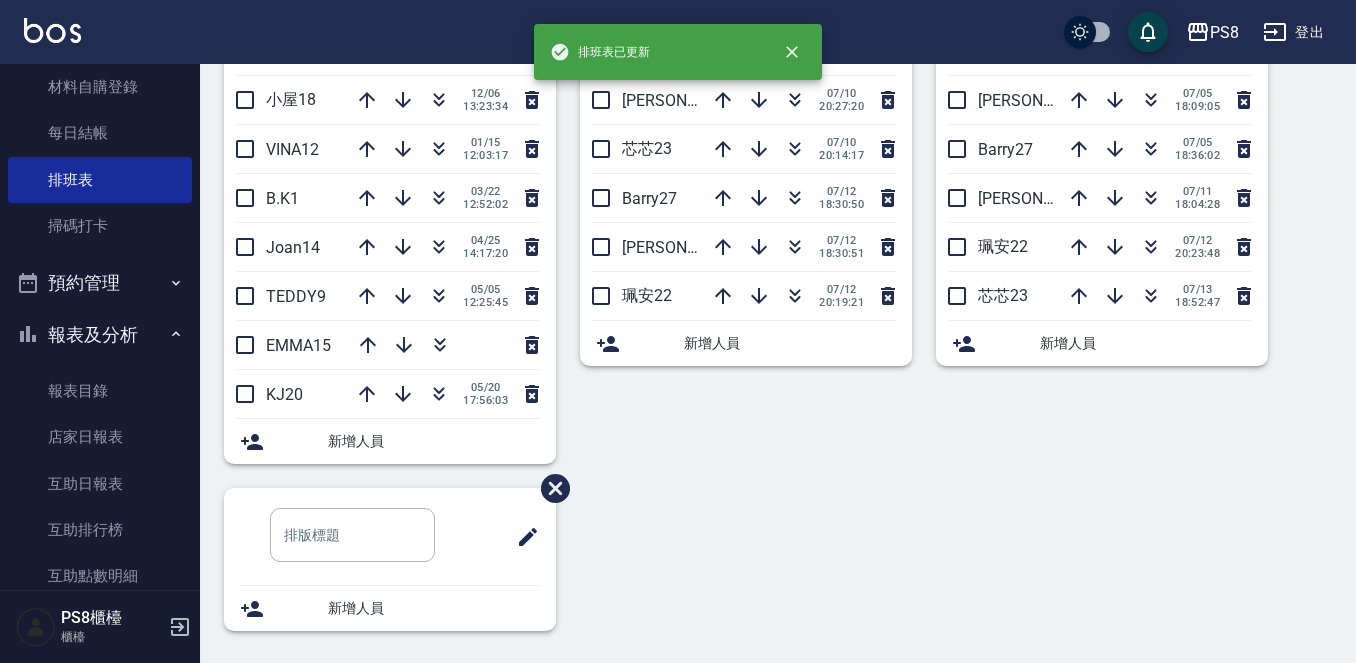 click on "S洗髮班 B.K1 05/09 15:05:53 小屋18 06/03 14:03:38 小赤2 06/14 17:49:36 Joan14 07/09 12:36:22 EMMA15 07/09 17:17:10 KJ20 07/12 14:28:19 VINA12 07/12 20:16:35 TEDDY9 07/12 20:18:36 新增人員 C剪髮班 小屋18 04/30 15:01:46 小赤2 06/13 15:10:31 B.K1 07/09 18:00:52 VINA12 07/10 18:33:26 TEDDY9 07/10 20:03:00 Joan14 07/11 15:10:56 EMMA15 07/11 15:24:37 KJ20 07/12 15:30:56 新增人員 P燙染班 Joan14 06/14 14:18:24 TEDDY9 06/22 17:27:18 EMMA15 06/22 17:27:19 小赤2 06/26 16:15:53 VINA12 06/29 14:16:41 B.K1 06/30 12:40:45 KJ20 06/30 15:22:26 小屋18 07/02 15:40:29 新增人員 P網路燙染班 小赤2 11/09 19:02:39 小屋18 12/06 13:23:34 VINA12 01/15 12:03:17 B.K1 03/22 12:52:02 Joan14 04/25 14:17:20 TEDDY9 05/05 12:25:45 EMMA15   KJ20 05/20 17:56:03 新增人員 SCT助 苡真26 07/10 20:16:42 婷婷24 07/10 20:27:20 芯芯23 07/10 20:14:17 Barry27 07/12 18:30:50 姵蓁28 07/12 18:30:51 珮安22 07/12 20:19:21 新增人員 P助 苡真26 06/27 20:19:35 姵蓁28 07/05 18:09:05 Barry27 07/05 07/11" at bounding box center [766, 13] 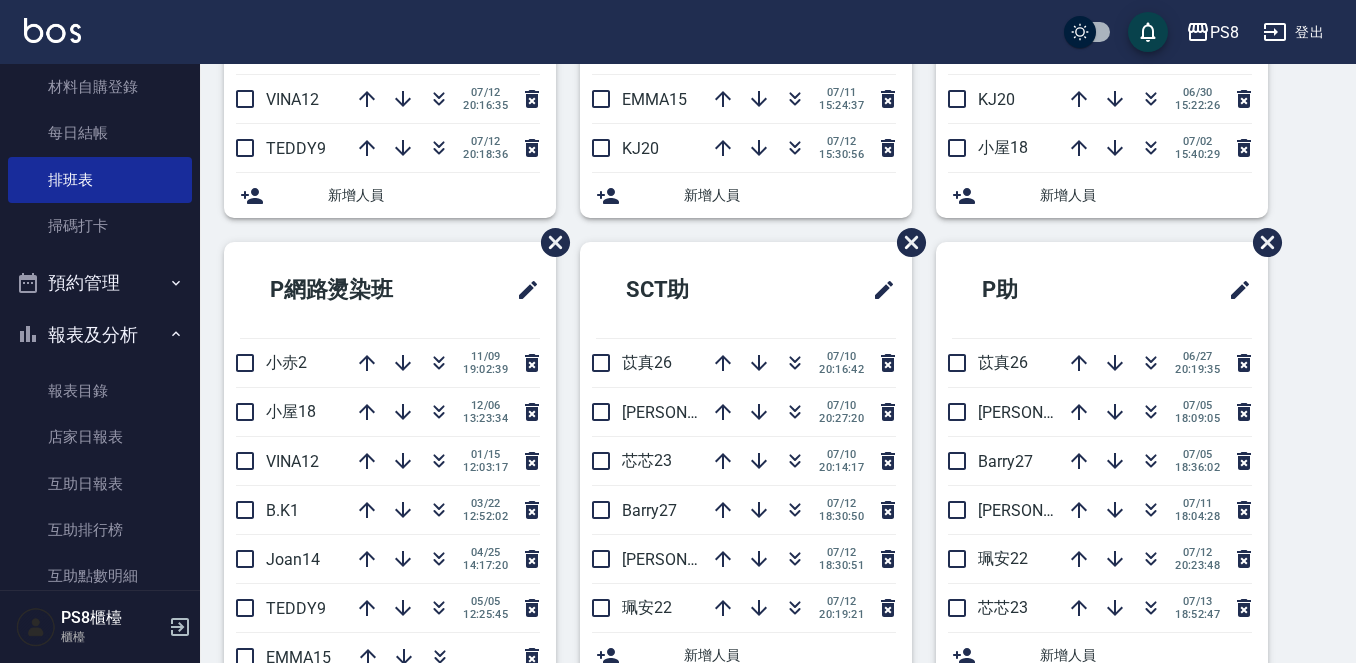 scroll, scrollTop: 600, scrollLeft: 0, axis: vertical 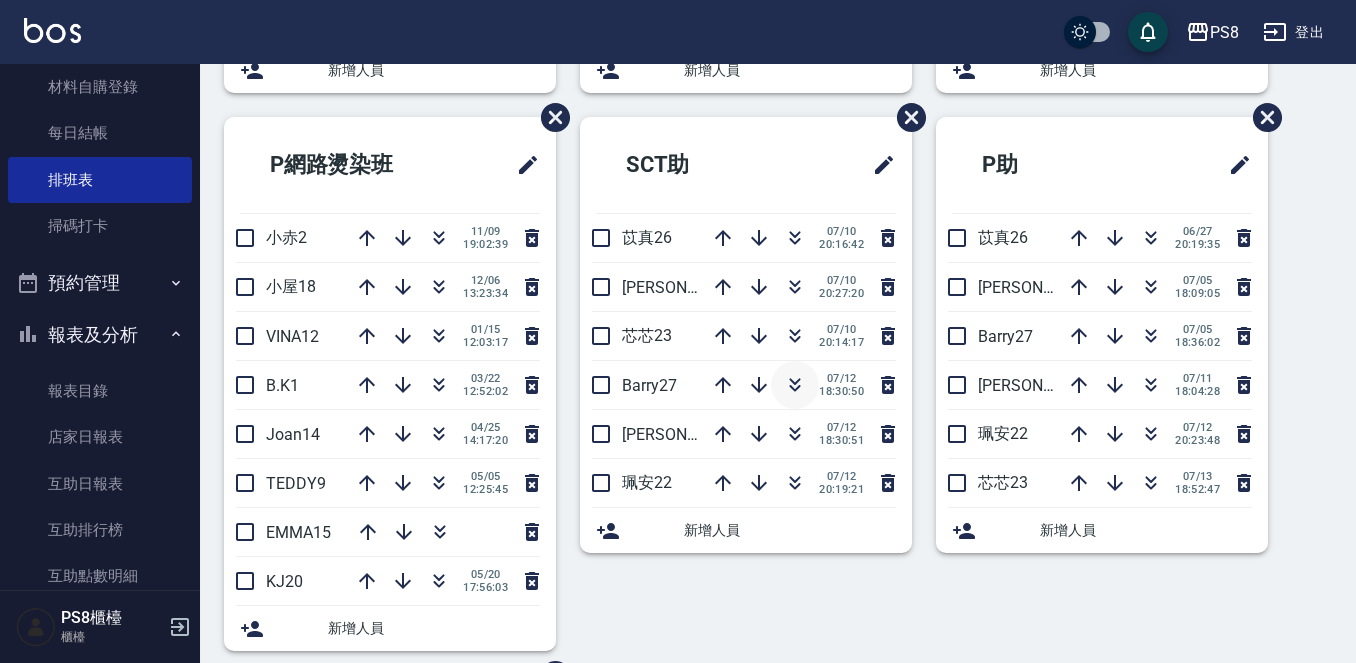 click 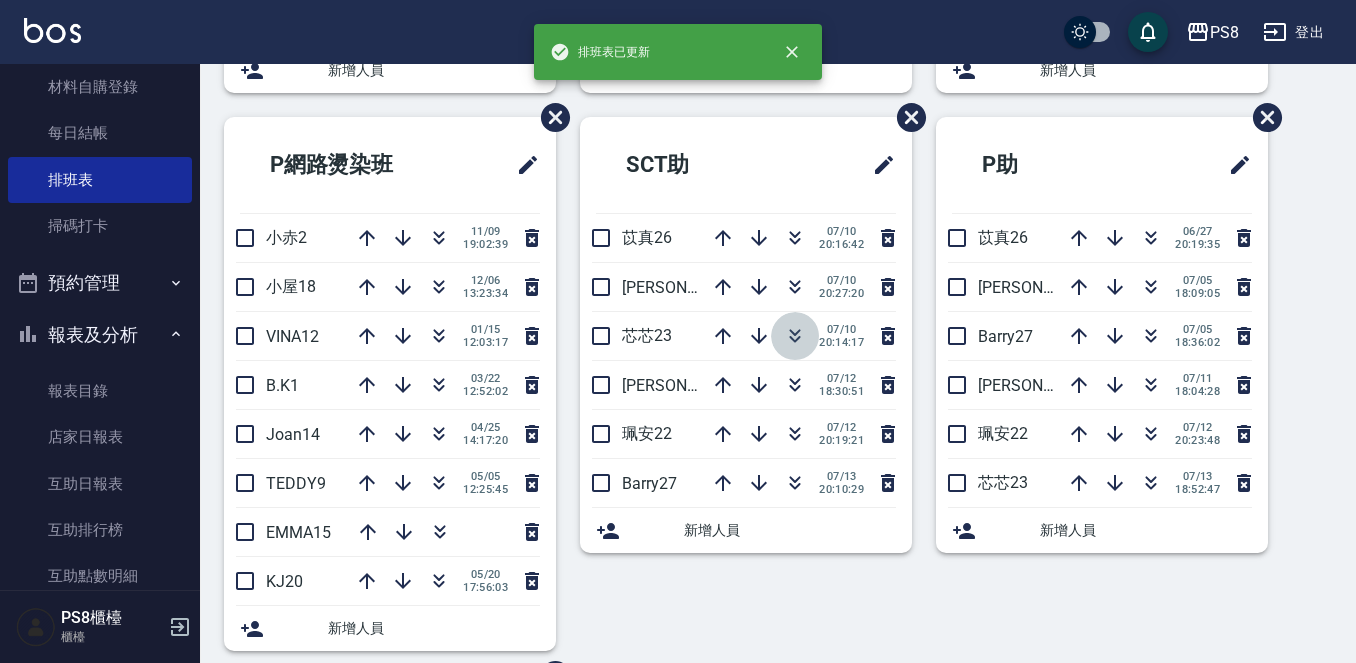 click 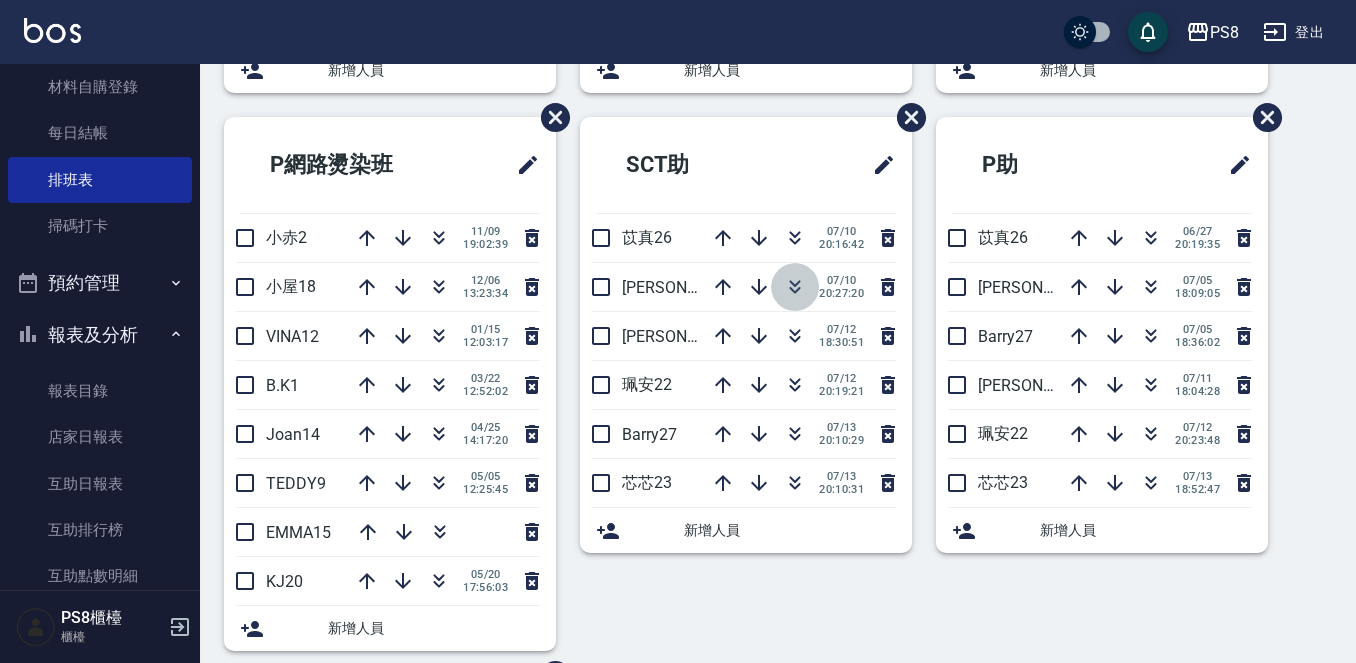 click 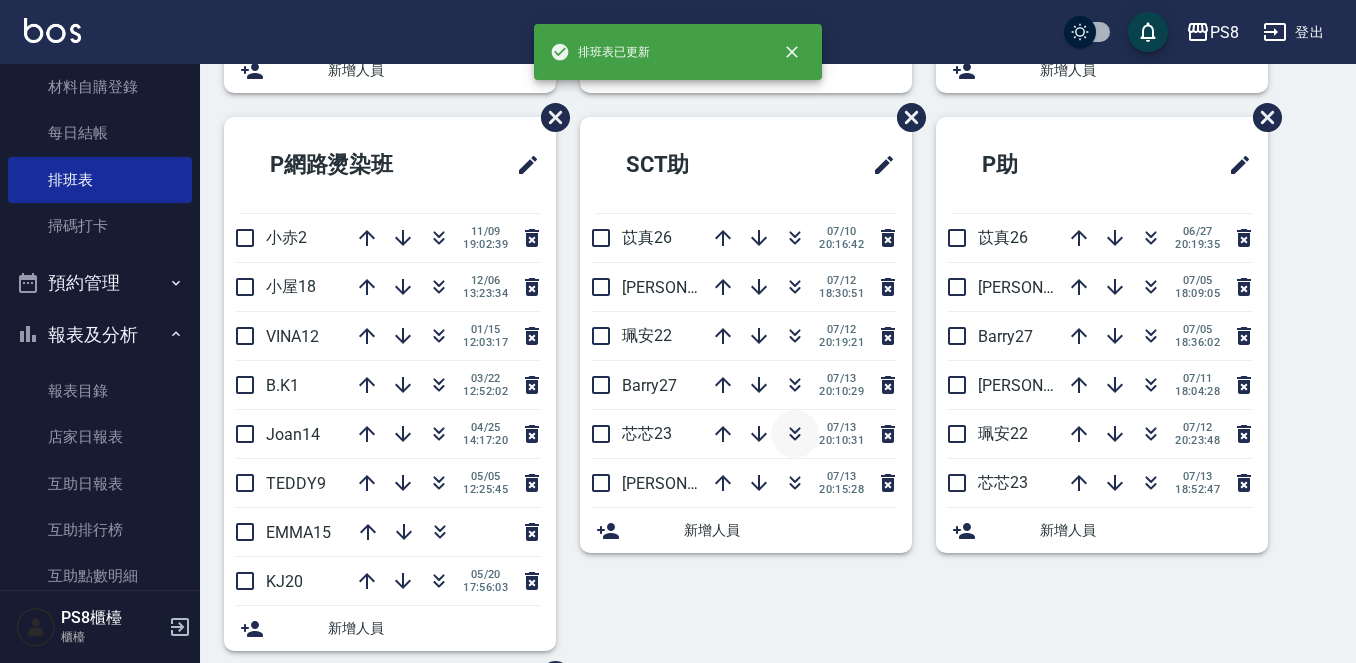 click 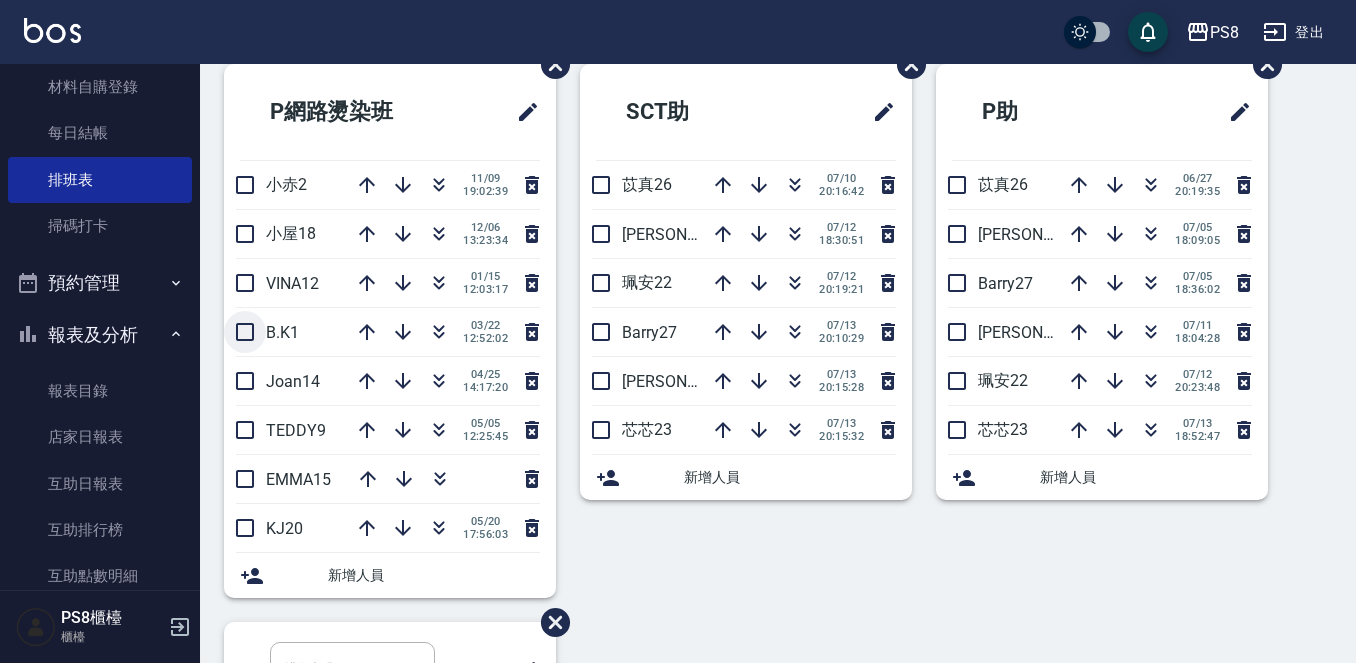 scroll, scrollTop: 787, scrollLeft: 0, axis: vertical 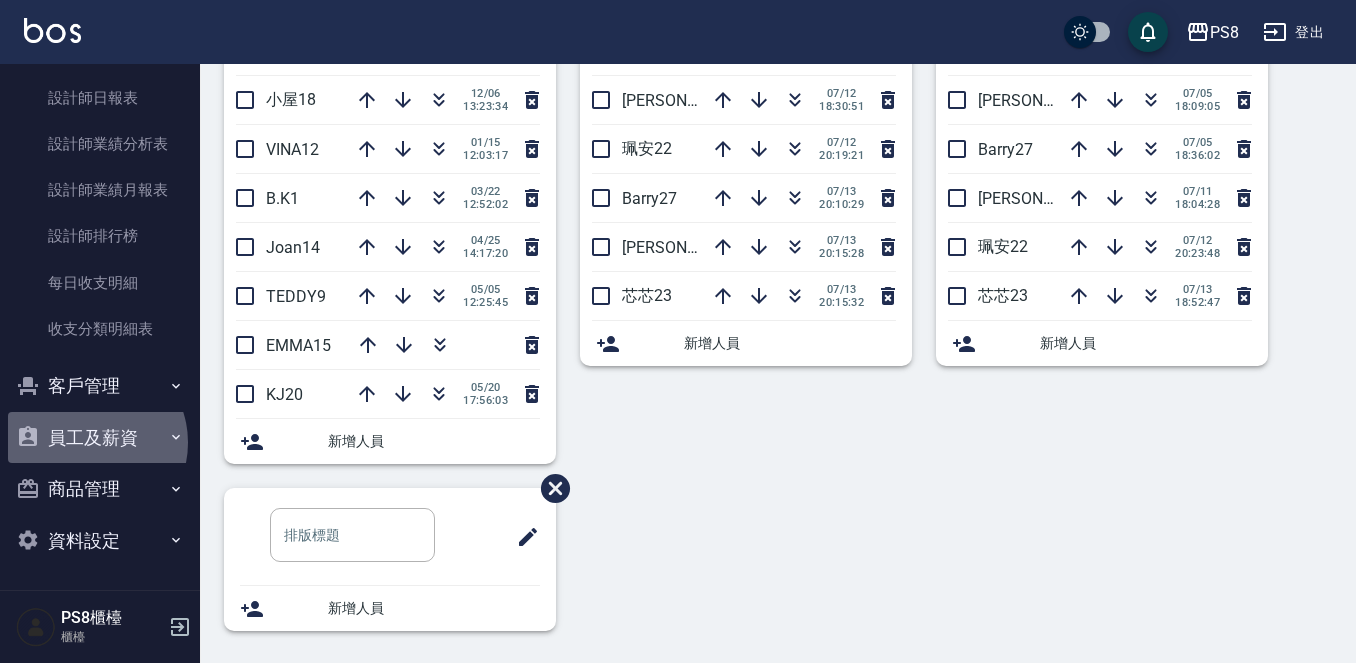 click on "員工及薪資" at bounding box center (100, 438) 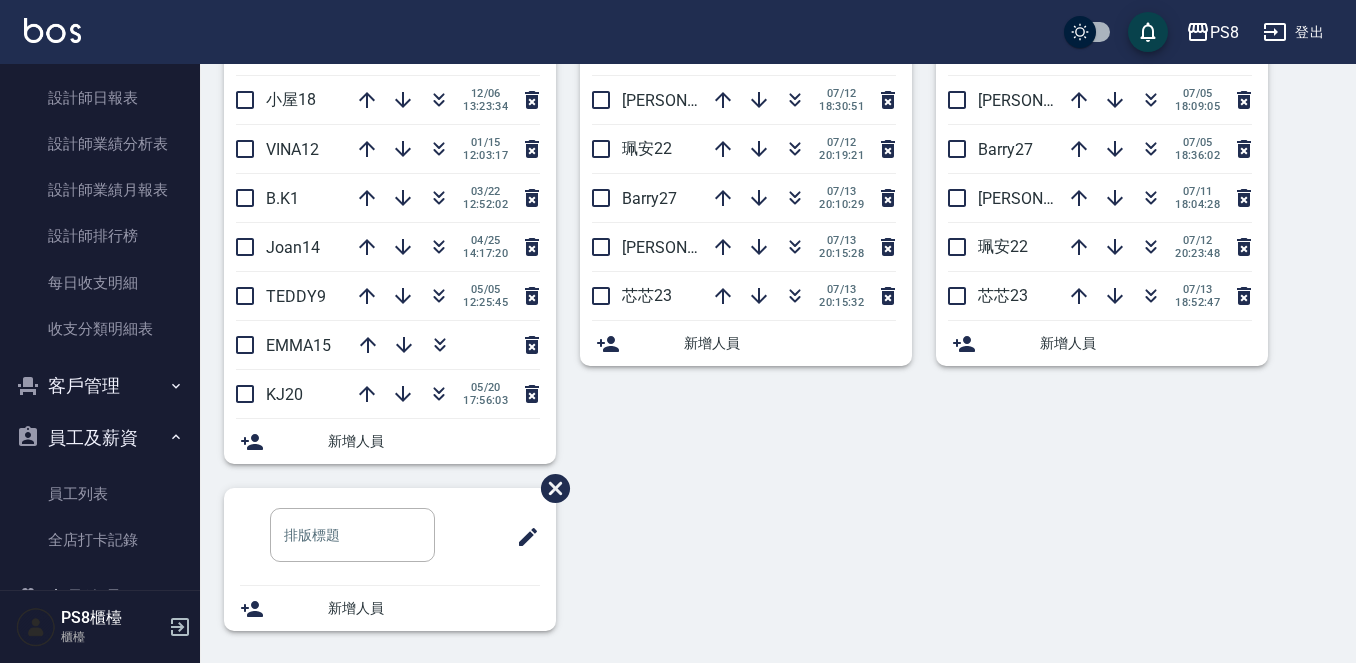 click on "客戶管理" at bounding box center [100, 386] 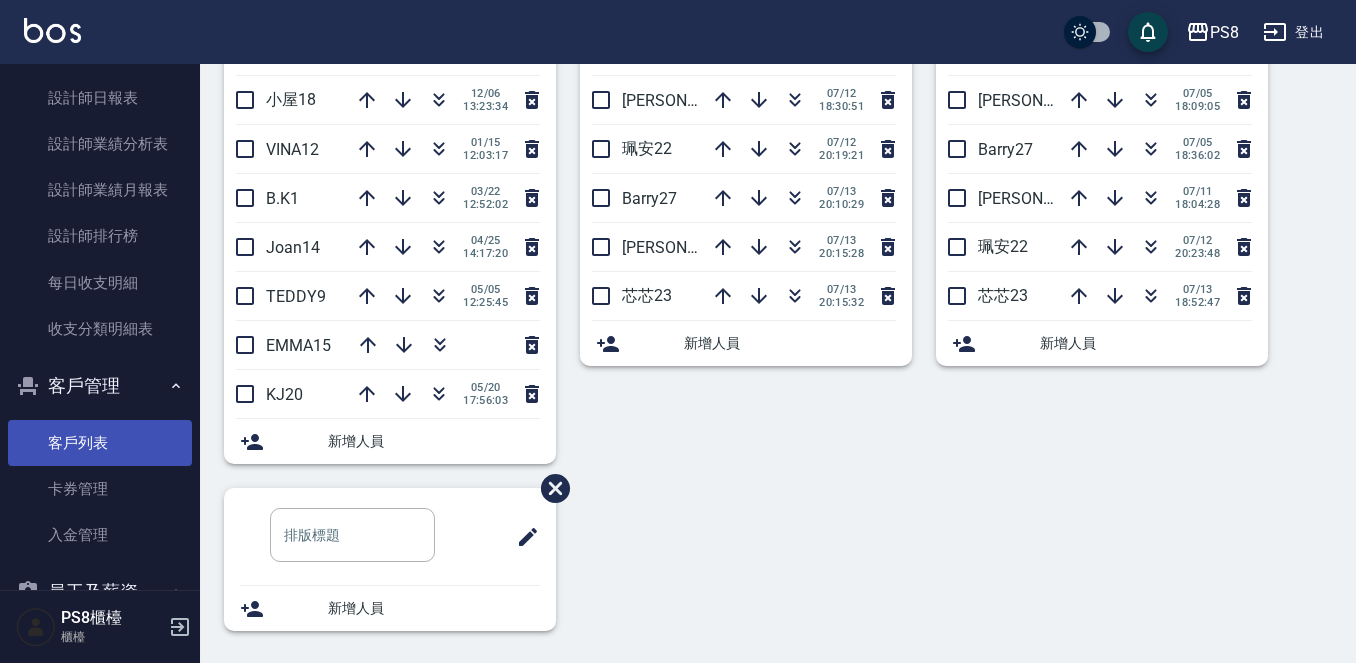 click on "客戶列表" at bounding box center [100, 443] 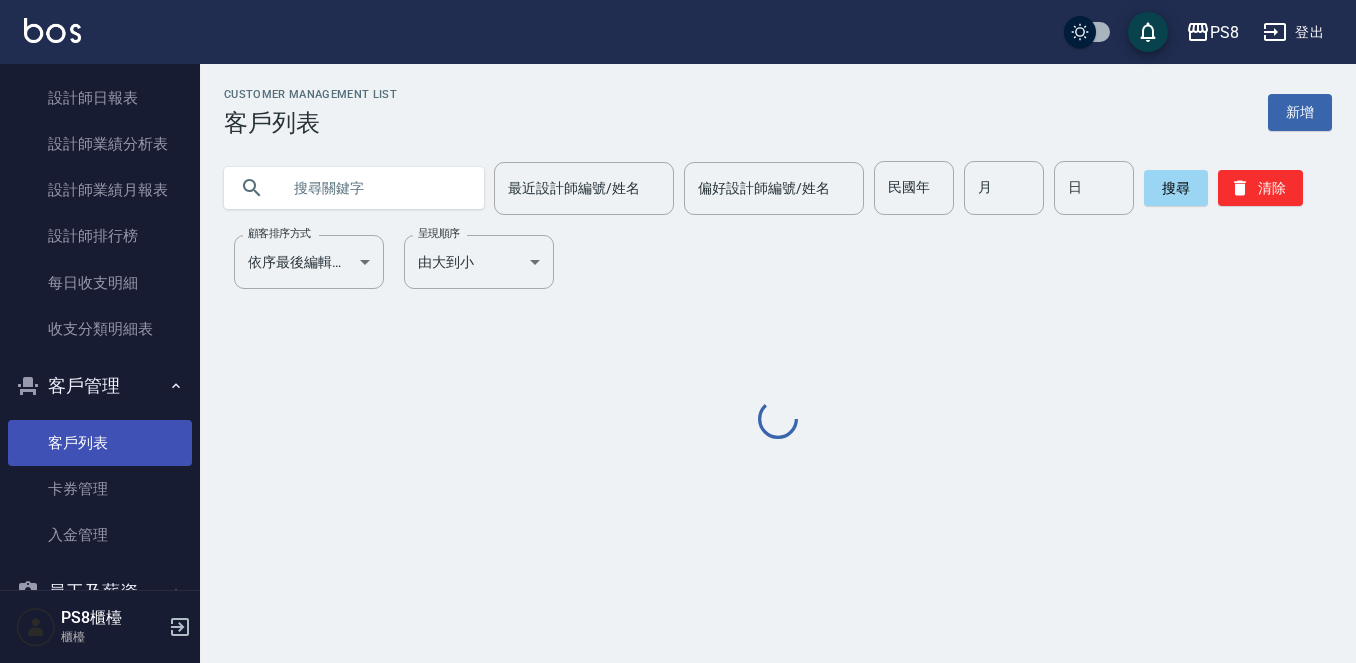 scroll, scrollTop: 0, scrollLeft: 0, axis: both 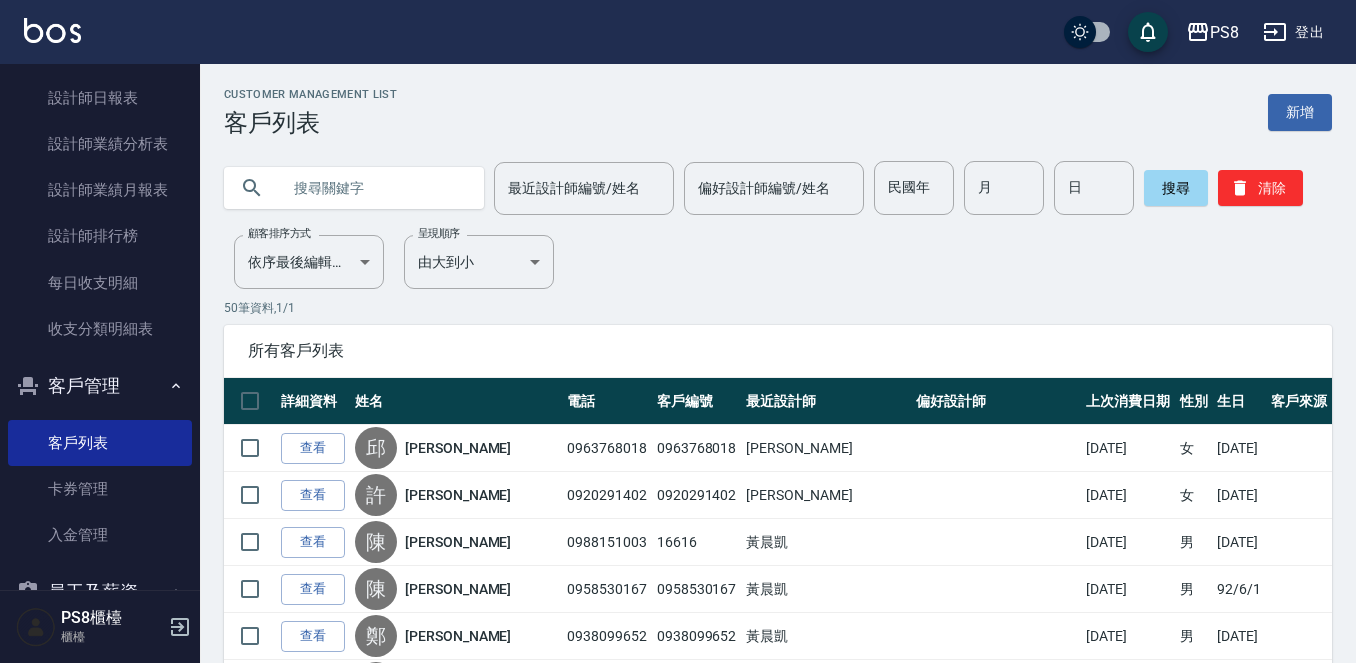 click at bounding box center [374, 188] 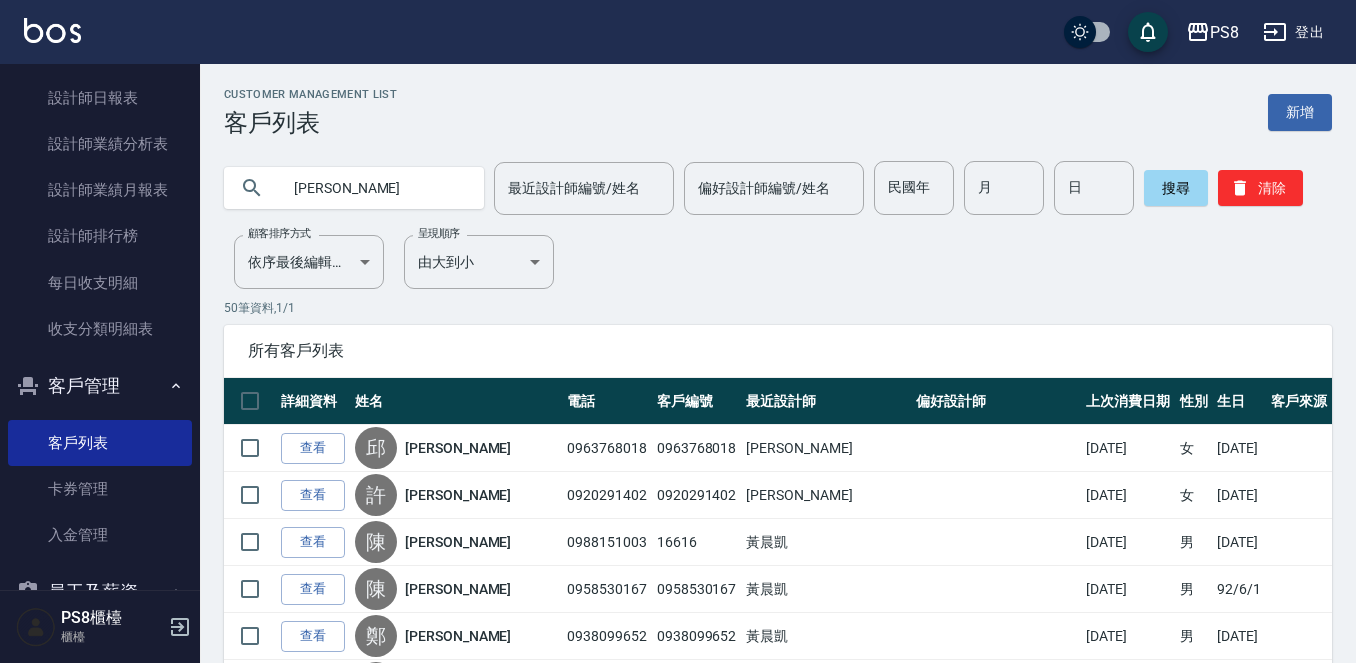 type on "邱祿" 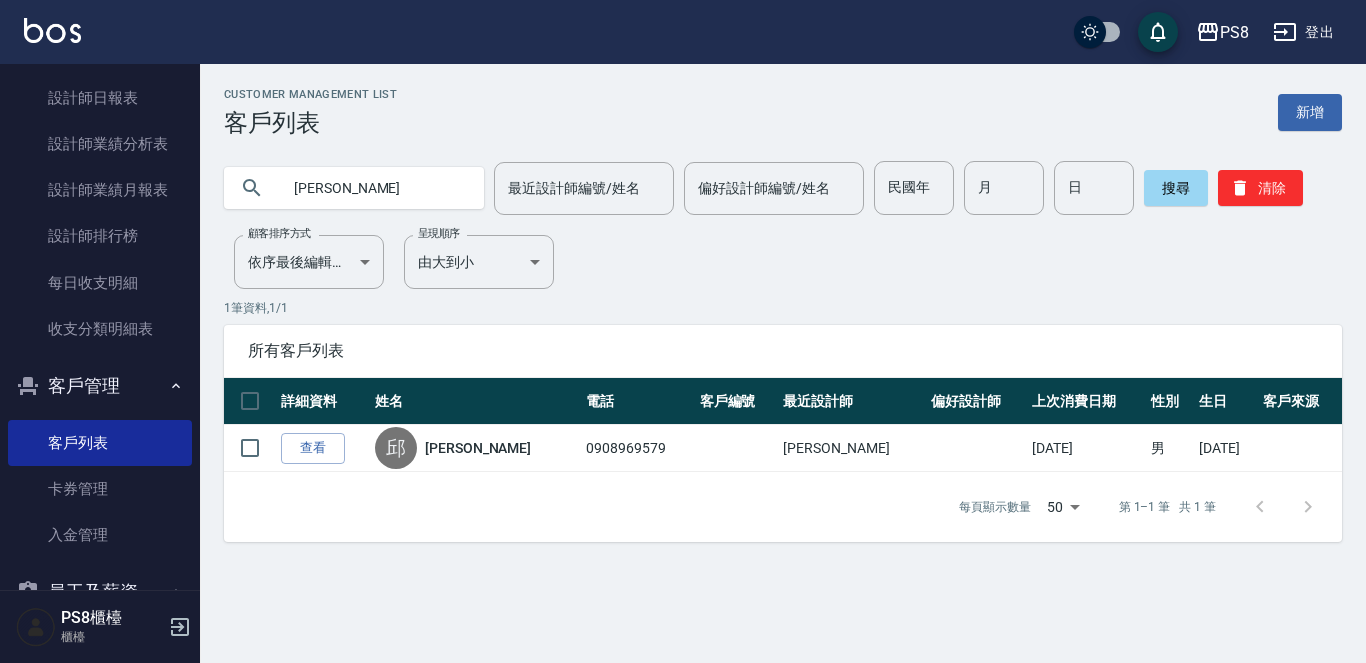click on "邱祿詠" at bounding box center (478, 448) 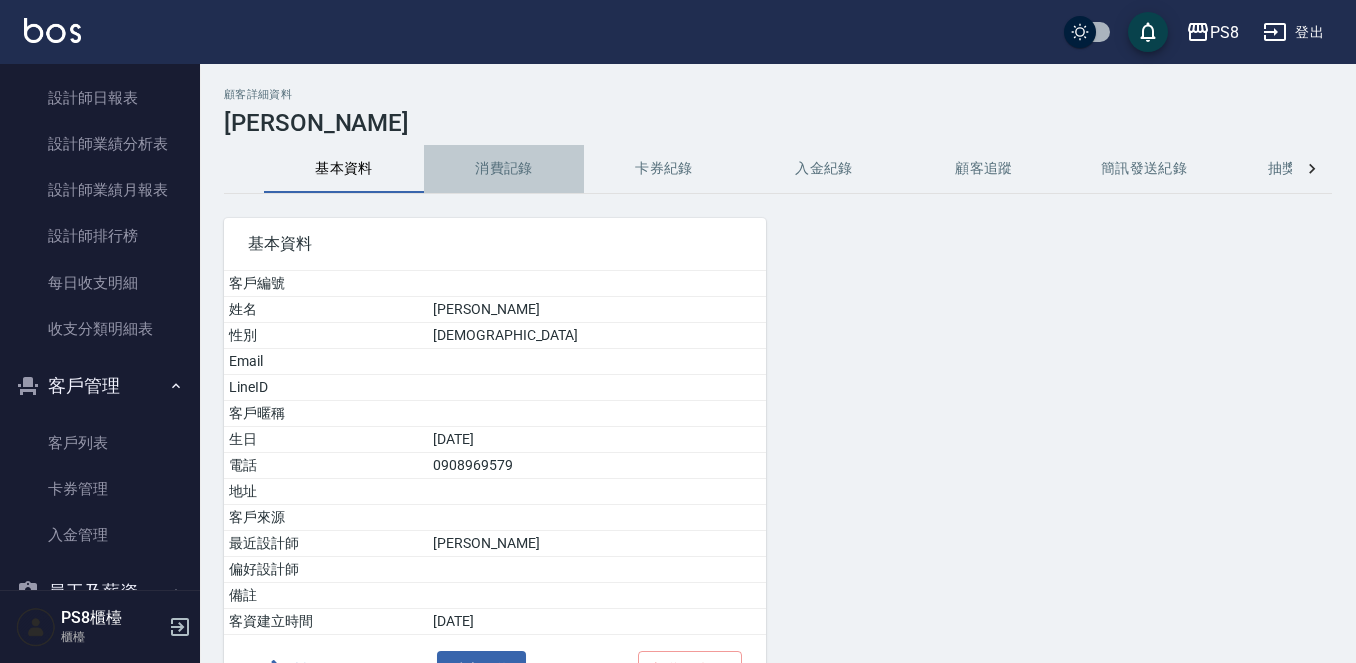 click on "消費記錄" at bounding box center (504, 169) 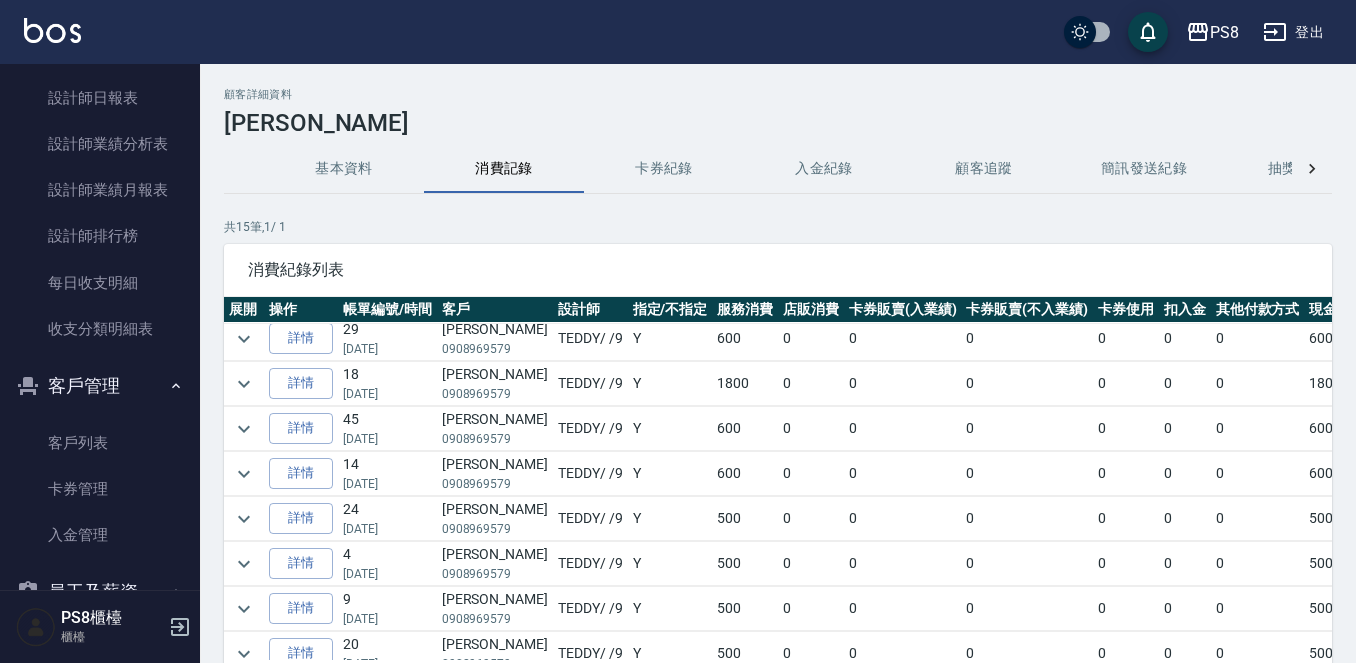 scroll, scrollTop: 0, scrollLeft: 0, axis: both 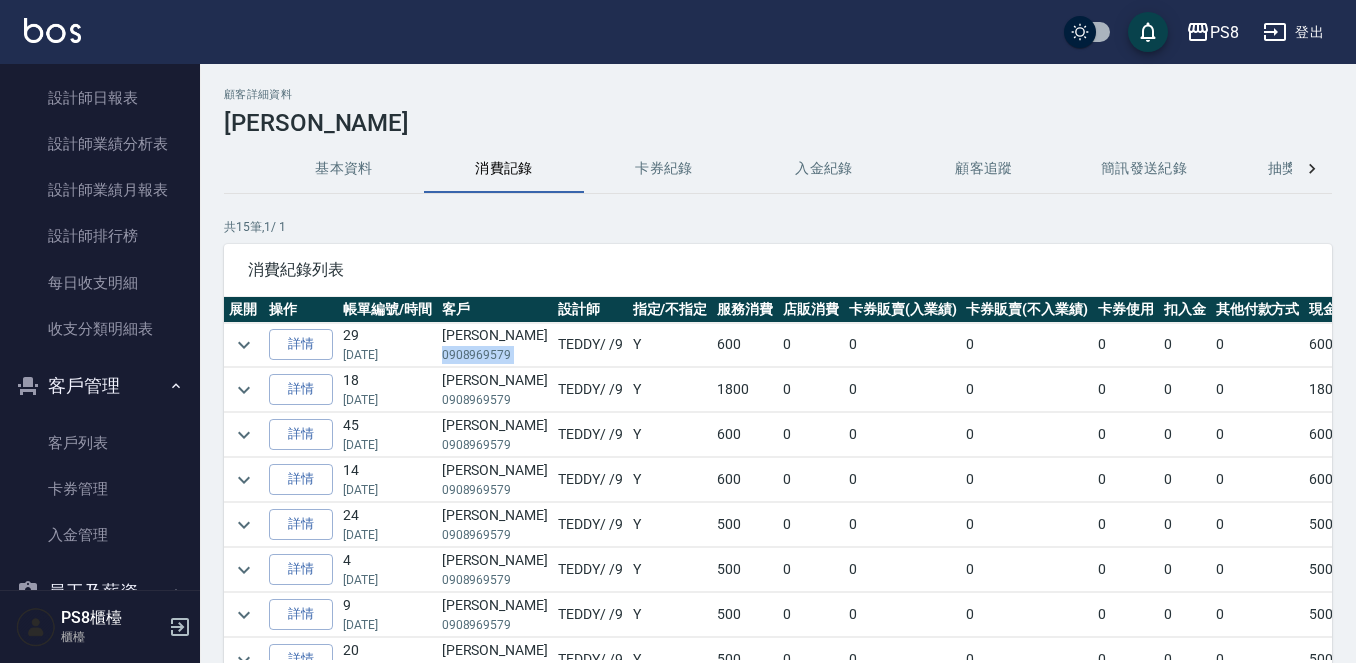 copy on "0908969579" 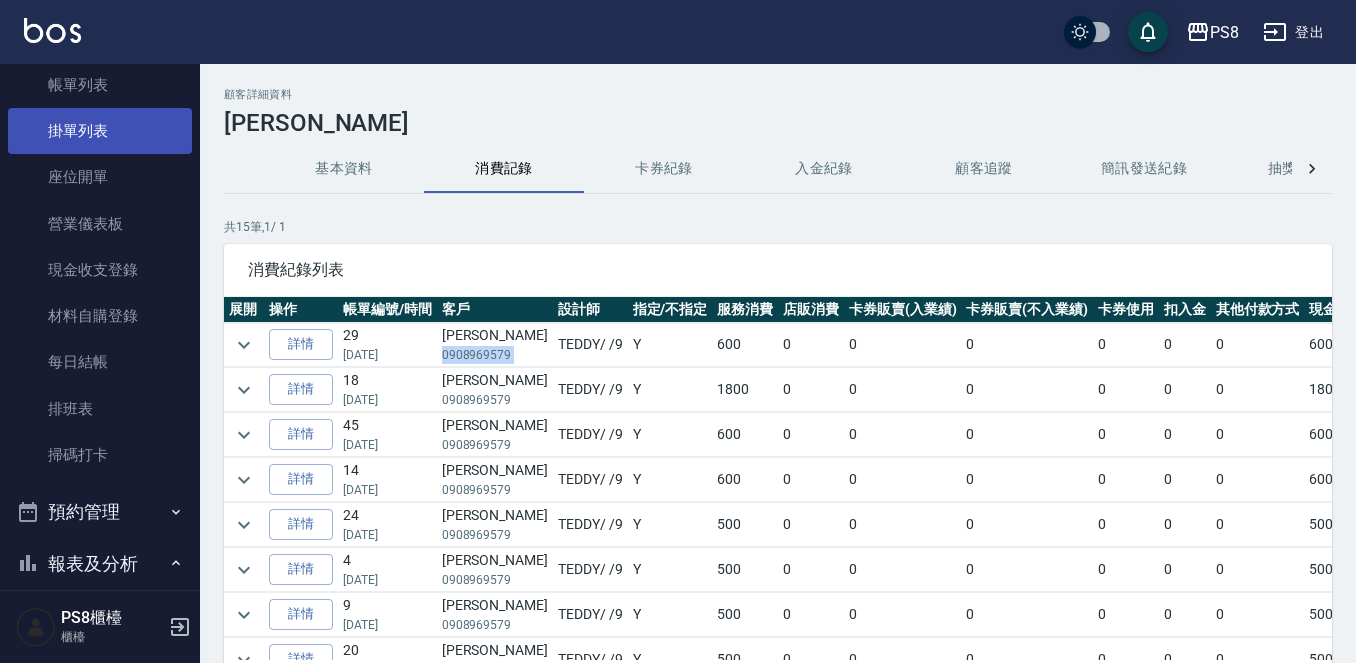 scroll, scrollTop: 0, scrollLeft: 0, axis: both 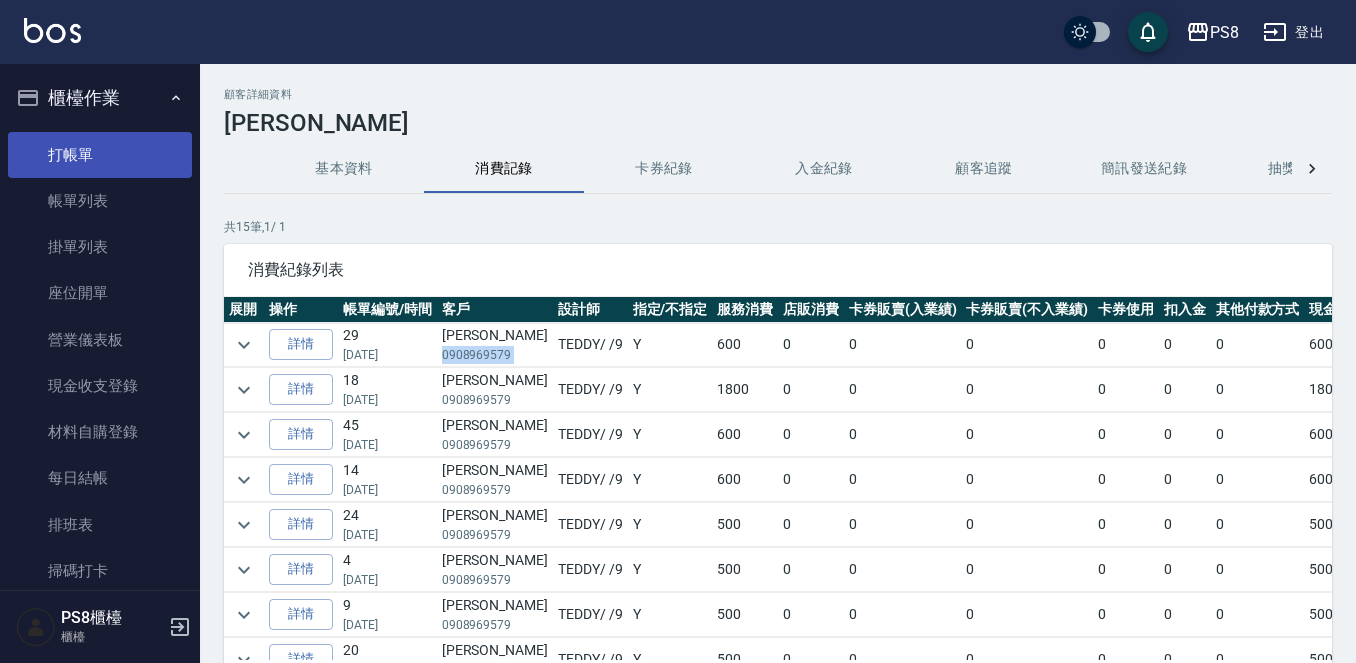 click on "打帳單" at bounding box center [100, 155] 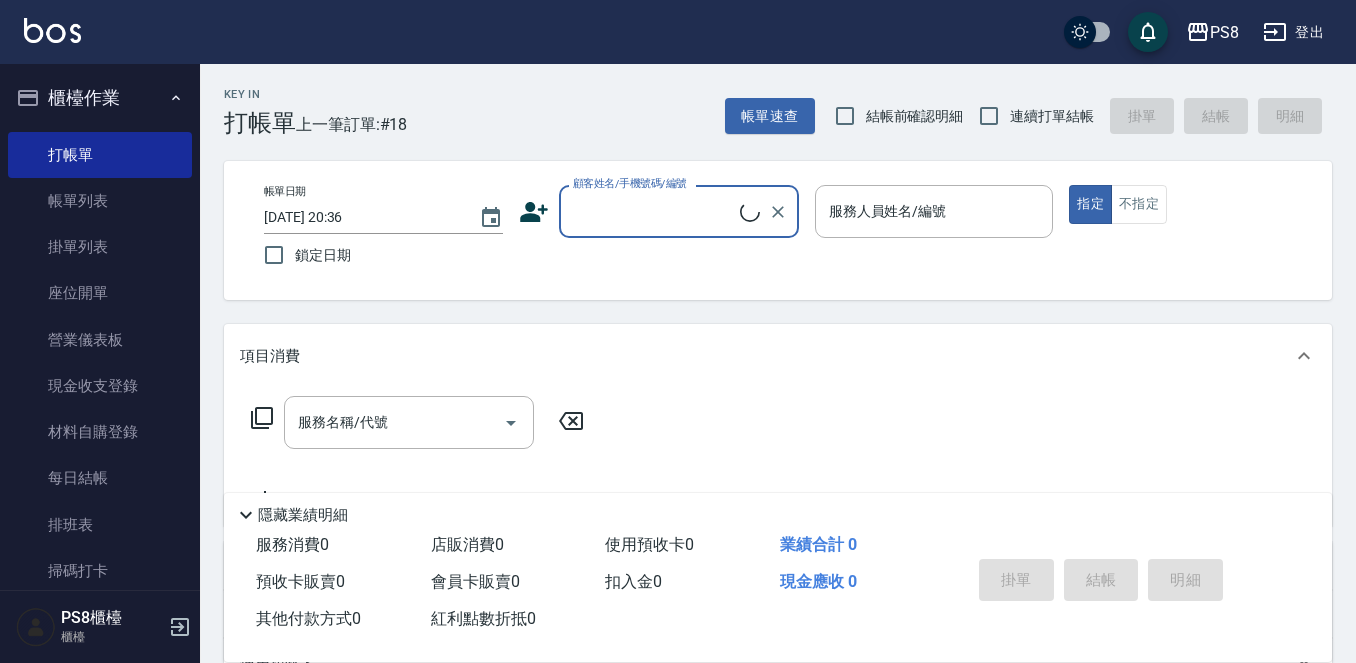 click on "顧客姓名/手機號碼/編號" at bounding box center [630, 183] 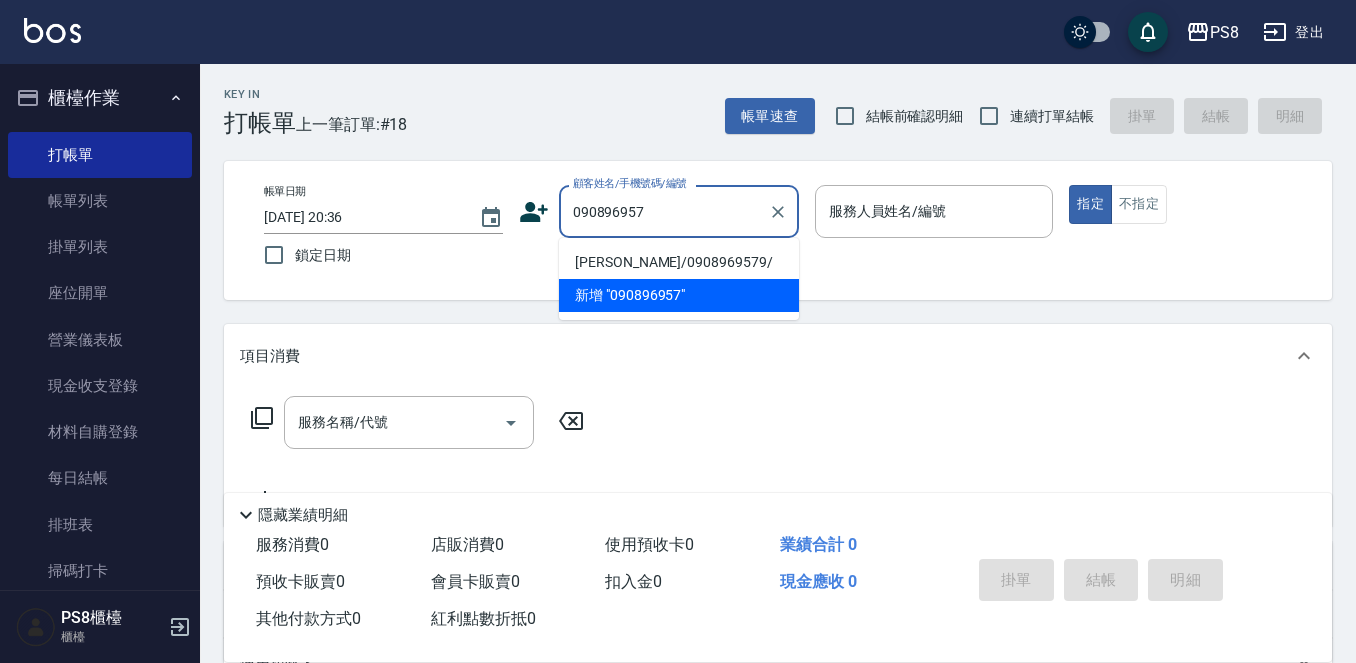 click on "邱祿詠/0908969579/" at bounding box center (679, 262) 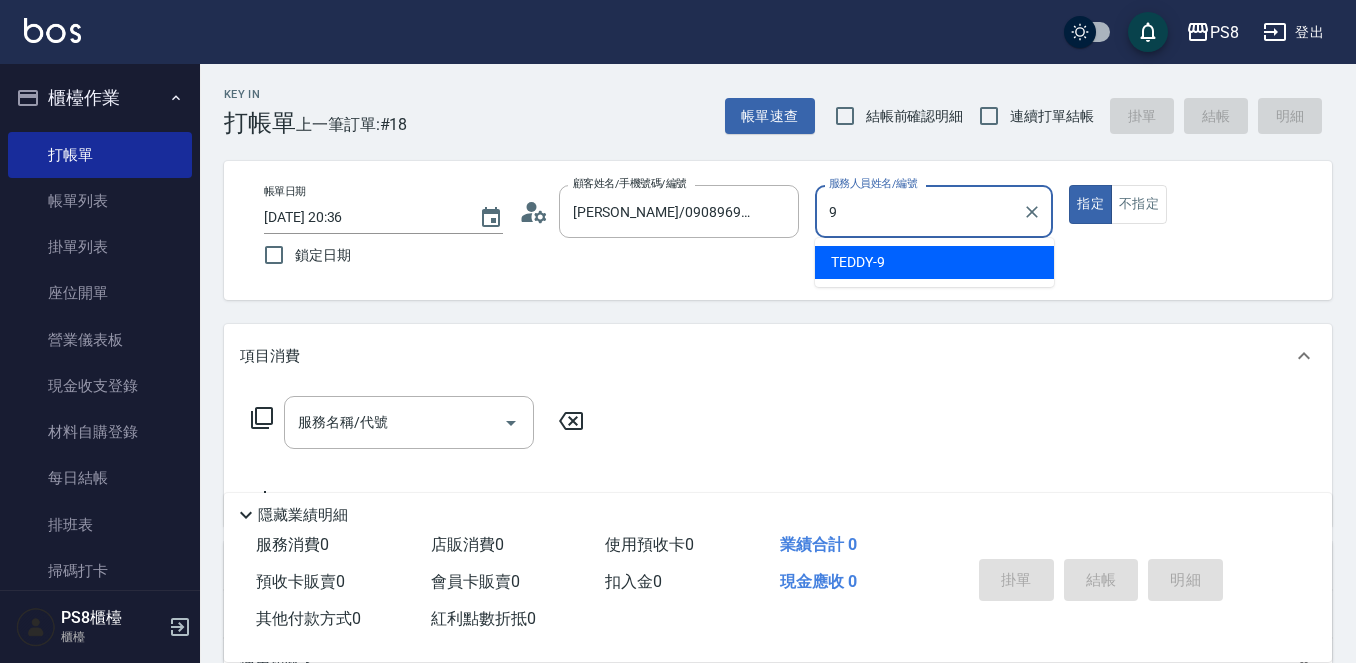 type on "TEDDY-9" 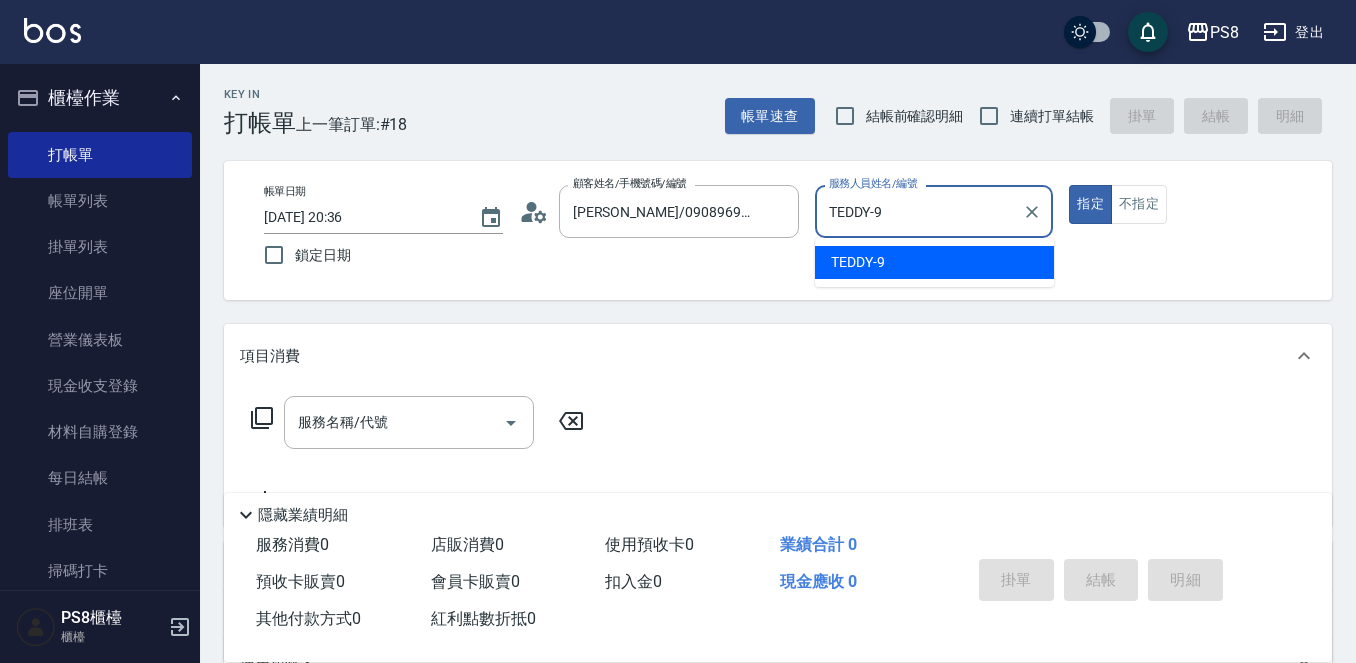 type on "true" 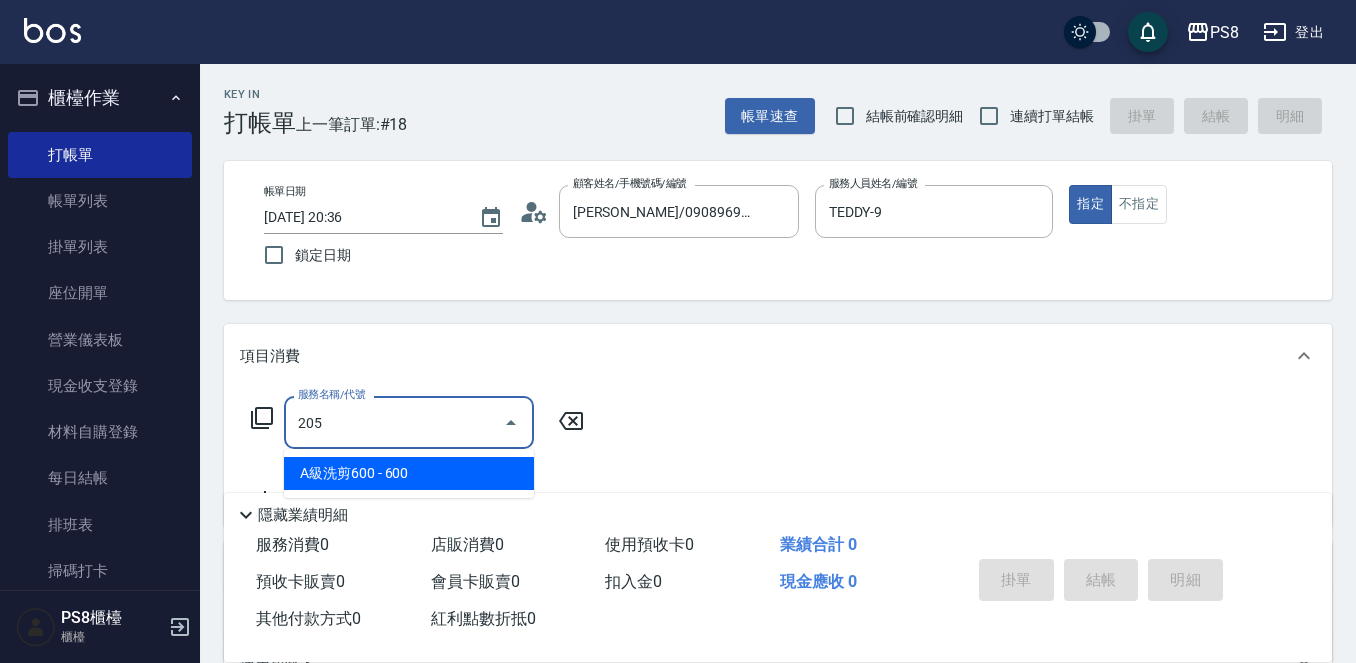 type on "A級洗剪600(205)" 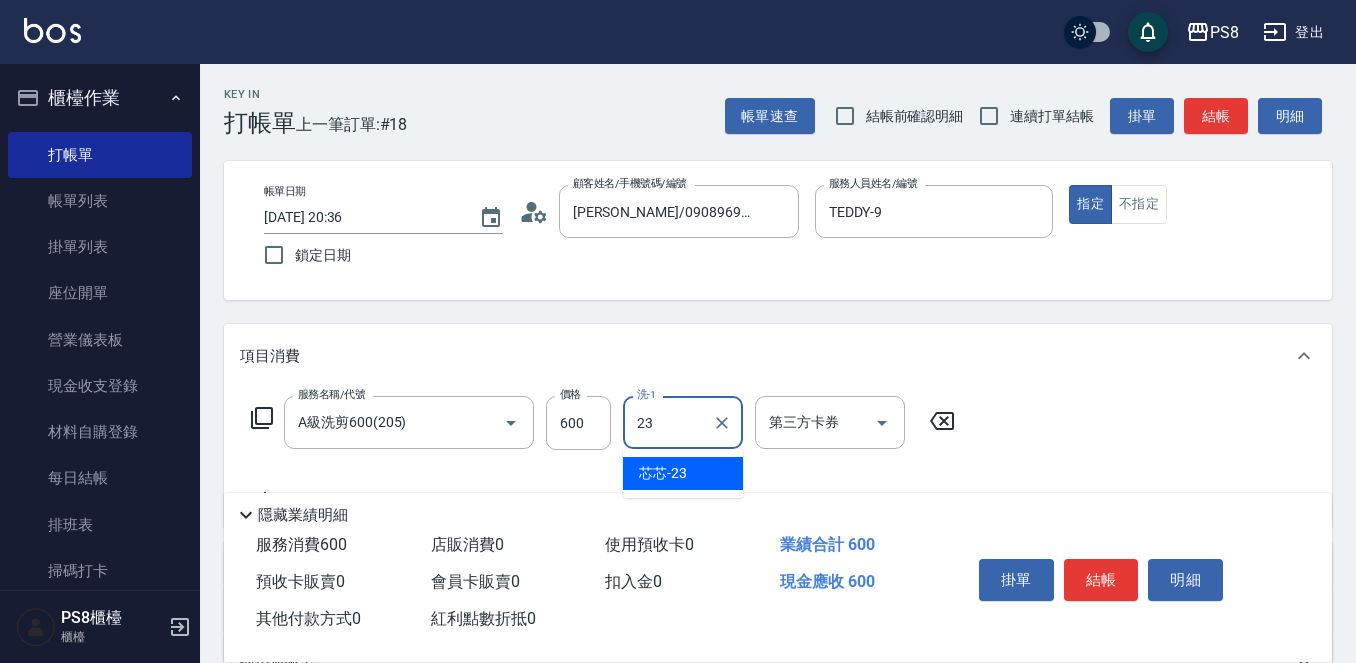 type on "芯芯-23" 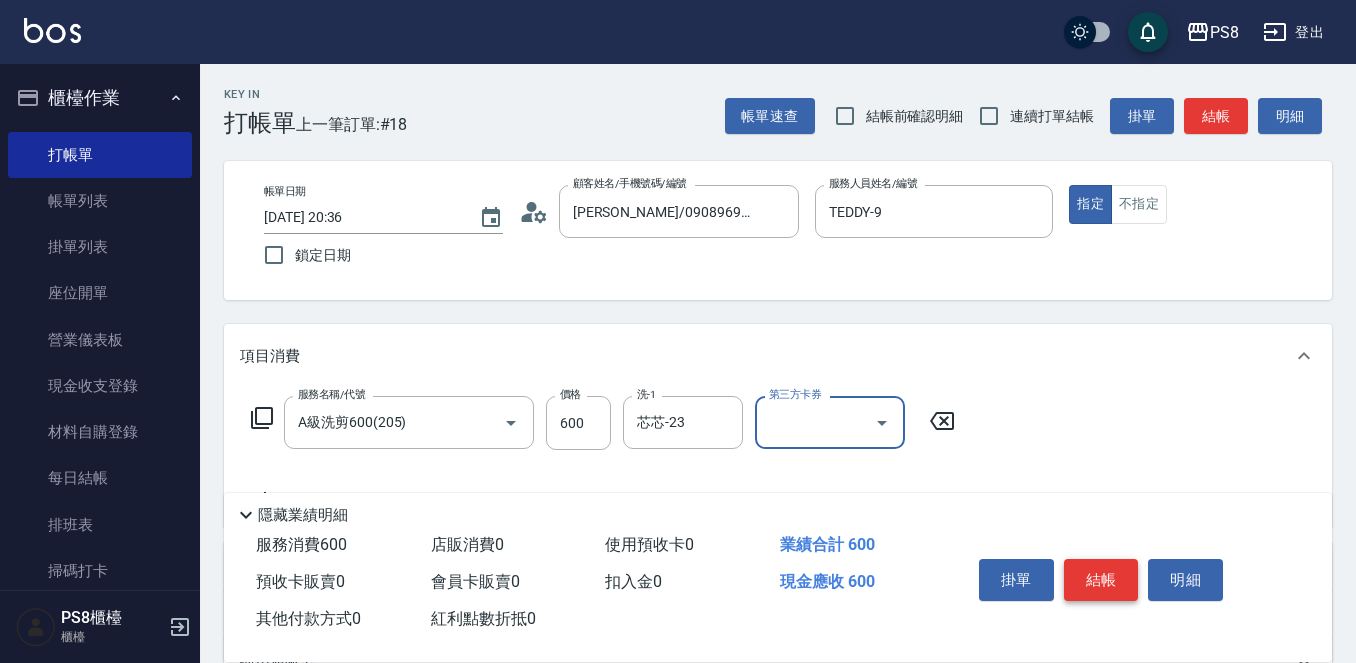 click on "結帳" at bounding box center (1101, 580) 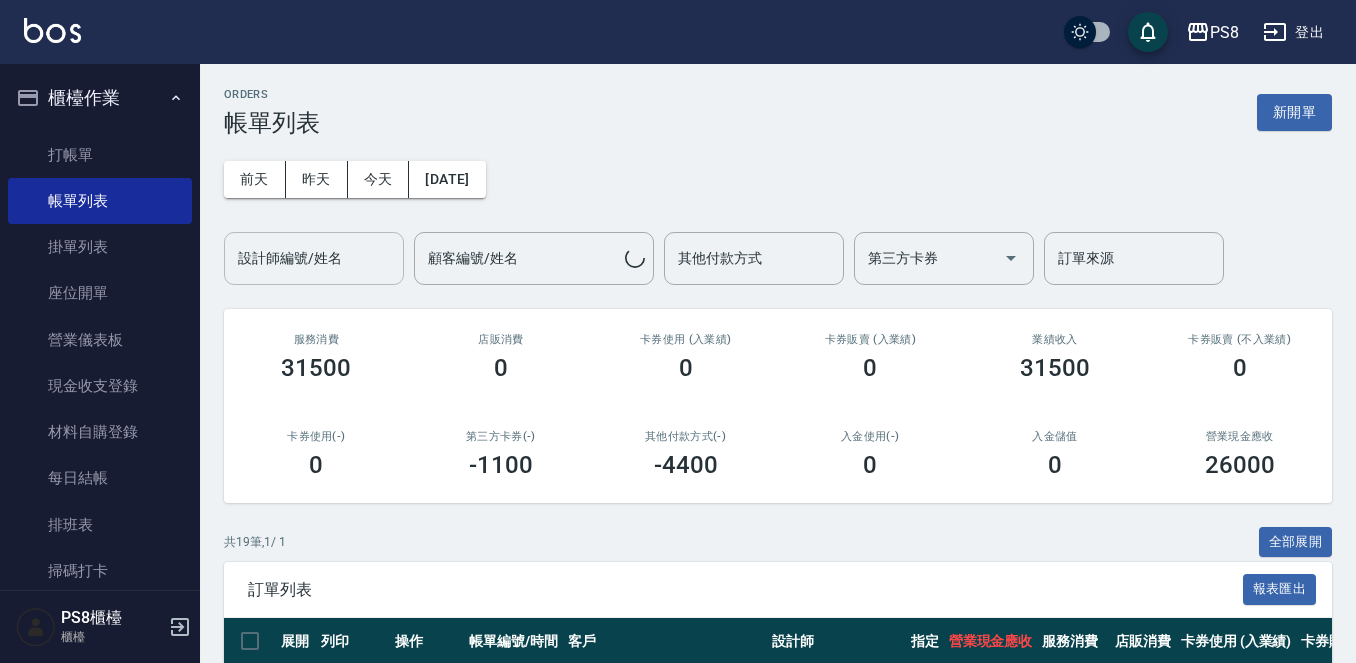 click on "設計師編號/姓名" at bounding box center (314, 258) 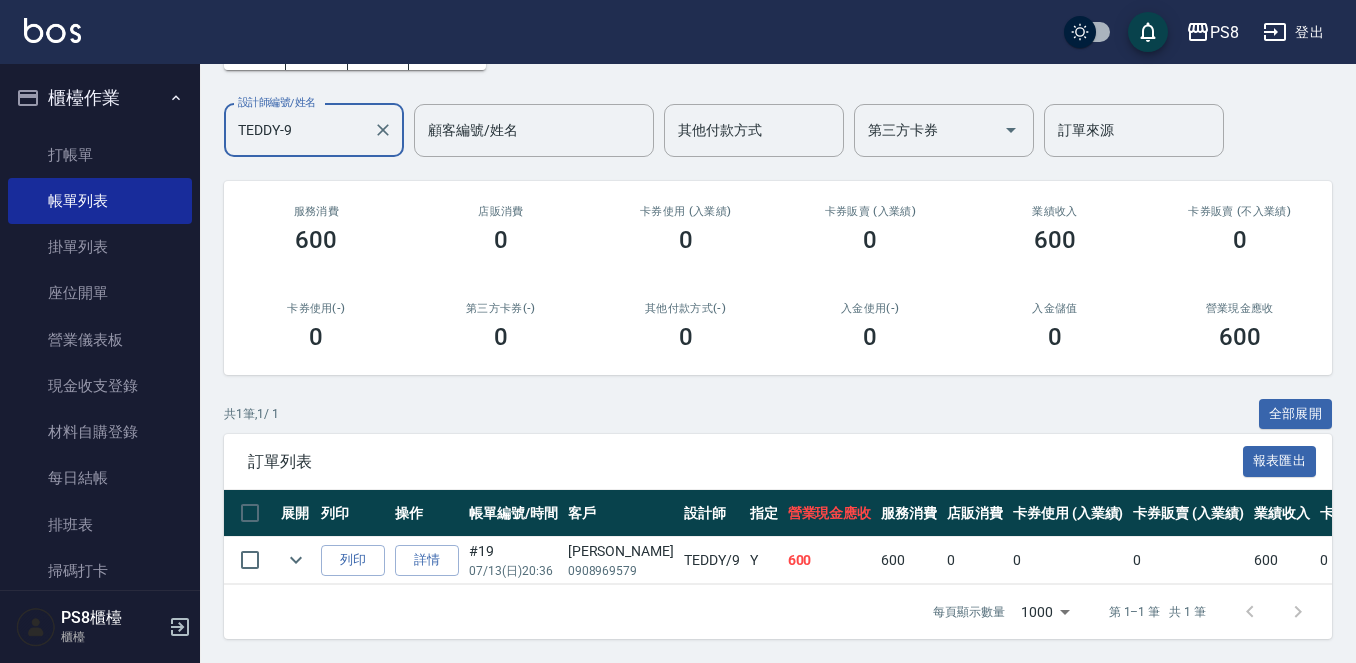 scroll, scrollTop: 145, scrollLeft: 0, axis: vertical 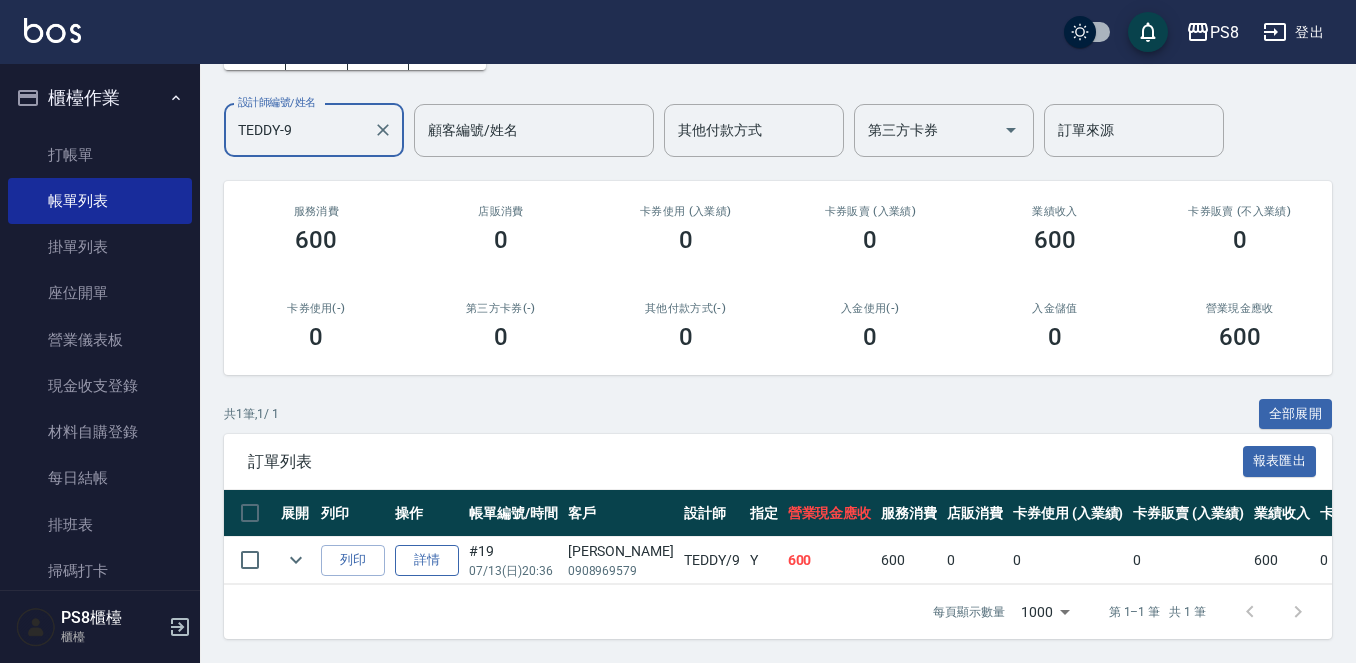 type on "TEDDY-9" 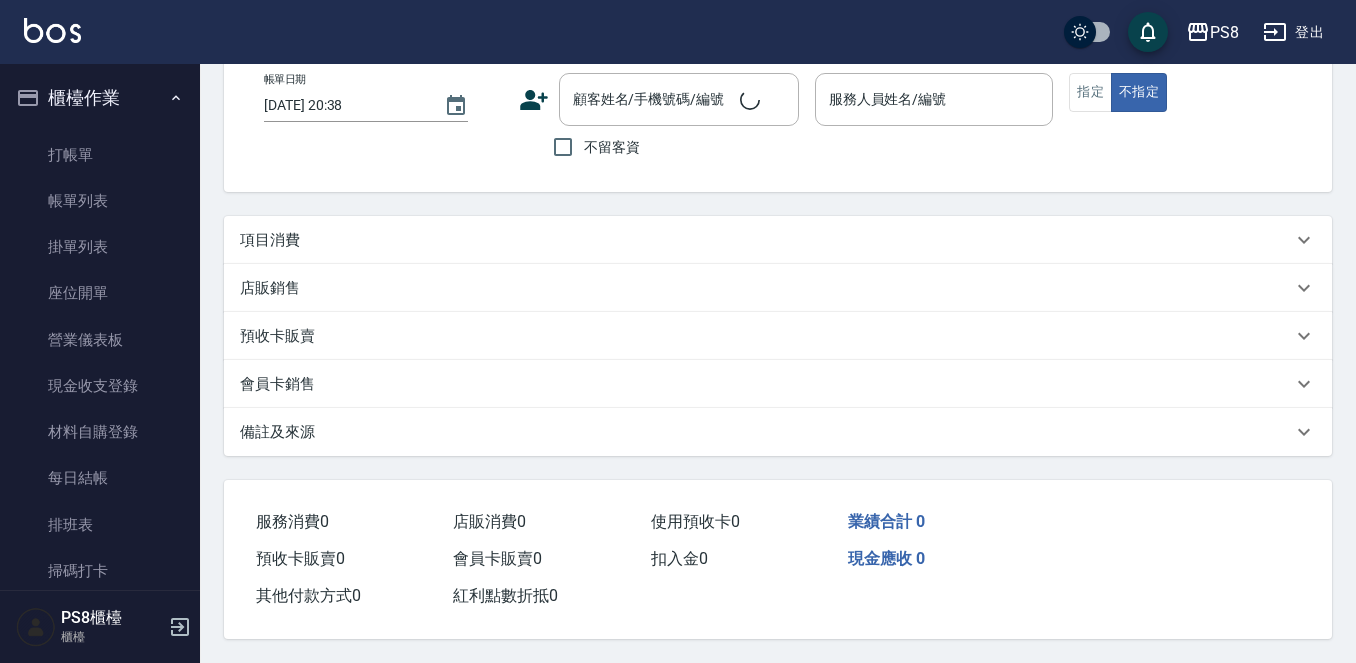 scroll, scrollTop: 0, scrollLeft: 0, axis: both 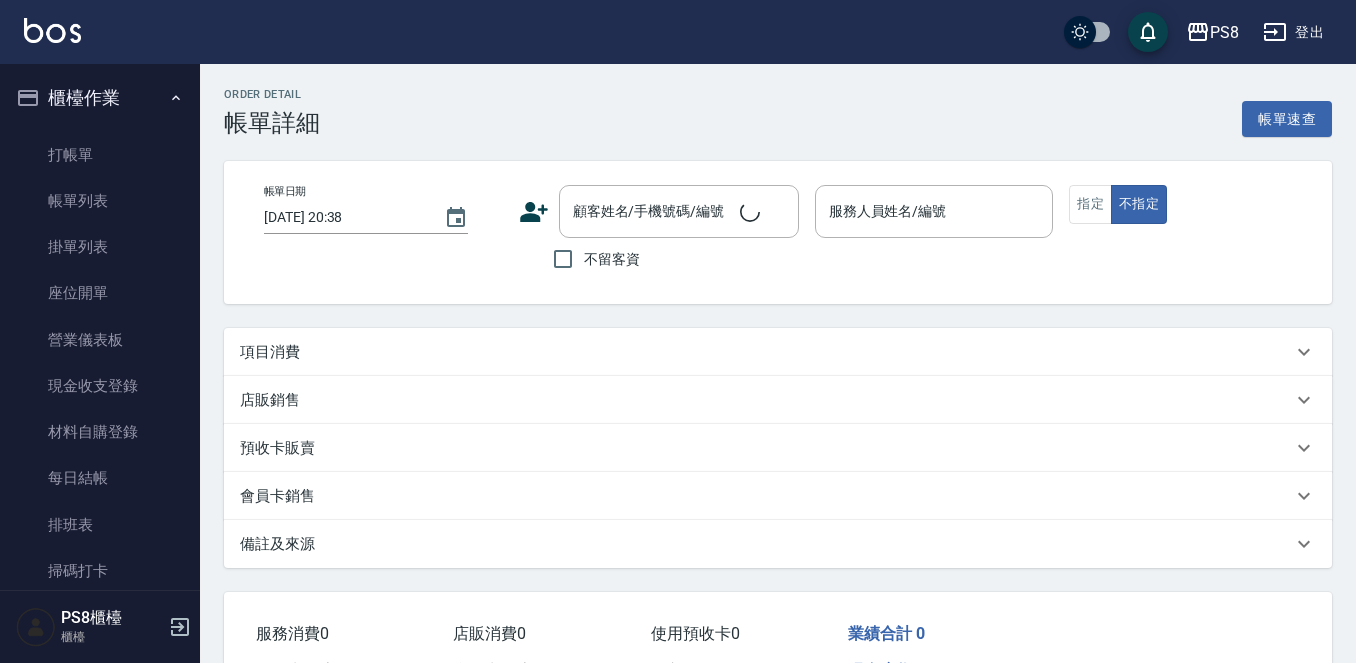 type on "2025/07/13 20:36" 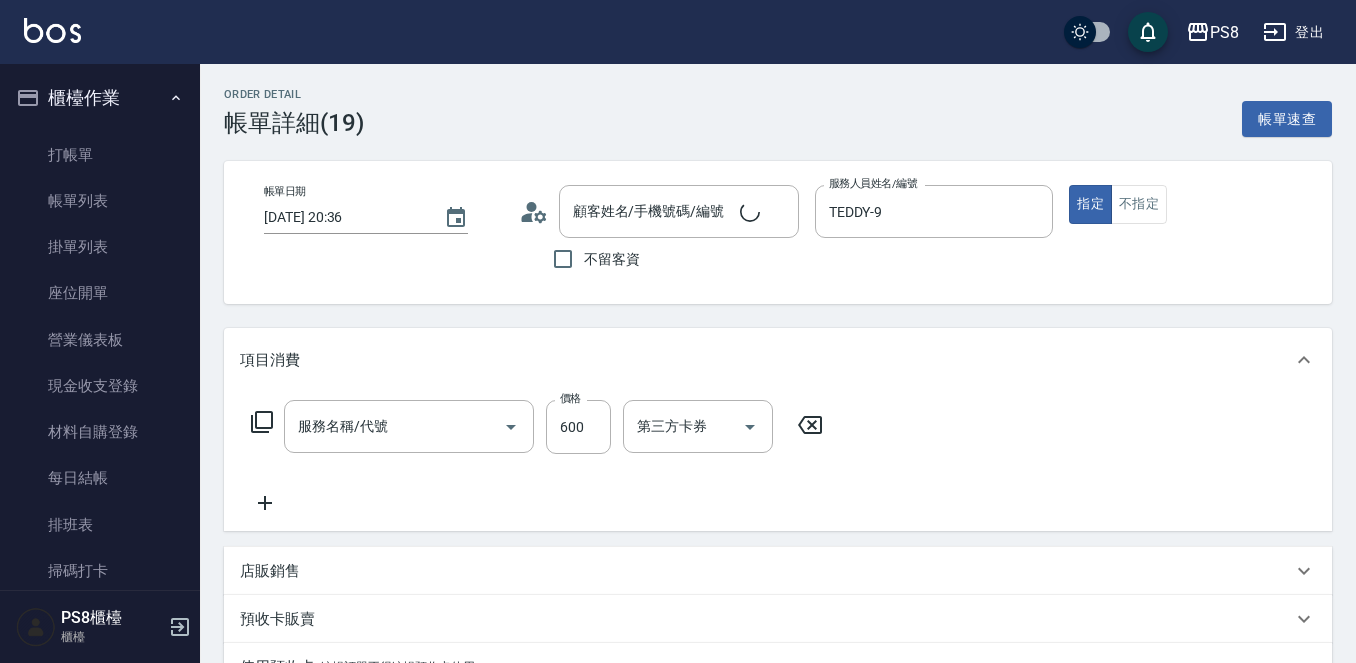 type on "邱祿詠/0908969579/" 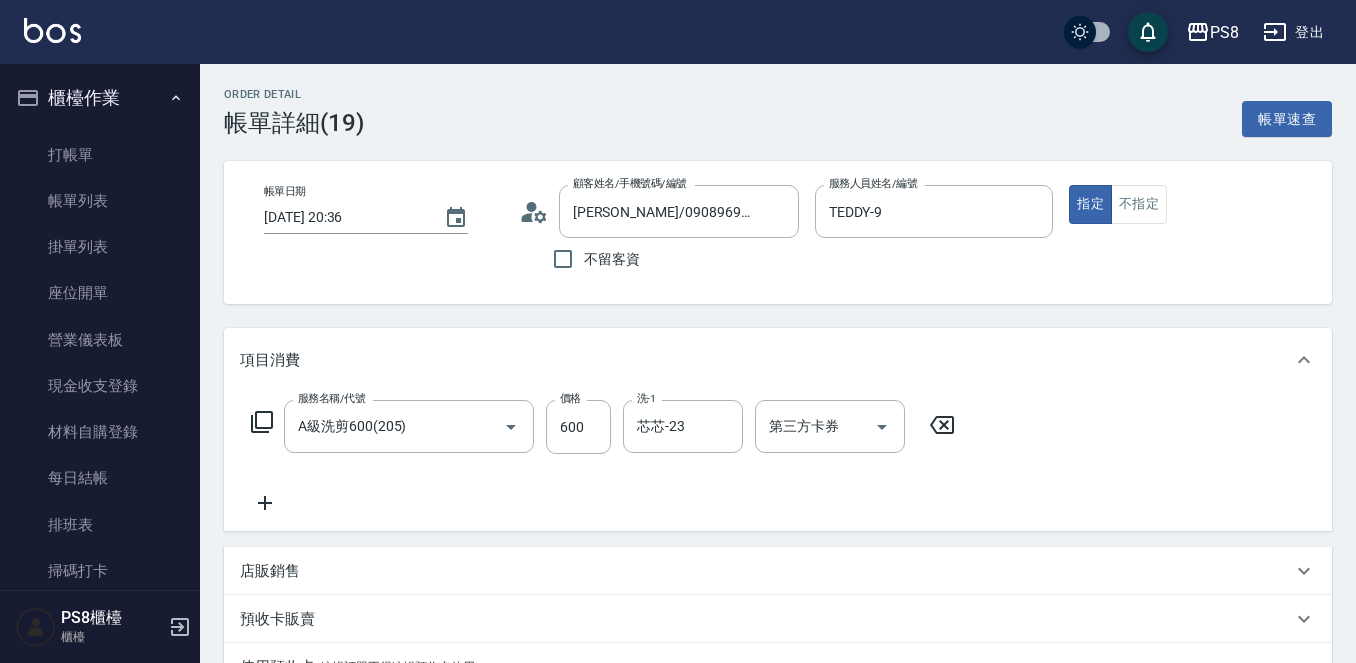 type on "A級洗剪600(205)" 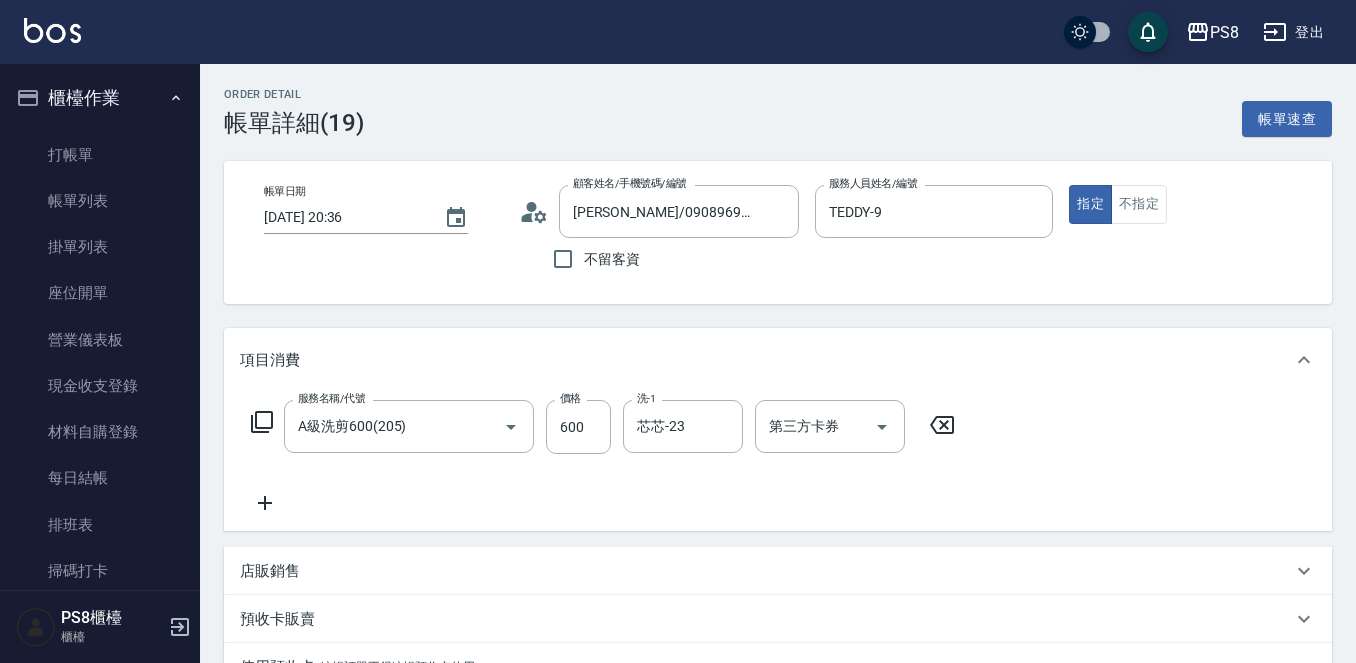click on "店販銷售" at bounding box center [766, 571] 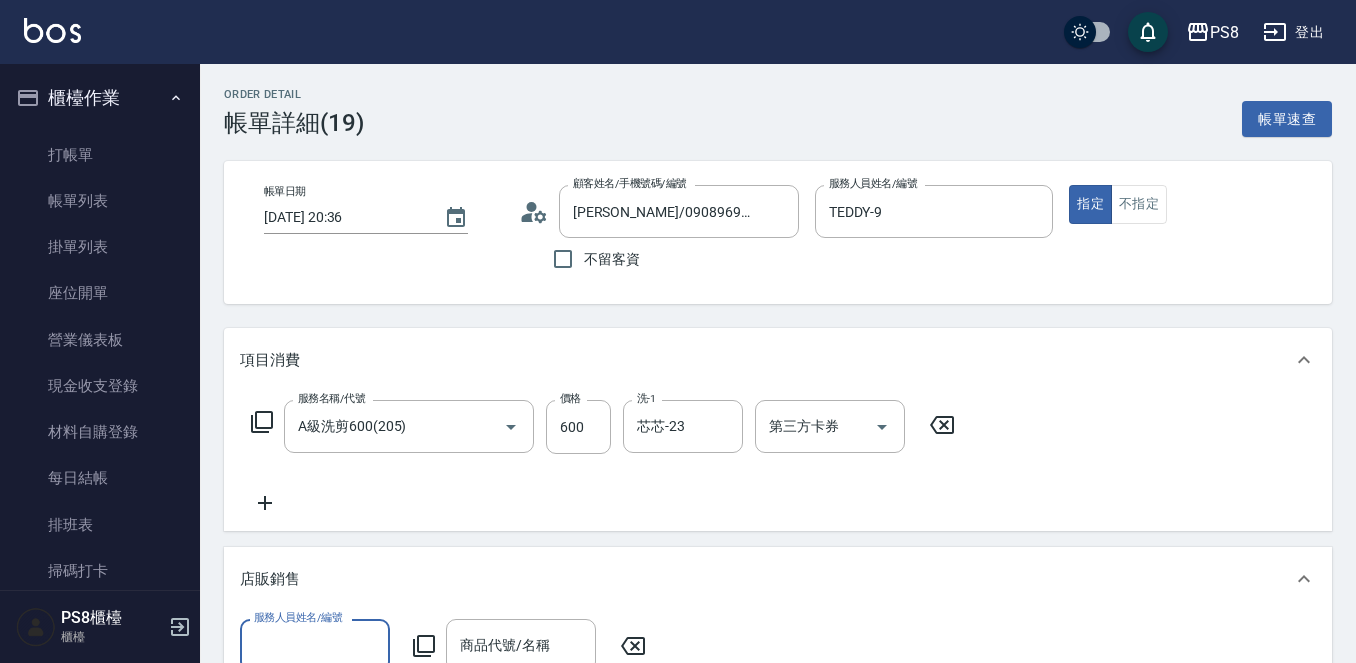 scroll, scrollTop: 0, scrollLeft: 0, axis: both 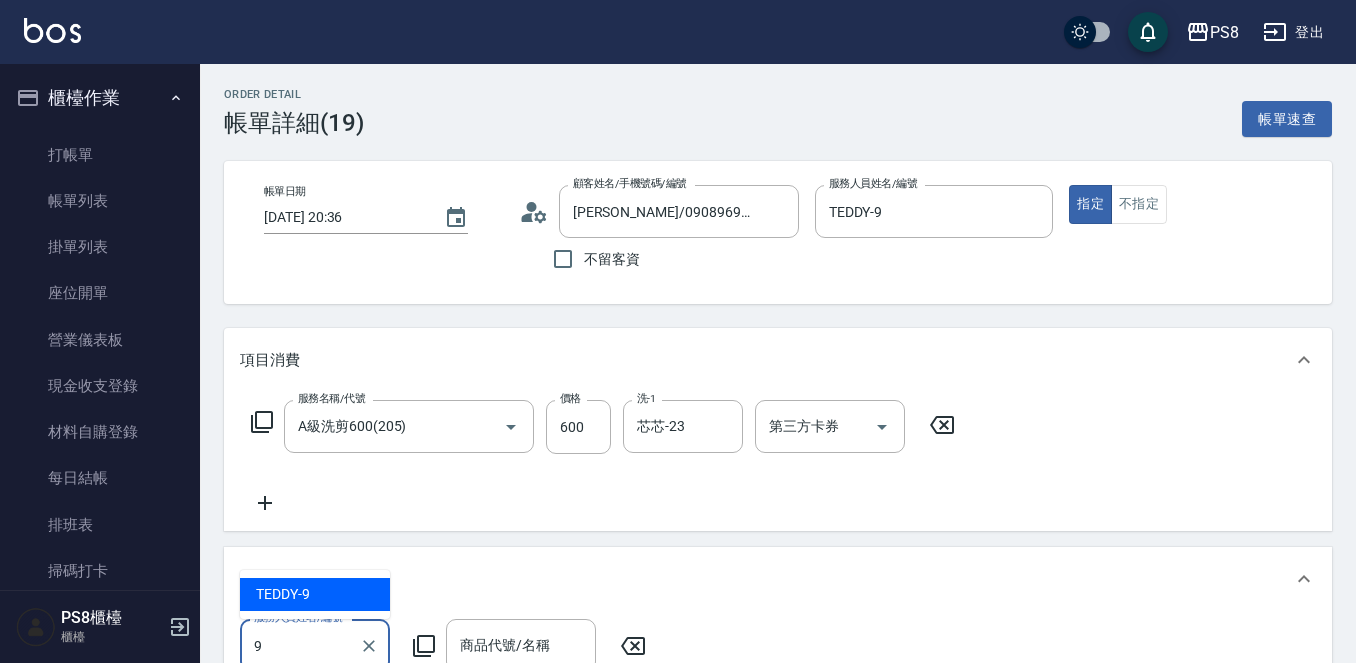type on "TEDDY-9" 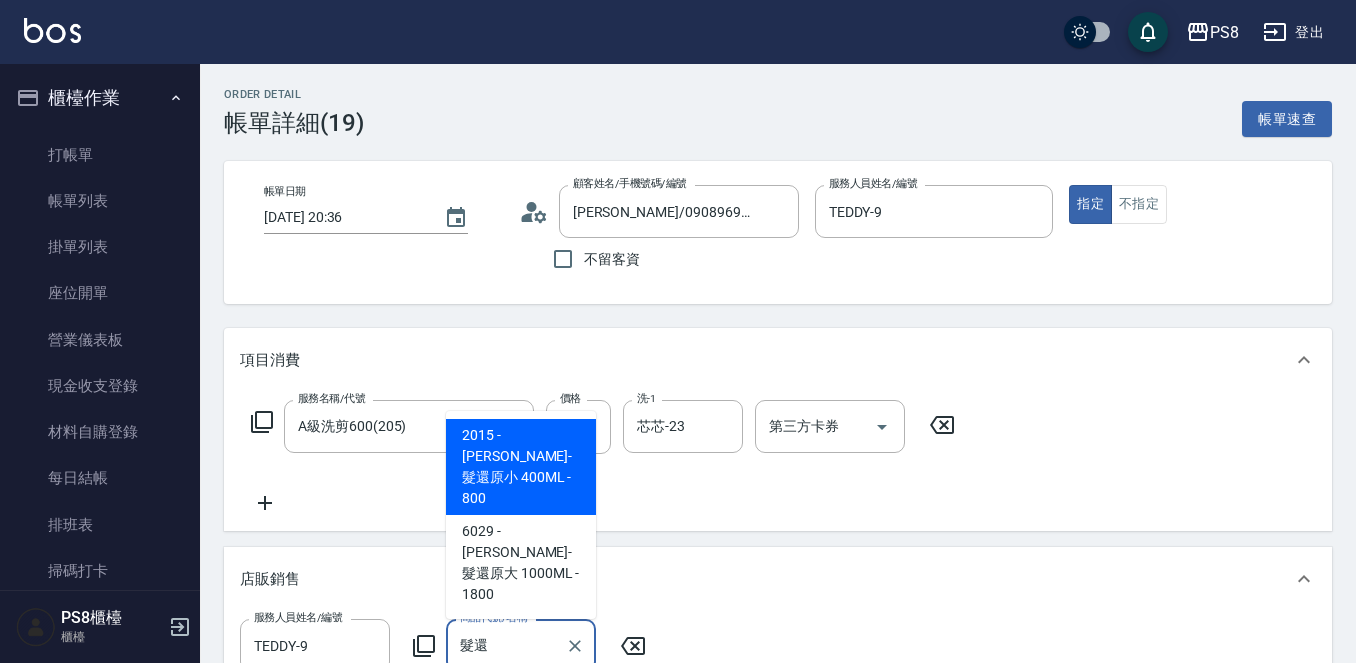 click on "2015 - 里歐-髮還原小 400ML - 800" at bounding box center (521, 467) 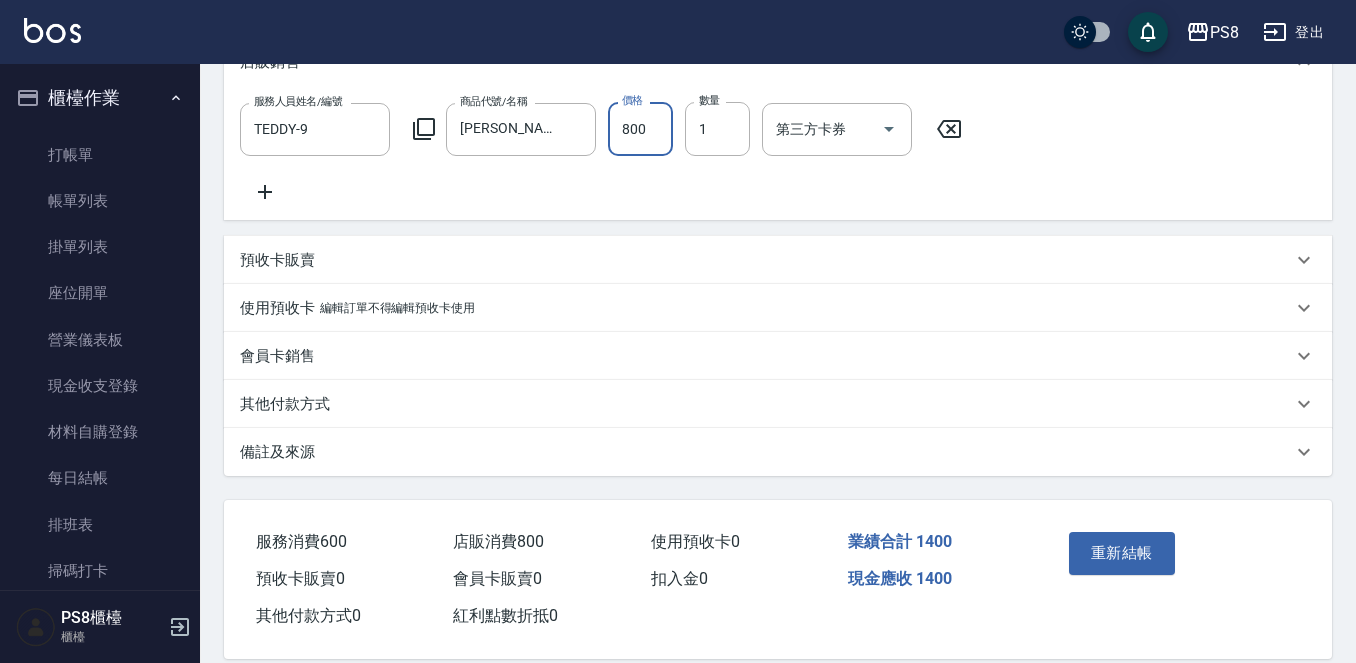 scroll, scrollTop: 563, scrollLeft: 0, axis: vertical 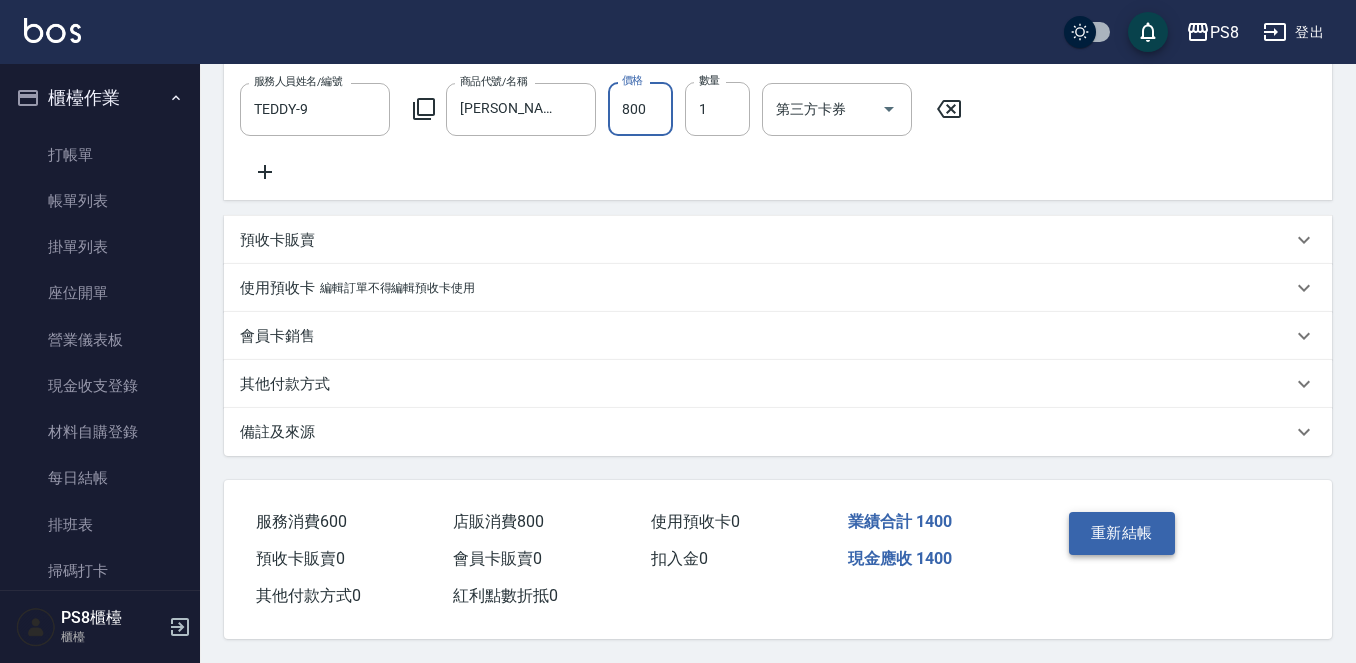 click on "重新結帳" at bounding box center [1122, 533] 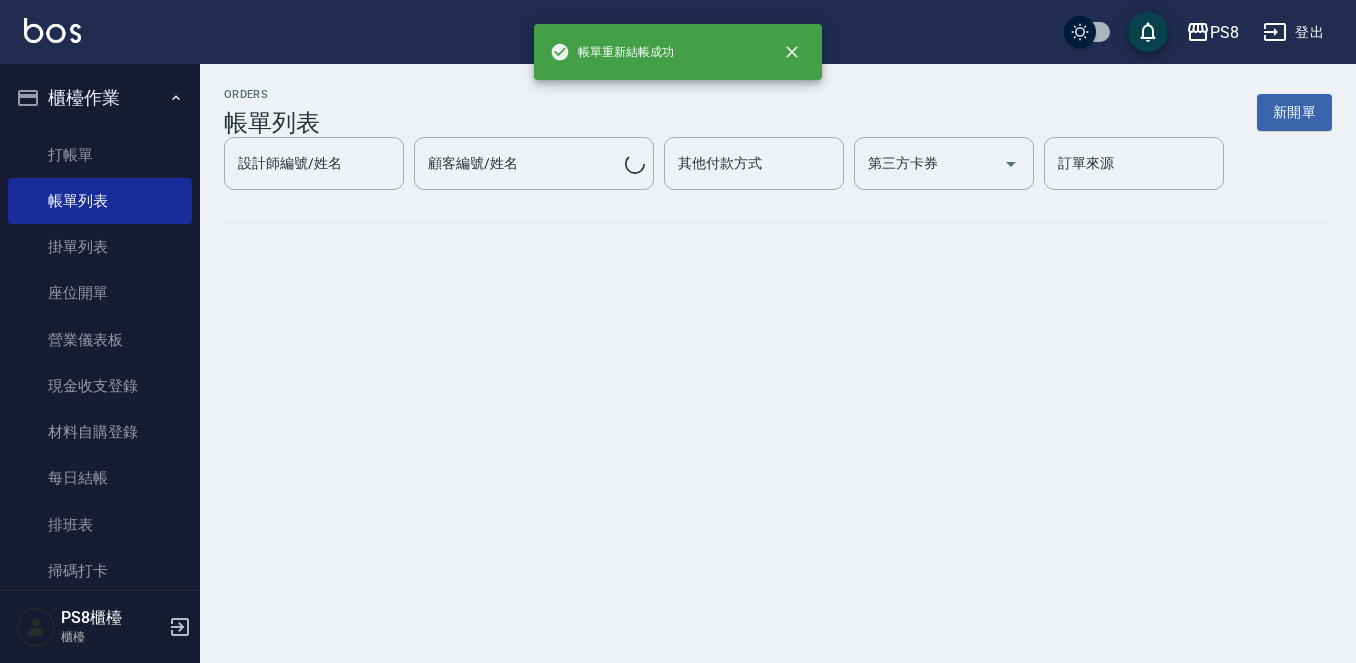 scroll, scrollTop: 0, scrollLeft: 0, axis: both 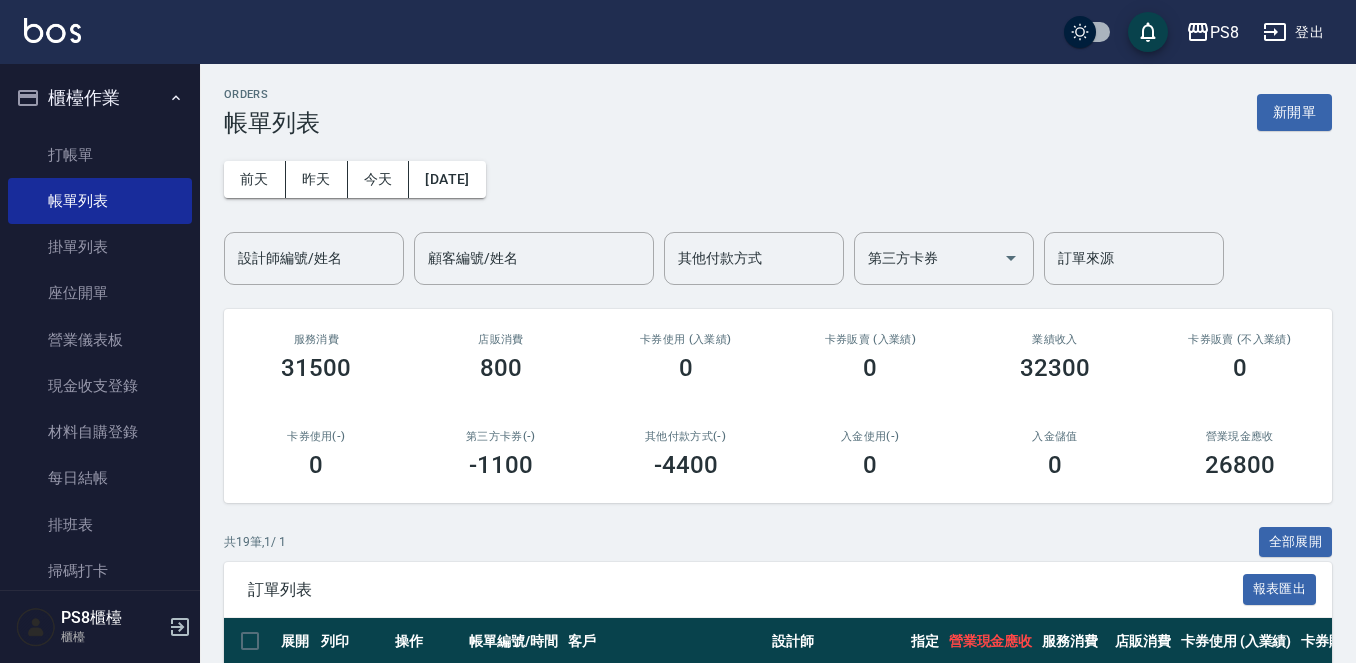 drag, startPoint x: 150, startPoint y: 168, endPoint x: 355, endPoint y: 143, distance: 206.51877 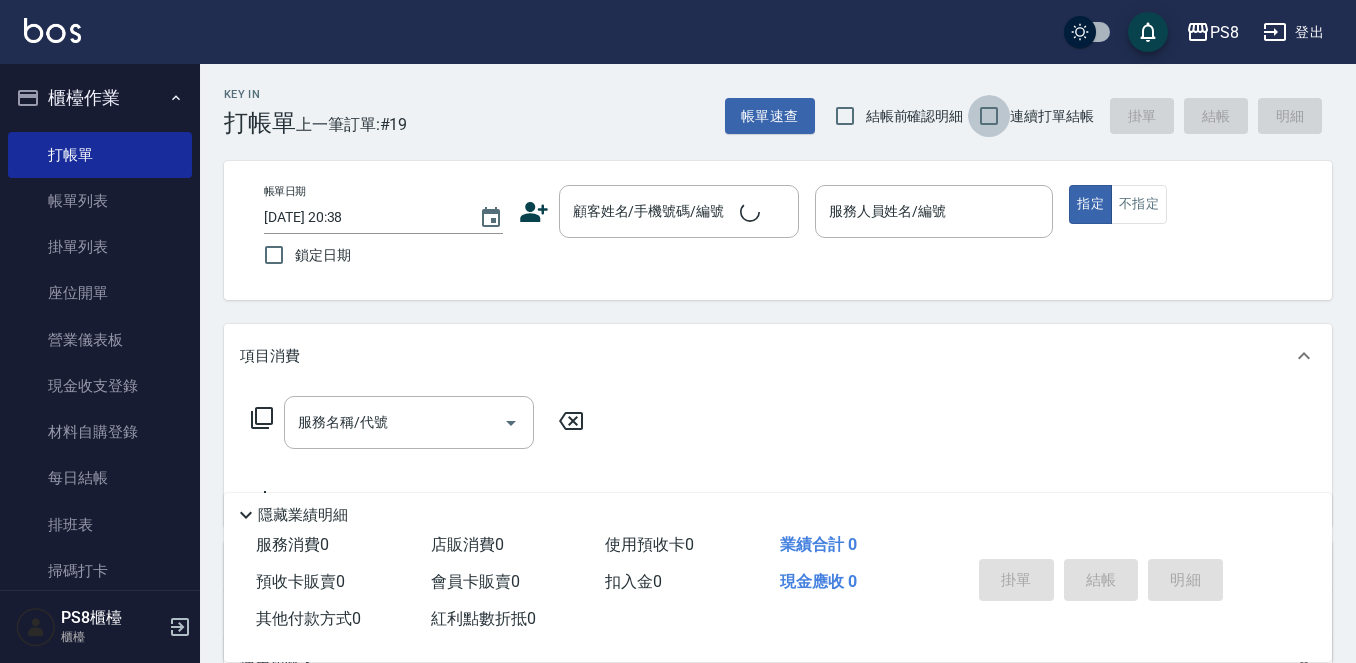 click on "連續打單結帳" at bounding box center (989, 116) 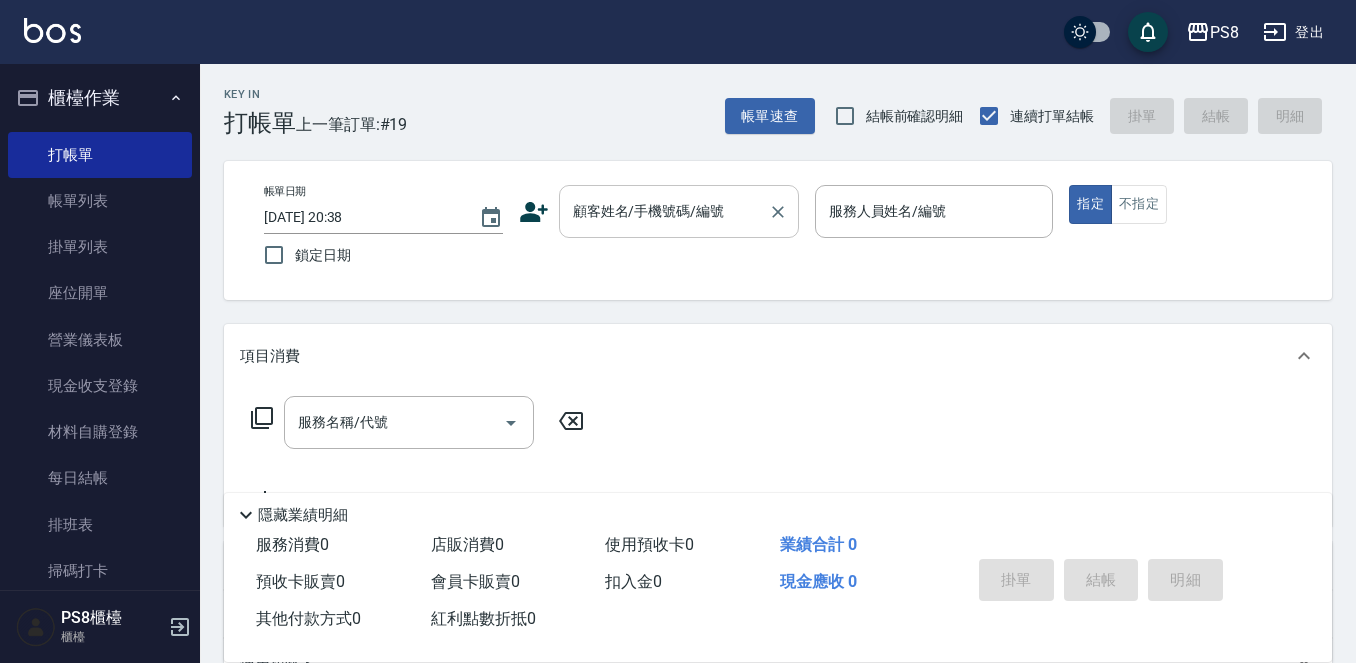 click on "顧客姓名/手機號碼/編號" at bounding box center (664, 211) 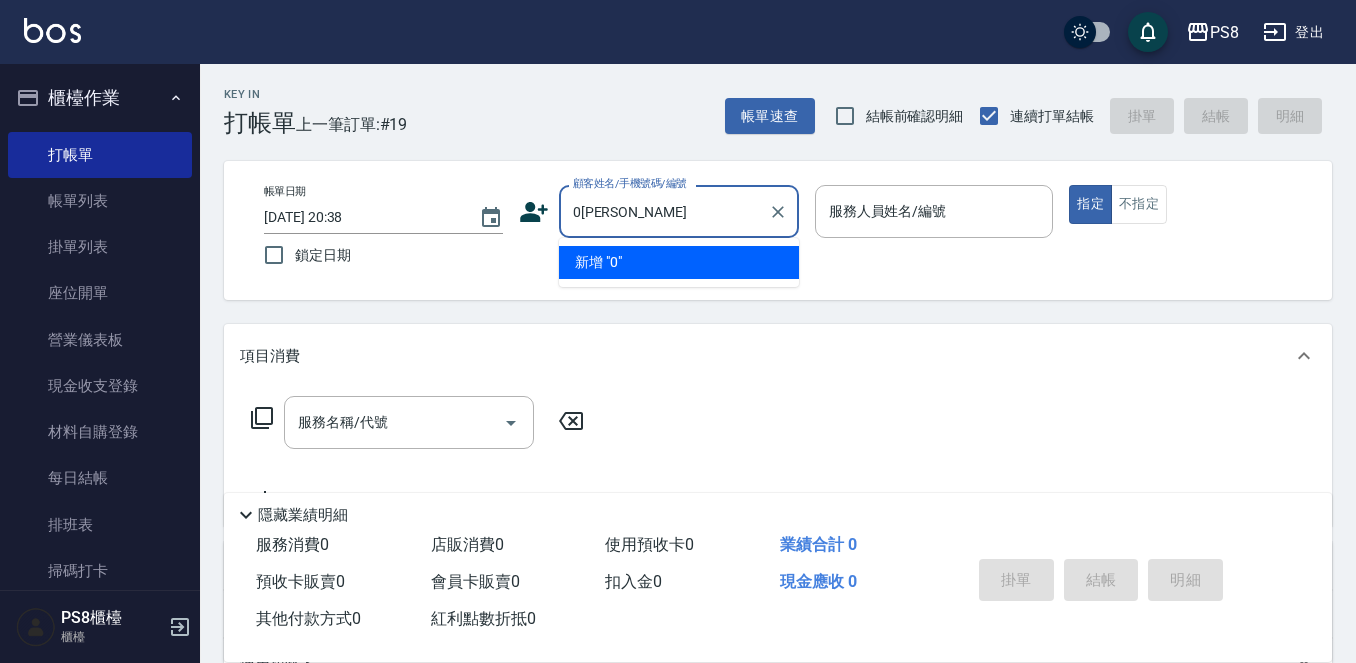 type on "0" 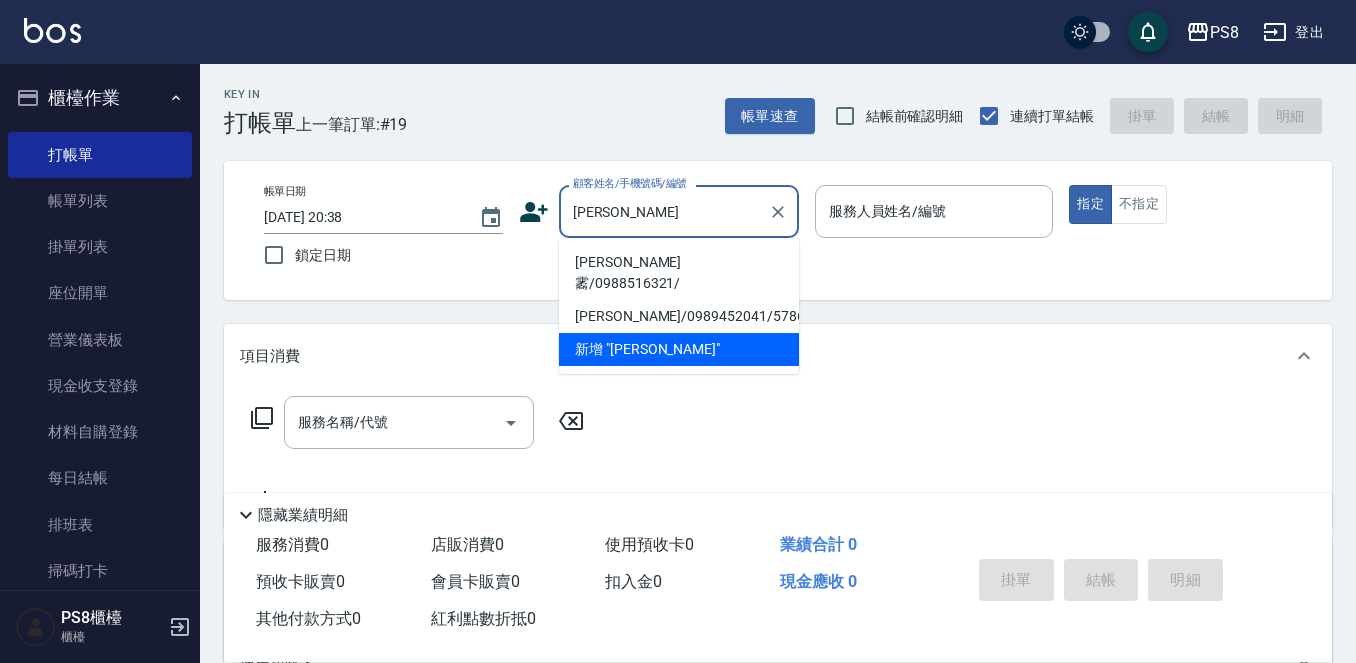 click on "洪瑩霱/0988516321/" at bounding box center (679, 273) 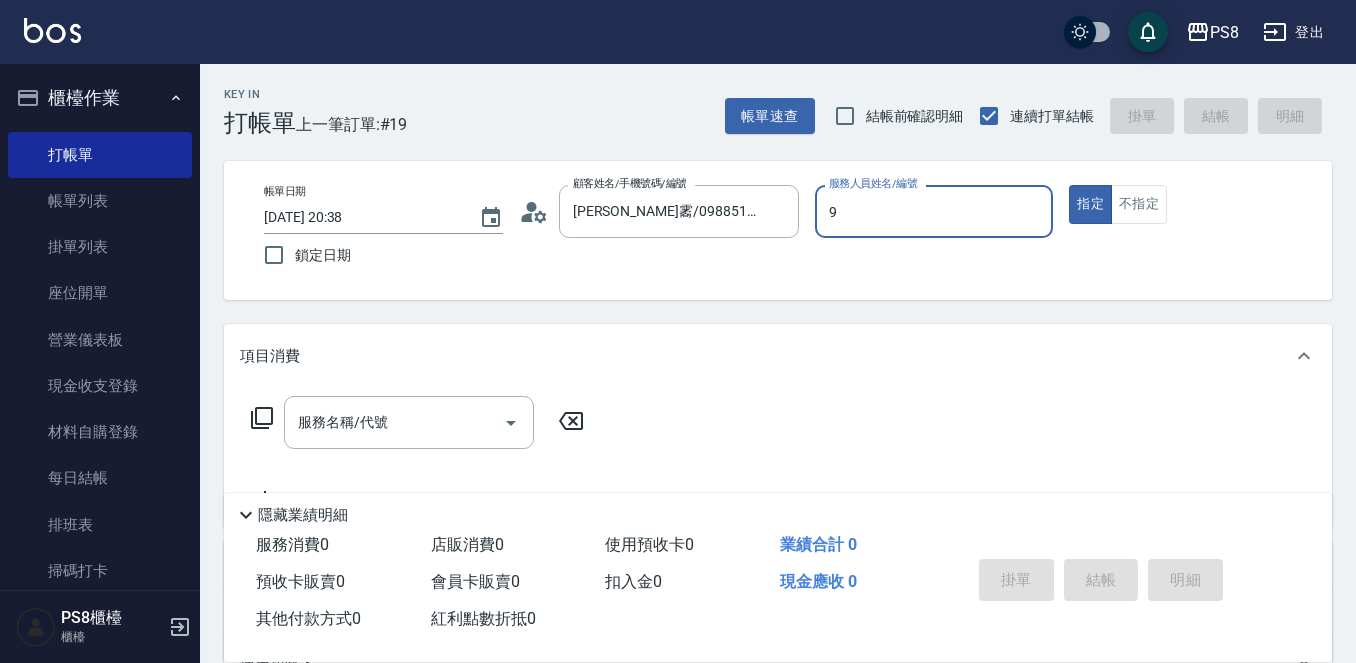 type on "TEDDY-9" 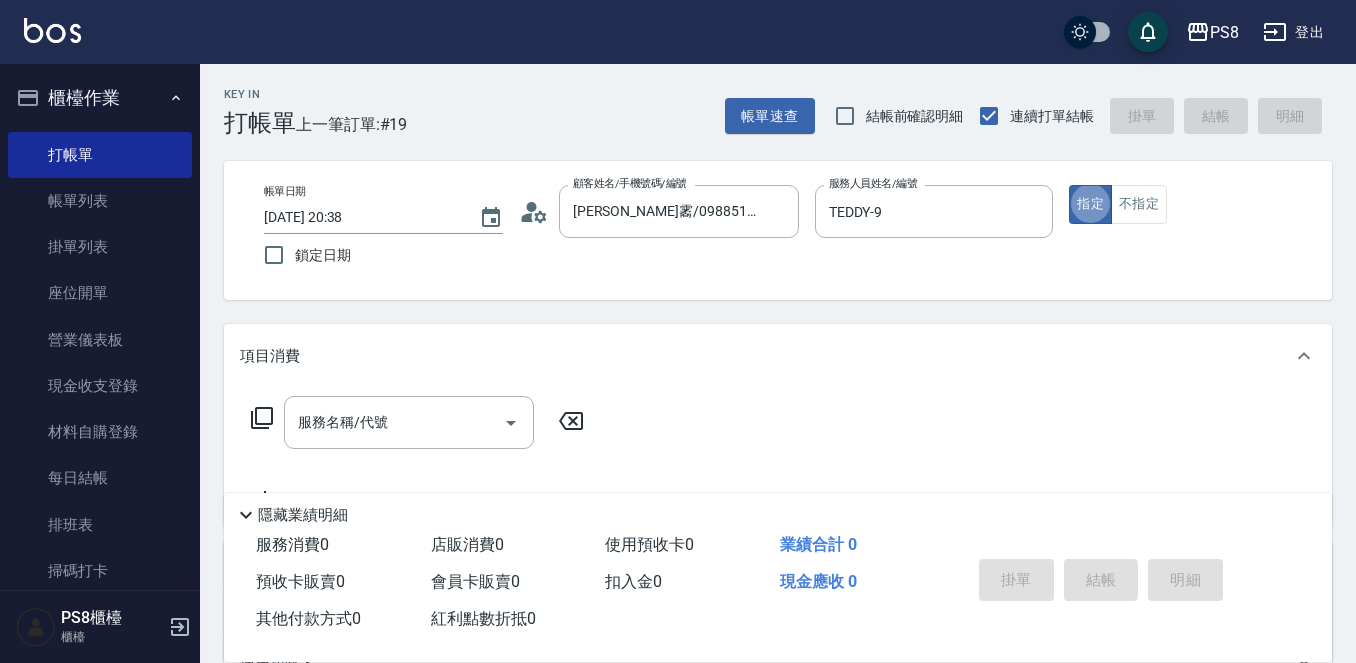 type on "true" 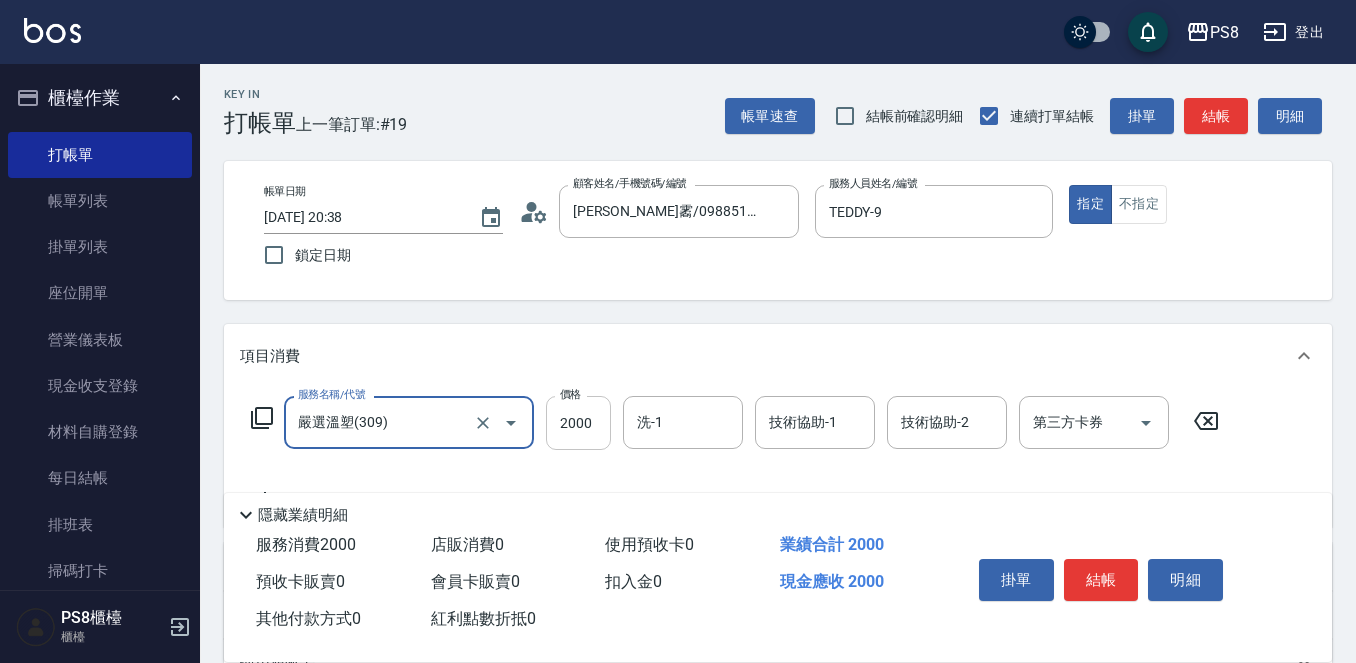 type on "嚴選溫塑(309)" 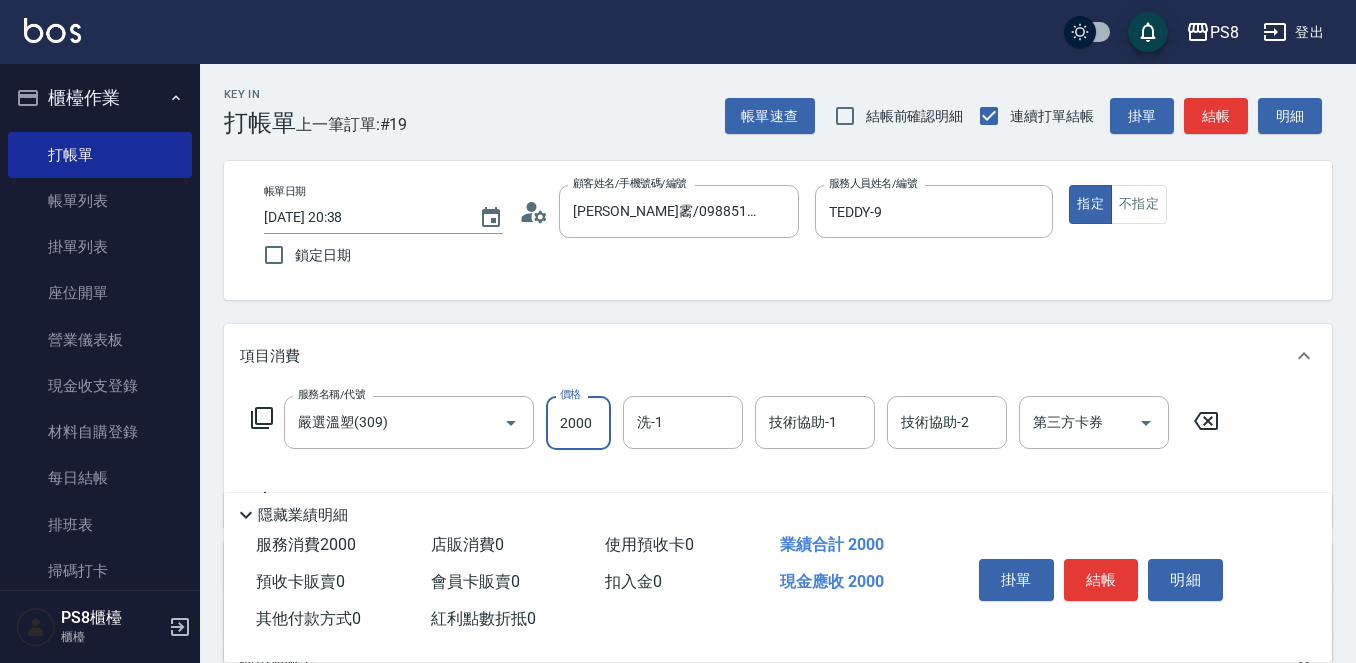 click on "2000" at bounding box center (578, 423) 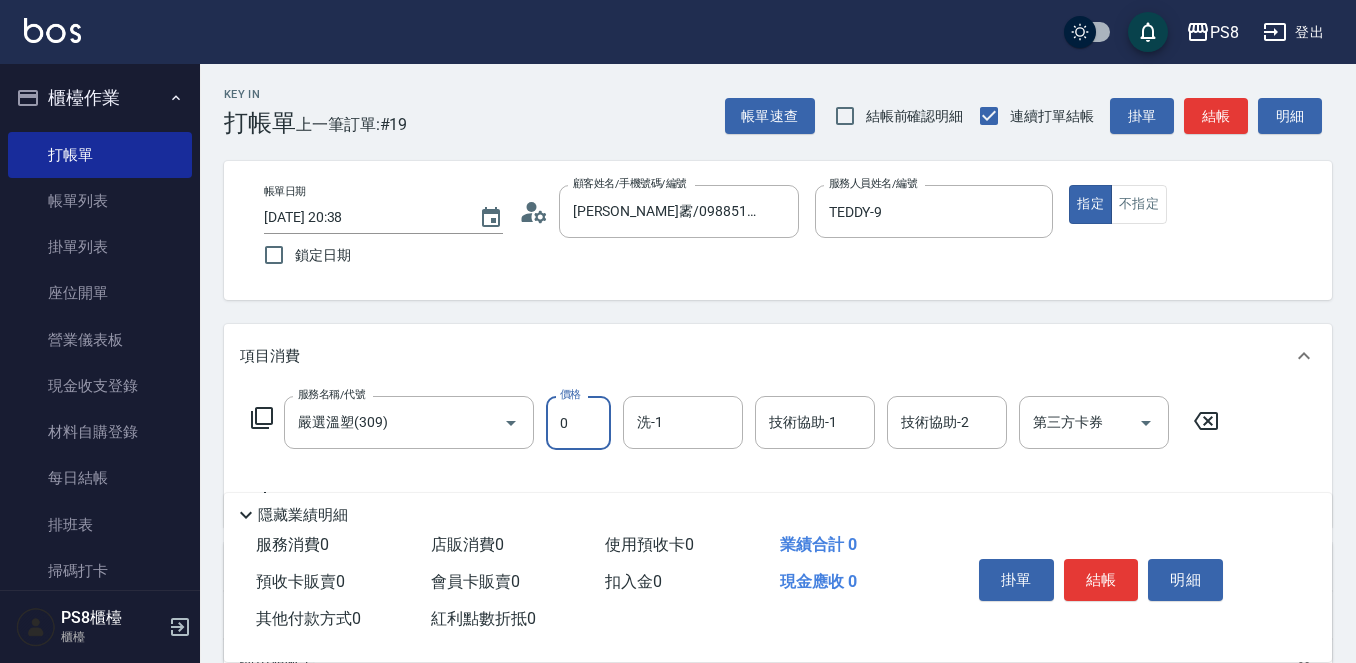 type on "0" 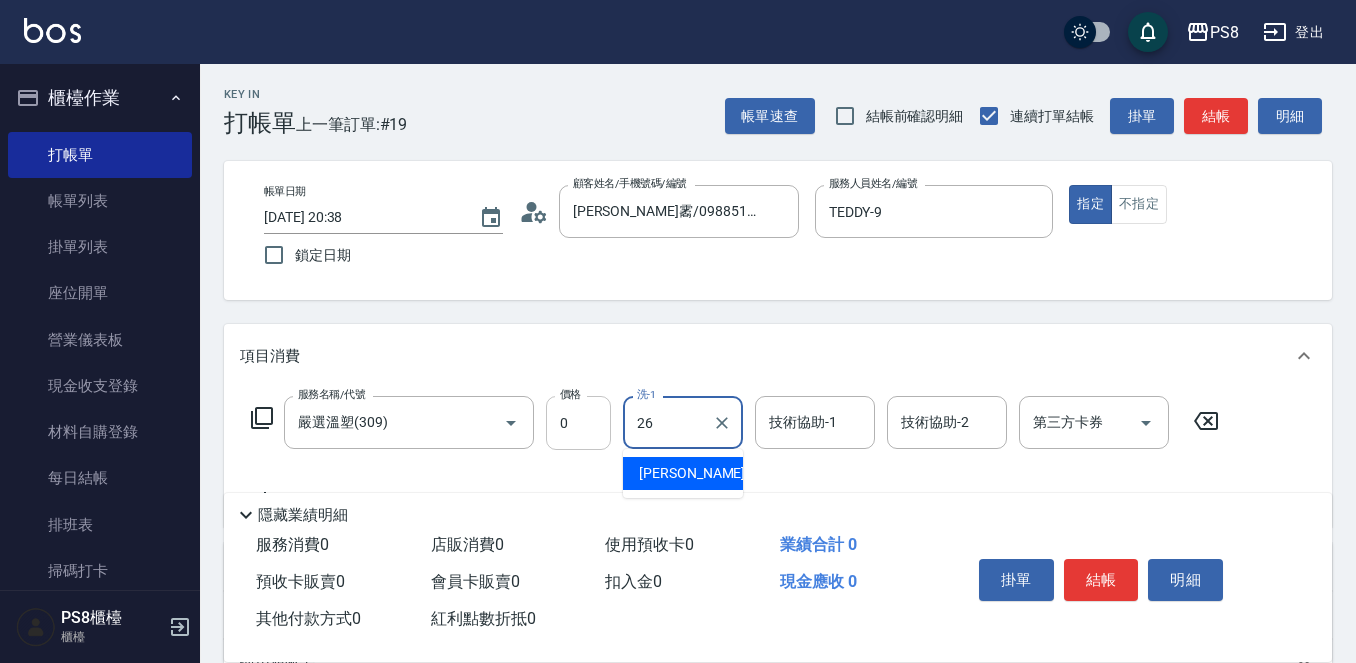 type on "苡真-26" 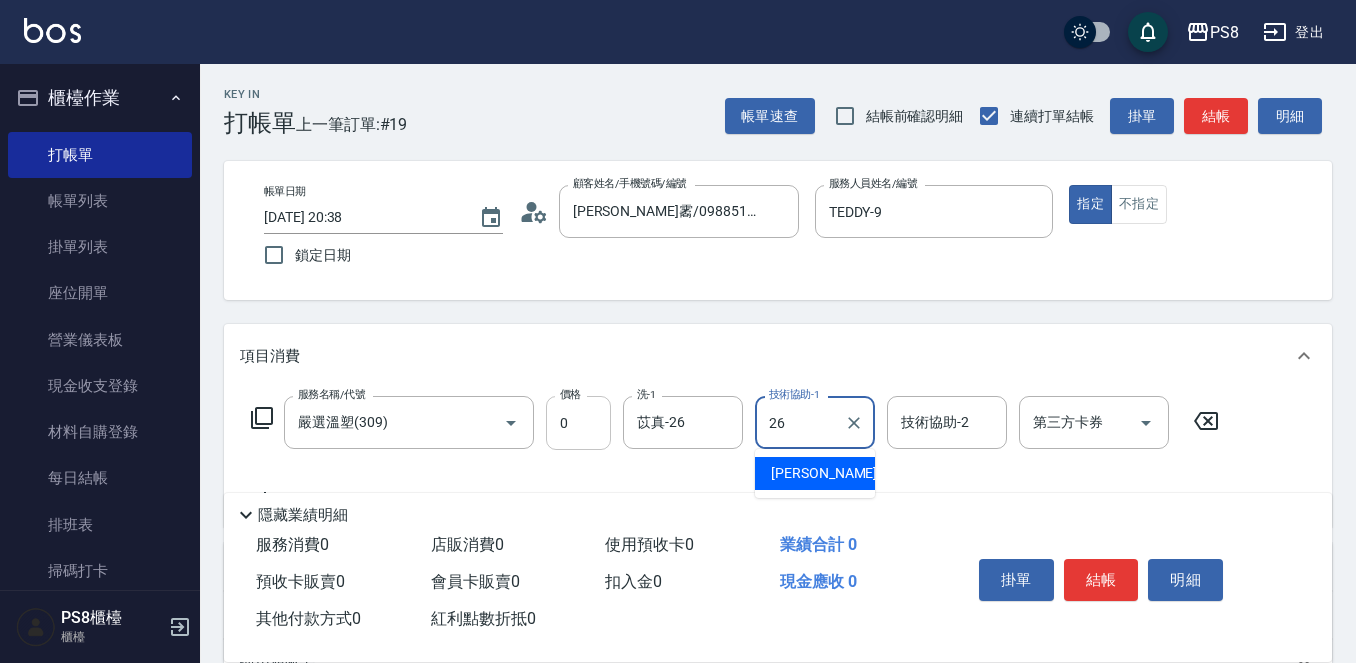 type on "苡真-26" 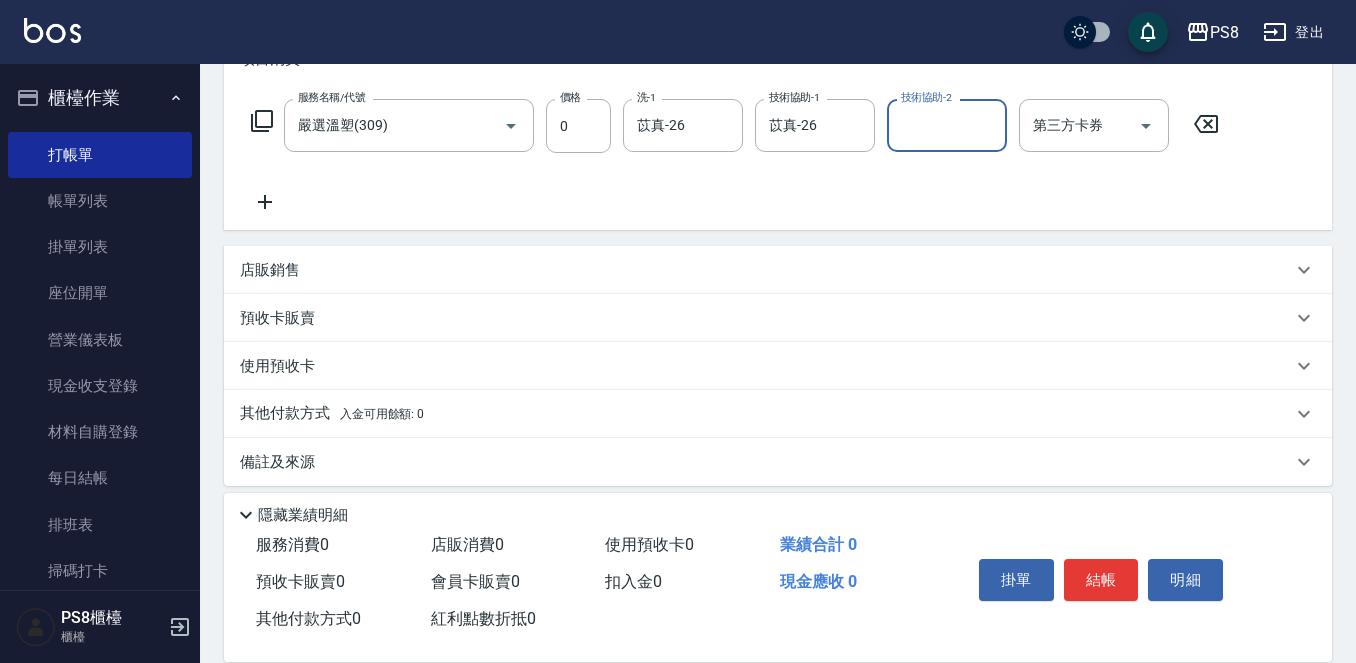 scroll, scrollTop: 312, scrollLeft: 0, axis: vertical 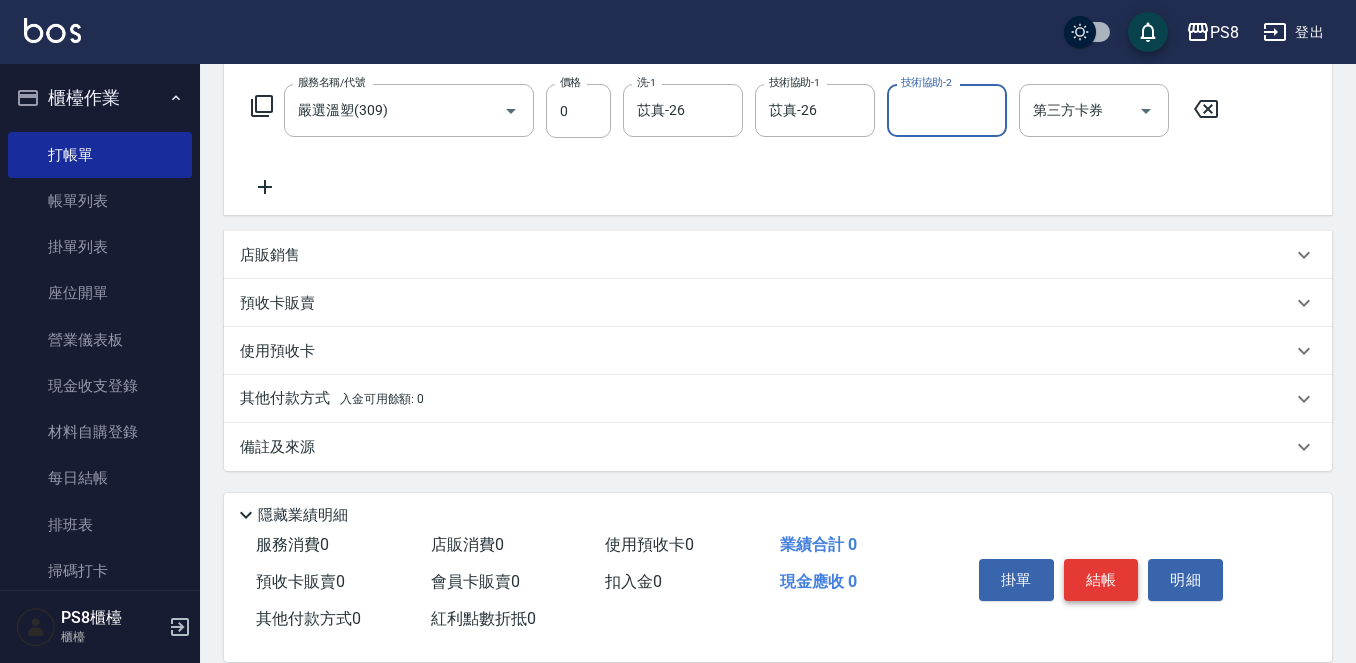 click on "結帳" at bounding box center [1101, 580] 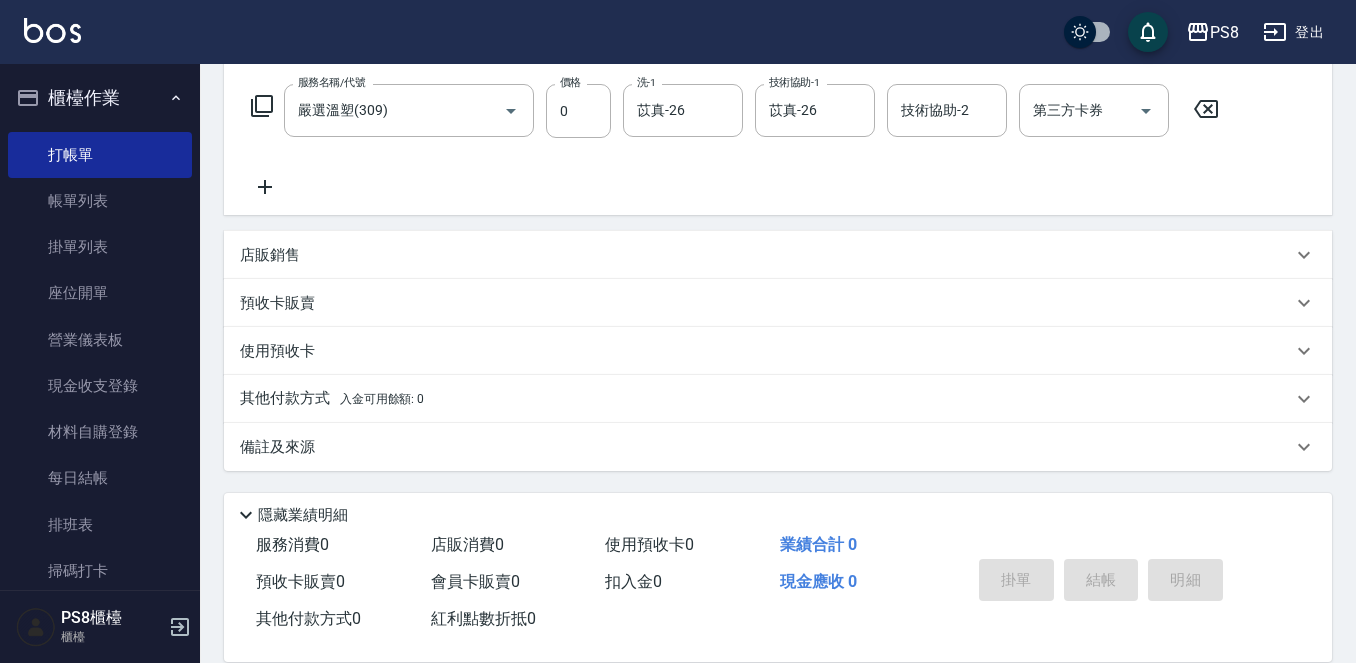 type on "2025/07/13 20:39" 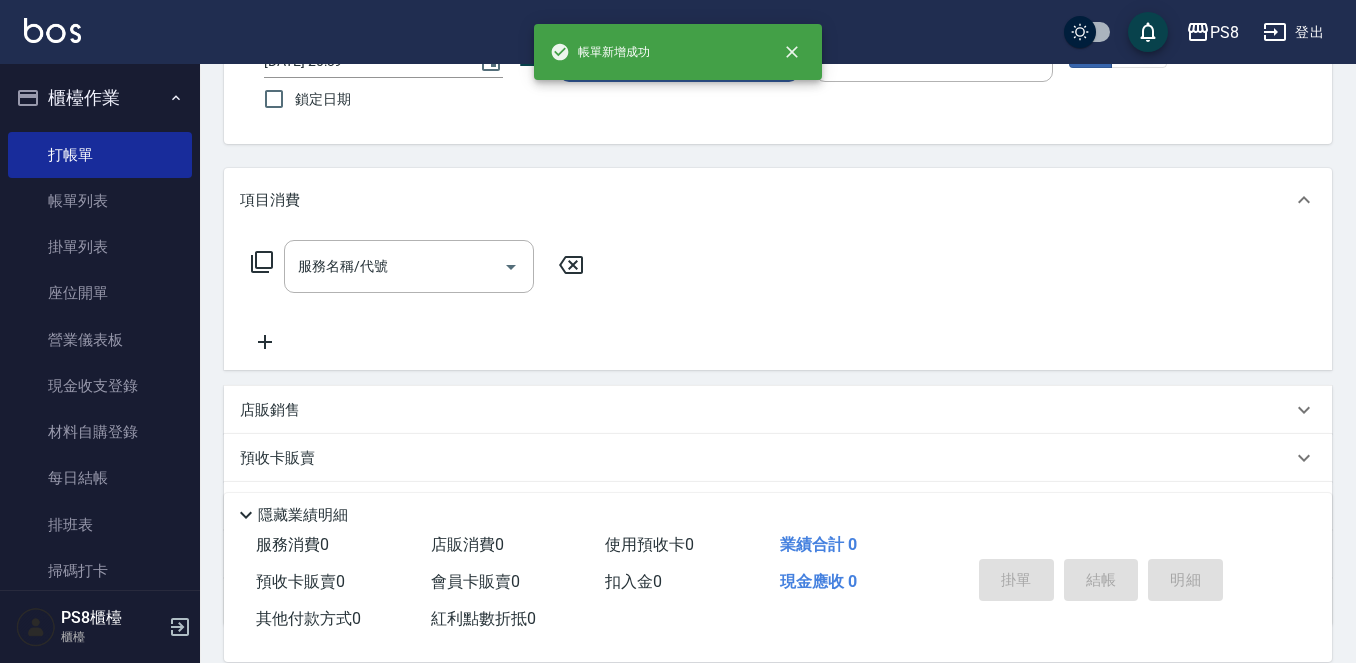 scroll, scrollTop: 32, scrollLeft: 0, axis: vertical 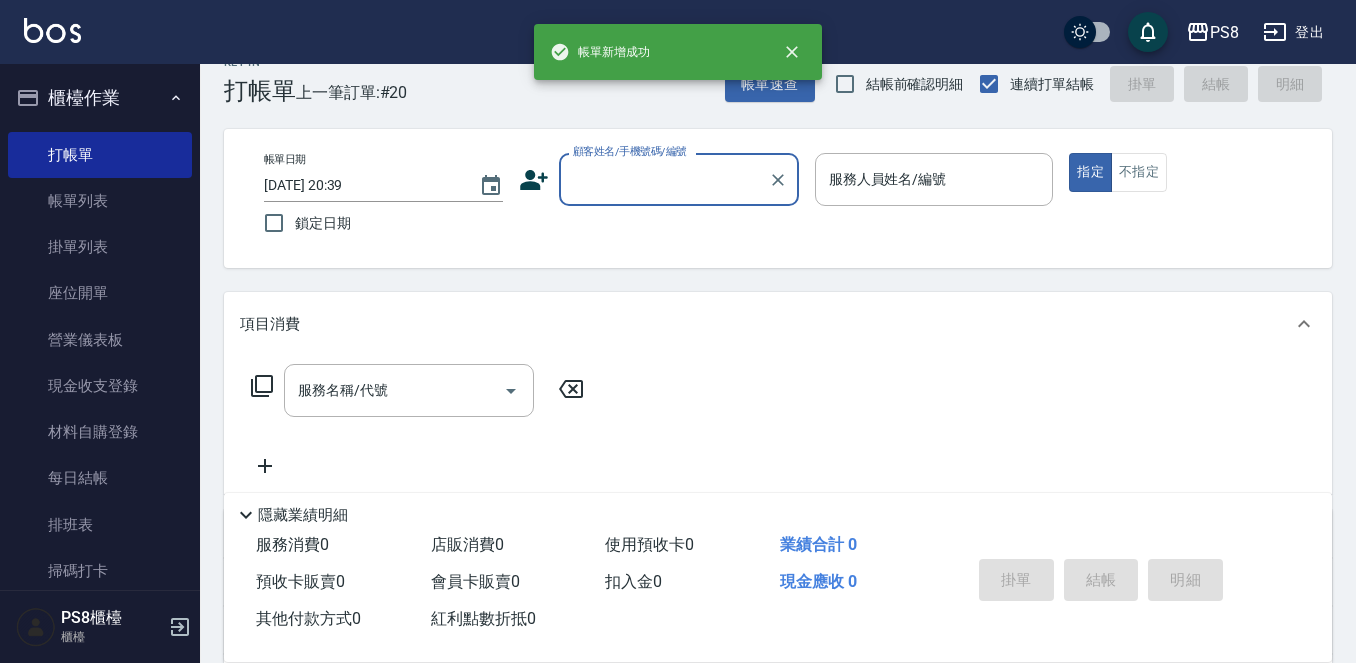 click on "顧客姓名/手機號碼/編號" at bounding box center (679, 179) 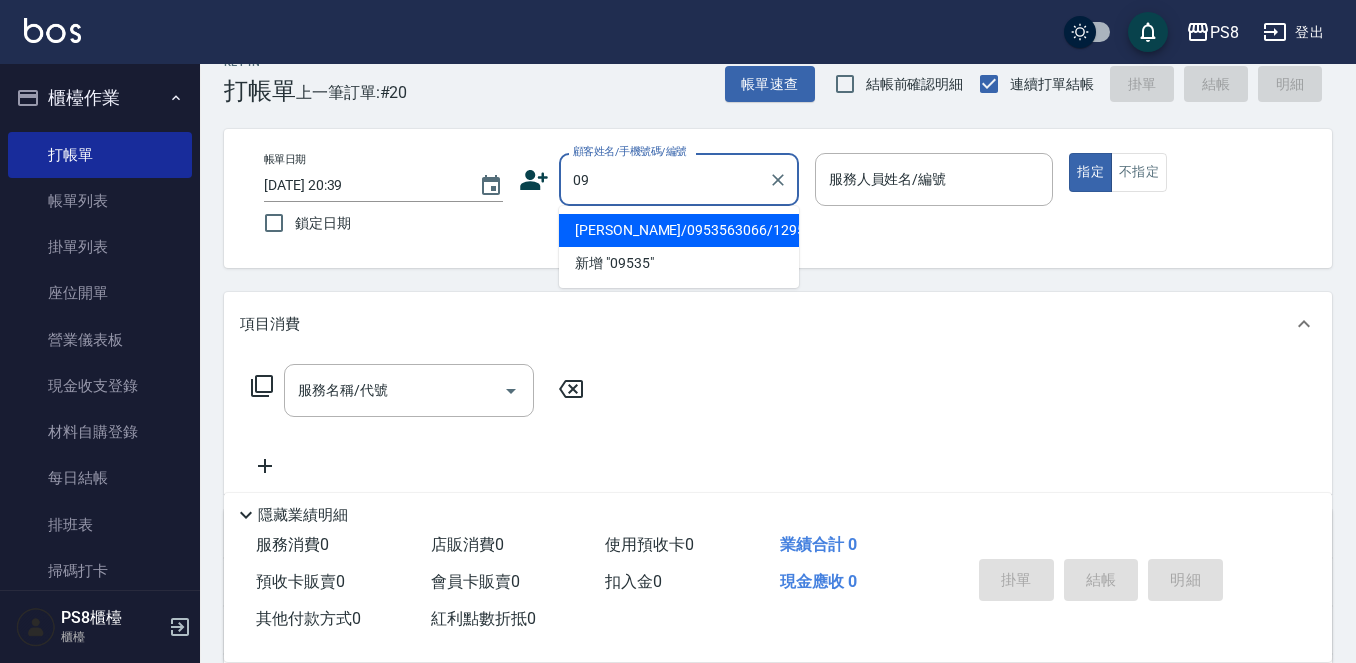 type on "0" 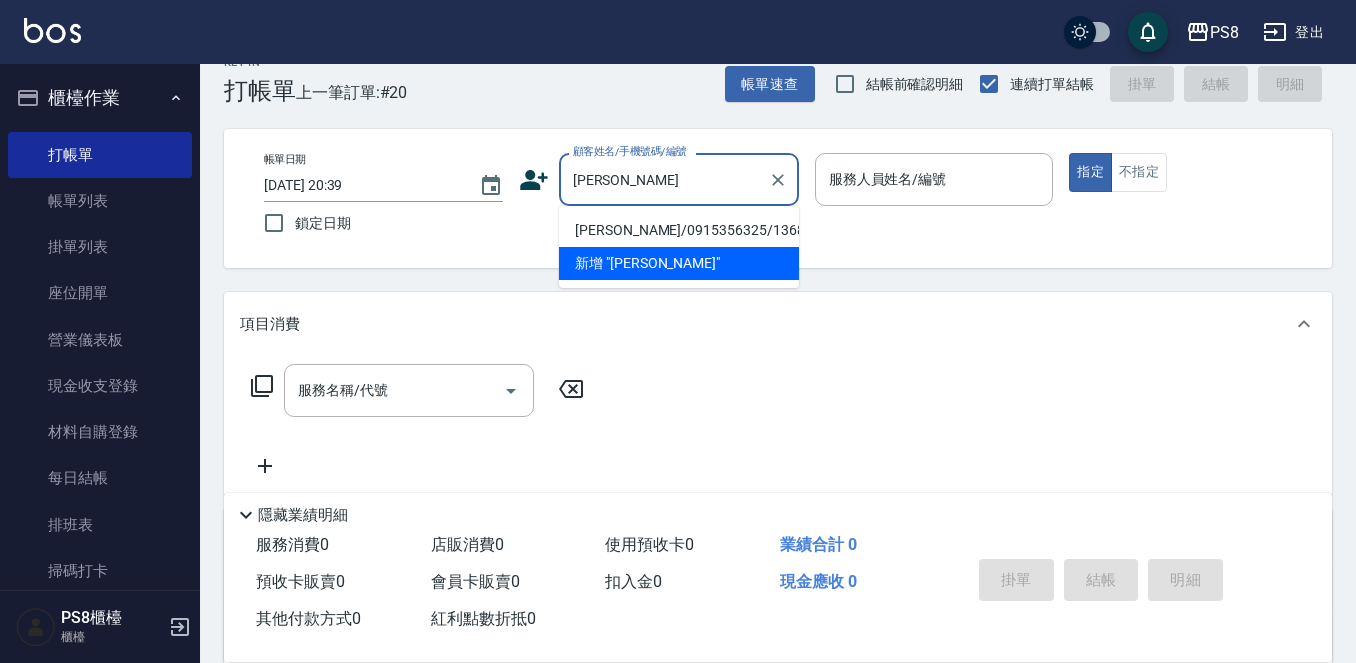 click on "吳靜宜/0915356325/13683" at bounding box center [679, 230] 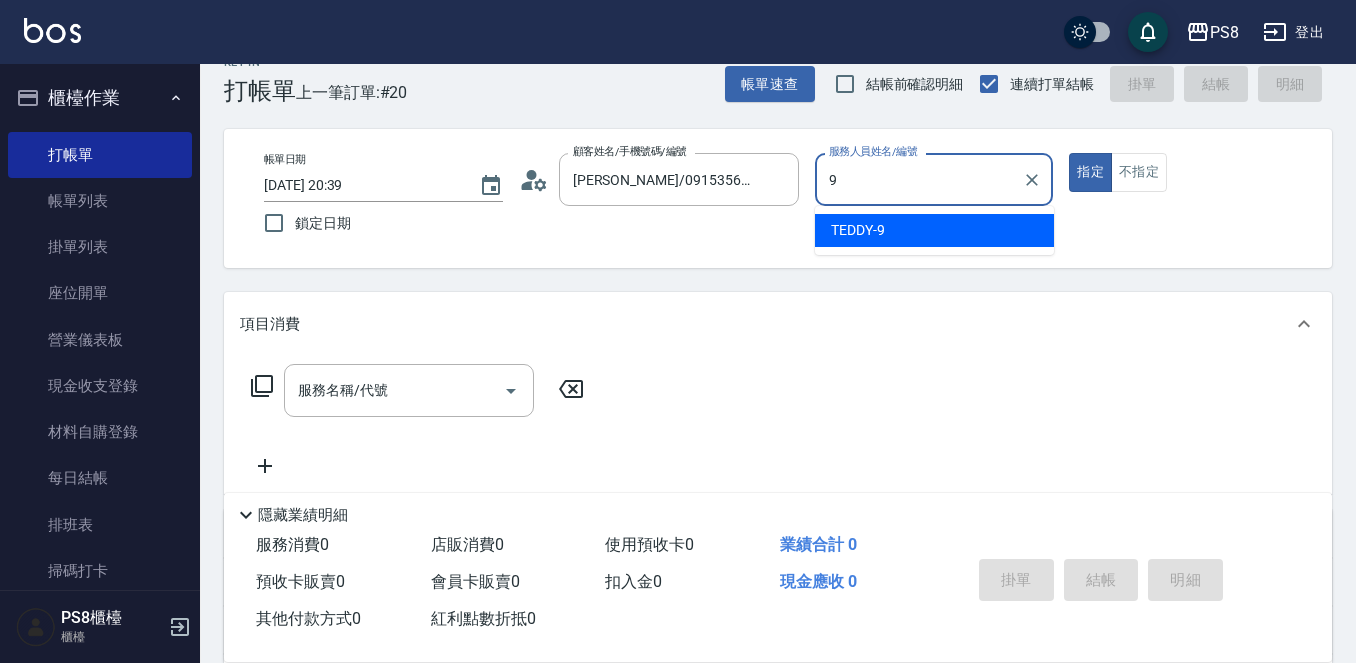 type on "TEDDY-9" 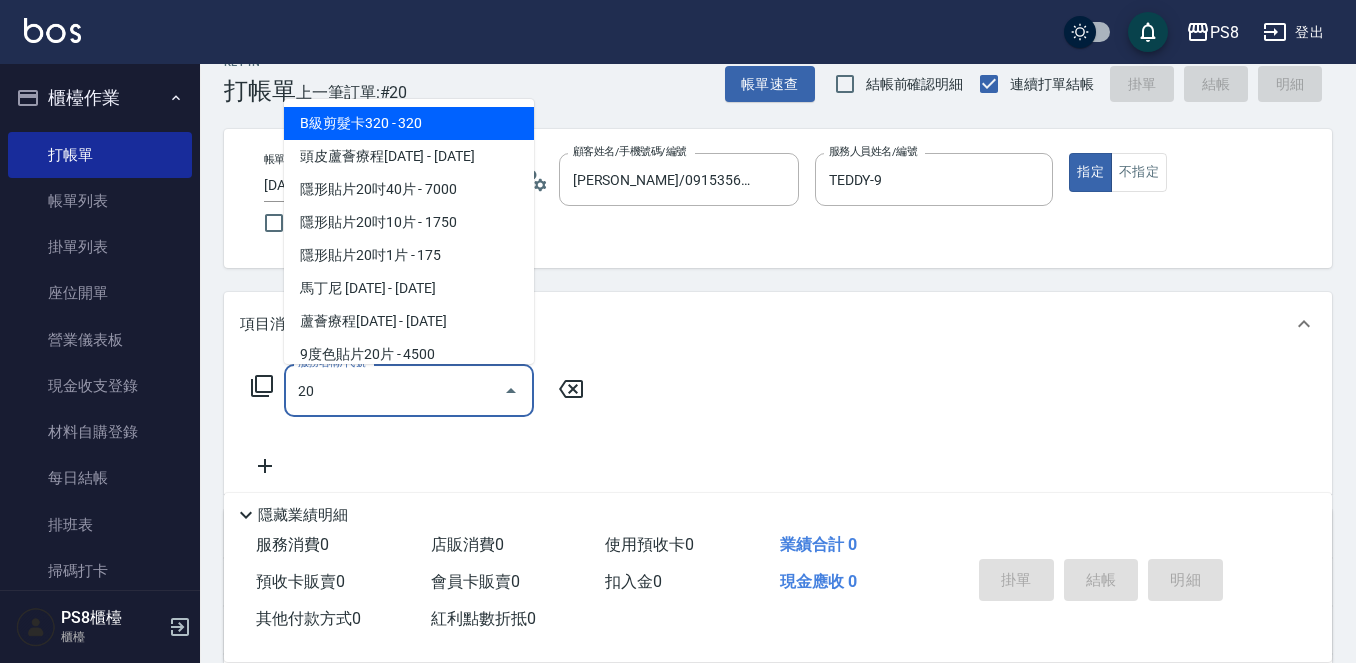 type on "2" 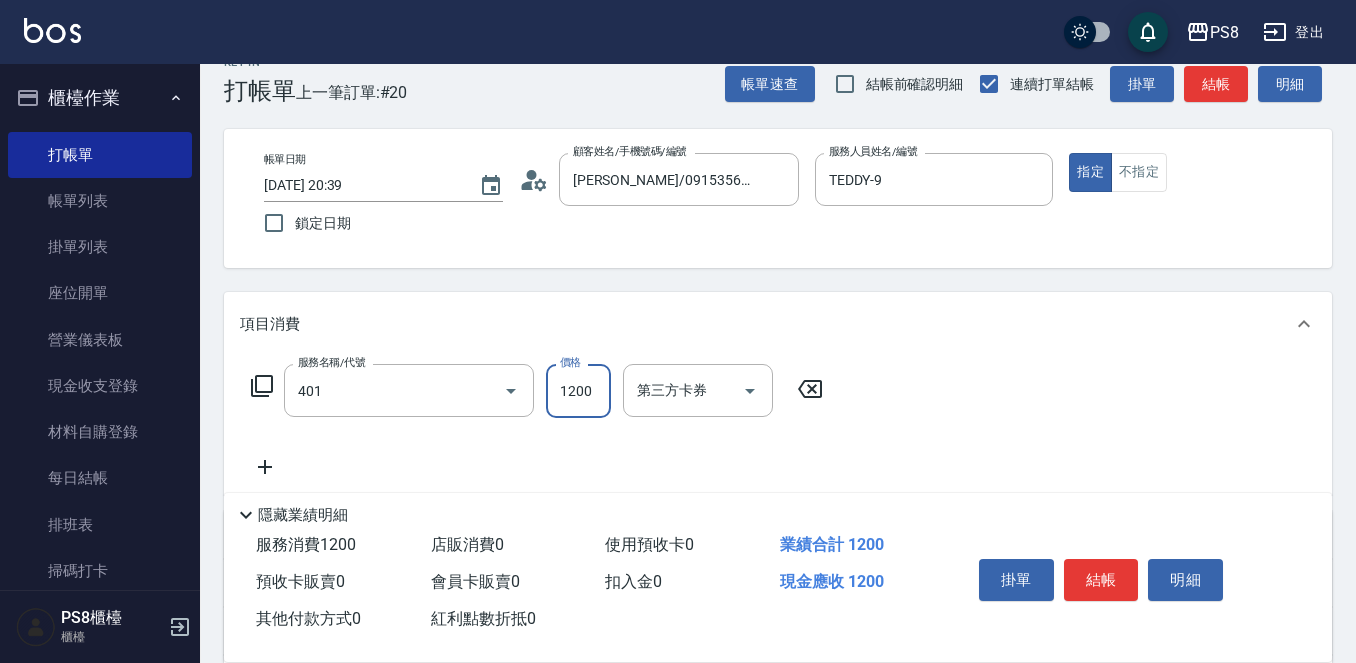 type on "基本染髮(401)" 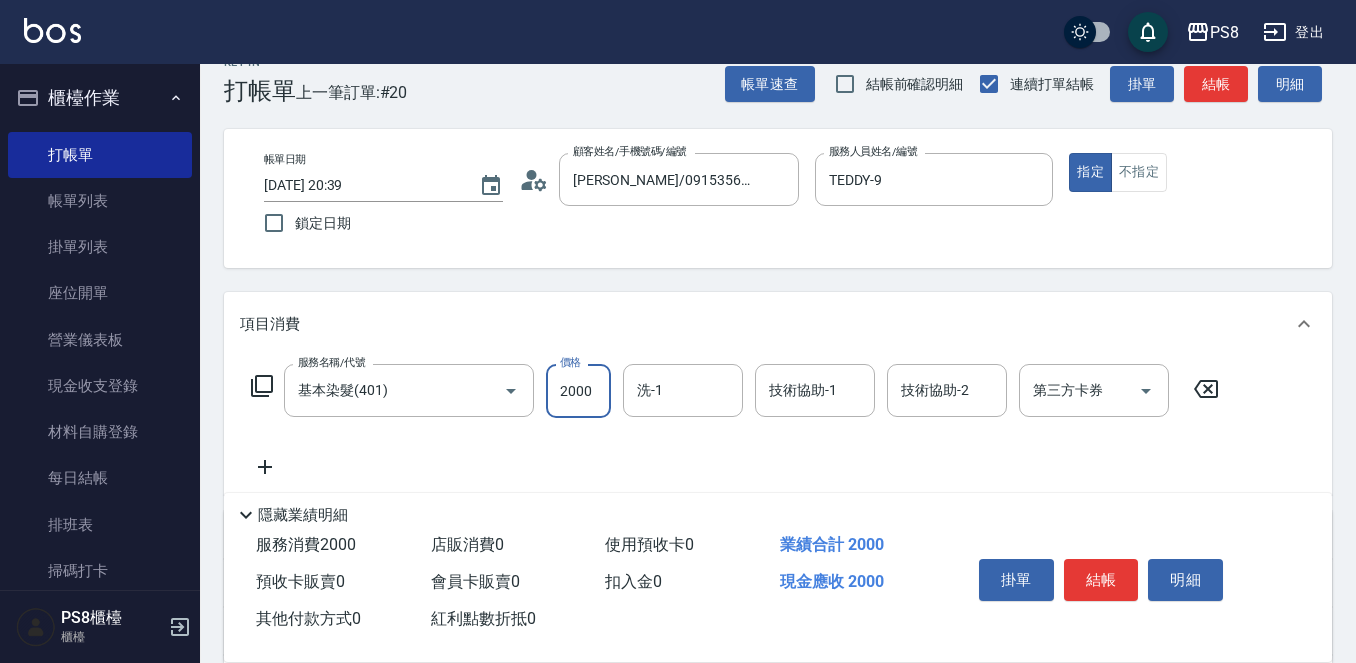 type on "2000" 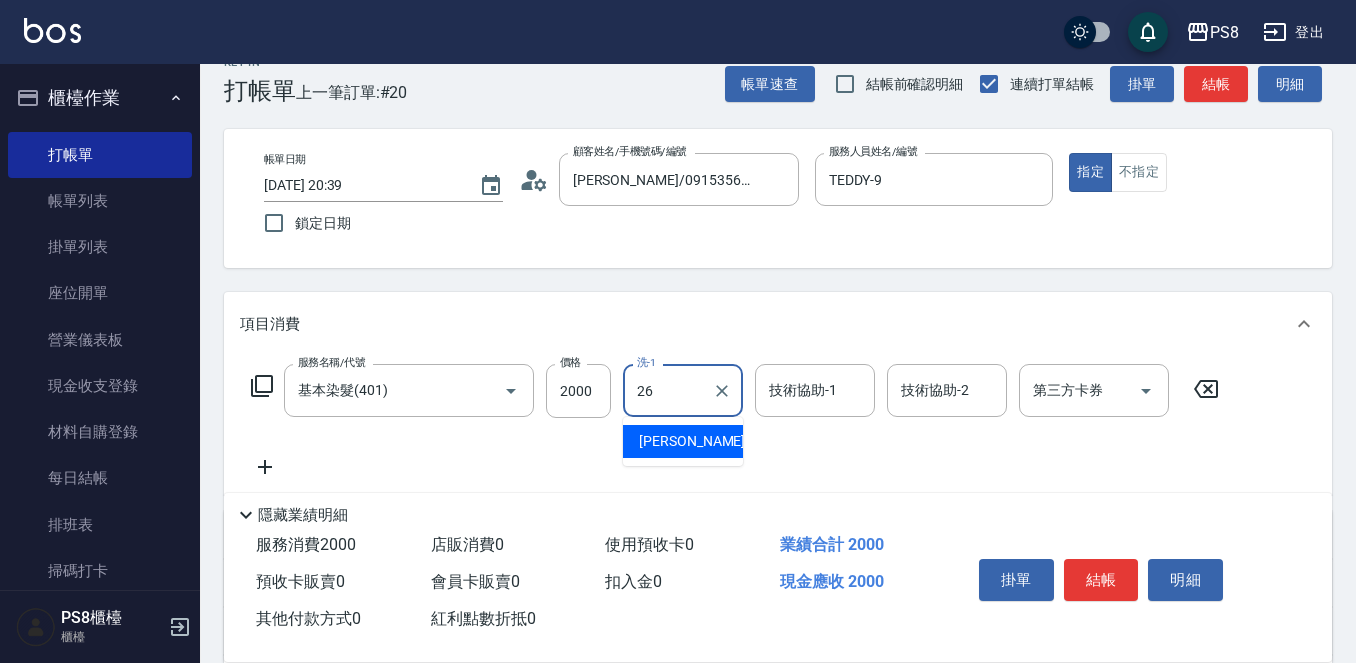 type on "苡真-26" 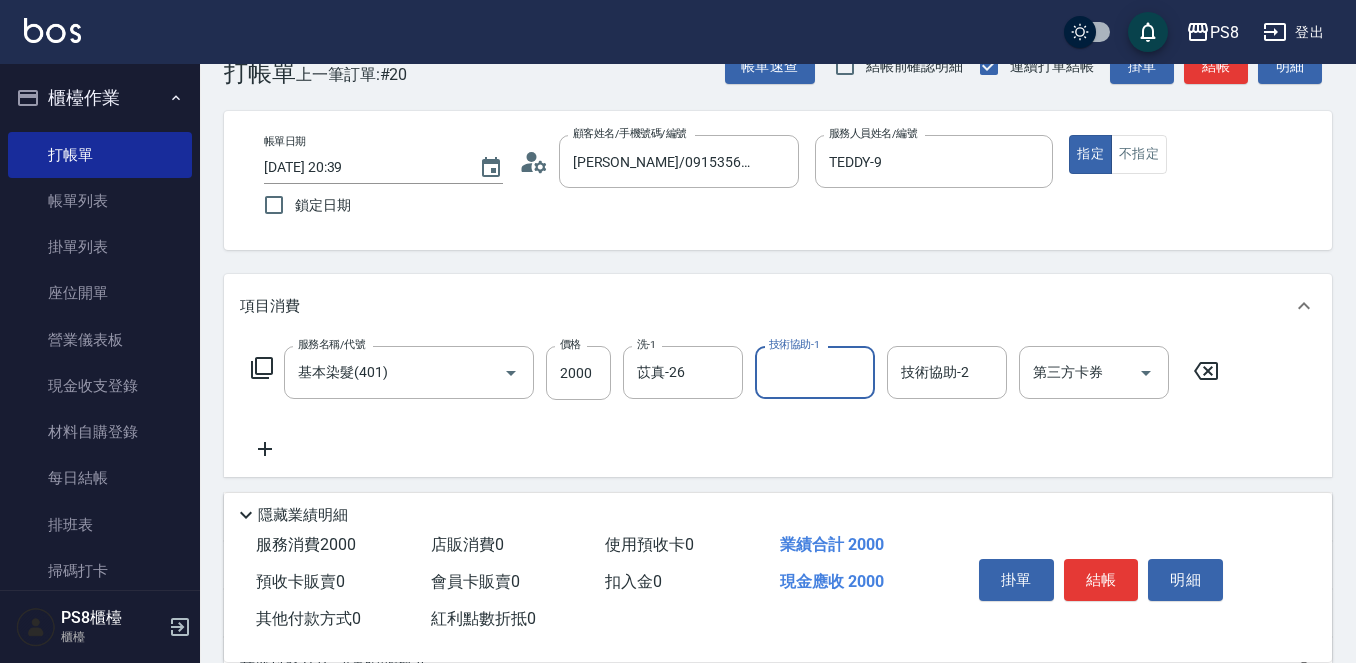 scroll, scrollTop: 312, scrollLeft: 0, axis: vertical 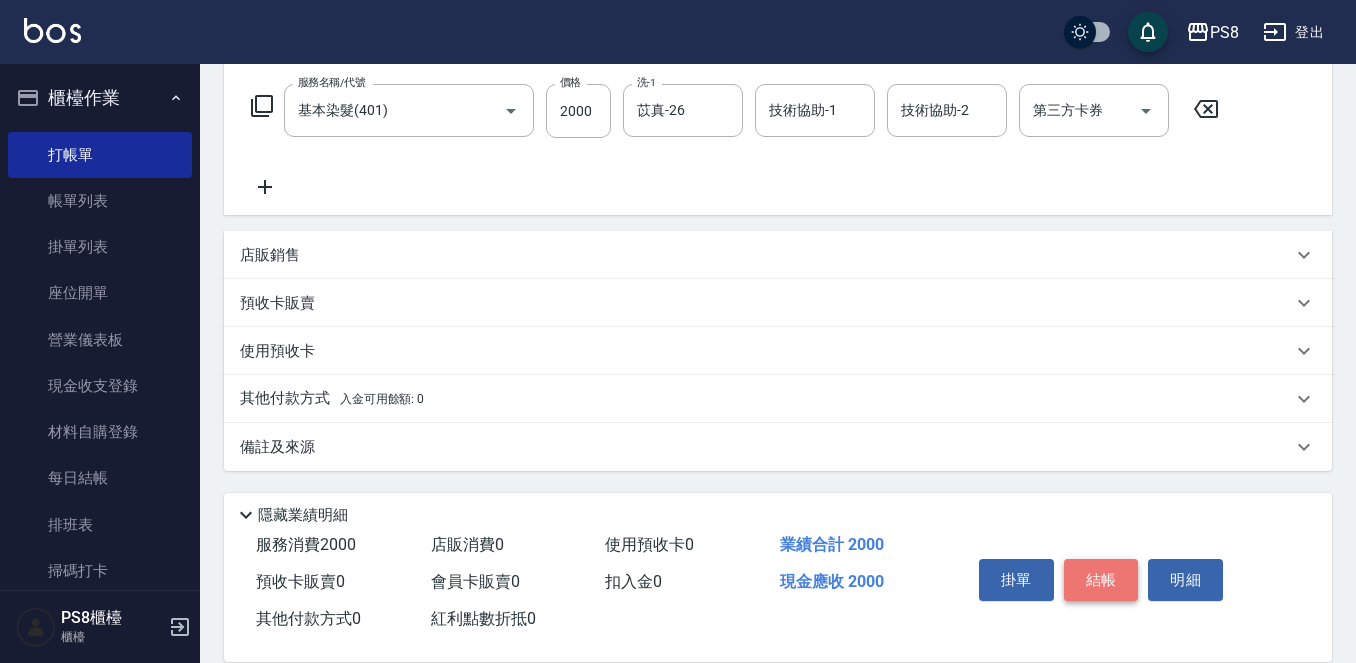 click on "結帳" at bounding box center [1101, 580] 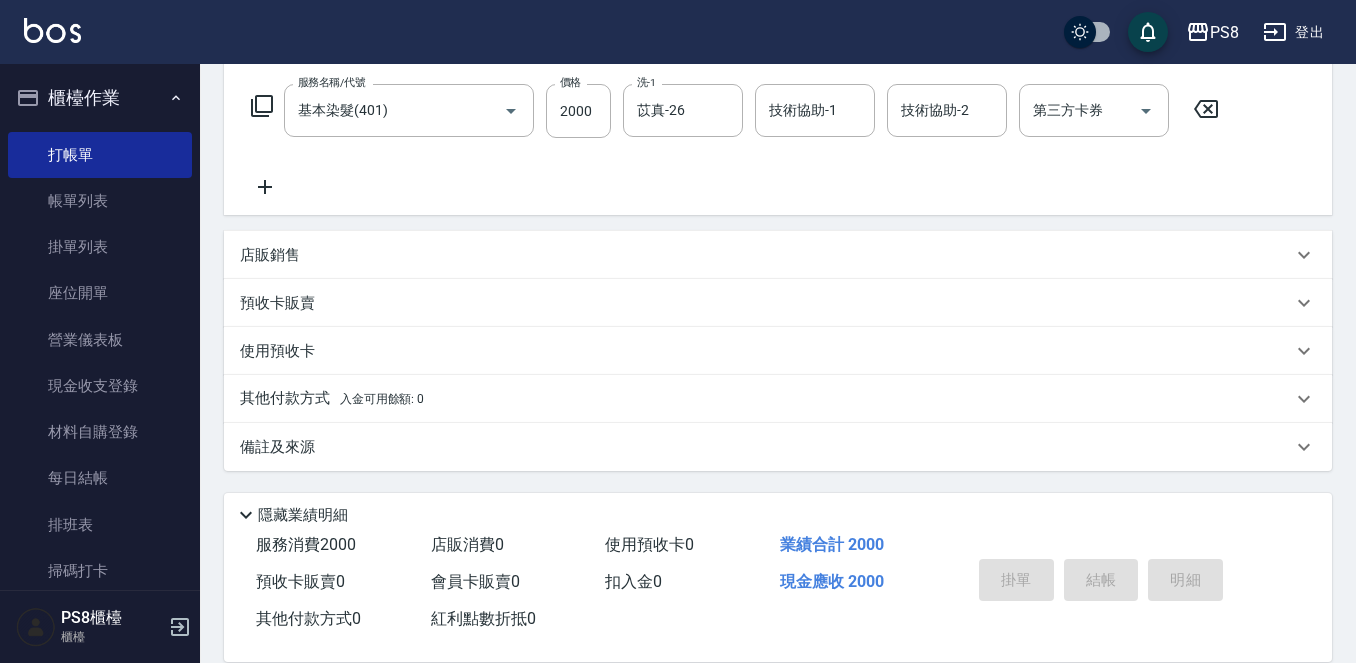 type on "2025/07/13 20:40" 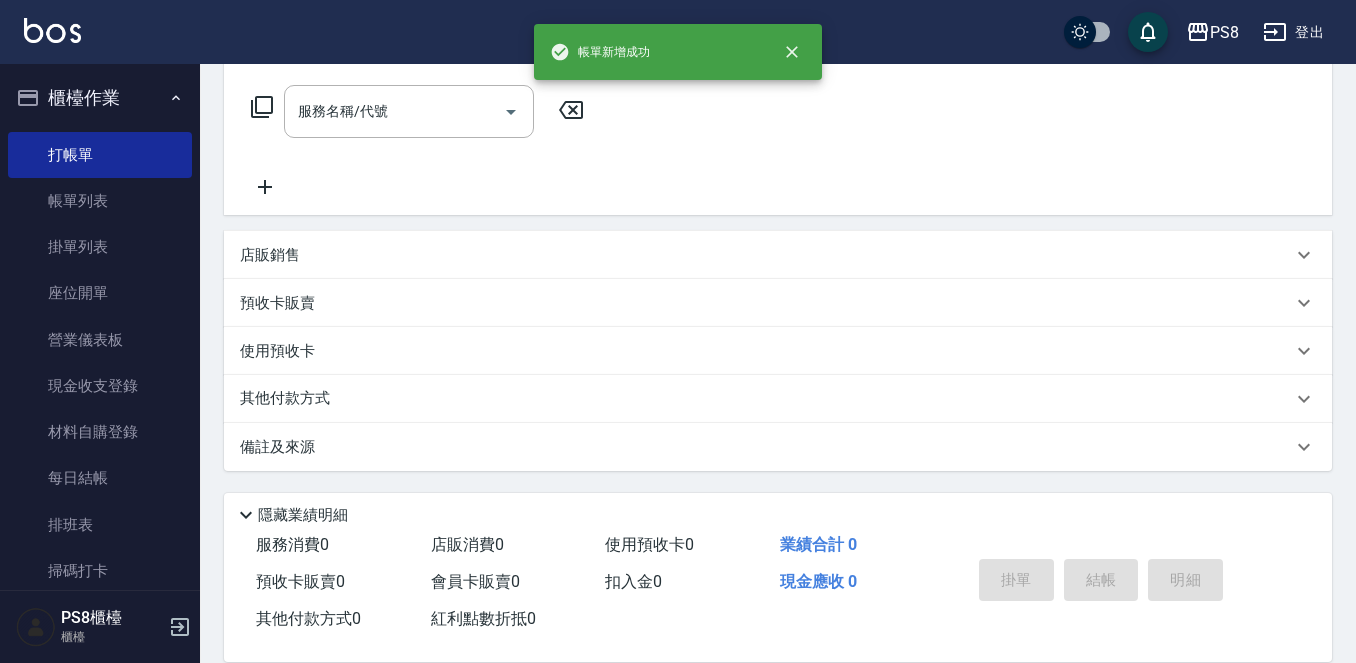 scroll, scrollTop: 0, scrollLeft: 0, axis: both 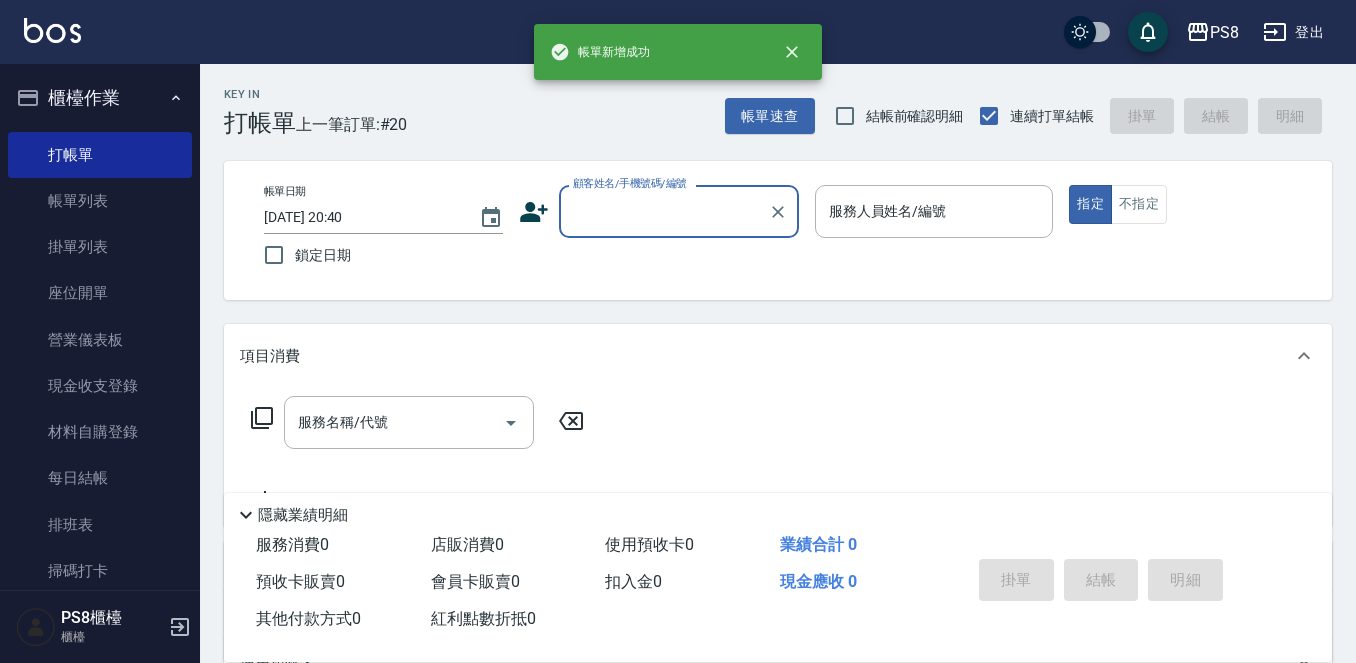 click on "顧客姓名/手機號碼/編號" at bounding box center (664, 211) 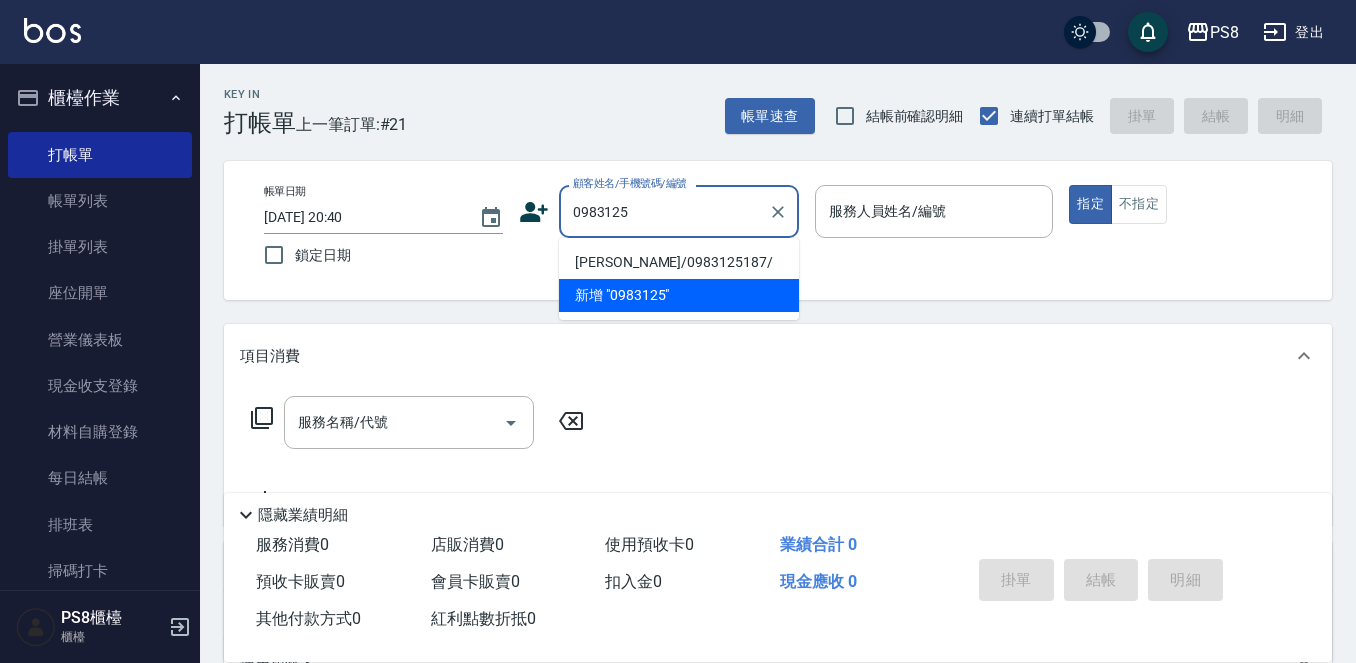 click on "許聖佑/0983125187/" at bounding box center (679, 262) 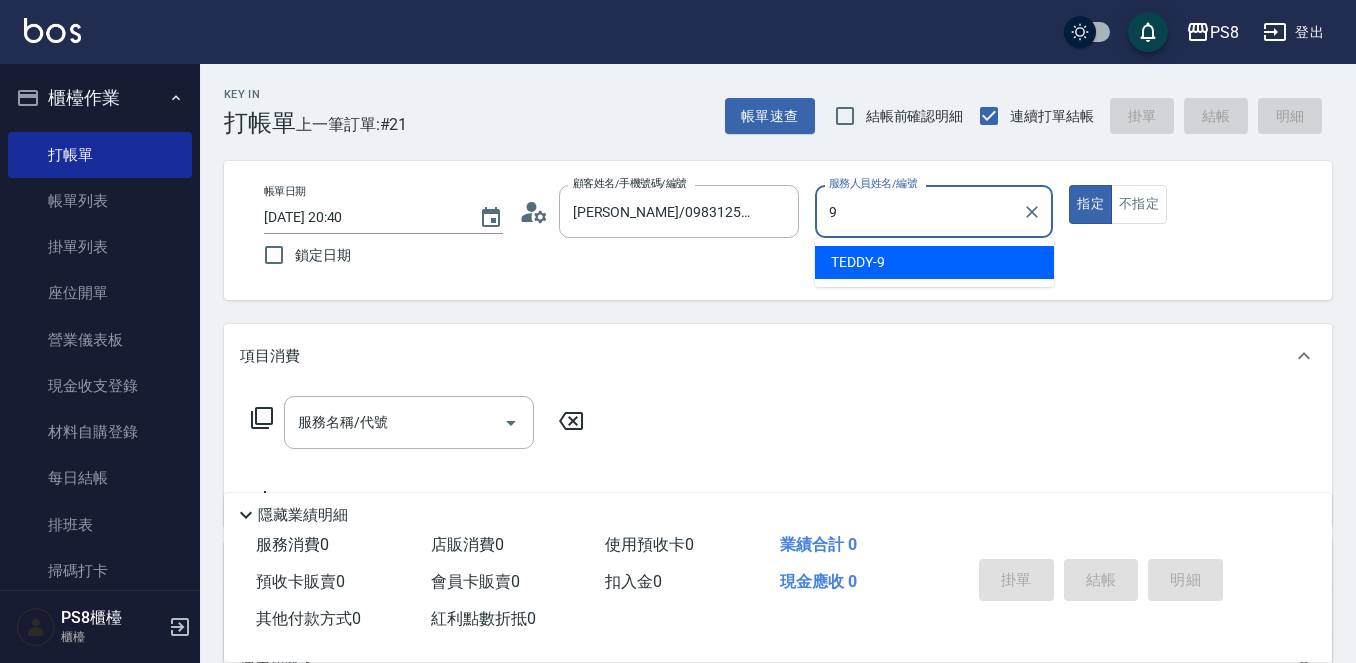 type on "TEDDY-9" 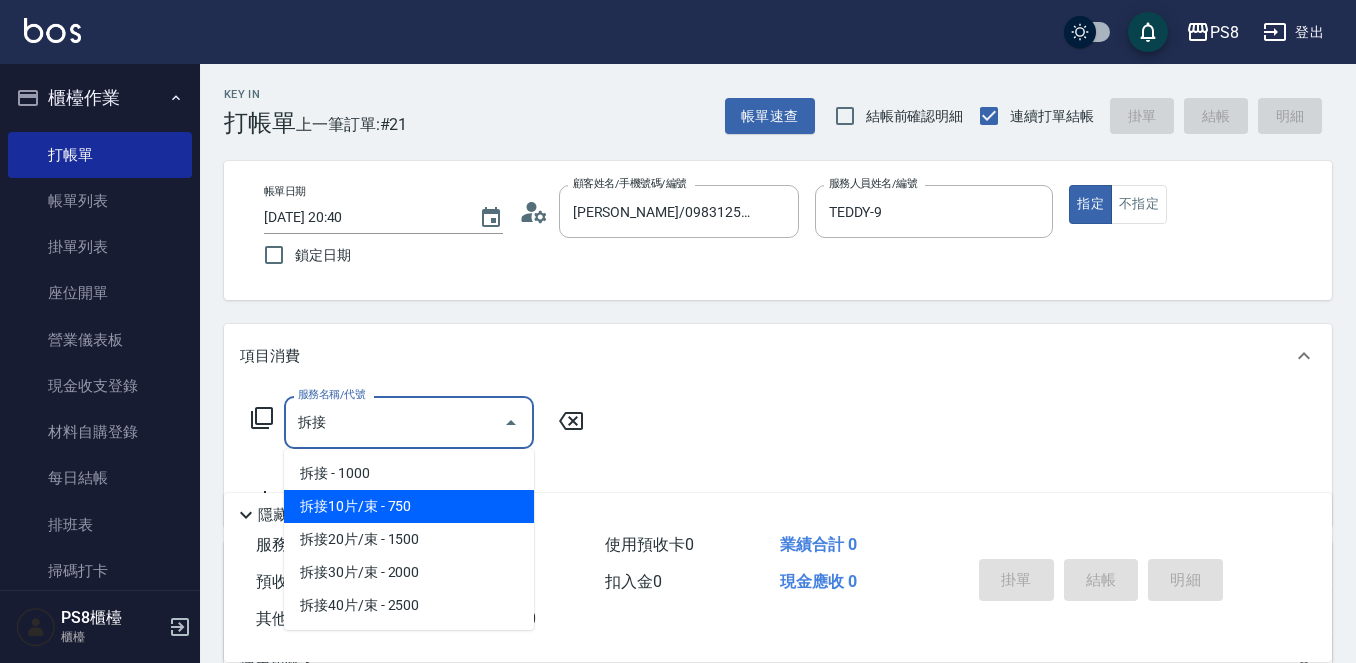 click on "拆接10片/束 - 750" at bounding box center (409, 506) 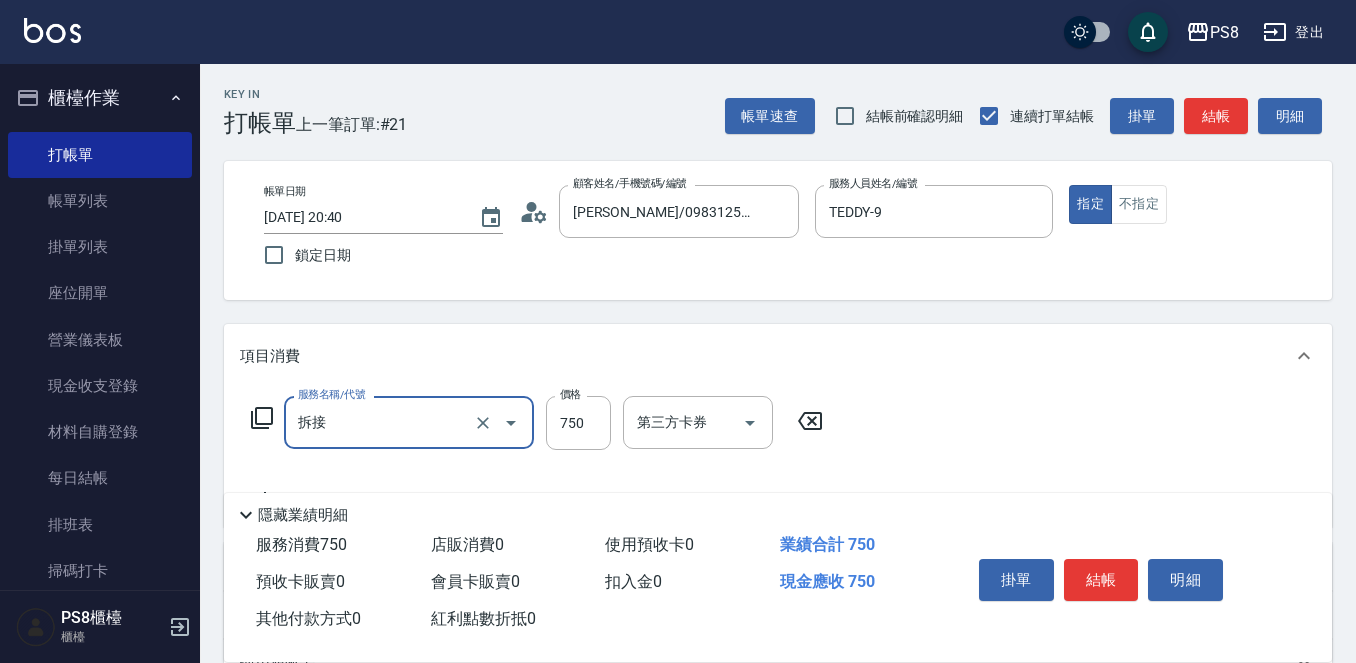 type on "拆接10片/束(916)" 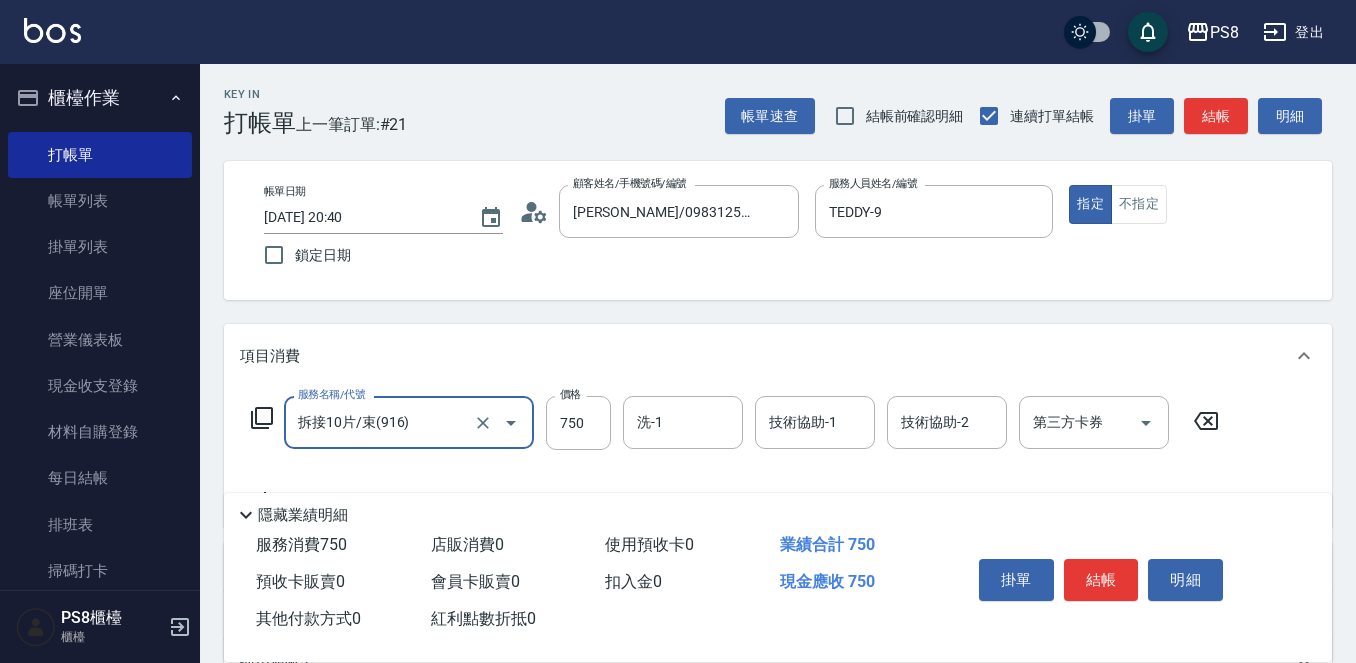 click at bounding box center (497, 422) 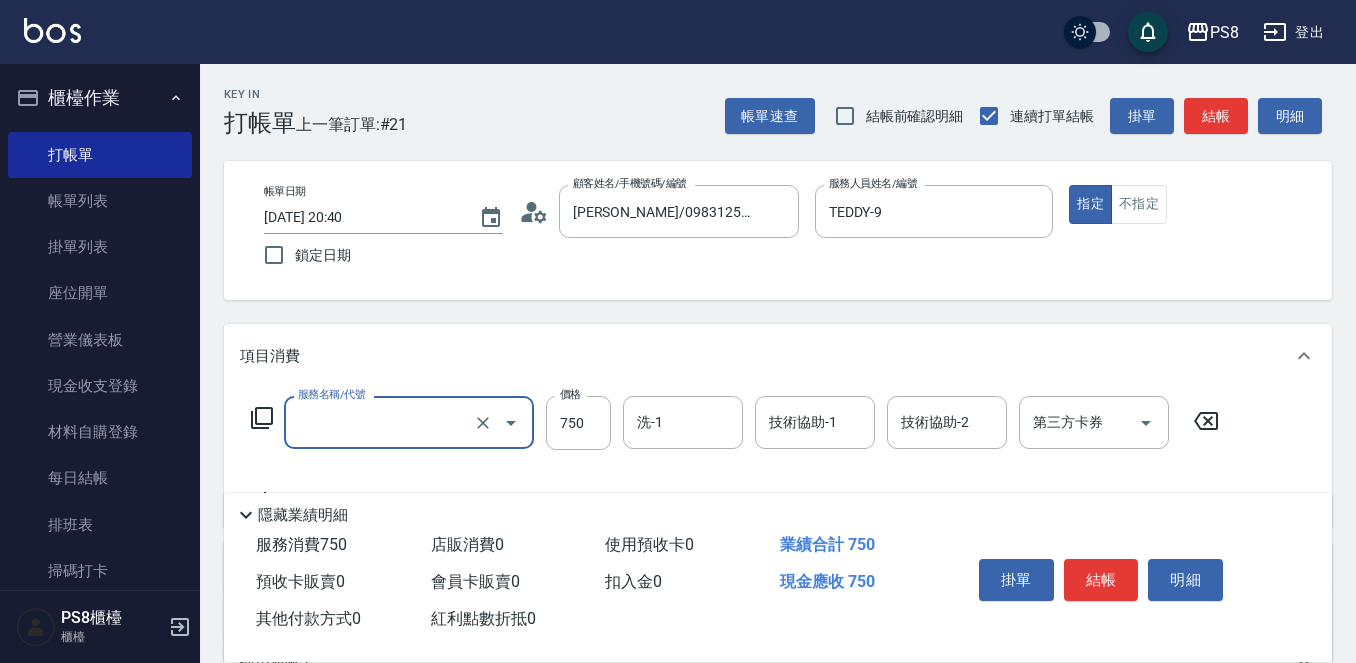 type on "ㄔㄞ" 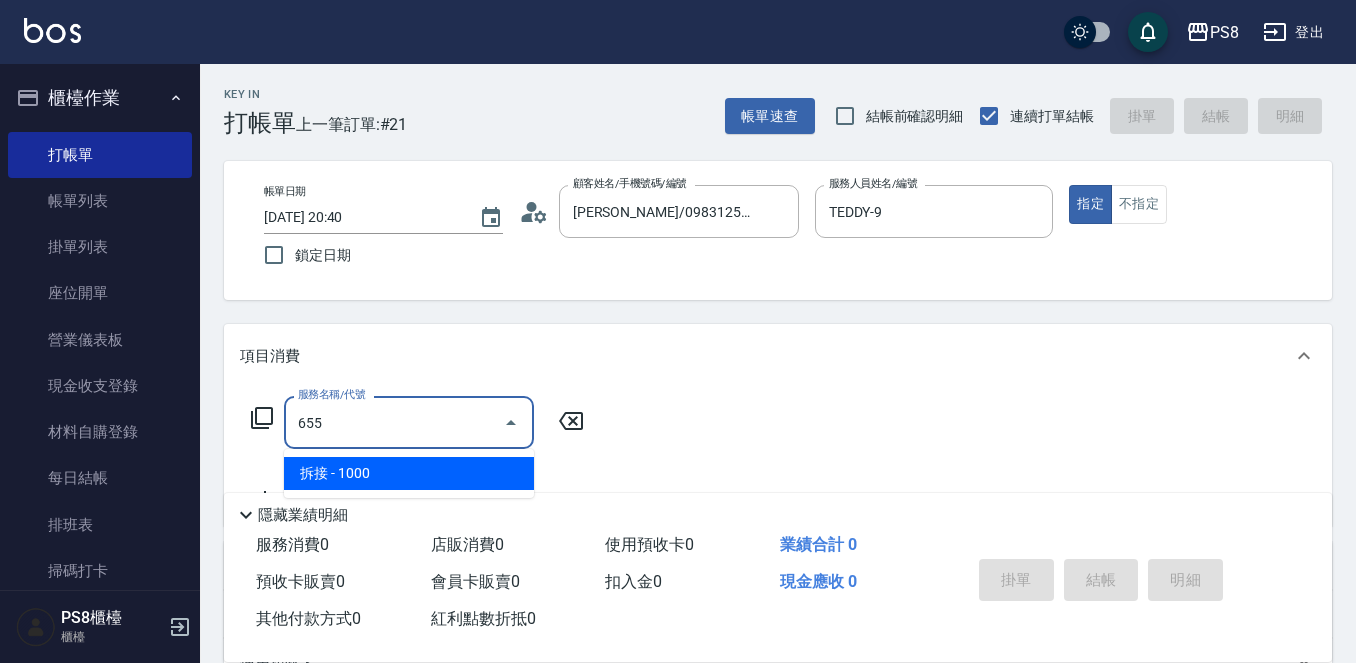 click on "拆接 - 1000" at bounding box center [409, 473] 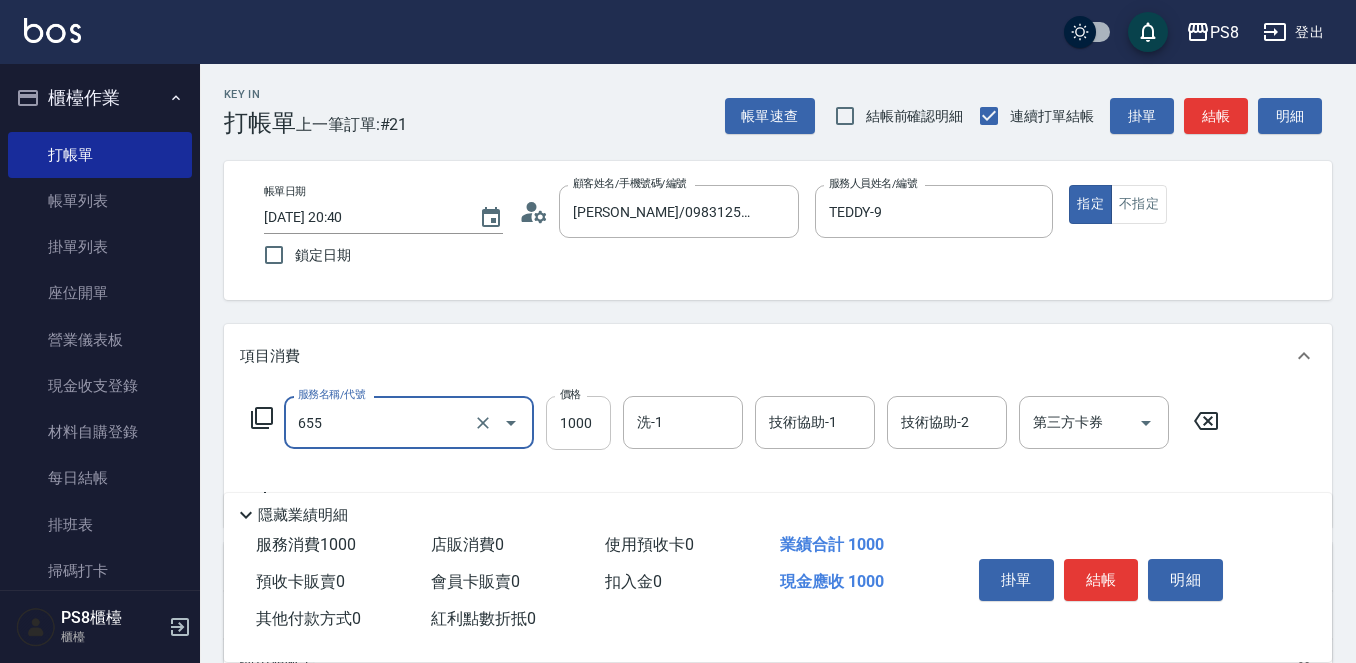 type on "拆接(655)" 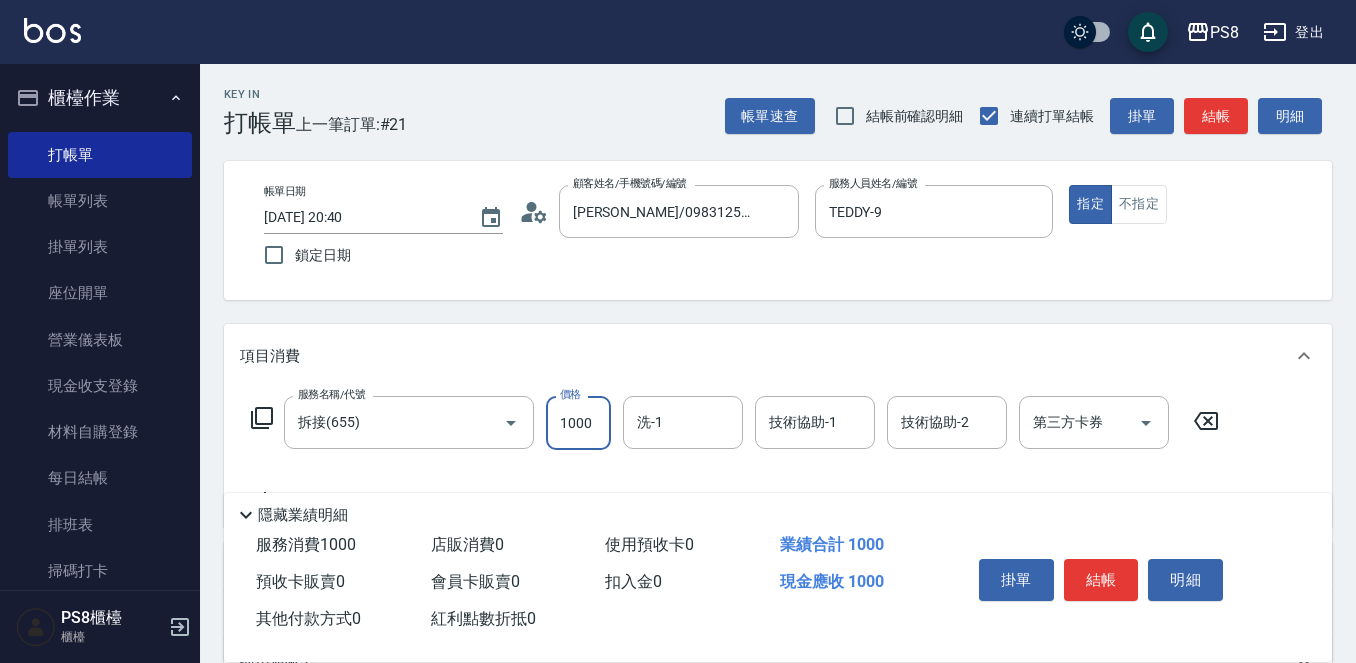 click on "1000" at bounding box center (578, 423) 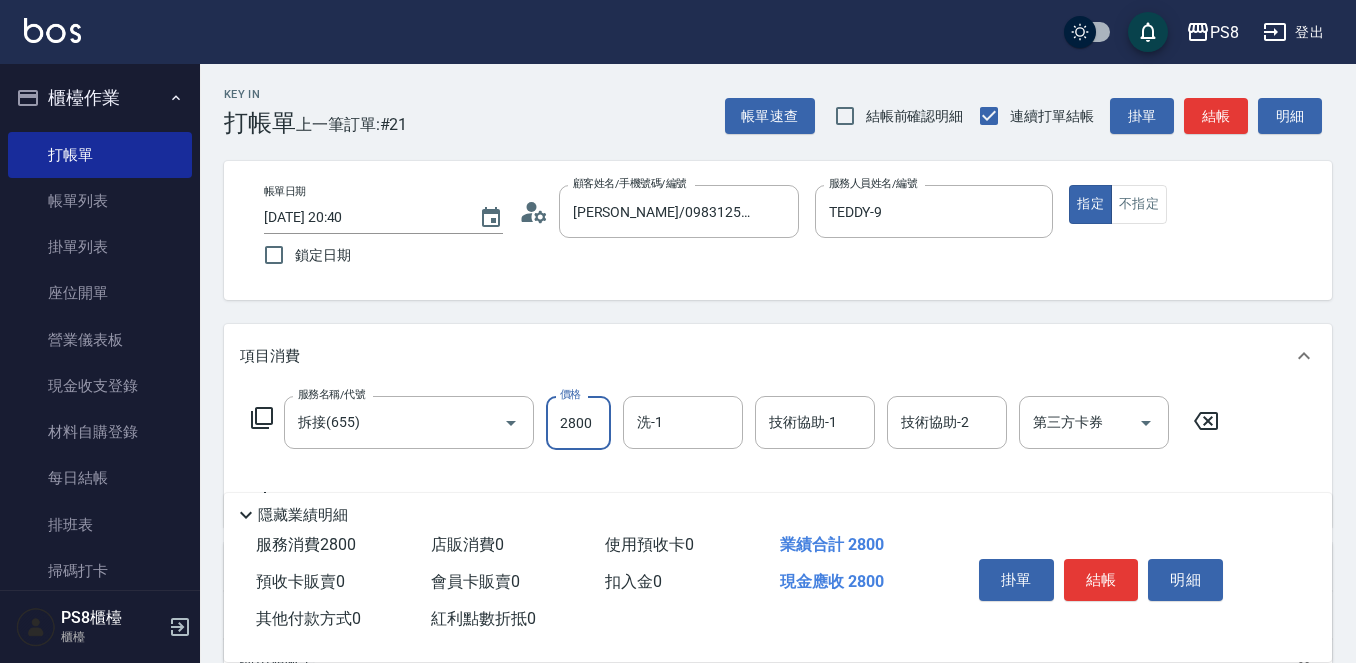 type on "2800" 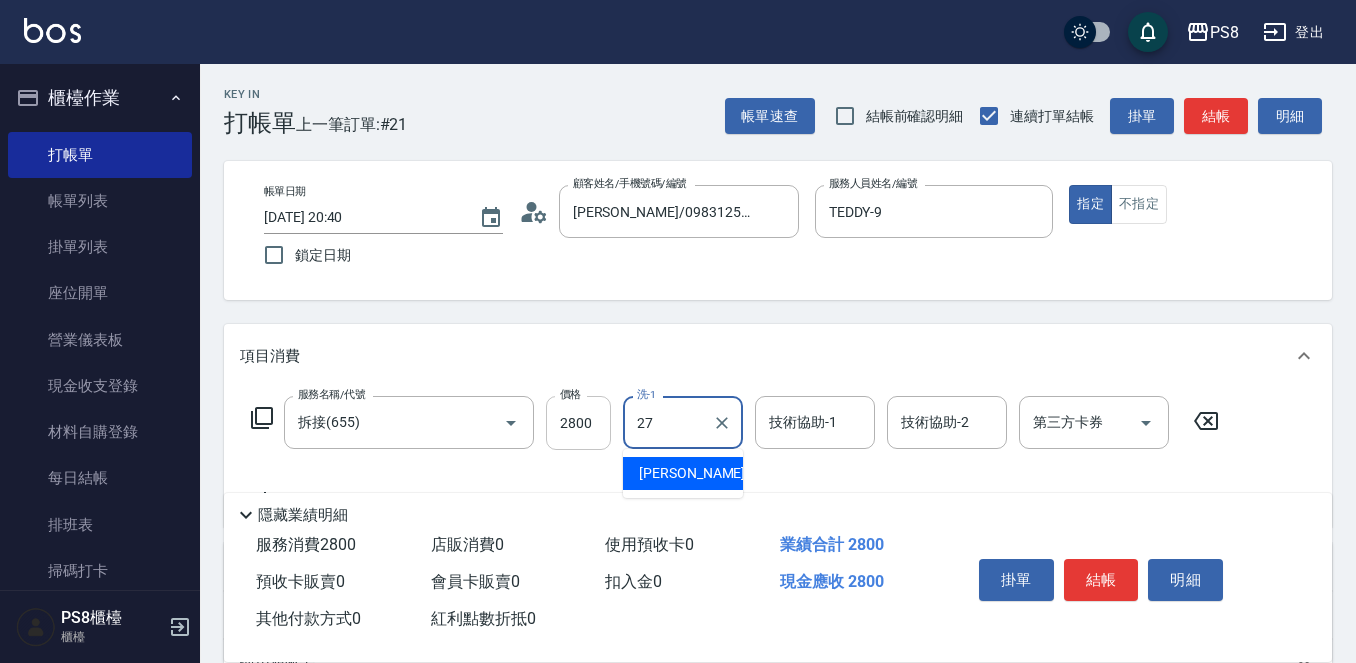 type on "Barry-27" 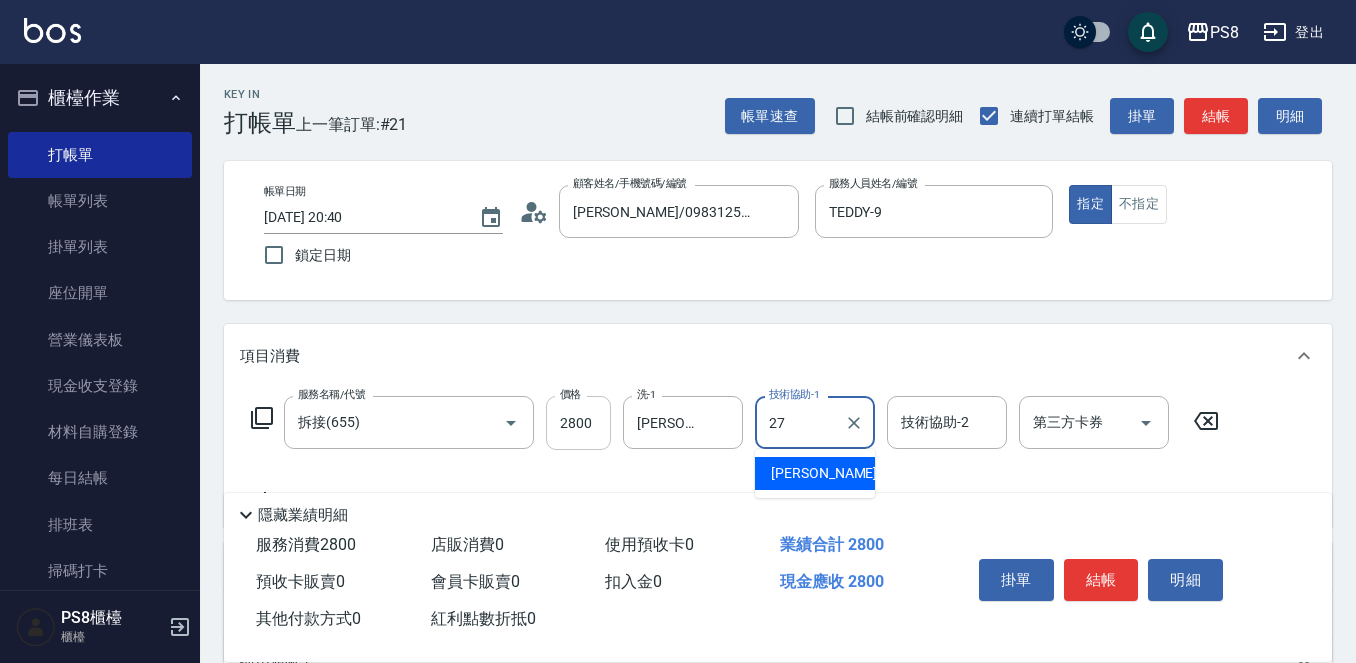 type on "Barry-27" 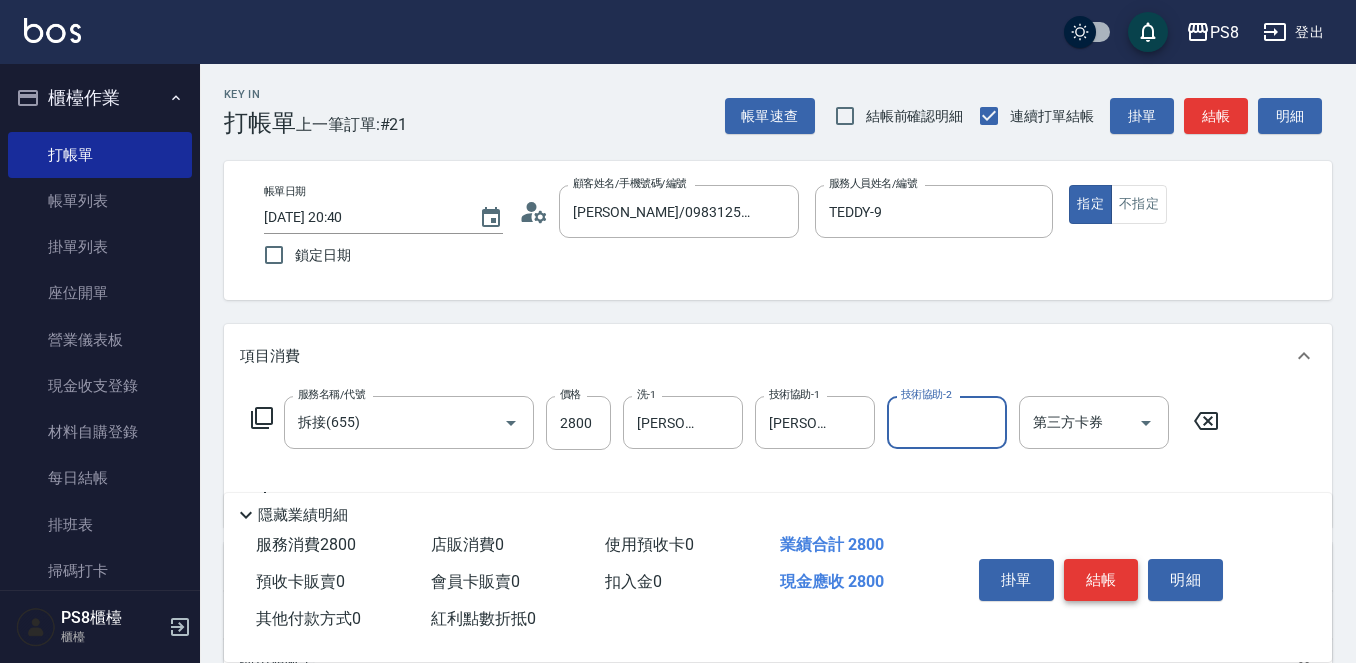 click on "結帳" at bounding box center [1101, 580] 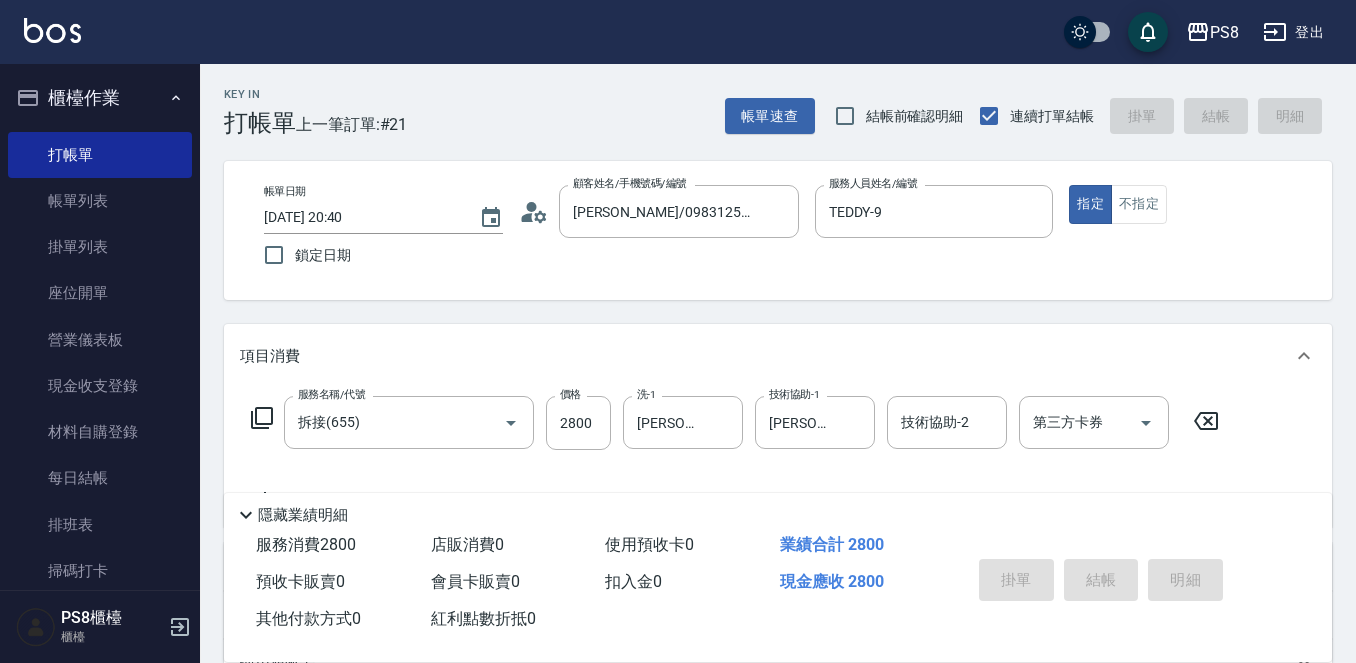 type 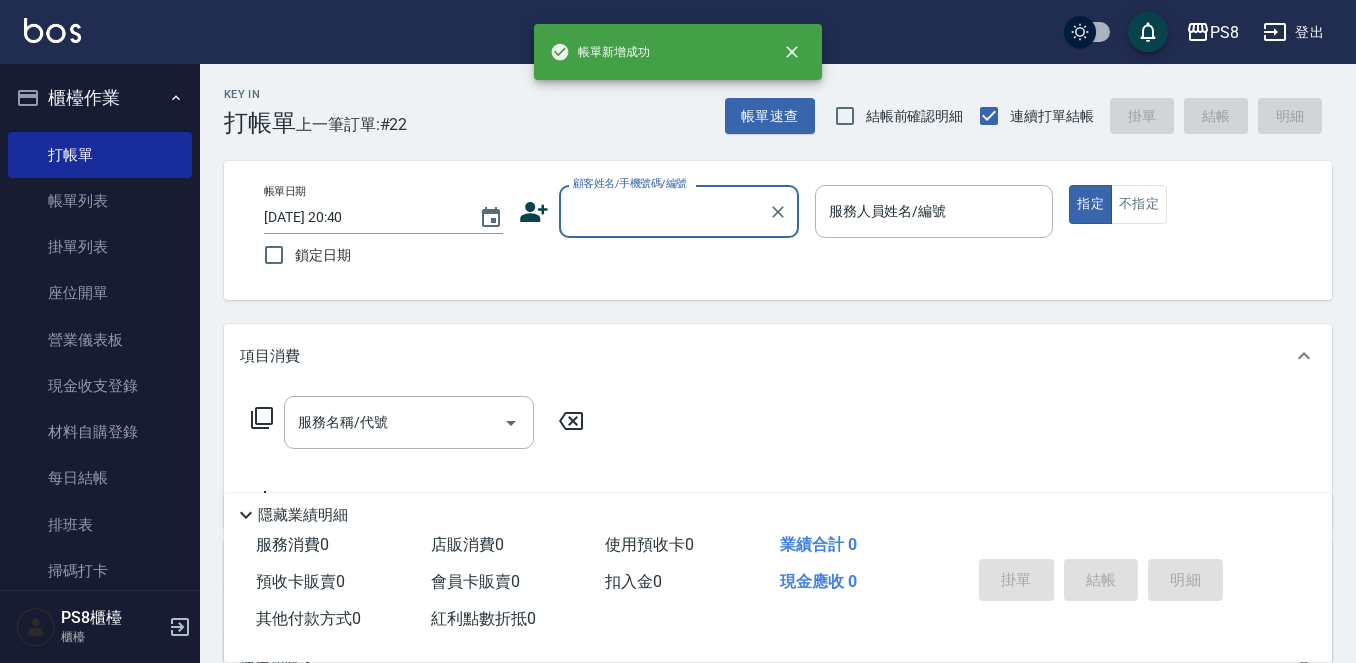 click on "顧客姓名/手機號碼/編號" at bounding box center [664, 211] 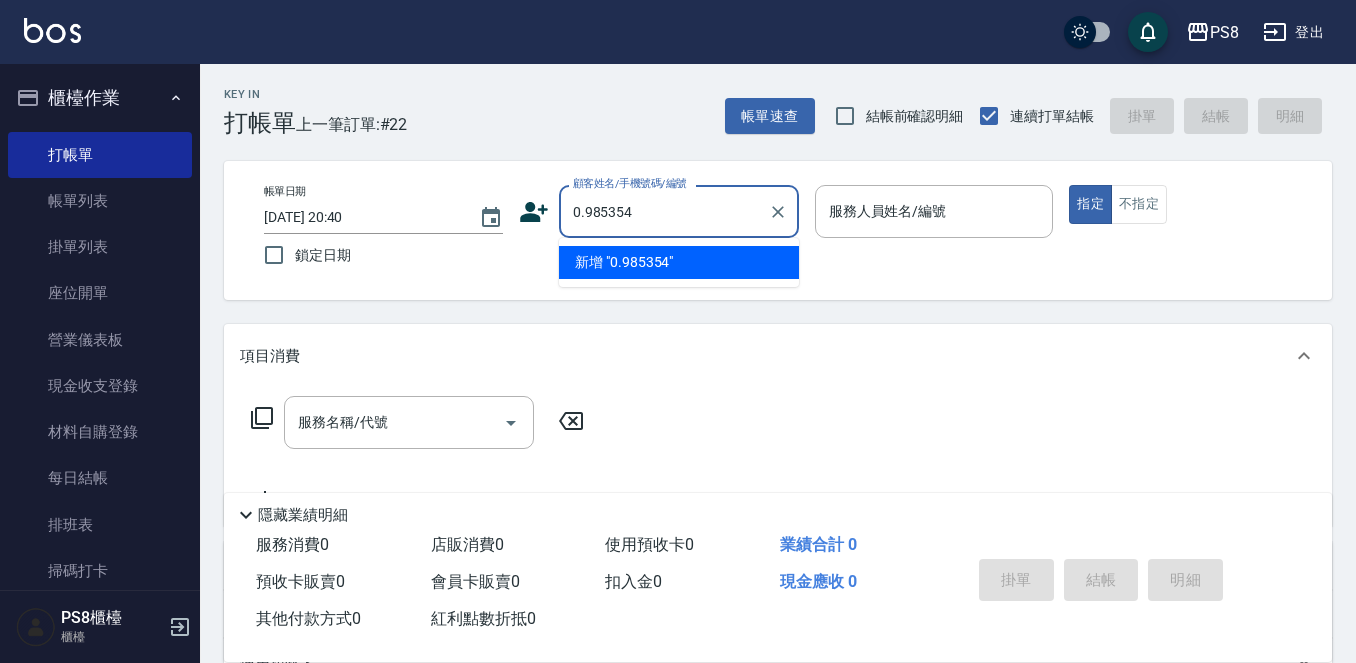 click on "0.985354" at bounding box center [664, 211] 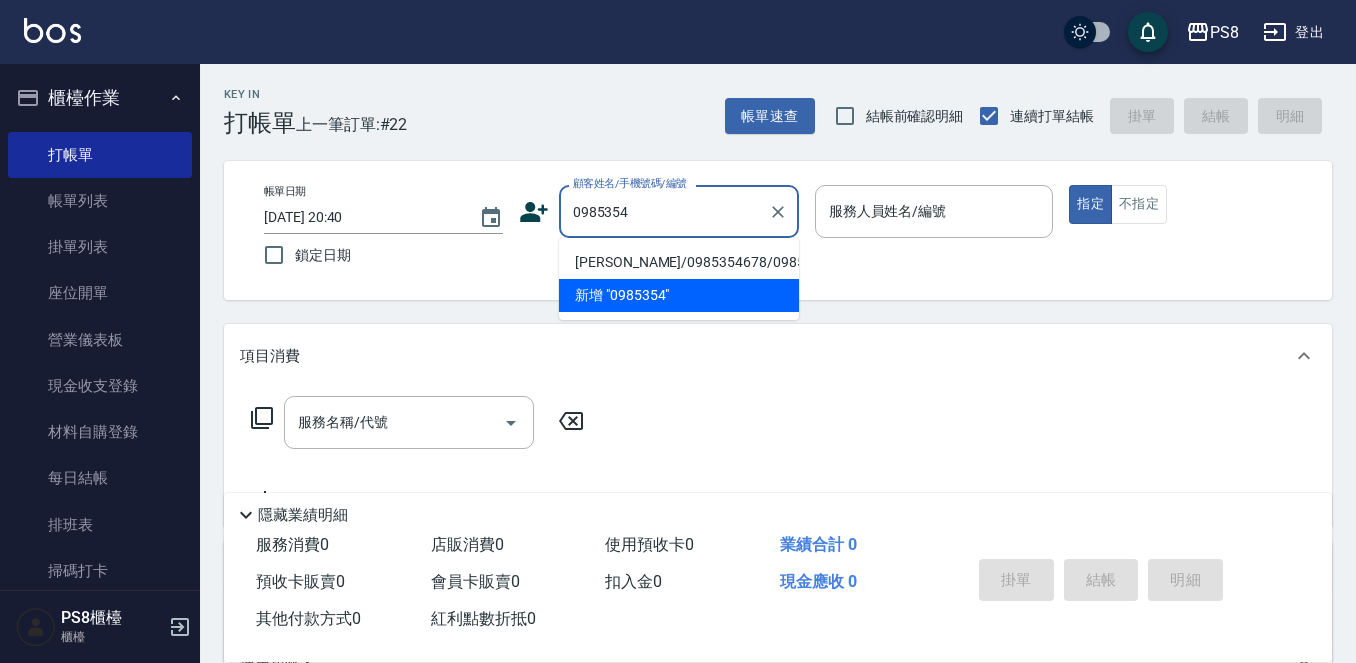 click on "蔡舒晴/0985354678/0985354678" at bounding box center (679, 262) 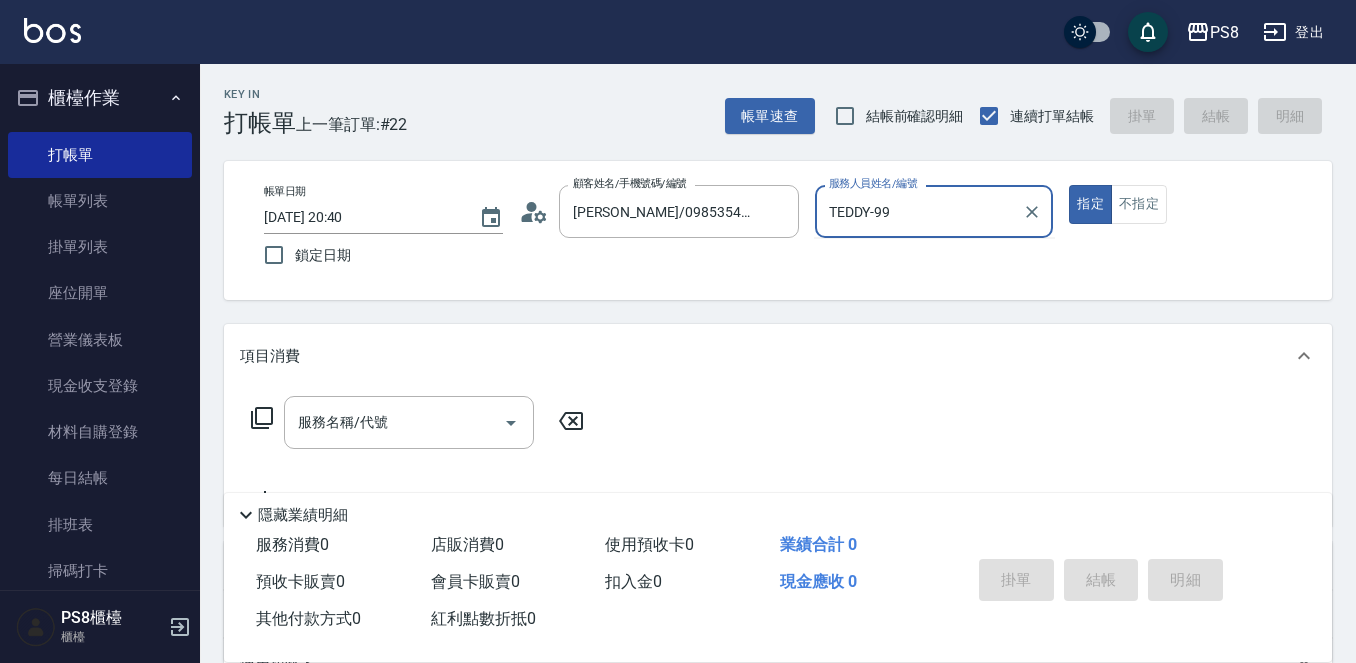 click on "指定" at bounding box center [1090, 204] 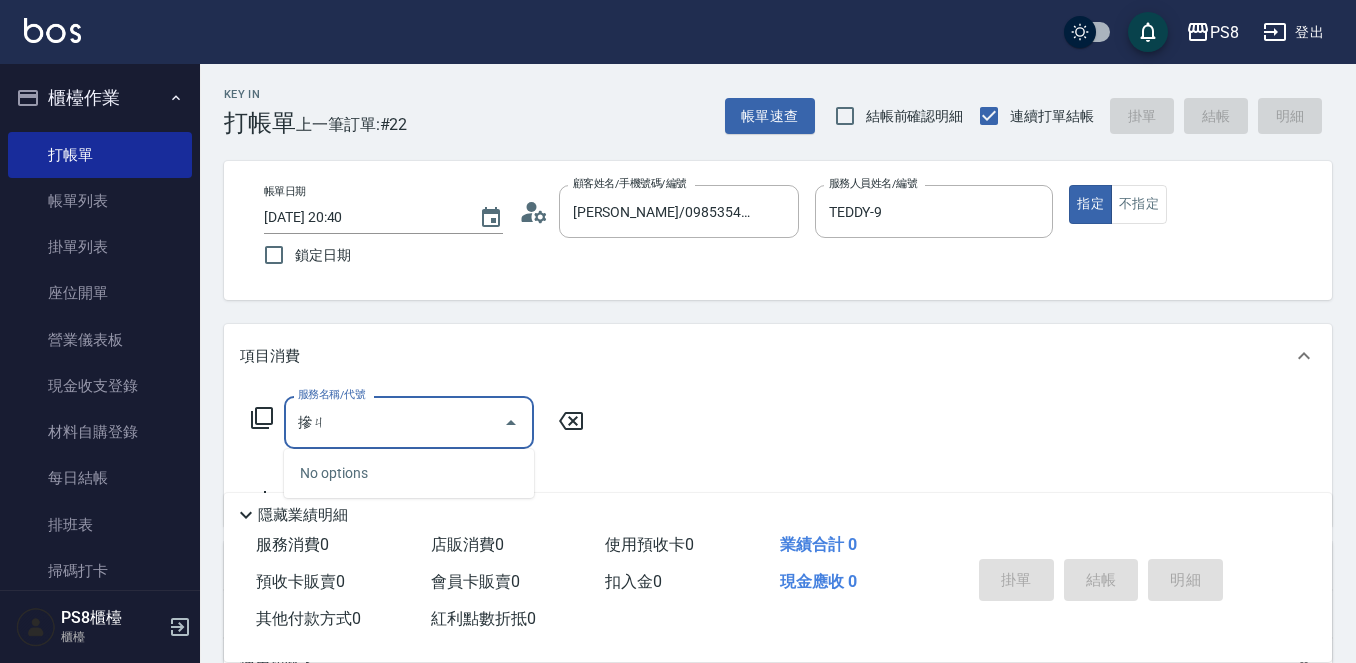 type on "摻" 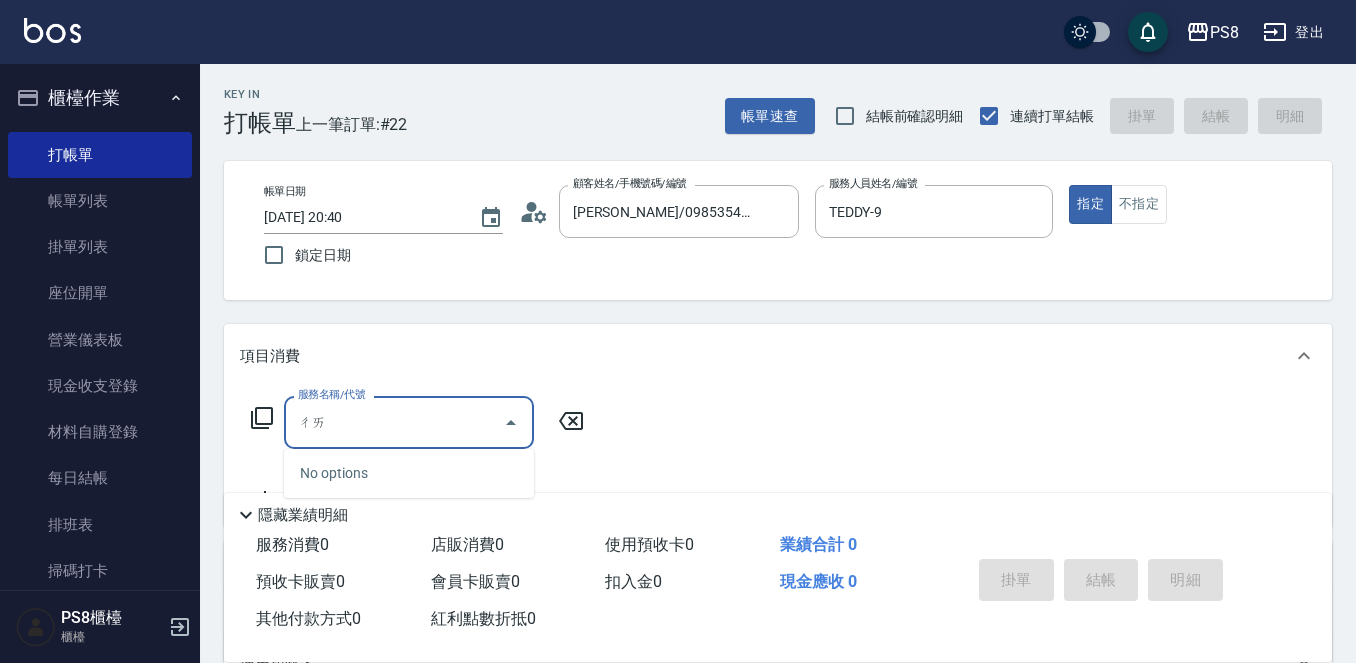 type on "拆" 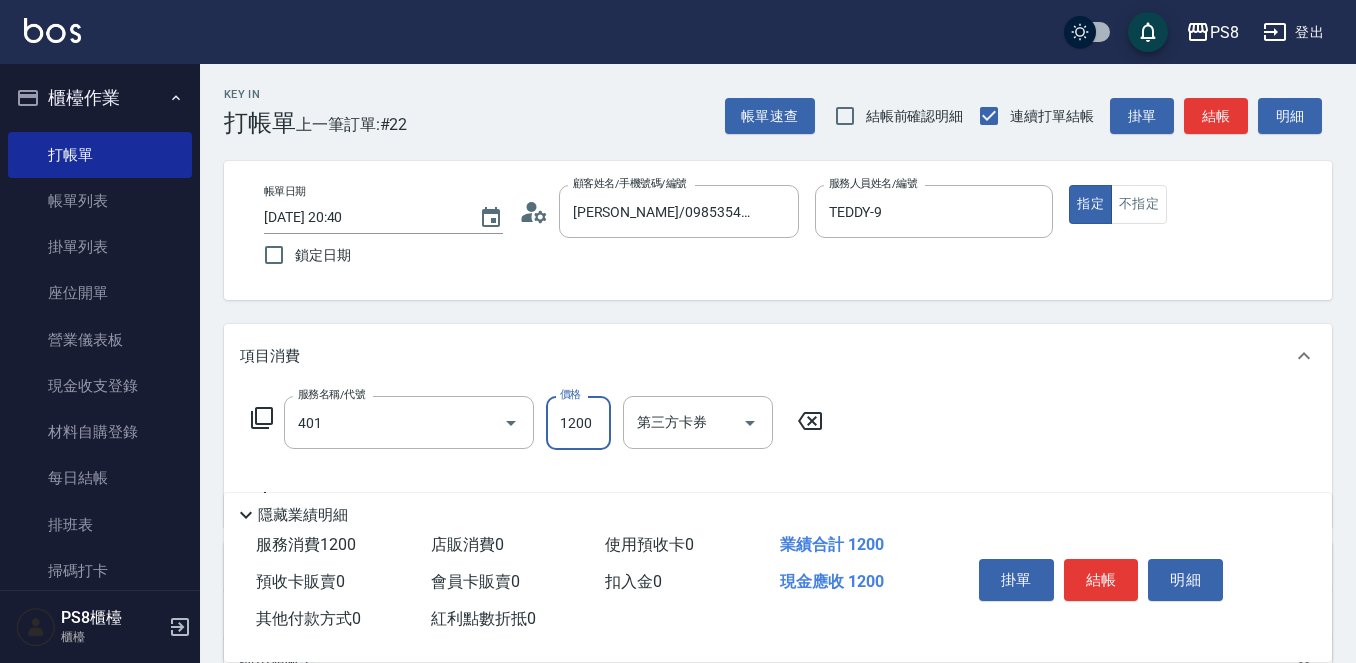 type on "基本染髮(401)" 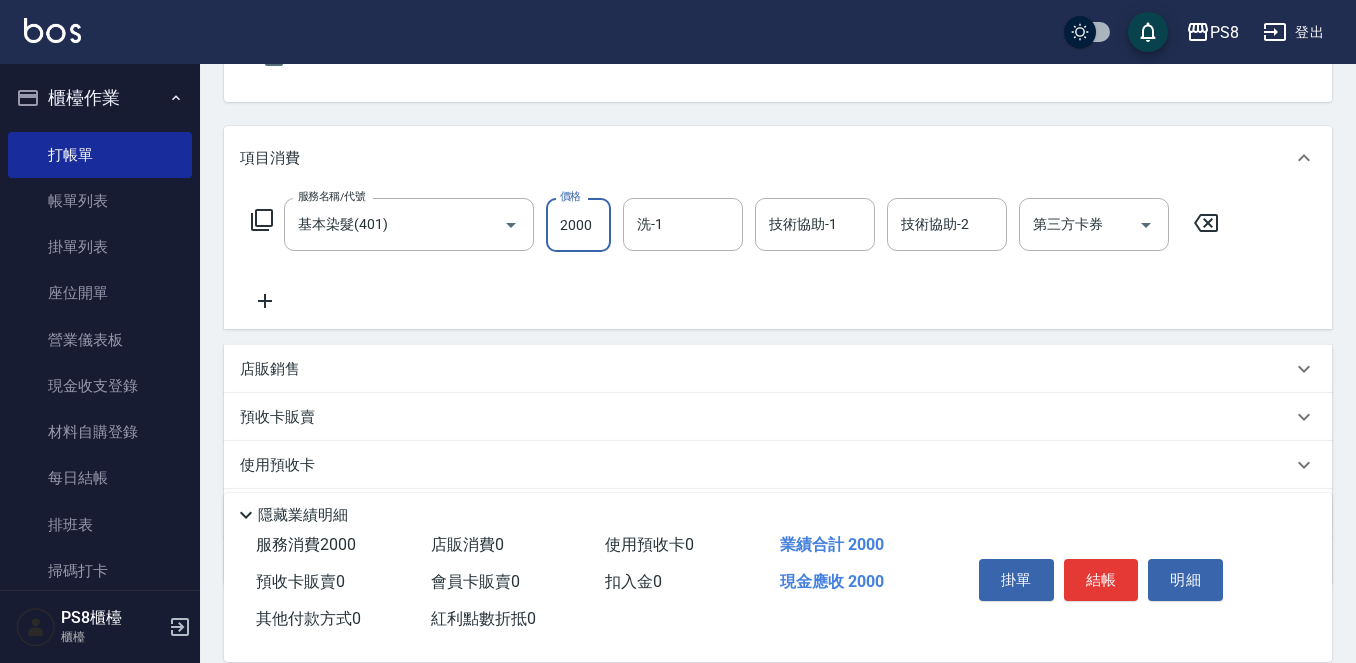 scroll, scrollTop: 200, scrollLeft: 0, axis: vertical 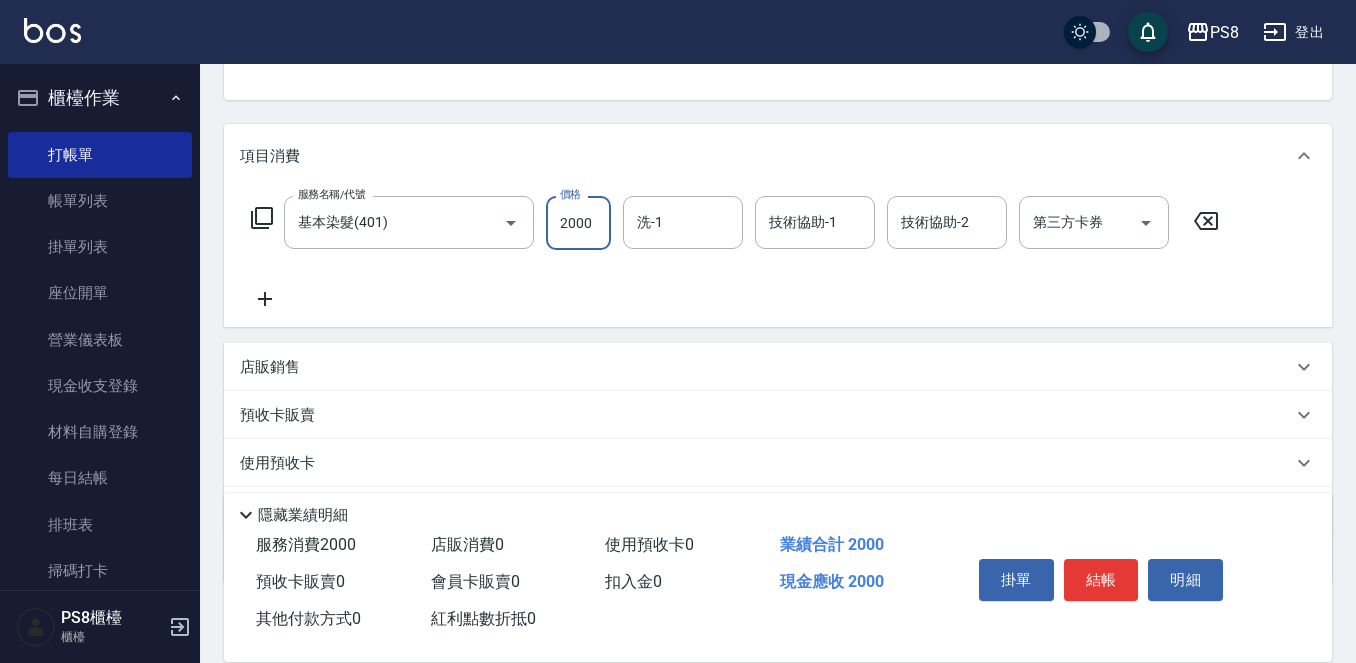 type on "2000" 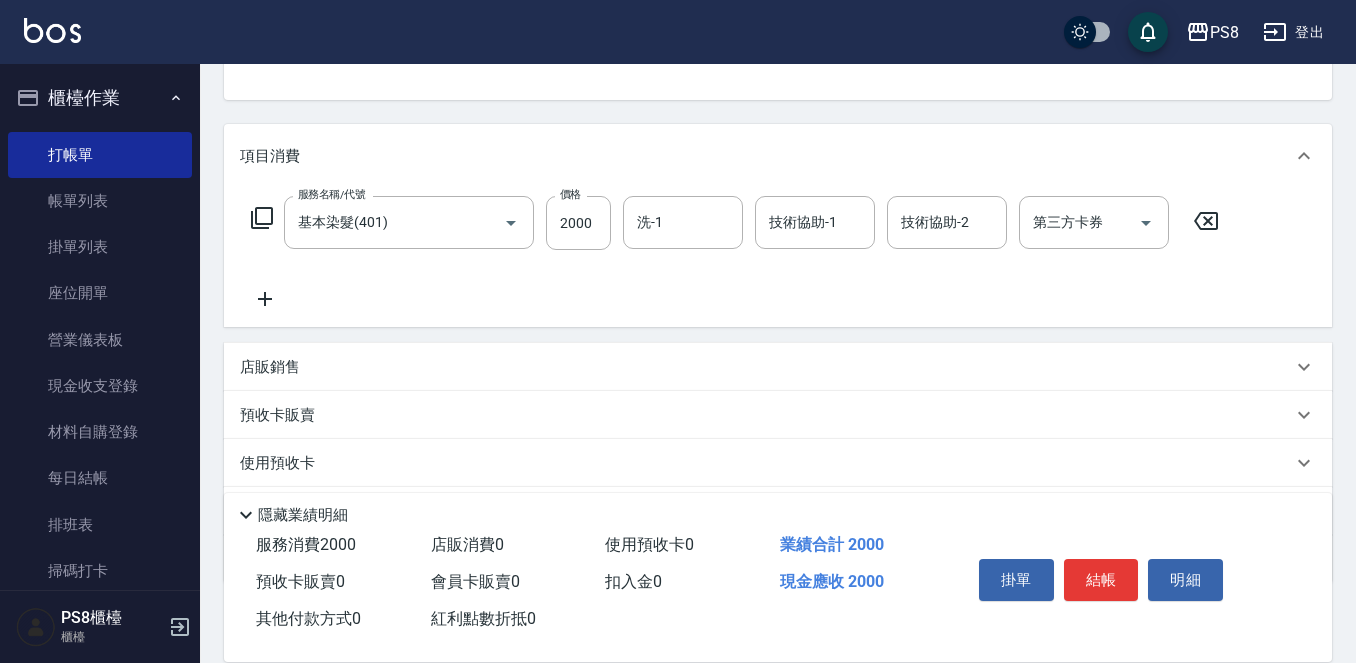click 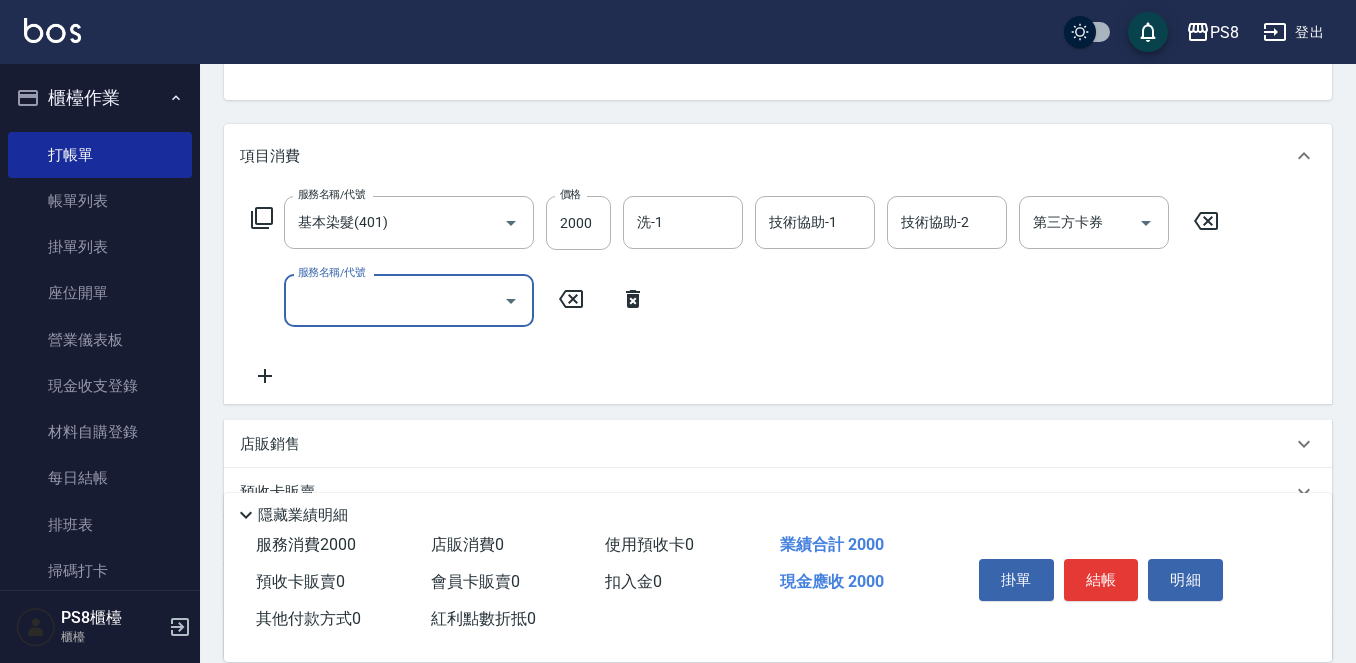 click on "服務名稱/代號 服務名稱/代號" at bounding box center (449, 300) 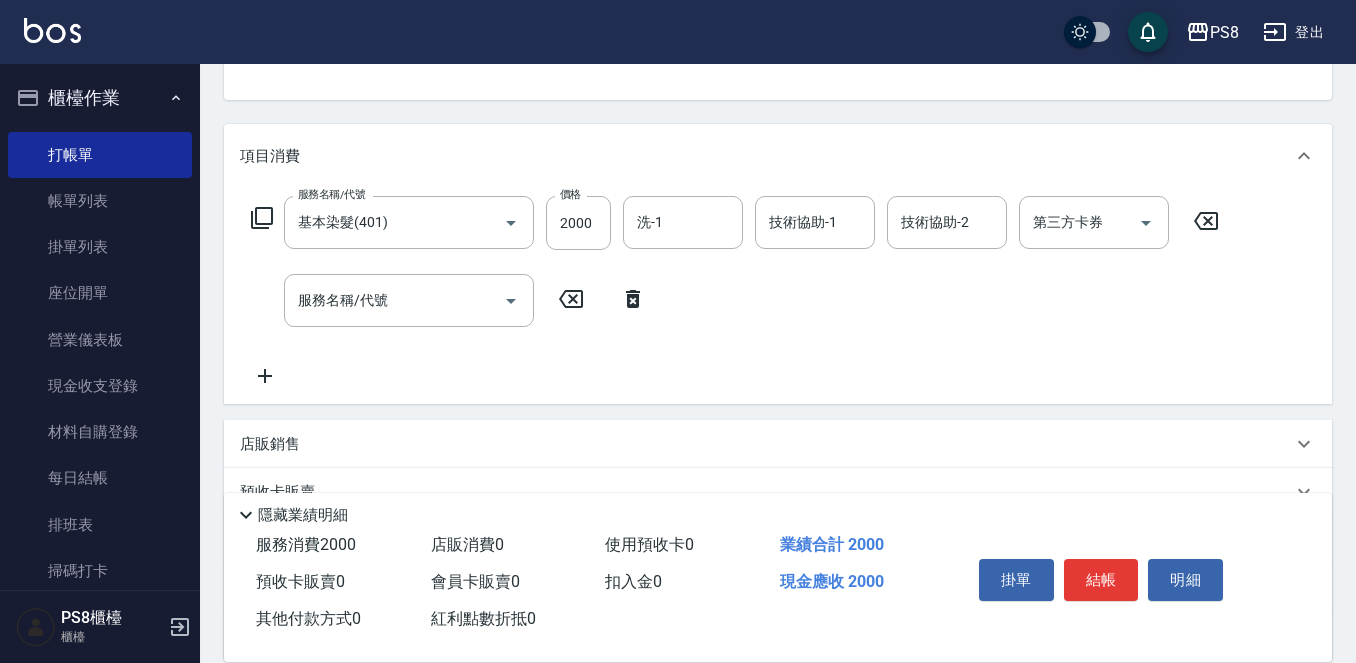 click on "服務名稱/代號 服務名稱/代號" at bounding box center [449, 300] 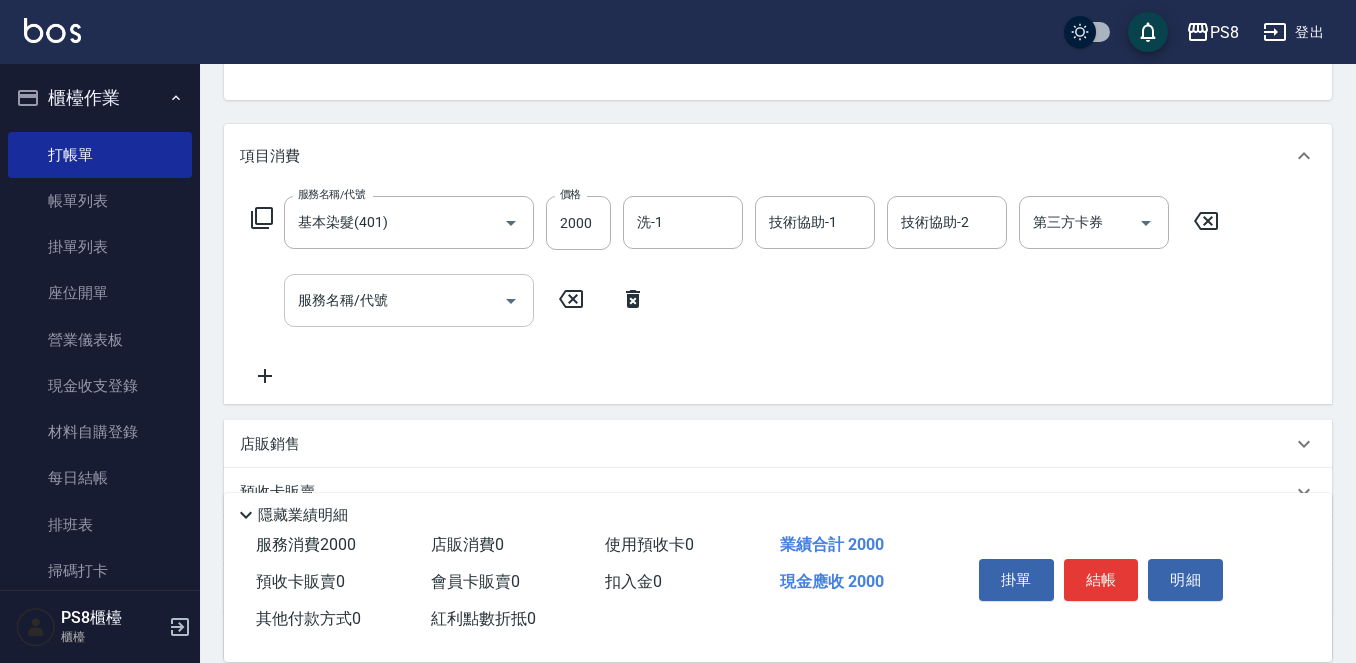 click on "服務名稱/代號" at bounding box center (409, 300) 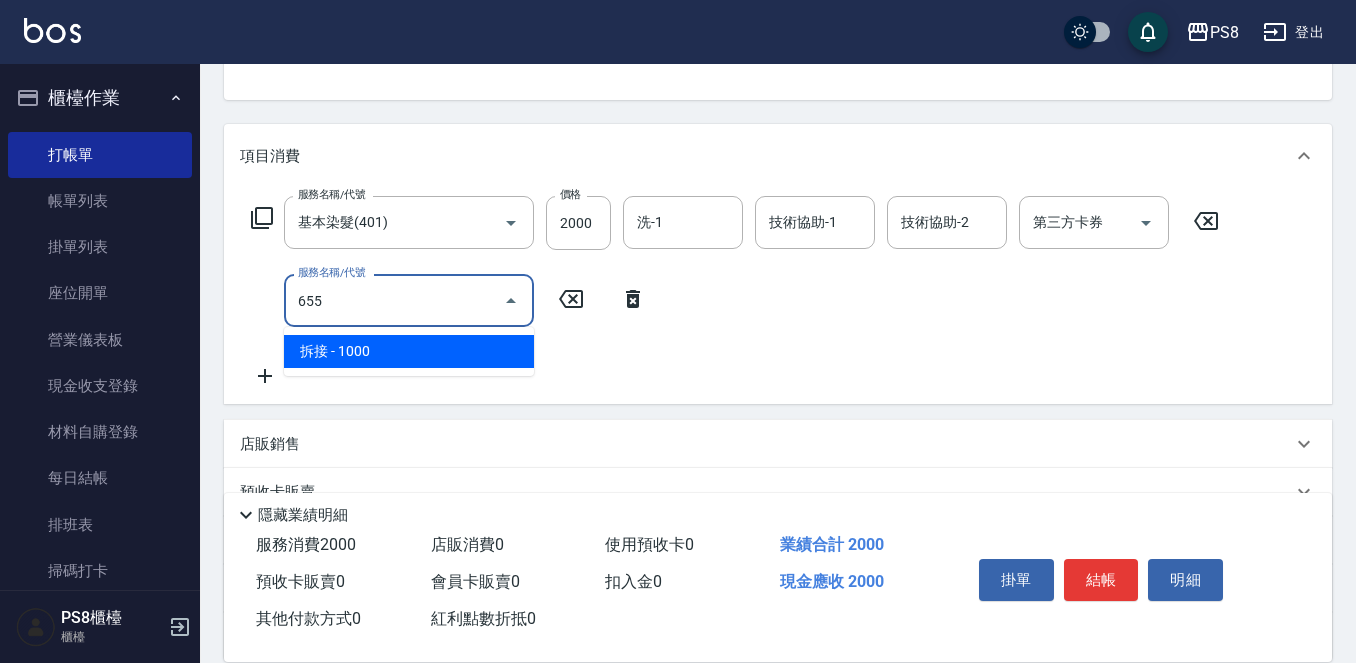 click on "拆接 - 1000" at bounding box center (409, 351) 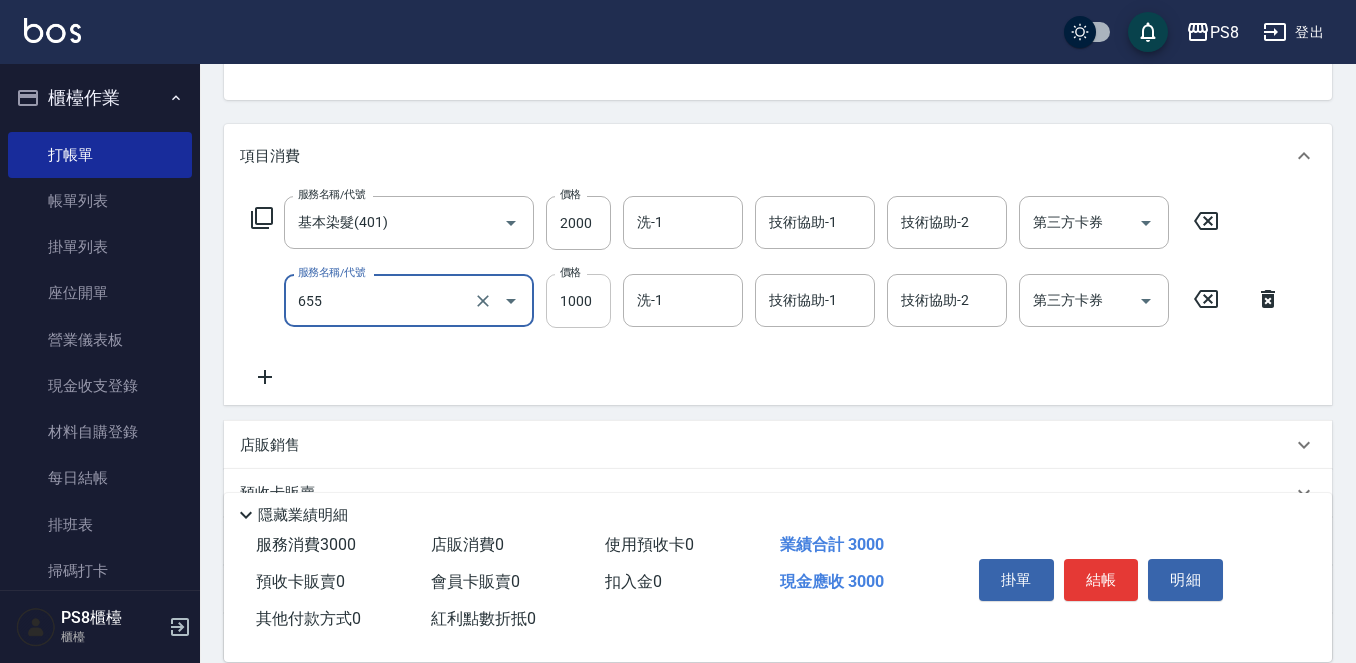 type on "拆接(655)" 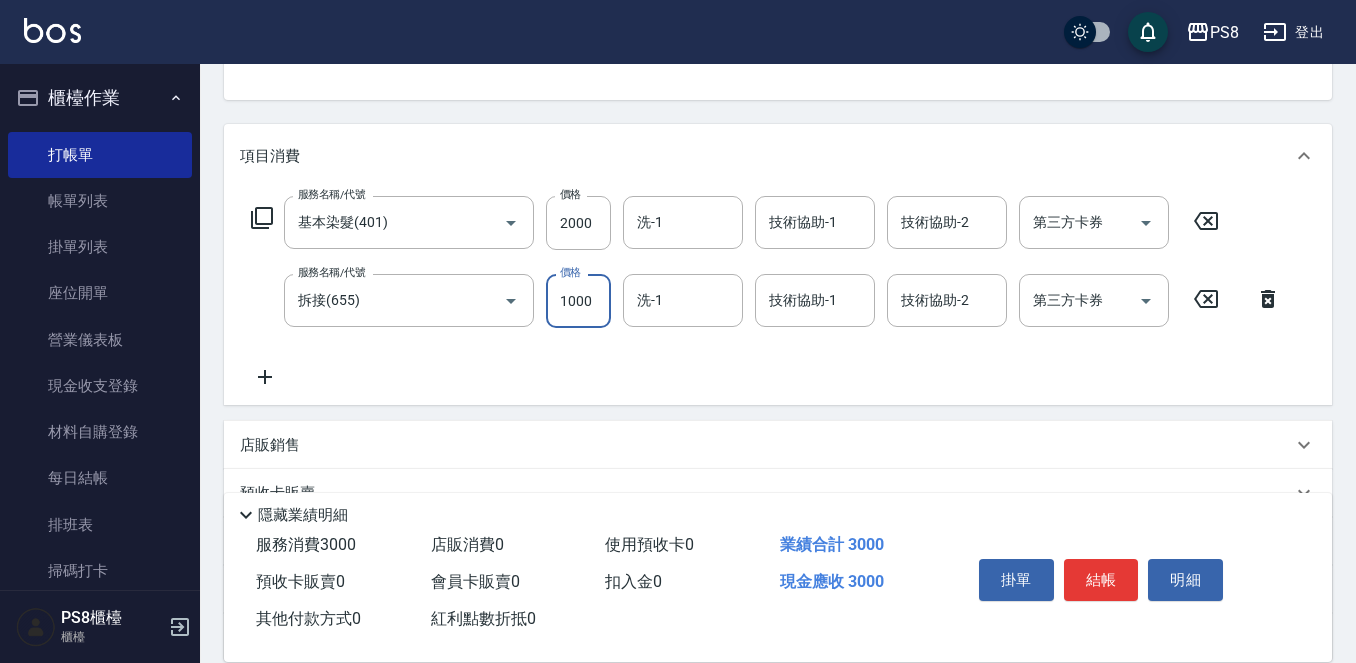click on "1000" at bounding box center [578, 301] 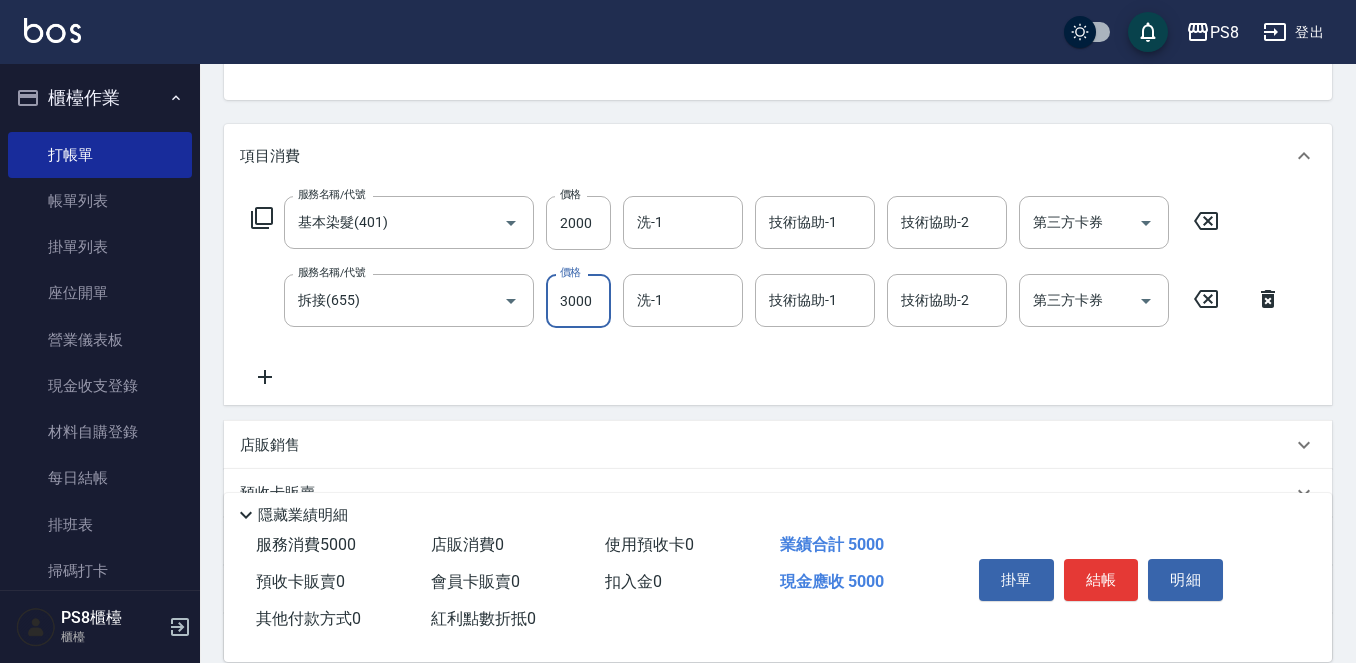 type on "3000" 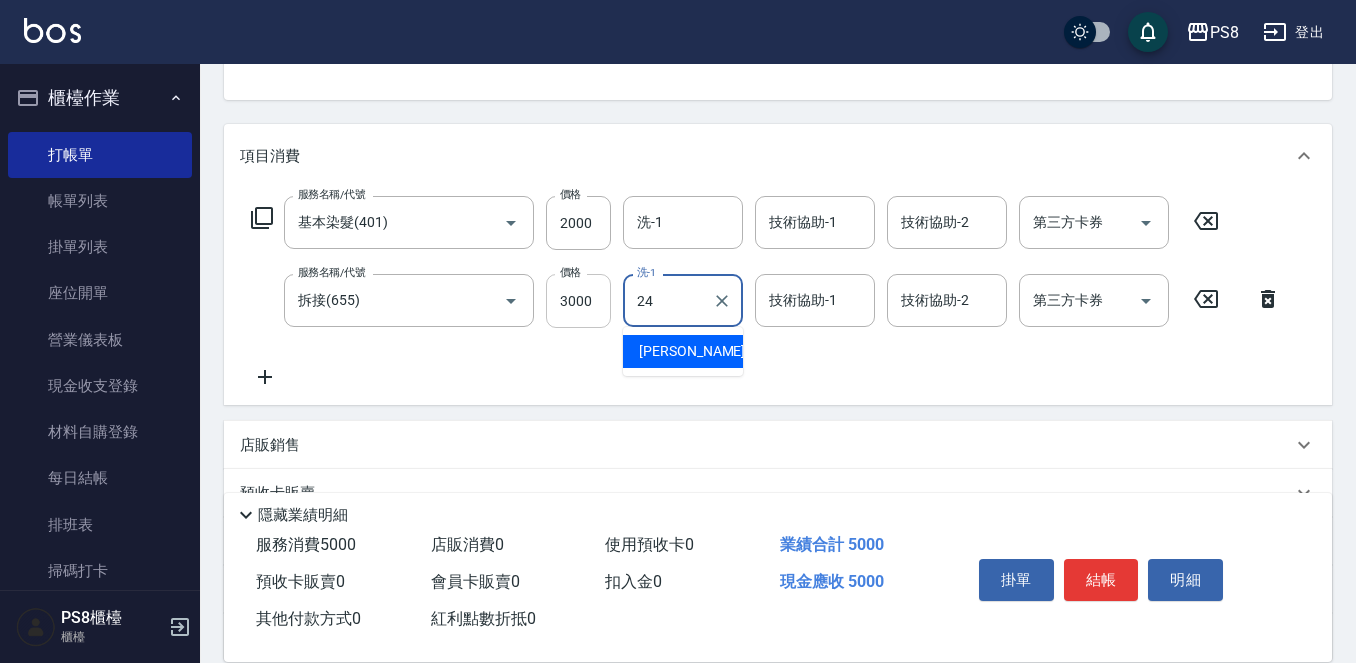type on "婷婷-24" 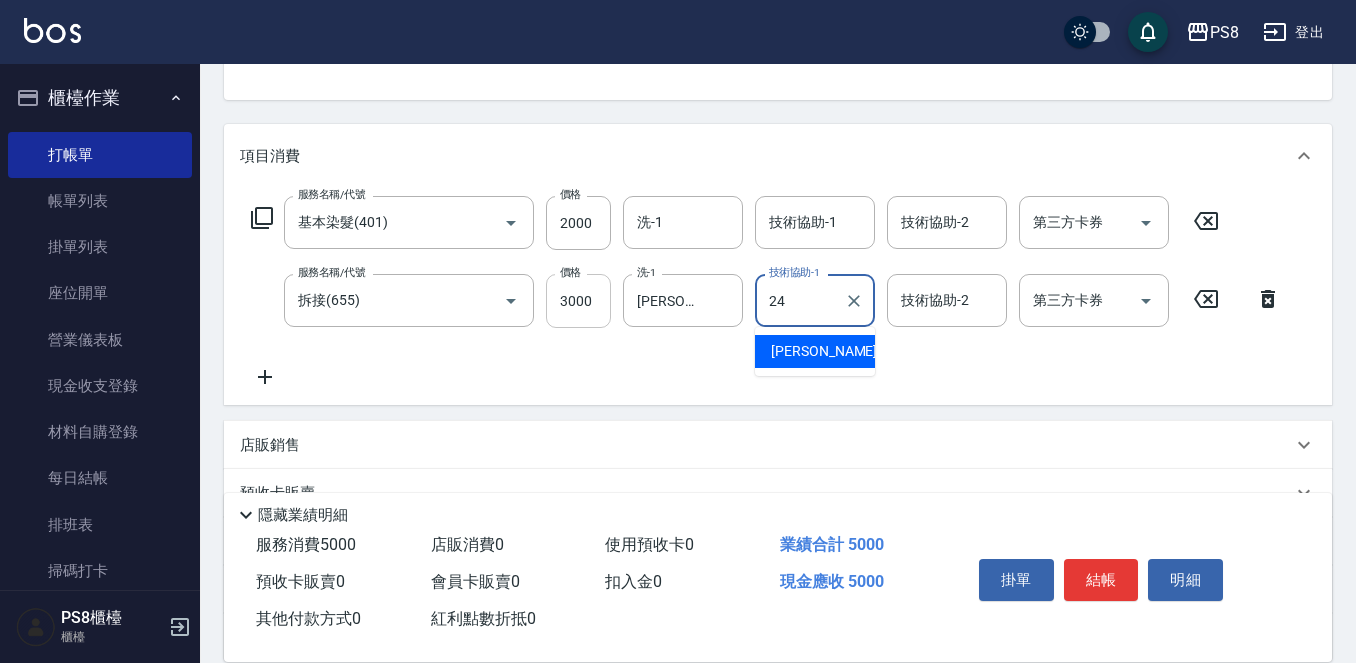 type on "婷婷-24" 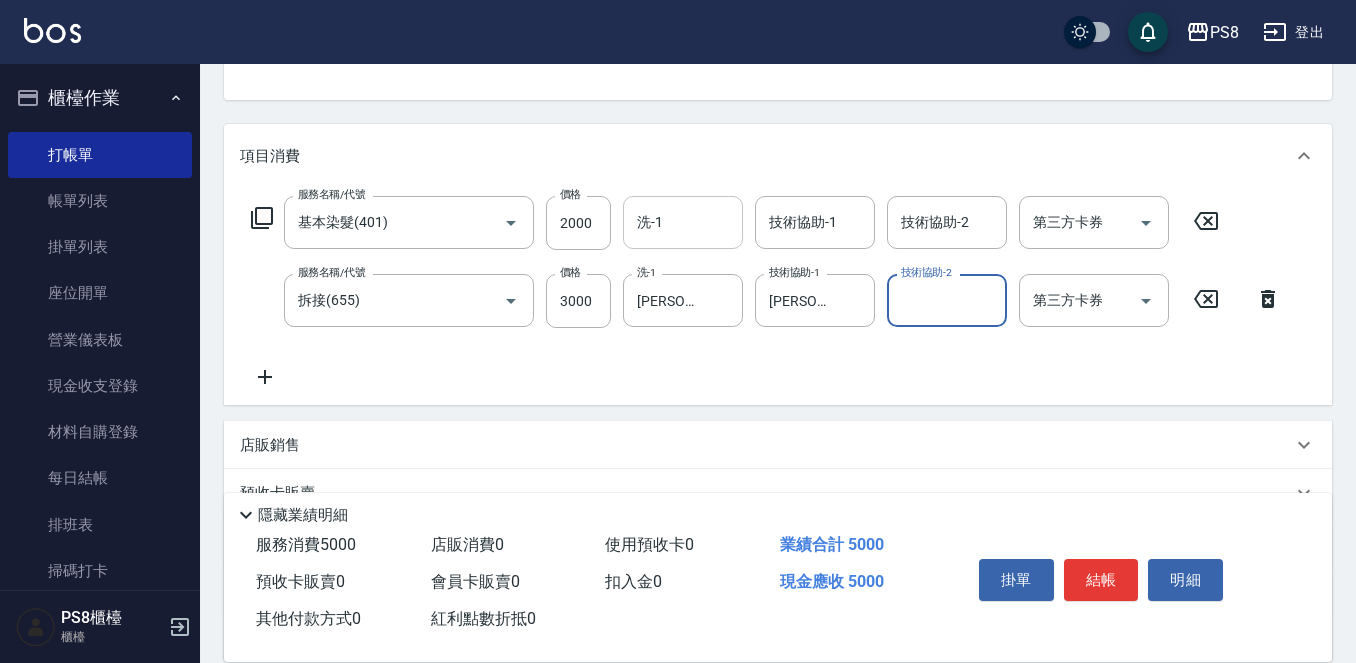 click on "洗-1" at bounding box center [683, 222] 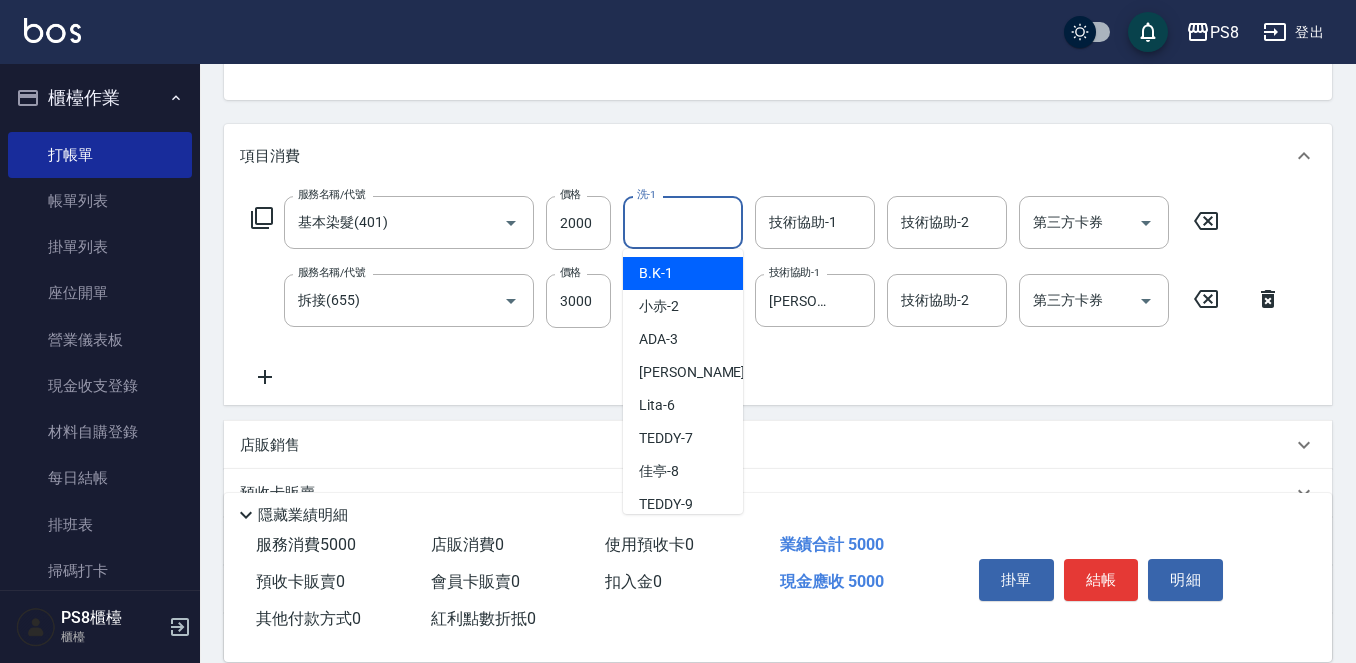 type on "1" 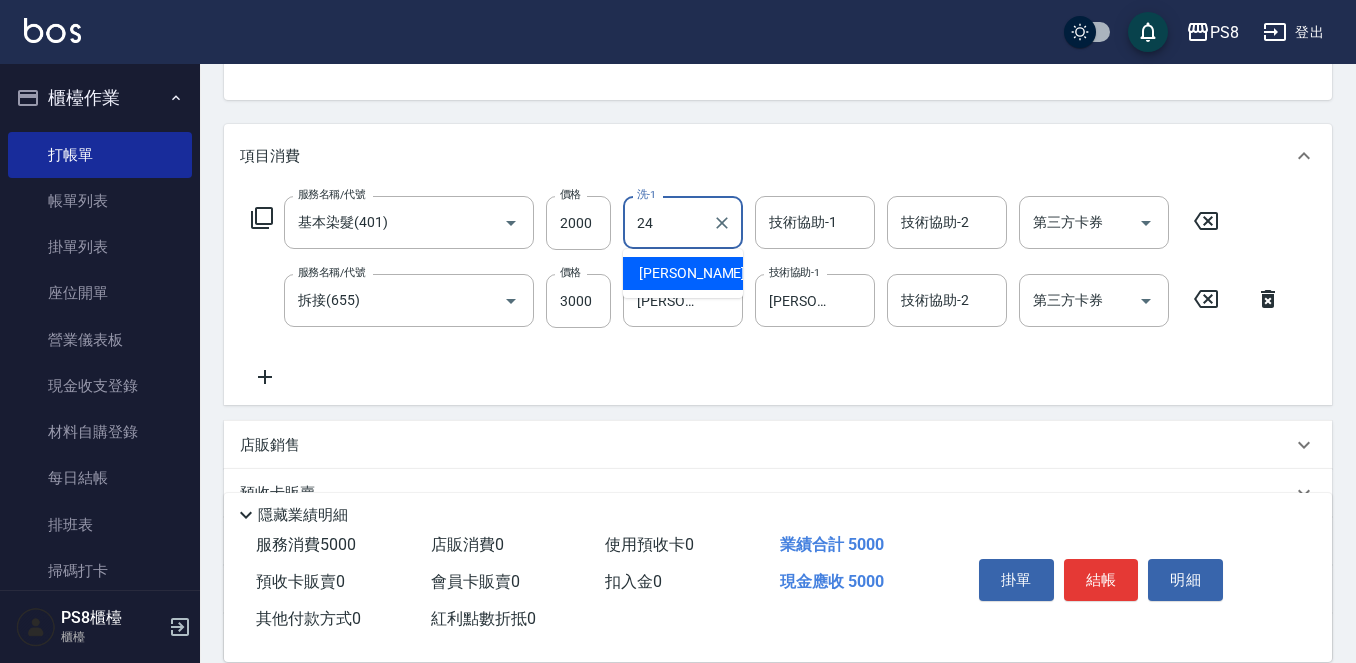 type on "婷婷-24" 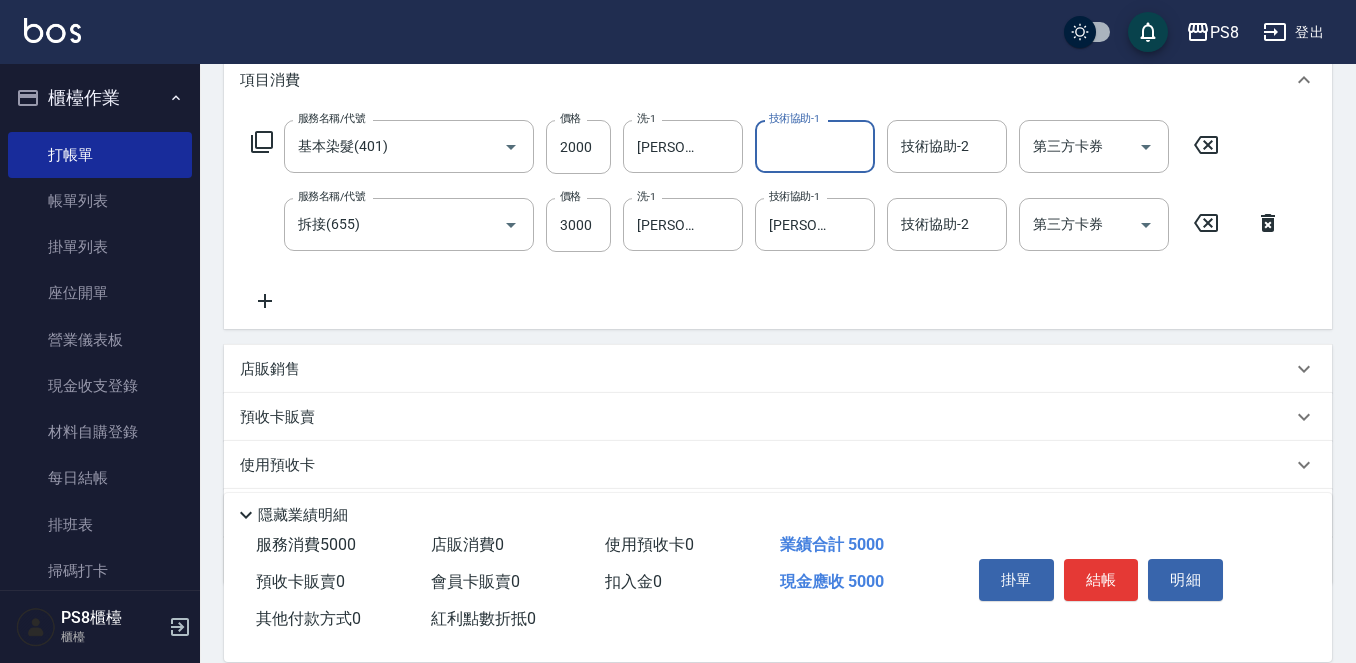 scroll, scrollTop: 390, scrollLeft: 0, axis: vertical 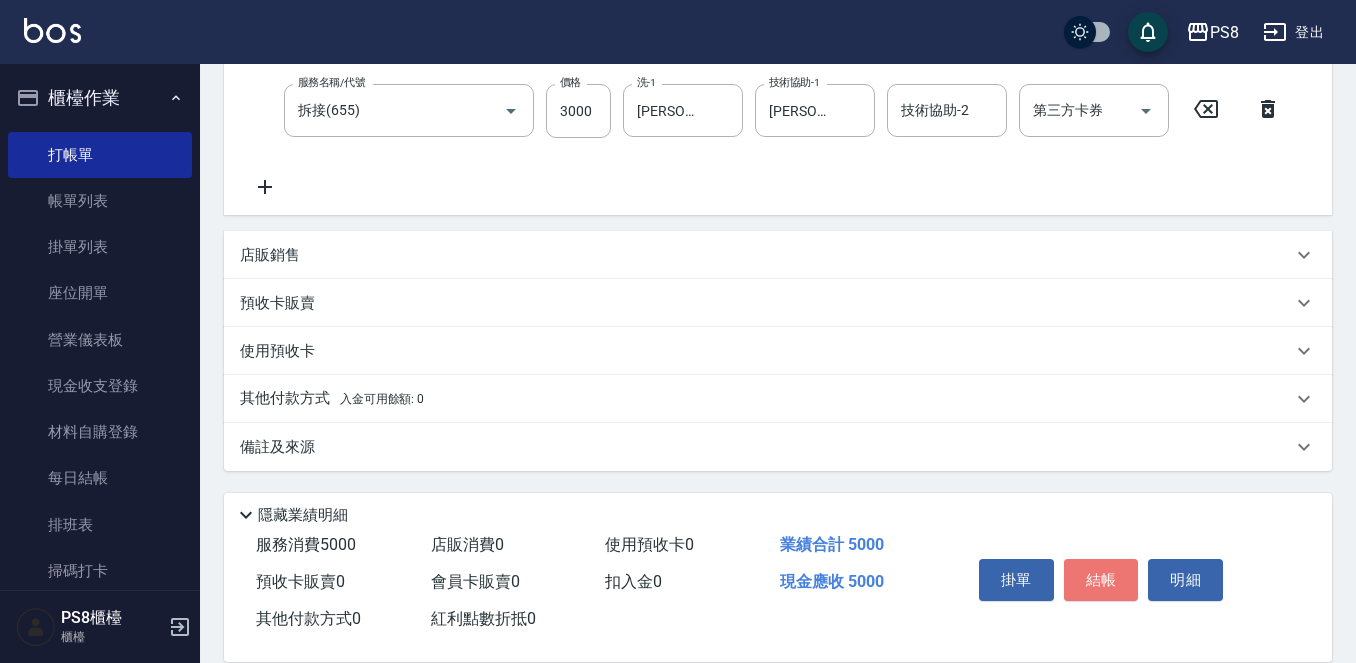 click on "結帳" at bounding box center (1101, 580) 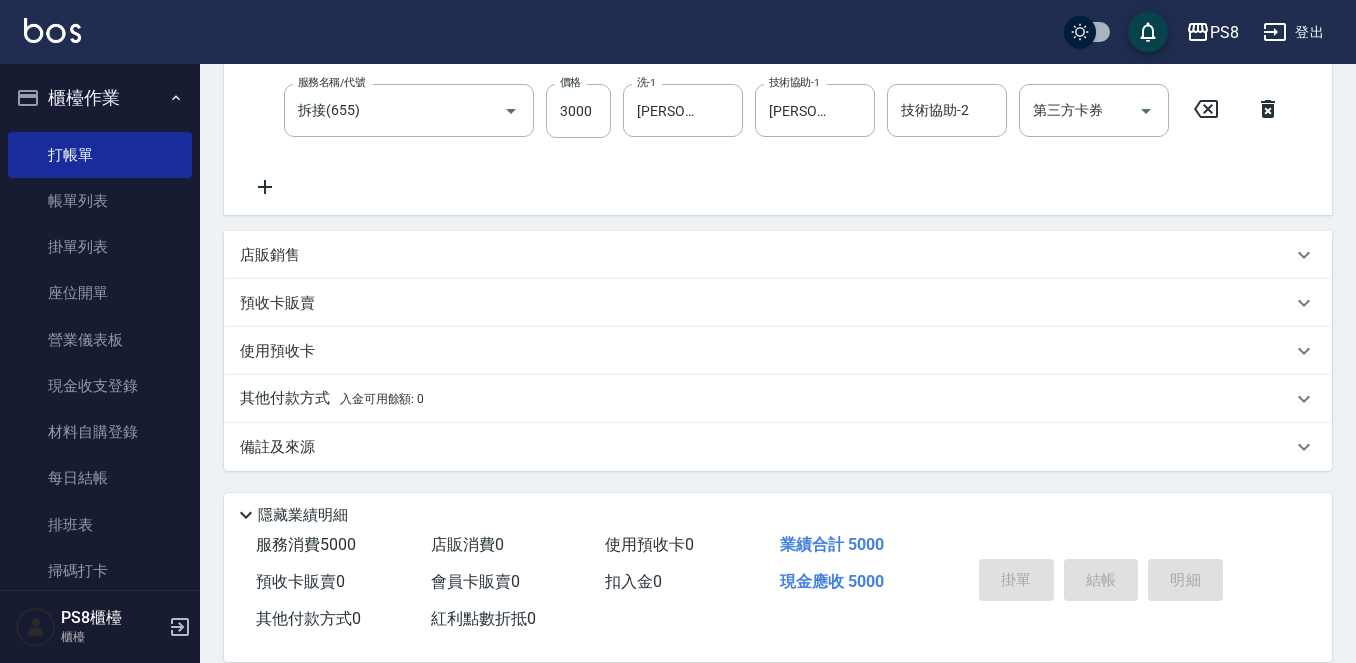 type on "2025/07/13 20:41" 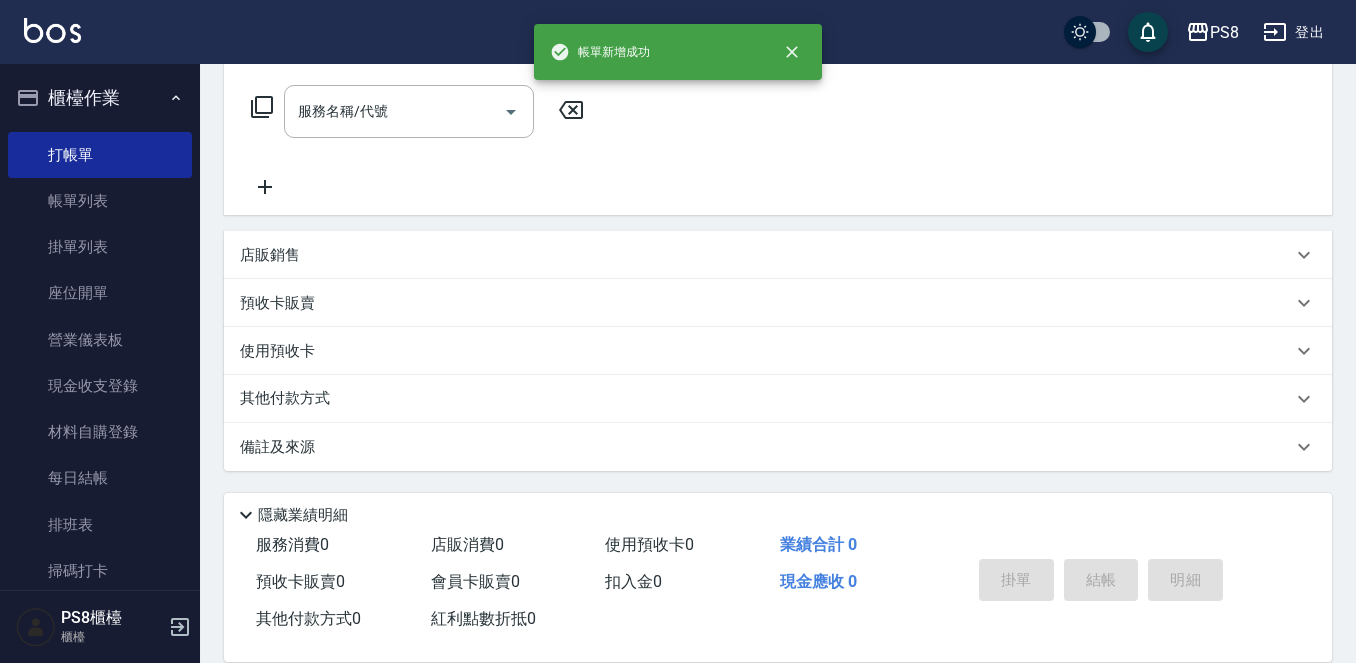scroll, scrollTop: 0, scrollLeft: 0, axis: both 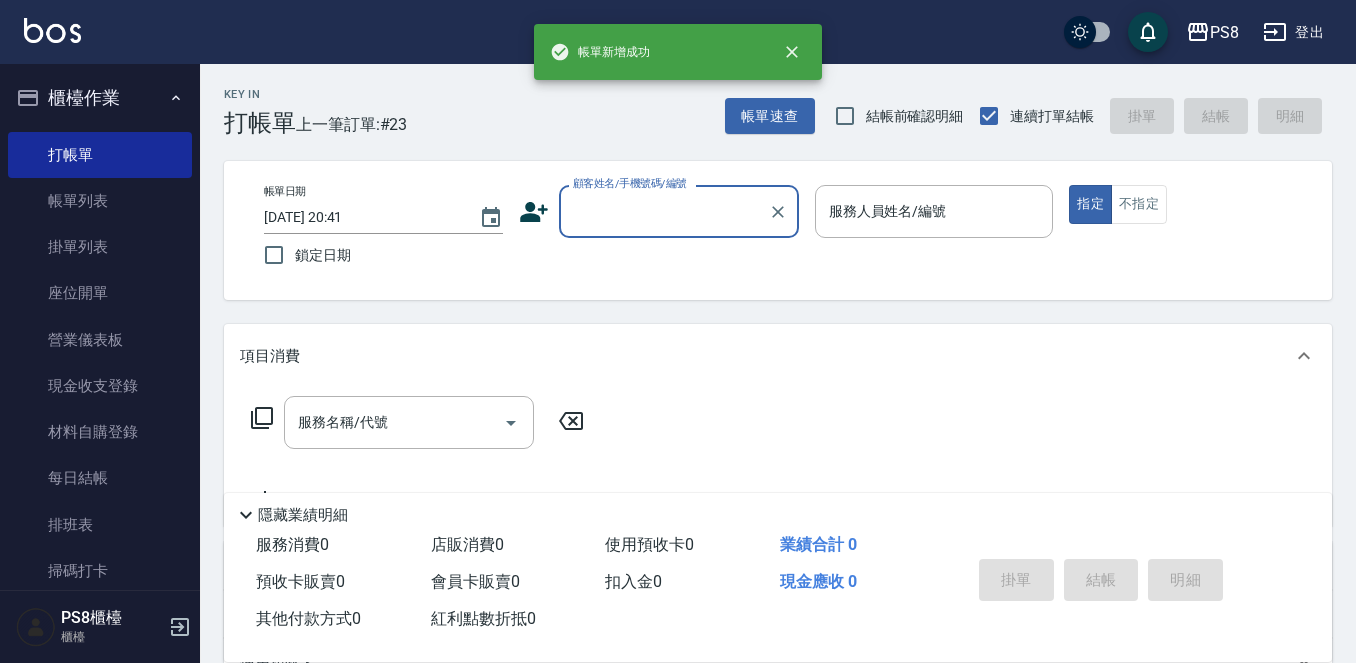 click on "顧客姓名/手機號碼/編號" at bounding box center (664, 211) 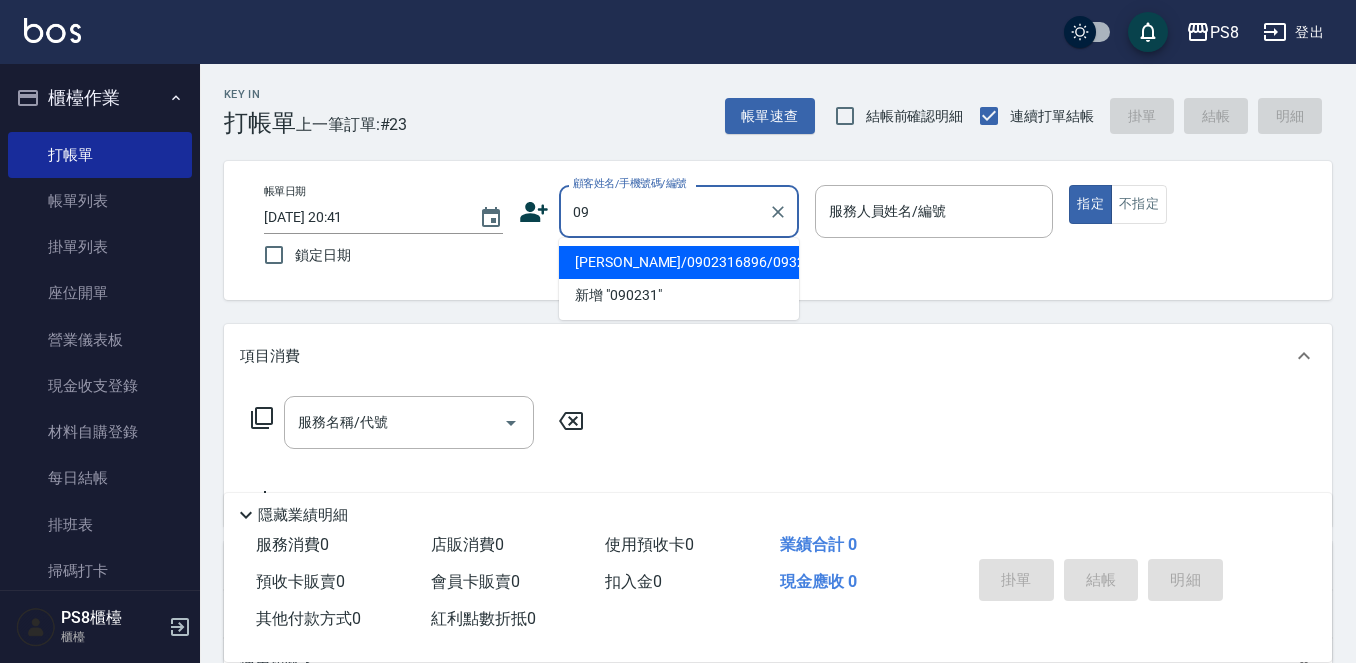 type on "0" 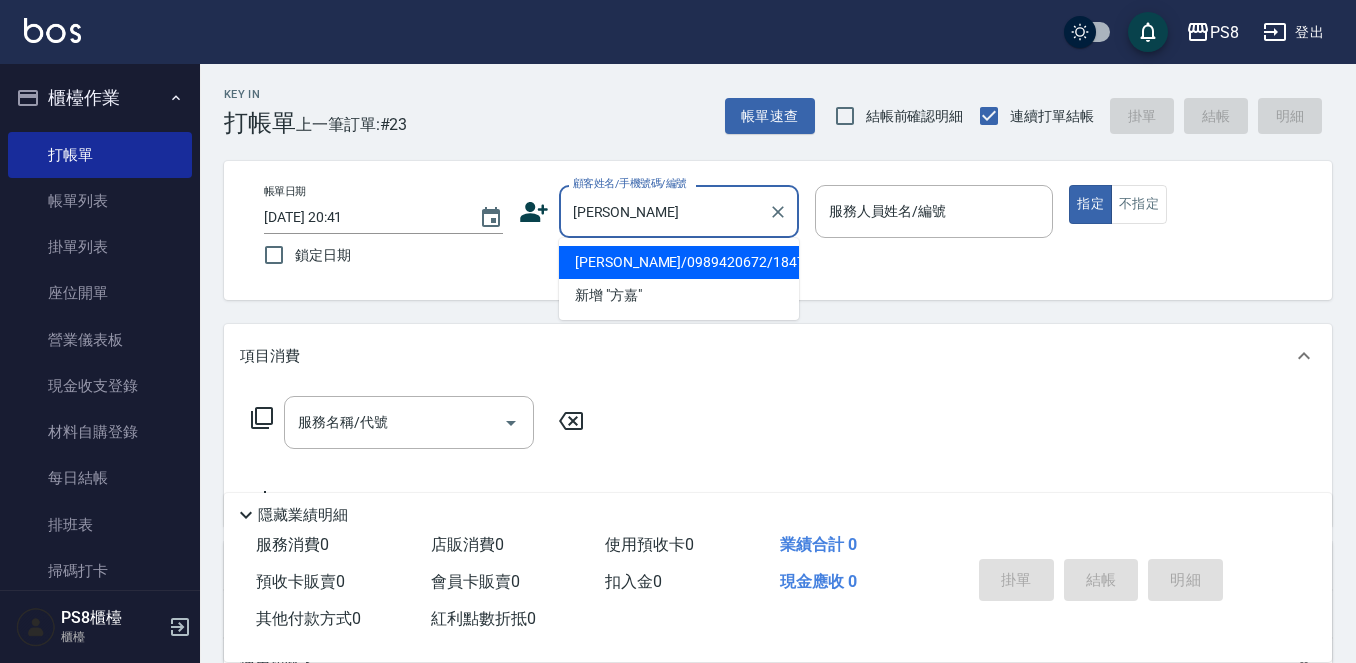 click on "方嘉祥/0989420672/18474" at bounding box center [679, 262] 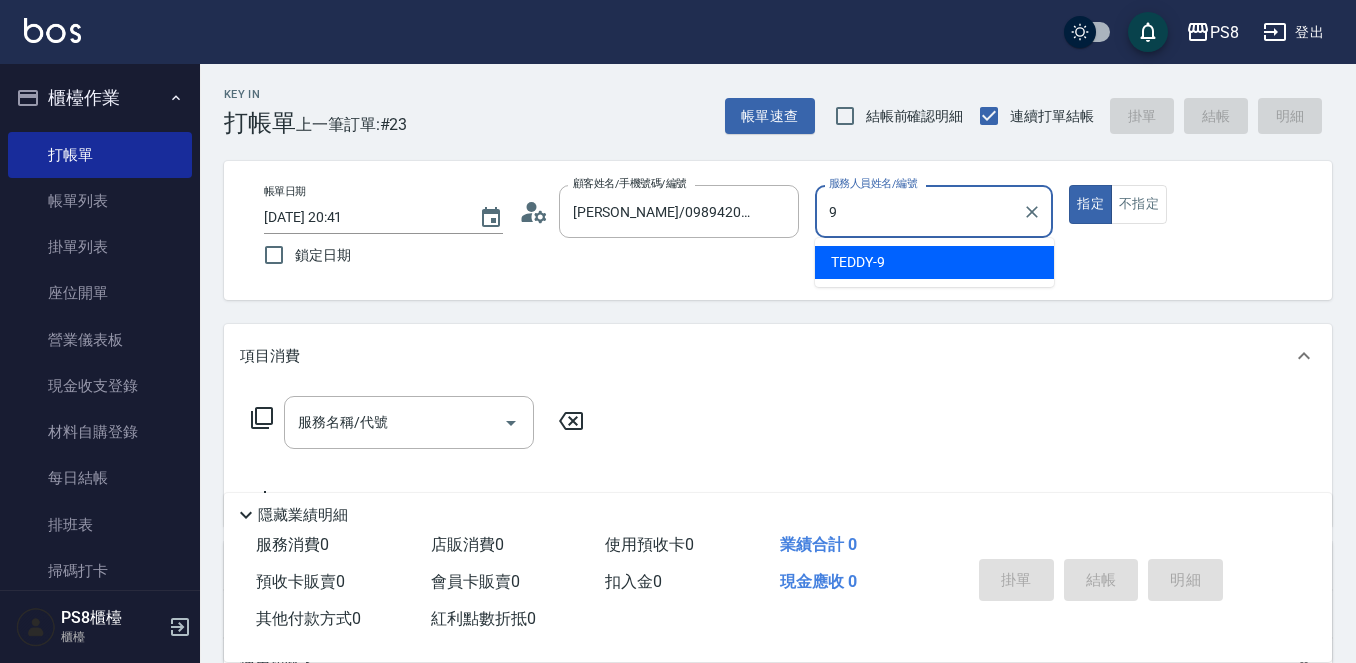 type on "TEDDY-9" 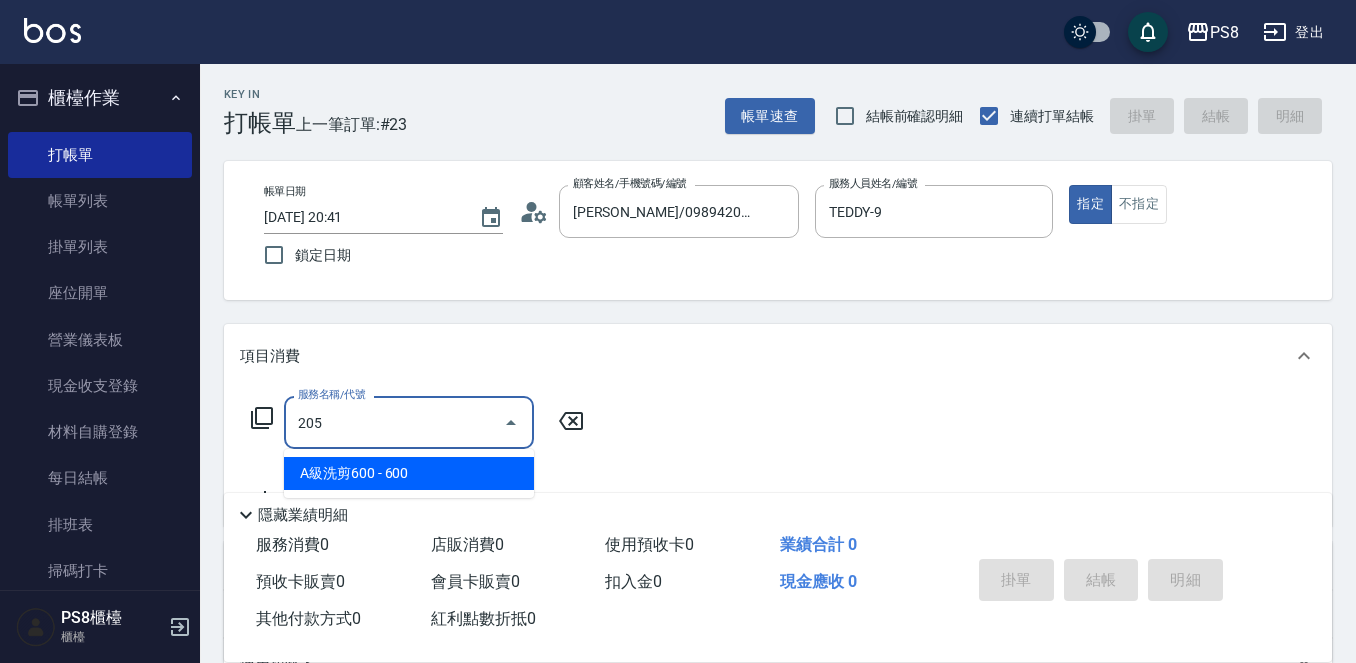 type on "205" 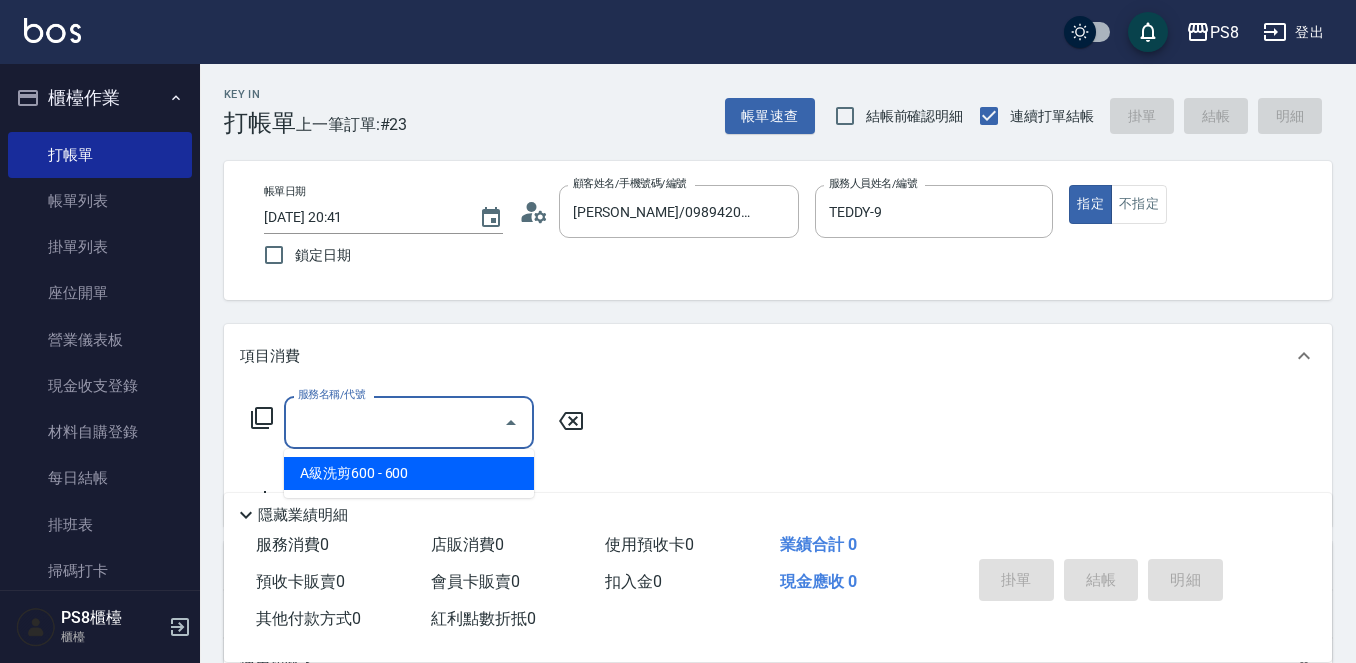 click 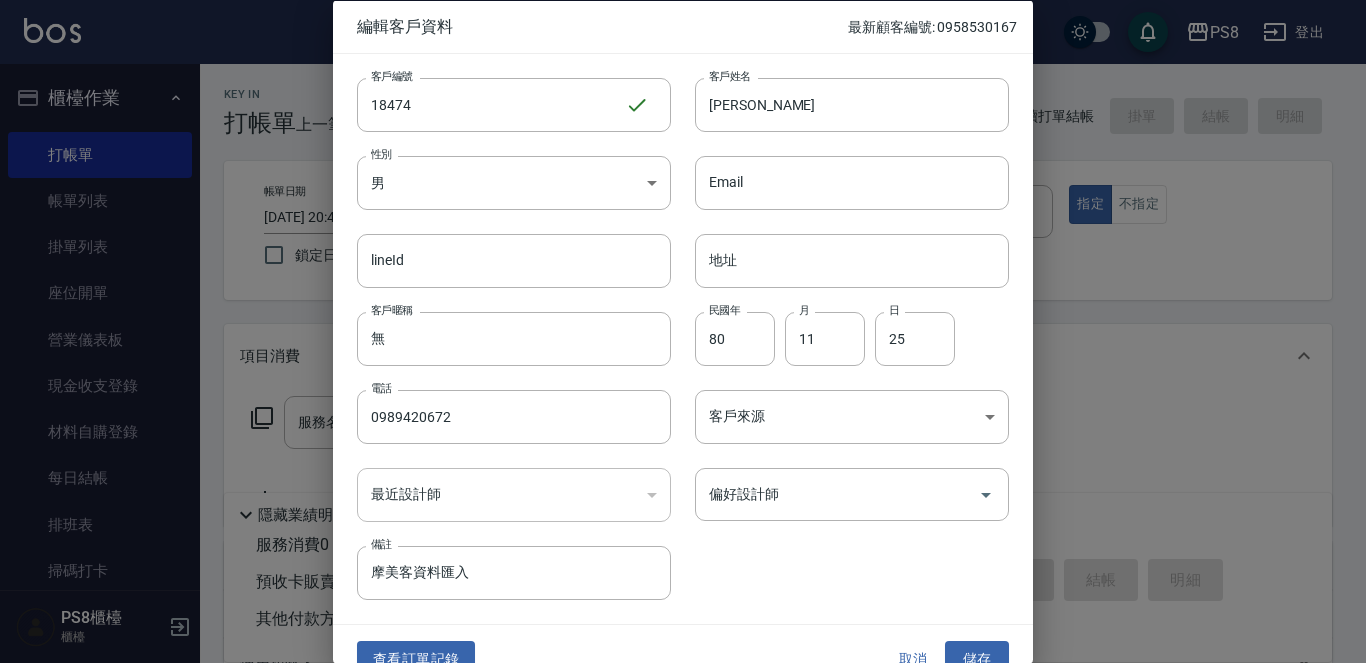 click at bounding box center (683, 331) 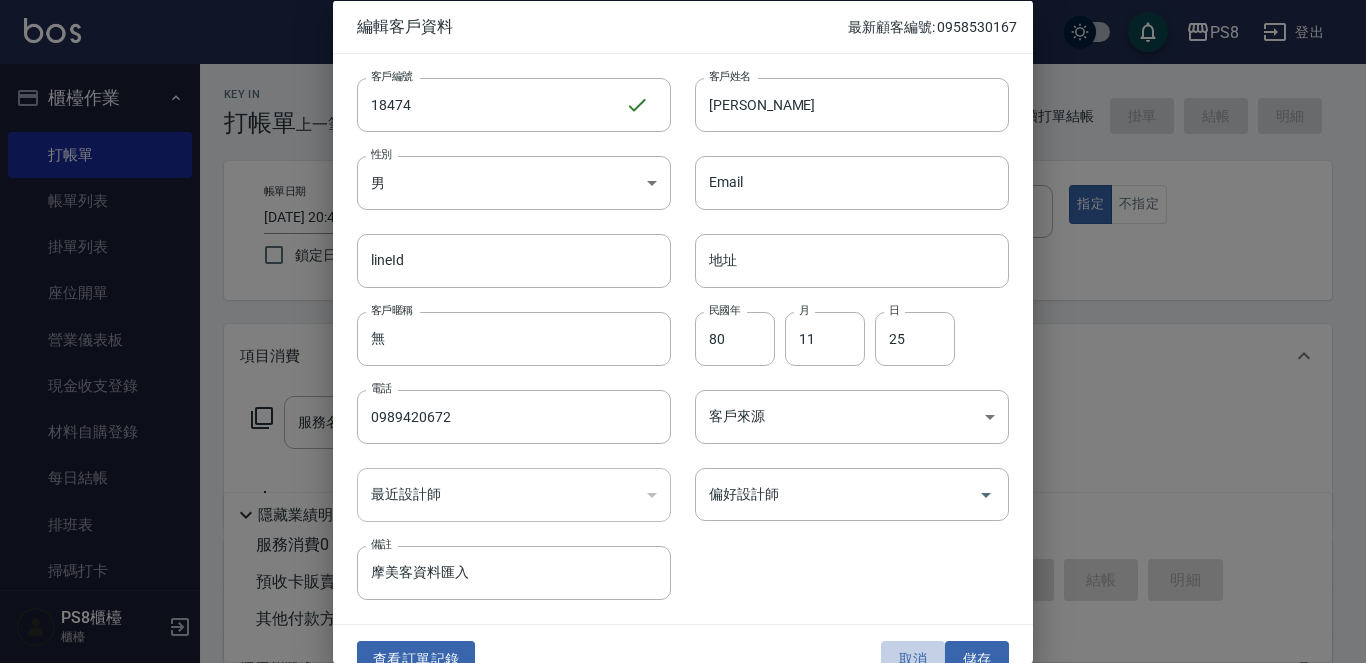 click on "取消" at bounding box center (913, 659) 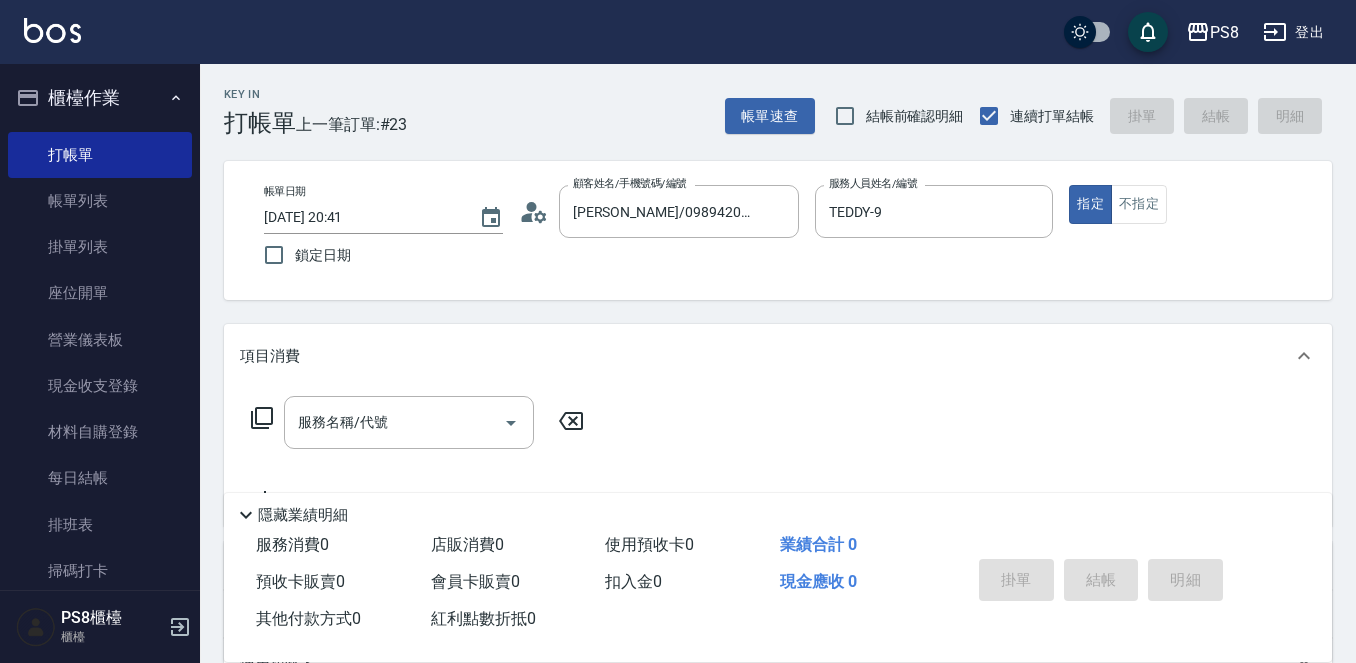 click on "顧客姓名/手機號碼/編號 方嘉祥/0989420672/18474 顧客姓名/手機號碼/編號" at bounding box center (659, 211) 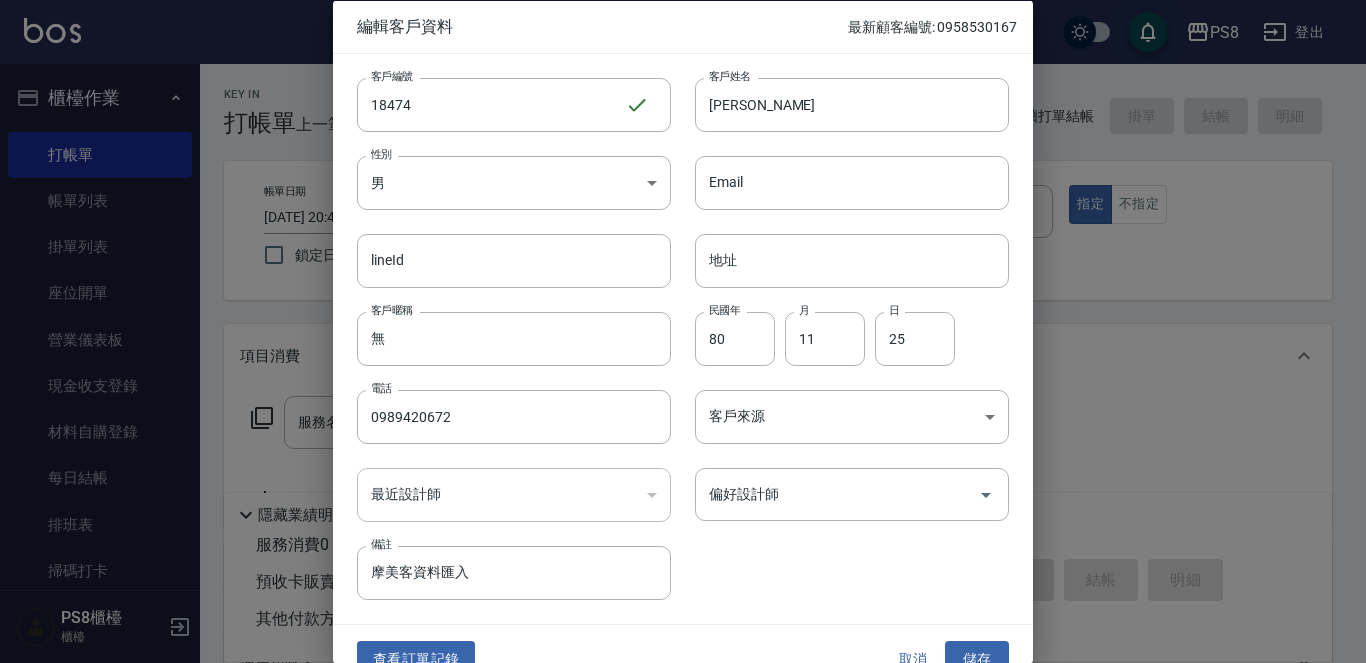 click at bounding box center [683, 331] 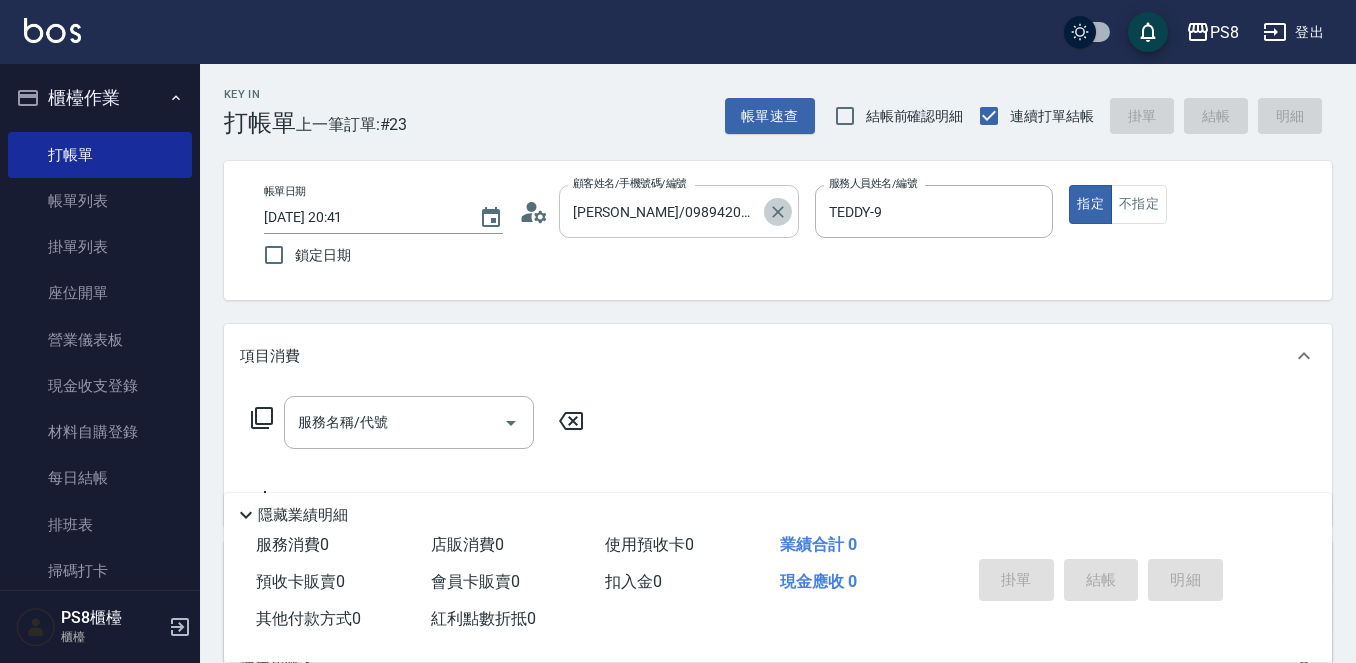 click 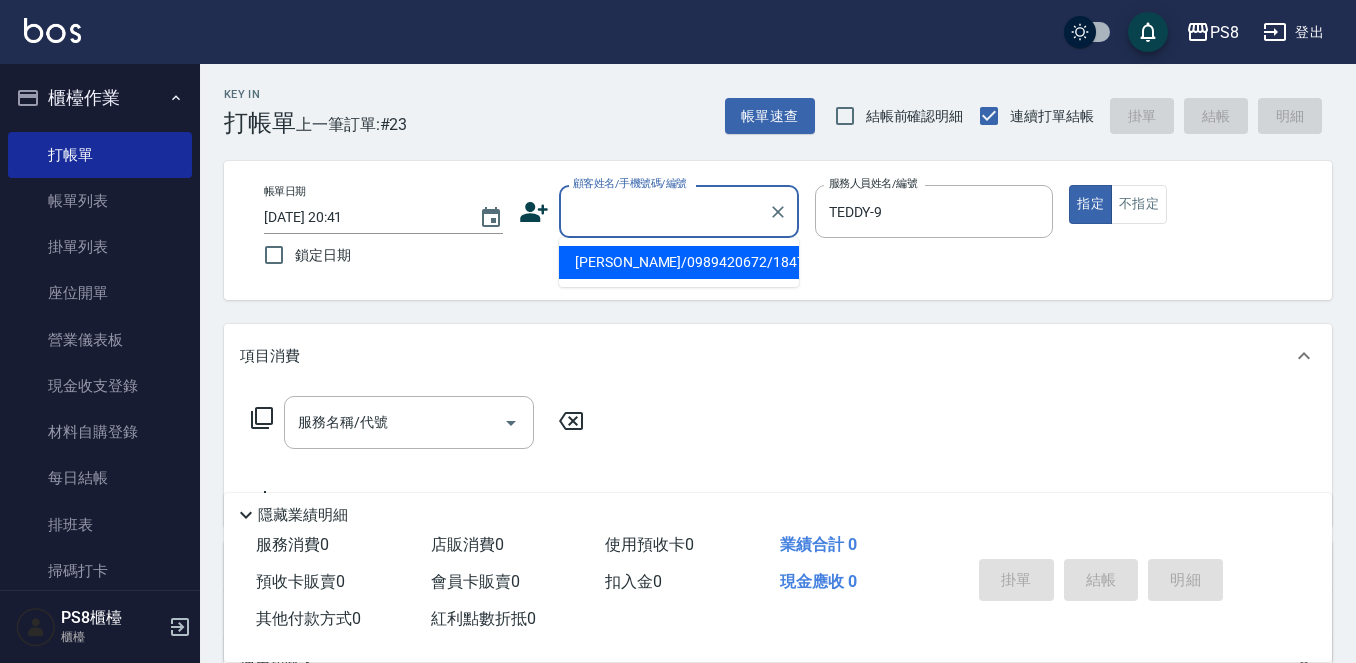 click on "顧客姓名/手機號碼/編號" at bounding box center [664, 211] 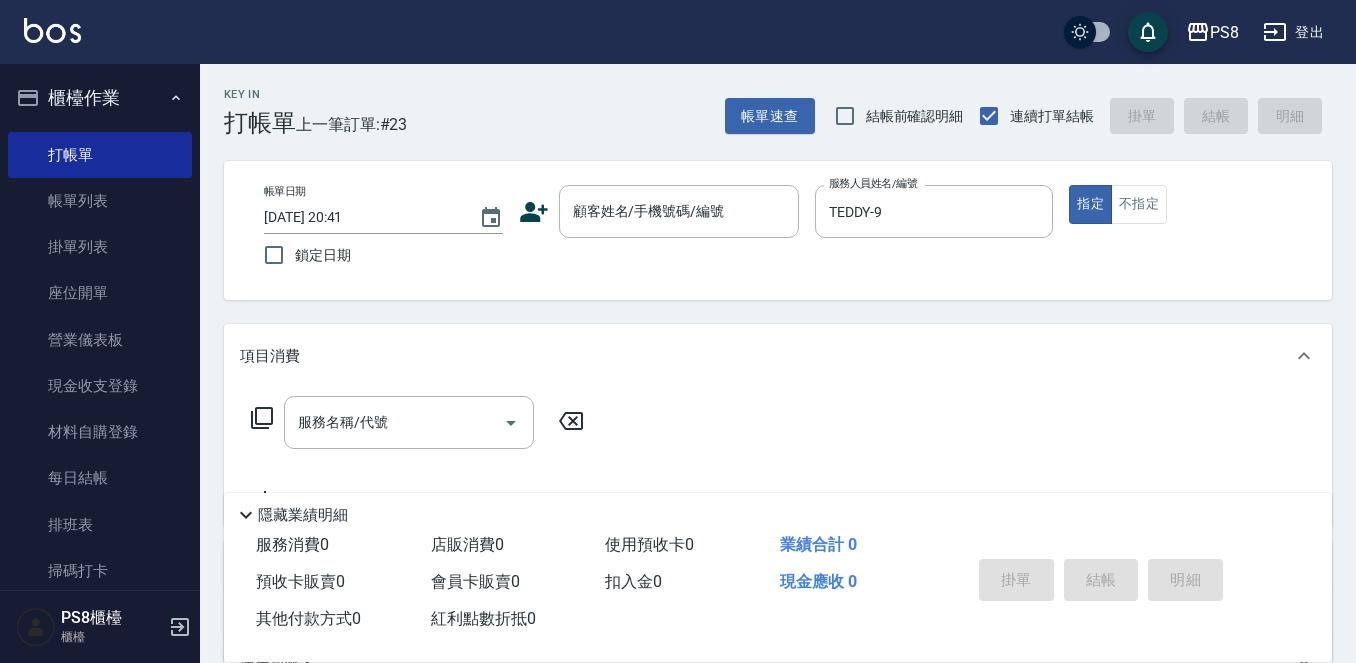 click 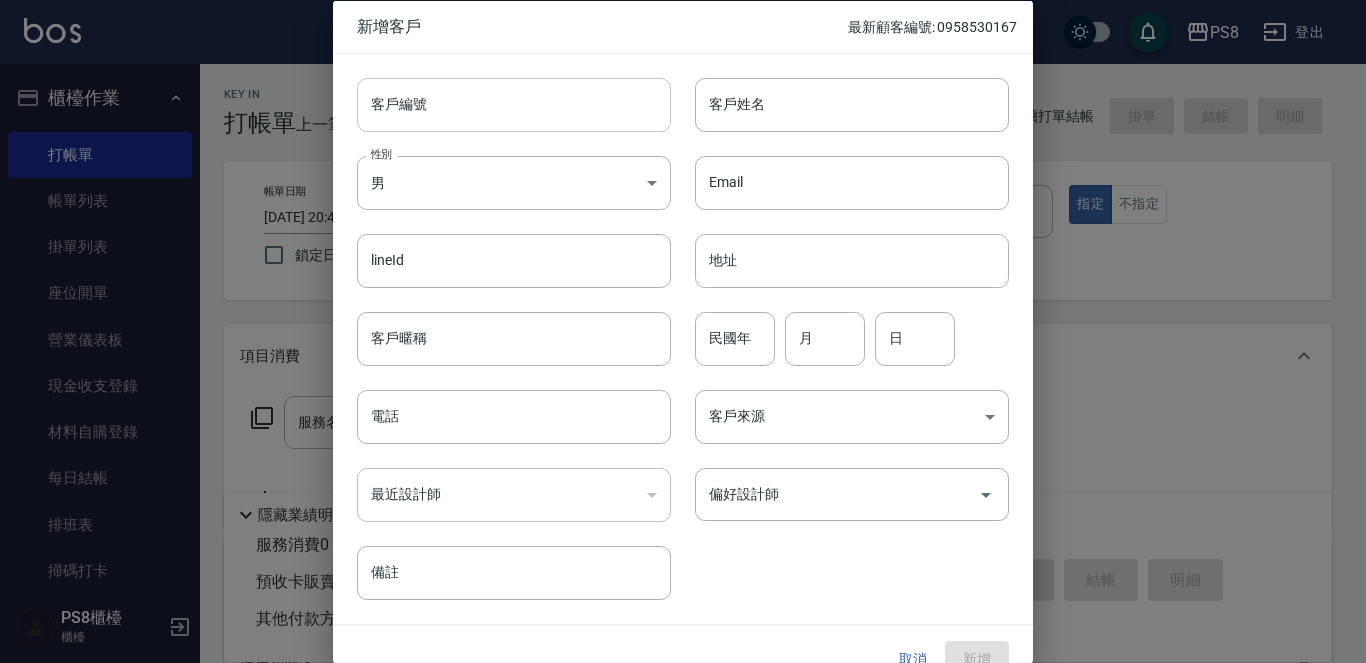 click on "客戶編號" at bounding box center [514, 104] 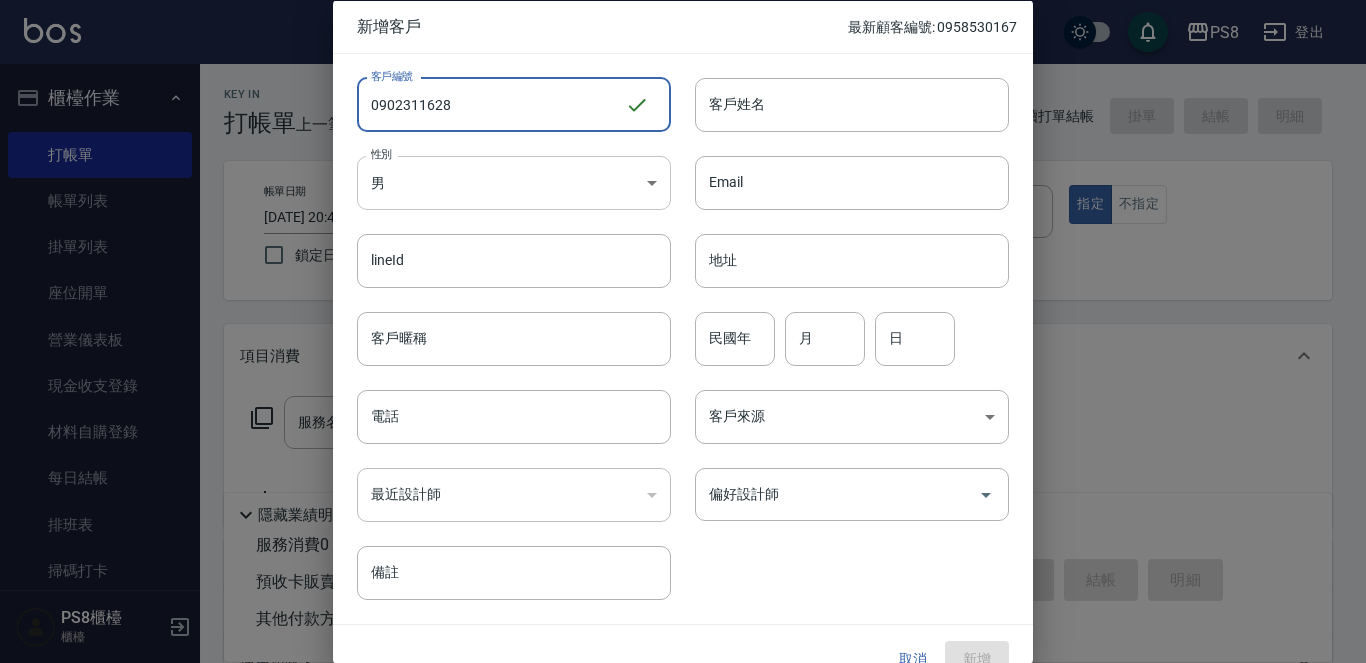 drag, startPoint x: 569, startPoint y: 117, endPoint x: 391, endPoint y: 168, distance: 185.1621 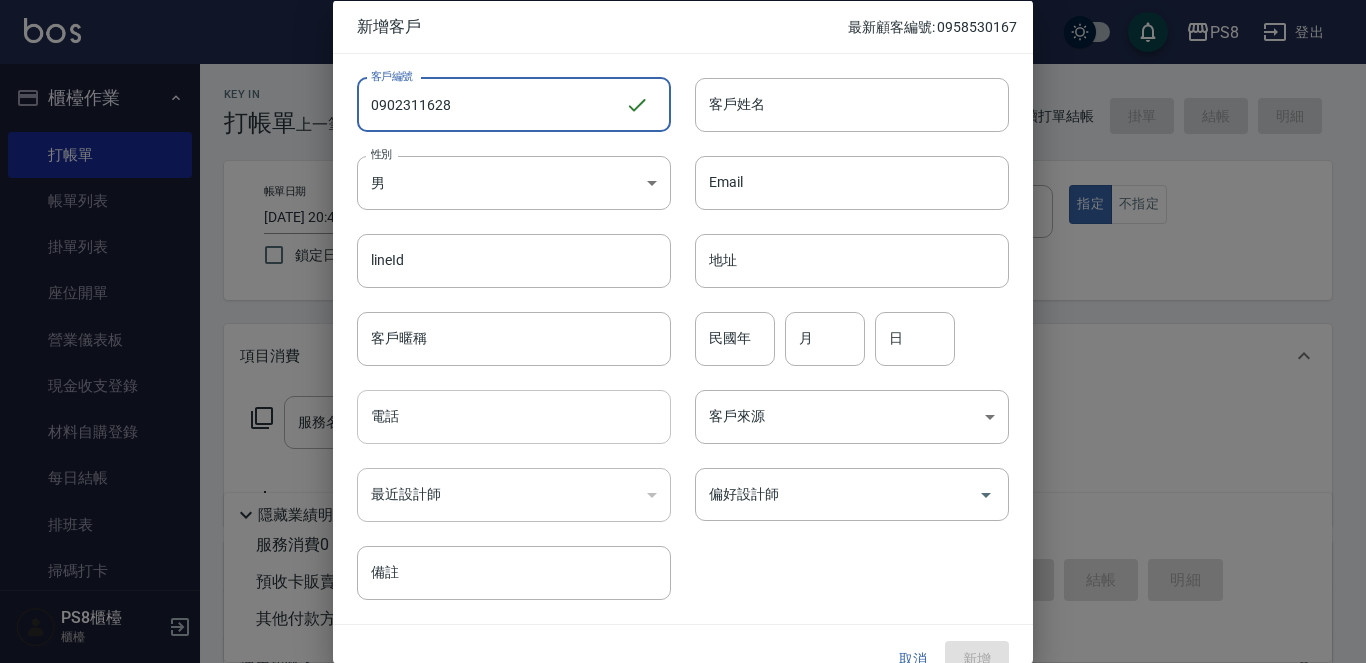 type on "0902311628" 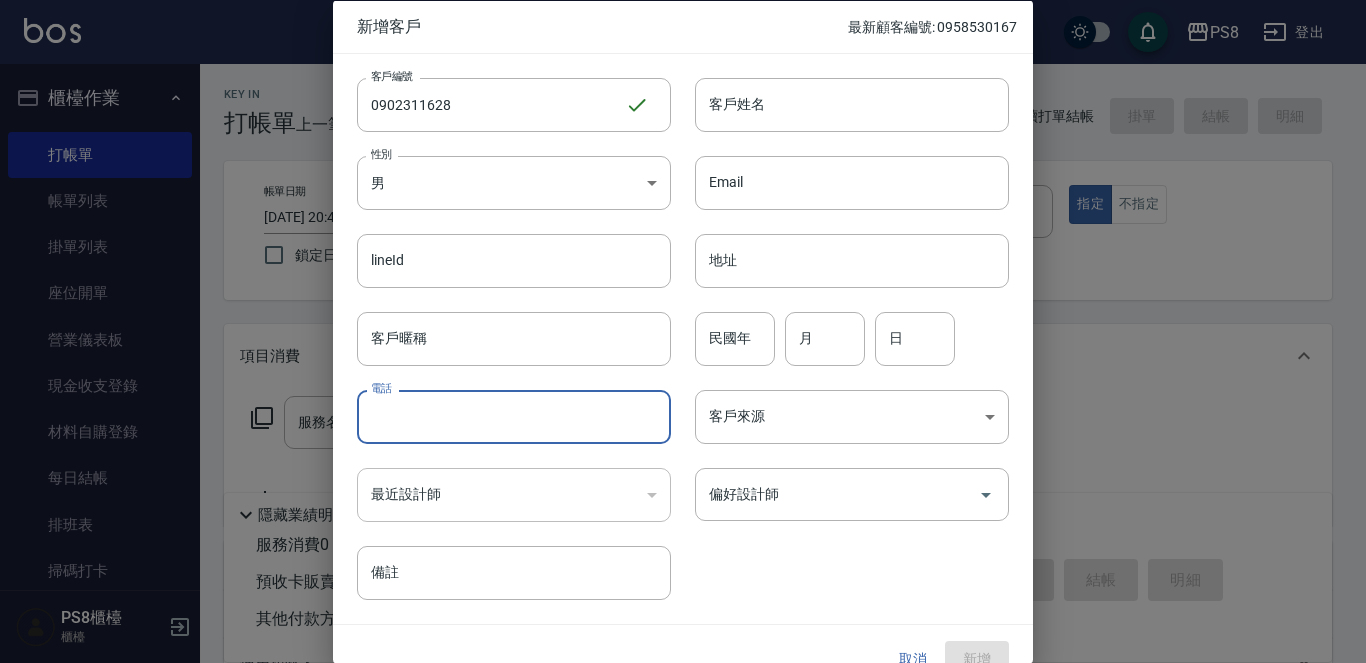 click on "電話" at bounding box center (514, 417) 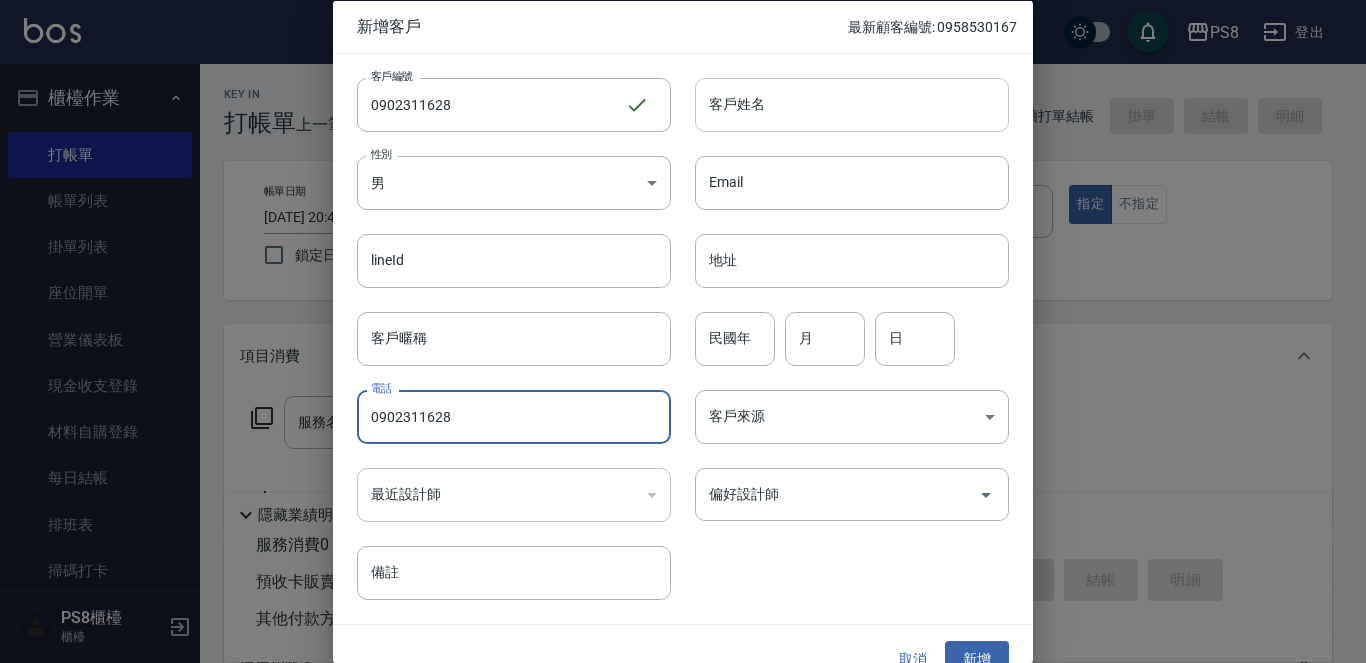type on "0902311628" 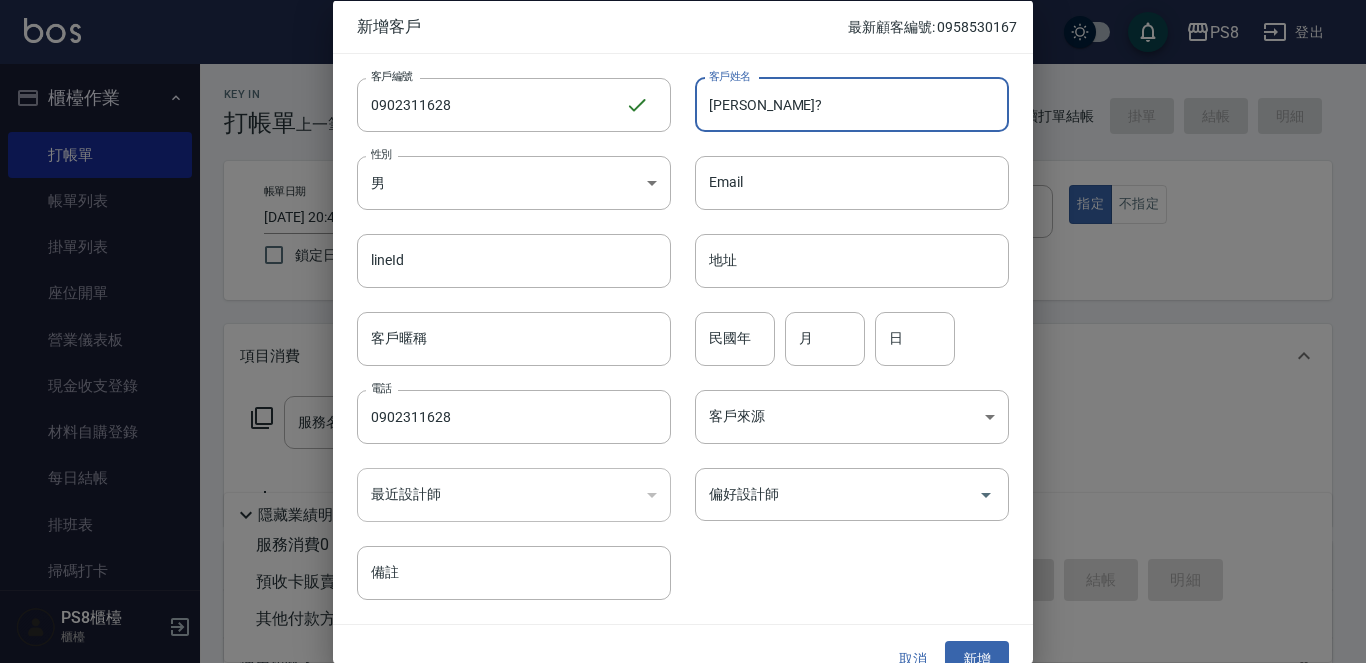 type on "方嘉?" 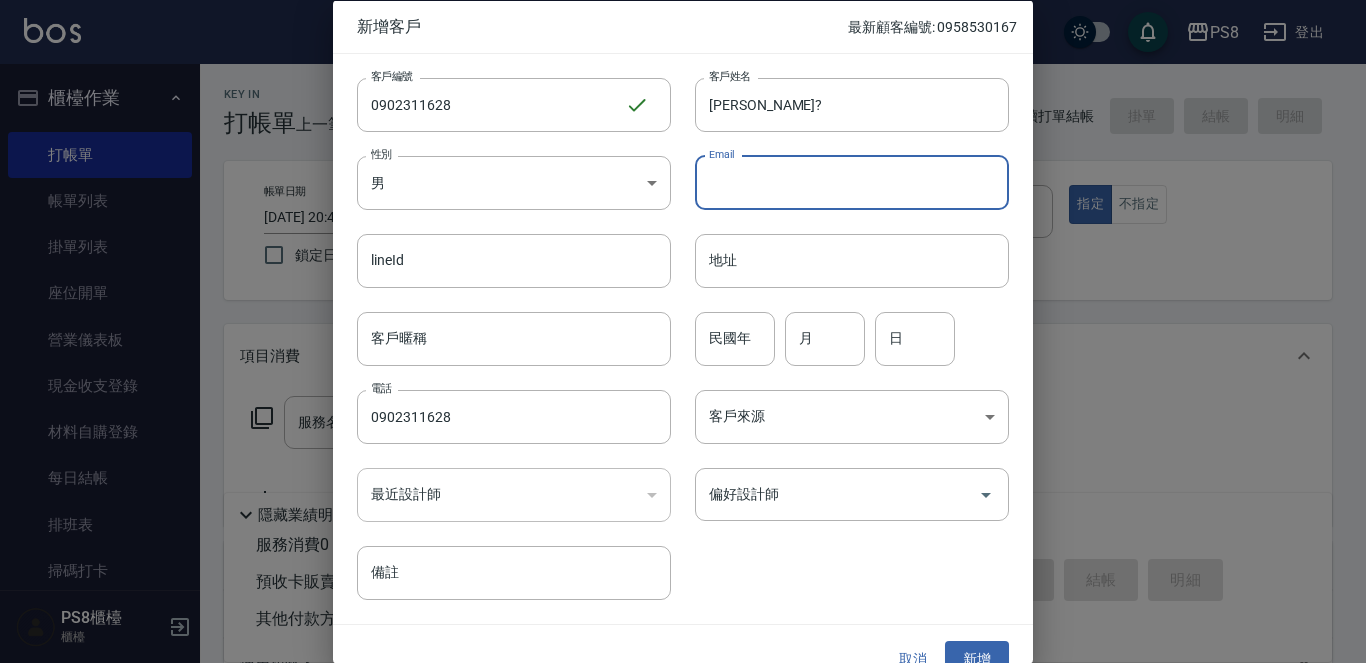 click on "民國年" at bounding box center [735, 338] 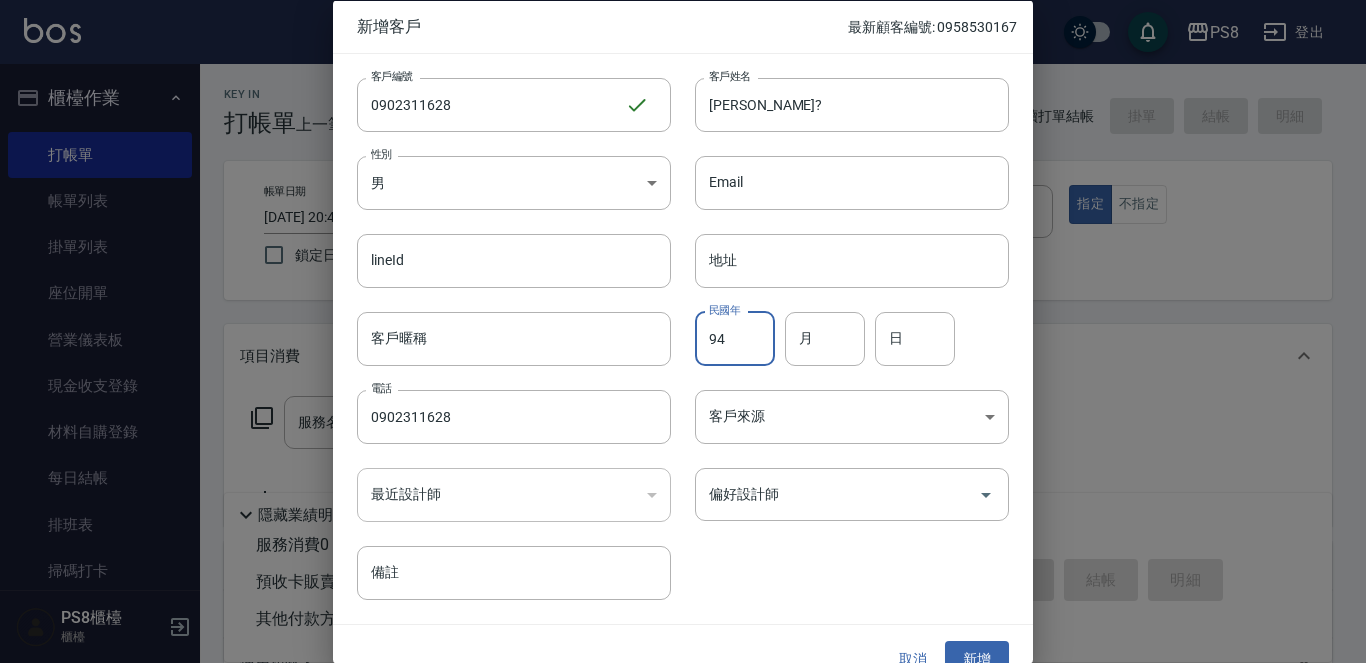 type on "94" 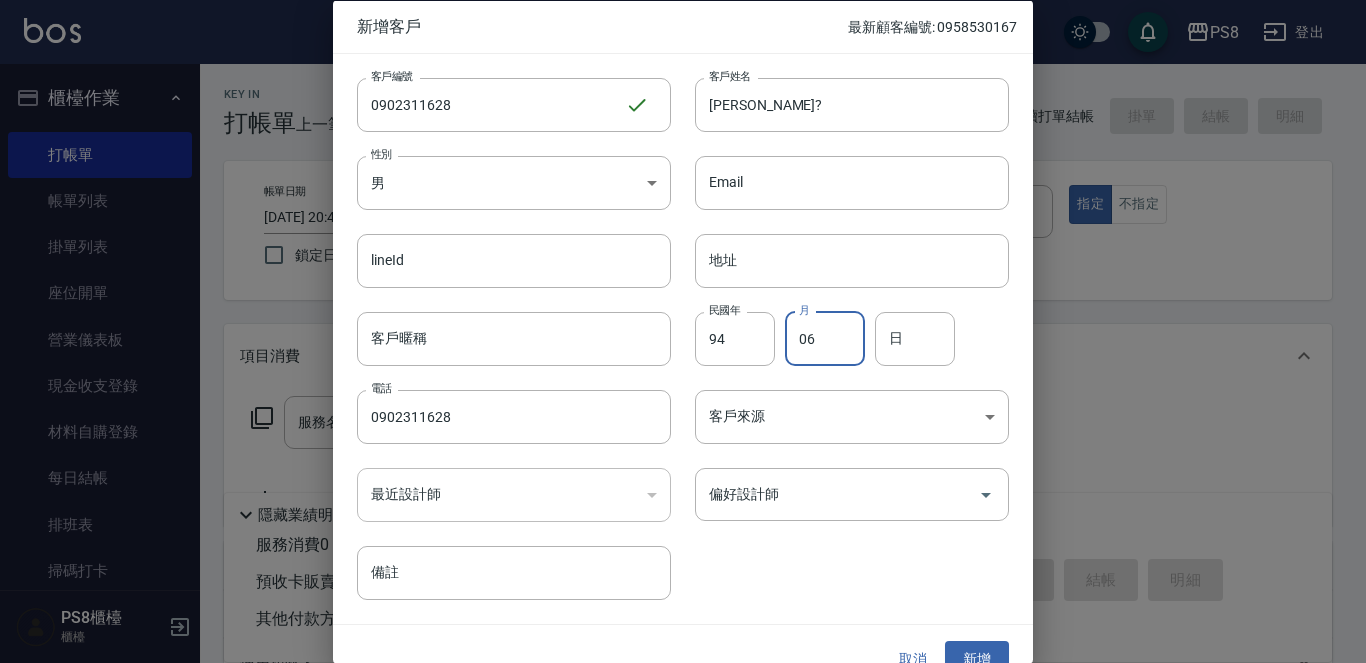 type on "06" 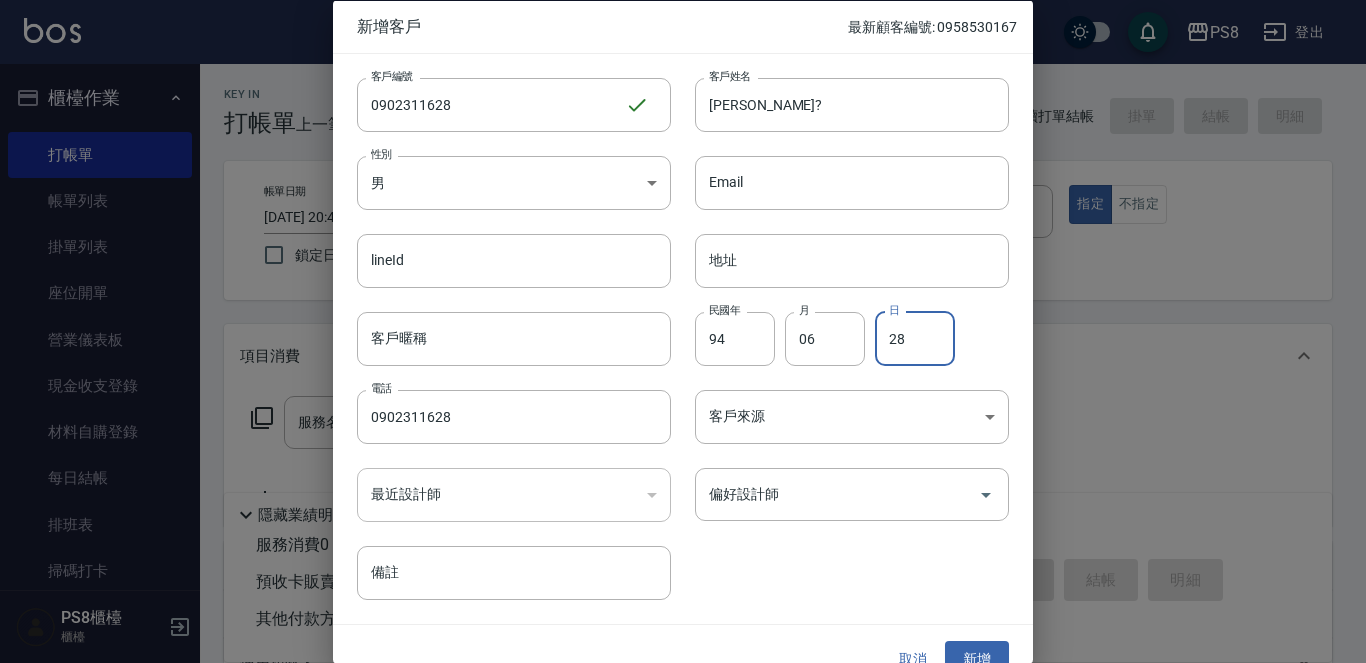 type on "28" 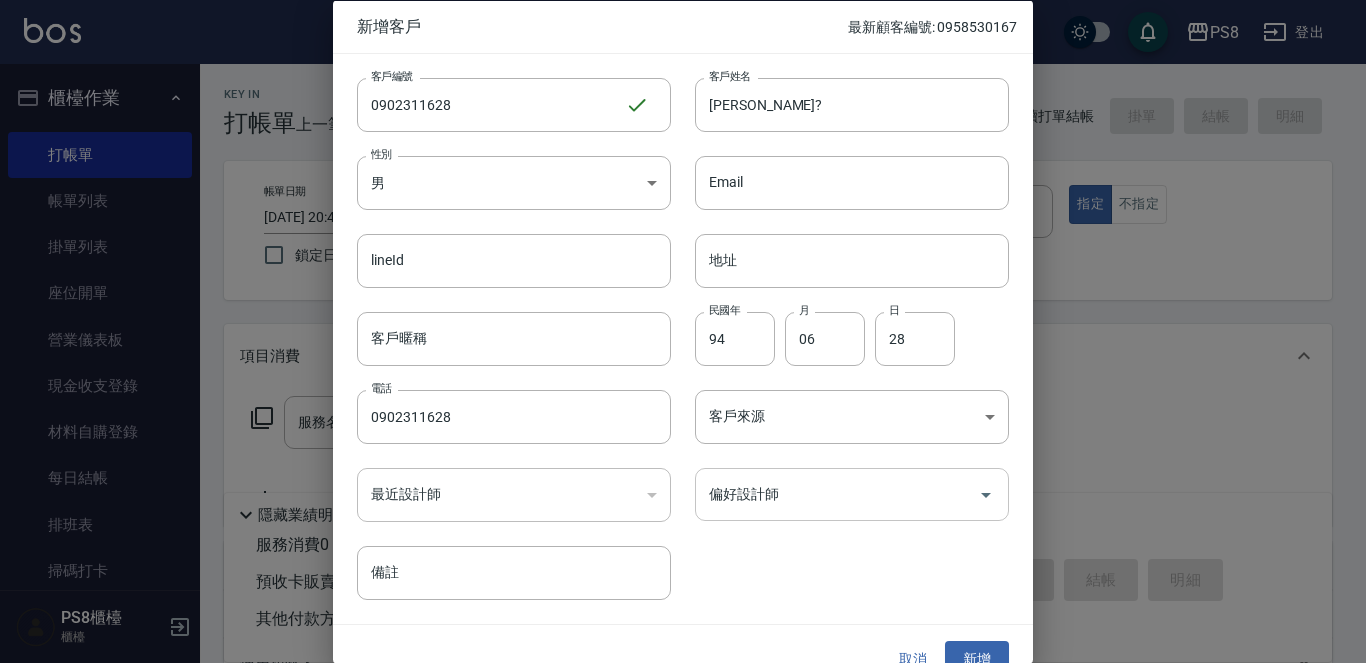 click on "偏好設計師" at bounding box center (837, 494) 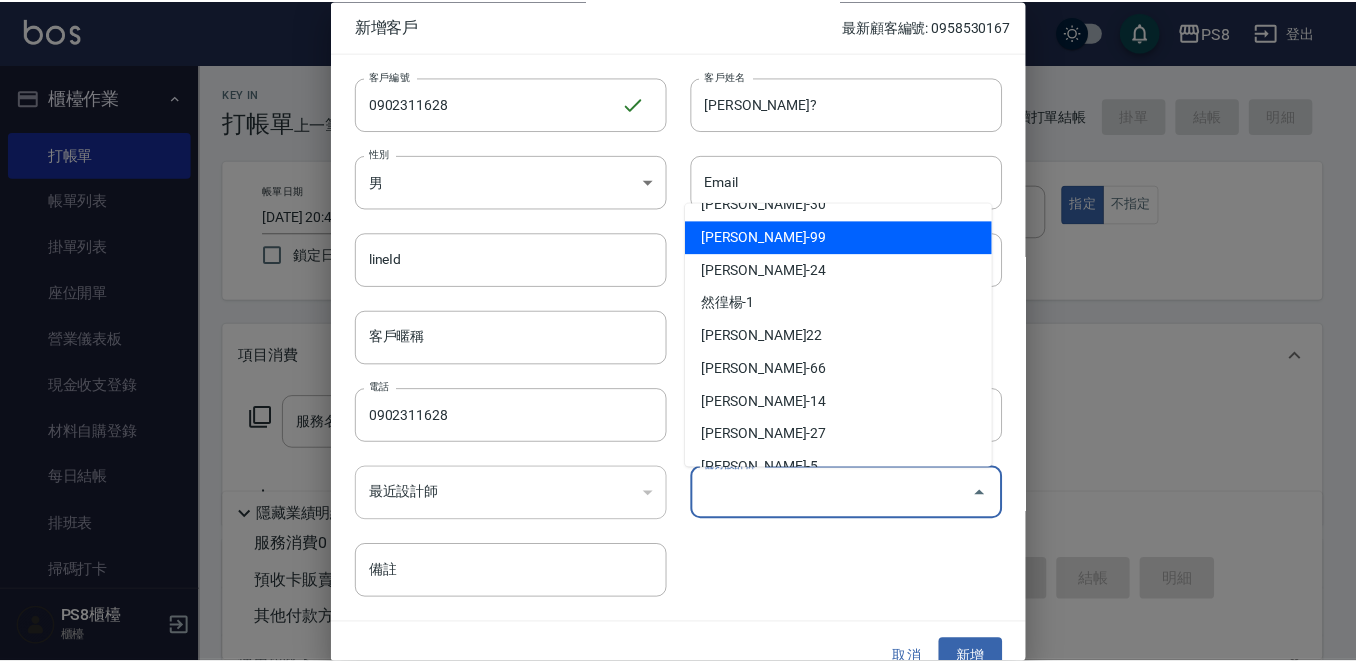 scroll, scrollTop: 0, scrollLeft: 0, axis: both 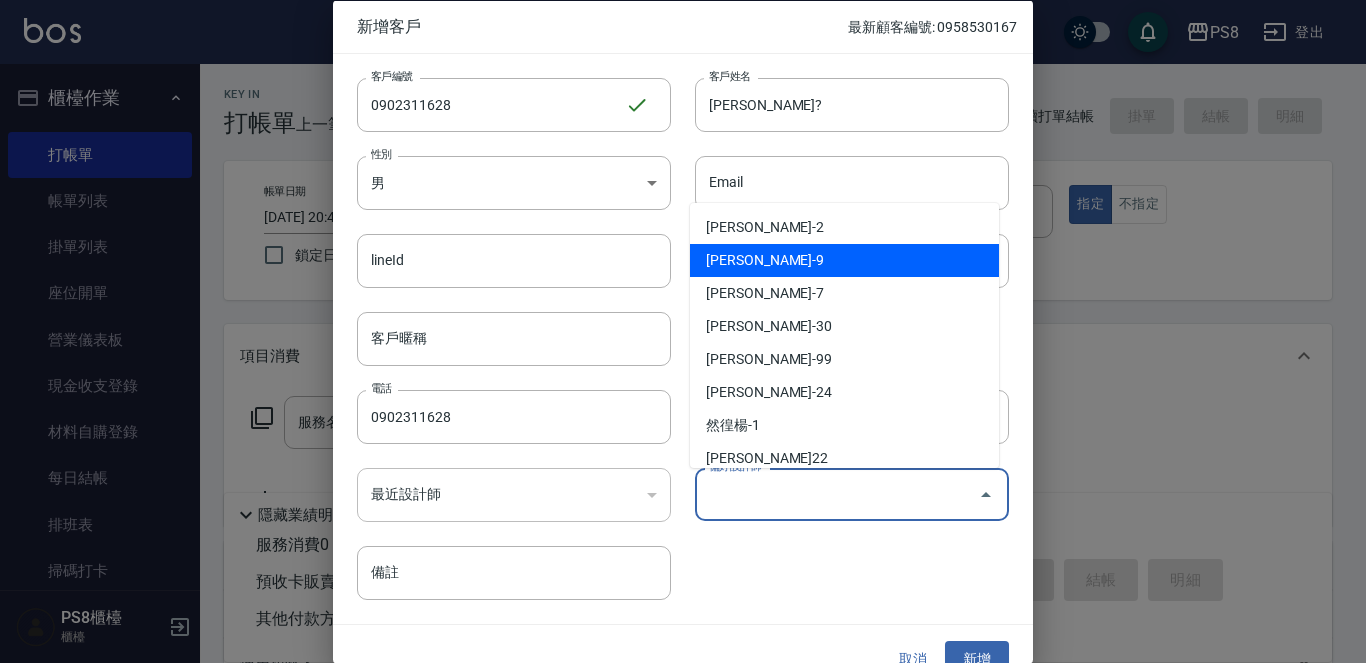 click on "施妃娟-9" at bounding box center (844, 260) 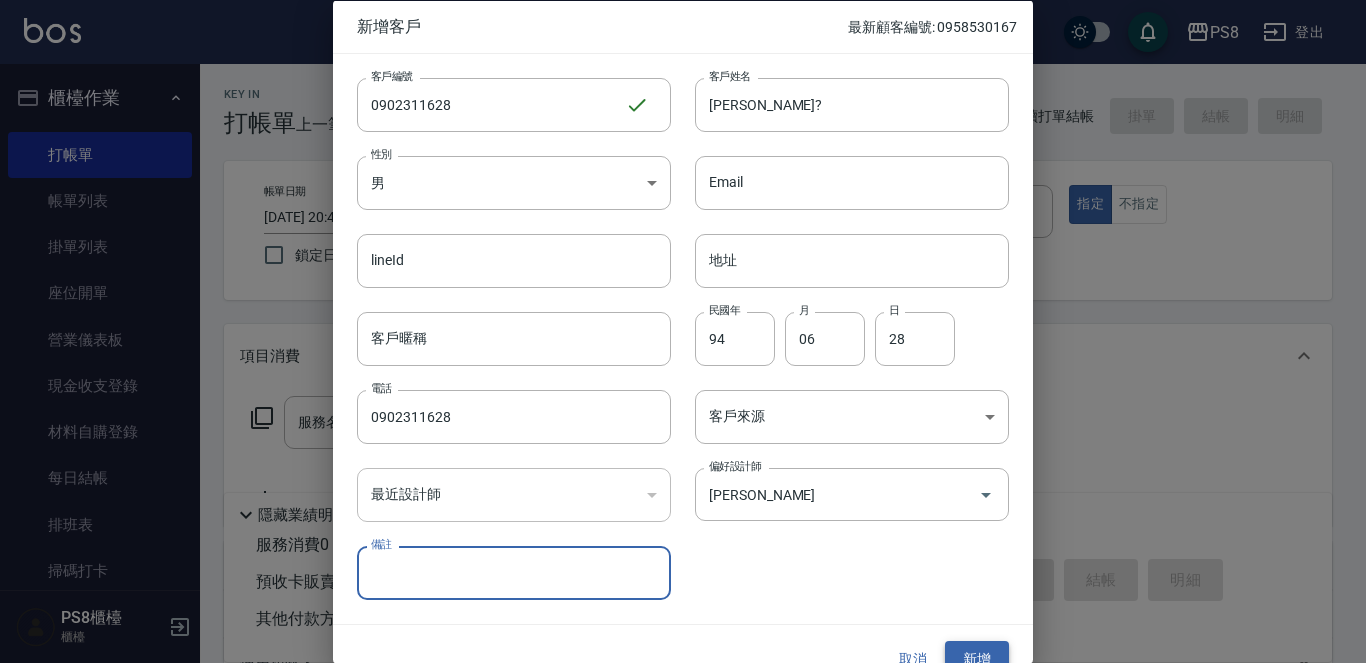 click on "新增" at bounding box center [977, 659] 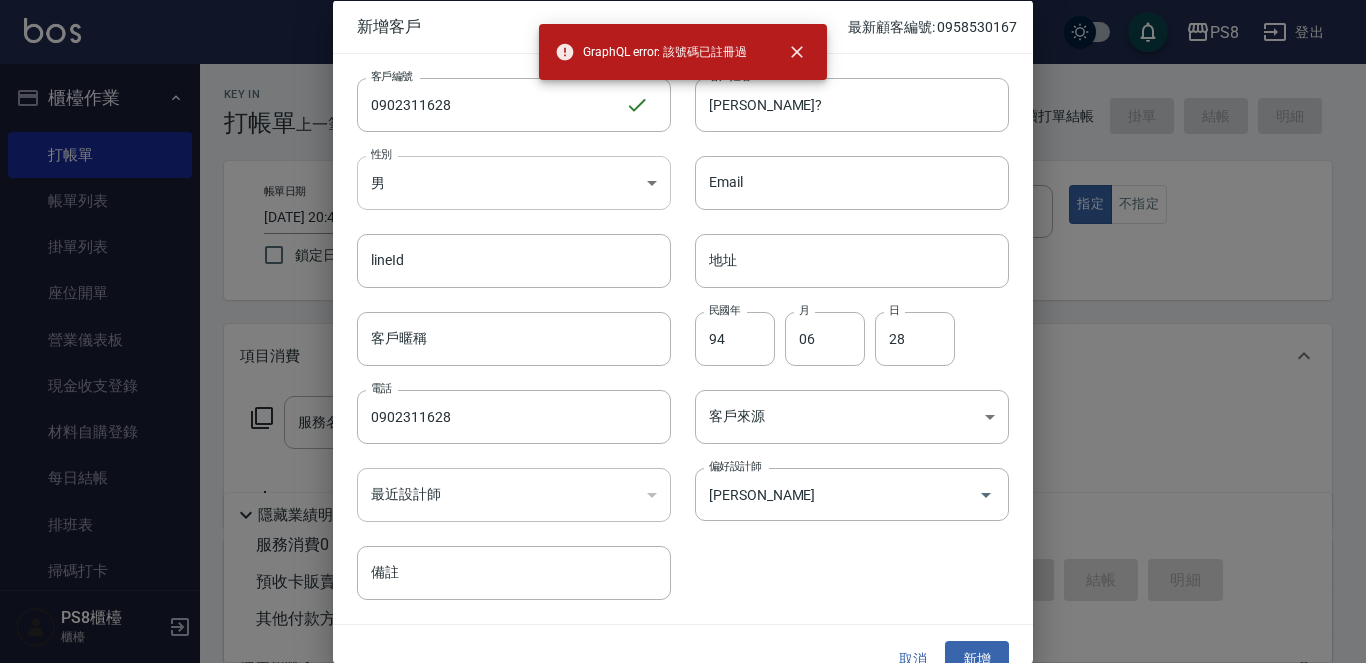 click on "GraphQL error: 該號碼已註冊過 PS8 登出 櫃檯作業 打帳單 帳單列表 掛單列表 座位開單 營業儀表板 現金收支登錄 材料自購登錄 每日結帳 排班表 掃碼打卡 預約管理 預約管理 單日預約紀錄 單週預約紀錄 報表及分析 報表目錄 店家日報表 互助日報表 互助排行榜 互助點數明細 全店業績分析表 設計師日報表 設計師業績分析表 設計師業績月報表 設計師排行榜 每日收支明細 收支分類明細表 客戶管理 客戶列表 卡券管理 入金管理 員工及薪資 員工列表 全店打卡記錄 商品管理 商品分類設定 商品列表 資料設定 服務分類設定 服務項目設定 預收卡設定 系統參數設定 業績抽成參數設定 收支科目設定 支付方式設定 第三方卡券設定 PS8櫃檯 櫃檯 Key In 打帳單 上一筆訂單:#23 帳單速查 結帳前確認明細 連續打單結帳 掛單 結帳 明細 帳單日期 2025/07/13 20:41 鎖定日期 服務人員姓名/編號" at bounding box center (683, 487) 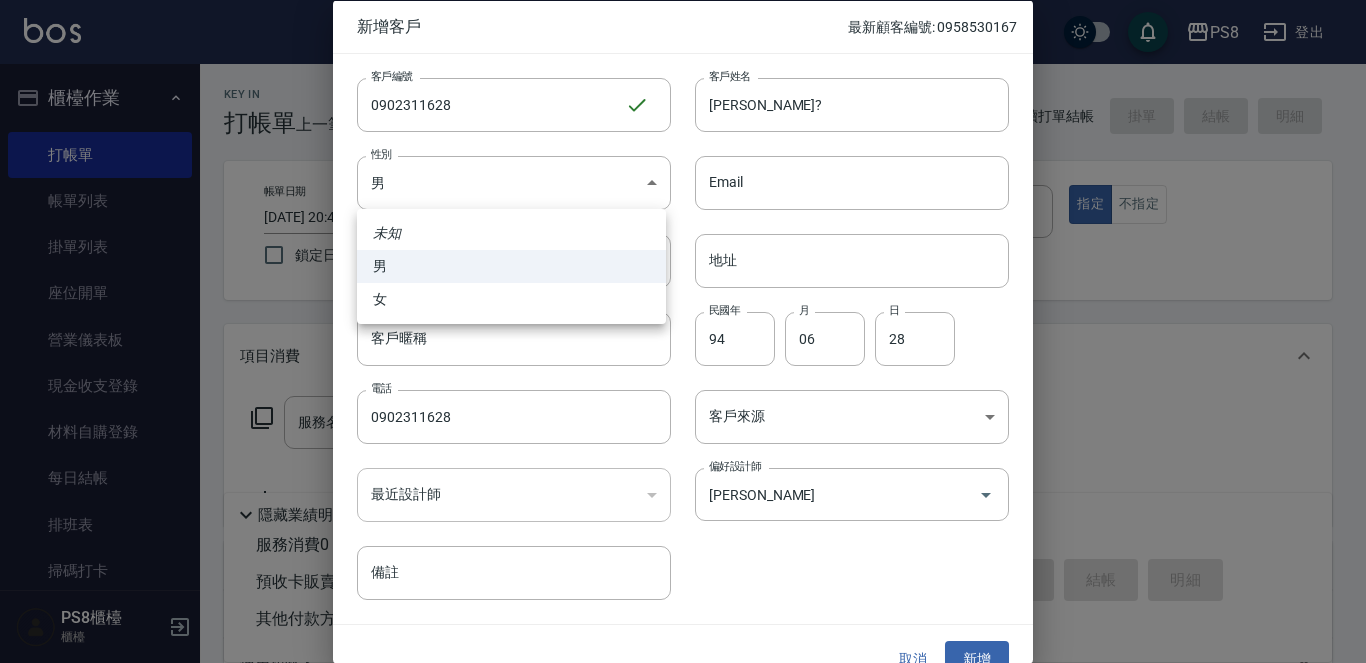 click at bounding box center [683, 331] 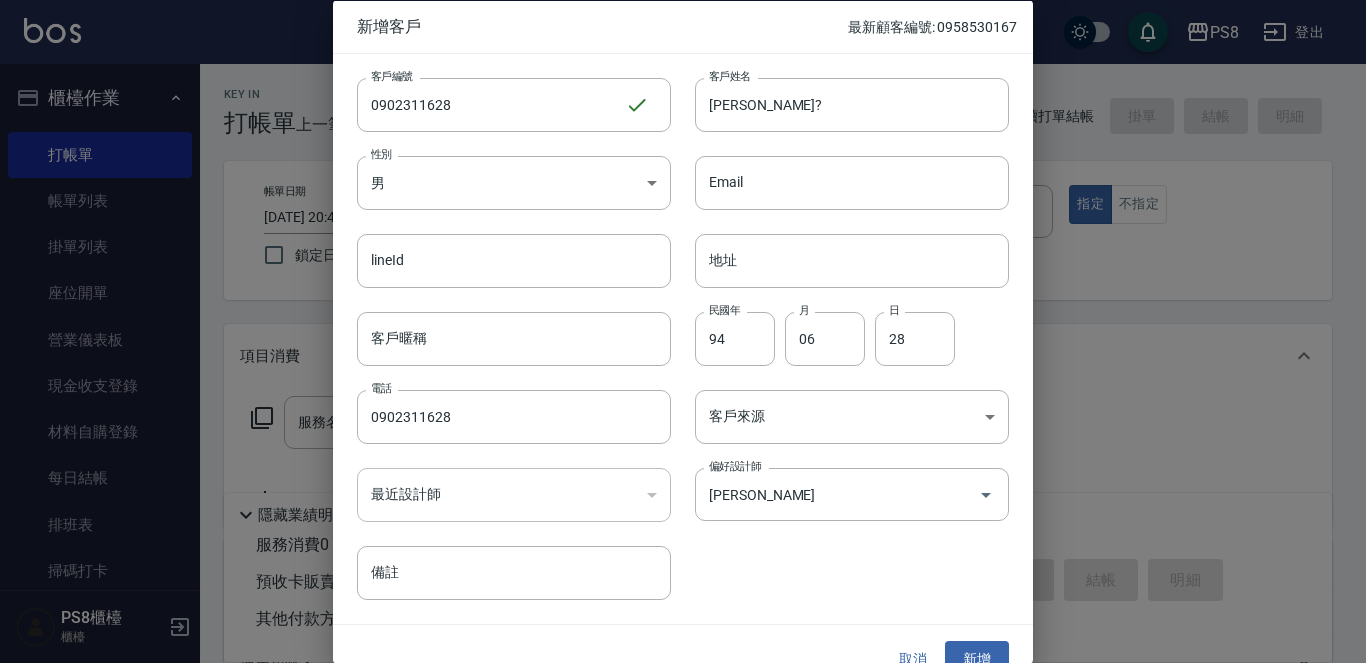 drag, startPoint x: 902, startPoint y: 599, endPoint x: 905, endPoint y: 609, distance: 10.440307 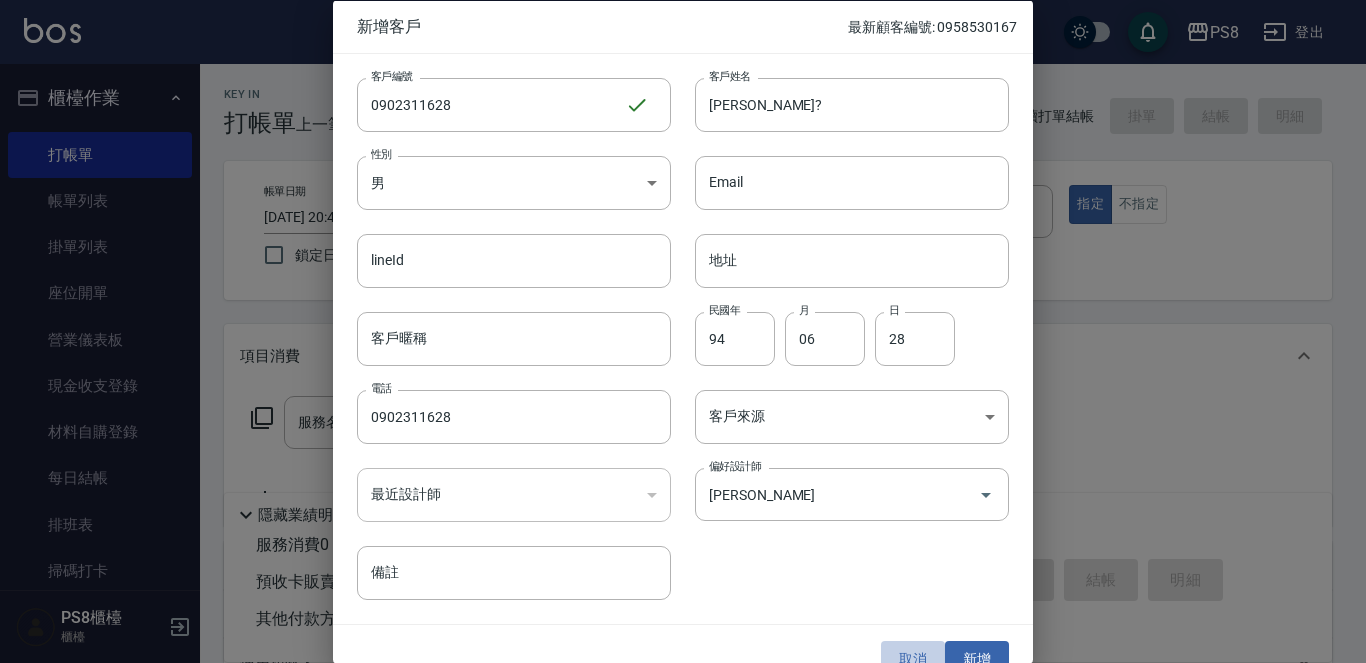 click on "取消" at bounding box center [913, 659] 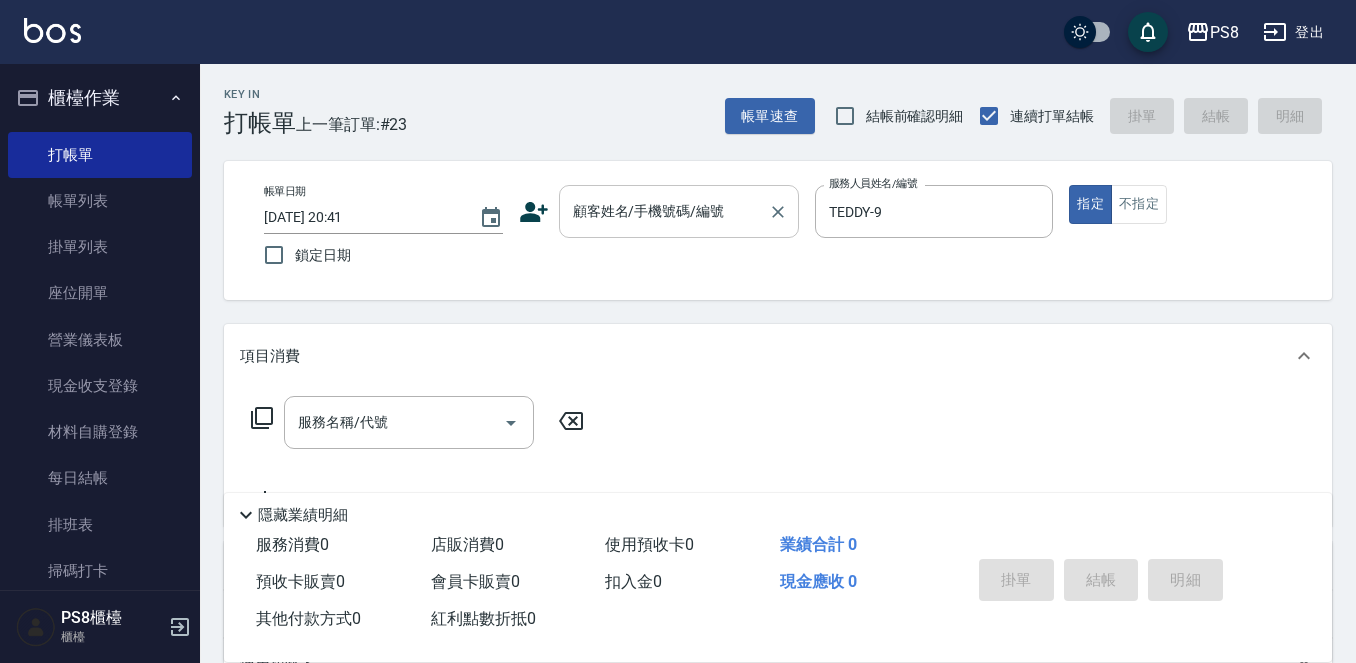 click on "顧客姓名/手機號碼/編號" at bounding box center [664, 211] 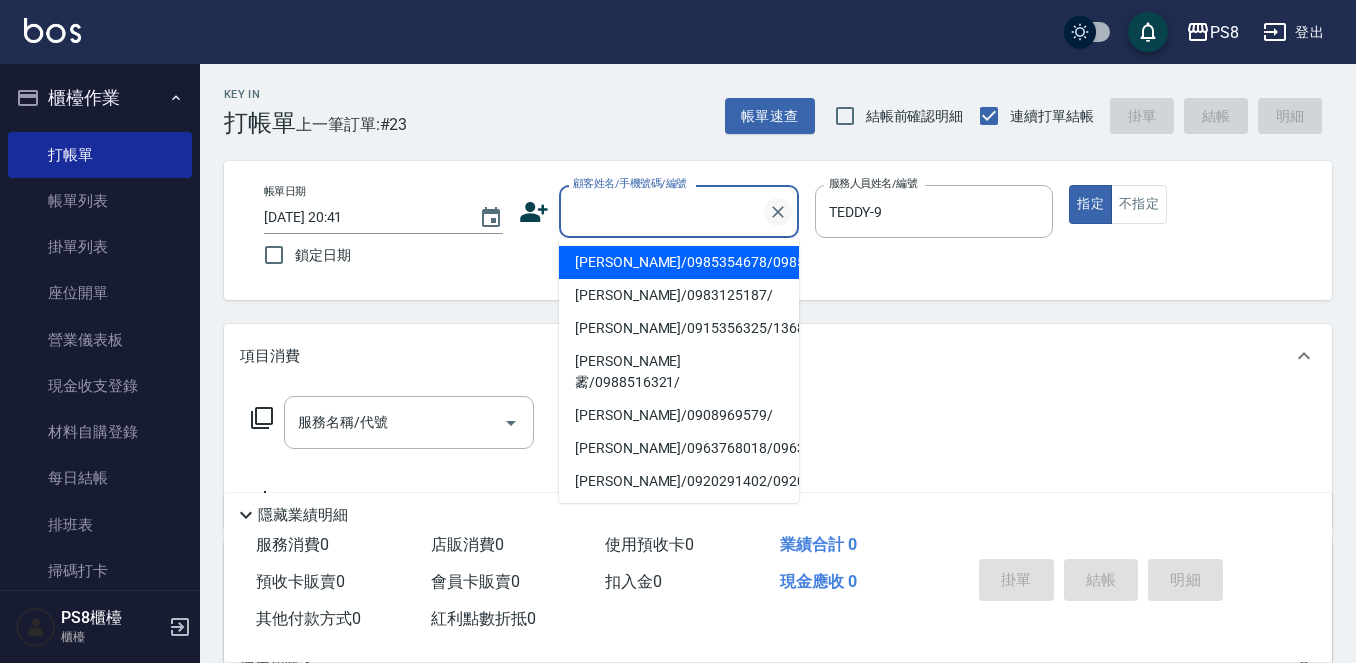 paste on "0902311628" 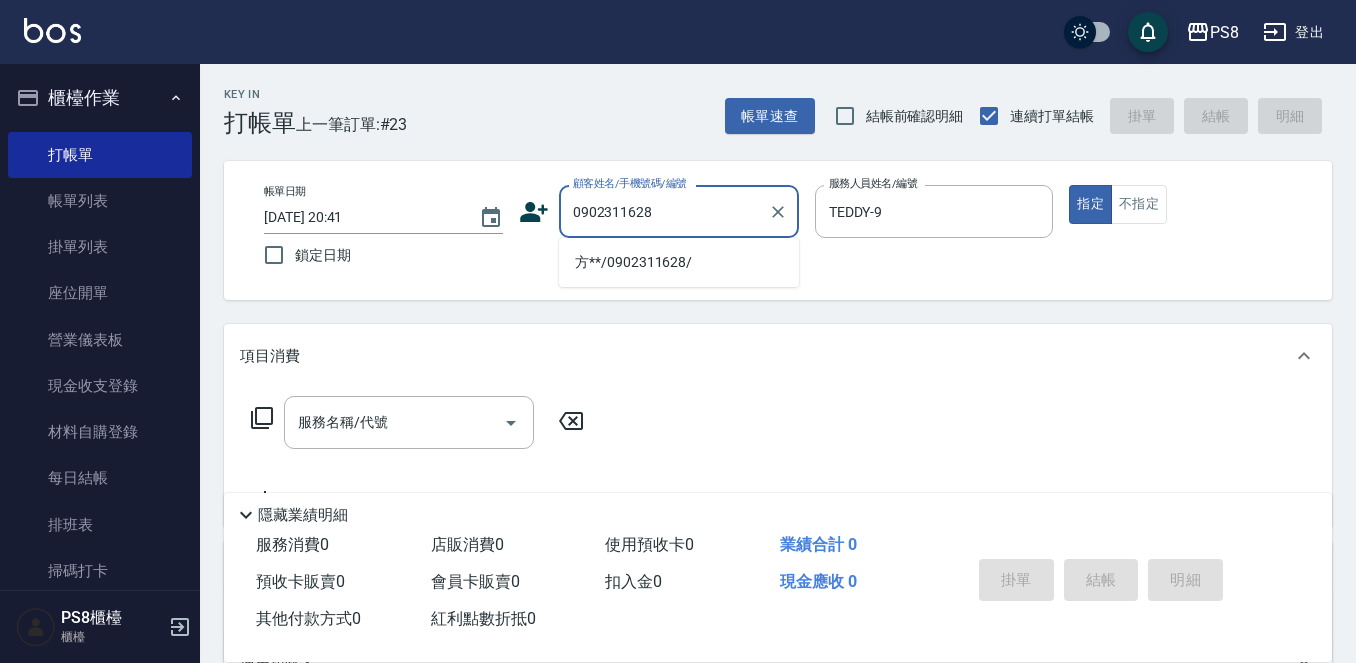 type on "0902311628" 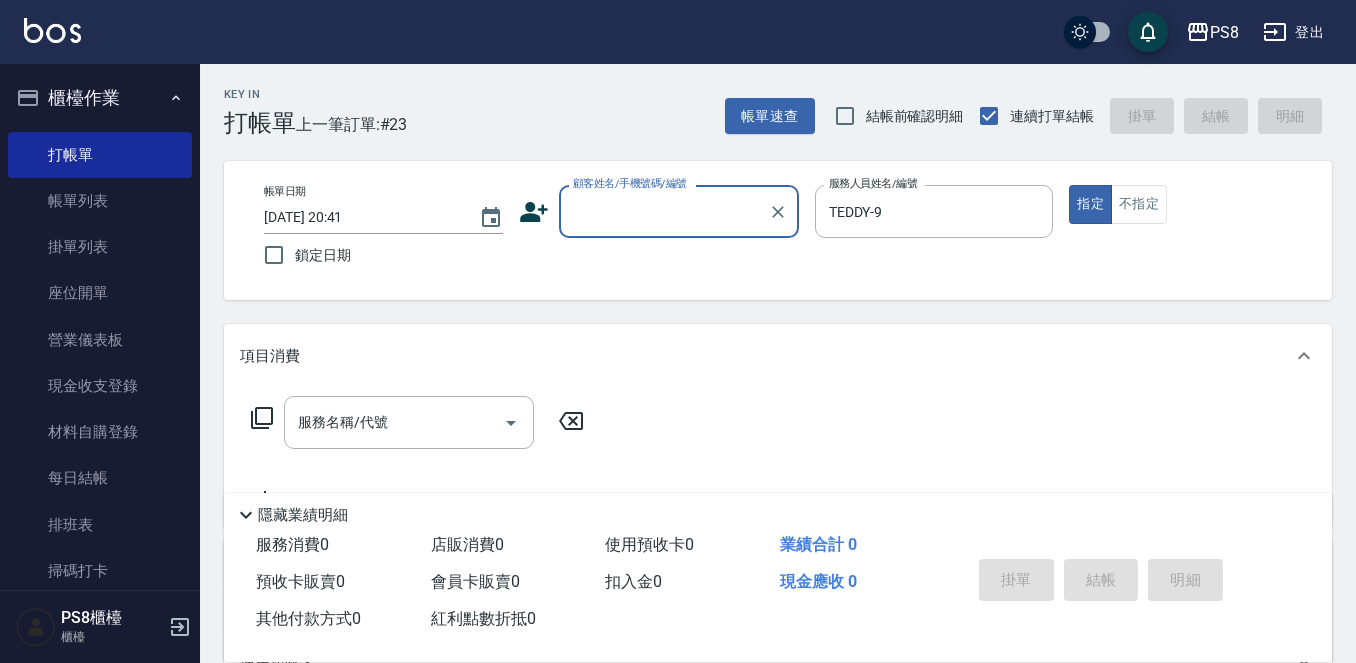 click on "顧客姓名/手機號碼/編號" at bounding box center [664, 211] 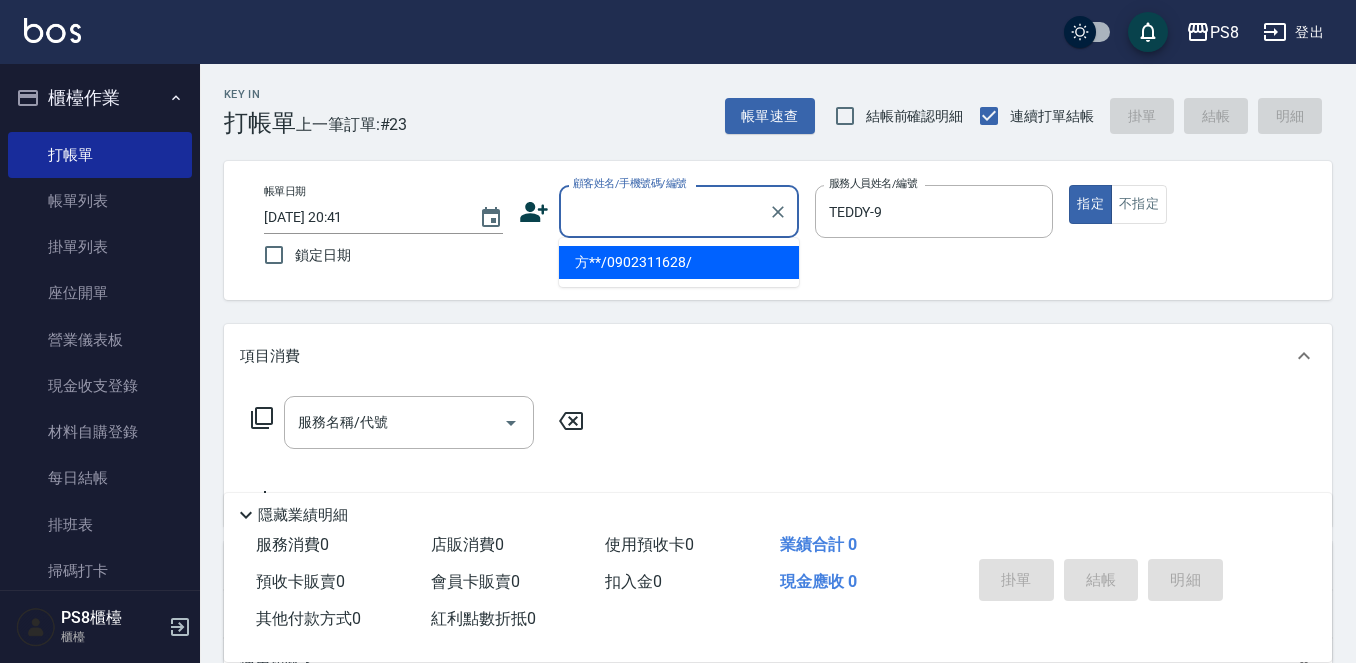 click on "方**/0902311628/" at bounding box center [679, 262] 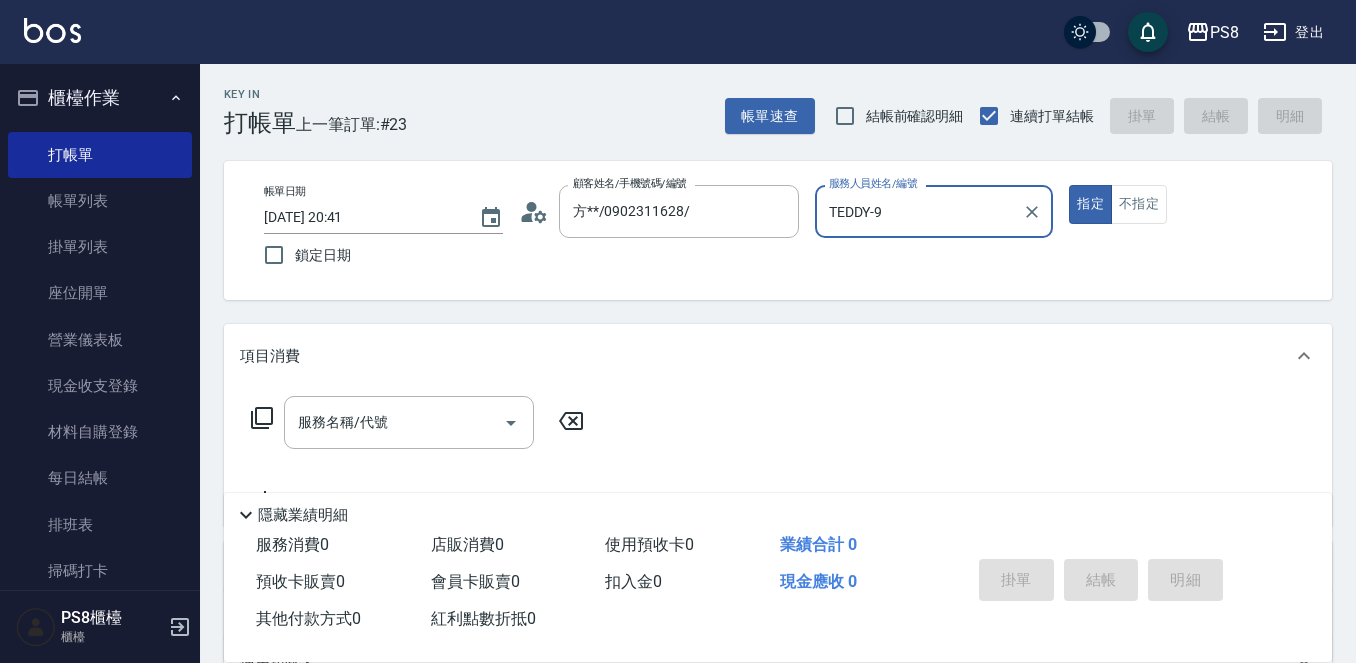 click on "指定" at bounding box center [1090, 204] 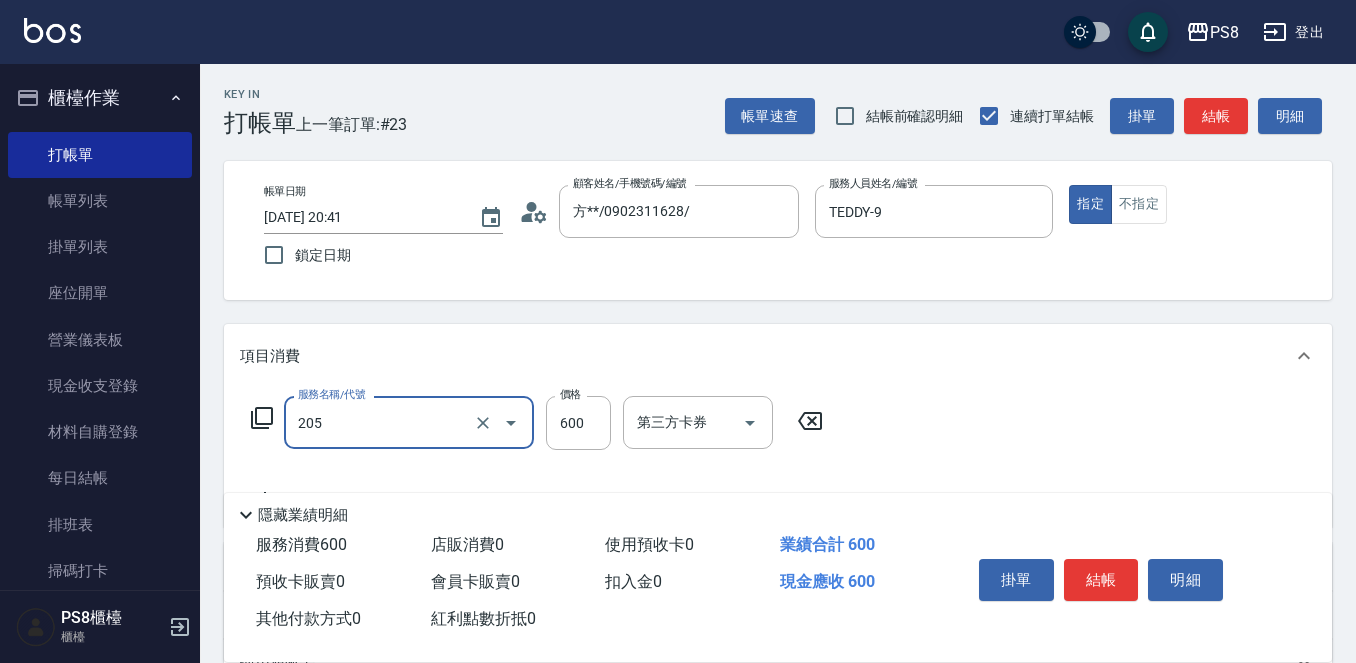 type on "A級洗剪600(205)" 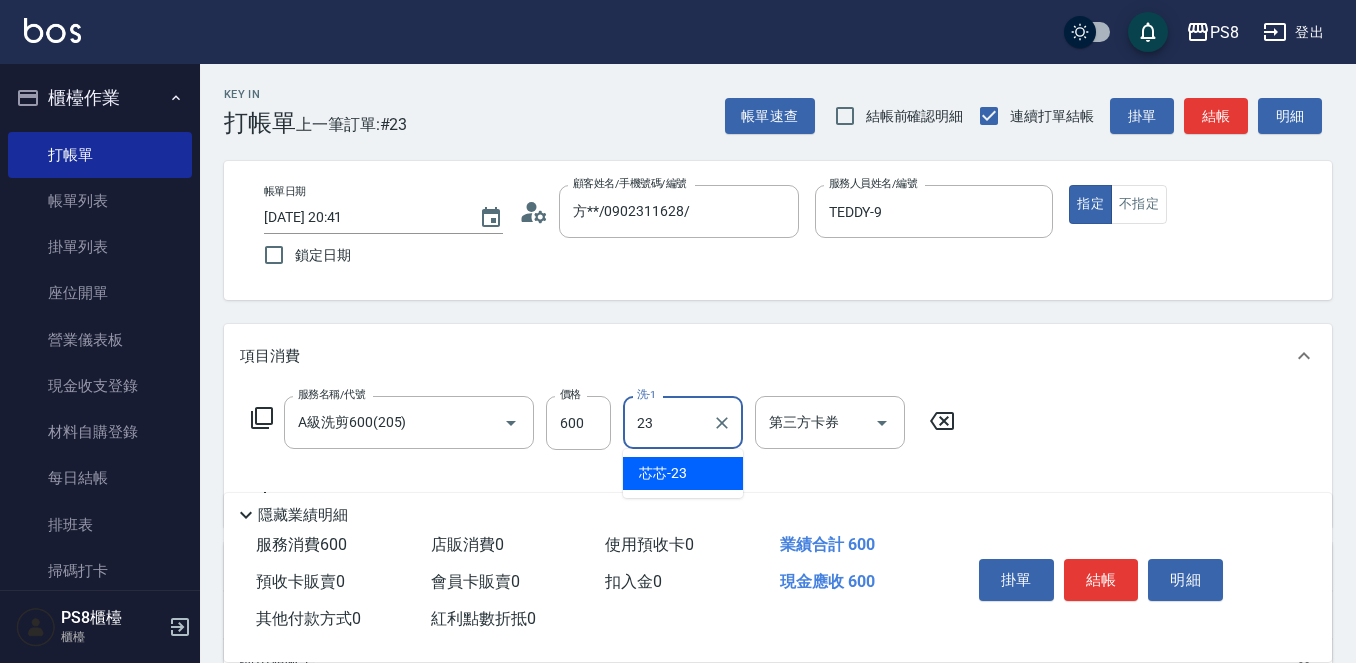 type on "芯芯-23" 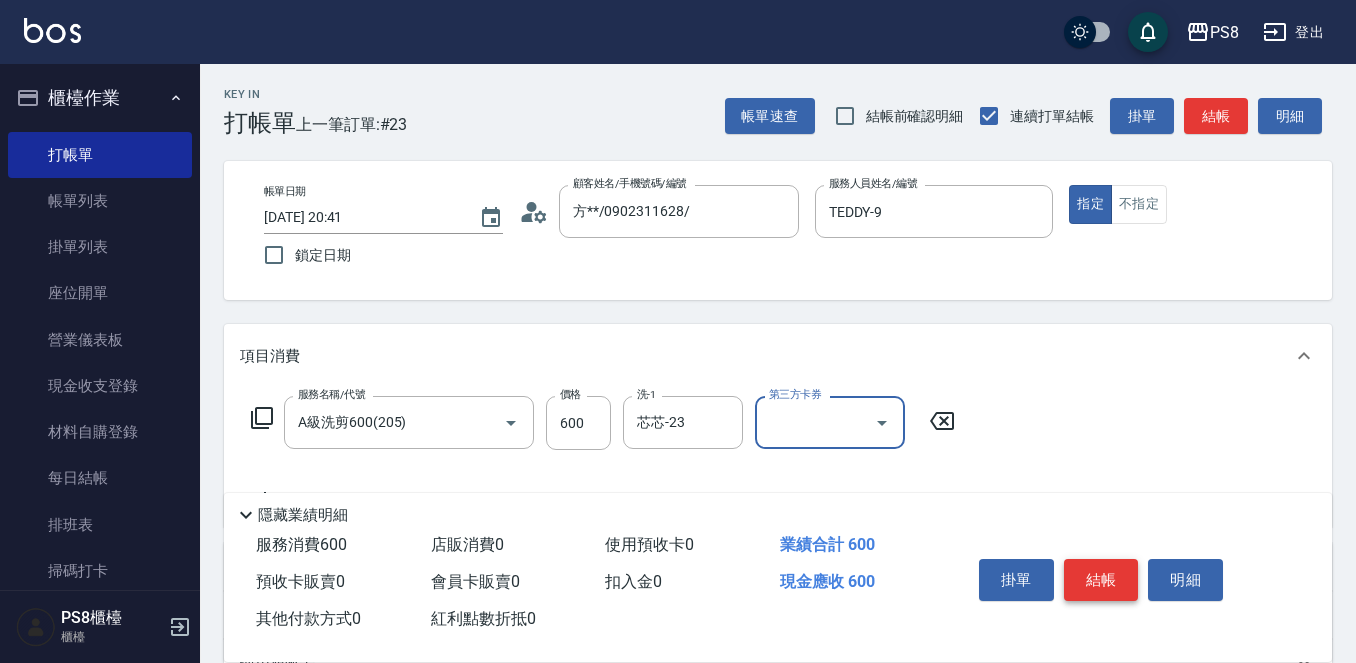 click on "結帳" at bounding box center [1101, 580] 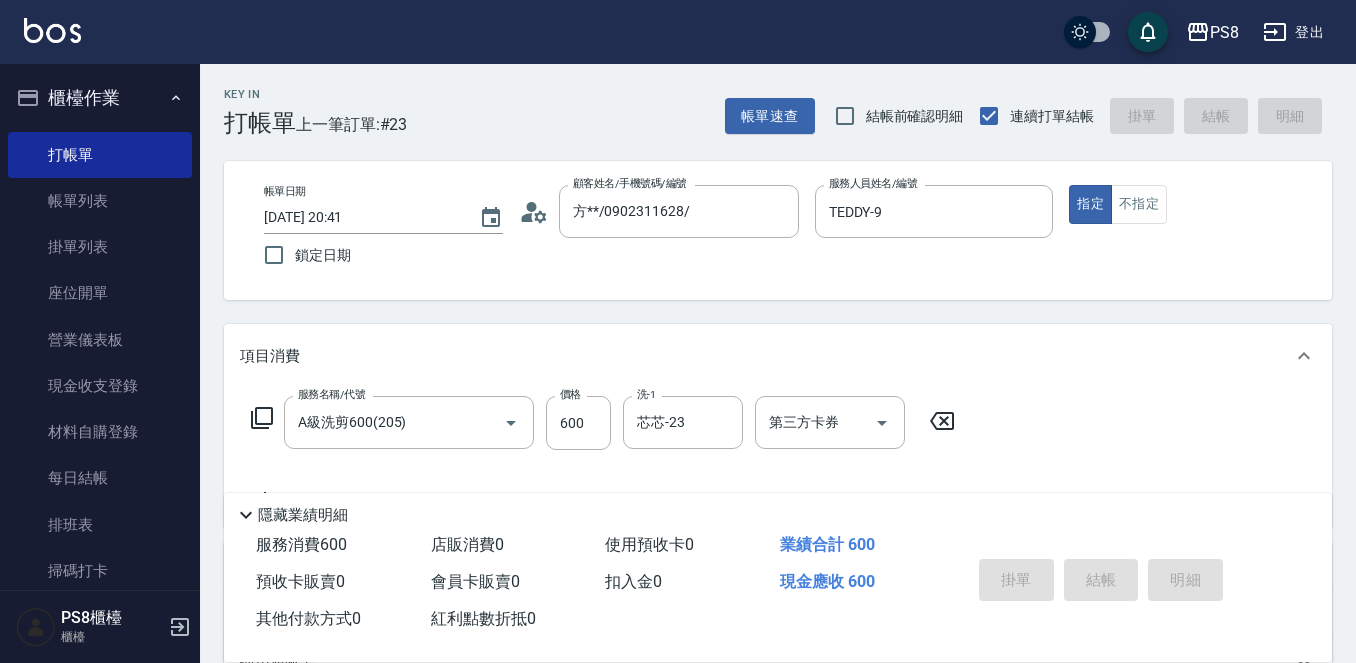 type on "2025/07/13 20:42" 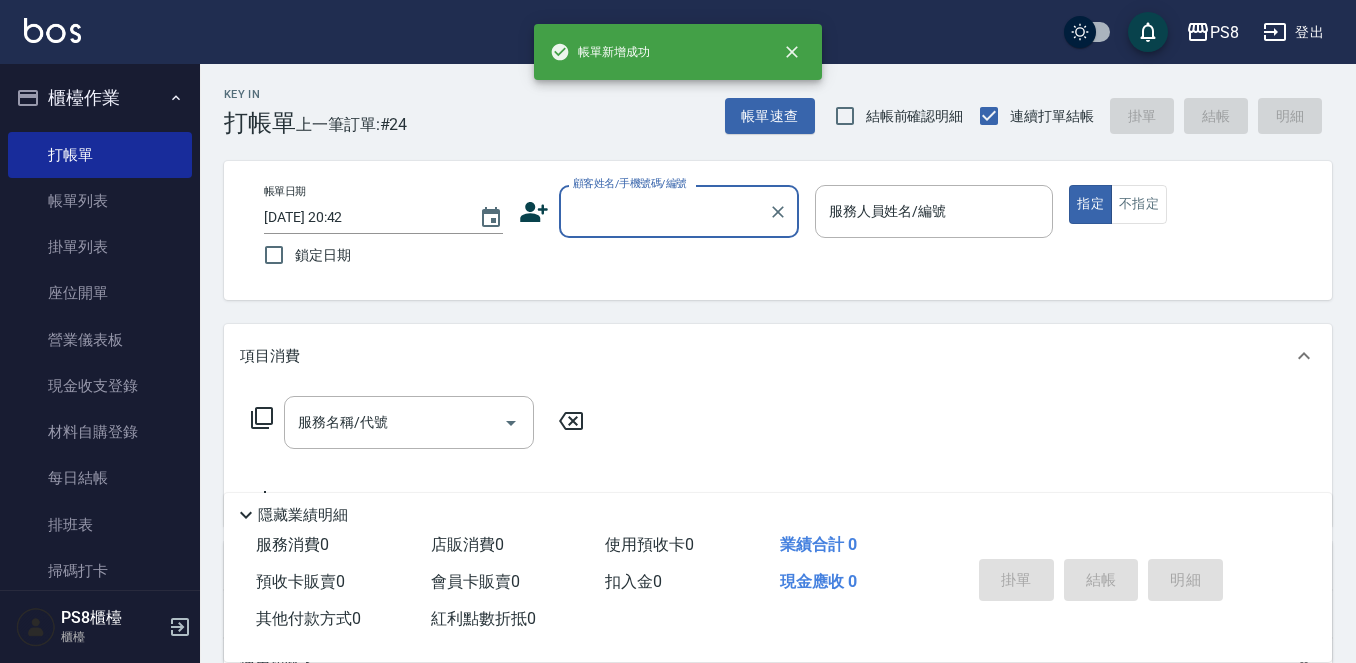click on "顧客姓名/手機號碼/編號" at bounding box center [664, 211] 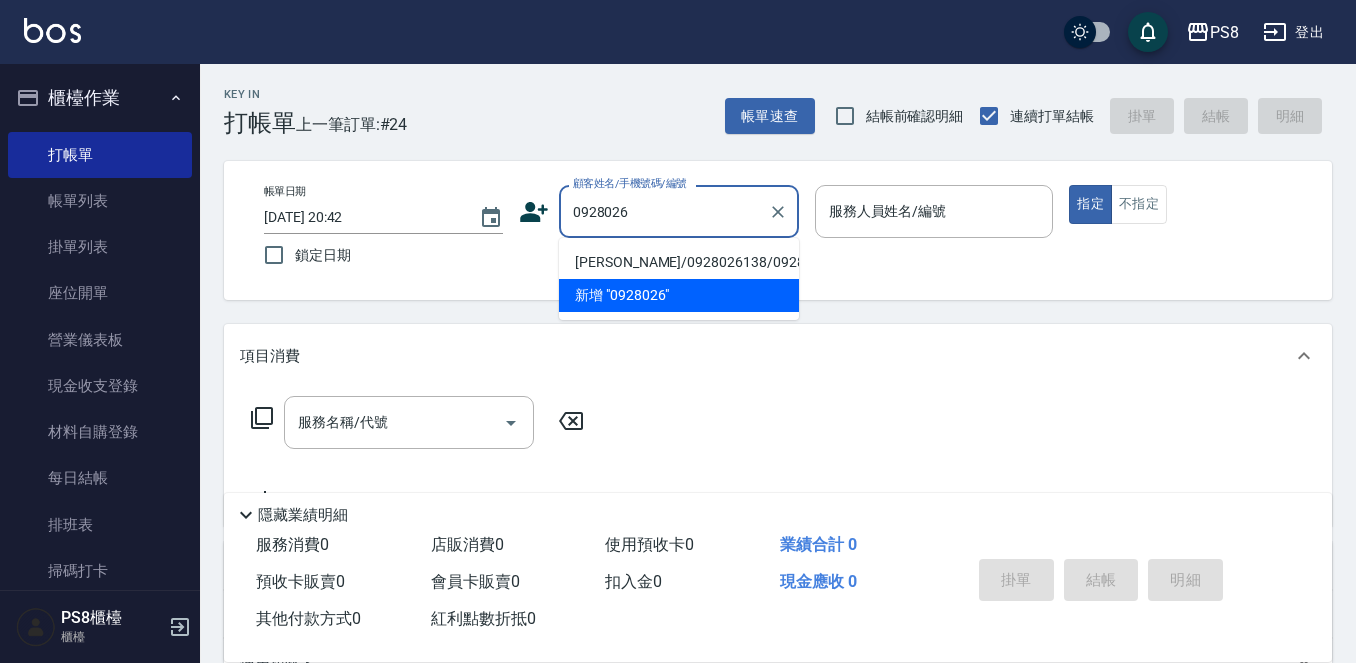 click on "蘇承瑀/0928026138/0928026138" at bounding box center (679, 262) 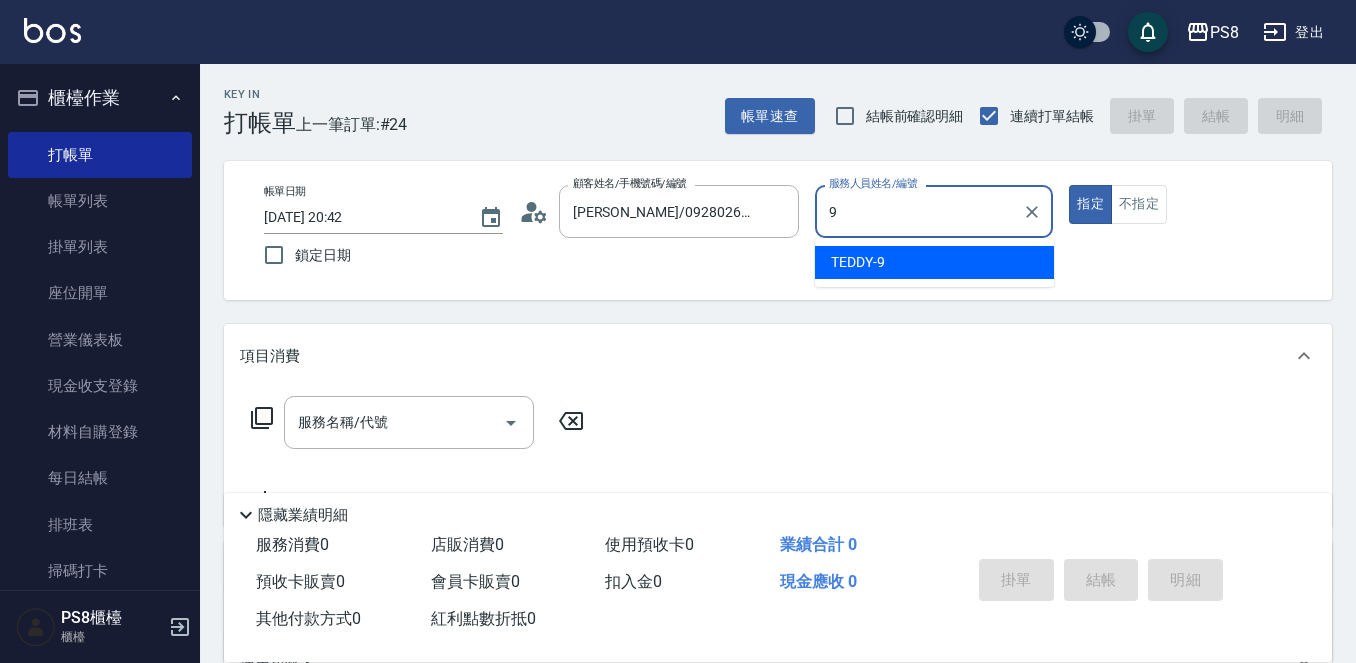 type on "TEDDY-9" 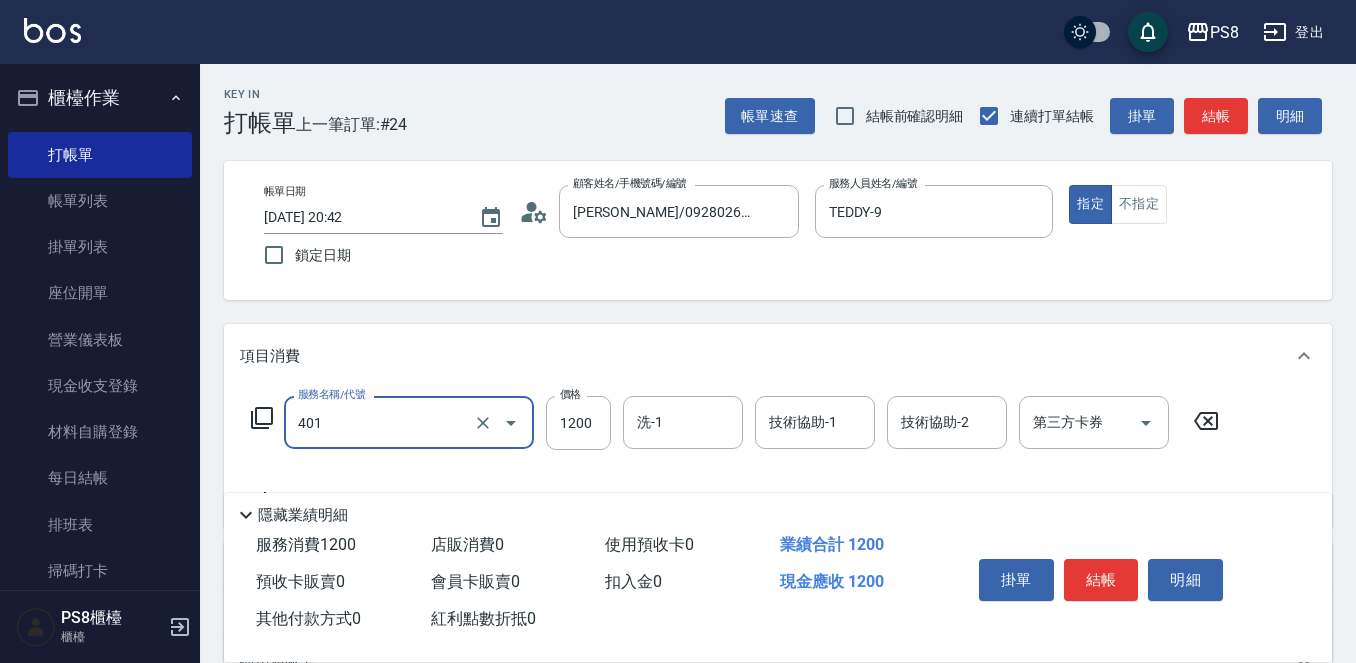 type on "基本染髮(401)" 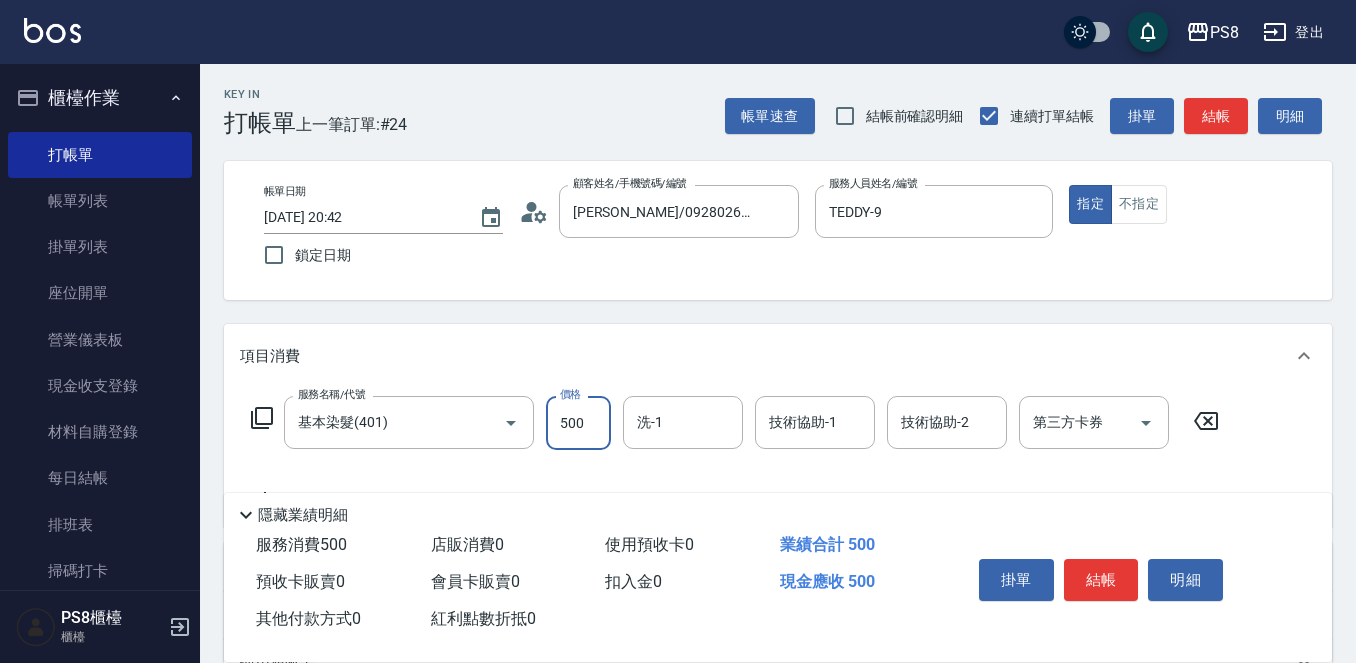 type on "500" 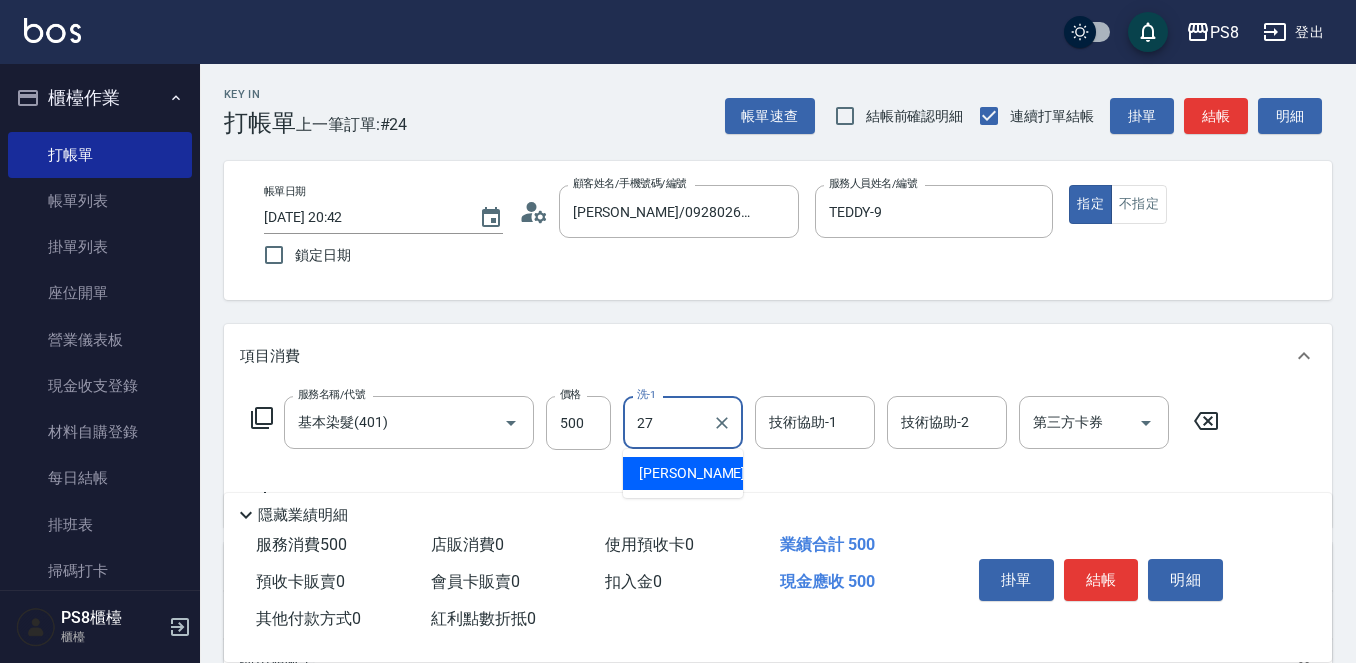 type on "Barry-27" 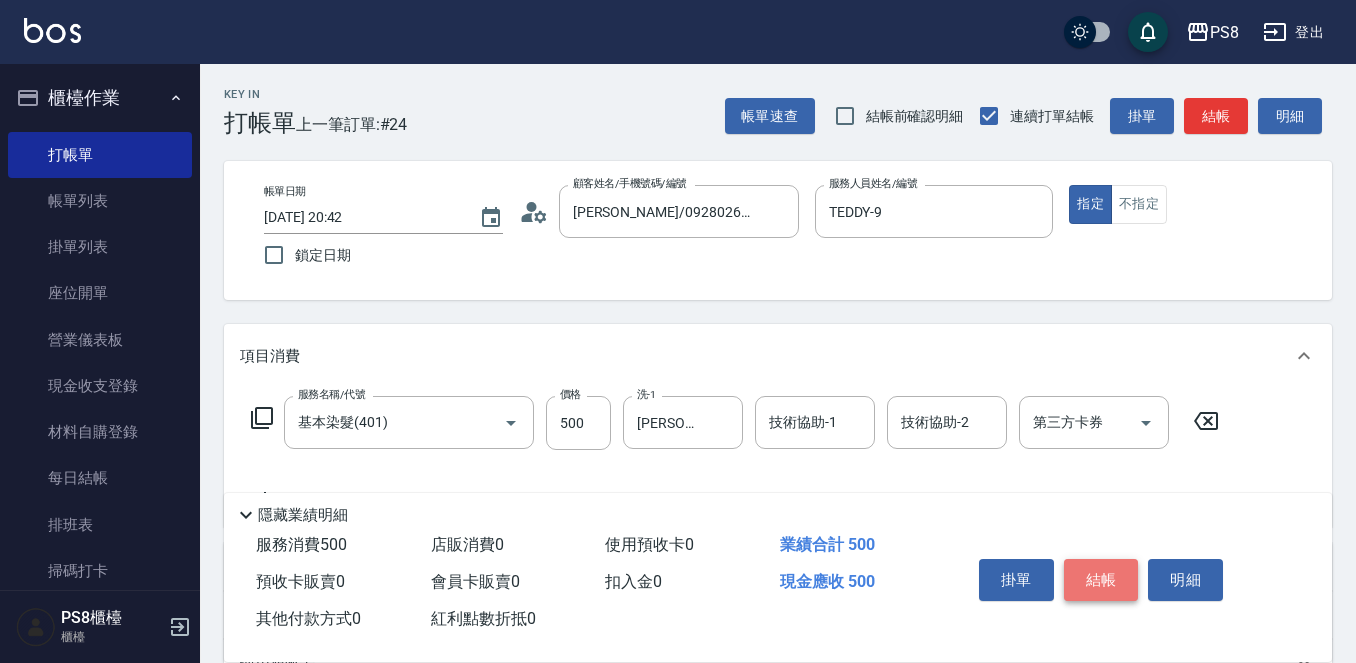 click on "結帳" at bounding box center [1101, 580] 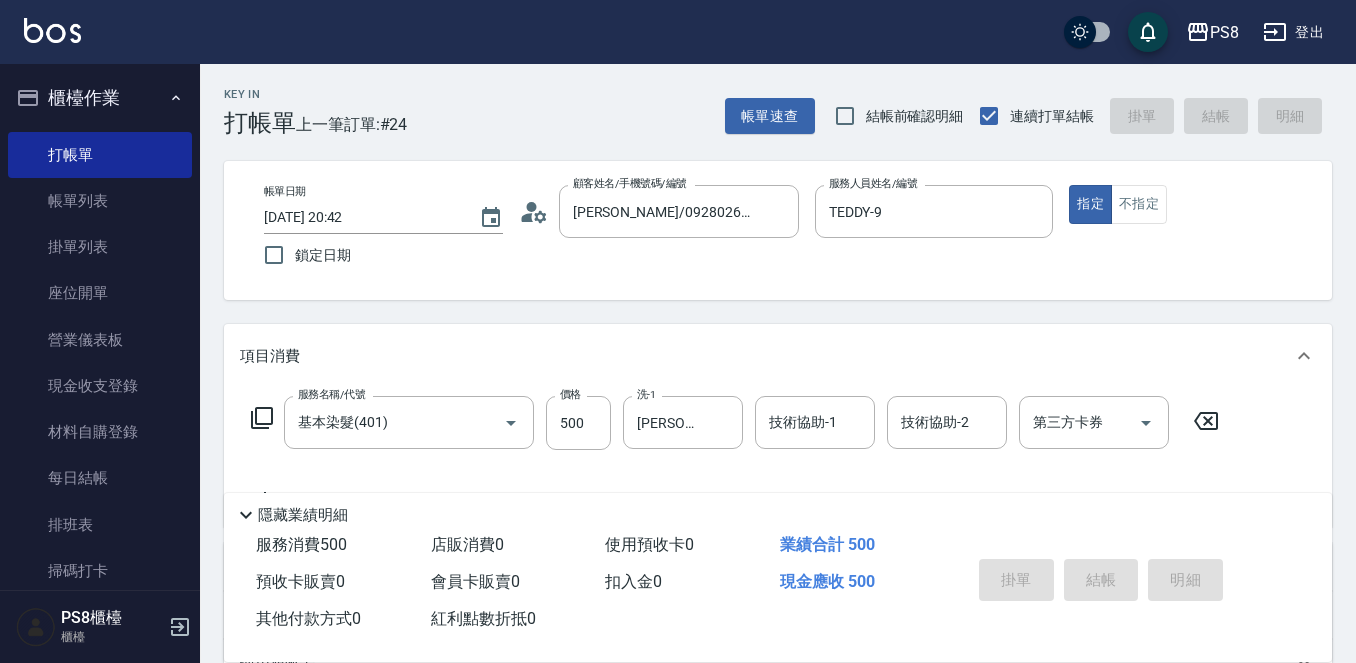 type on "[DATE] 20:43" 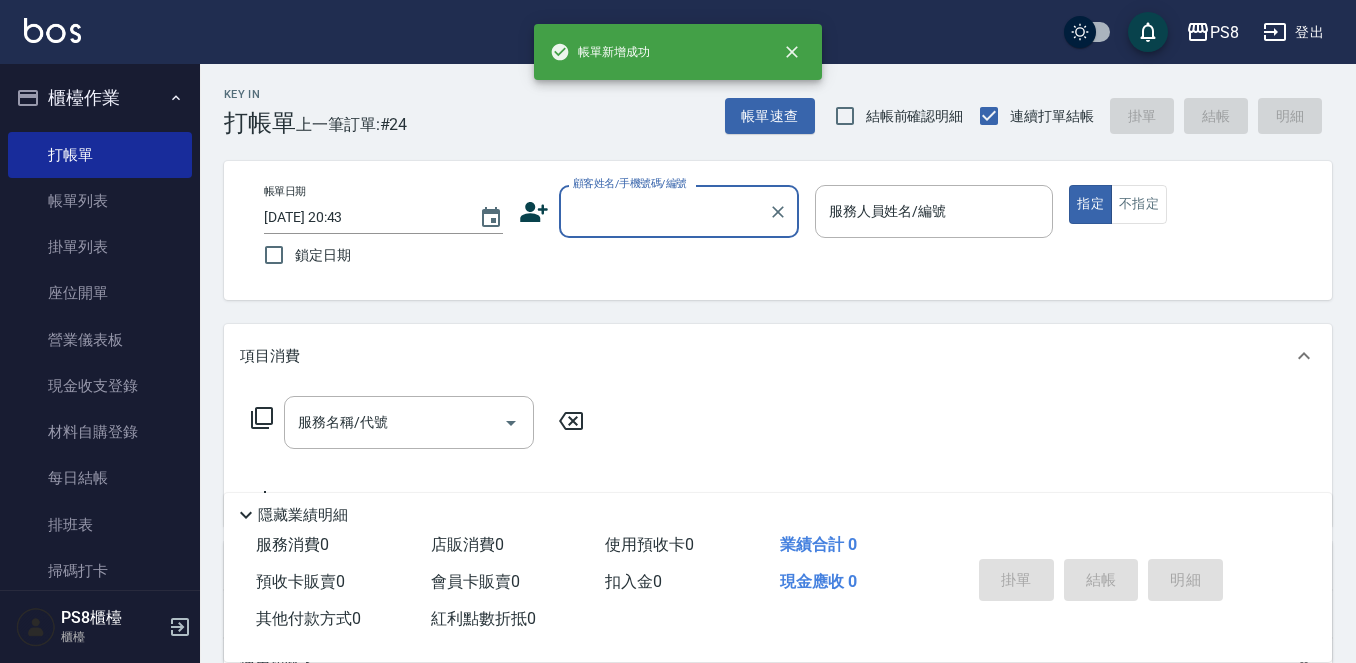scroll, scrollTop: 0, scrollLeft: 0, axis: both 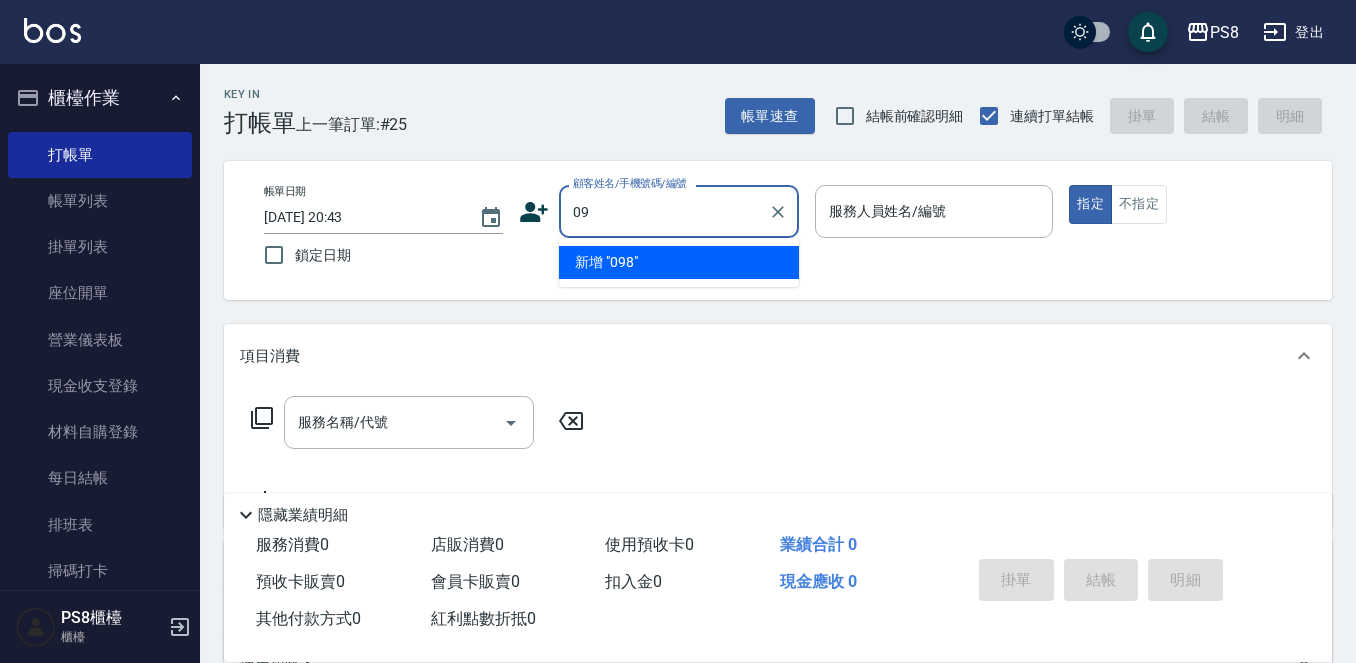 type on "0" 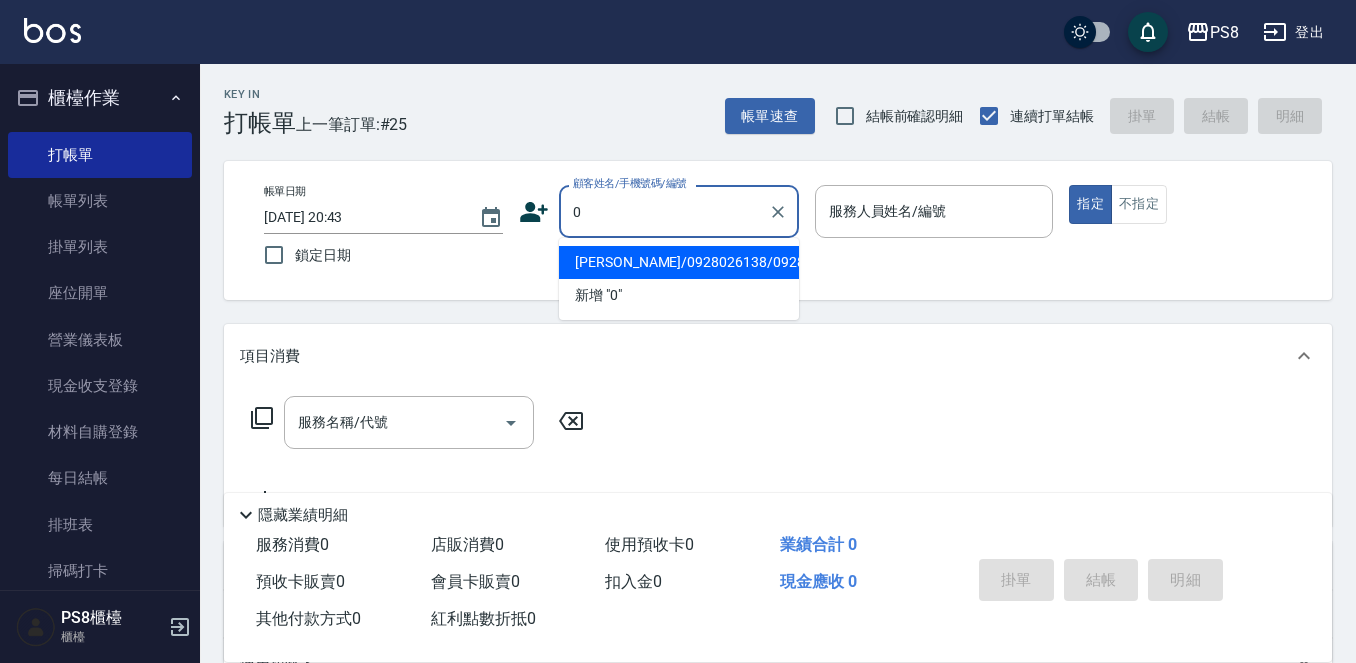 type 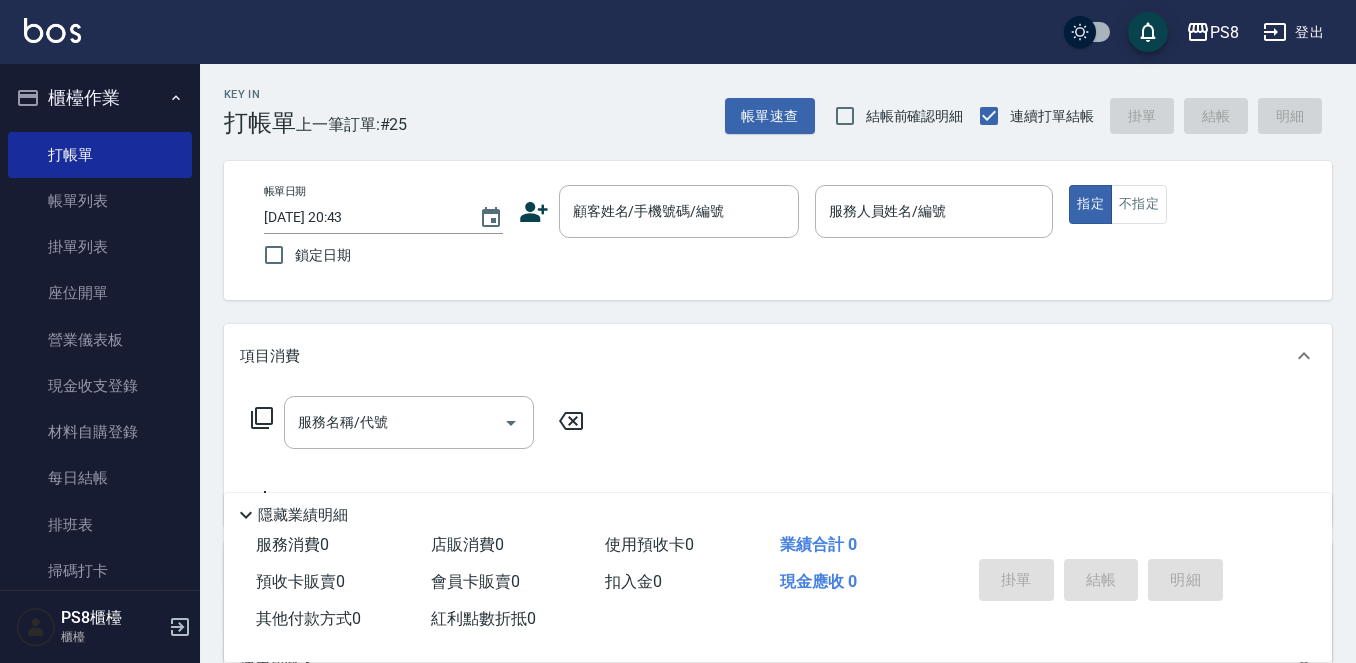 scroll, scrollTop: 0, scrollLeft: 0, axis: both 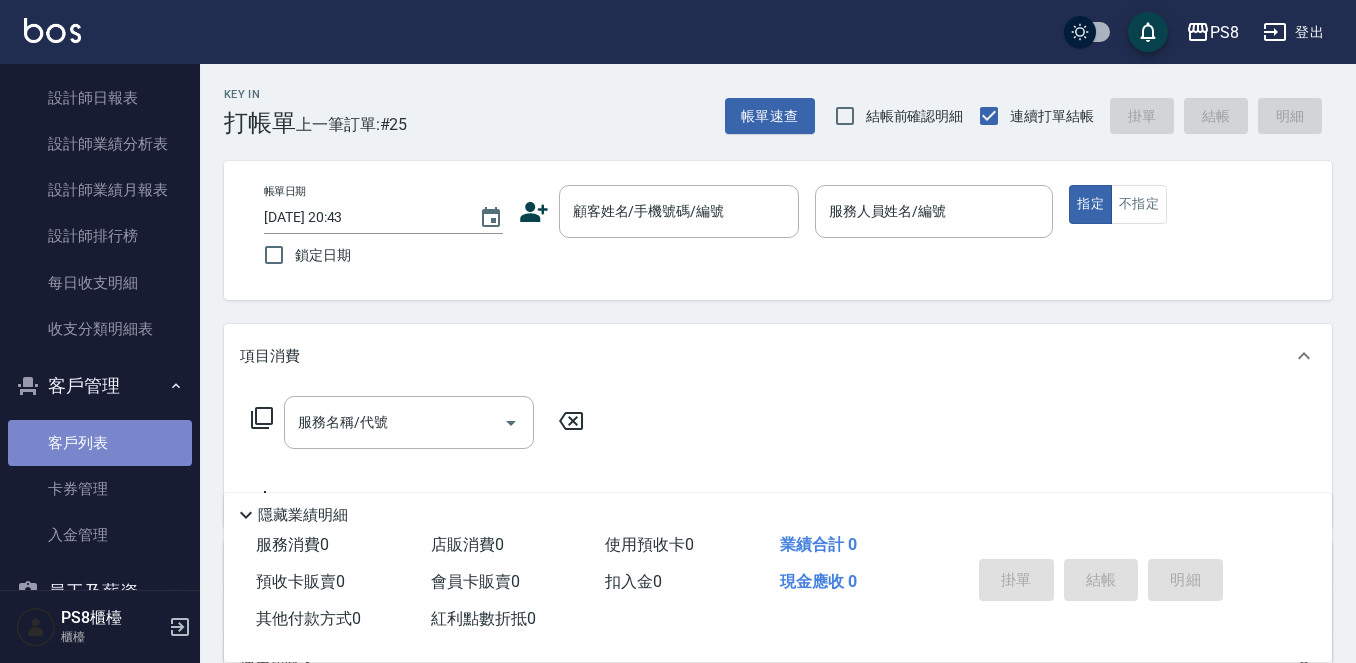 click on "客戶列表" at bounding box center [100, 443] 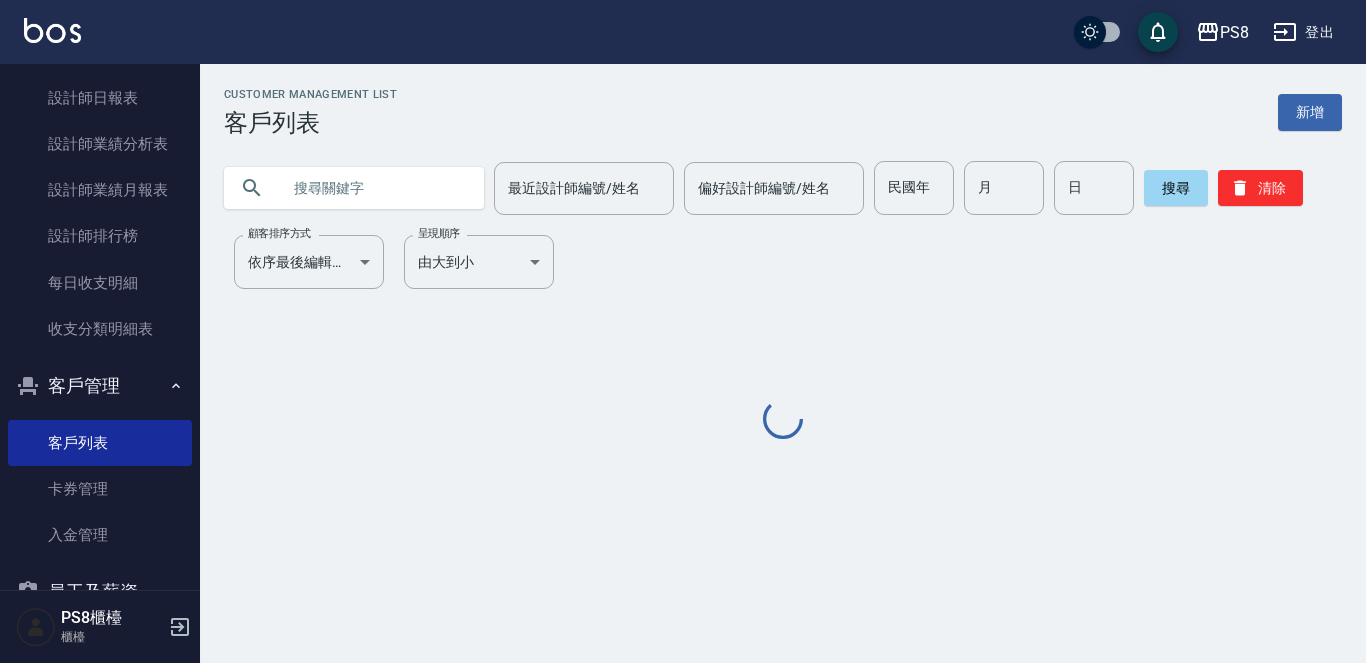 click at bounding box center (374, 188) 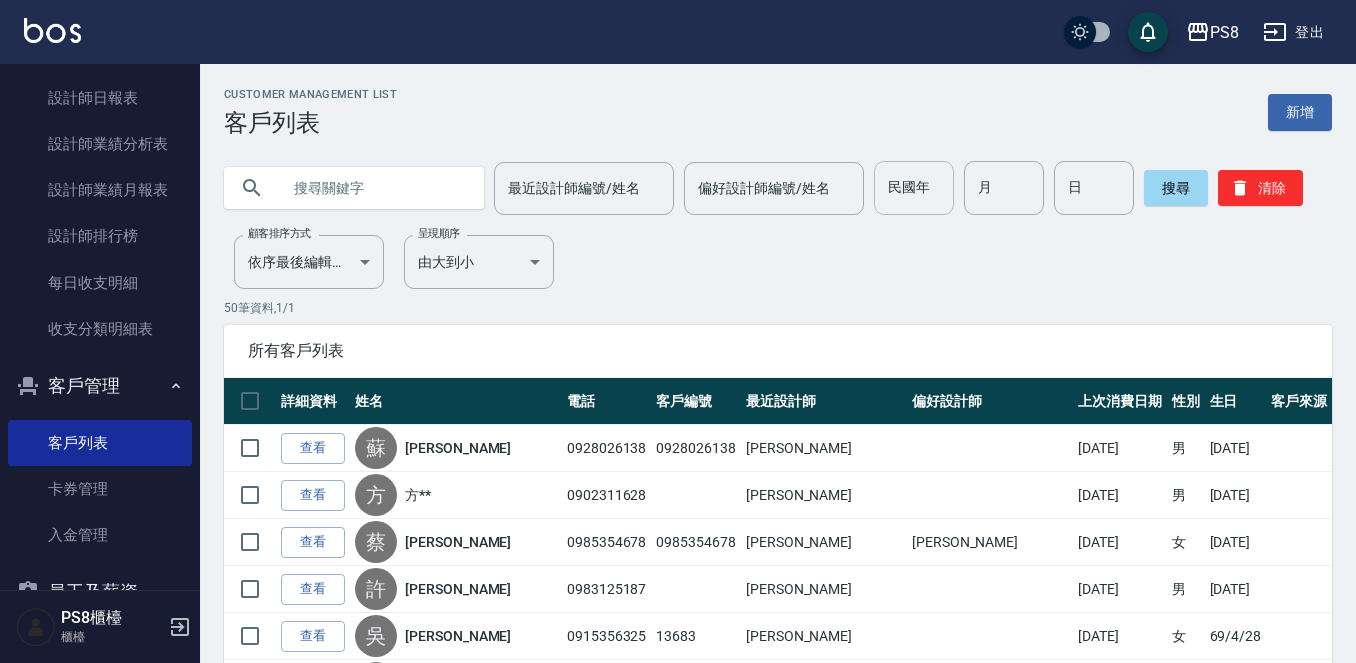 click on "民國年" at bounding box center [914, 188] 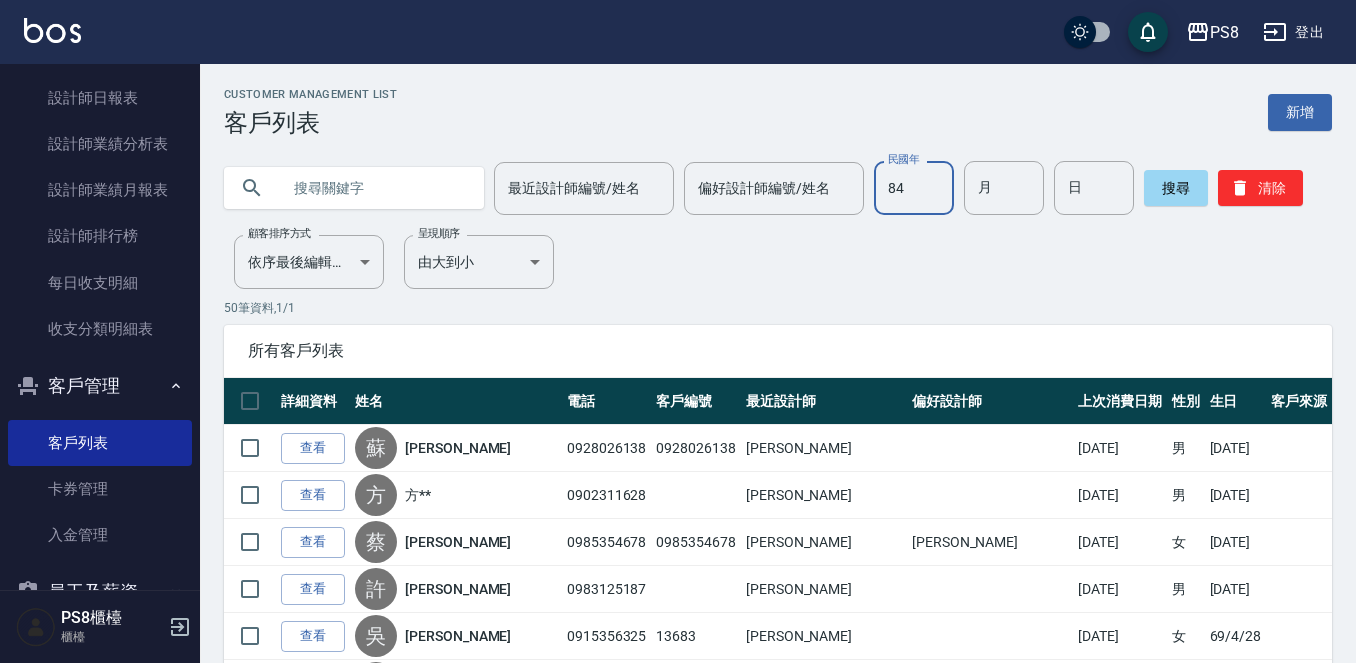type on "84" 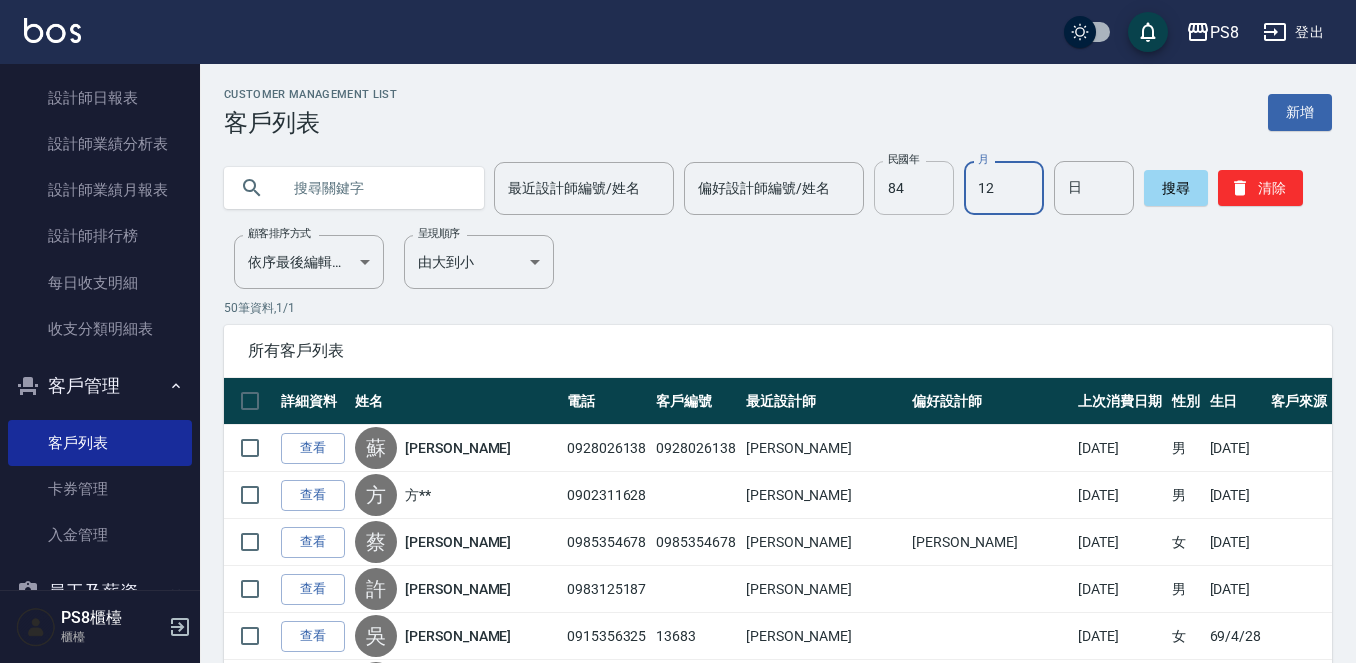 type on "12" 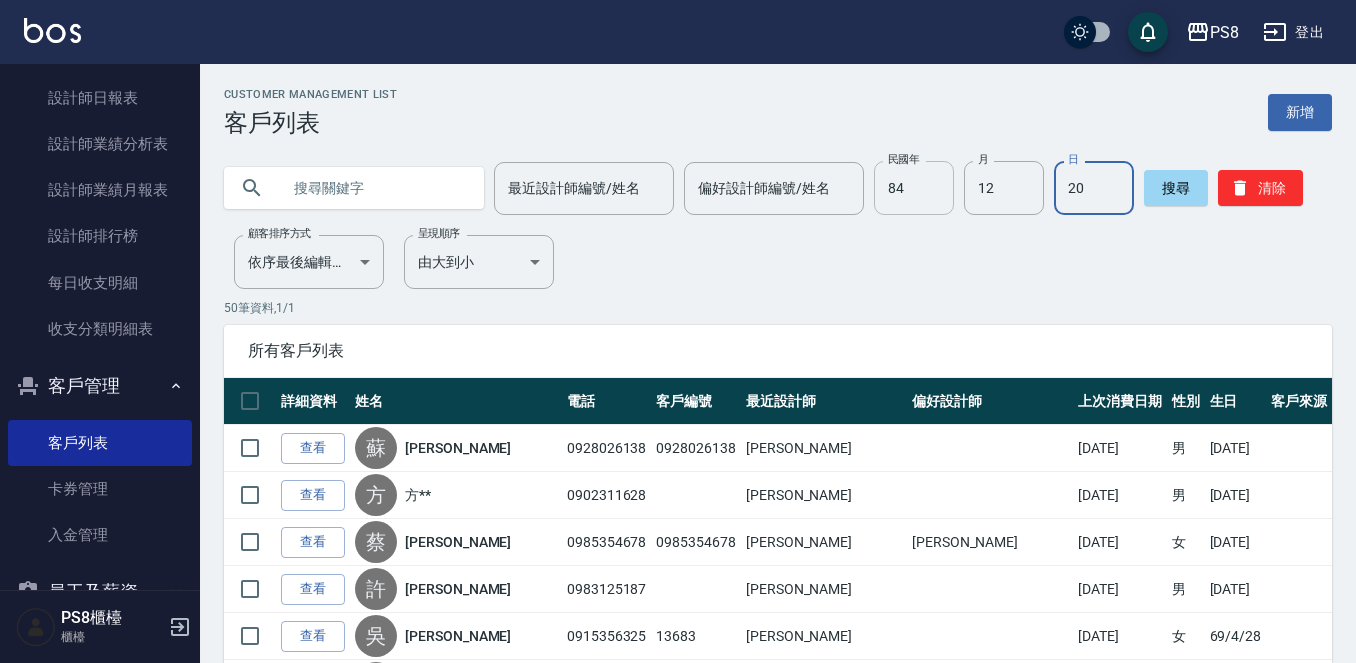 type on "20" 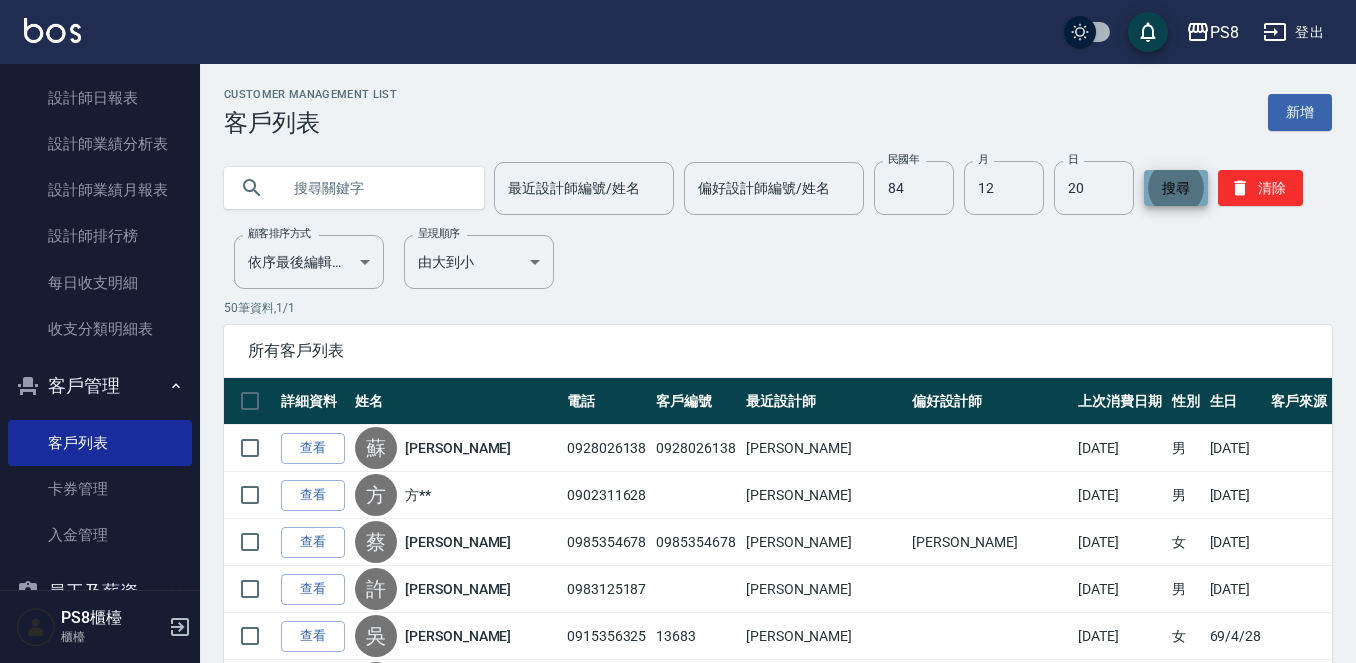 click on "搜尋" at bounding box center (1176, 188) 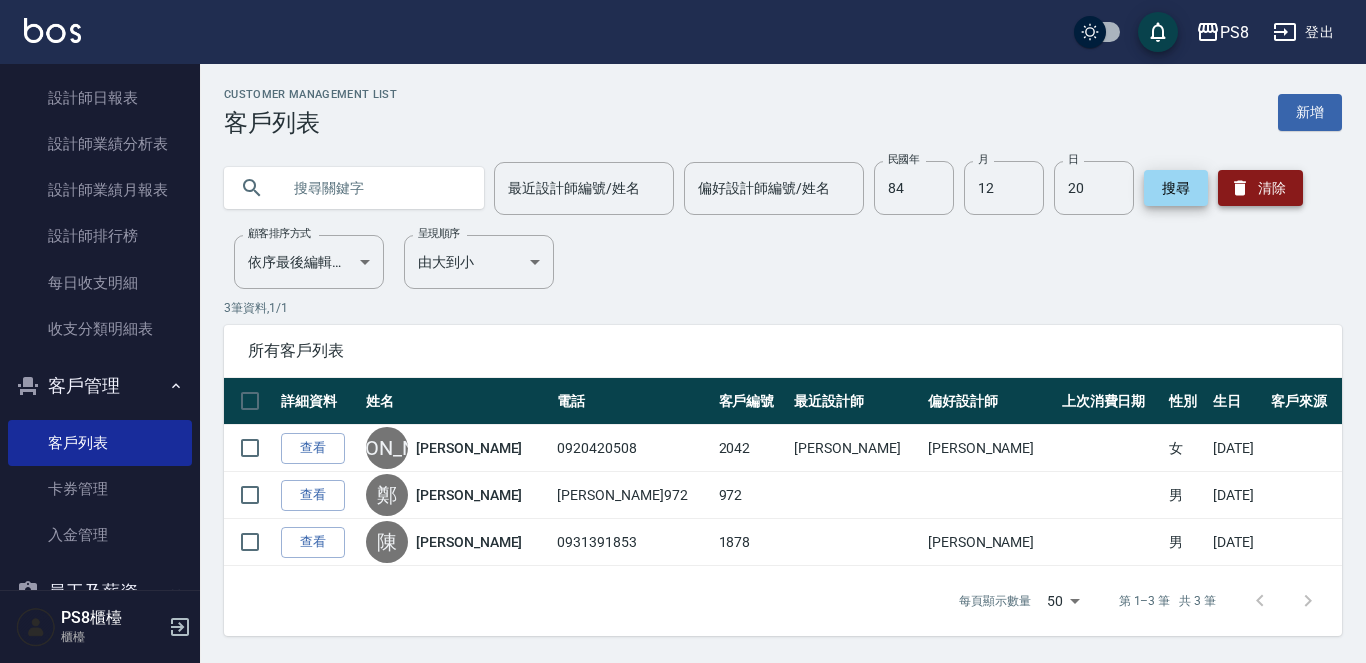 click 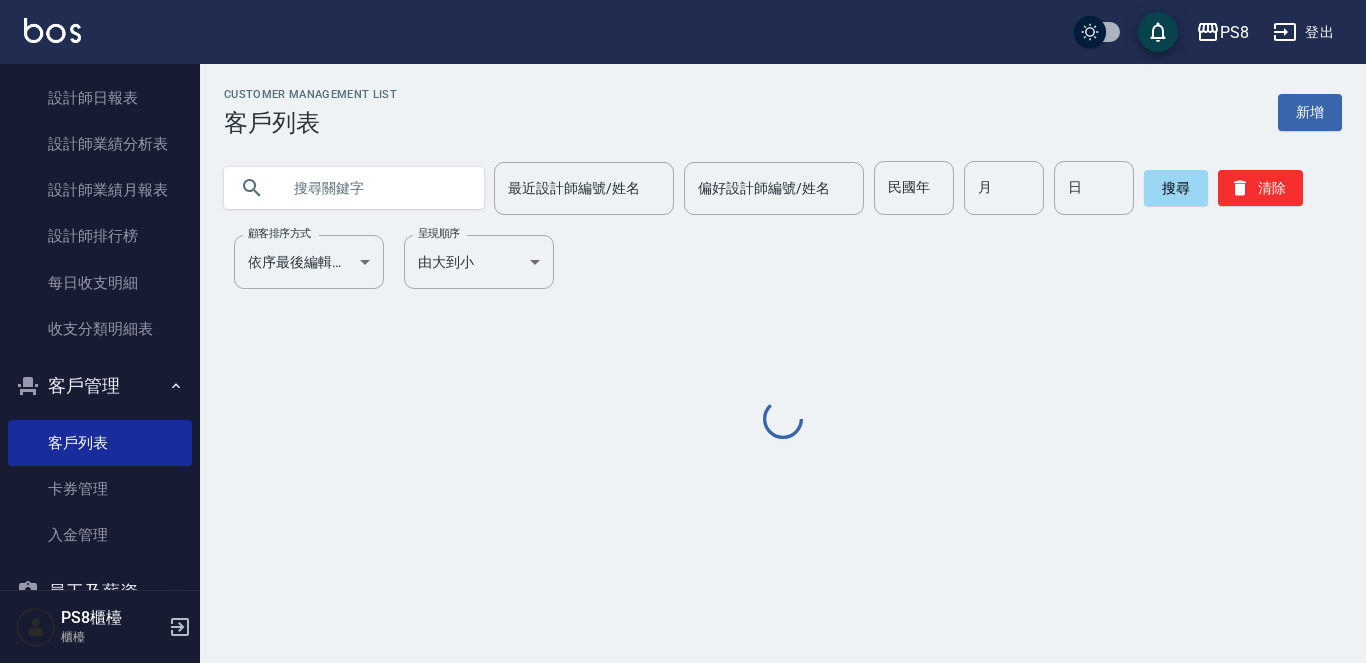 click at bounding box center (374, 188) 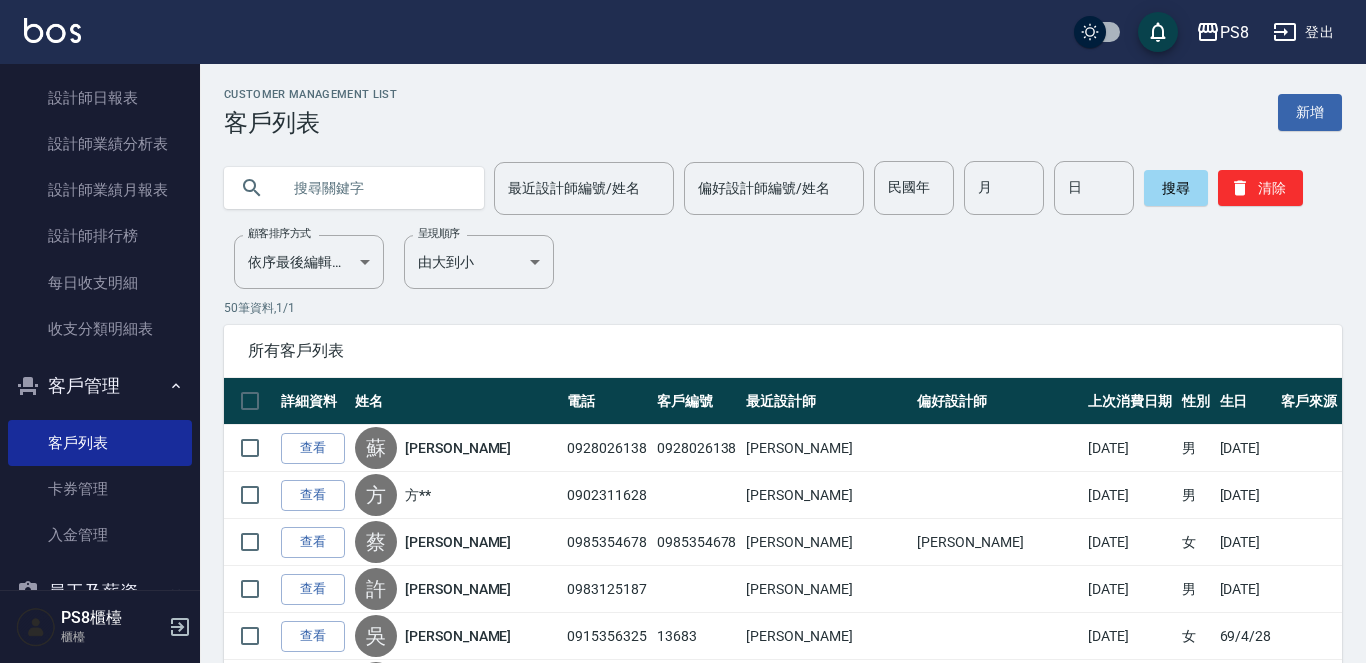 click at bounding box center [374, 188] 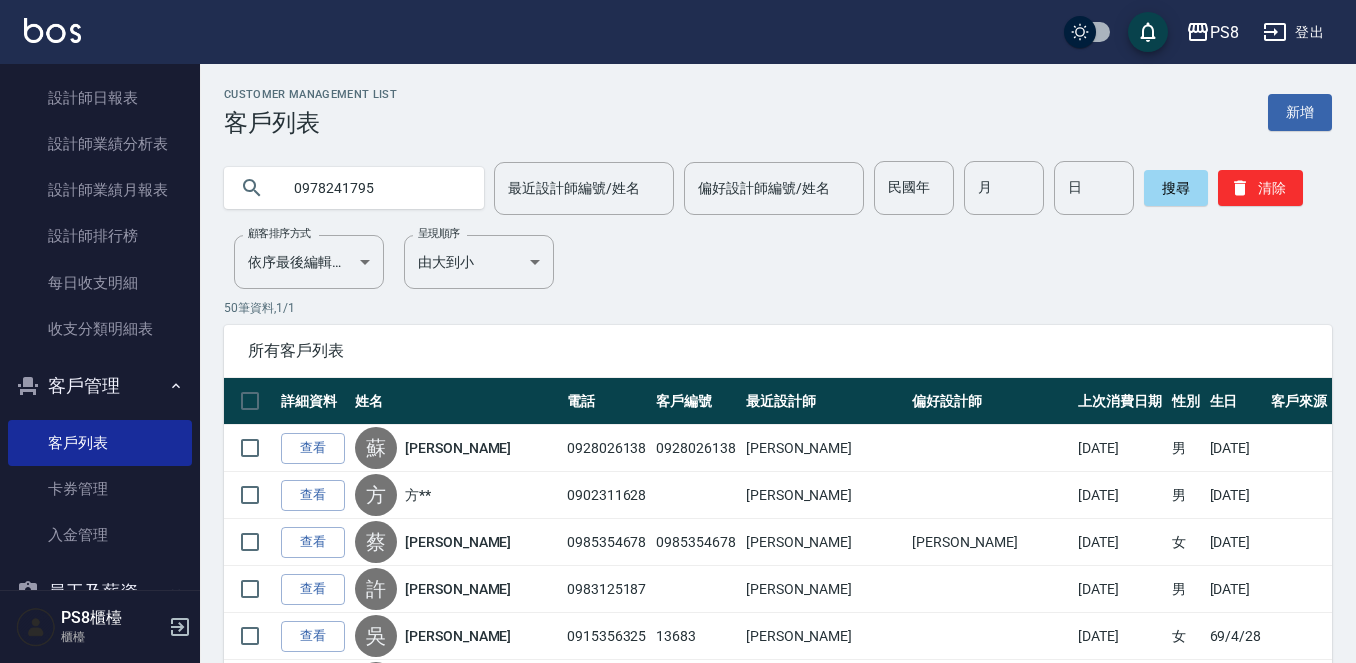 type on "0978241795" 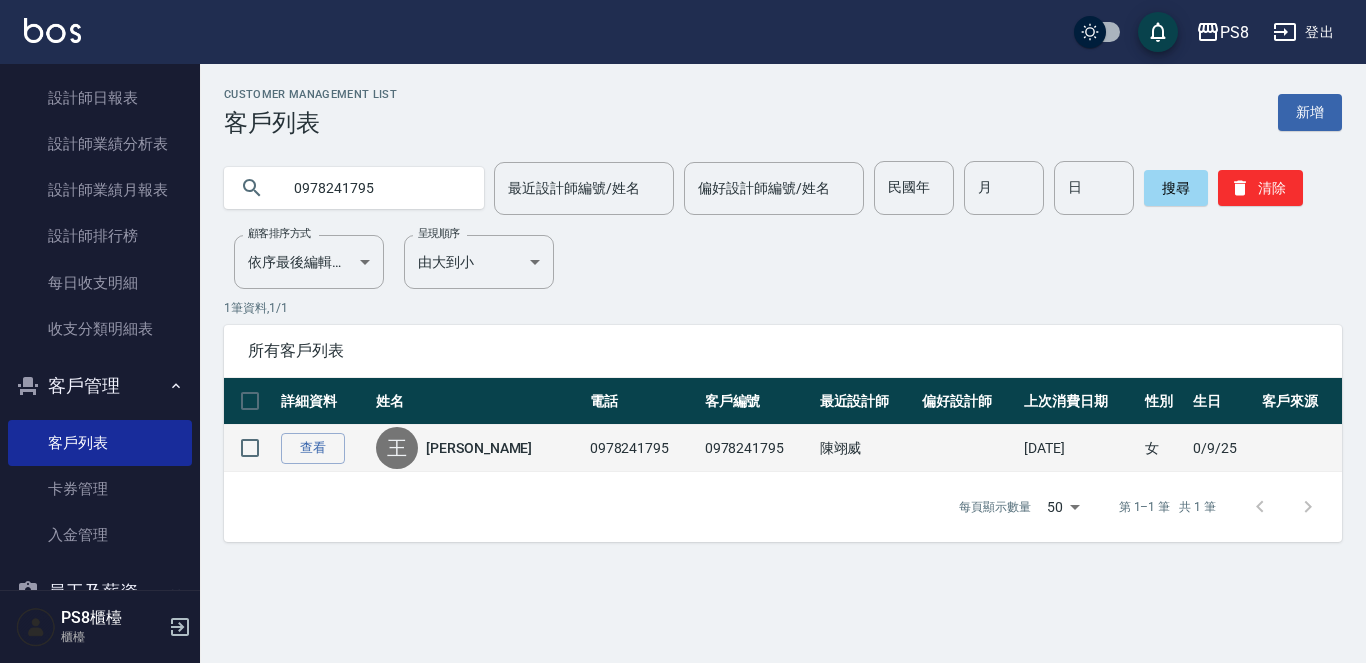 click on "0978241795" at bounding box center [642, 448] 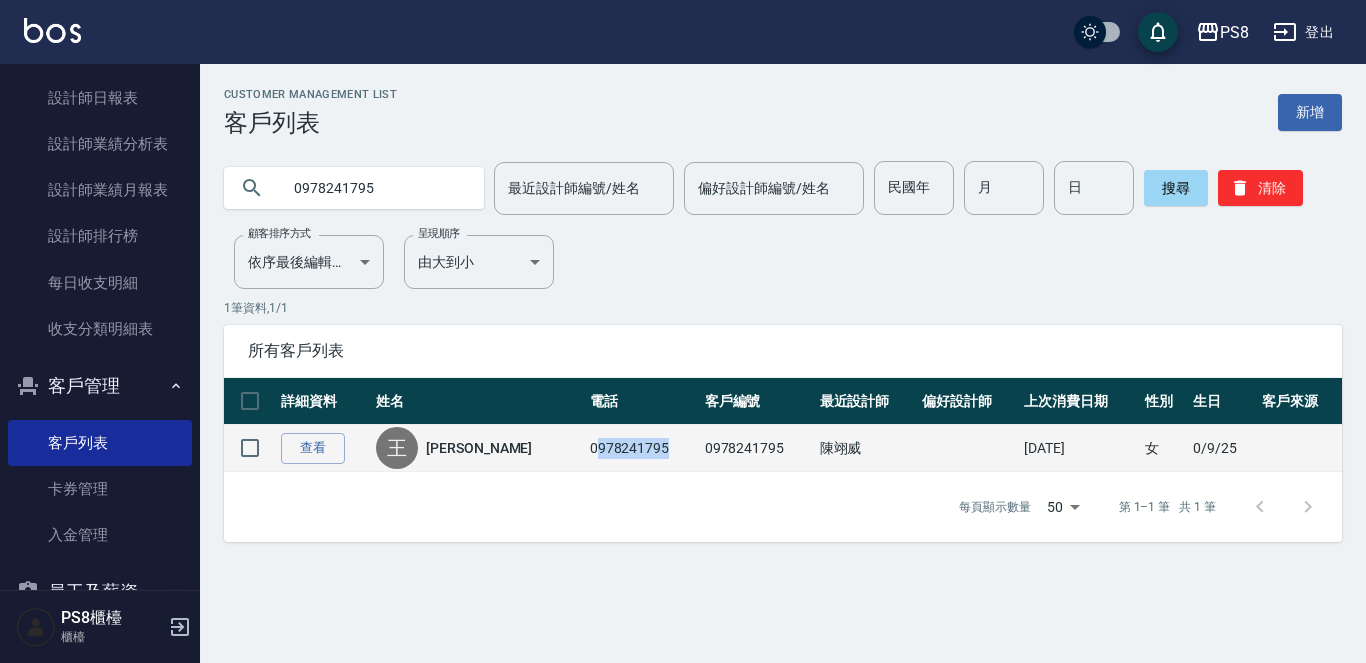 drag, startPoint x: 532, startPoint y: 458, endPoint x: 609, endPoint y: 451, distance: 77.31753 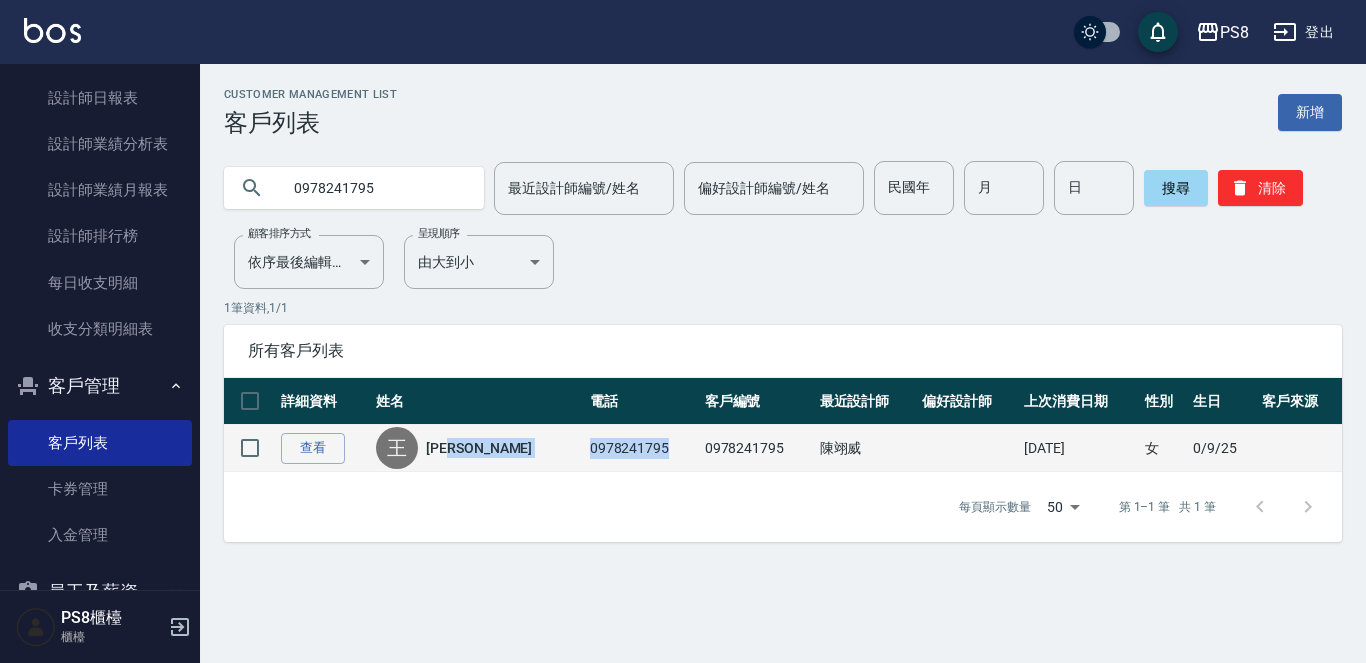 copy on "王怡婷 0978241795" 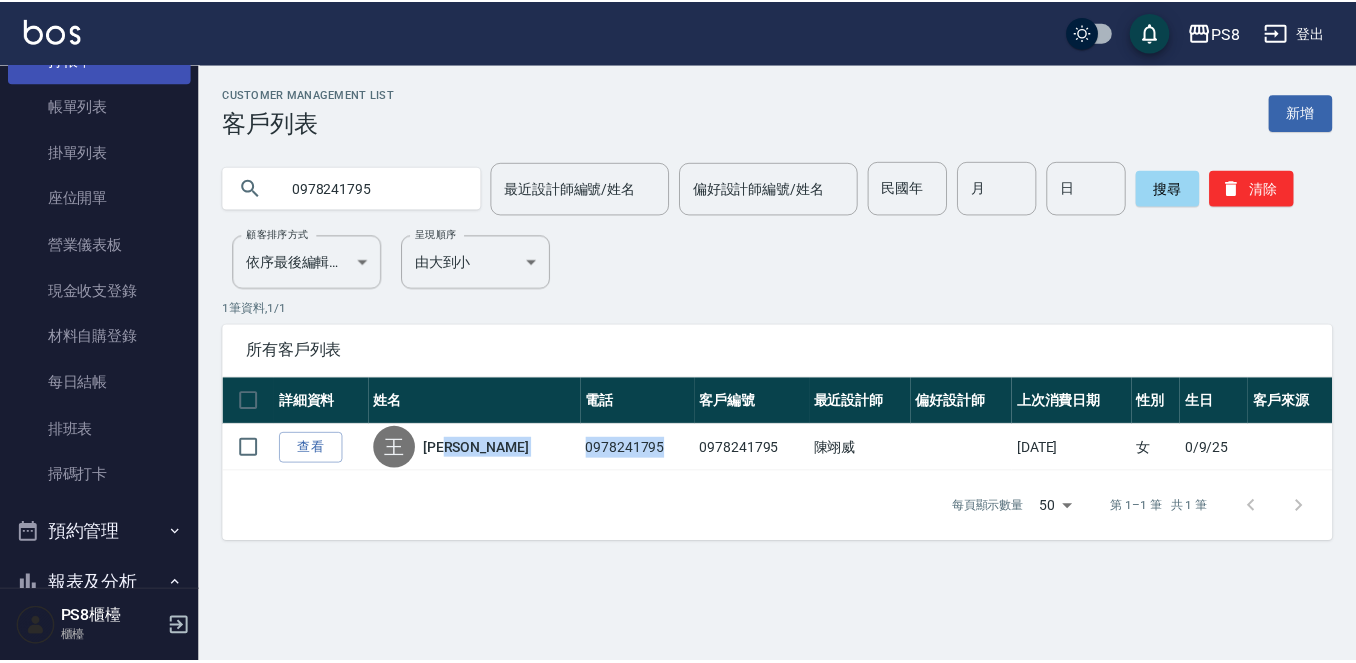 scroll, scrollTop: 16, scrollLeft: 0, axis: vertical 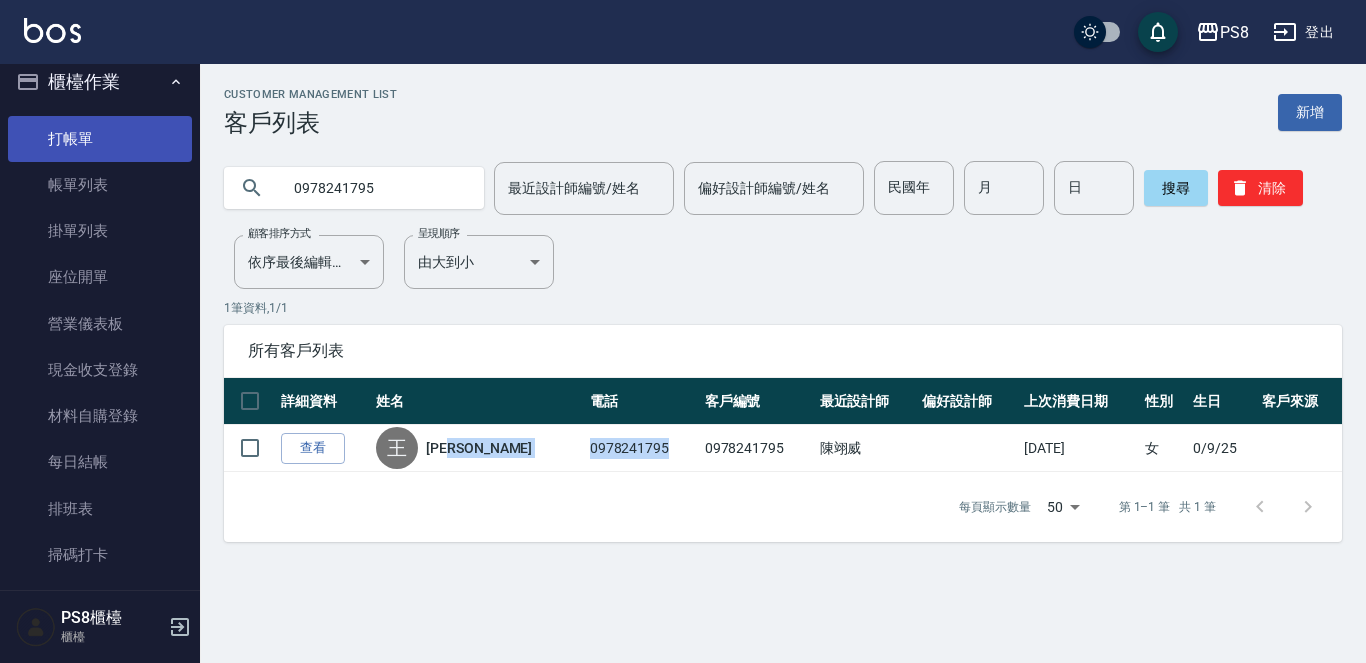 click on "打帳單" at bounding box center (100, 139) 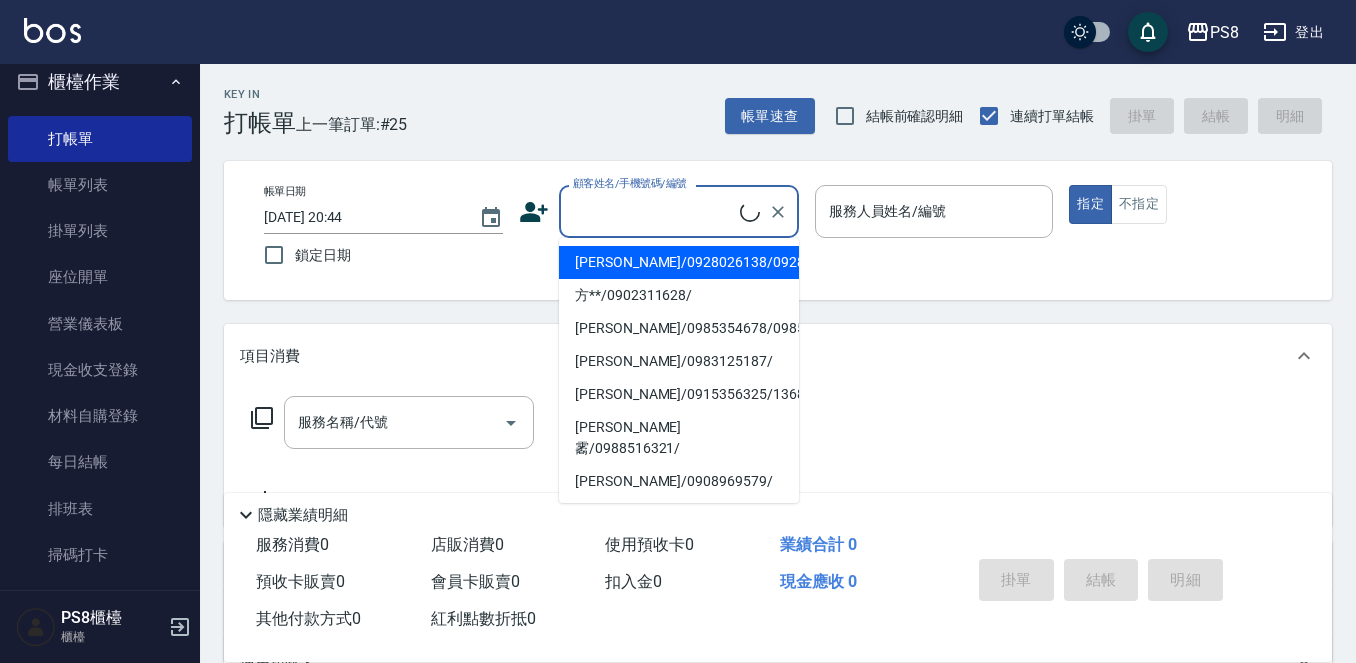 click on "顧客姓名/手機號碼/編號" at bounding box center [654, 211] 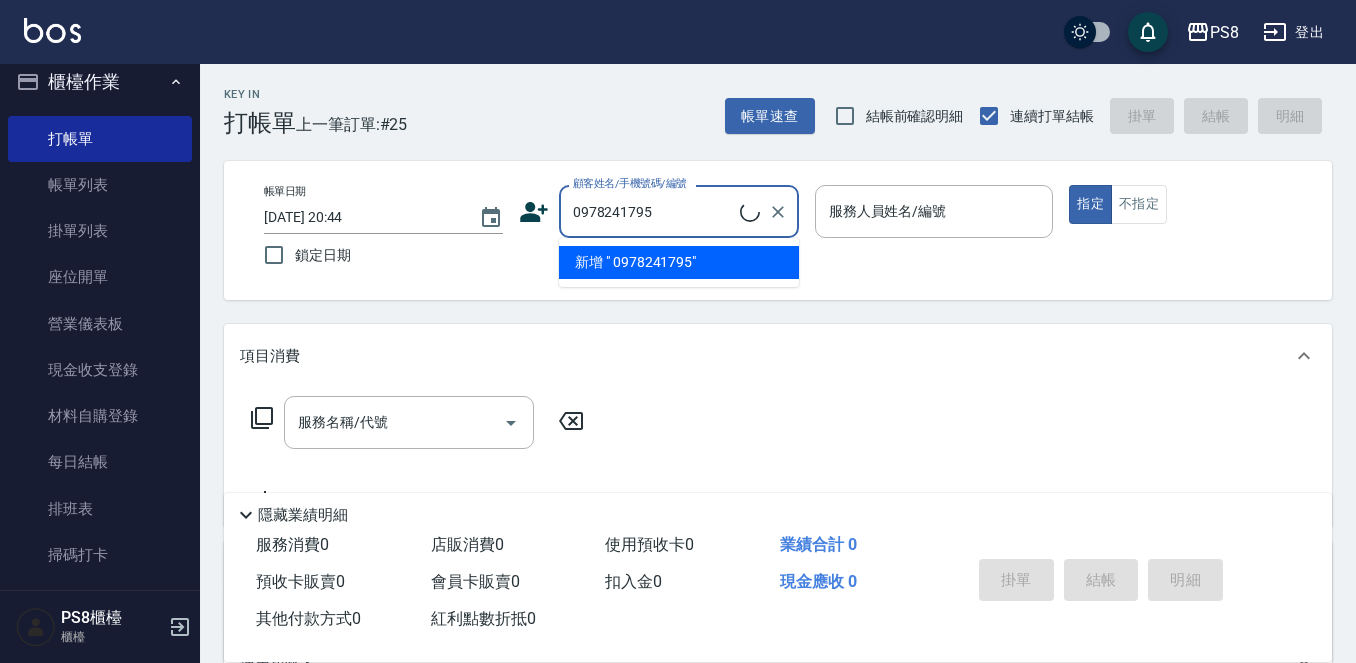 drag, startPoint x: 608, startPoint y: 203, endPoint x: 601, endPoint y: 215, distance: 13.892444 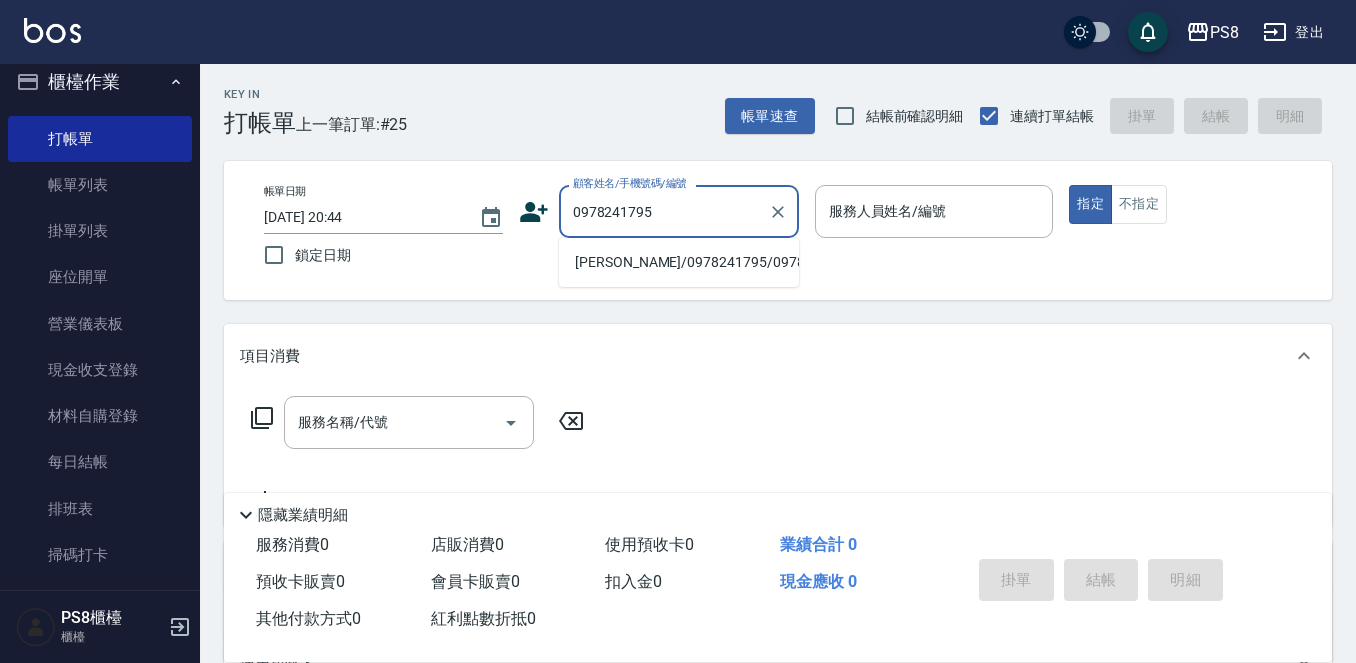 click on "王怡婷/0978241795/0978241795" at bounding box center (679, 262) 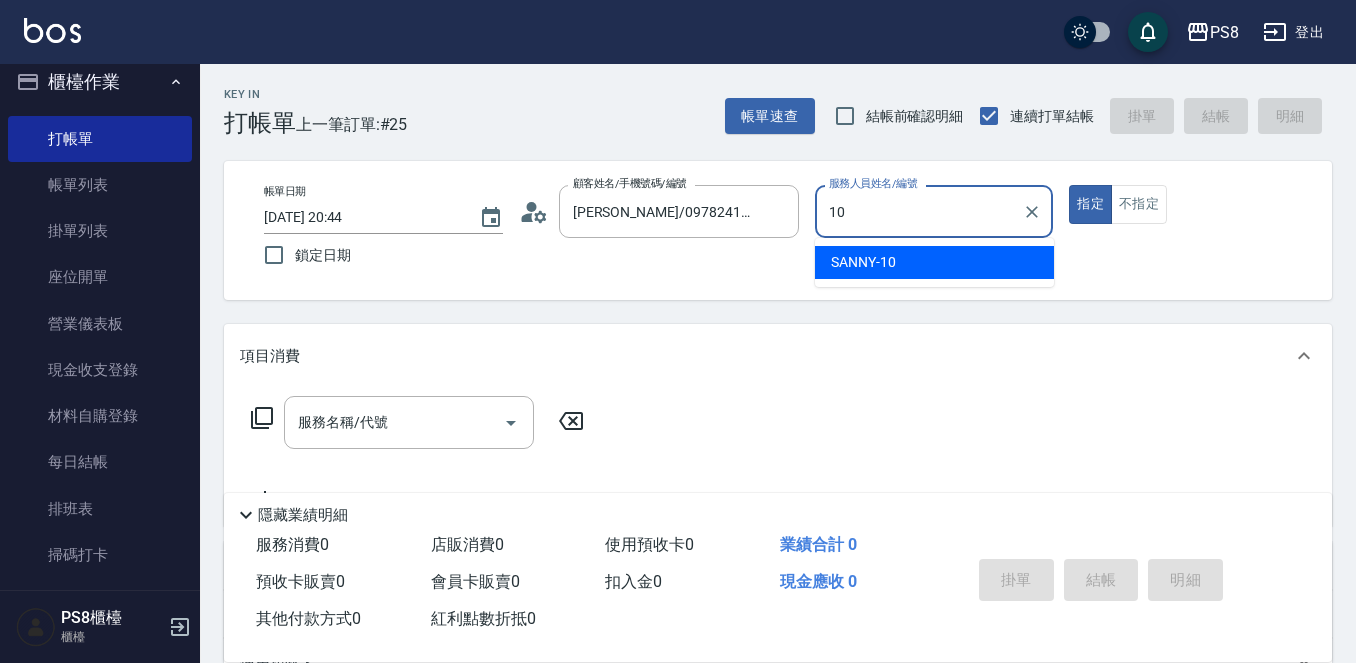 type on "1" 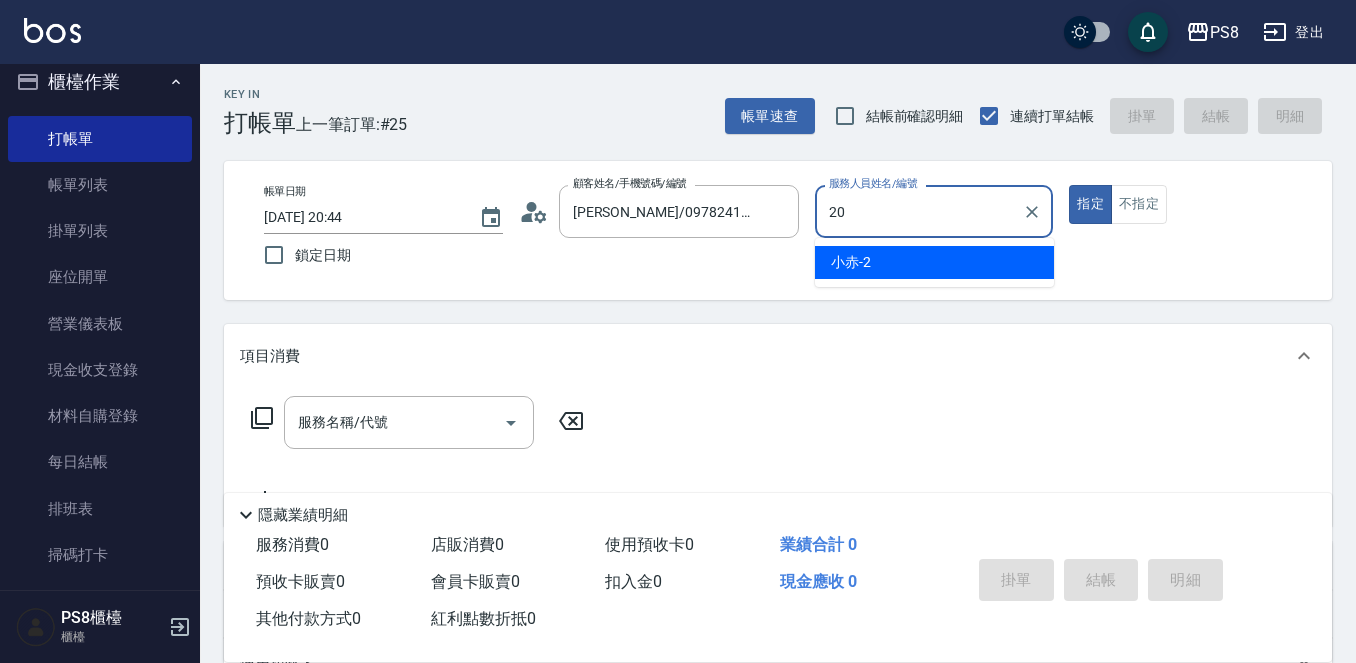 type on "20" 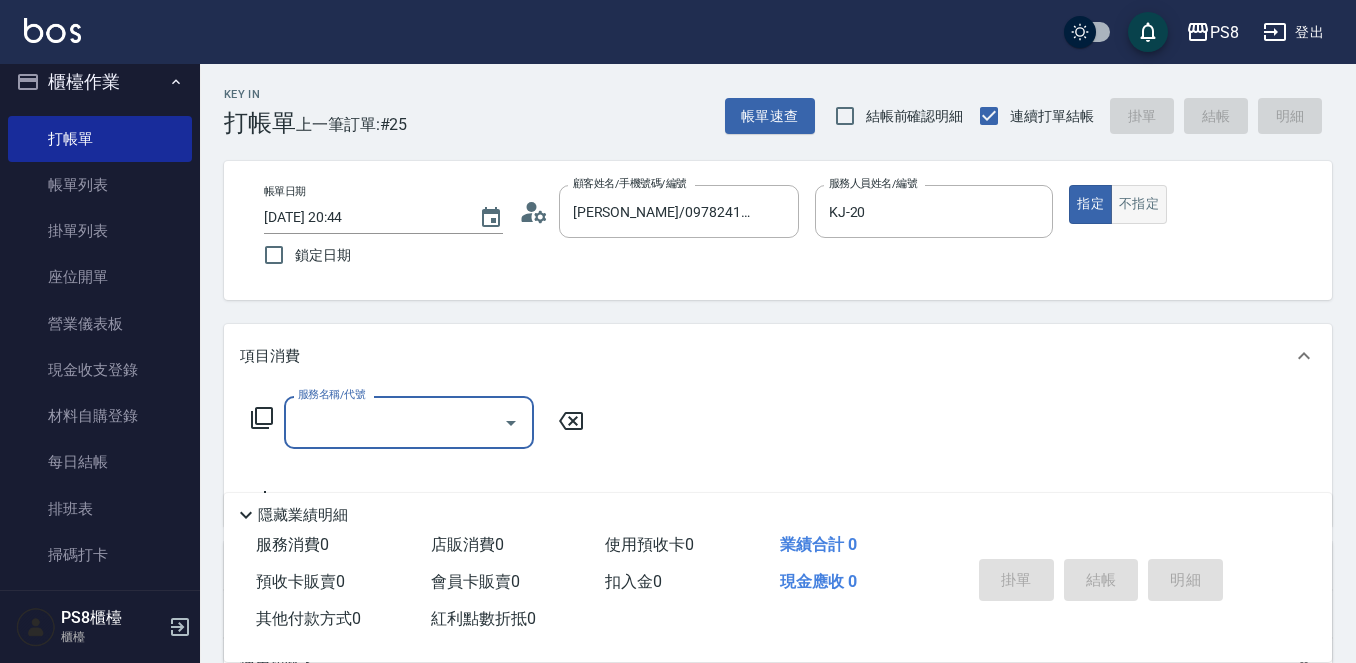 click on "不指定" at bounding box center [1139, 204] 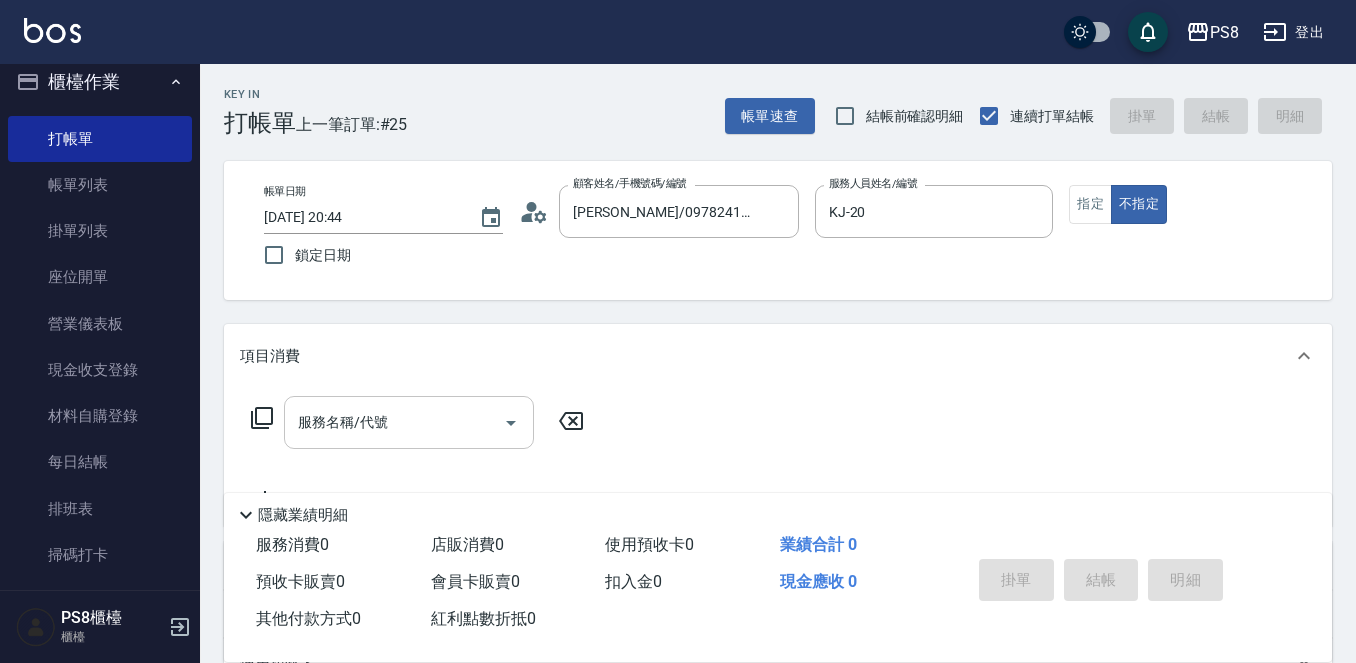 click on "服務名稱/代號" at bounding box center [394, 422] 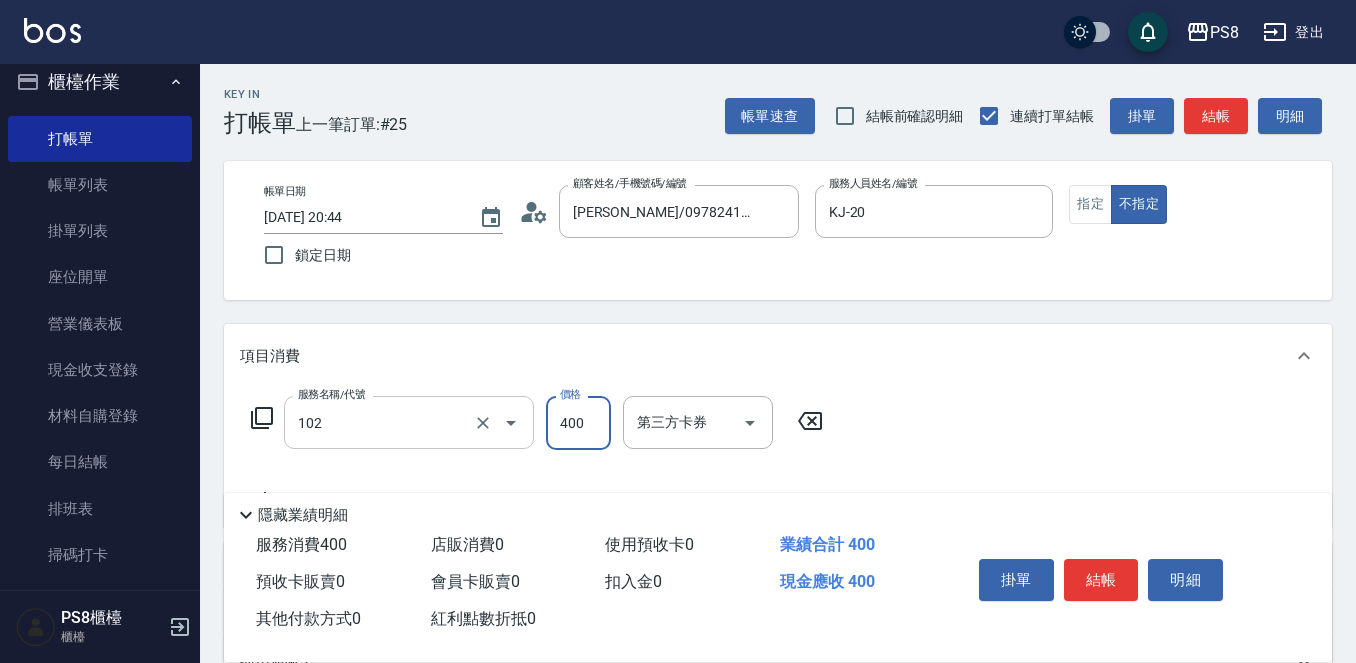 type on "精油洗髮(102)" 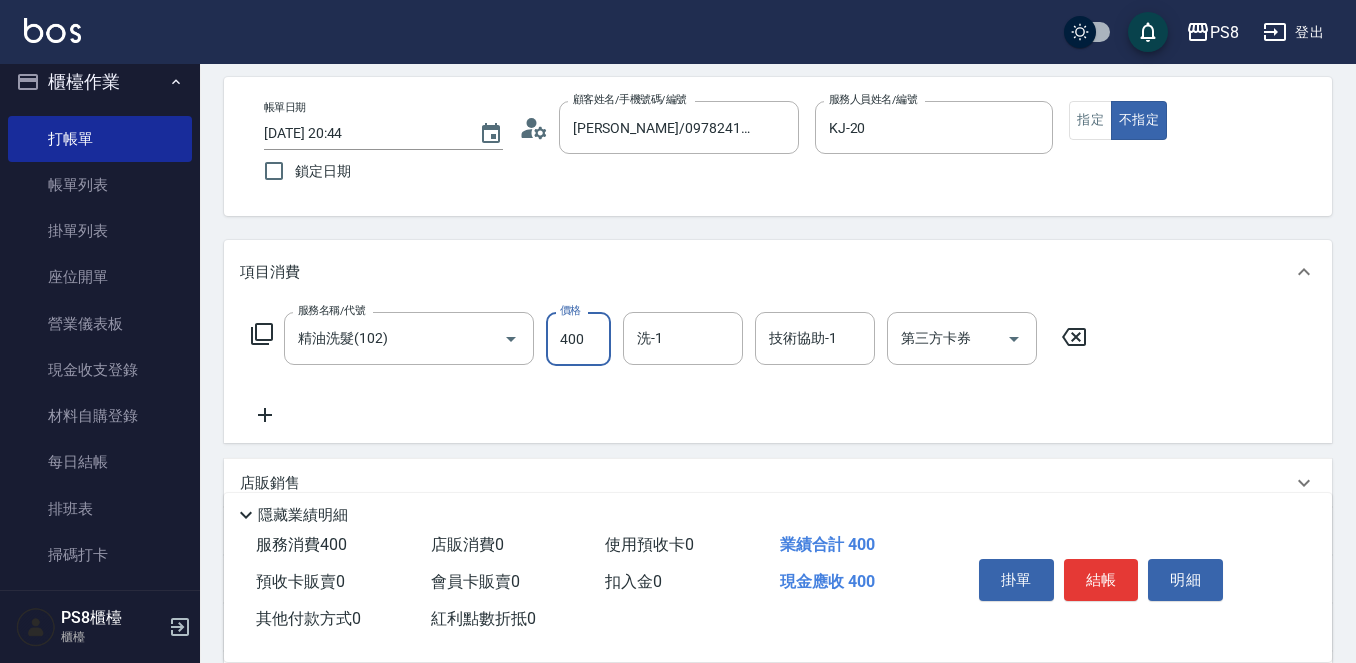 scroll, scrollTop: 200, scrollLeft: 0, axis: vertical 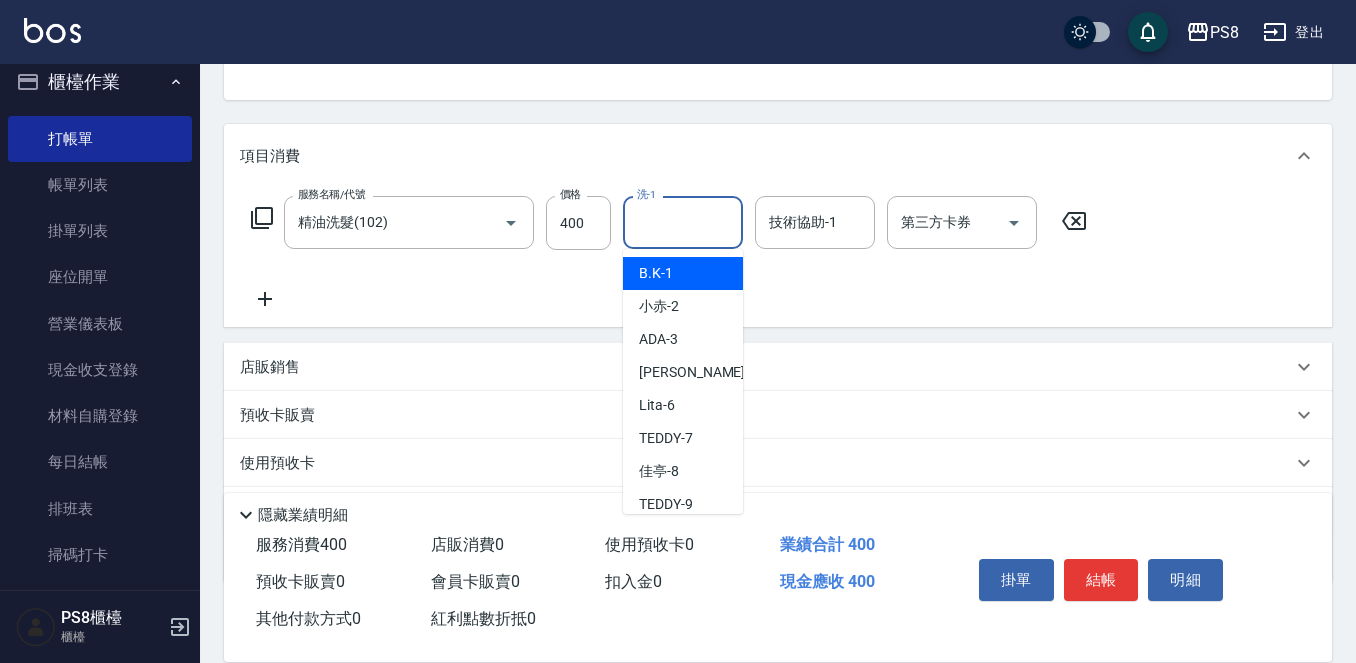 click on "洗-1" at bounding box center [683, 222] 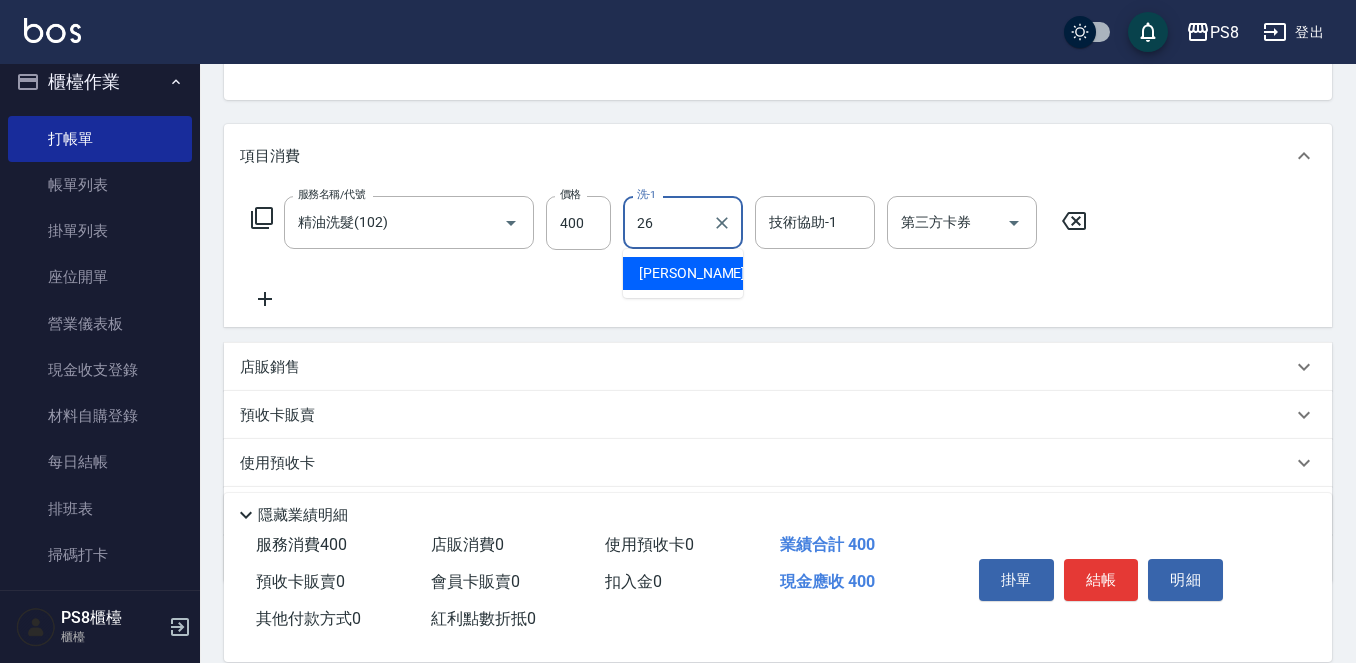 type on "苡真-26" 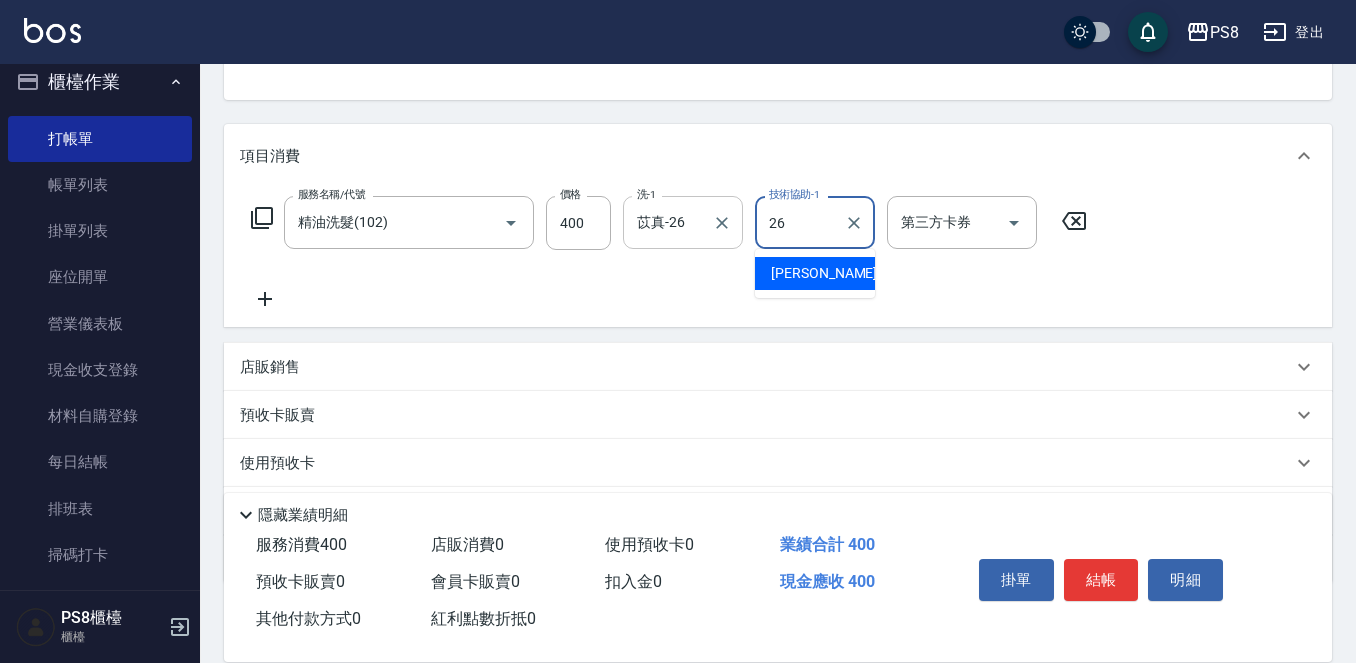 type on "苡真-26" 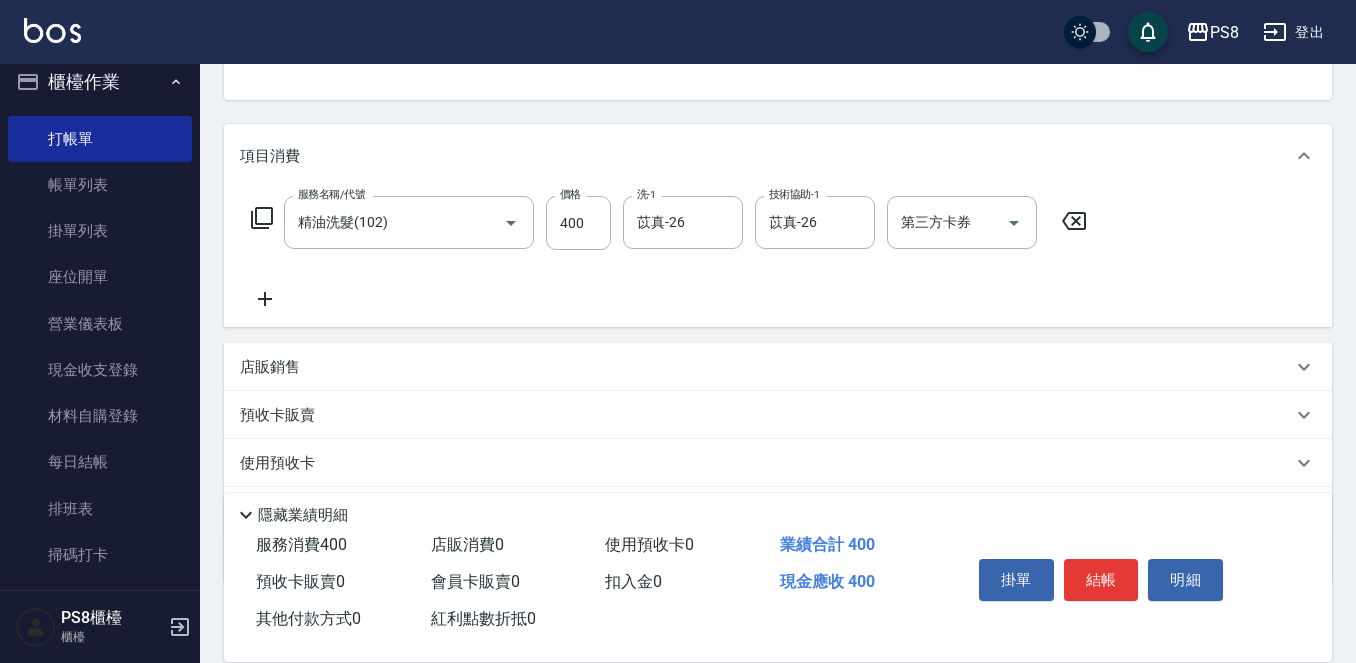 click on "服務名稱/代號 精油洗髮(102) 服務名稱/代號 價格 400 價格 洗-1 苡真-26 洗-1 技術協助-1 苡真-26 技術協助-1 第三方卡券 第三方卡券" at bounding box center [669, 253] 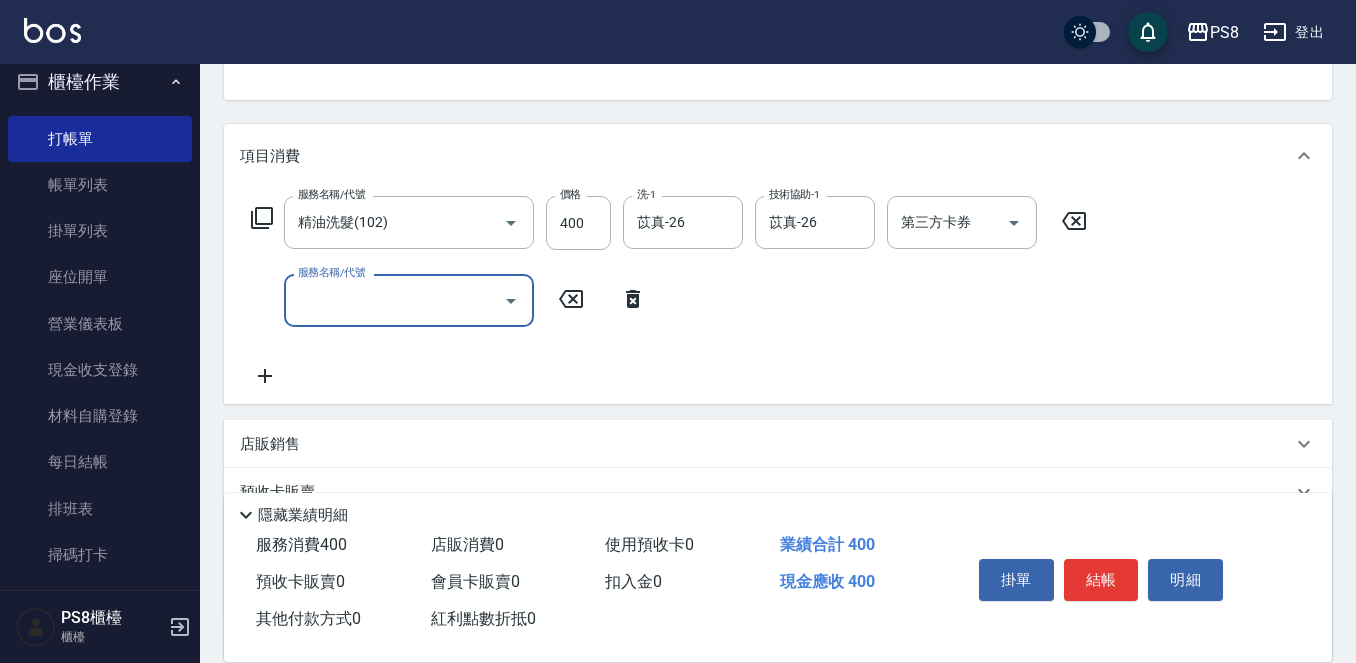 click on "服務名稱/代號" at bounding box center [394, 300] 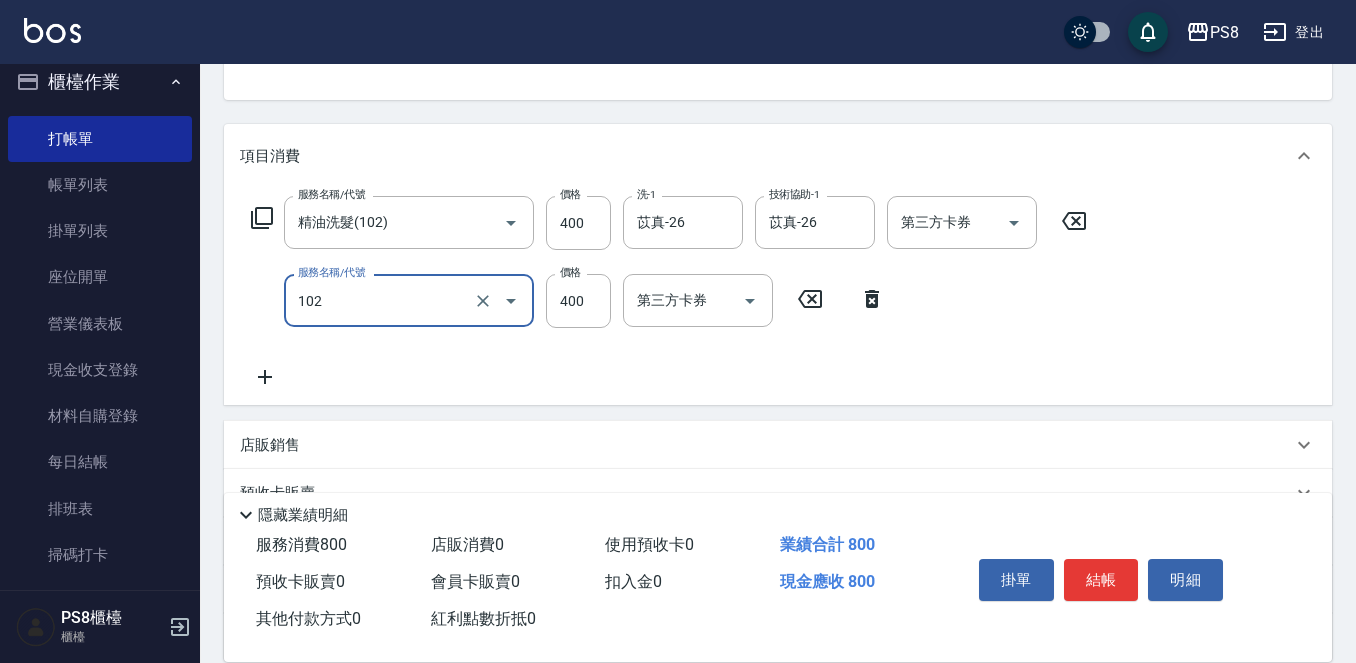 type on "精油洗髮(102)" 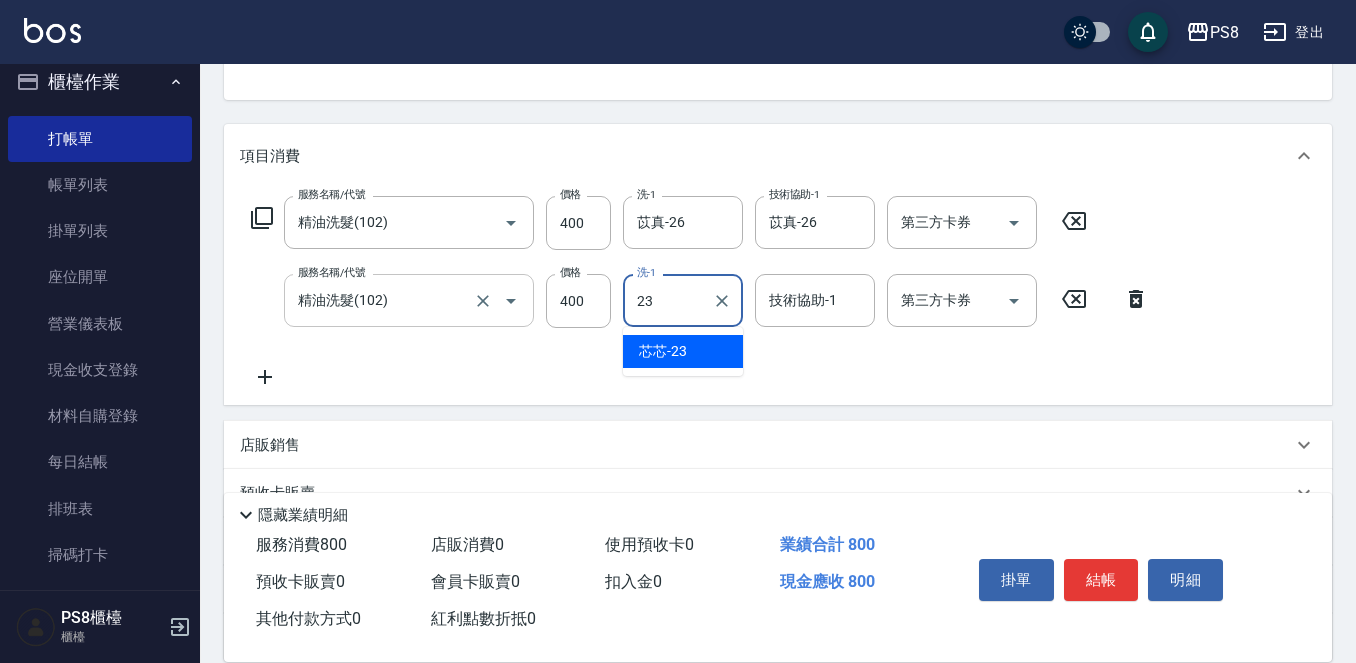 type on "芯芯-23" 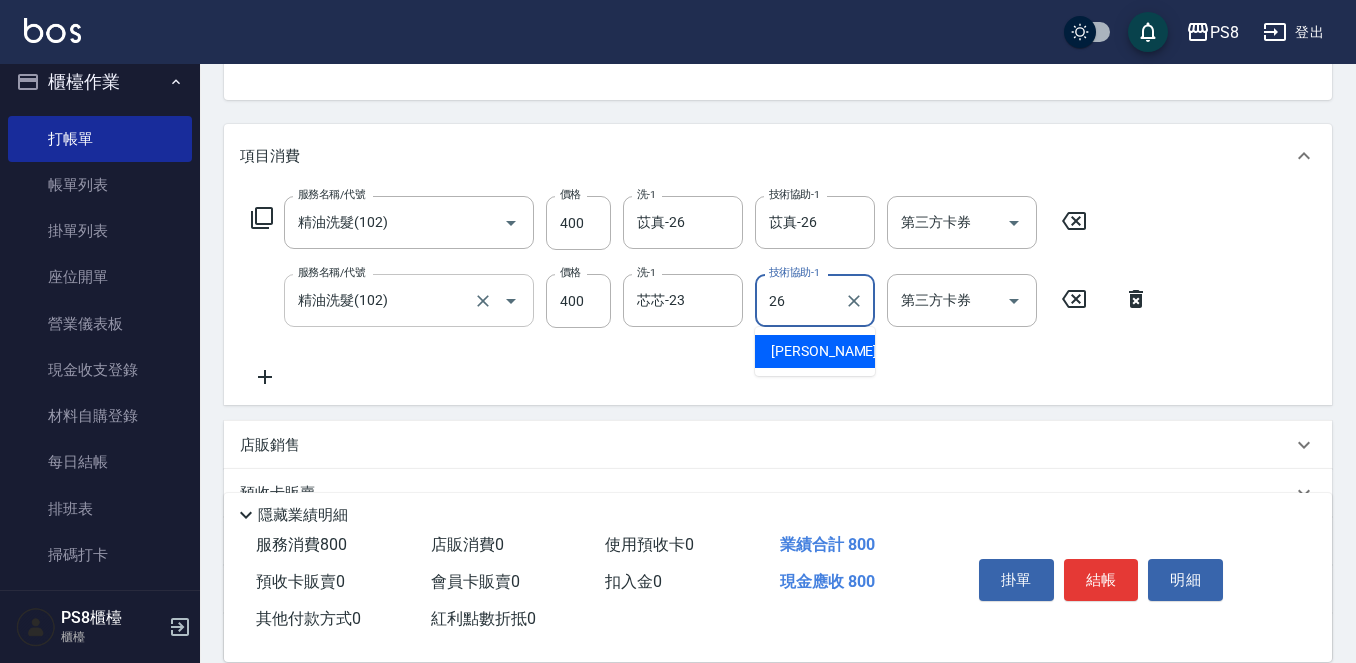 type on "苡真-26" 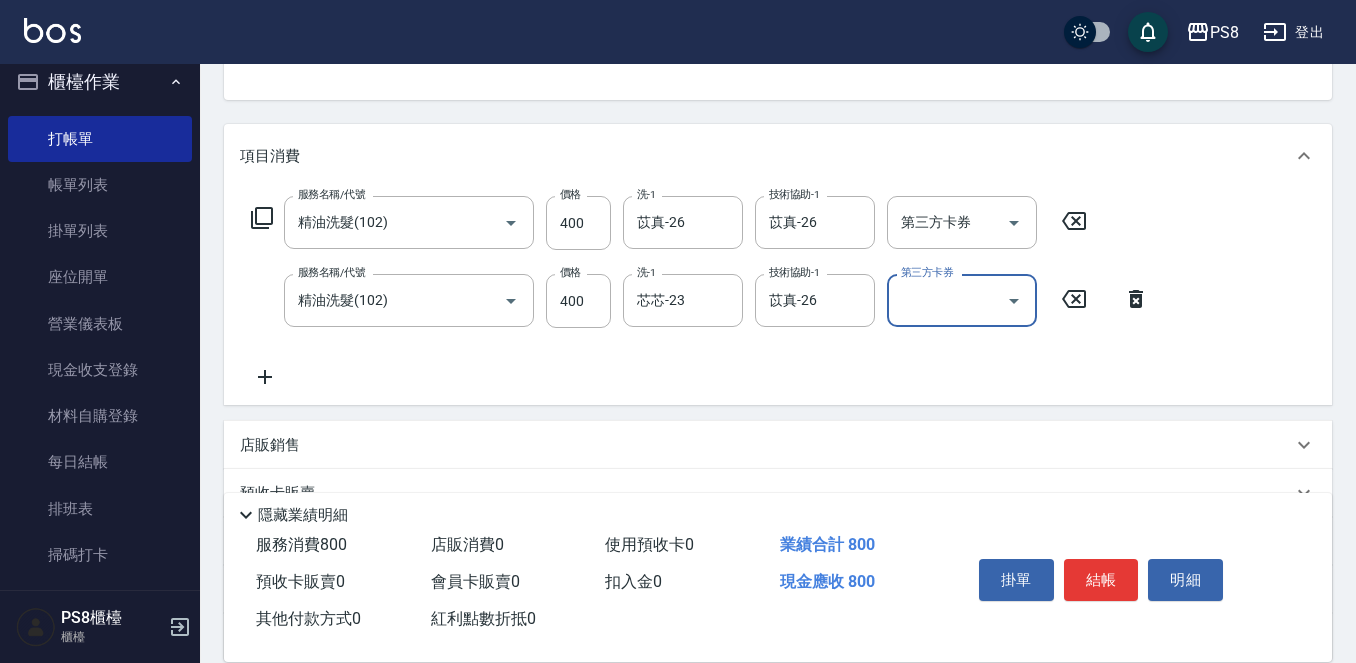 click on "掛單 結帳 明細" at bounding box center (1101, 582) 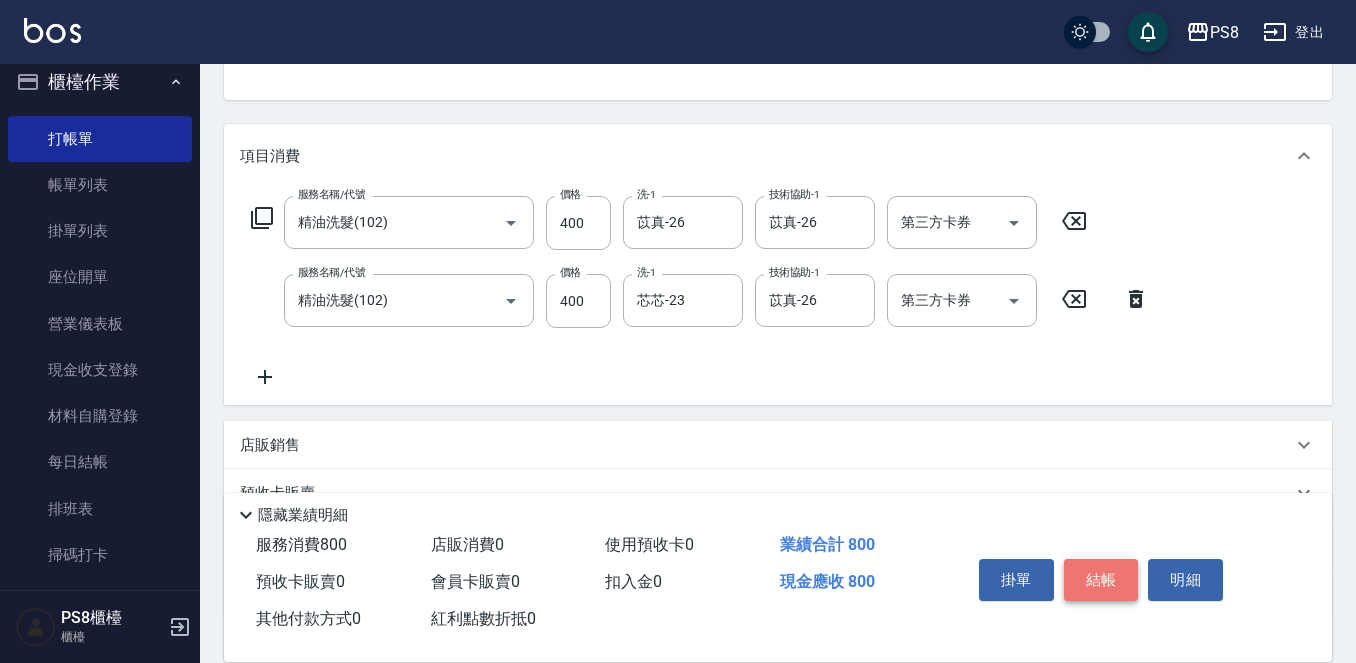 click on "結帳" at bounding box center [1101, 580] 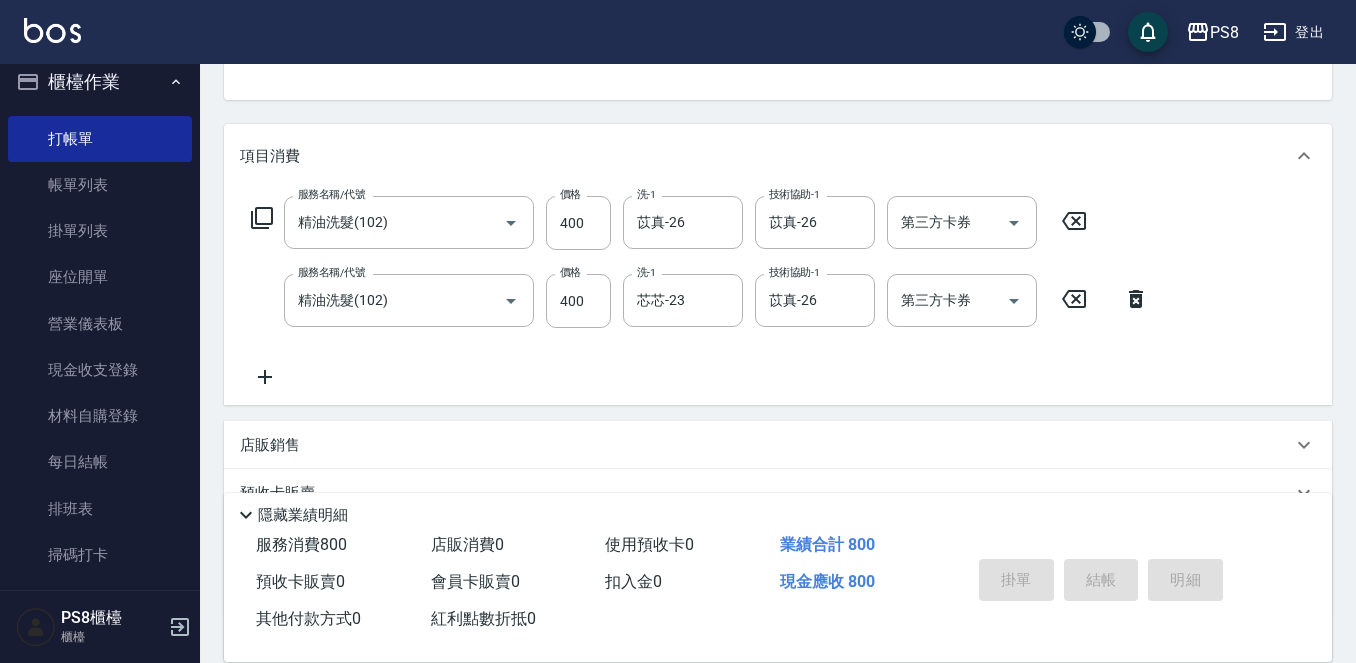 type 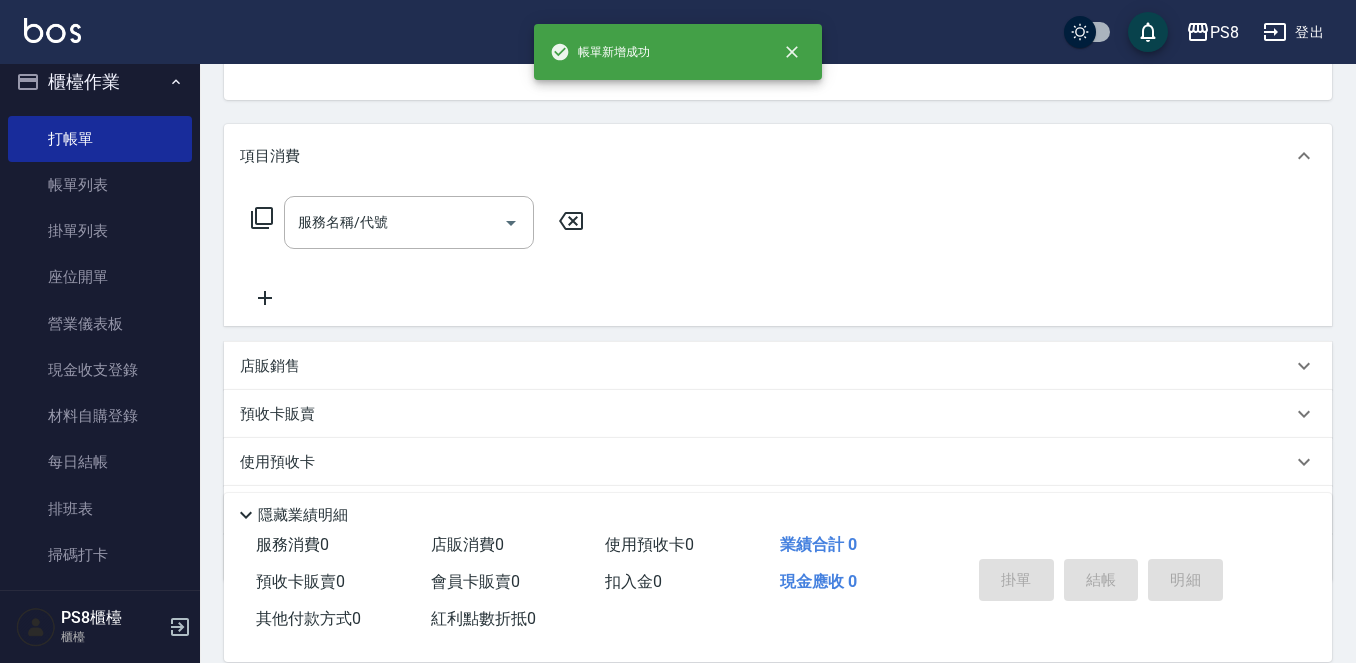 scroll, scrollTop: 194, scrollLeft: 0, axis: vertical 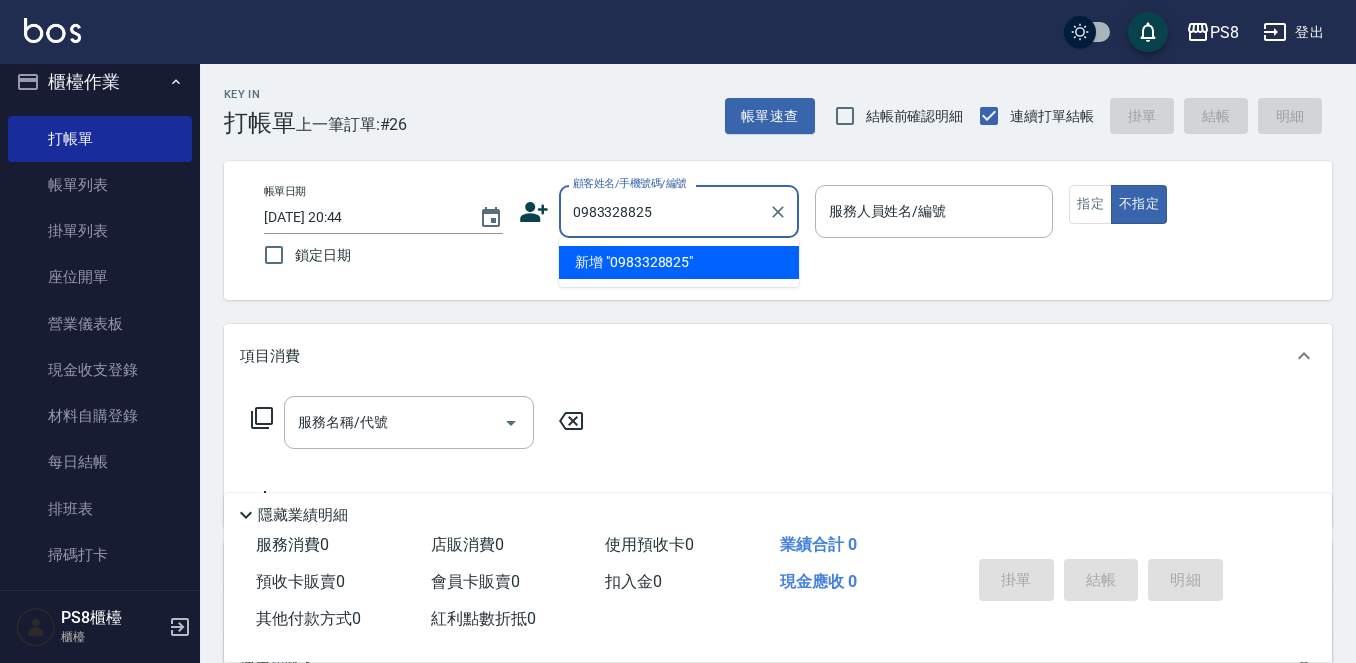 drag, startPoint x: 668, startPoint y: 220, endPoint x: 562, endPoint y: 219, distance: 106.004715 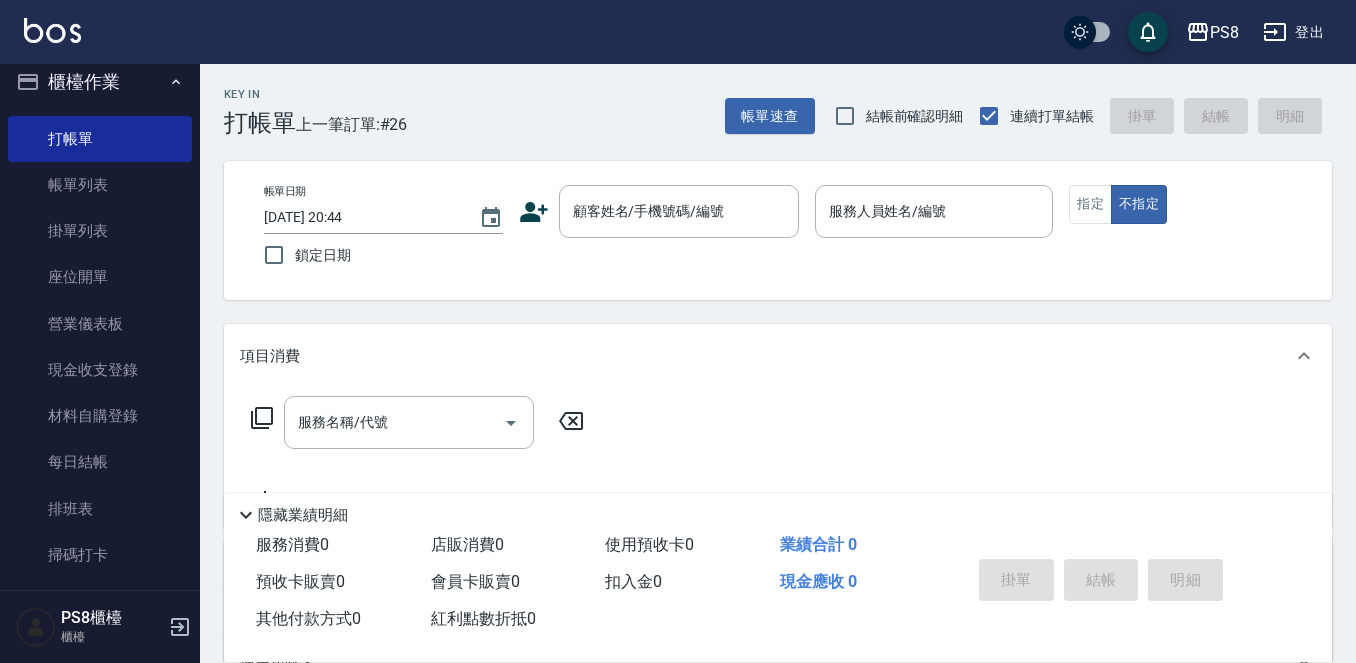 click 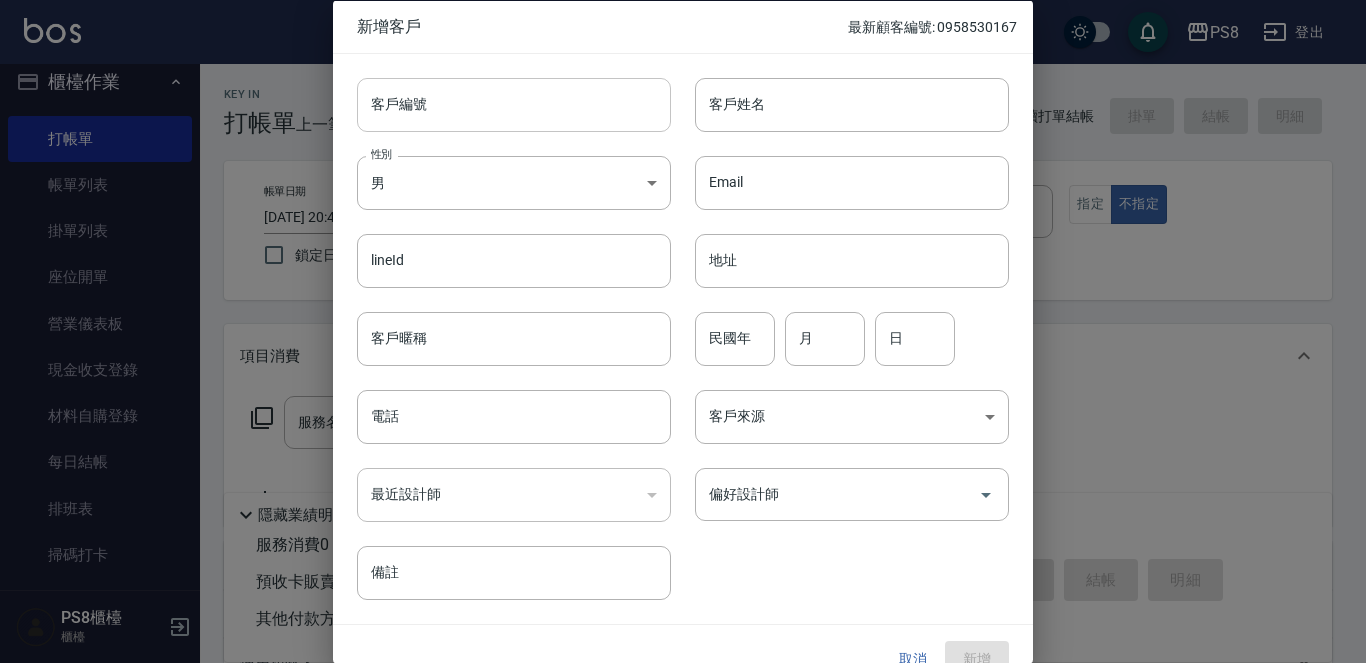 click on "客戶編號" at bounding box center [514, 104] 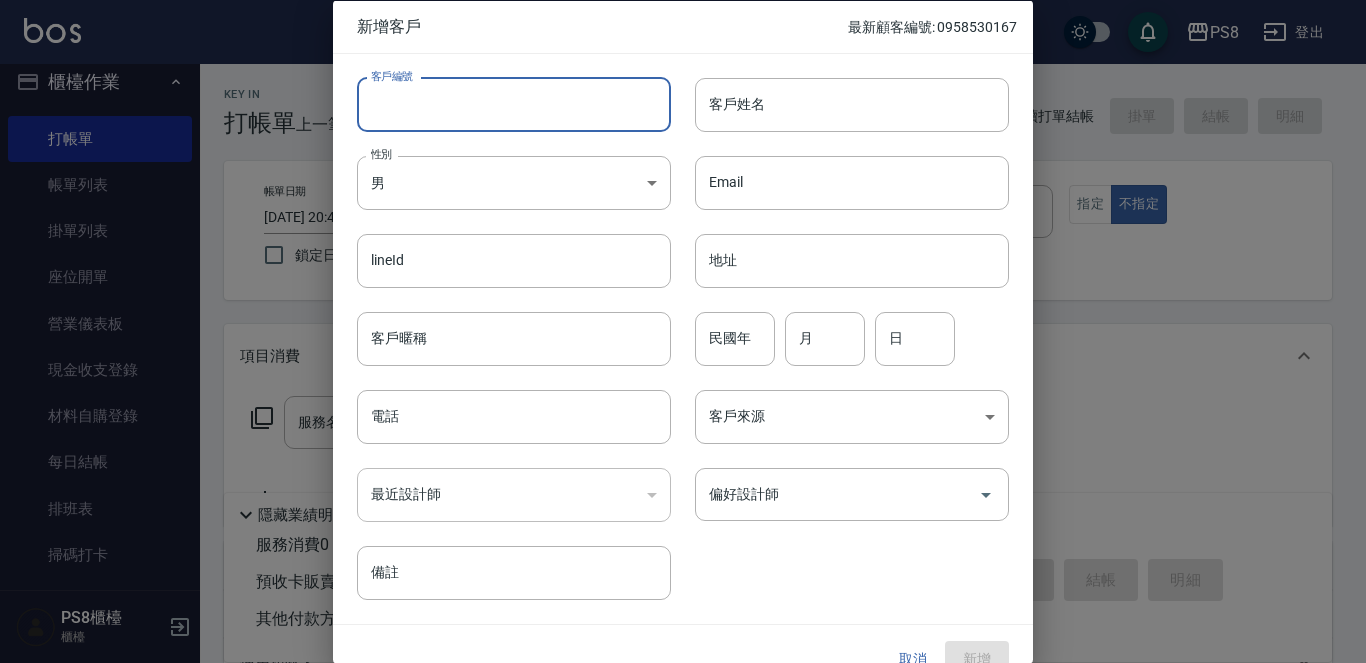 paste on "0983328825" 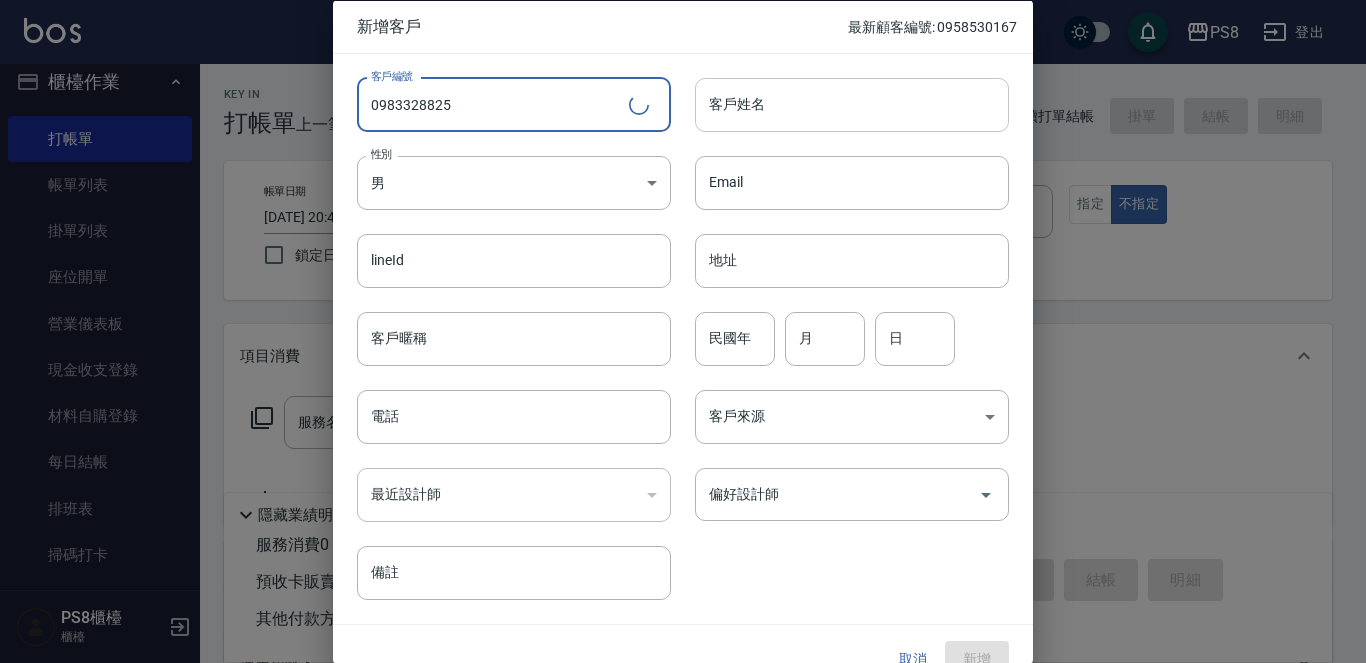 type on "0983328825" 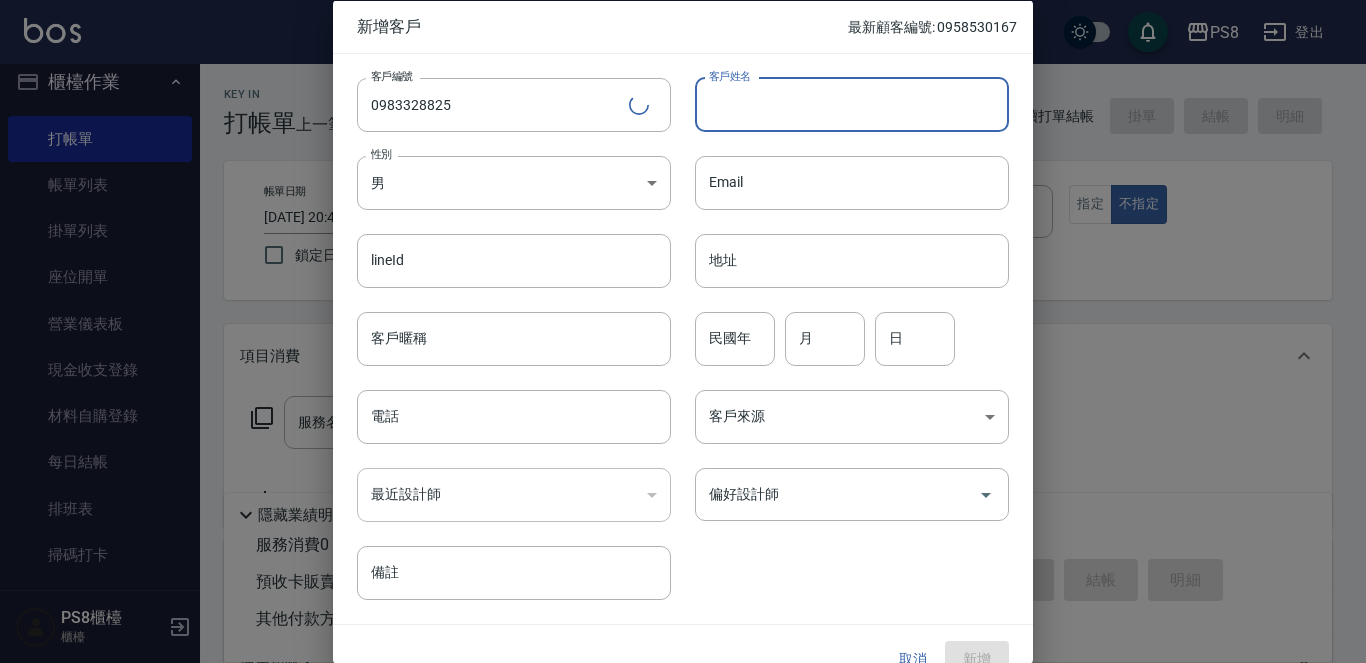 click on "客戶姓名" at bounding box center (852, 104) 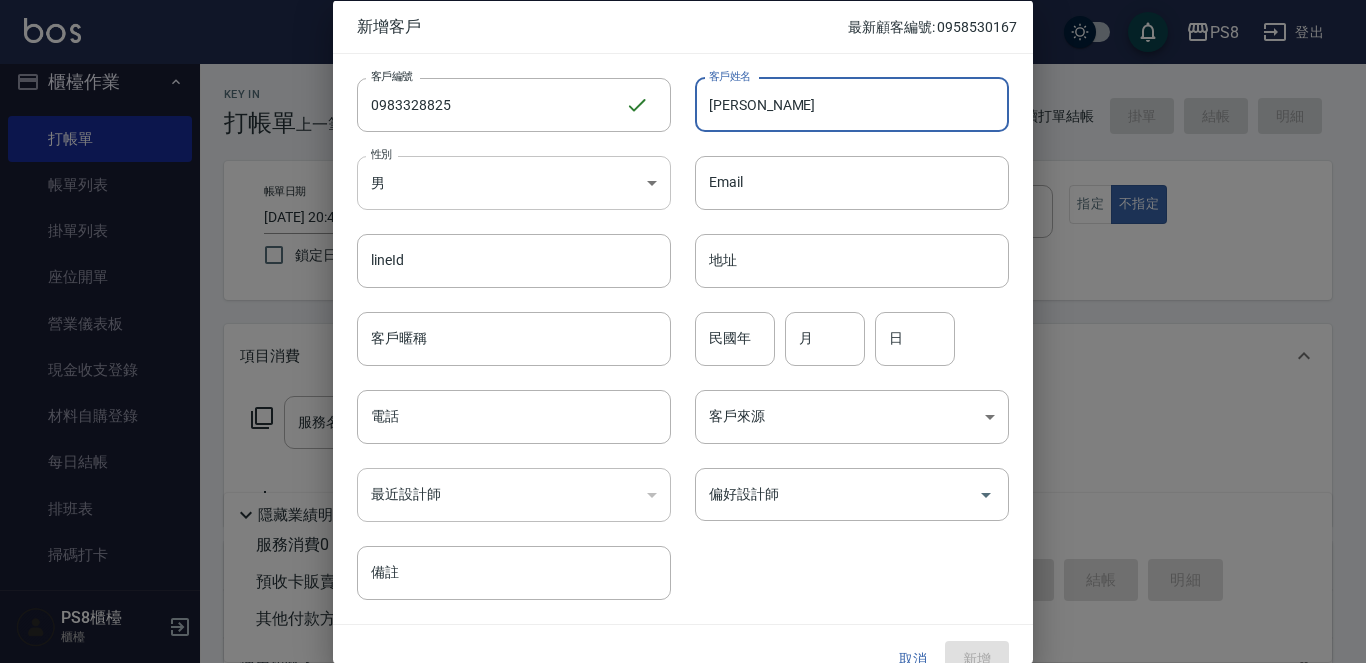 type on "蔡佩欣" 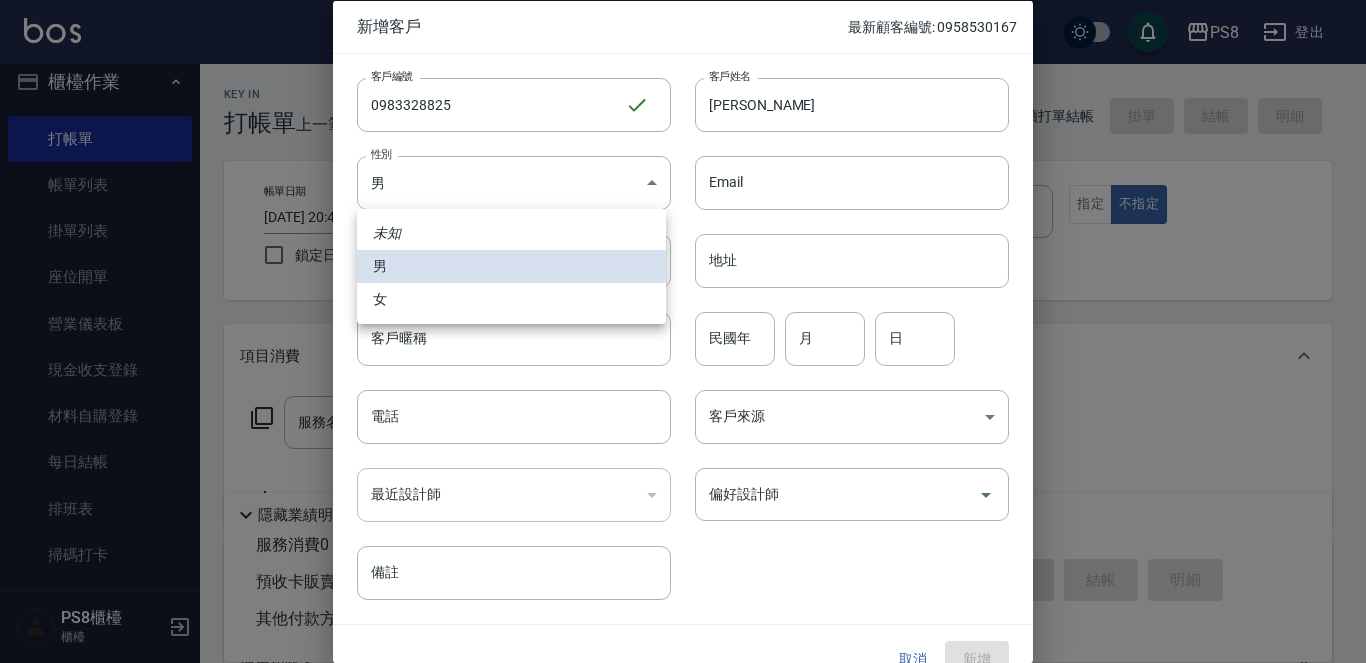 click on "女" at bounding box center [511, 299] 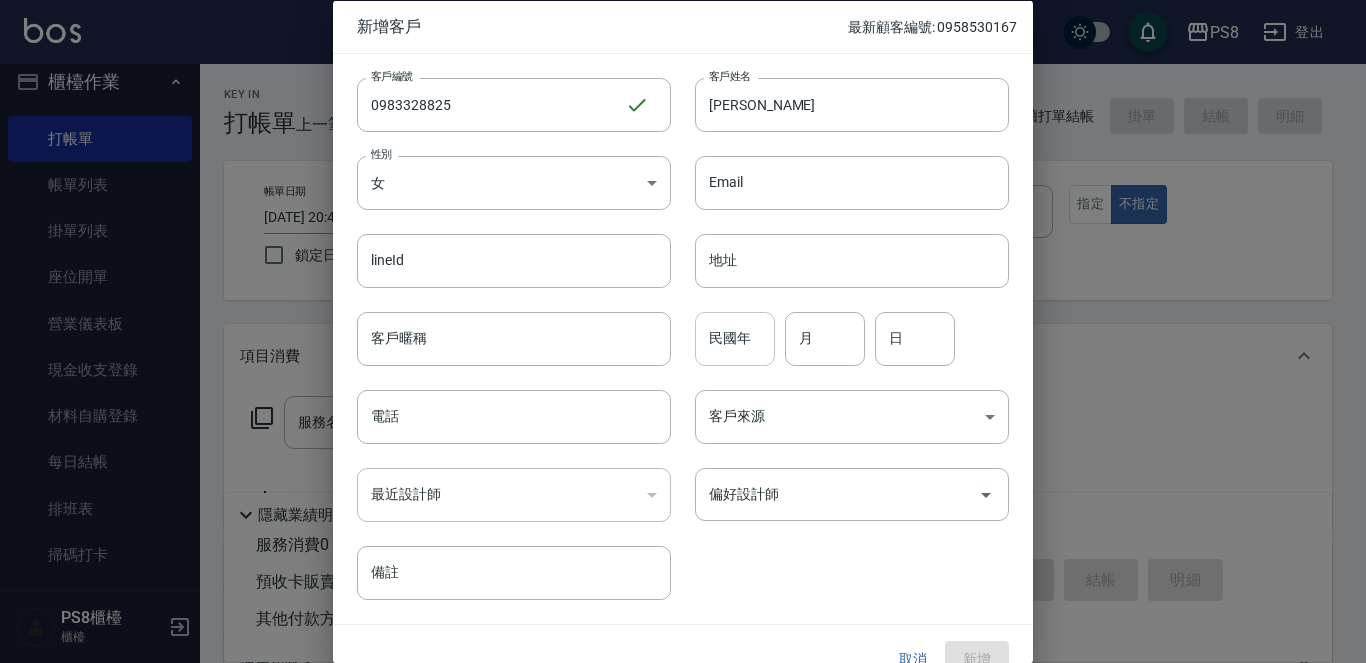 click on "民國年" at bounding box center (735, 338) 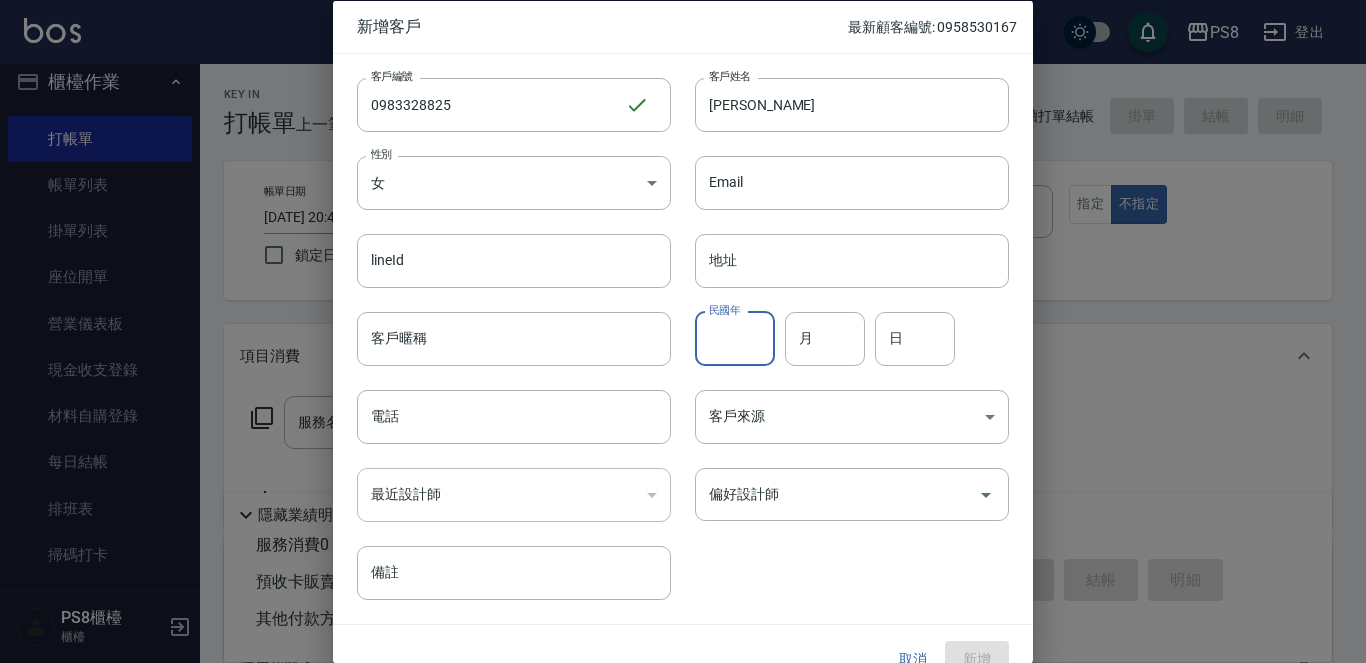 click on "民國年" at bounding box center [735, 338] 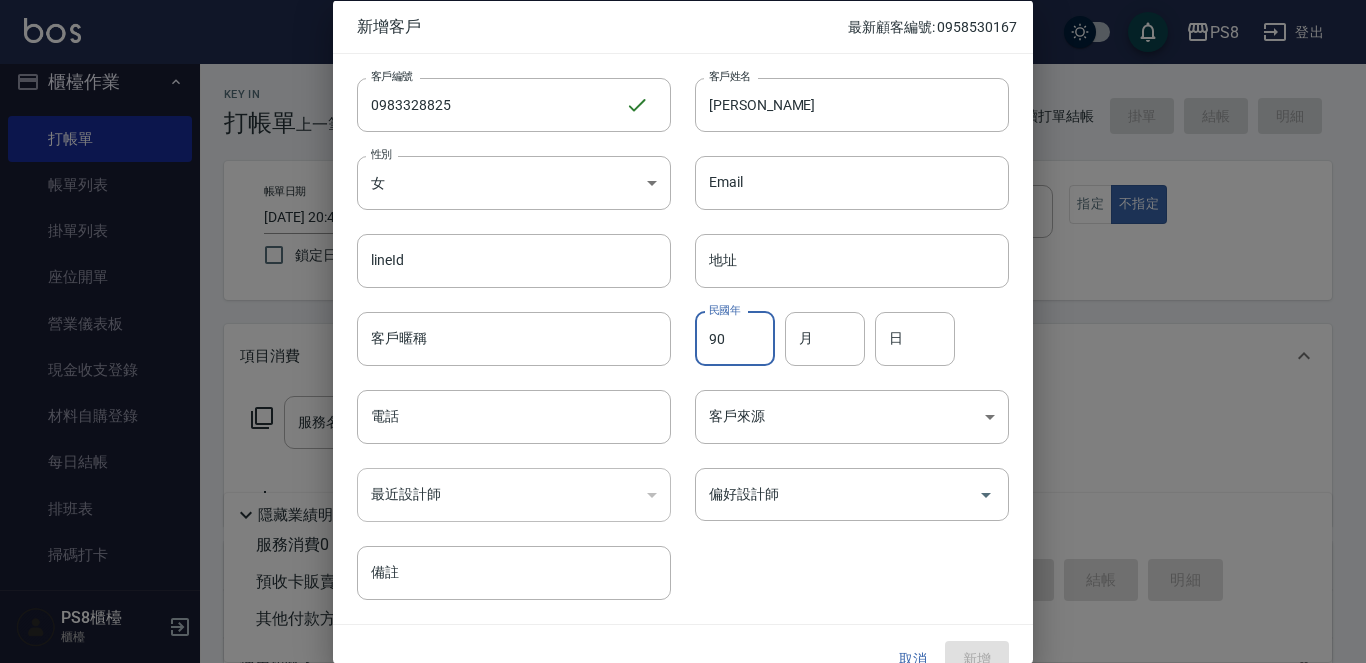type on "90" 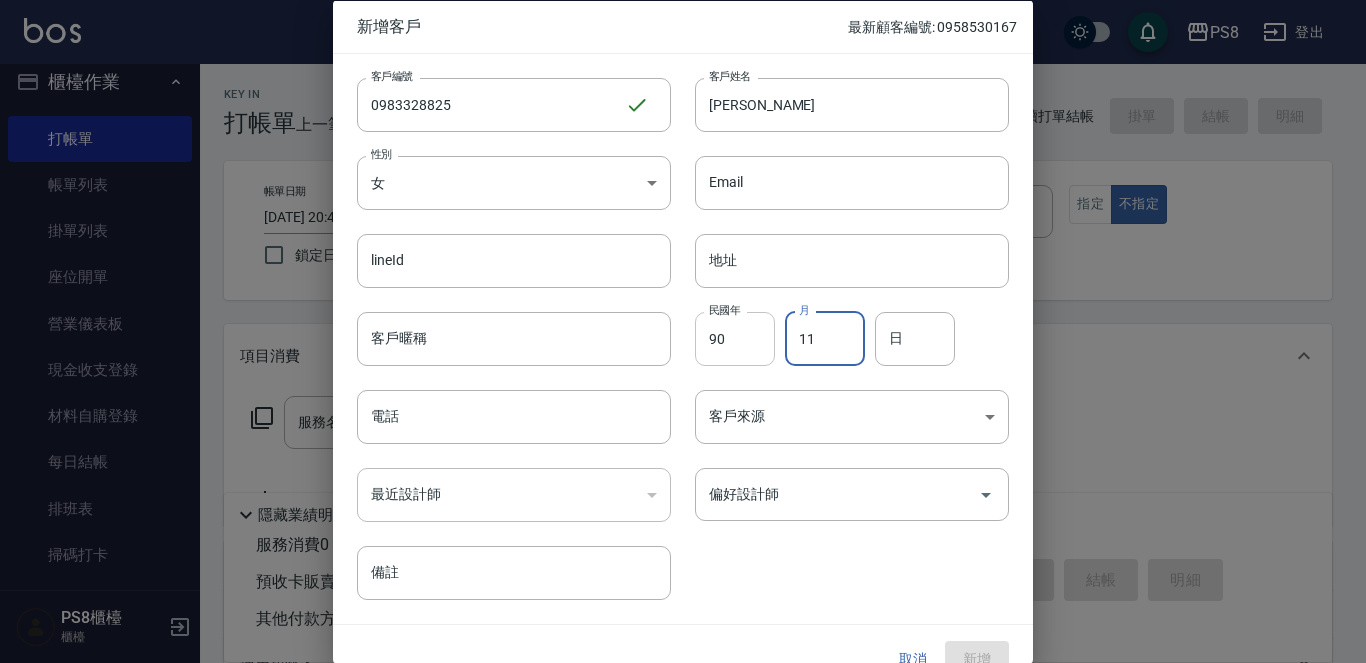 type on "11" 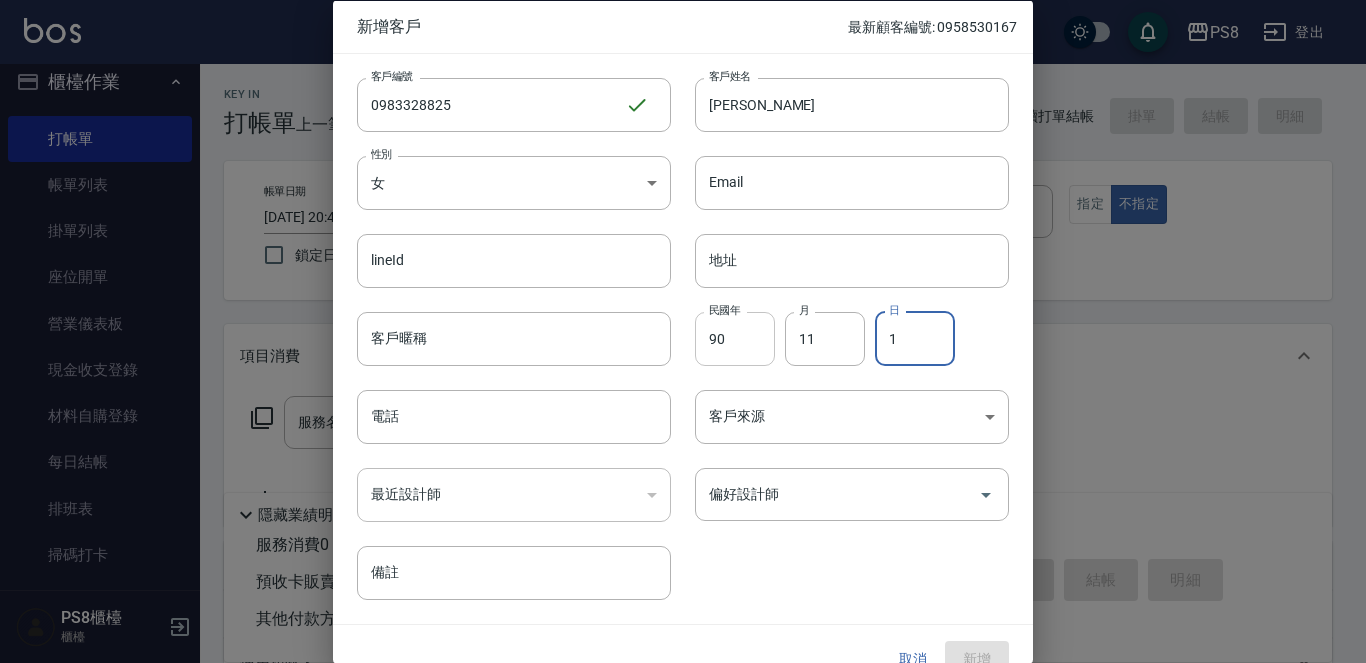 type on "1" 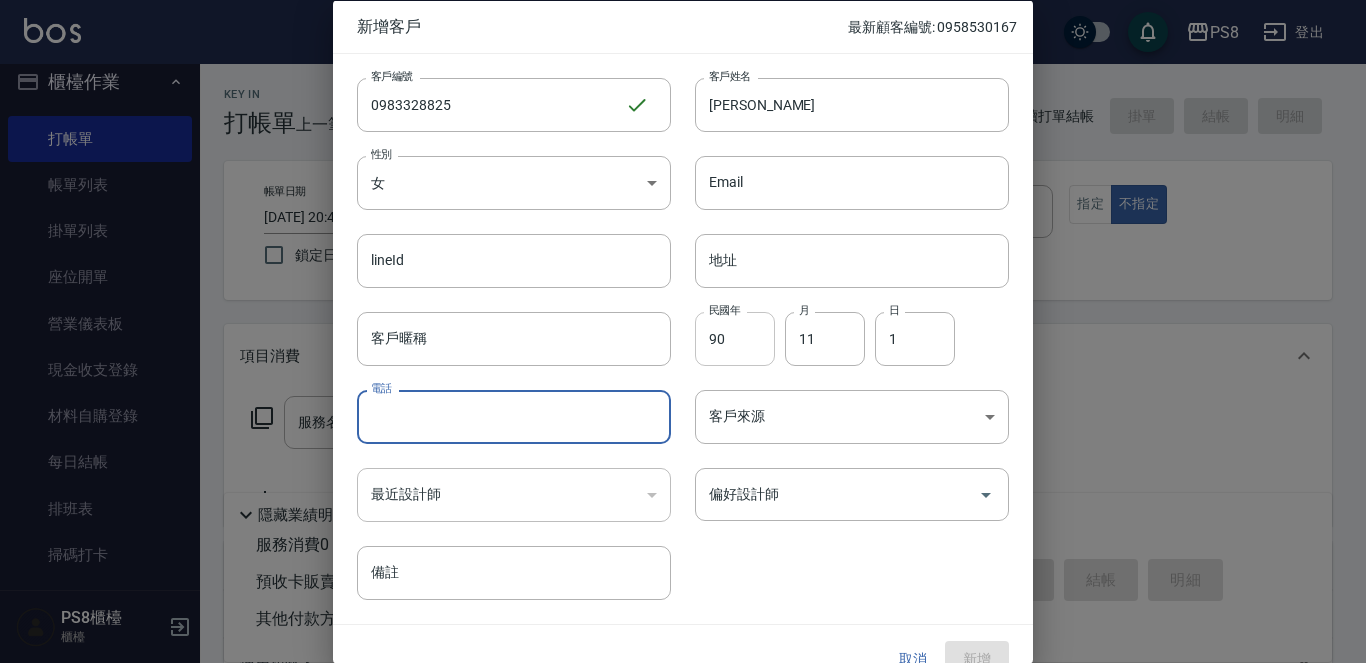 type on "1" 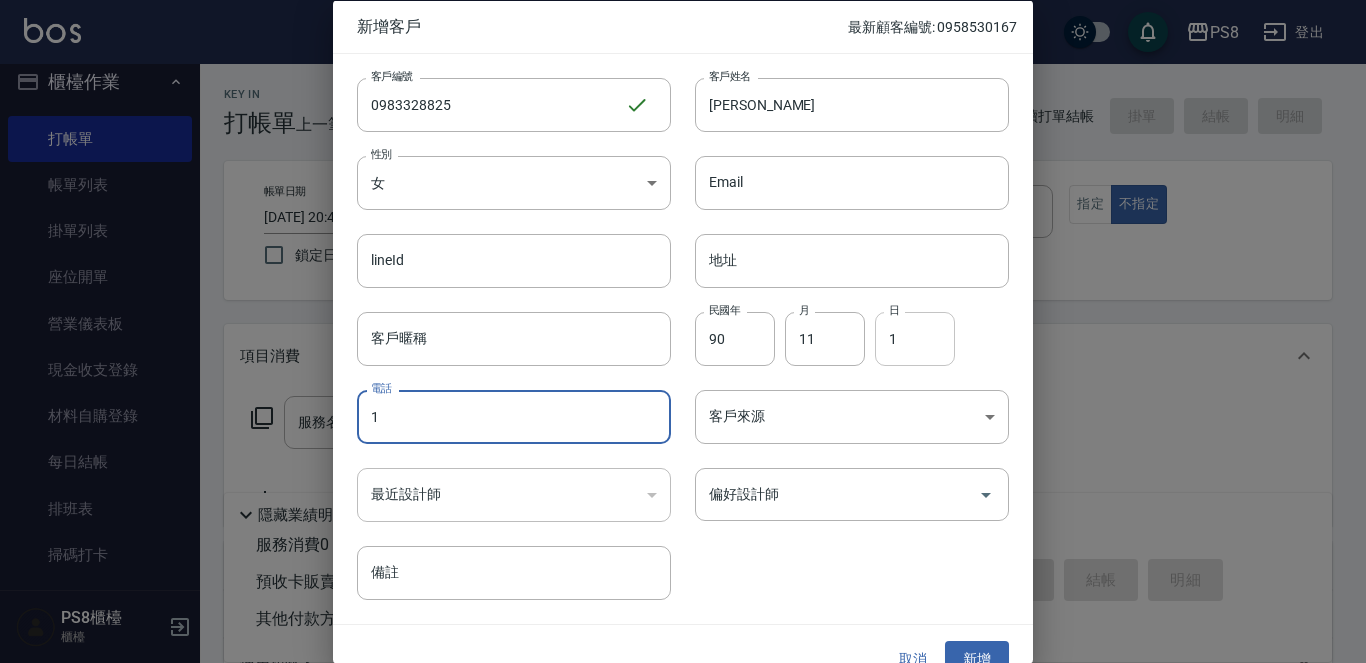 type 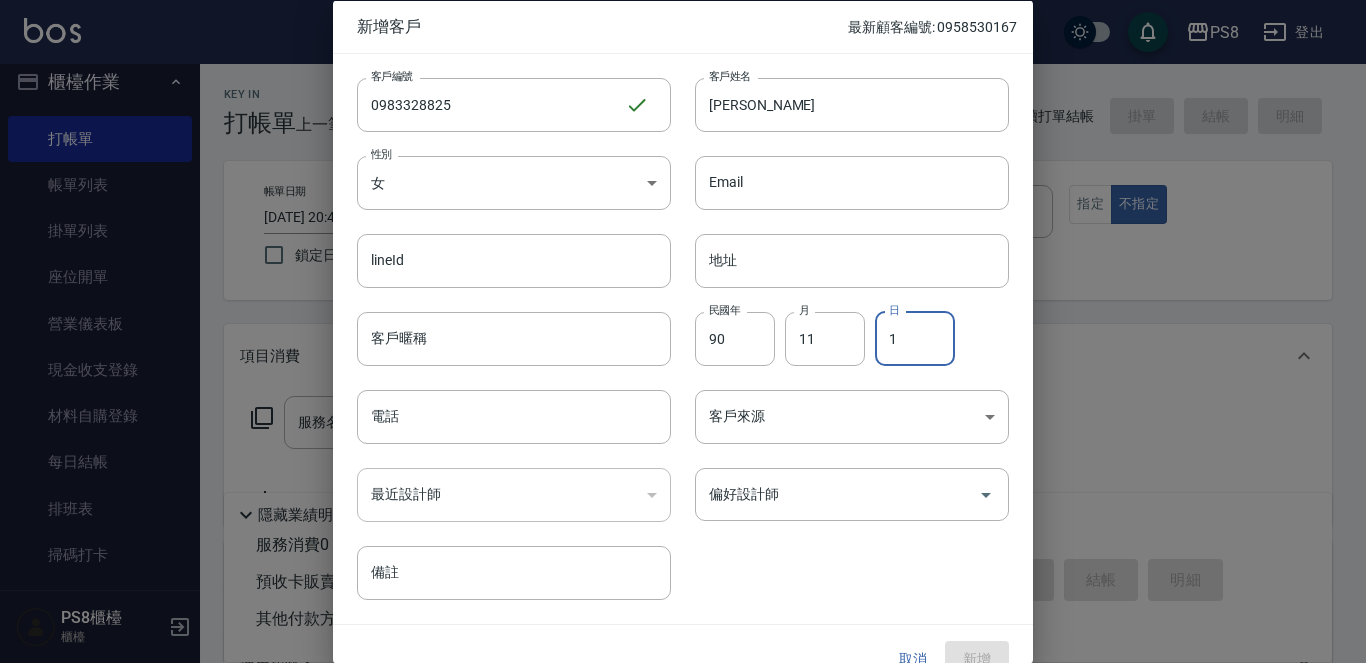 click on "1" at bounding box center (915, 338) 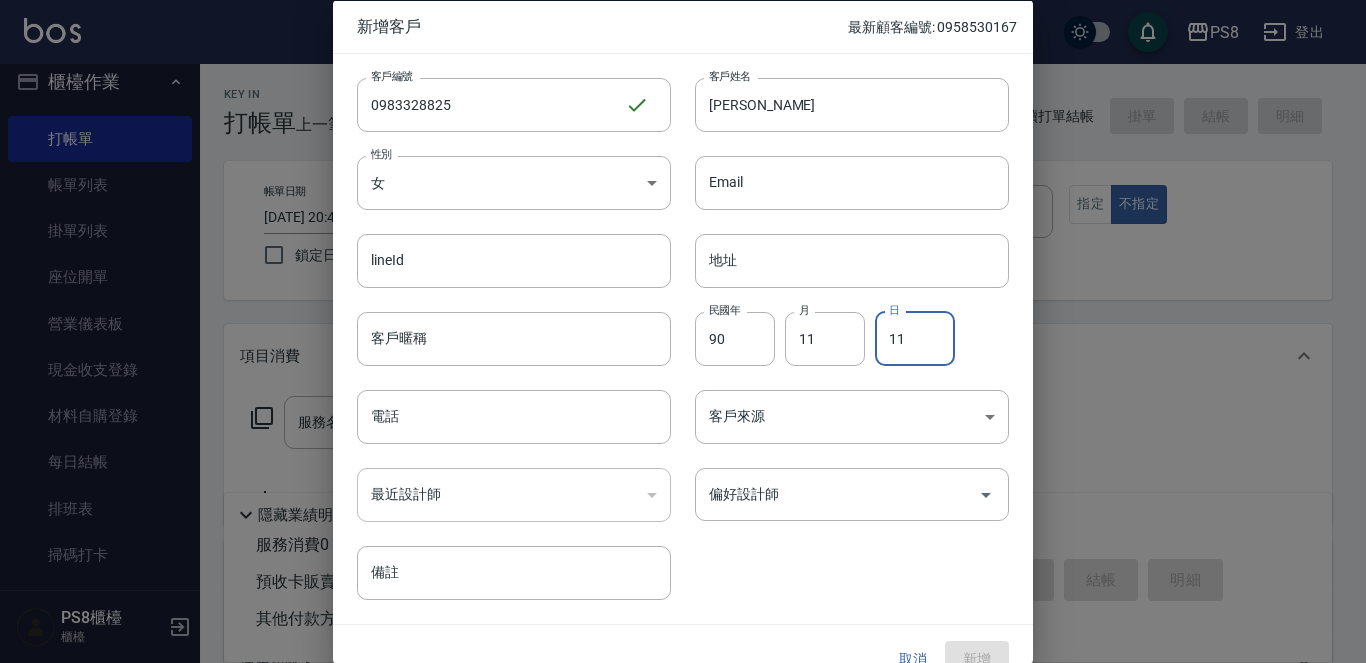 type on "11" 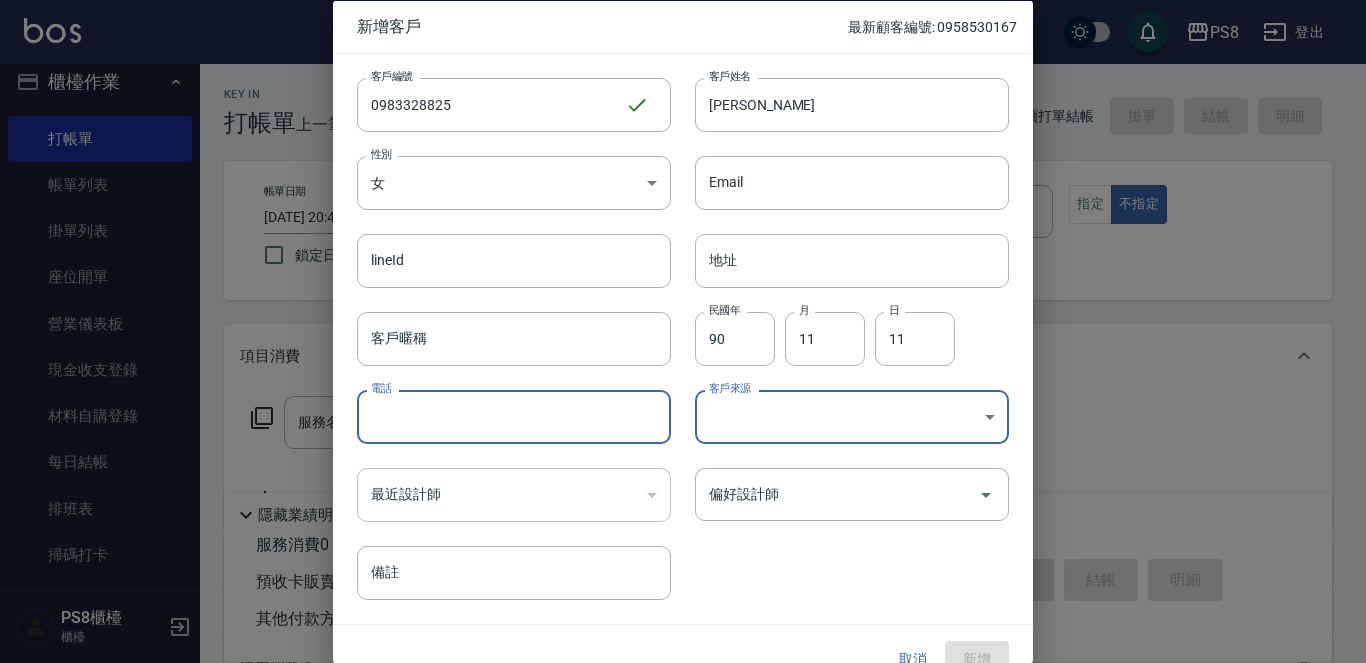 click on "電話" at bounding box center [514, 417] 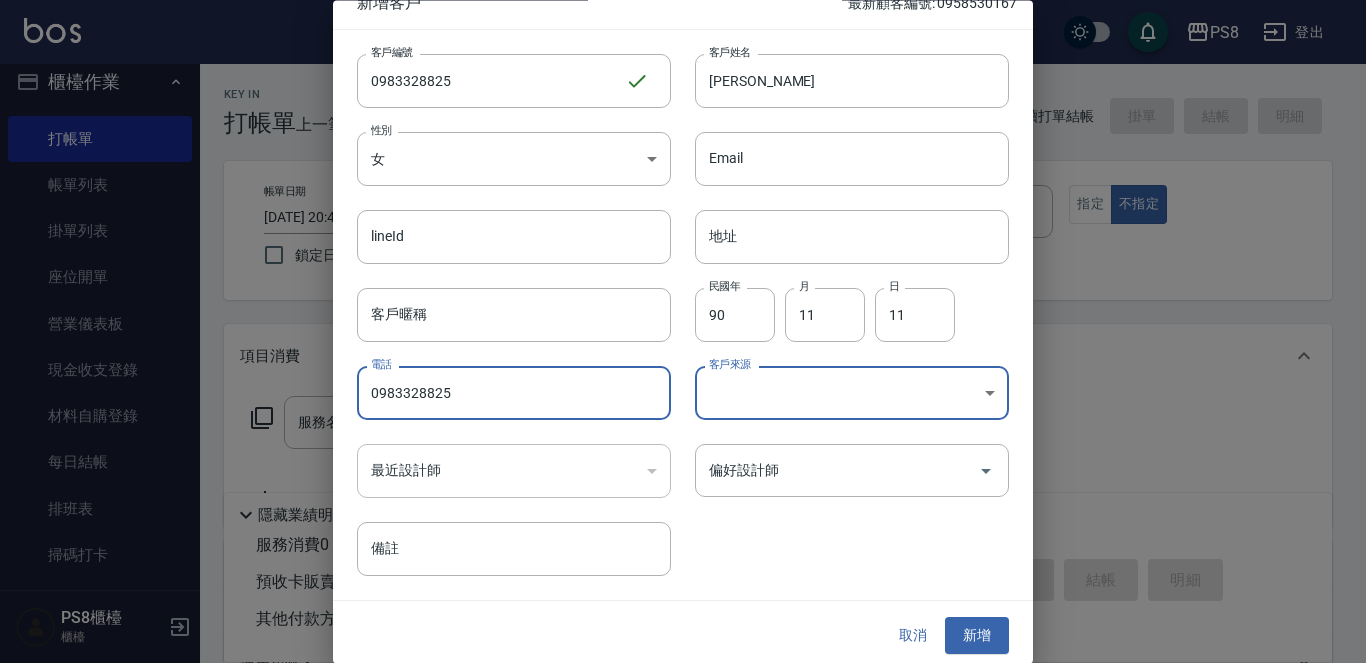scroll, scrollTop: 30, scrollLeft: 0, axis: vertical 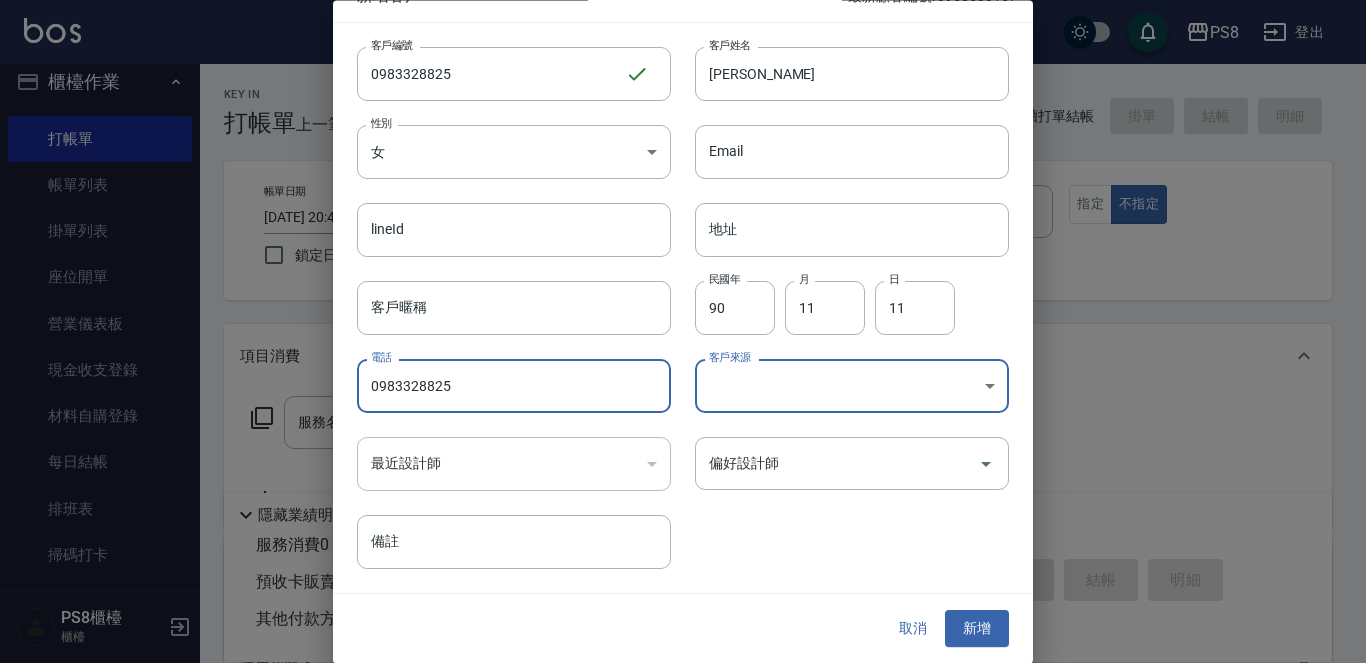 type on "0983328825" 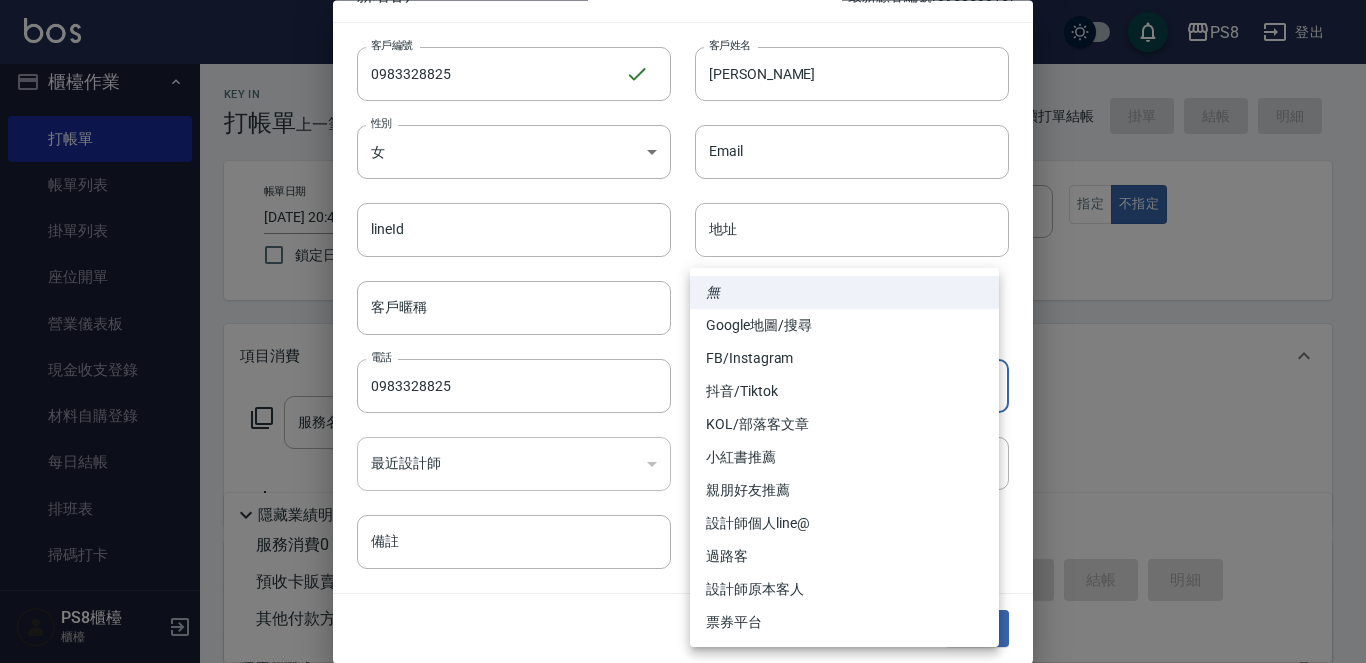 click on "PS8 登出 櫃檯作業 打帳單 帳單列表 掛單列表 座位開單 營業儀表板 現金收支登錄 材料自購登錄 每日結帳 排班表 掃碼打卡 預約管理 預約管理 單日預約紀錄 單週預約紀錄 報表及分析 報表目錄 店家日報表 互助日報表 互助排行榜 互助點數明細 全店業績分析表 設計師日報表 設計師業績分析表 設計師業績月報表 設計師排行榜 每日收支明細 收支分類明細表 客戶管理 客戶列表 卡券管理 入金管理 員工及薪資 員工列表 全店打卡記錄 商品管理 商品分類設定 商品列表 資料設定 服務分類設定 服務項目設定 預收卡設定 系統參數設定 業績抽成參數設定 收支科目設定 支付方式設定 第三方卡券設定 PS8櫃檯 櫃檯 Key In 打帳單 上一筆訂單:#26 帳單速查 結帳前確認明細 連續打單結帳 掛單 結帳 明細 帳單日期 2025/07/13 20:44 鎖定日期 顧客姓名/手機號碼/編號 服務人員姓名/編號 ​" at bounding box center (683, 487) 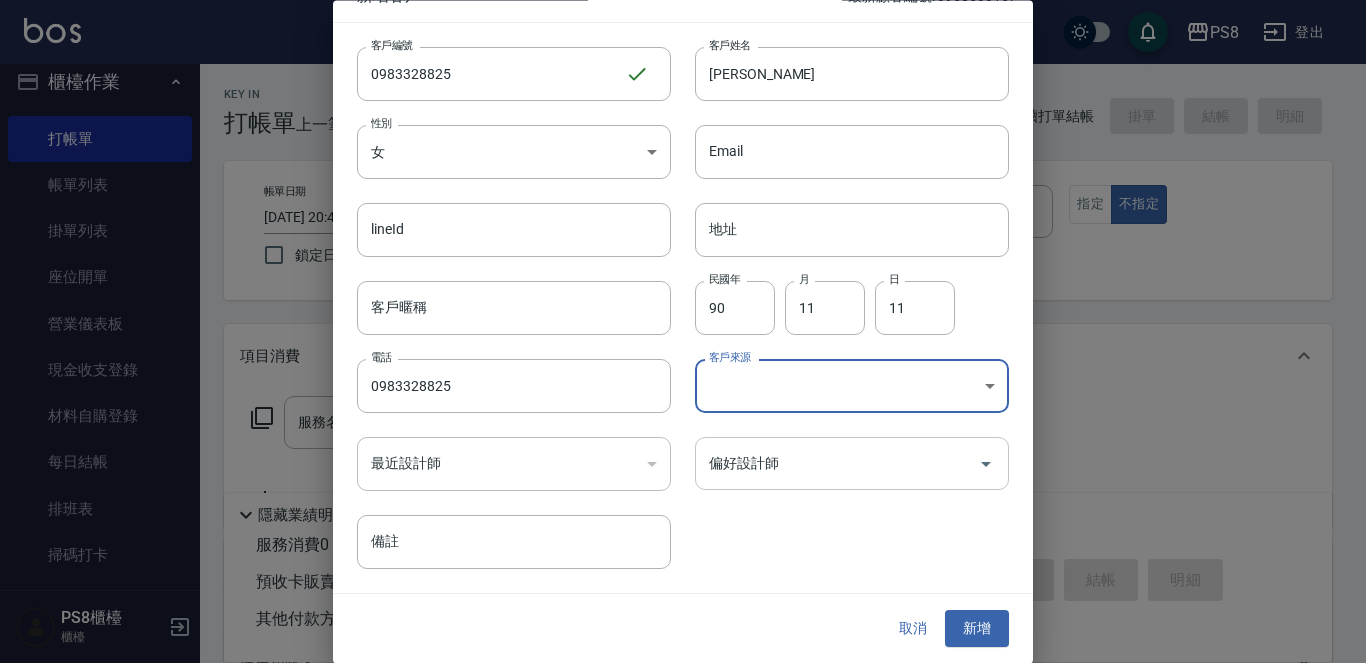 click on "偏好設計師" at bounding box center [837, 464] 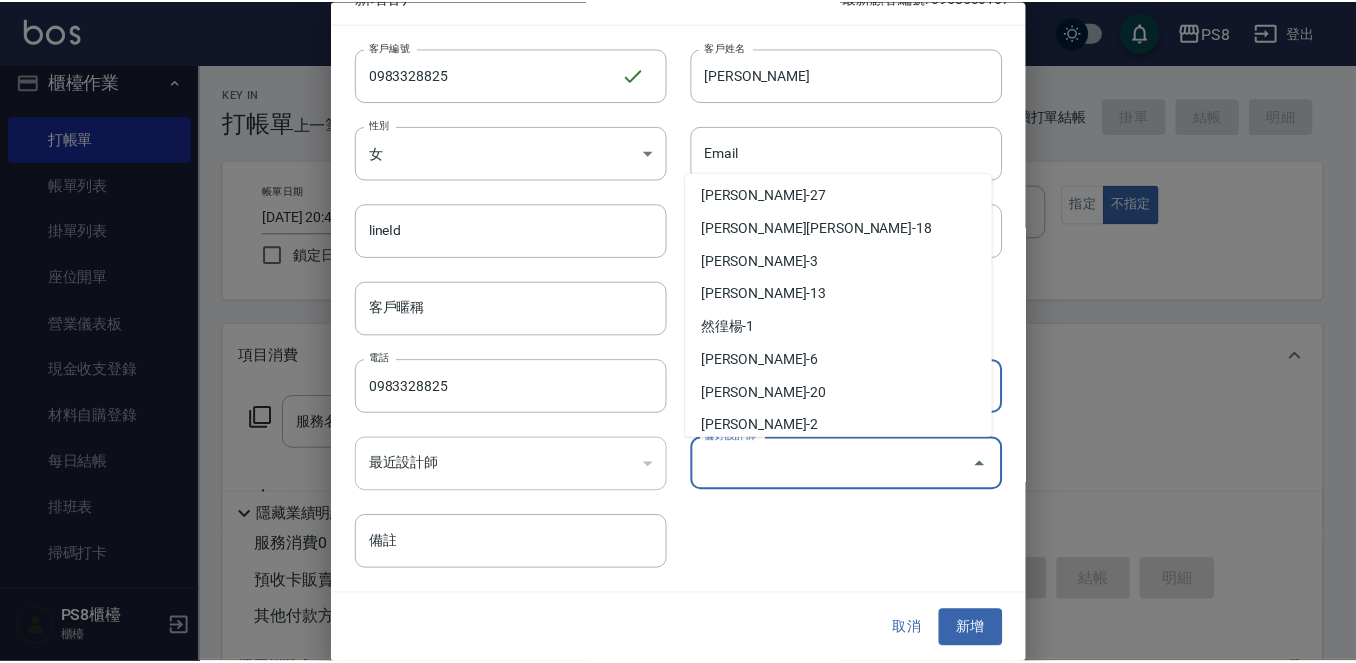 scroll, scrollTop: 400, scrollLeft: 0, axis: vertical 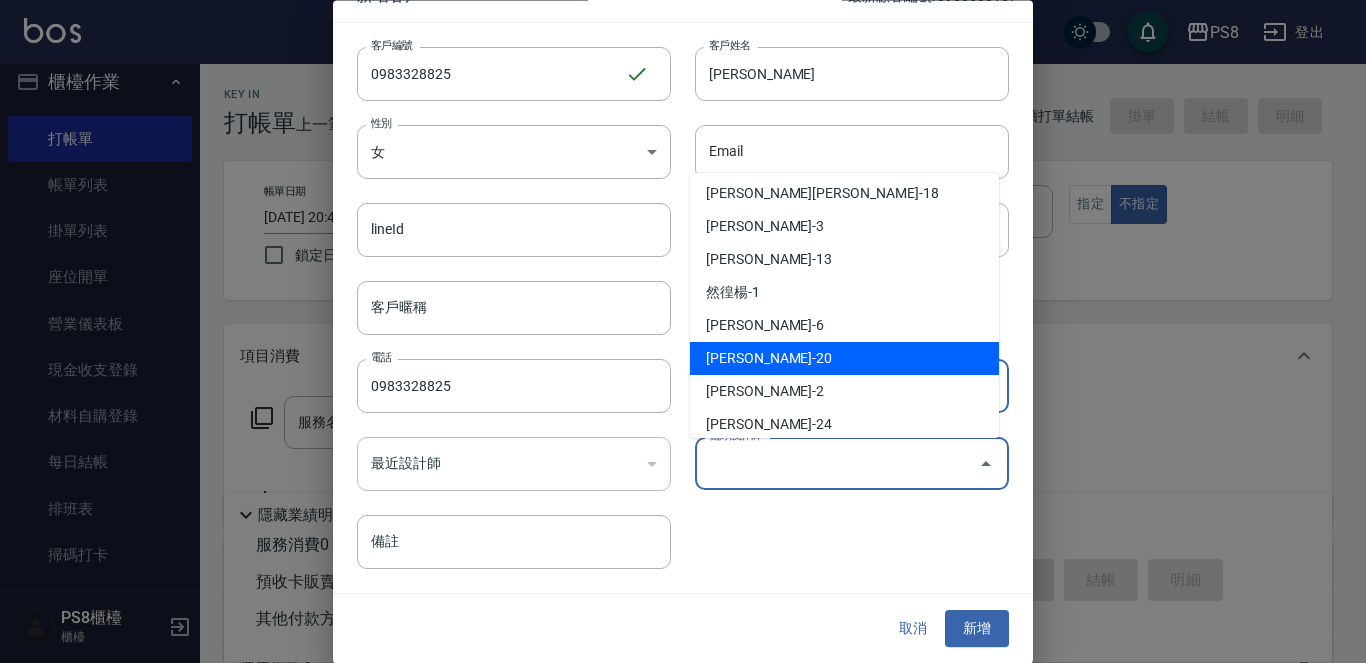 click on "黃晨凱-20" at bounding box center (844, 358) 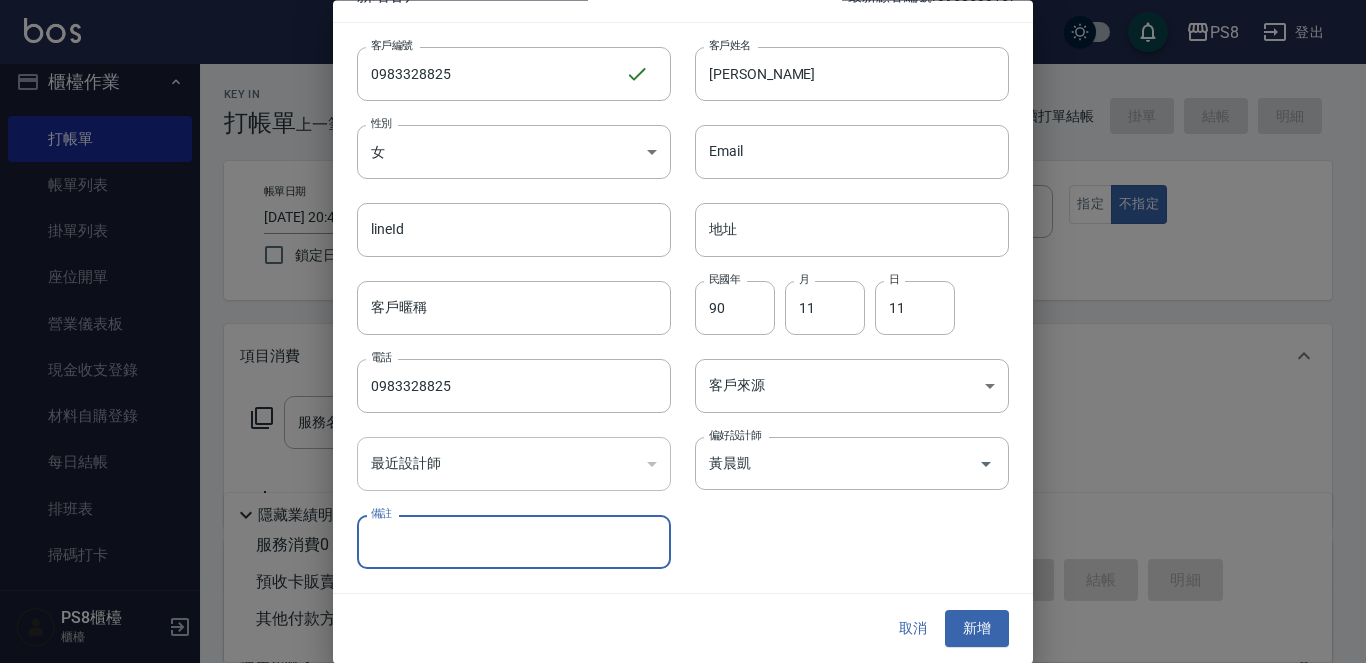 click on "取消 新增" at bounding box center (683, 629) 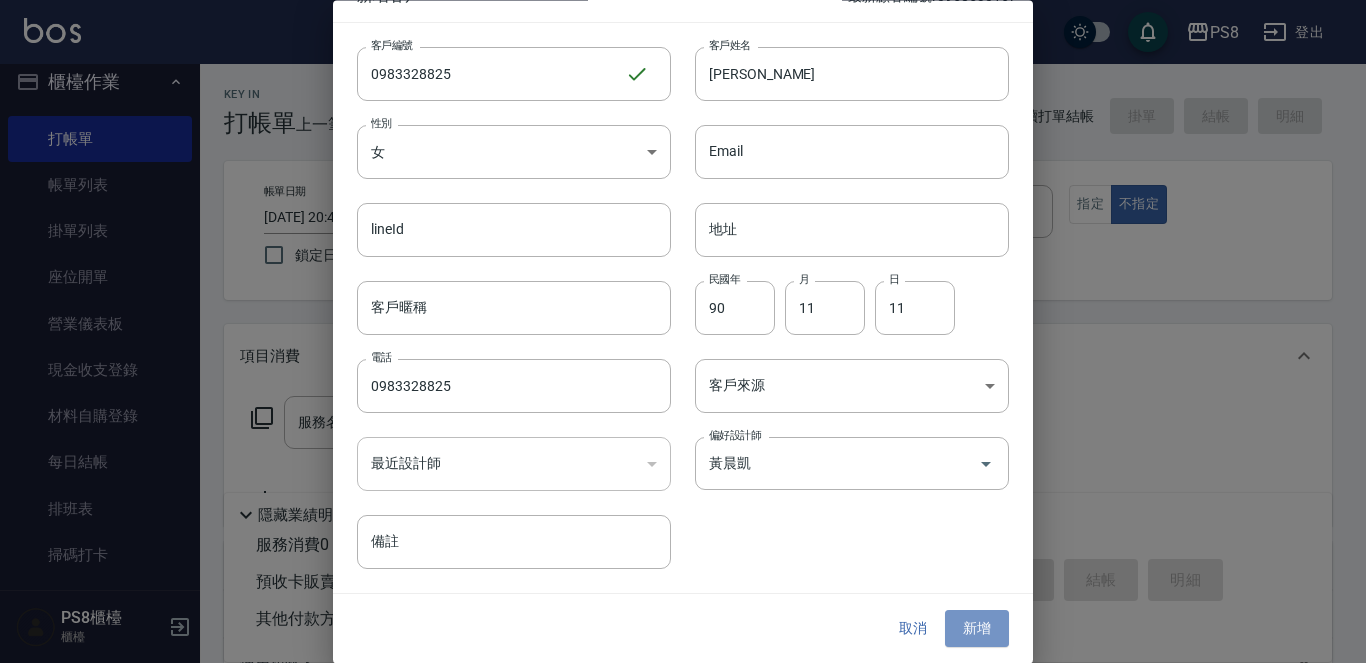 click on "新增" at bounding box center [977, 629] 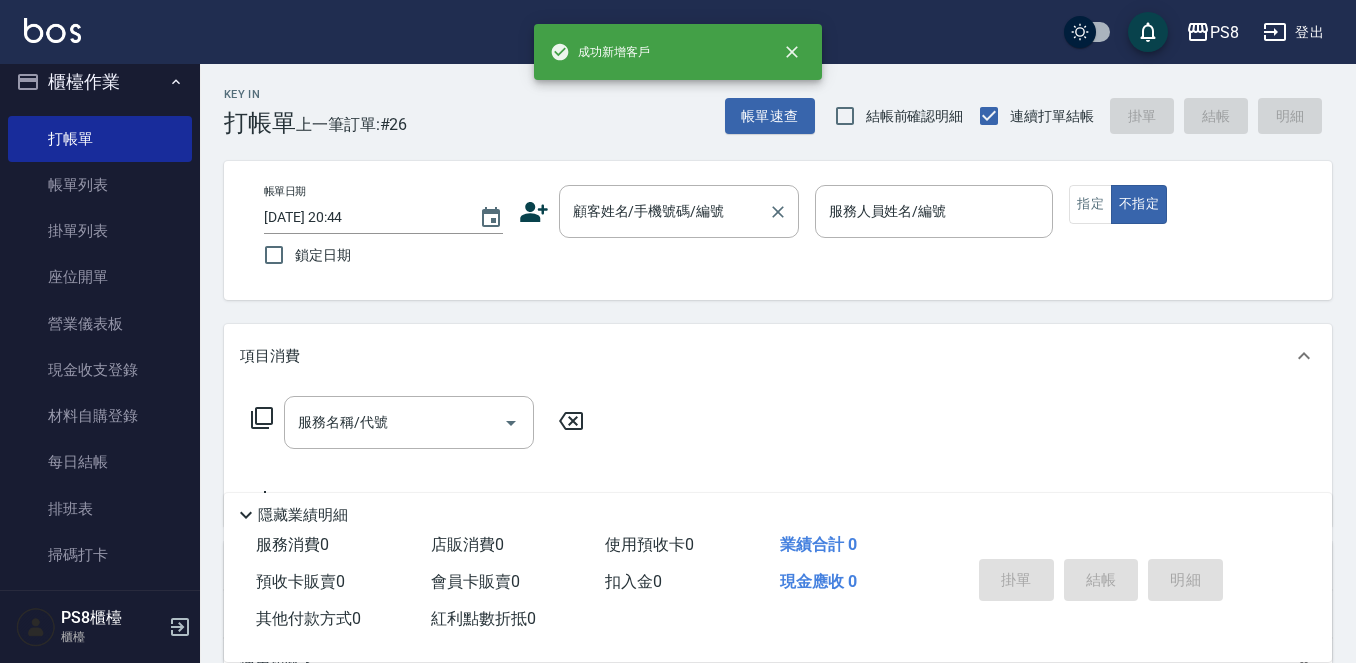 click on "顧客姓名/手機號碼/編號" at bounding box center (664, 211) 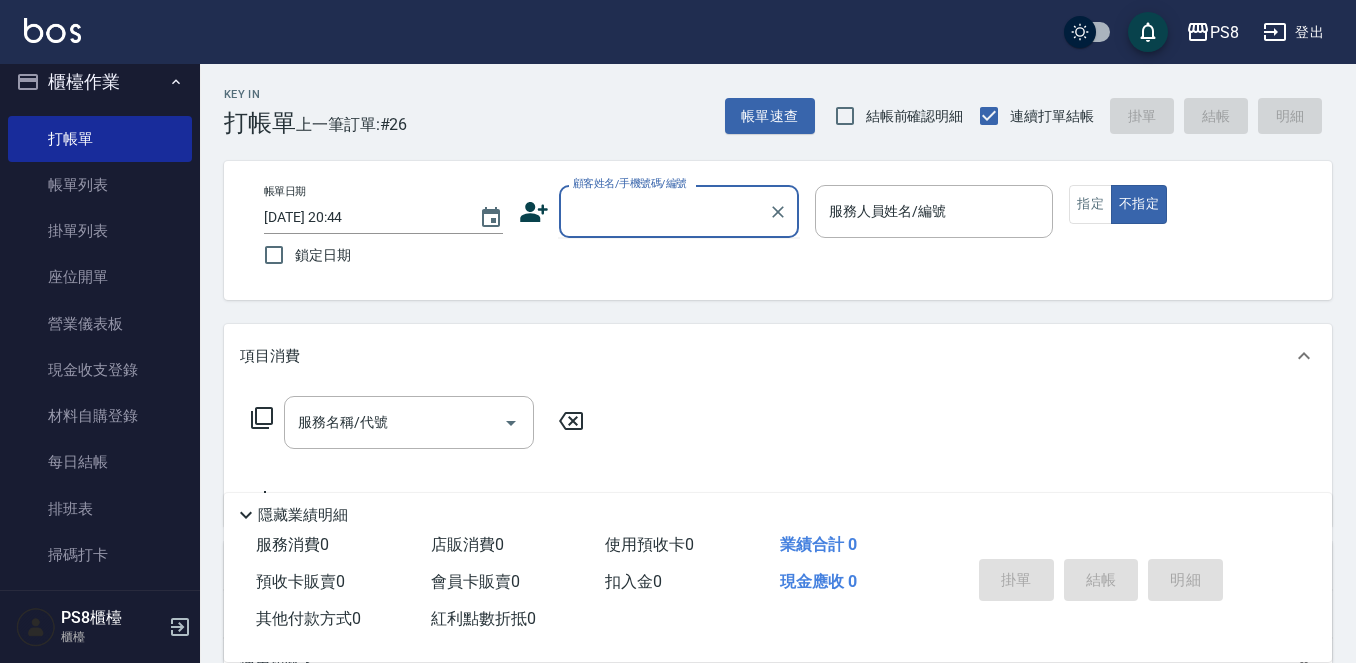 paste on "0983328825" 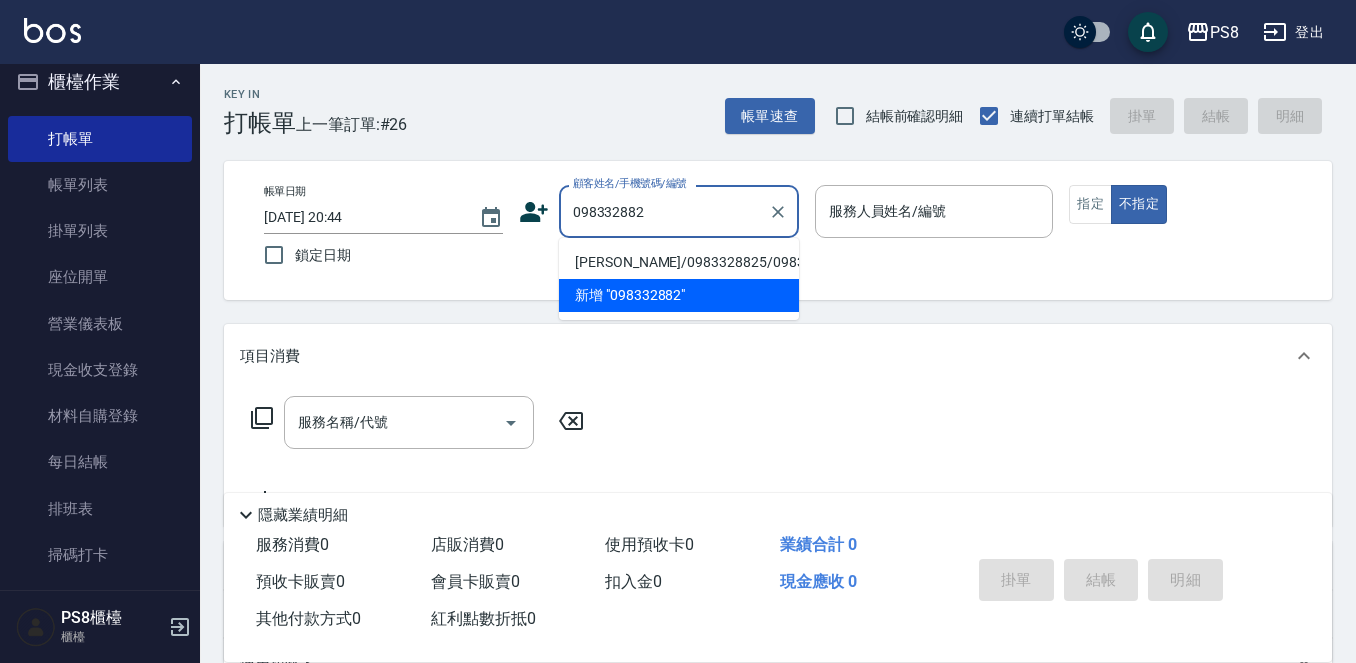 click on "蔡佩欣/0983328825/0983328825" at bounding box center (679, 262) 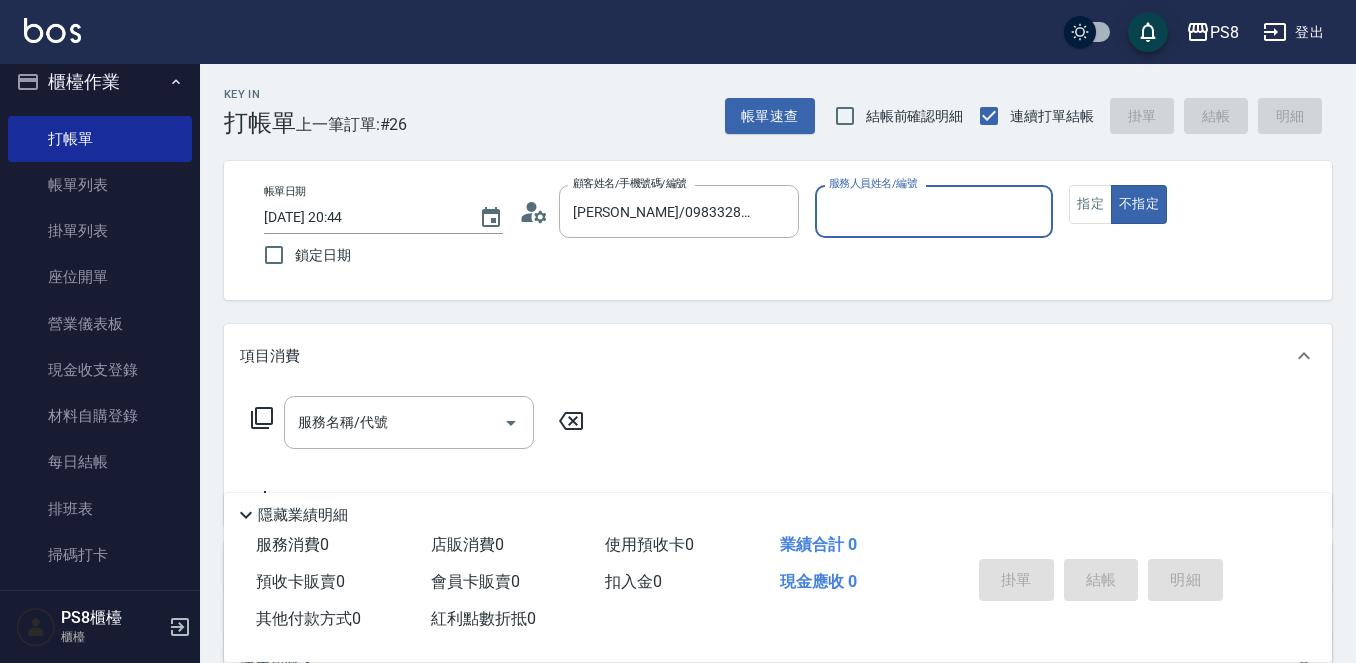 type on "KJ-20" 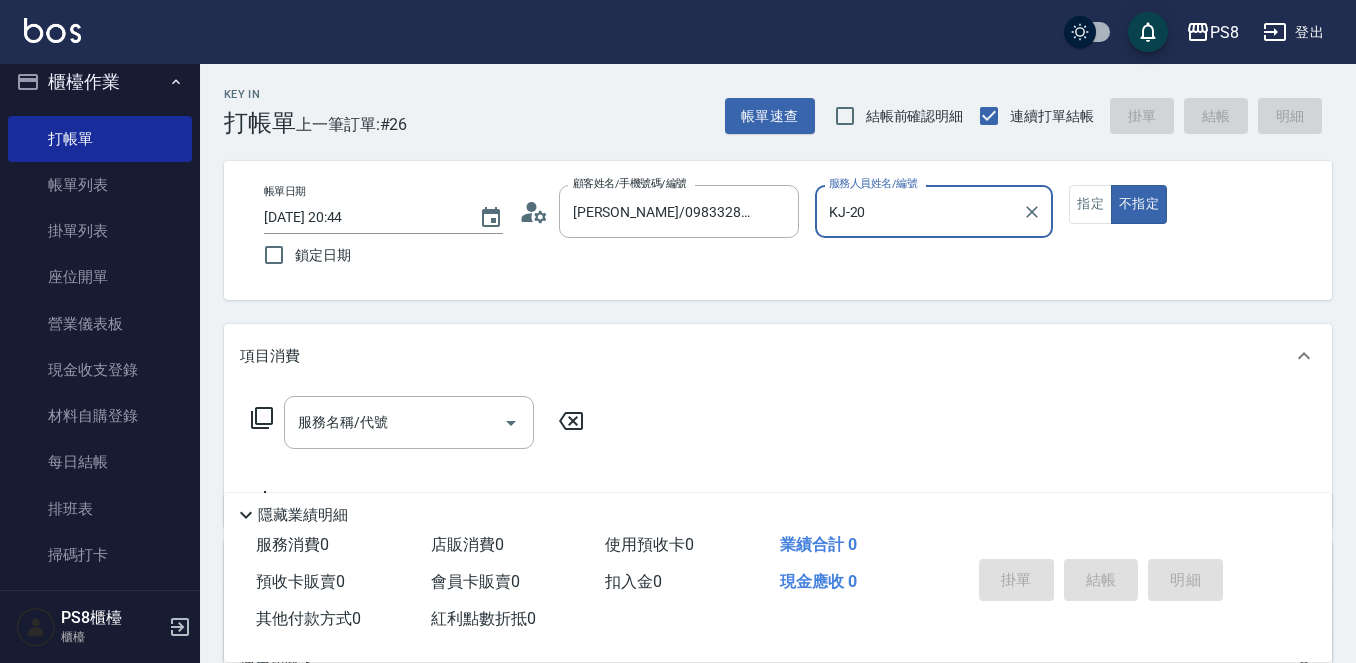 click on "不指定" at bounding box center [1139, 204] 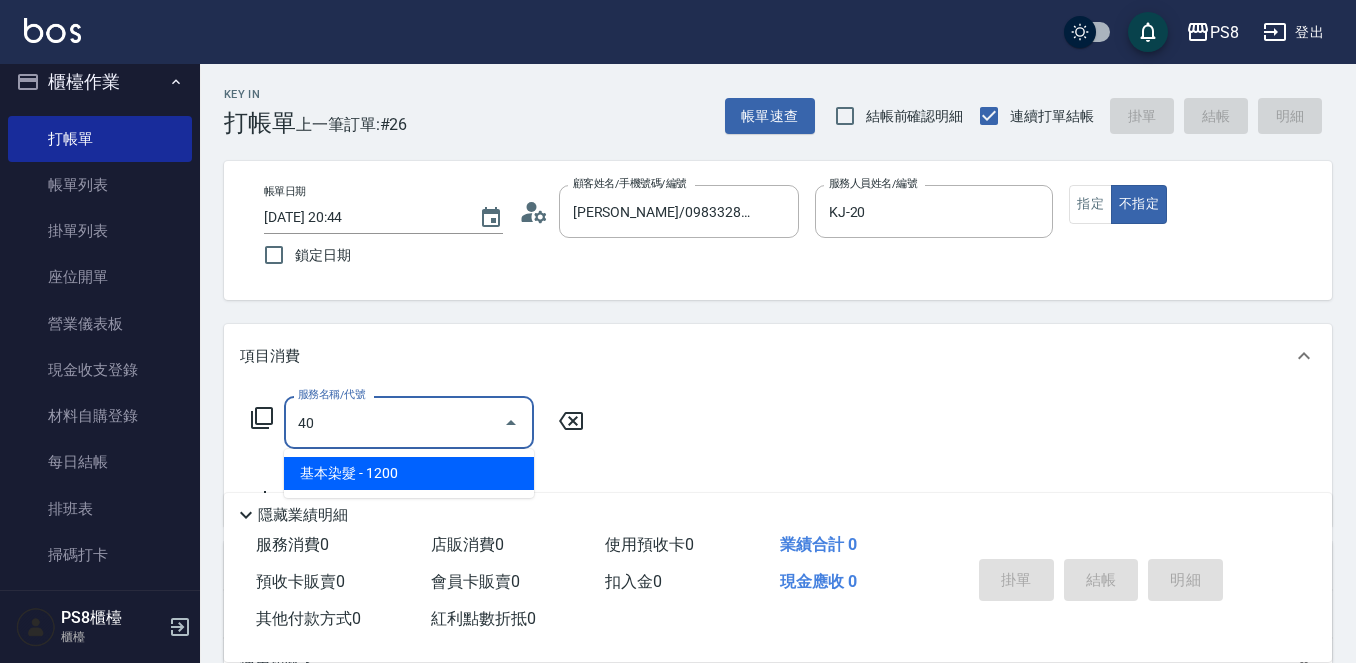 type on "4" 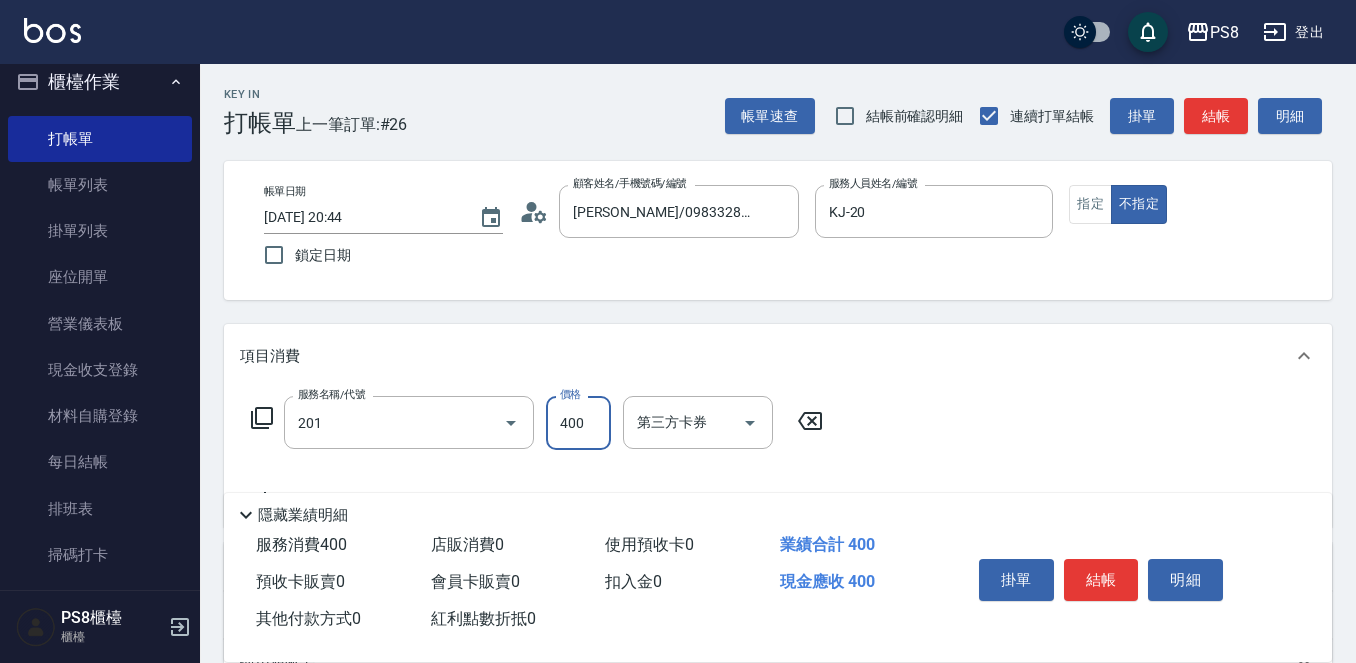 type on "洗剪400(201)" 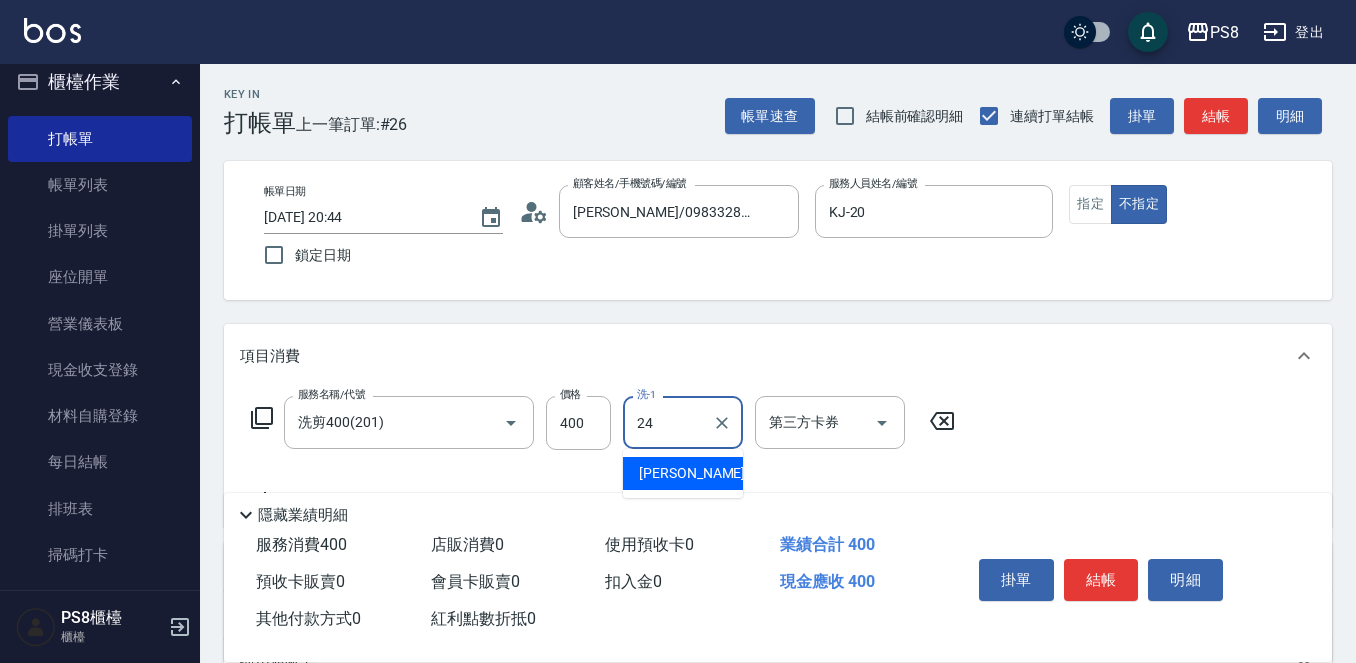 type on "婷婷-24" 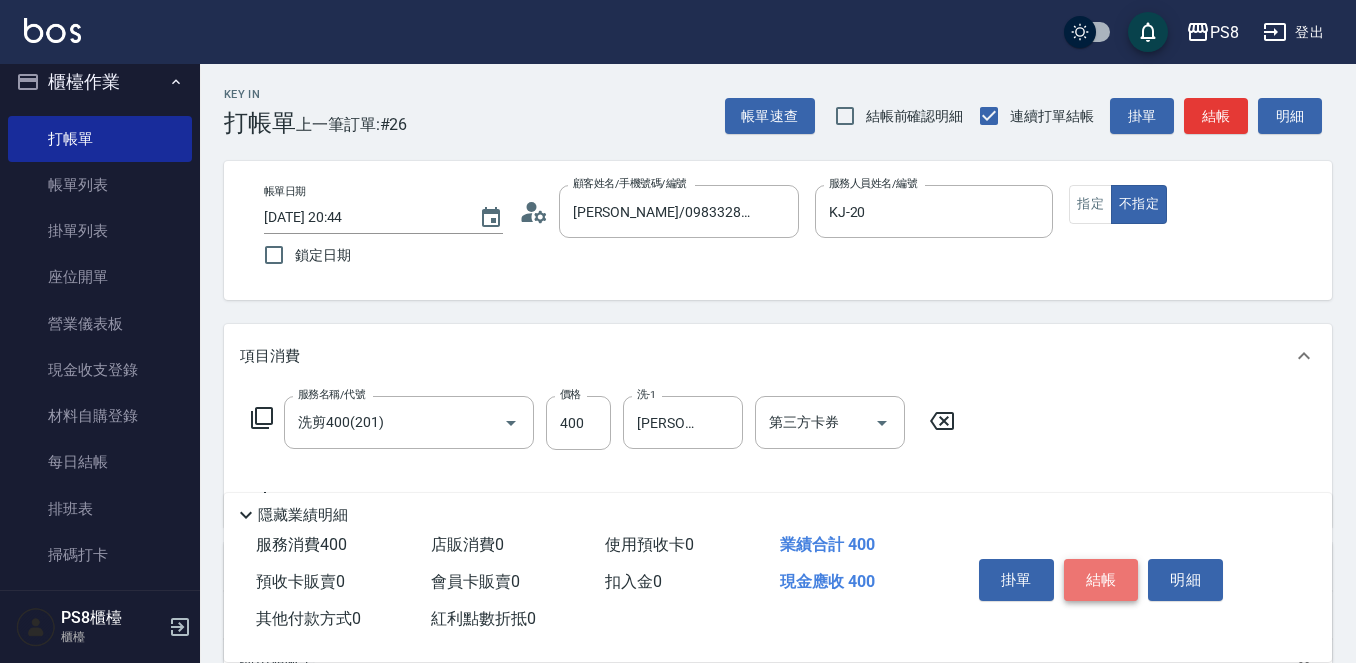 click on "結帳" at bounding box center [1101, 580] 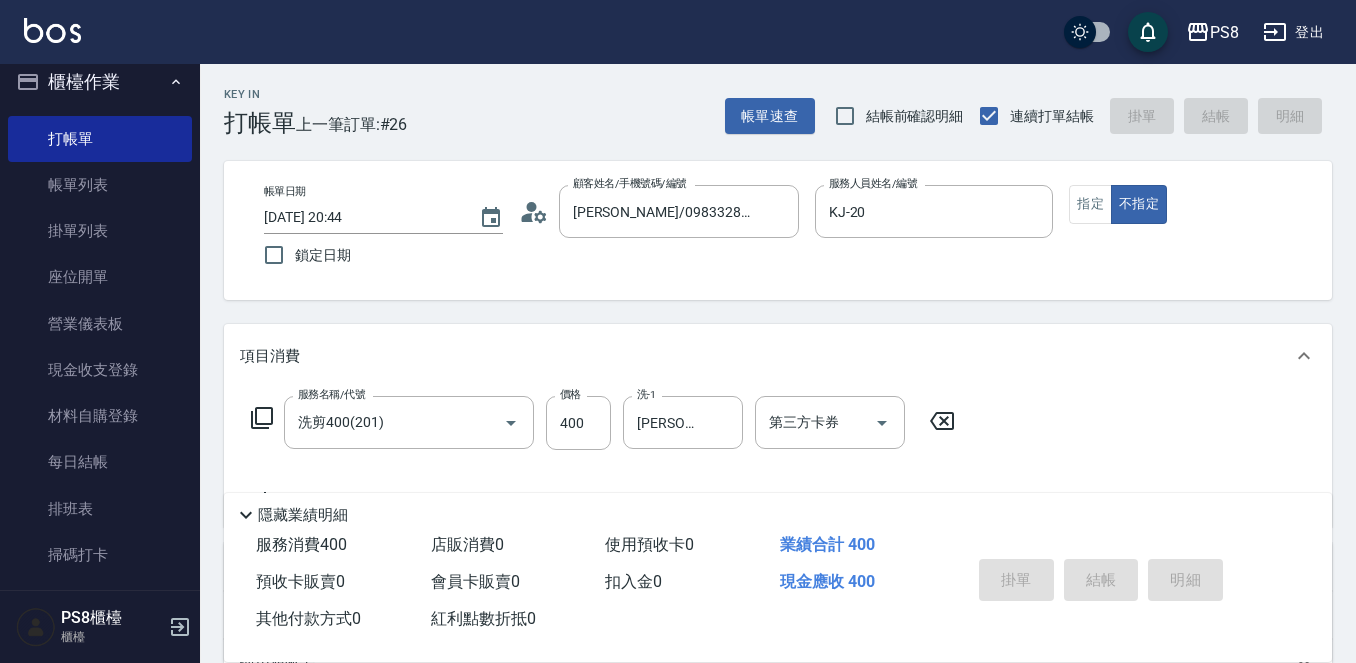 type on "2025/07/13 20:45" 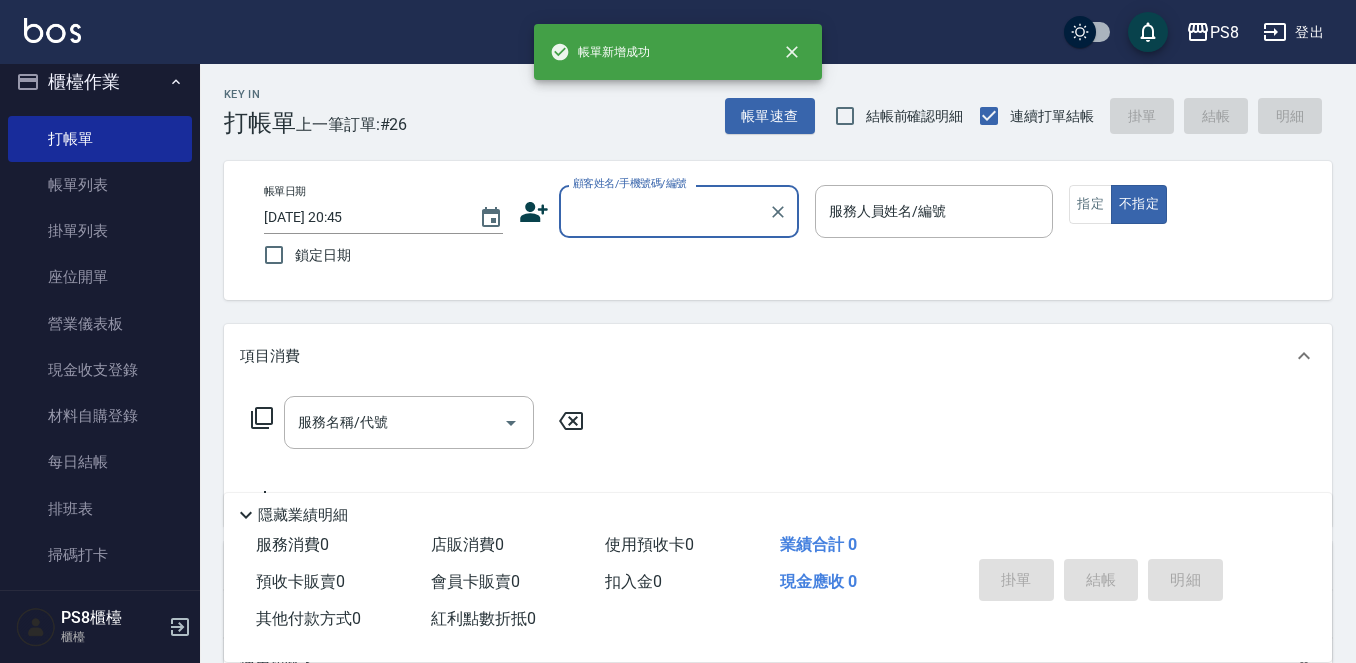 scroll, scrollTop: 0, scrollLeft: 0, axis: both 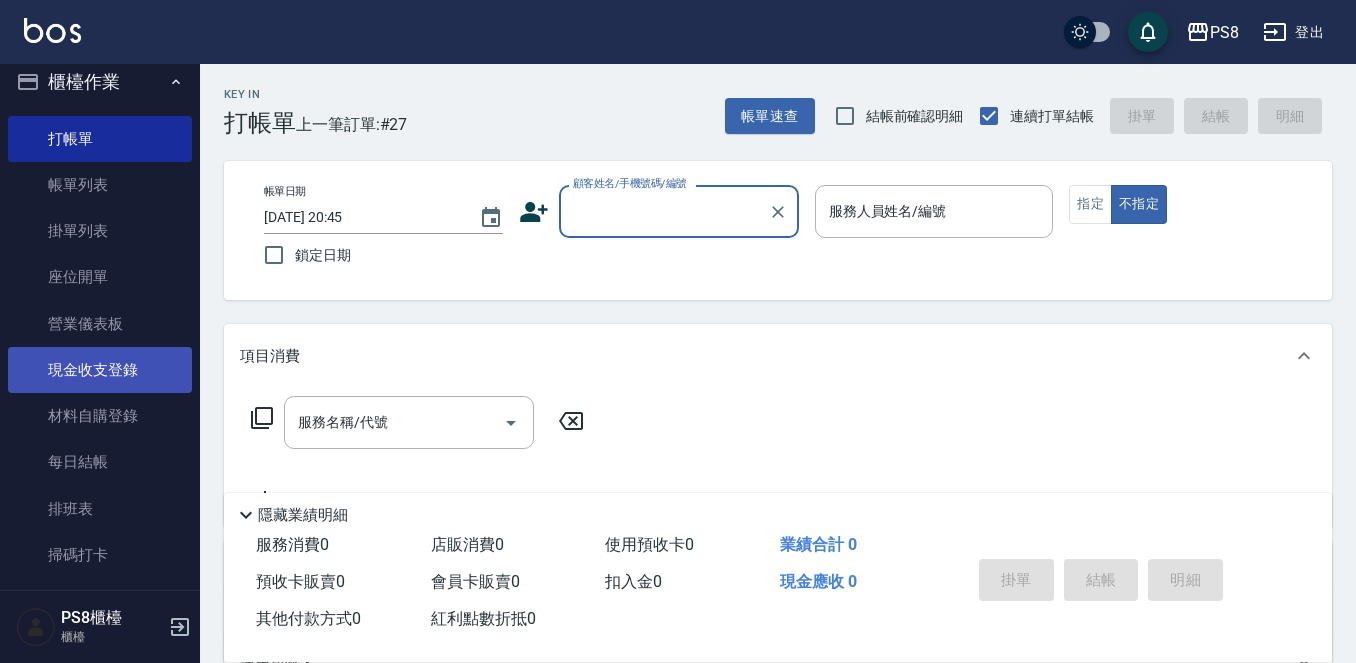 click on "現金收支登錄" at bounding box center (100, 370) 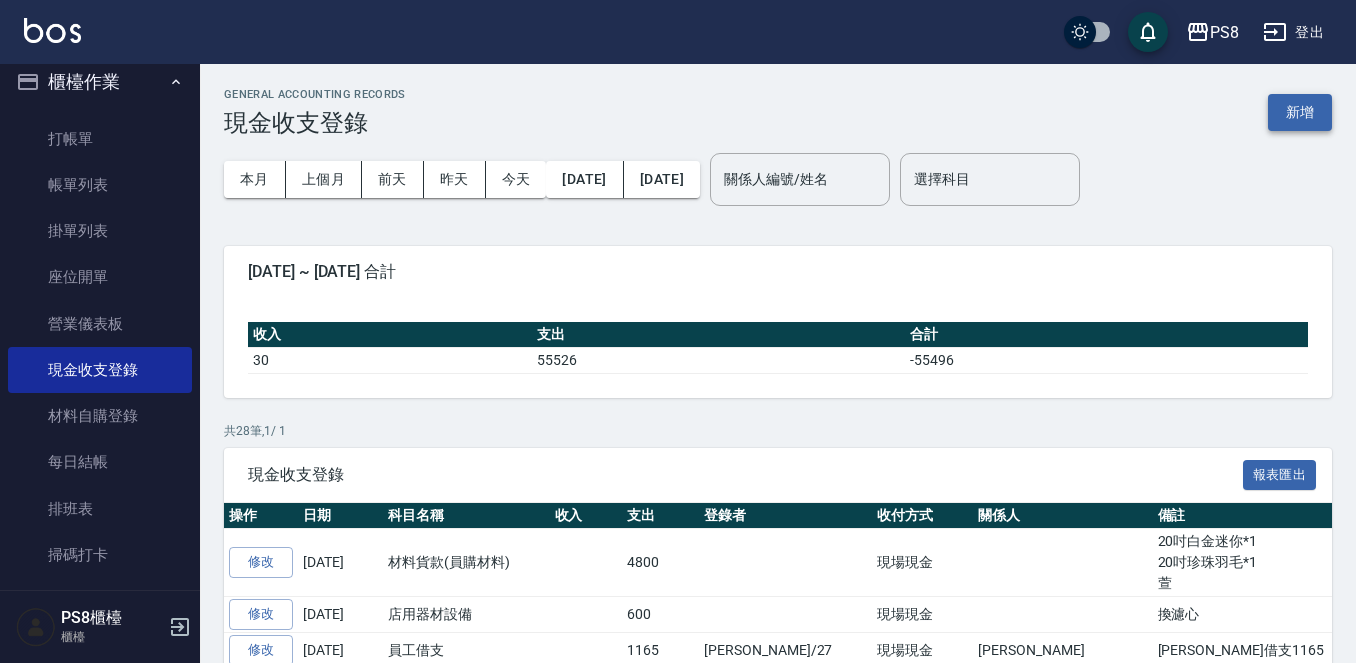 click on "新增" at bounding box center [1300, 112] 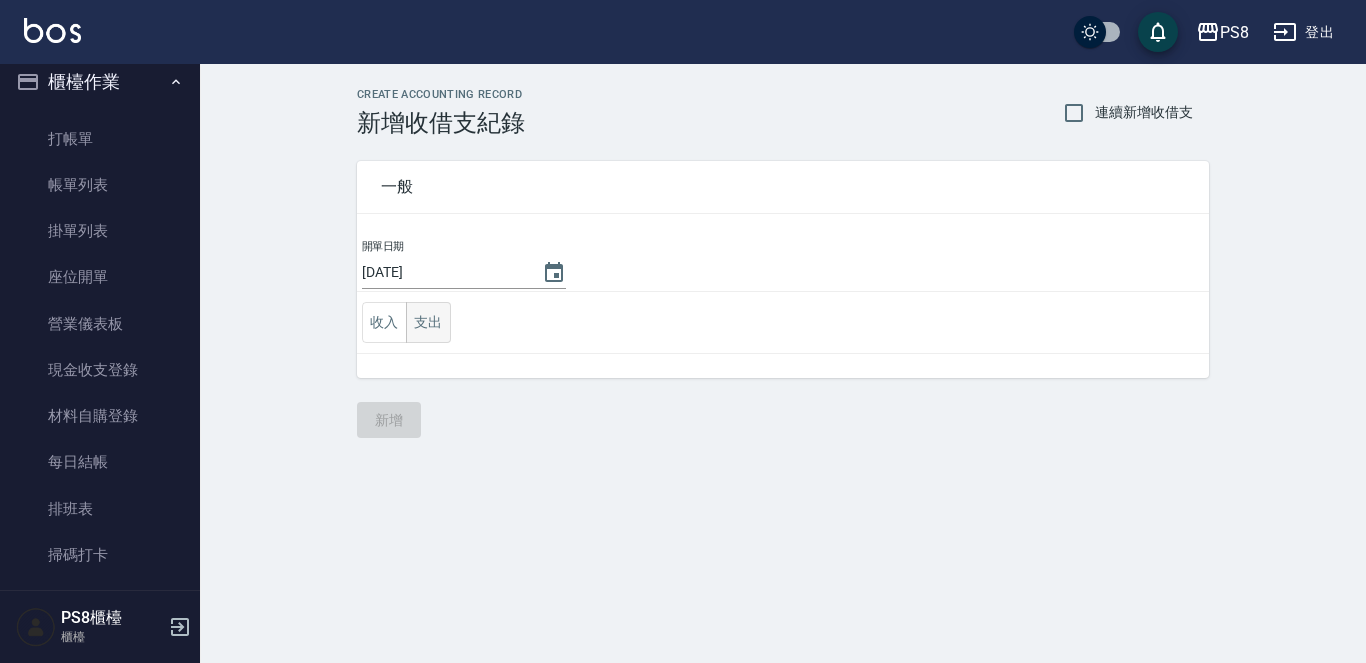 click on "支出" at bounding box center [428, 322] 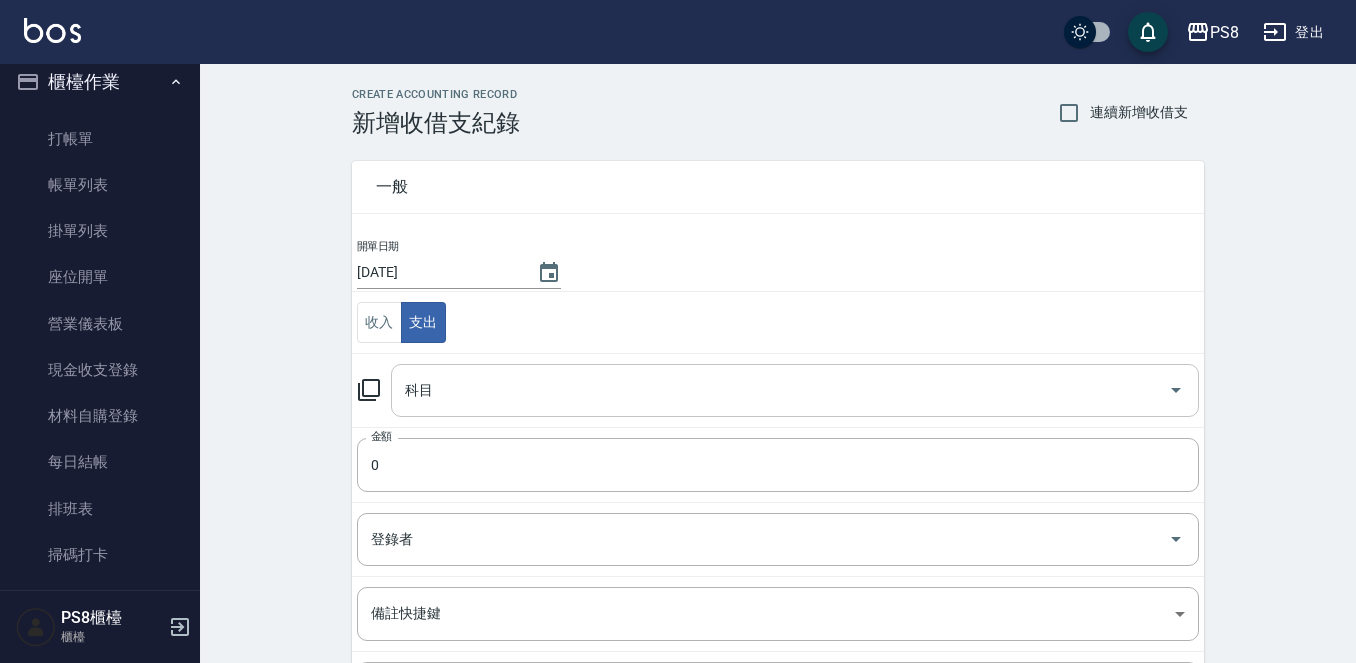 click on "科目" at bounding box center [780, 390] 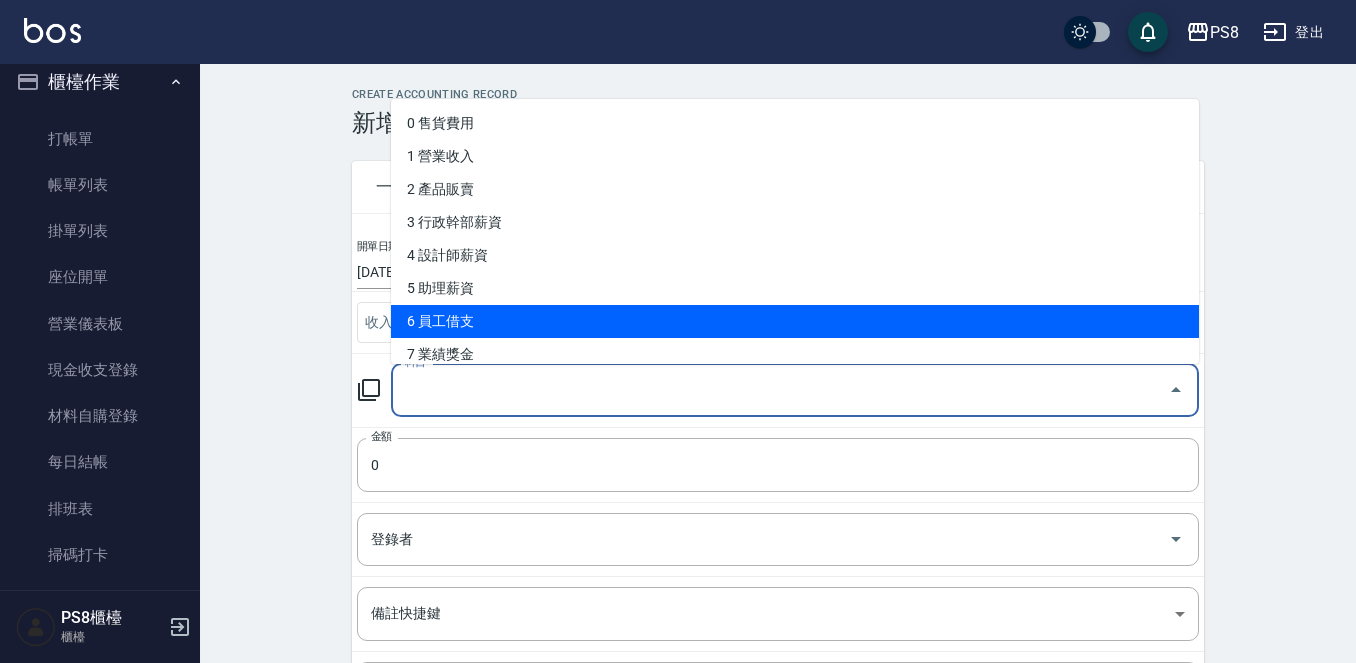 click on "6 員工借支" at bounding box center (795, 321) 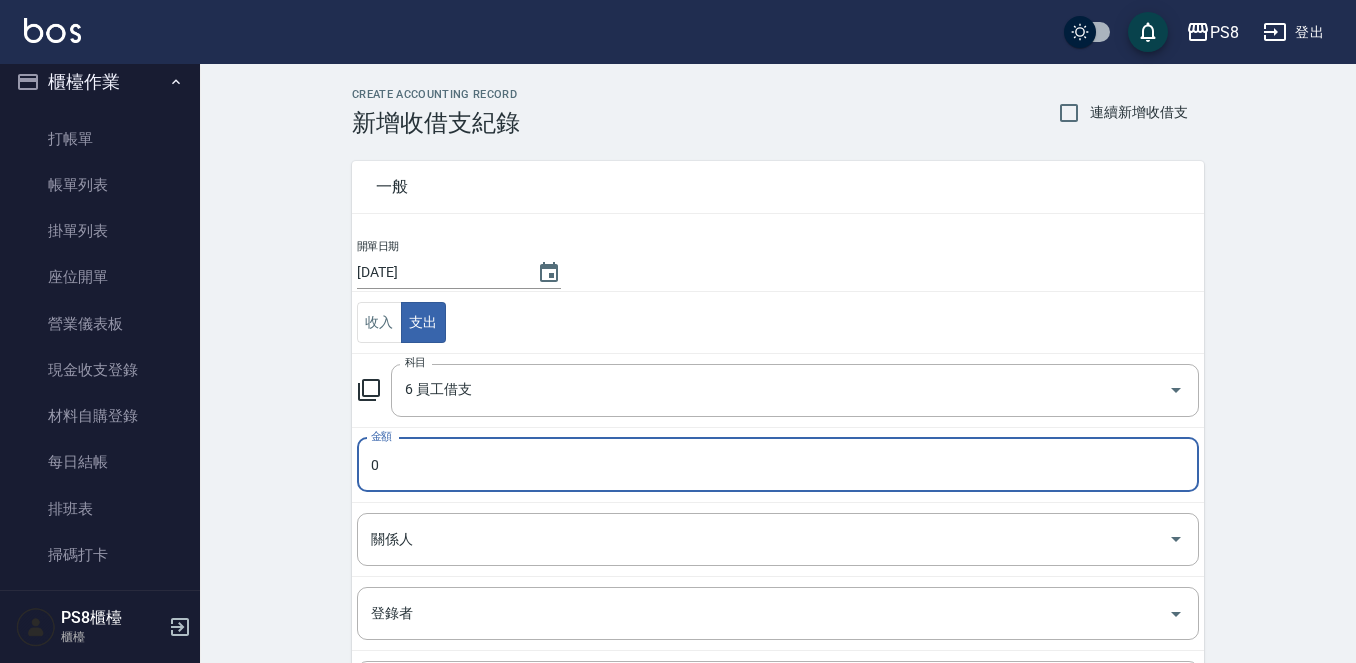 click on "0" at bounding box center (778, 465) 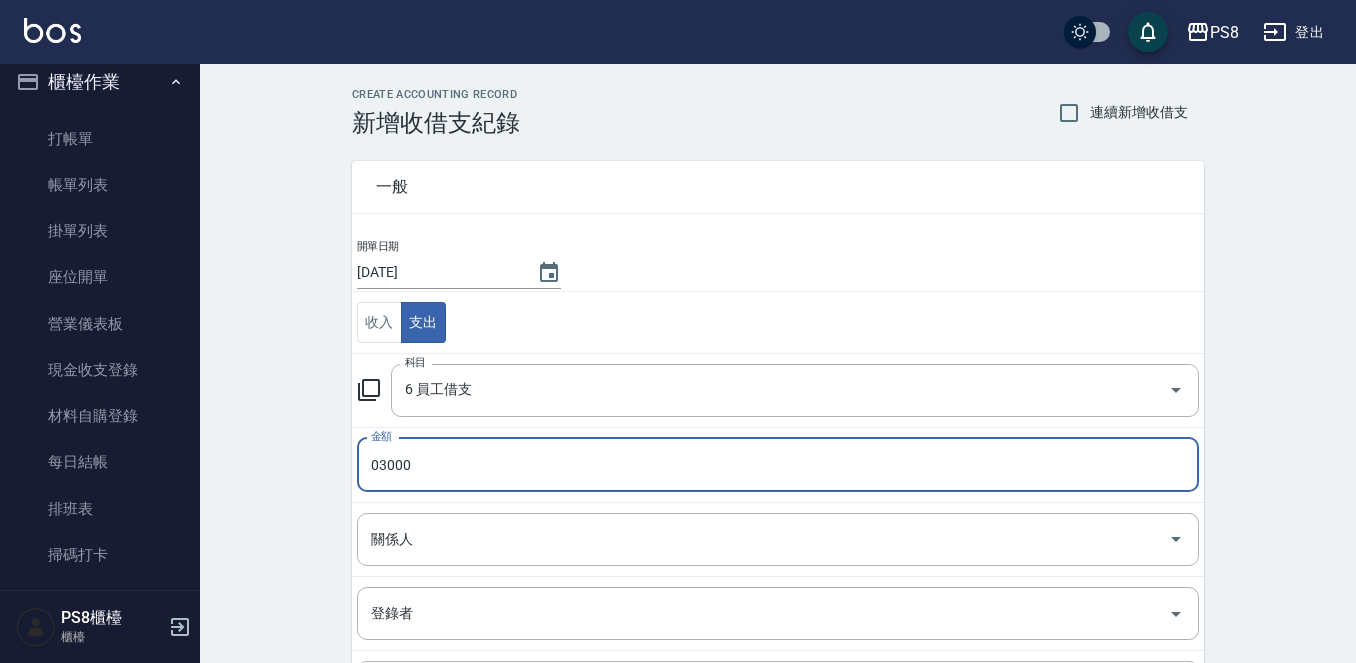 type on "03000" 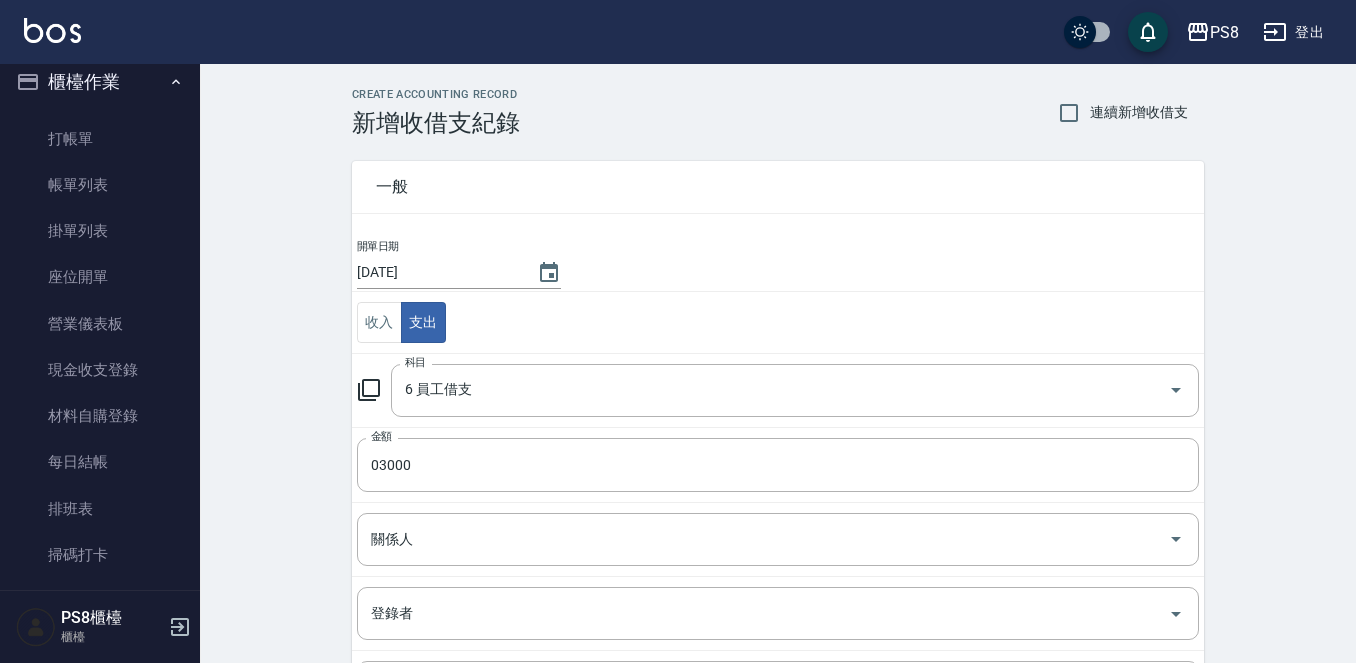 click on "關係人 關係人" at bounding box center [778, 539] 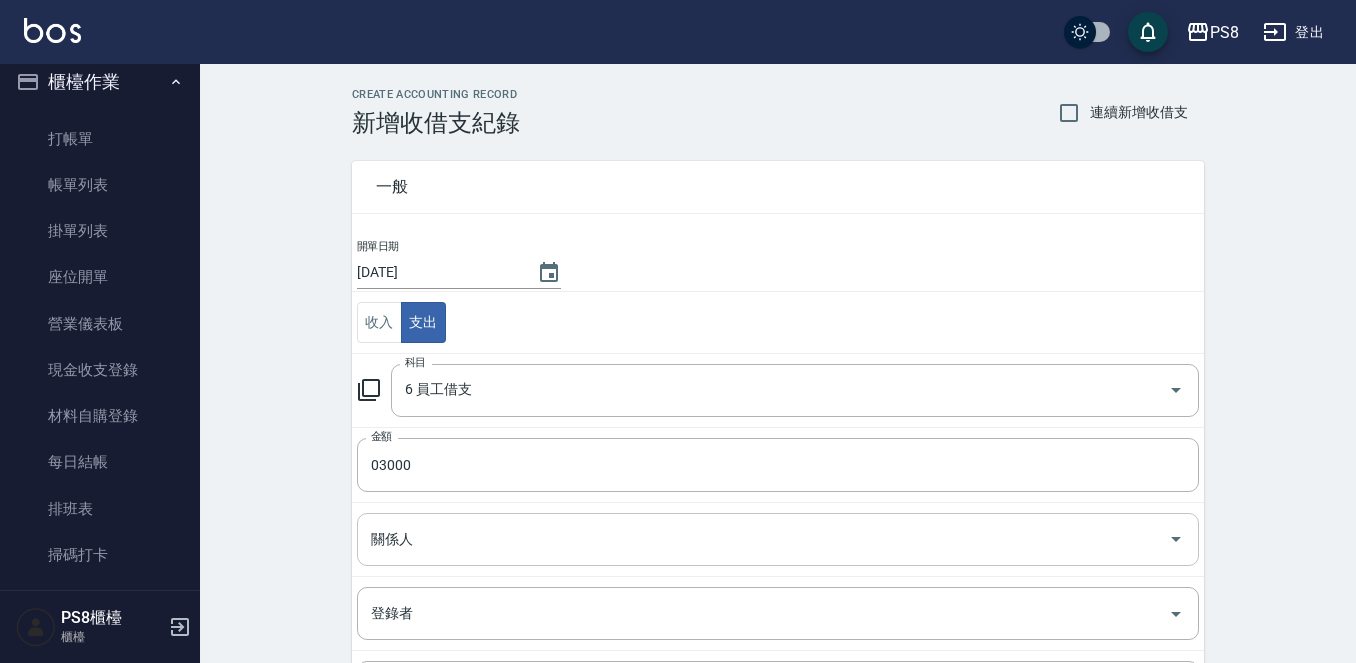 click on "關係人" at bounding box center (763, 539) 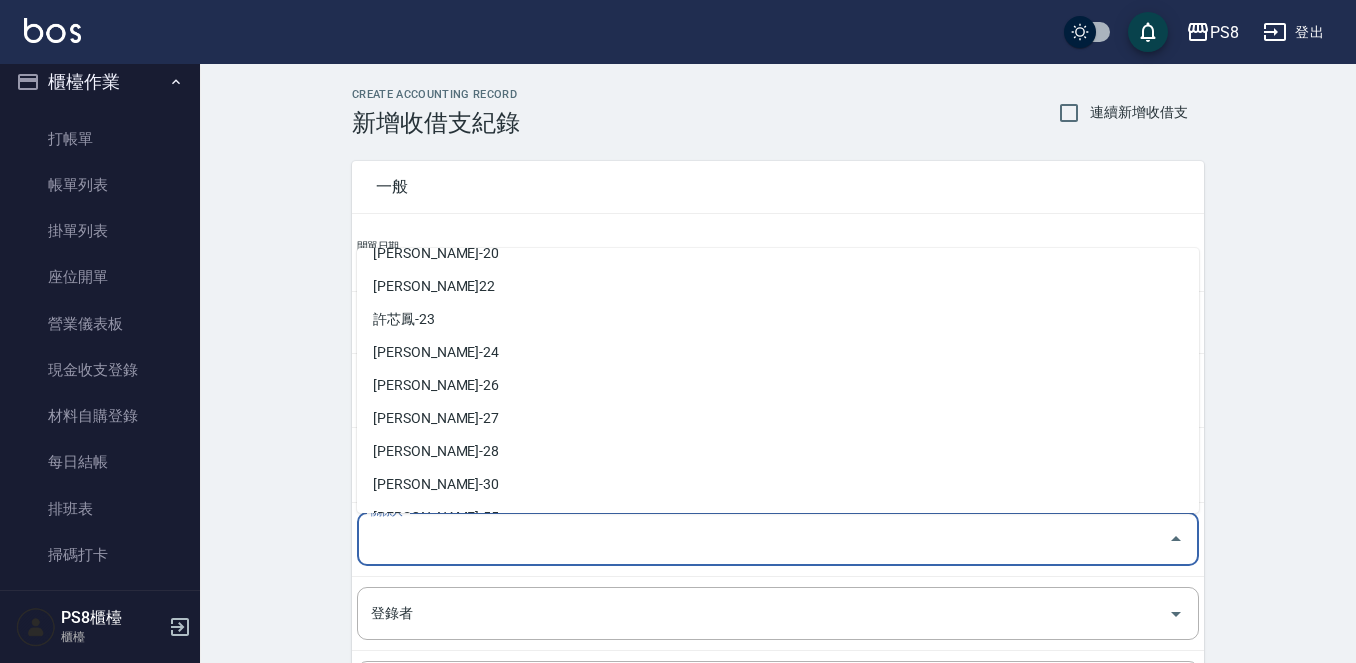 scroll, scrollTop: 508, scrollLeft: 0, axis: vertical 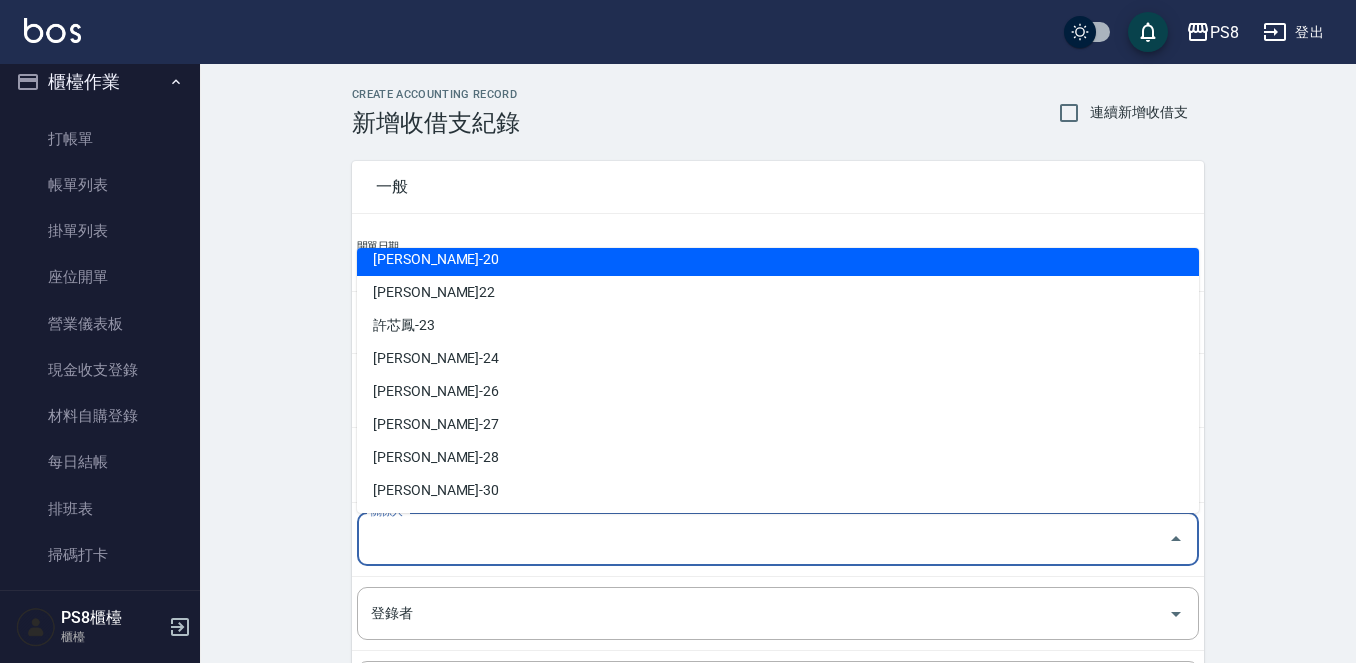 click on "黃晨凱-20" at bounding box center [778, 259] 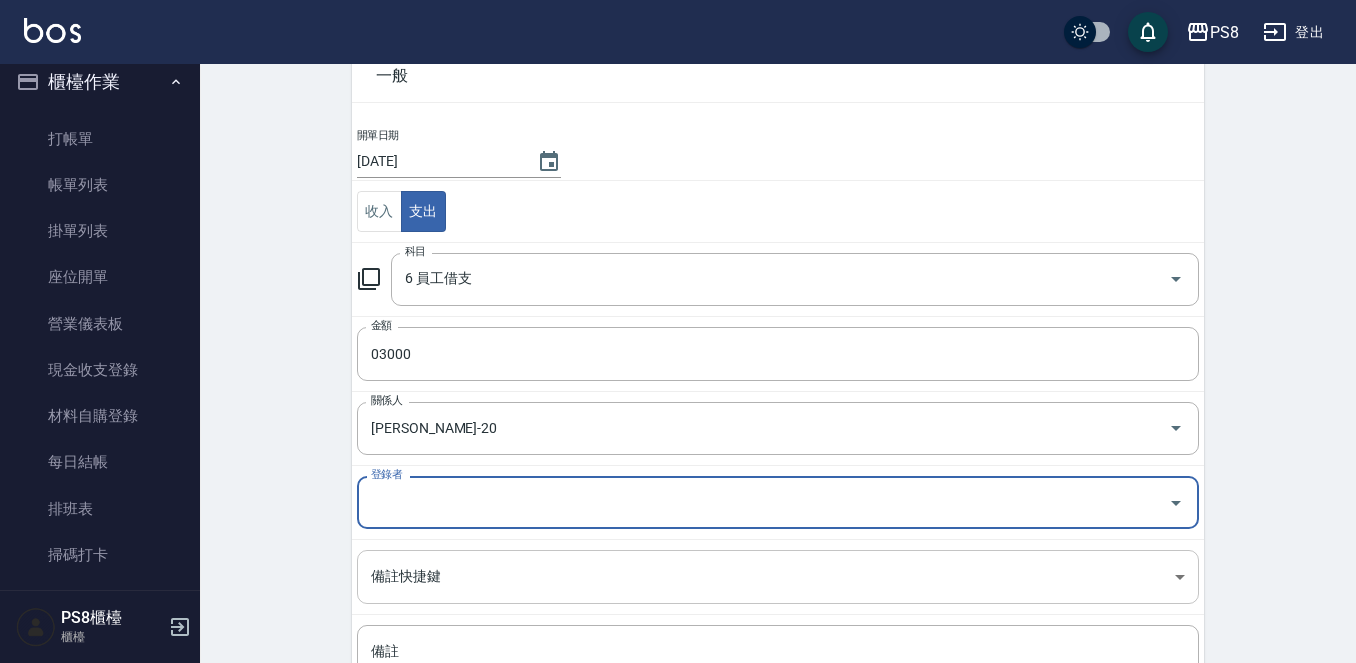 scroll, scrollTop: 200, scrollLeft: 0, axis: vertical 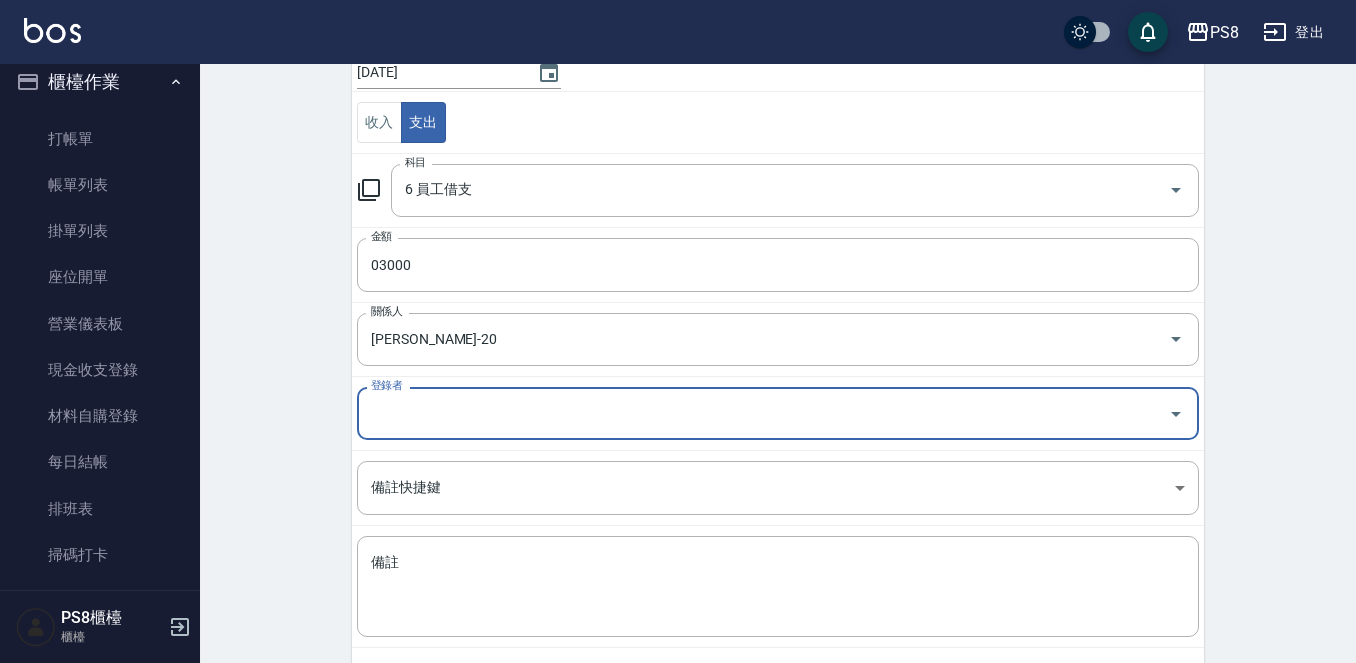 click on "登錄者" at bounding box center [763, 413] 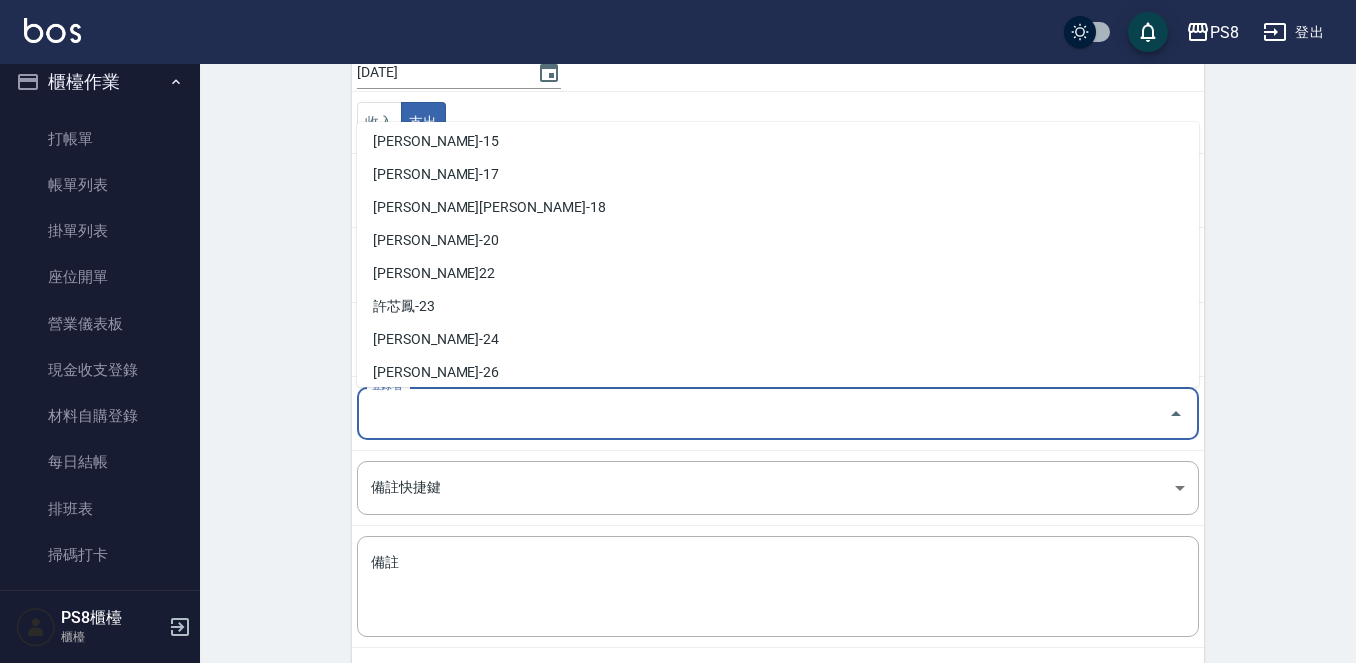scroll, scrollTop: 400, scrollLeft: 0, axis: vertical 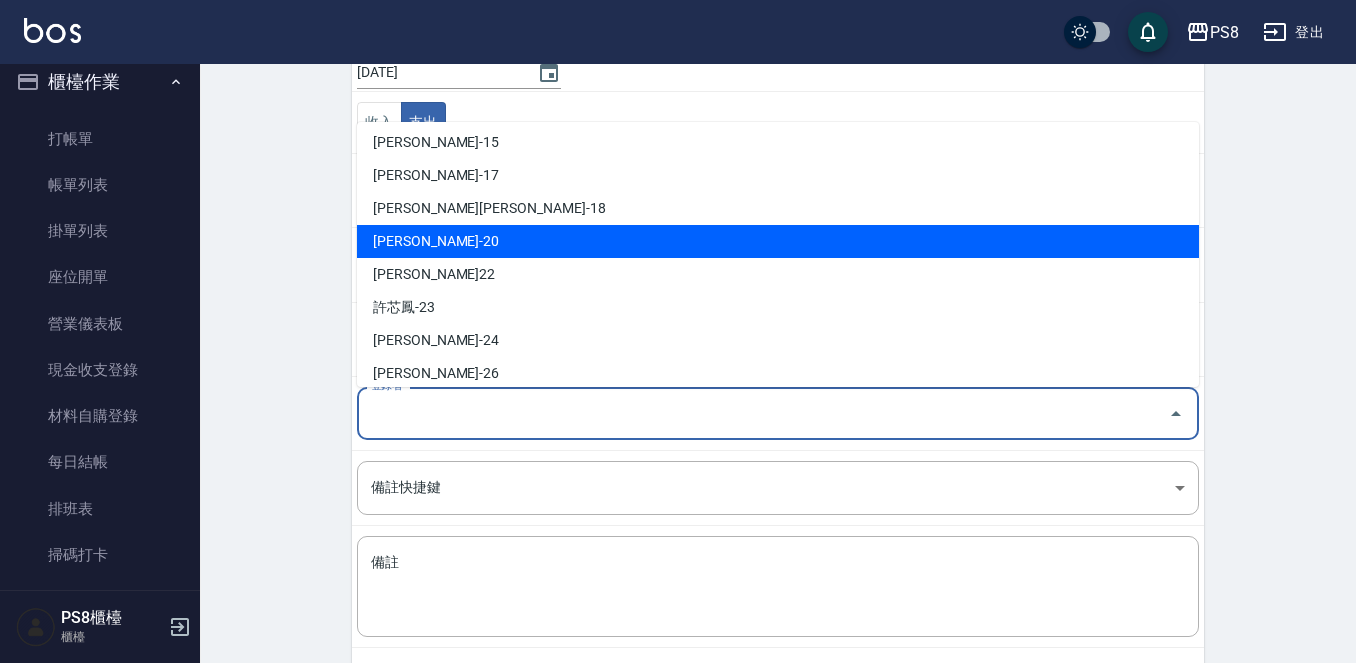 click on "黃晨凱-20" at bounding box center (778, 241) 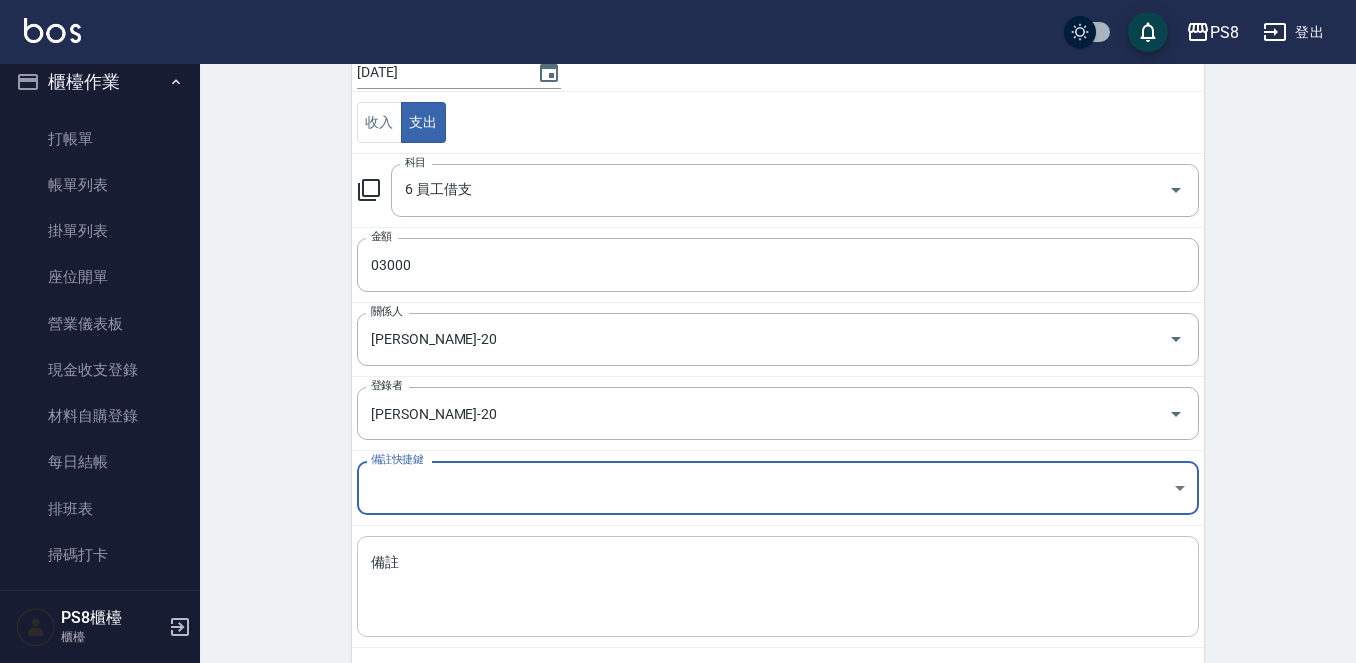 click on "備註" at bounding box center [778, 587] 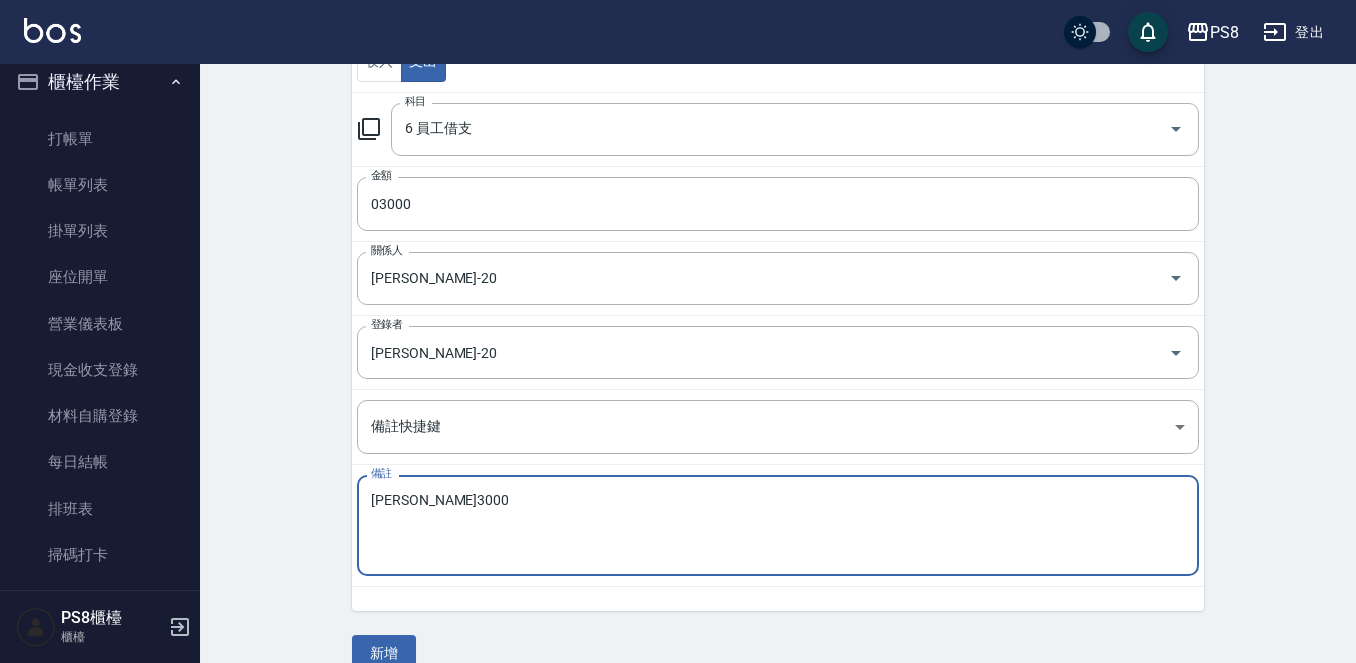 scroll, scrollTop: 294, scrollLeft: 0, axis: vertical 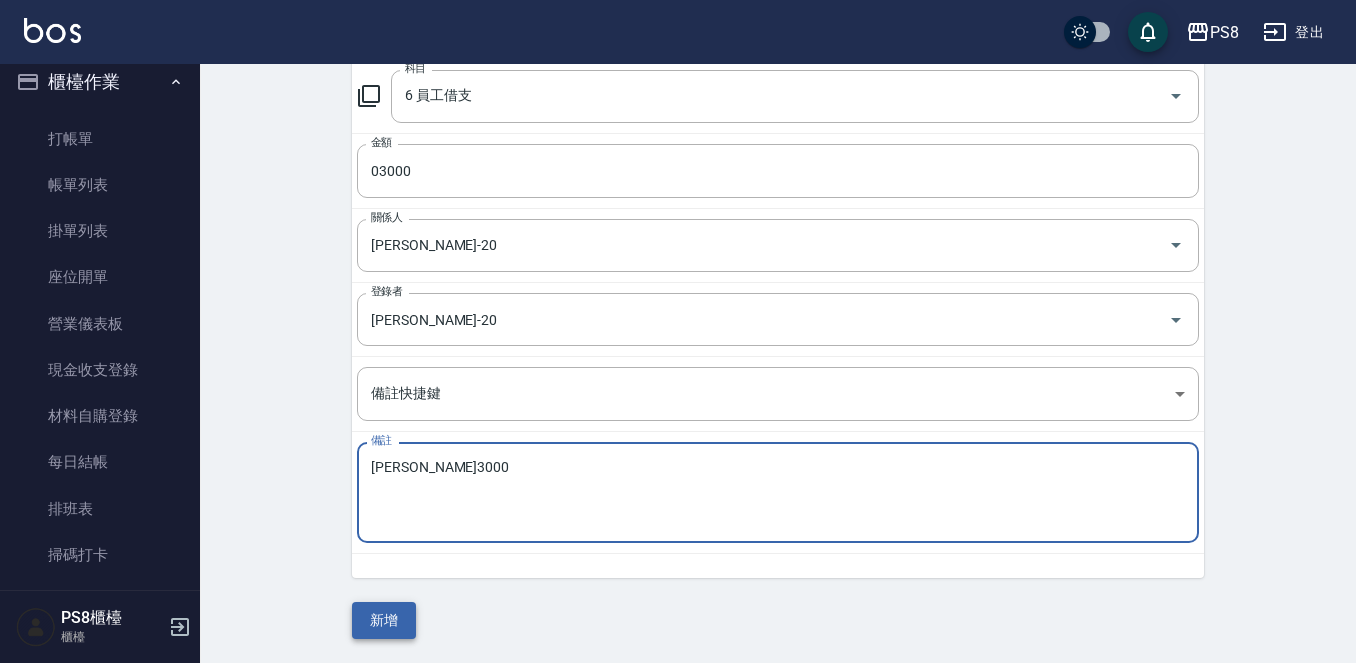 type on "黃晨凱3000" 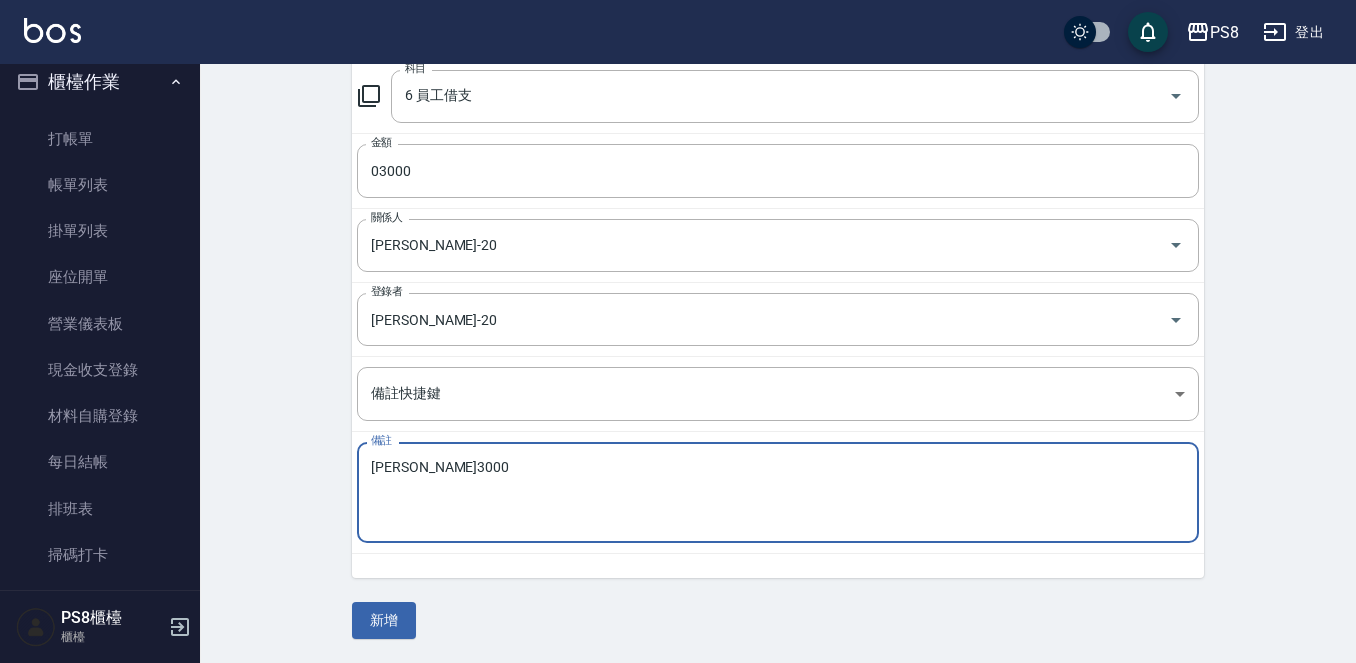 click on "新增" at bounding box center (384, 620) 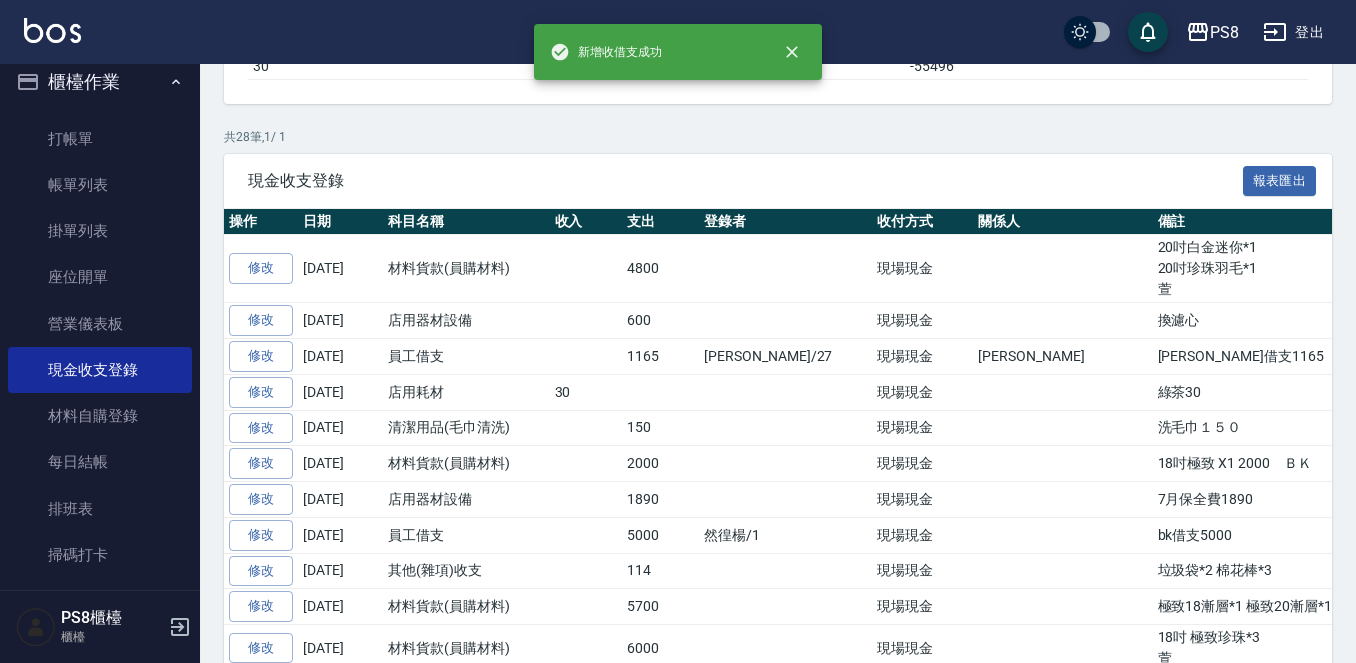 scroll, scrollTop: 0, scrollLeft: 0, axis: both 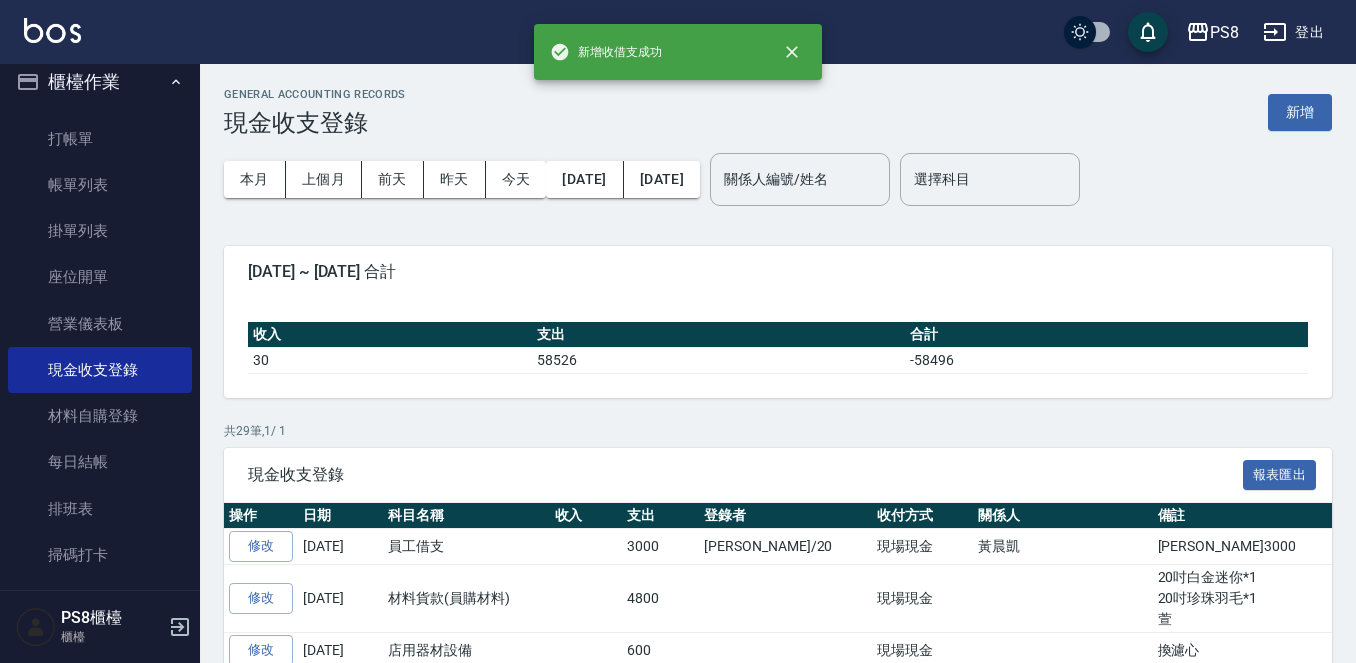 click on "打帳單 帳單列表 掛單列表 座位開單 營業儀表板 現金收支登錄 材料自購登錄 每日結帳 排班表 掃碼打卡" at bounding box center [100, 347] 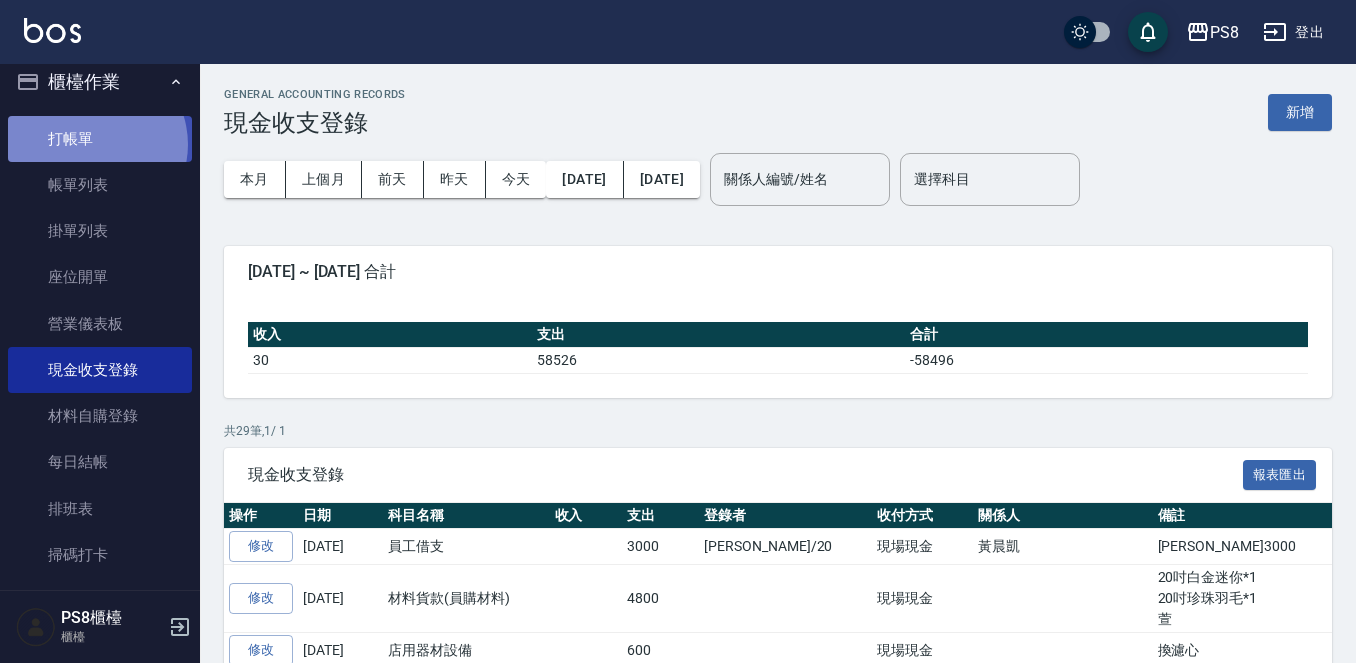 click on "打帳單" at bounding box center [100, 139] 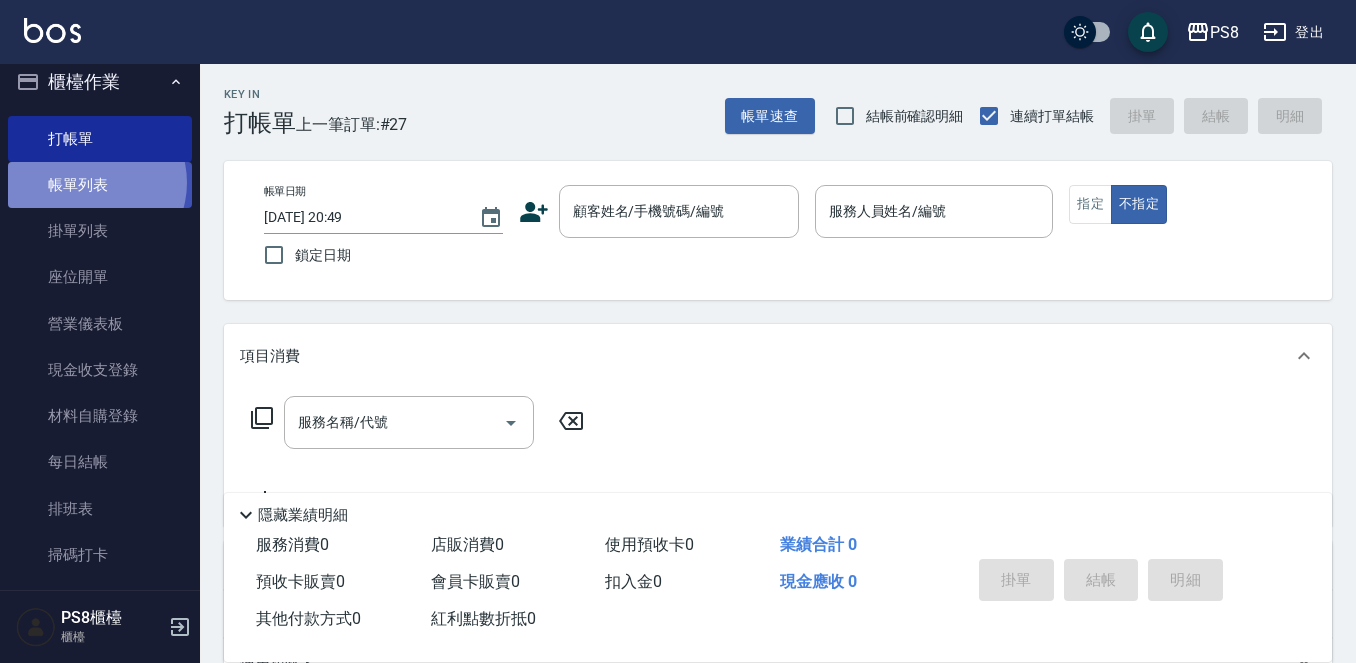 click on "帳單列表" at bounding box center (100, 185) 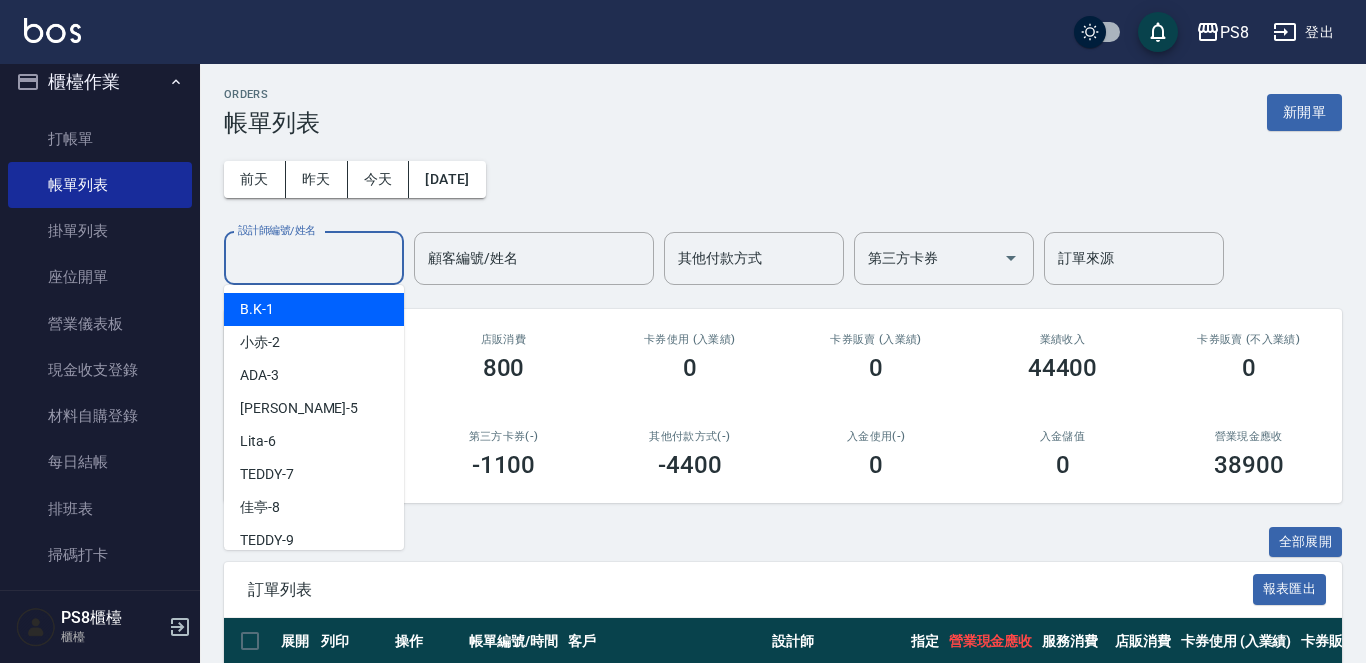 click on "設計師編號/姓名" at bounding box center [314, 258] 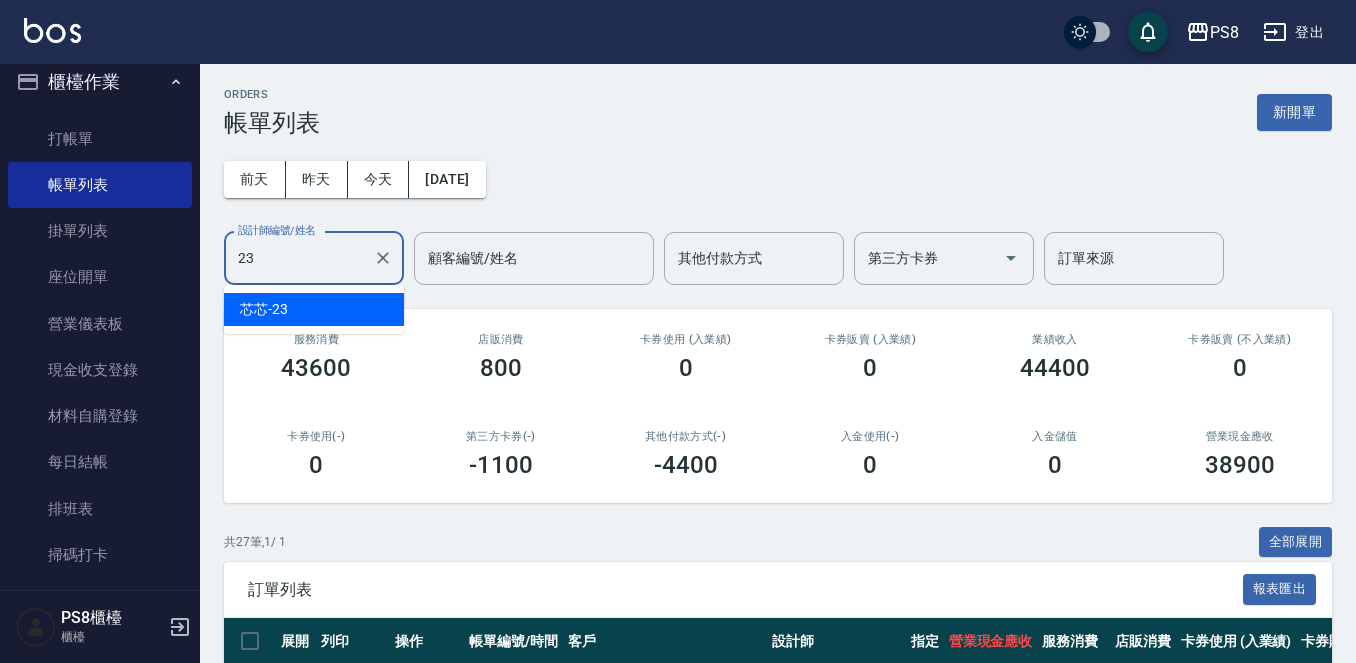 type on "2" 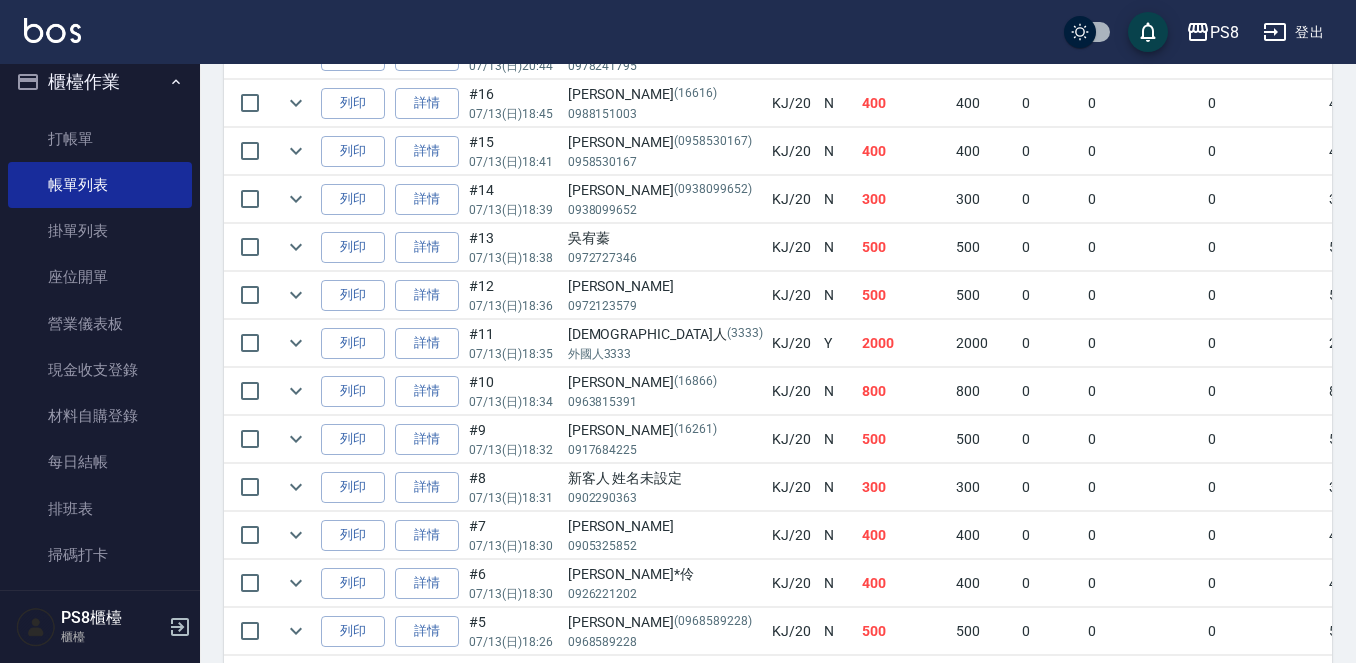 scroll, scrollTop: 417, scrollLeft: 0, axis: vertical 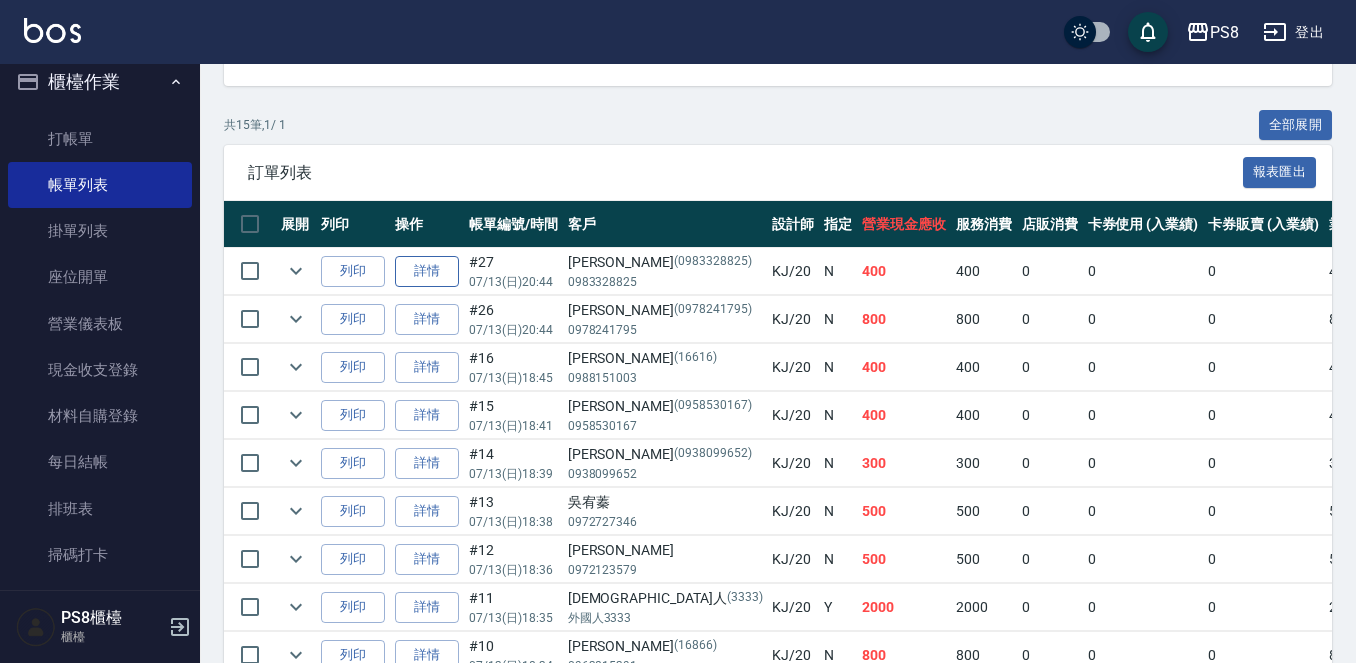 type on "KJ-20" 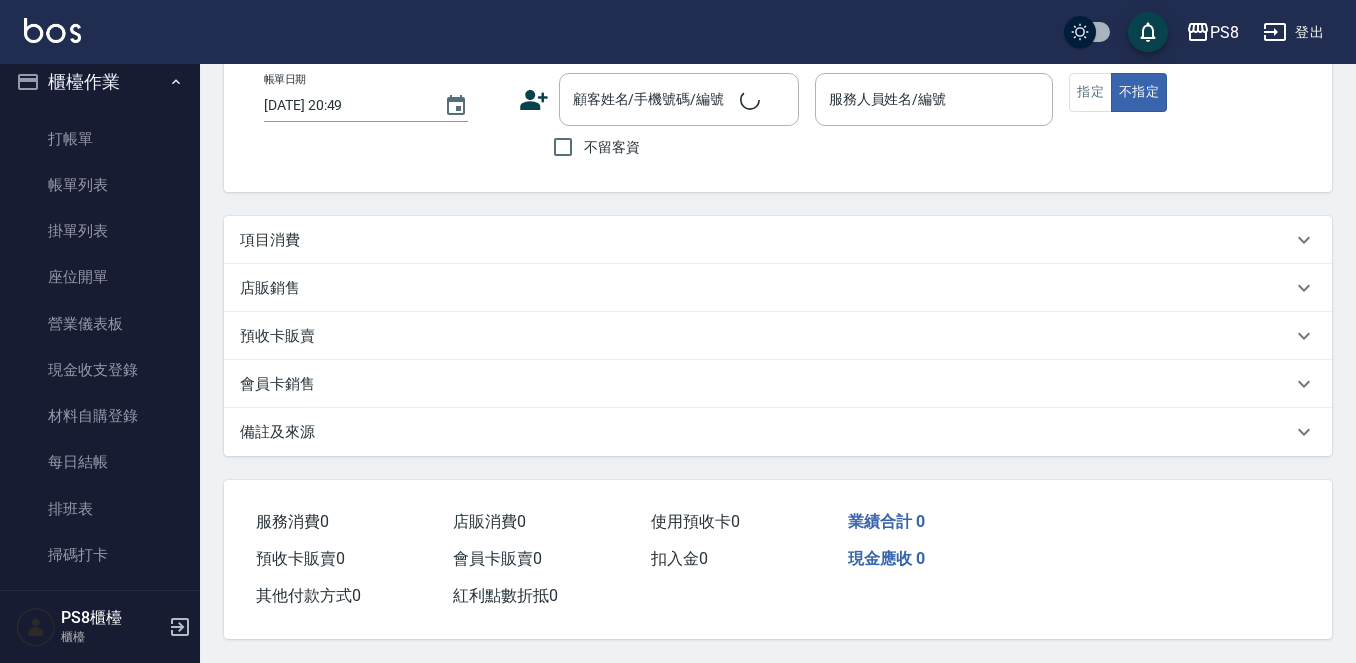 scroll, scrollTop: 0, scrollLeft: 0, axis: both 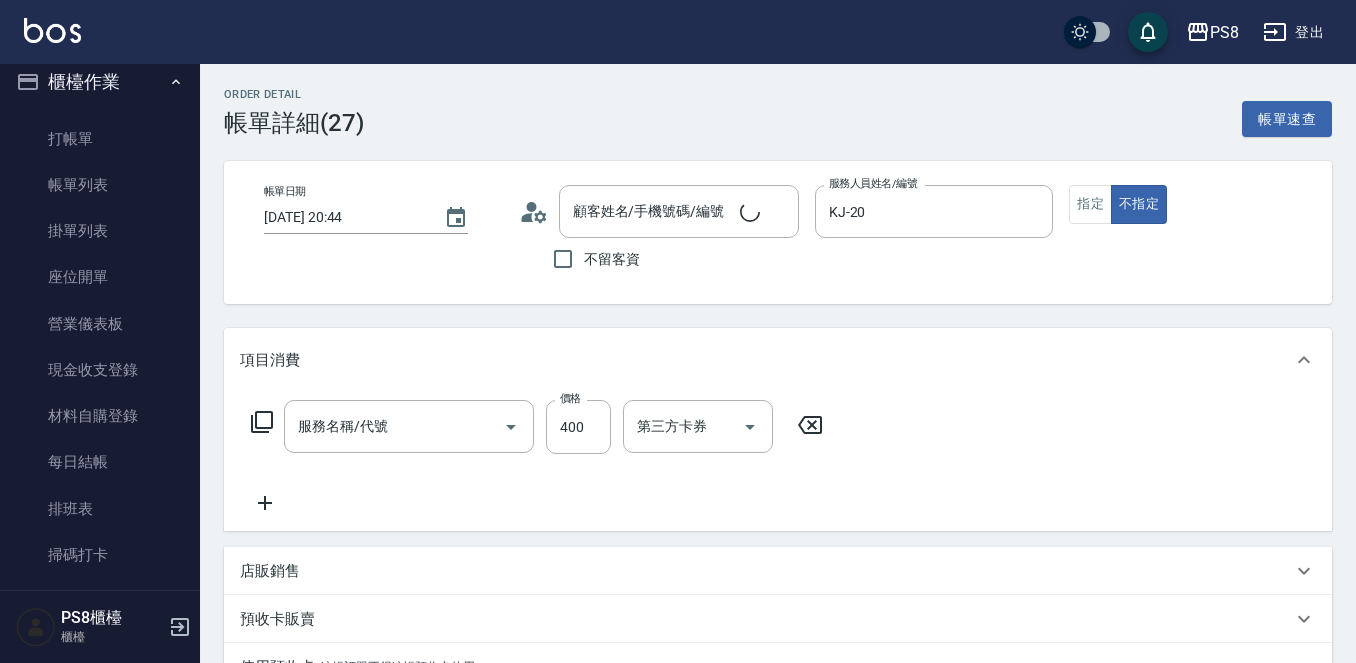 type on "2025/07/13 20:44" 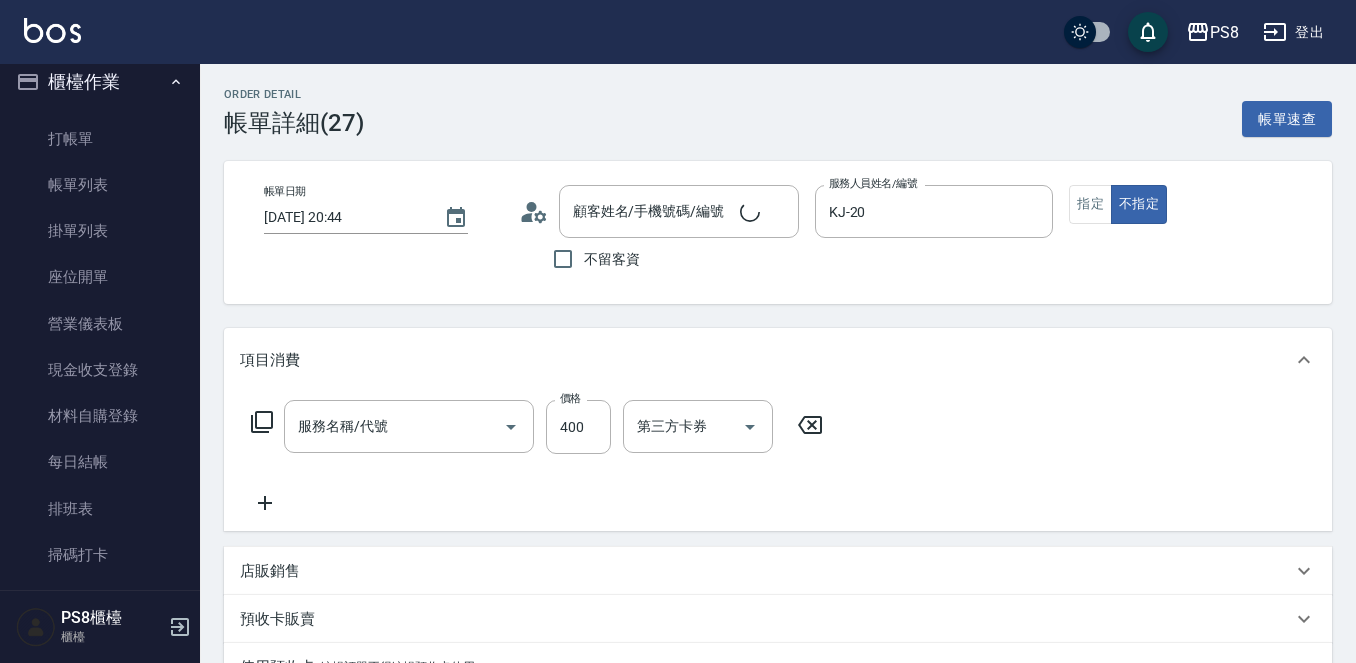 type on "KJ-20" 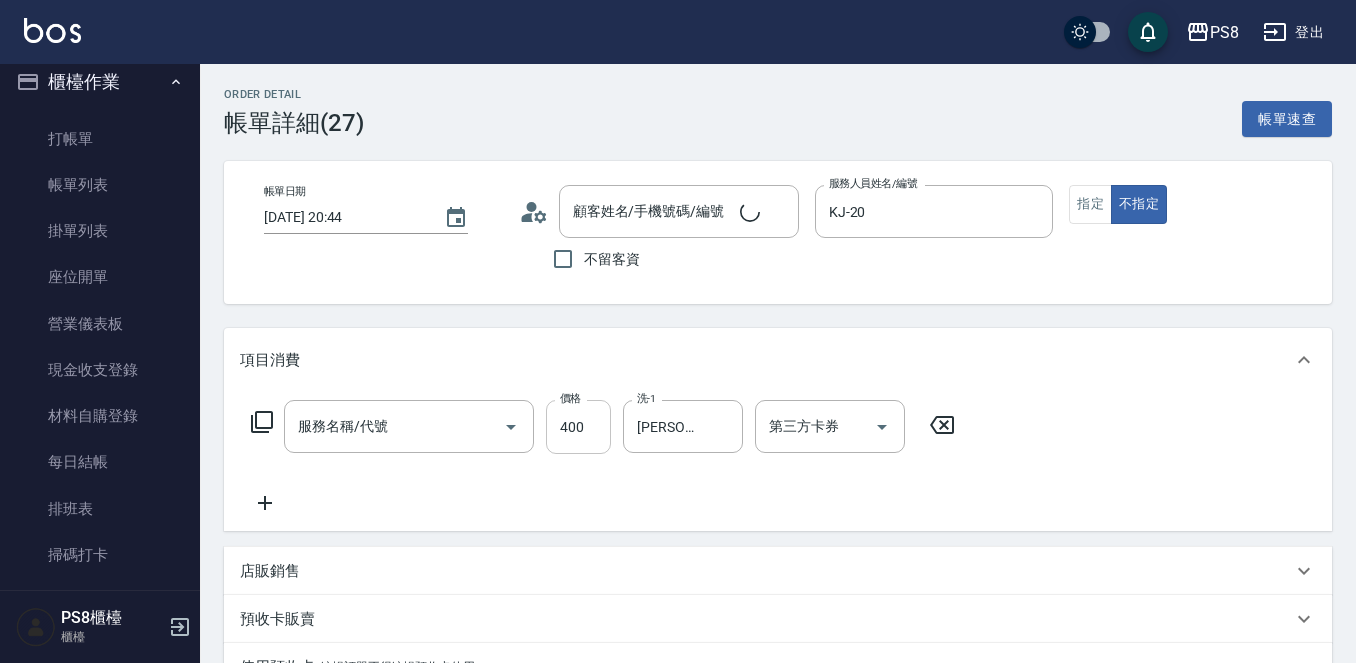 type on "蔡佩欣/0983328825/0983328825" 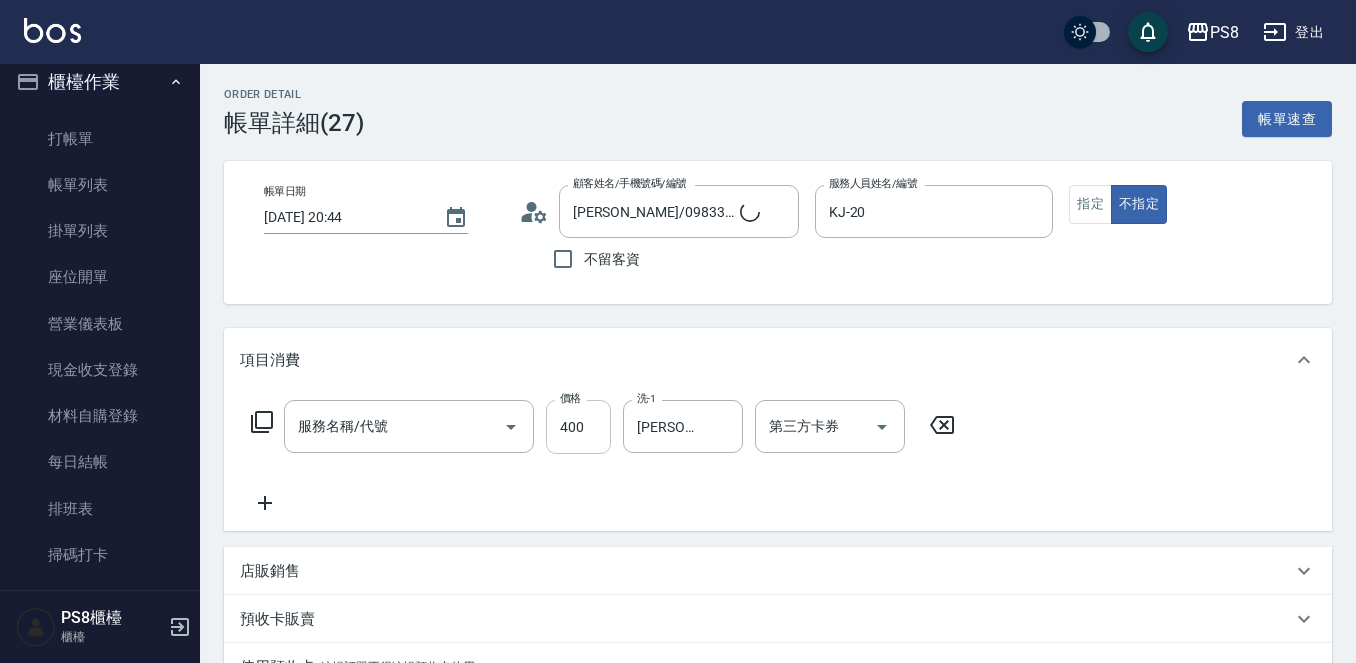 click on "400" at bounding box center [578, 427] 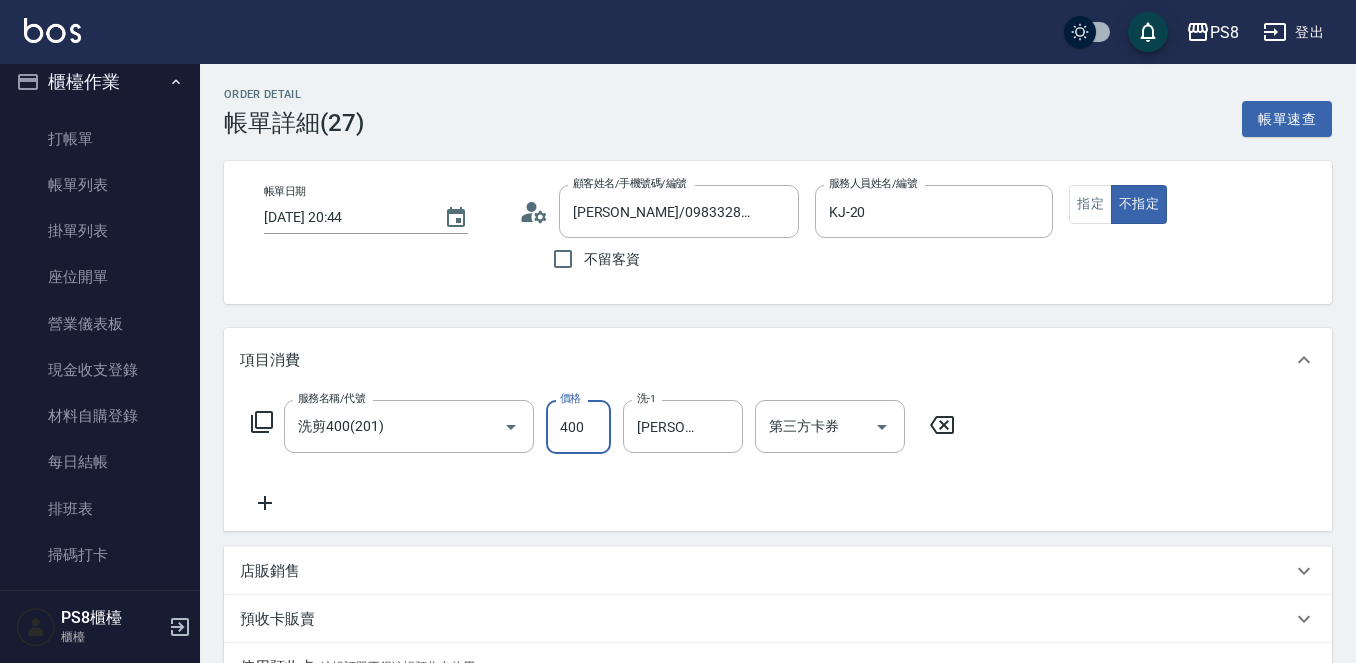 type on "洗剪400(201)" 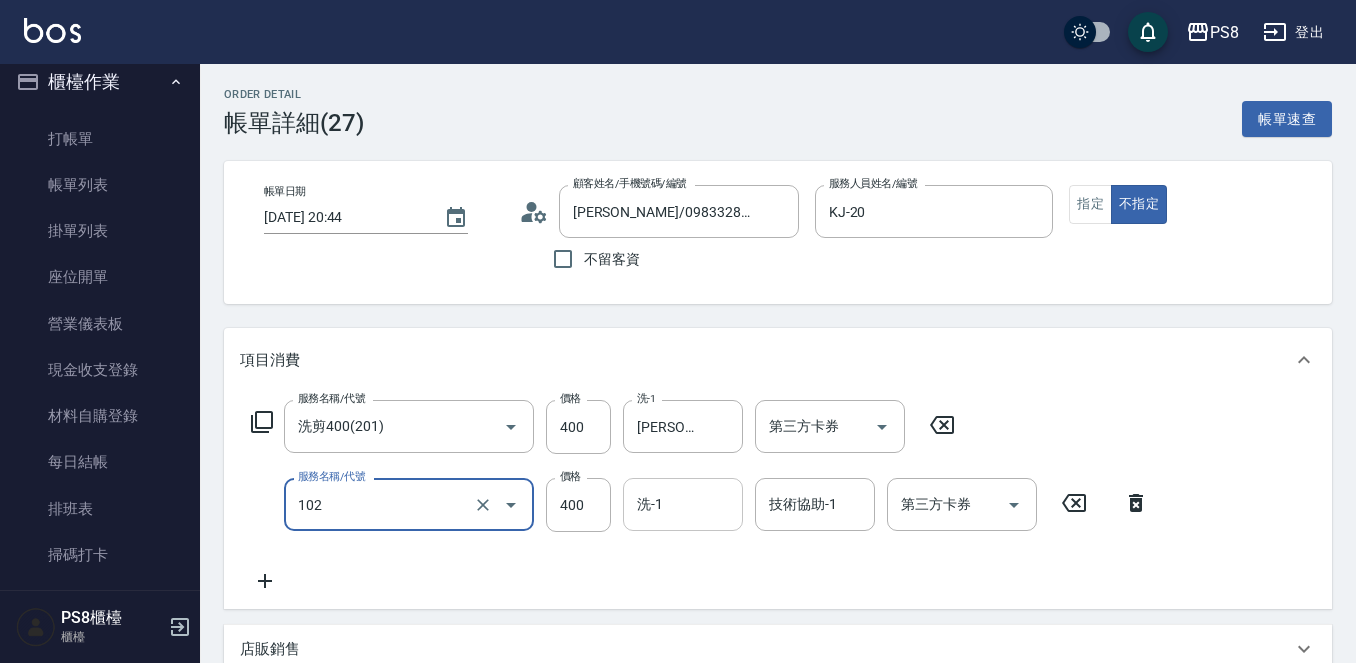 click on "洗-1" at bounding box center [683, 504] 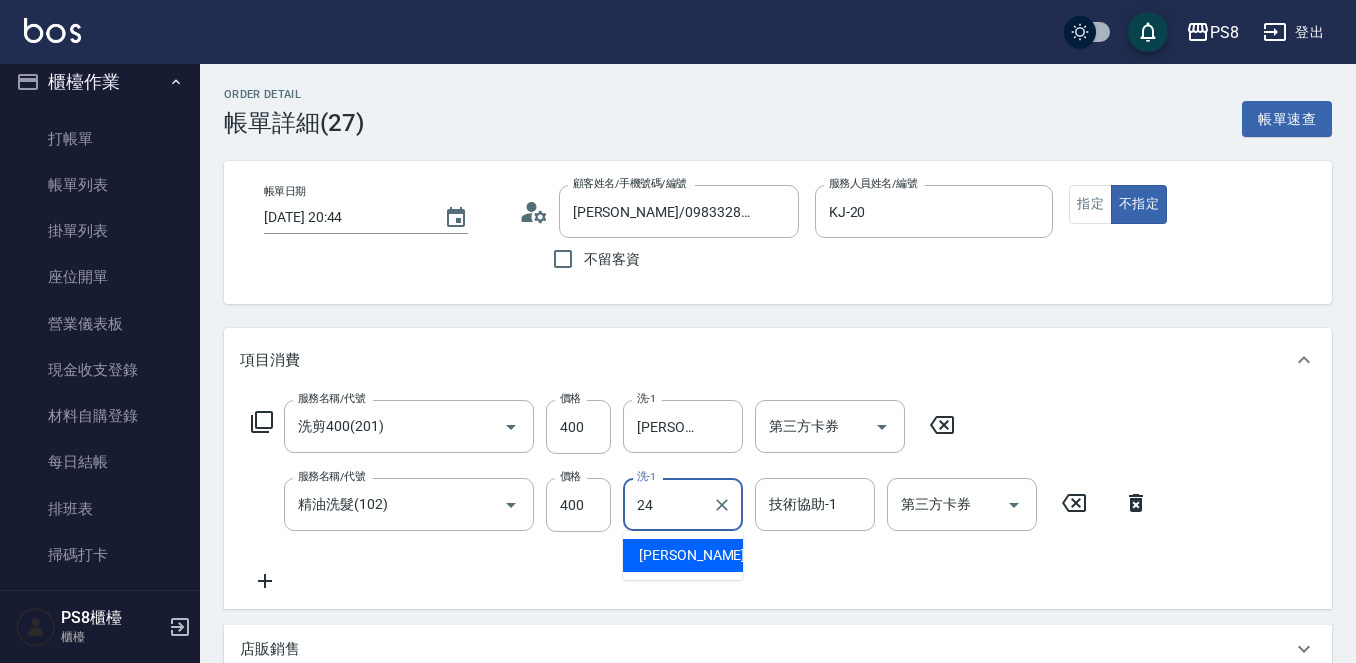 type on "婷婷-24" 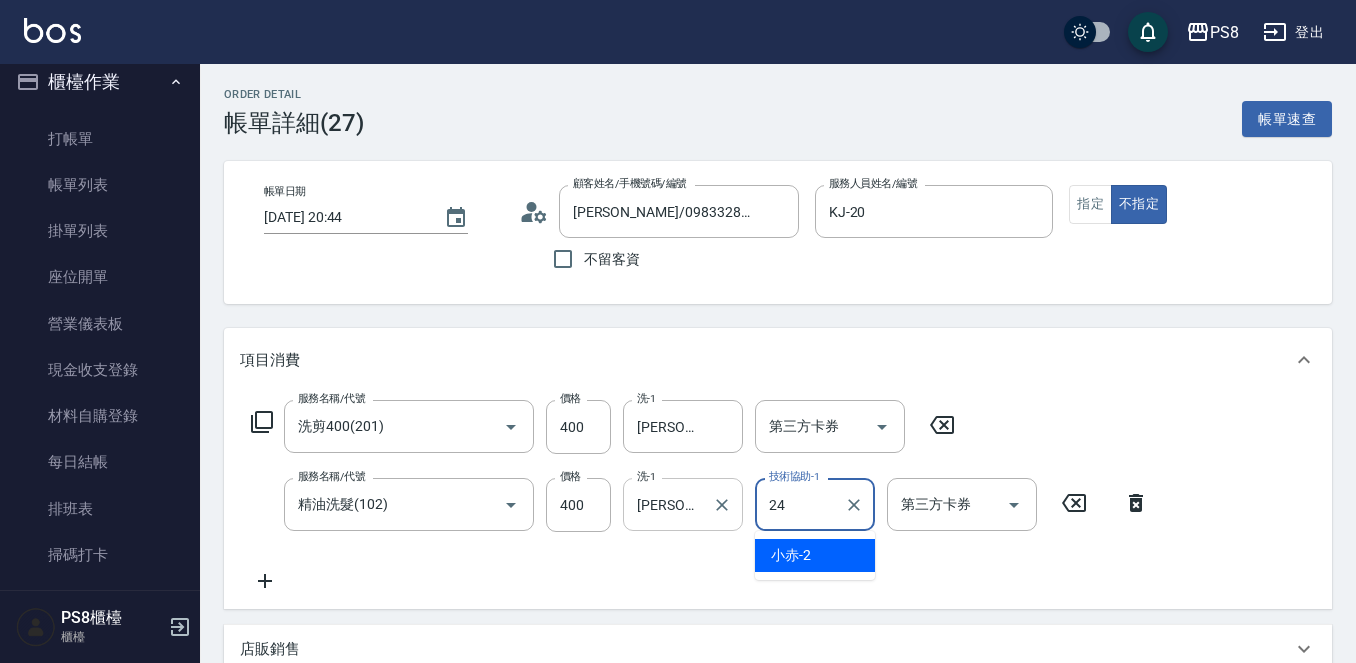 type on "243" 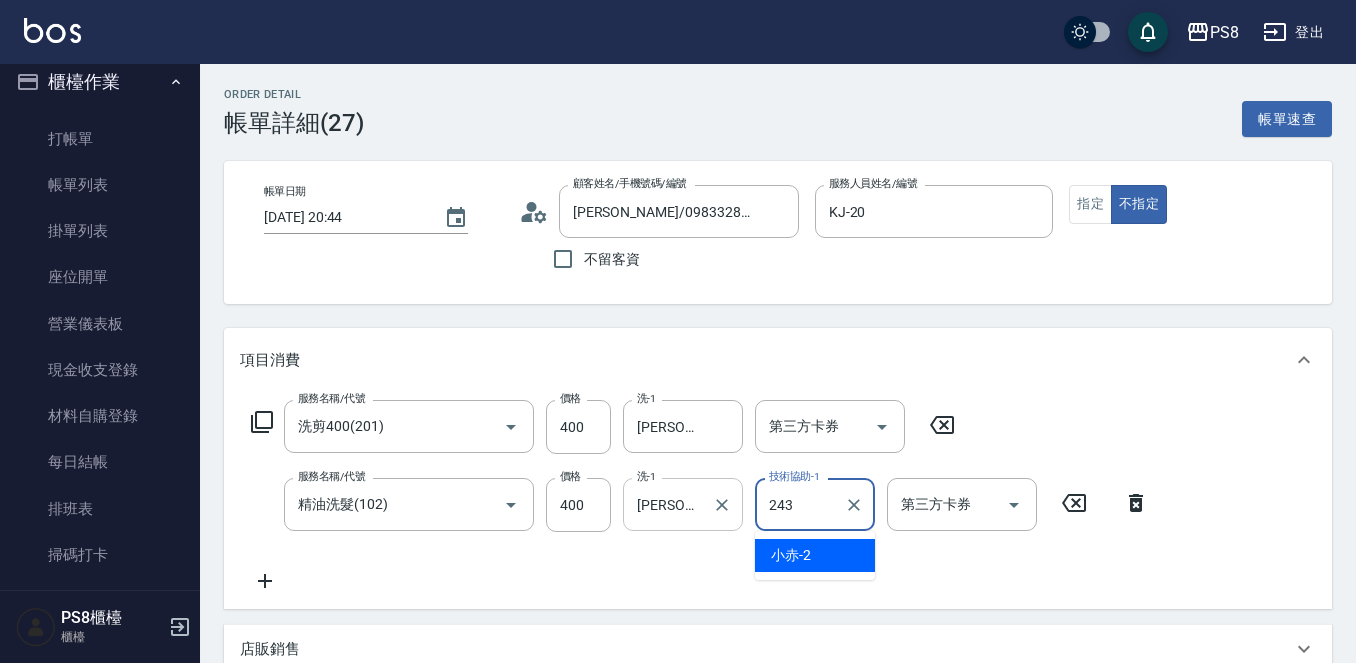 type 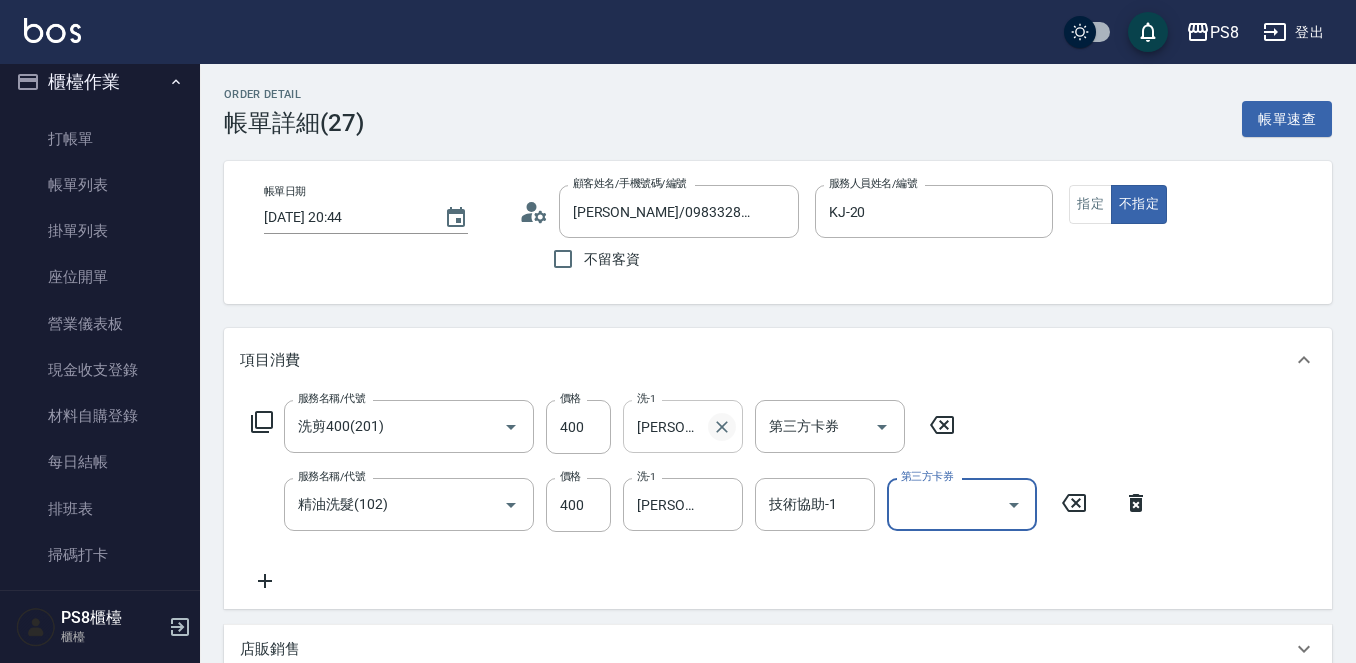 click 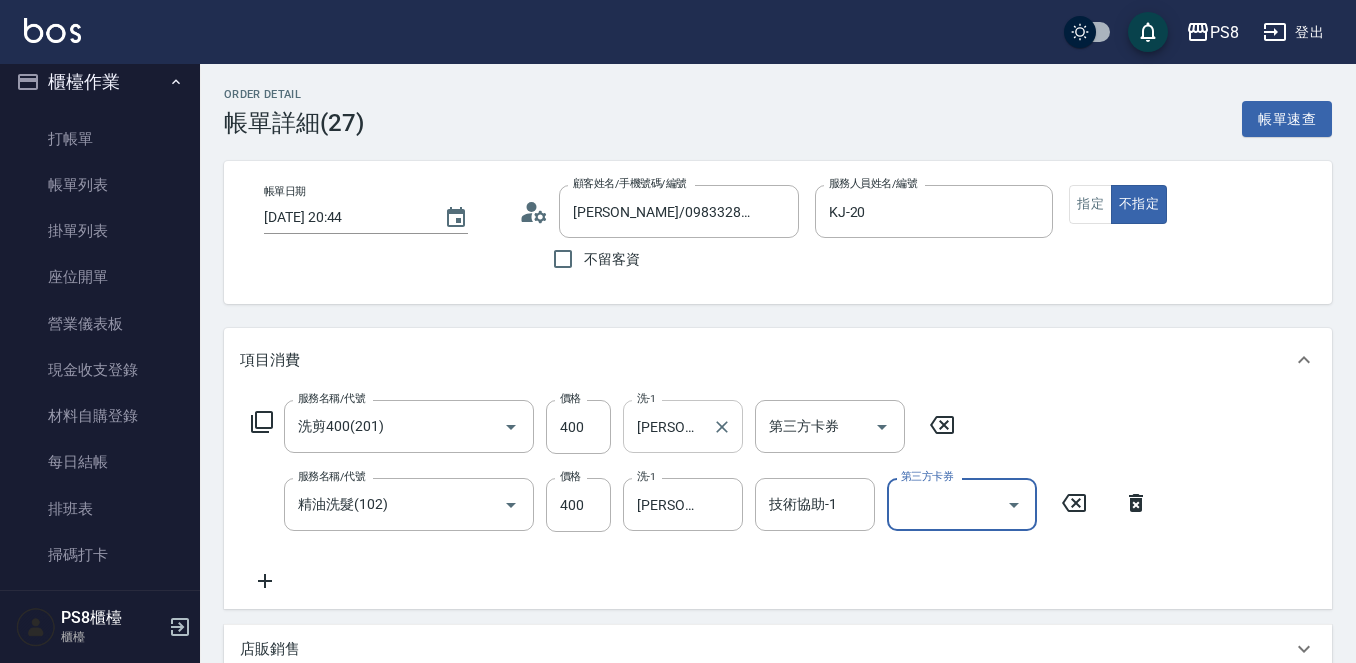 type 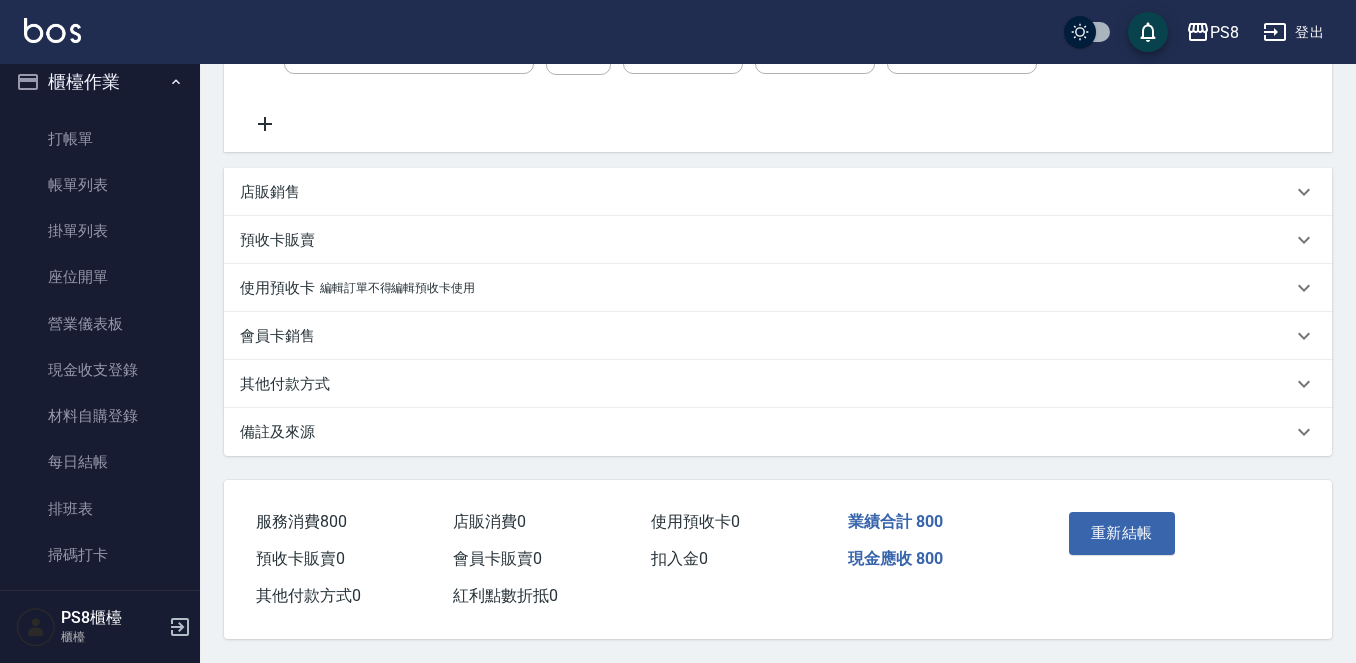 scroll, scrollTop: 466, scrollLeft: 0, axis: vertical 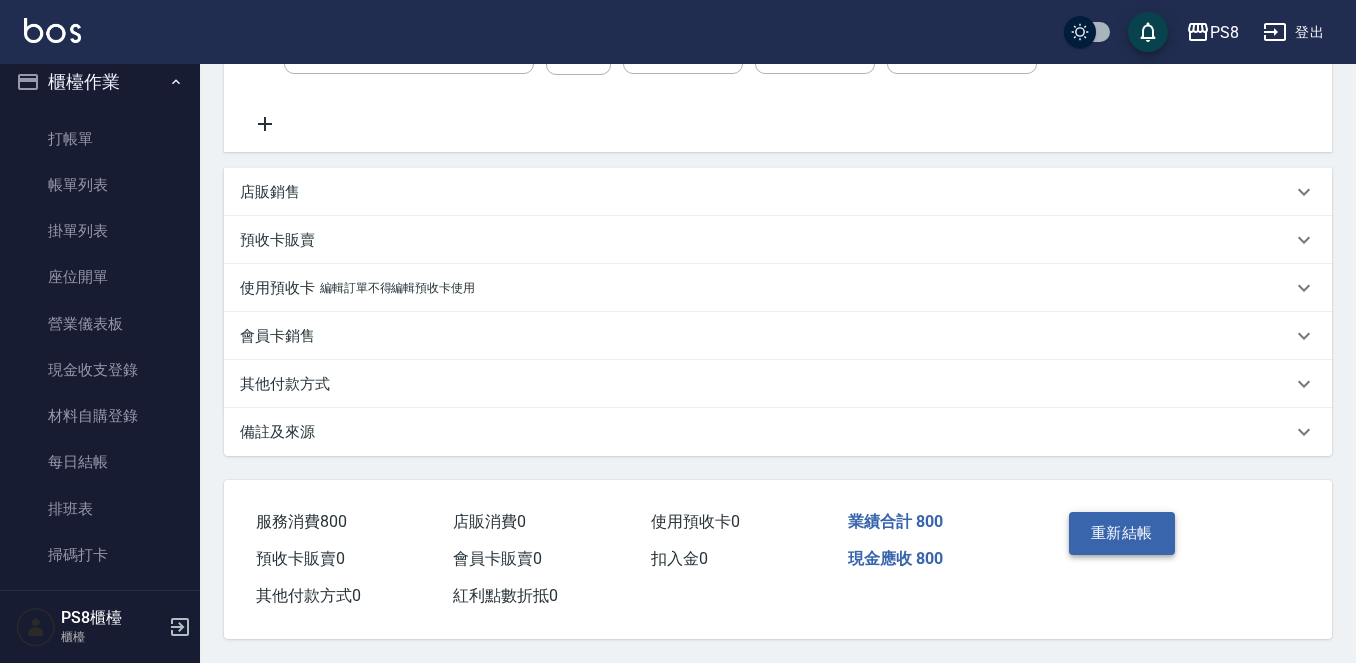 click on "重新結帳" at bounding box center (1122, 533) 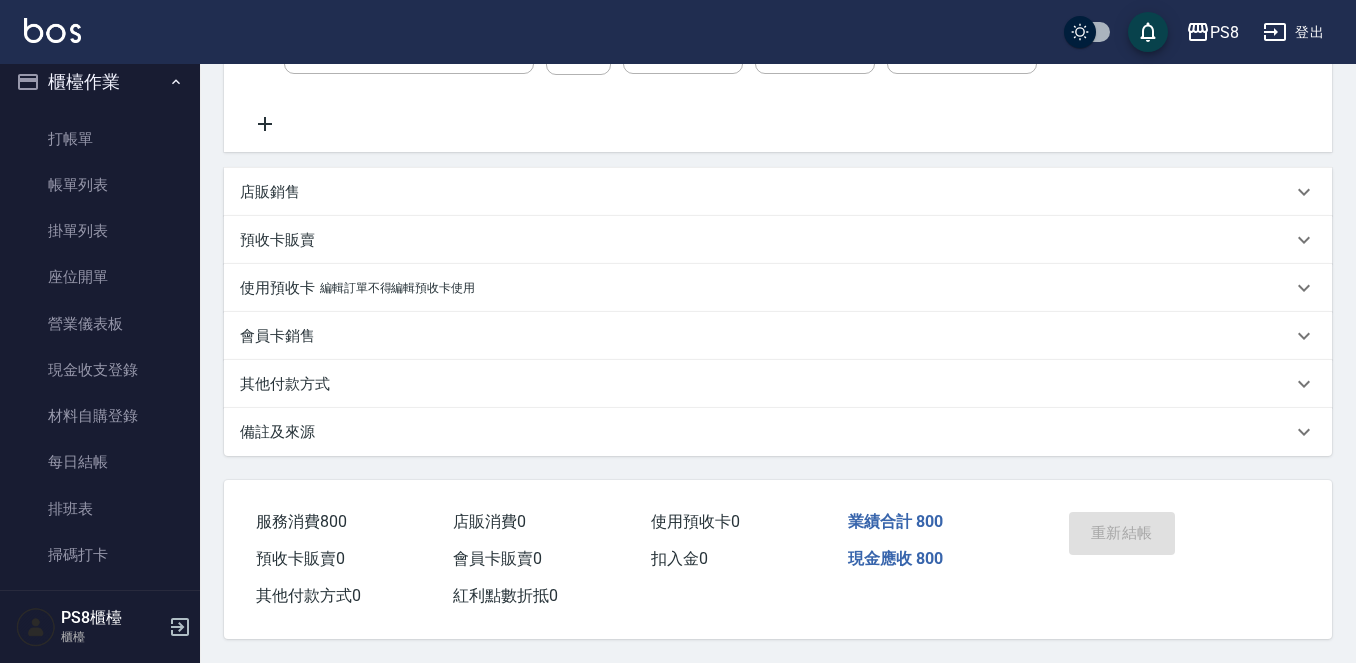 click on "打帳單" at bounding box center [100, 139] 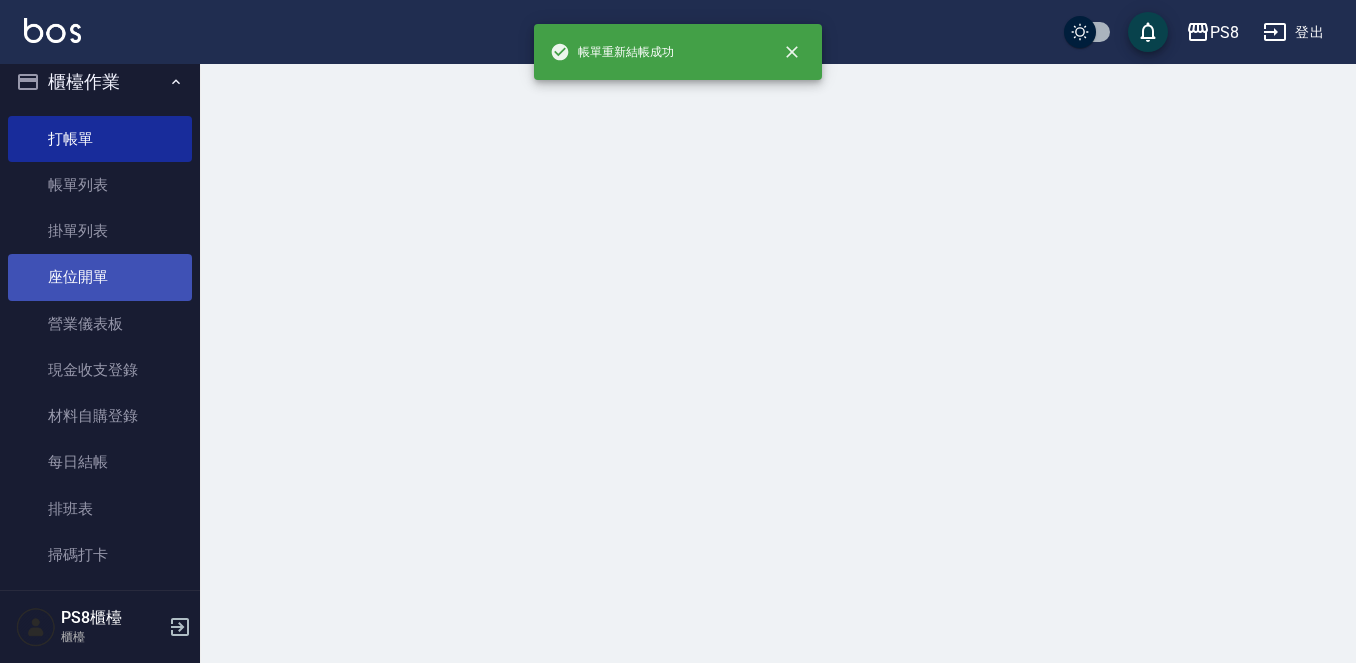 scroll, scrollTop: 0, scrollLeft: 0, axis: both 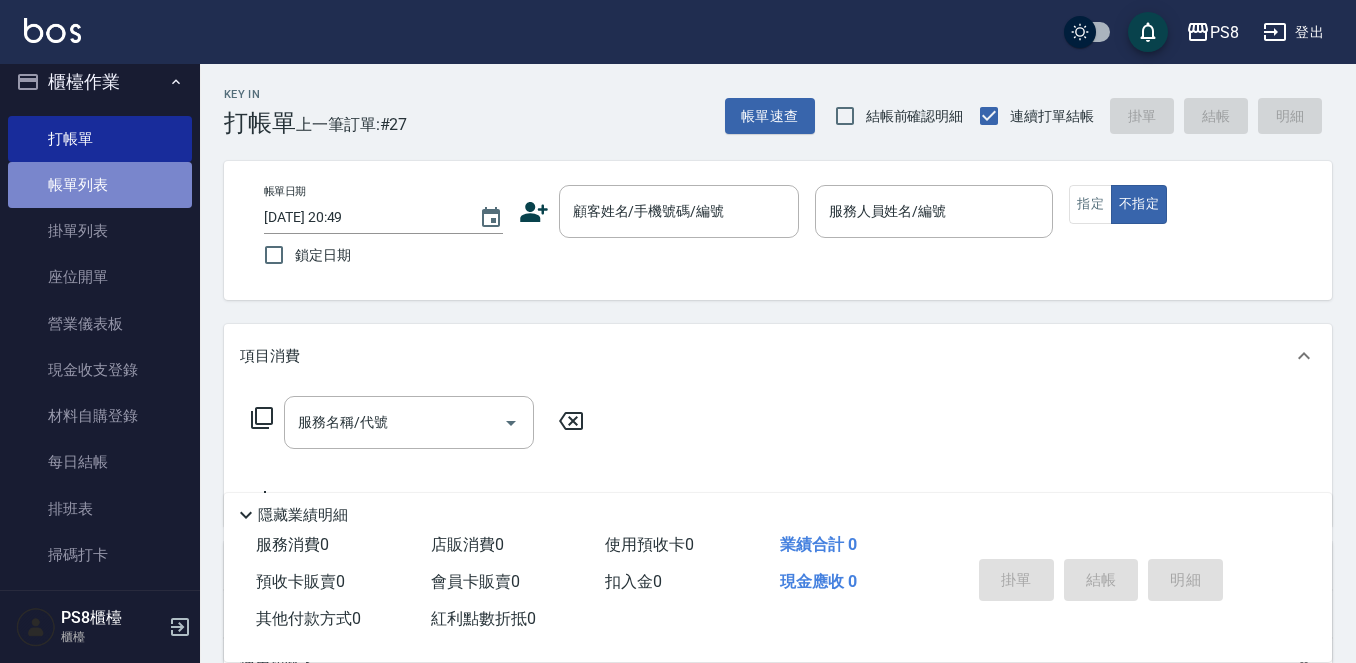 click on "帳單列表" at bounding box center [100, 185] 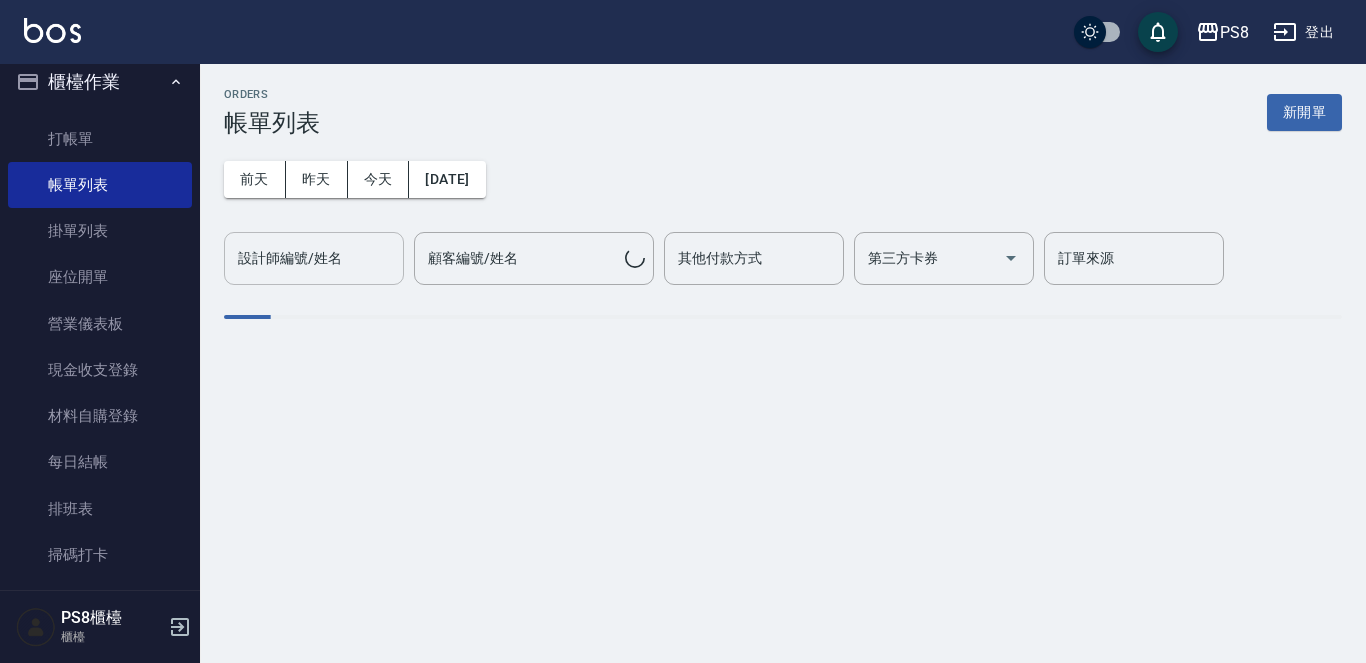 click on "設計師編號/姓名" at bounding box center (314, 258) 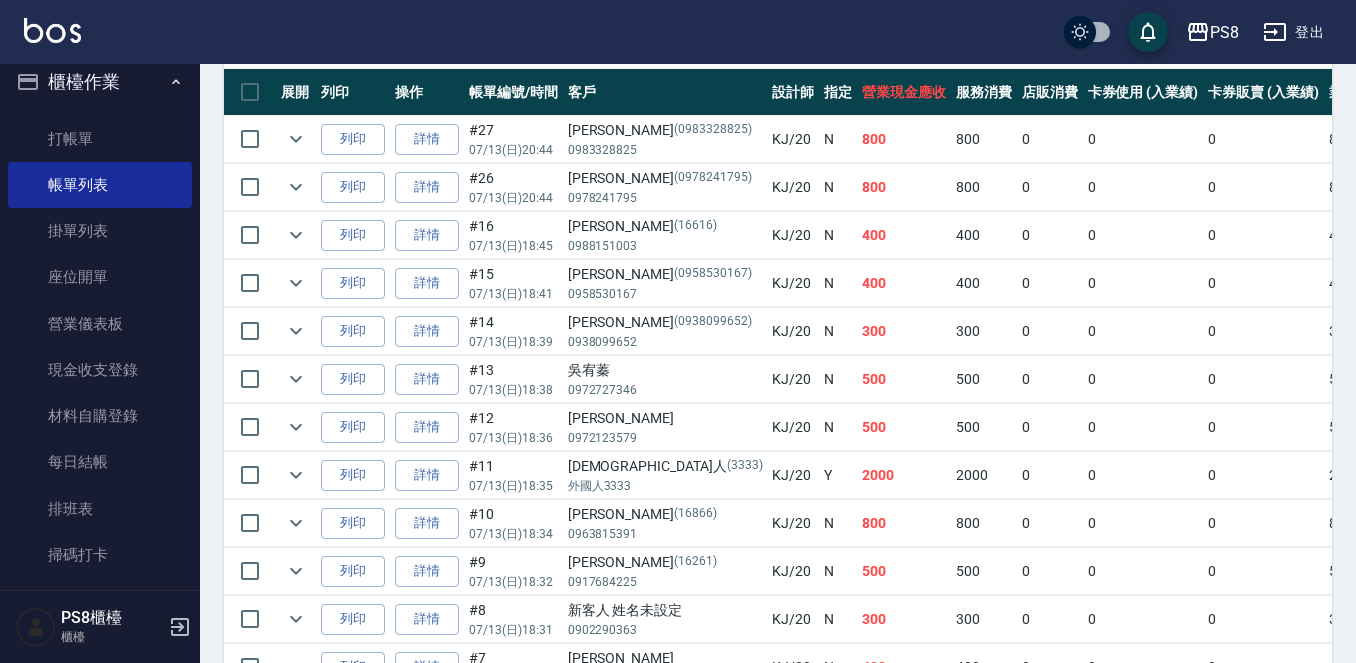 scroll, scrollTop: 500, scrollLeft: 0, axis: vertical 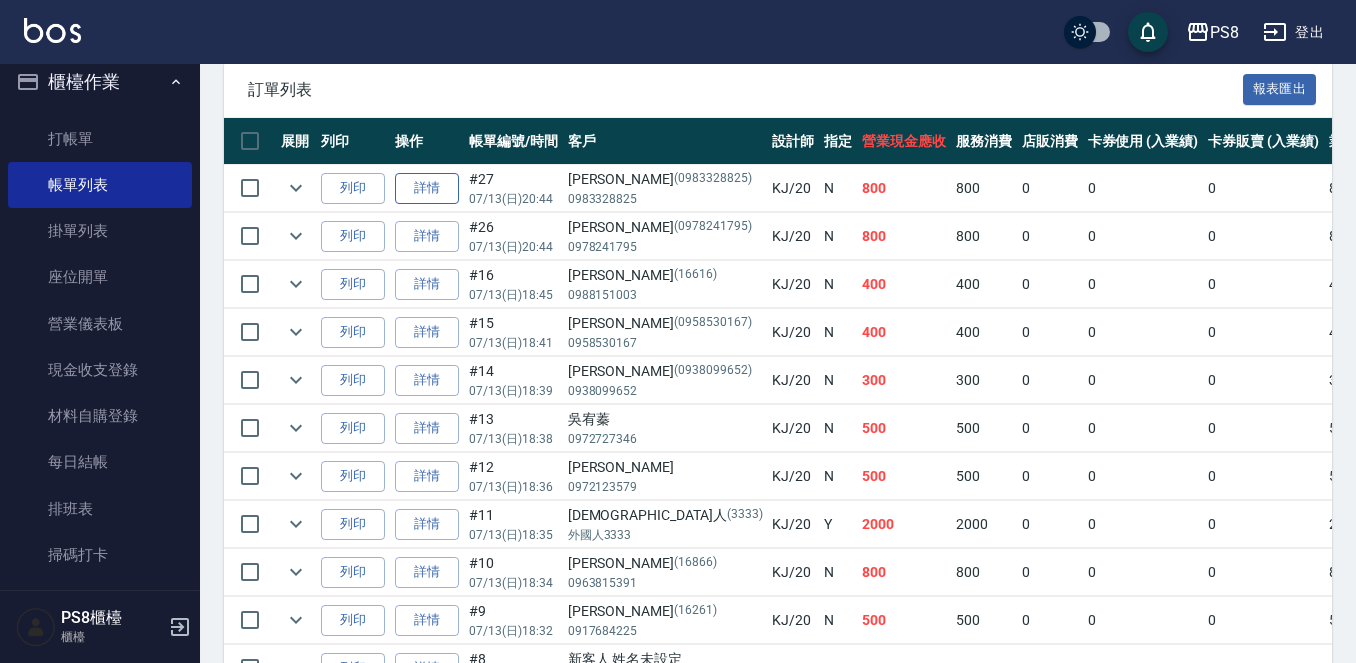 type on "KJ-20" 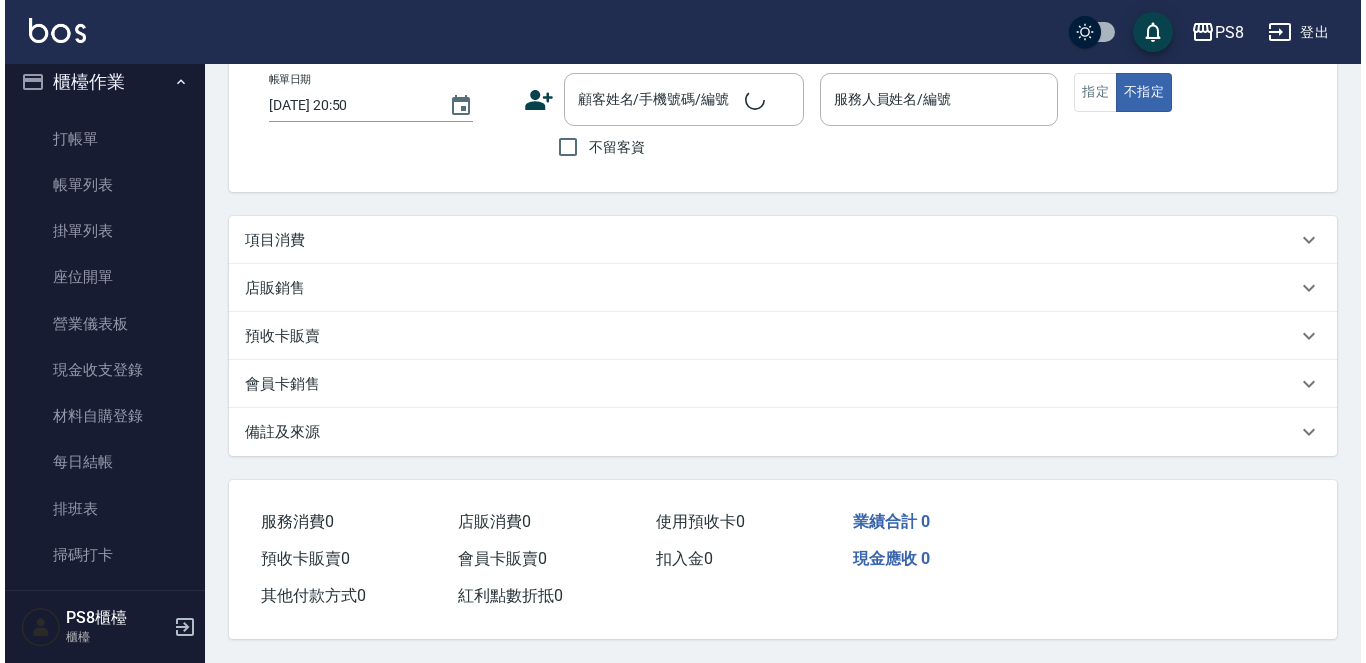 scroll, scrollTop: 0, scrollLeft: 0, axis: both 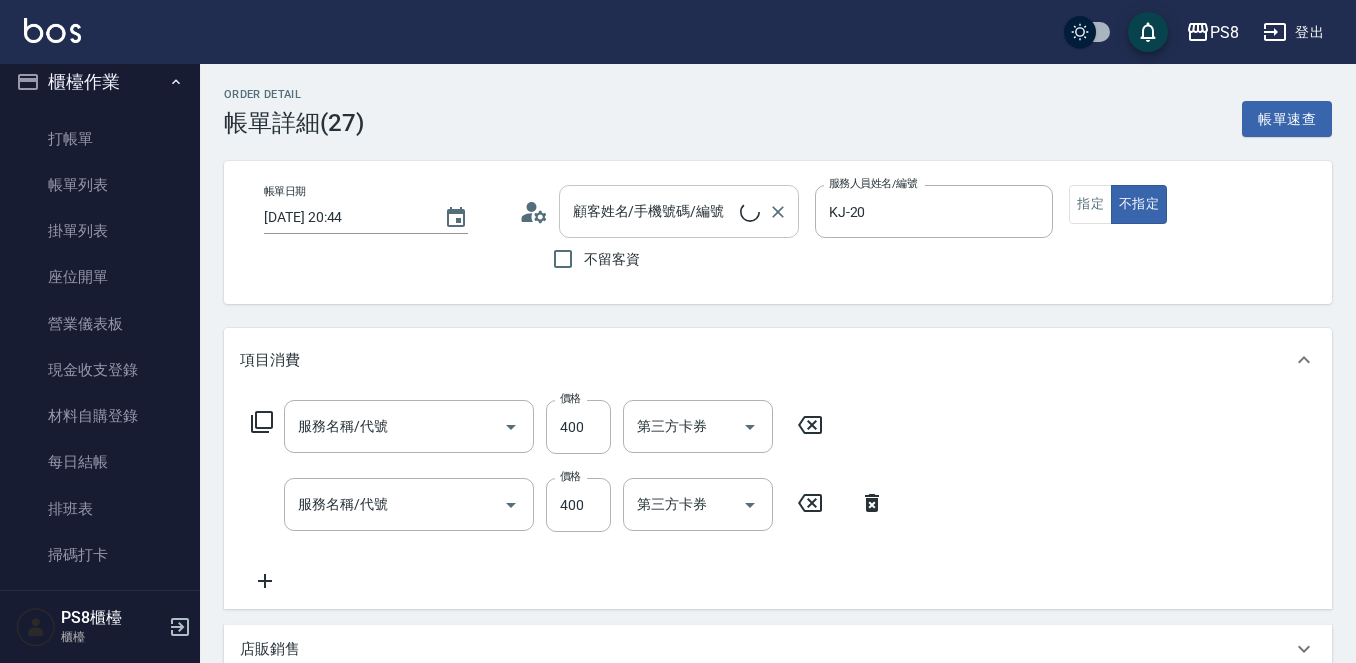 type on "2025/07/13 20:44" 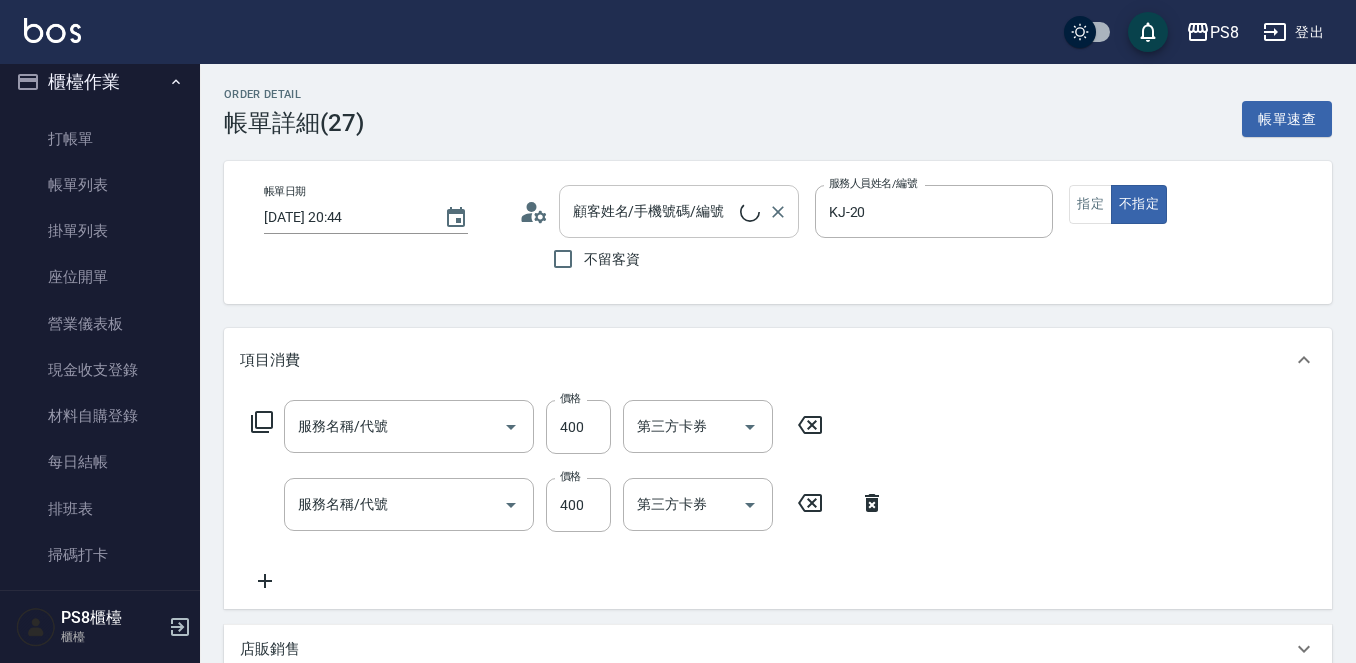type on "KJ-20" 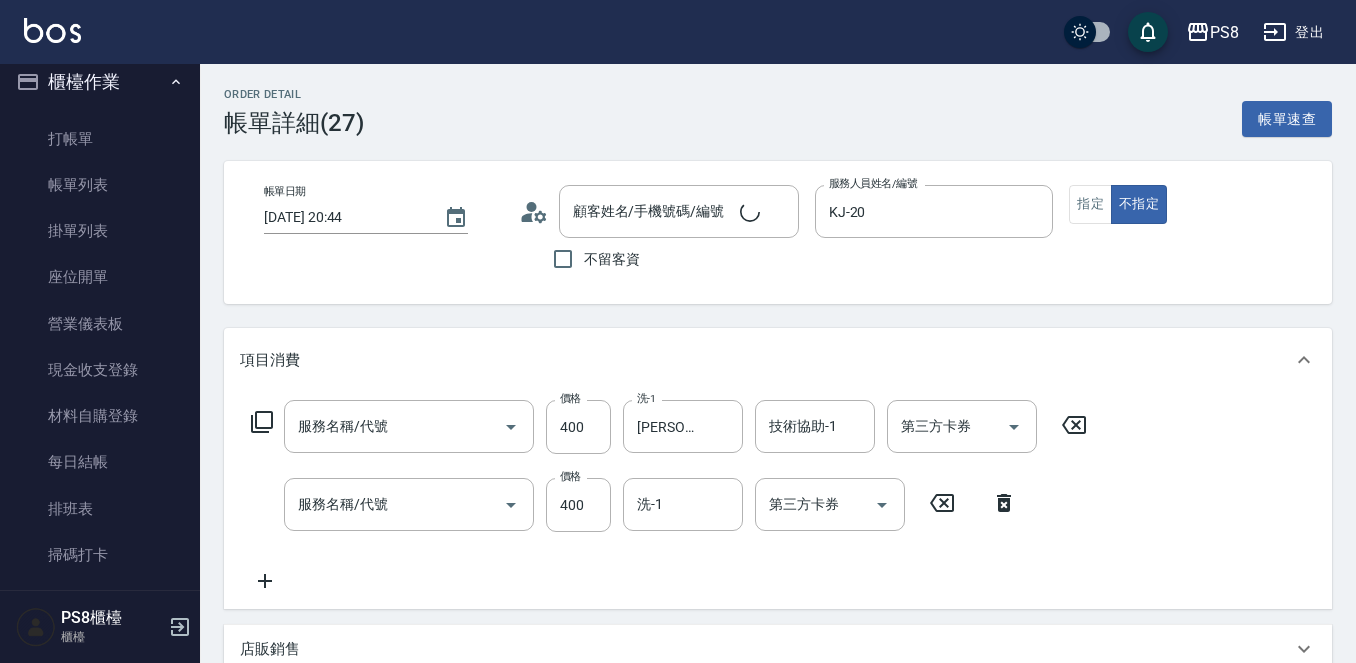 click 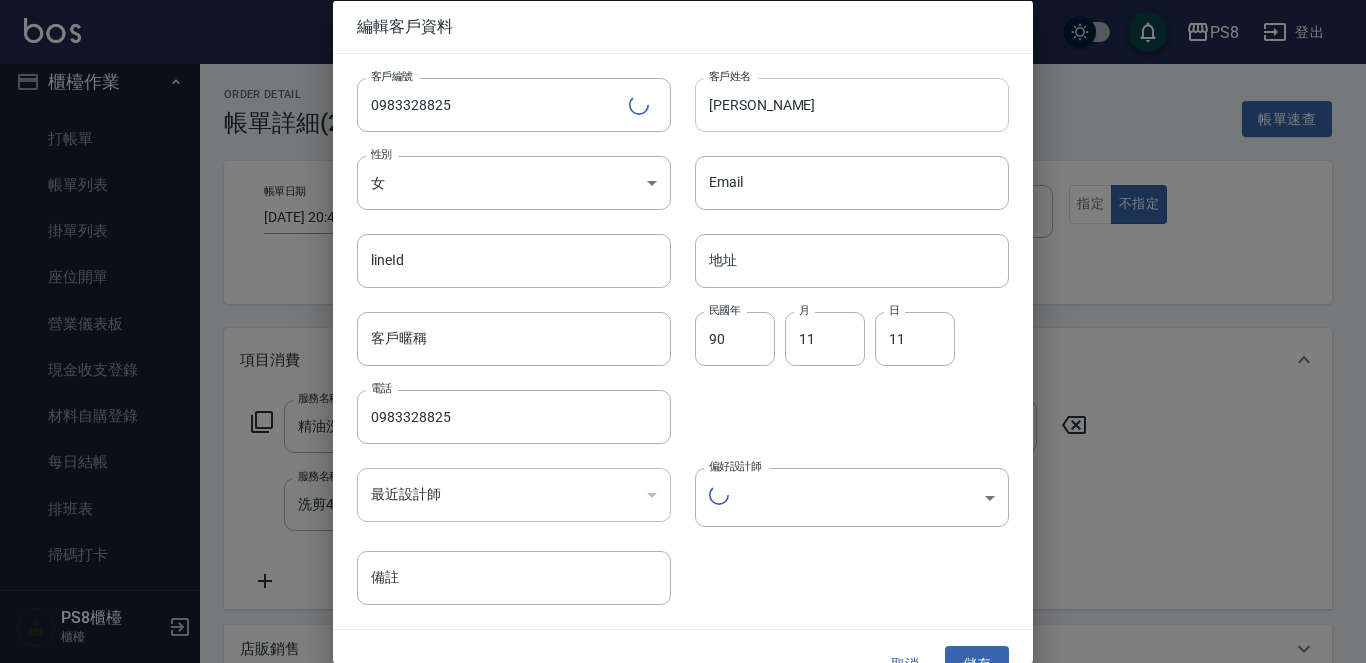 type on "蔡佩欣/0983328825/0983328825" 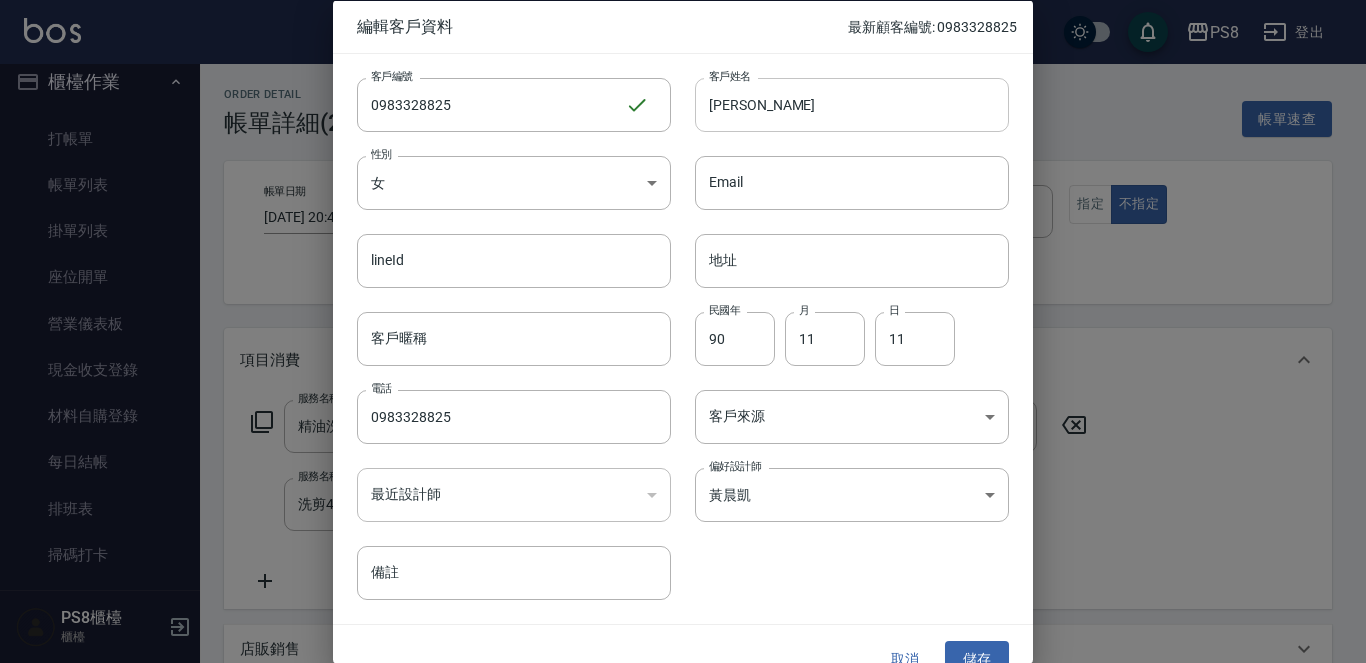 click on "蔡佩欣" at bounding box center (852, 104) 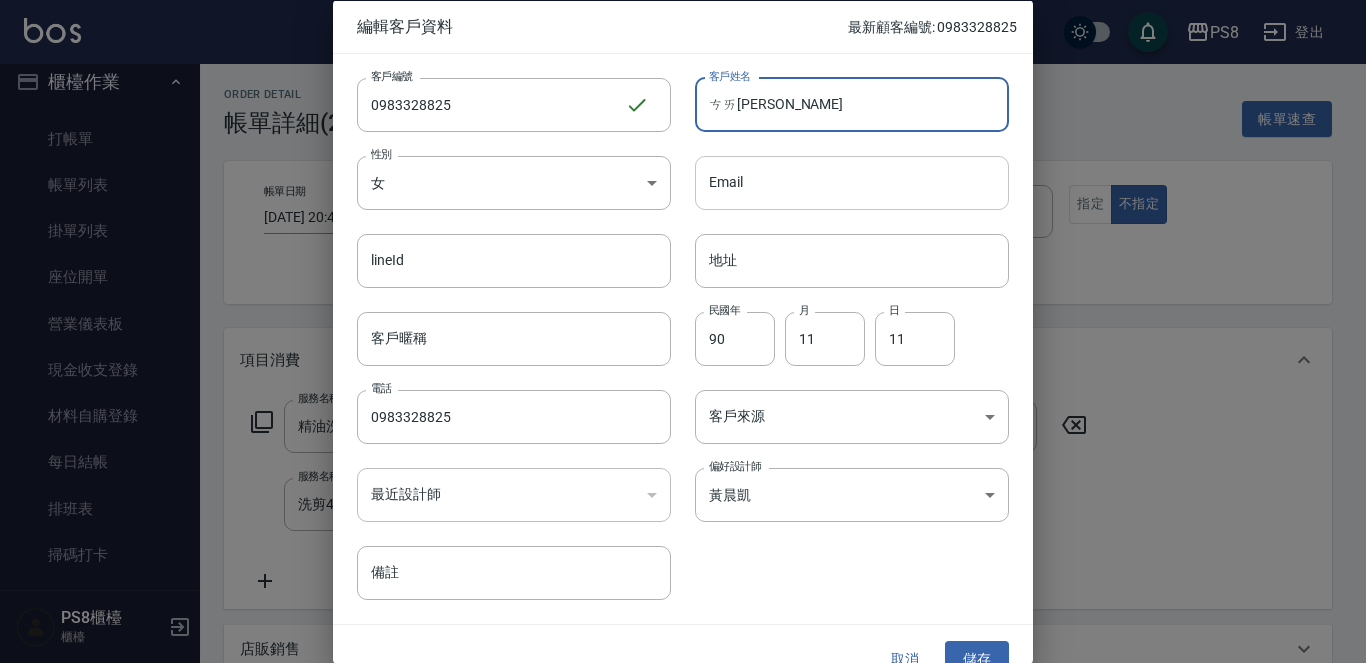 type on "蔡佩欣" 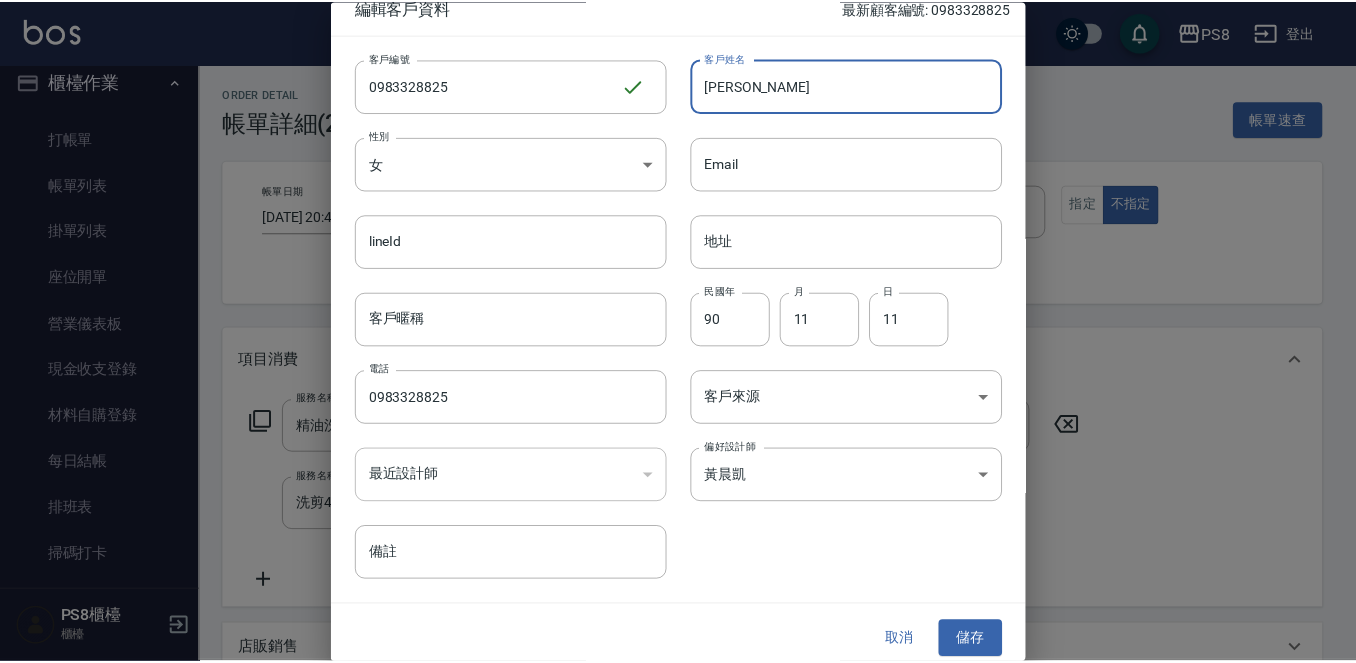 scroll, scrollTop: 30, scrollLeft: 0, axis: vertical 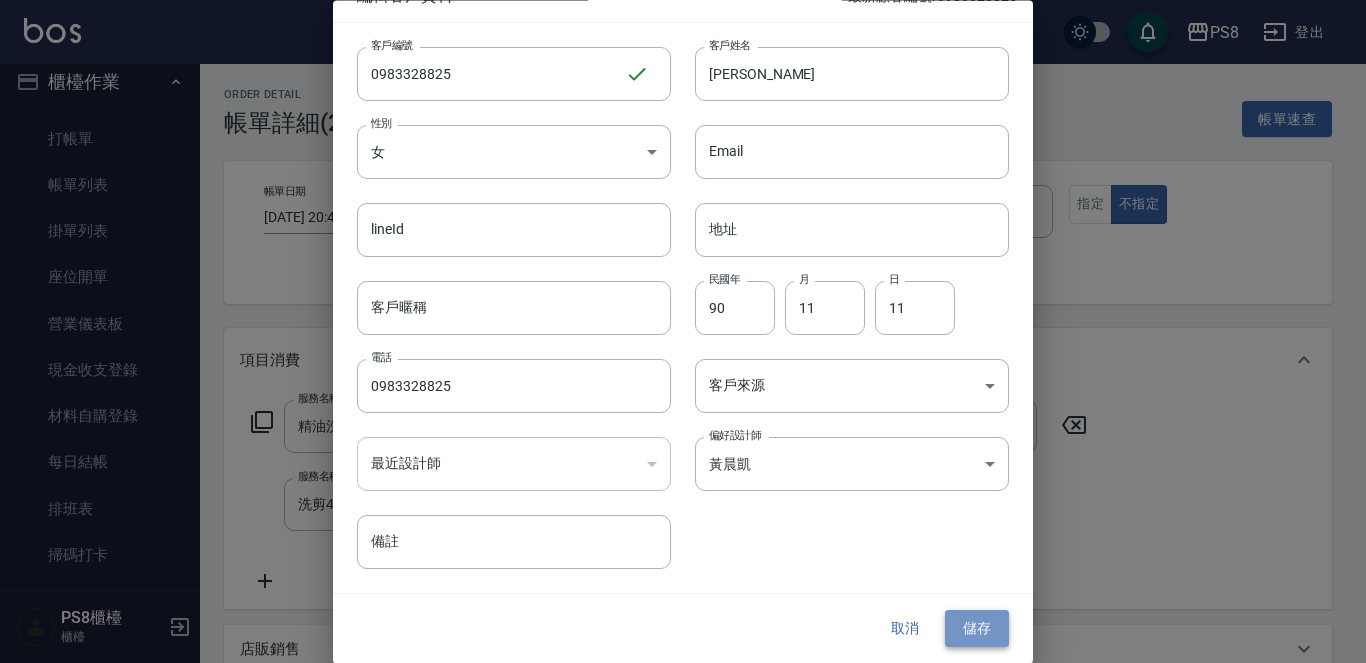 click on "儲存" at bounding box center [977, 629] 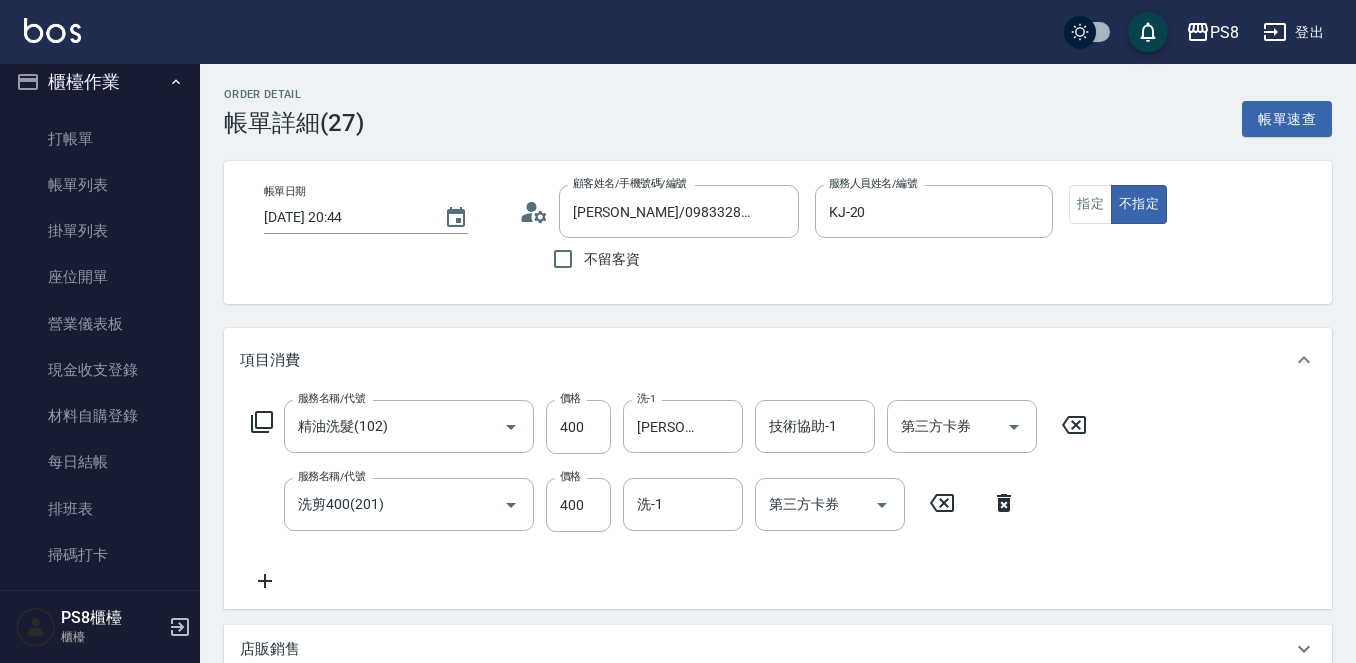 scroll, scrollTop: 466, scrollLeft: 0, axis: vertical 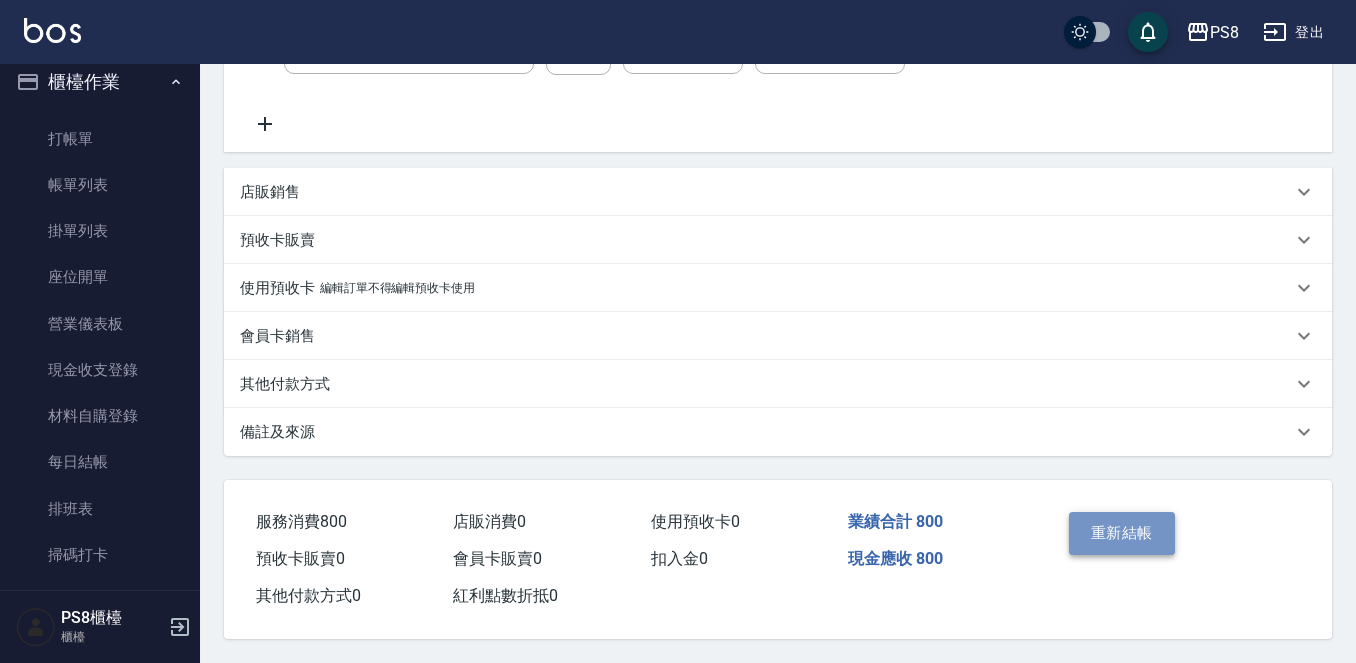 click on "重新結帳" at bounding box center [1122, 533] 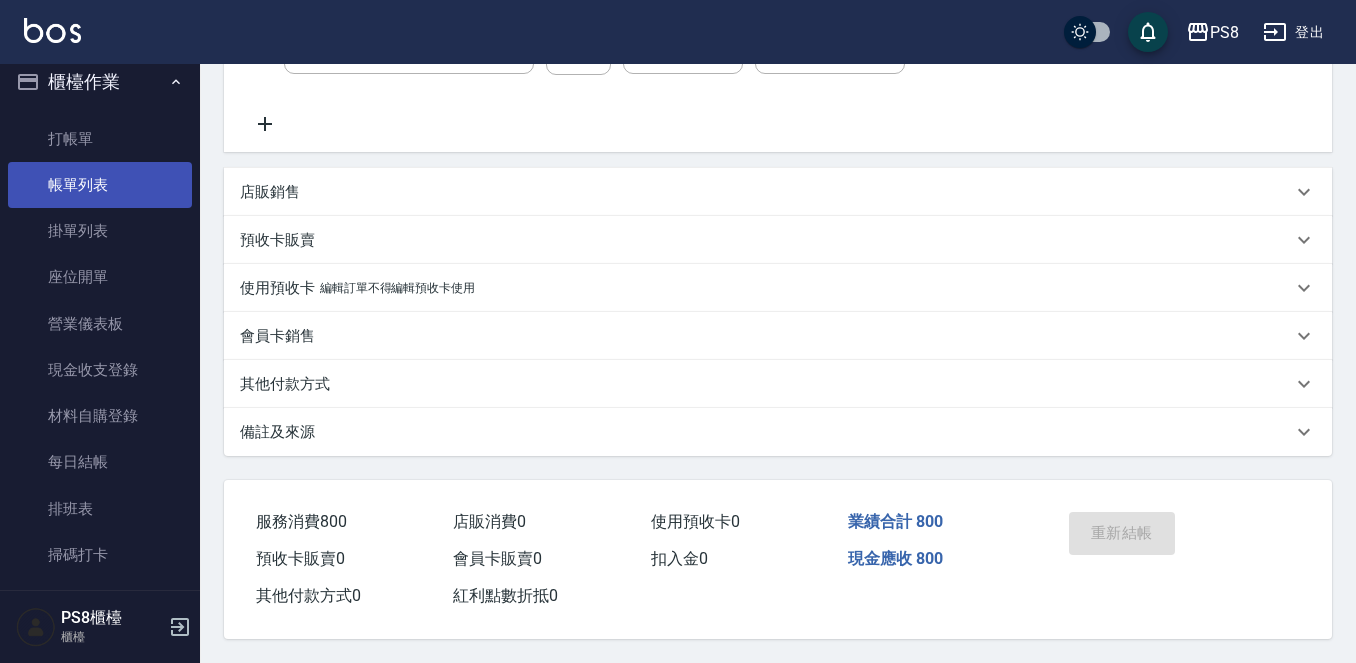 click on "帳單列表" at bounding box center (100, 185) 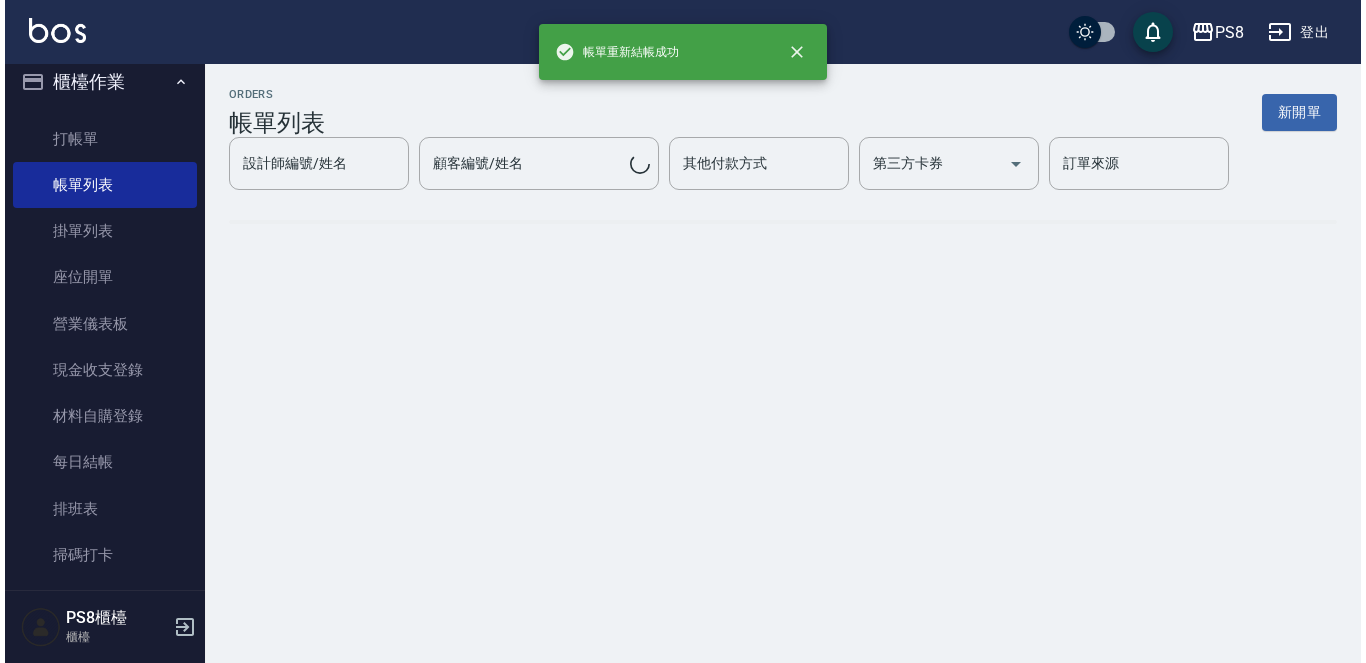 scroll, scrollTop: 0, scrollLeft: 0, axis: both 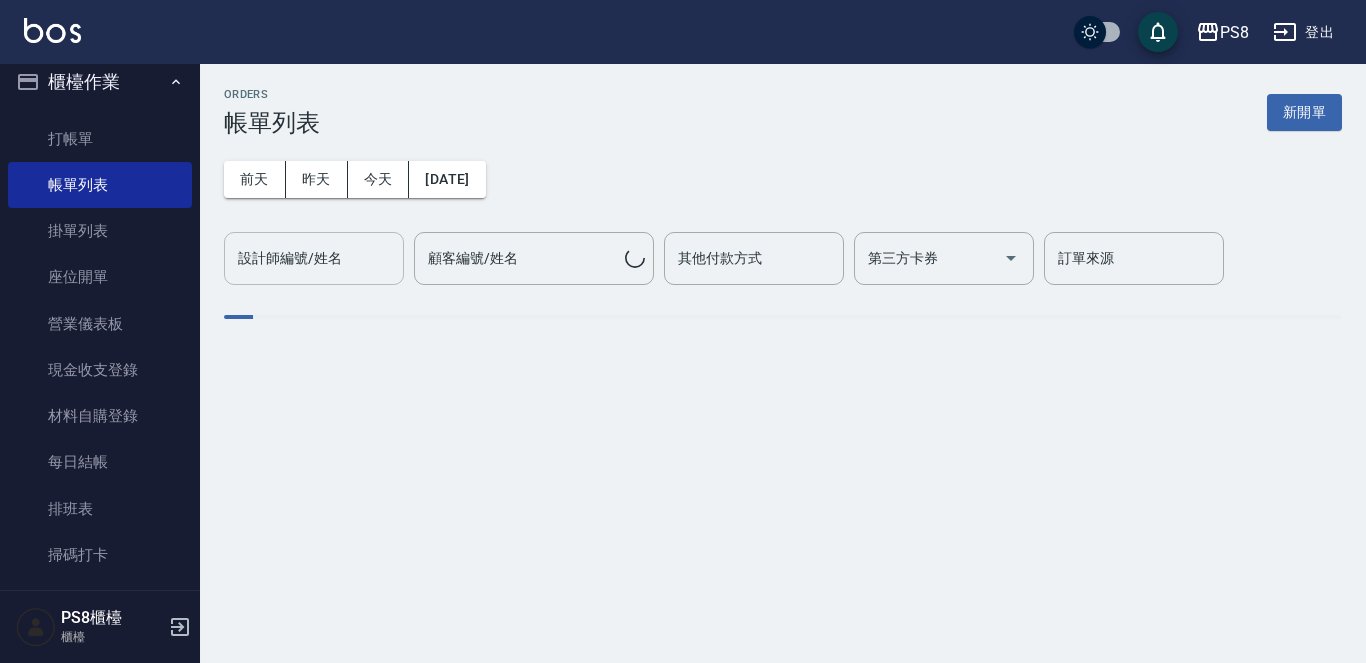 click on "設計師編號/姓名" at bounding box center (314, 258) 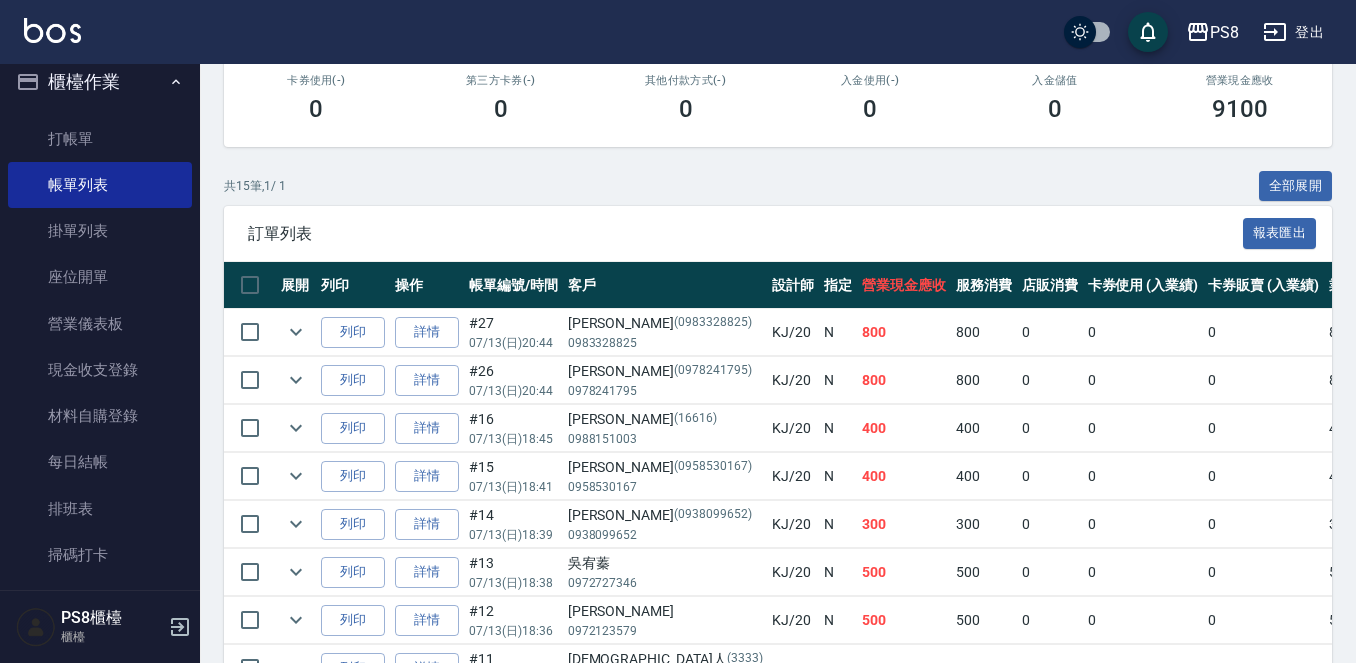 scroll, scrollTop: 317, scrollLeft: 0, axis: vertical 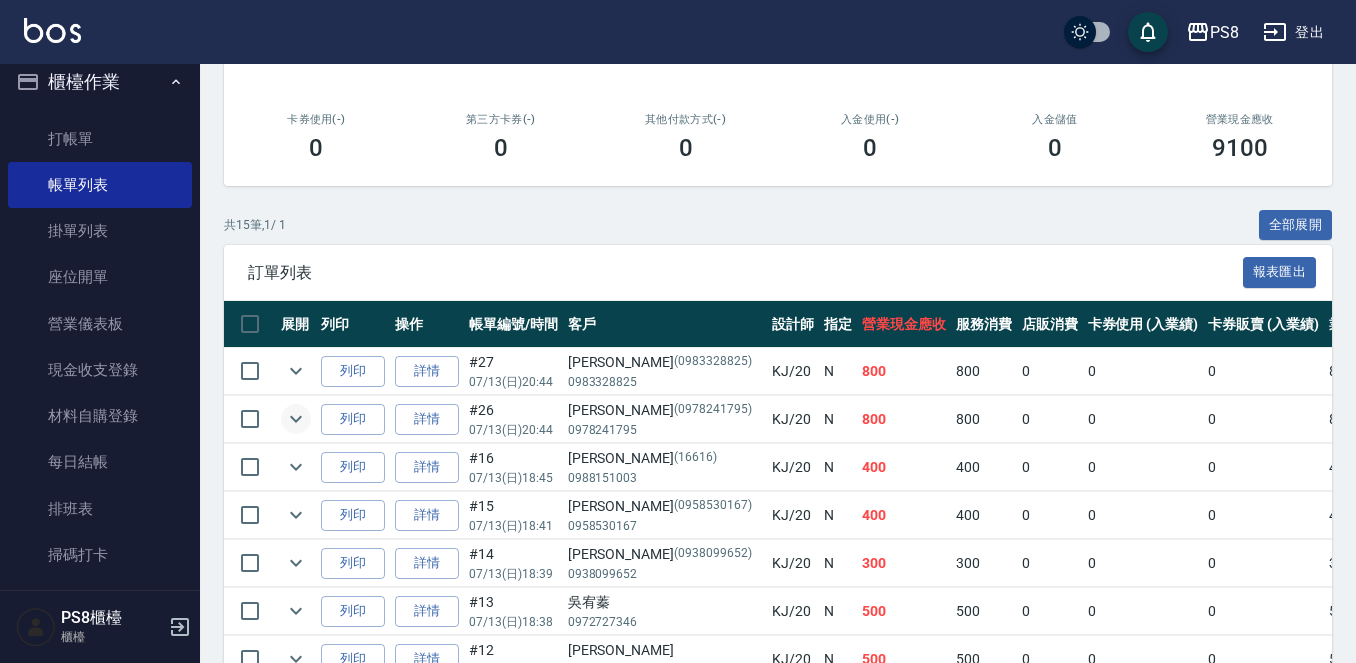 type on "KJ-20" 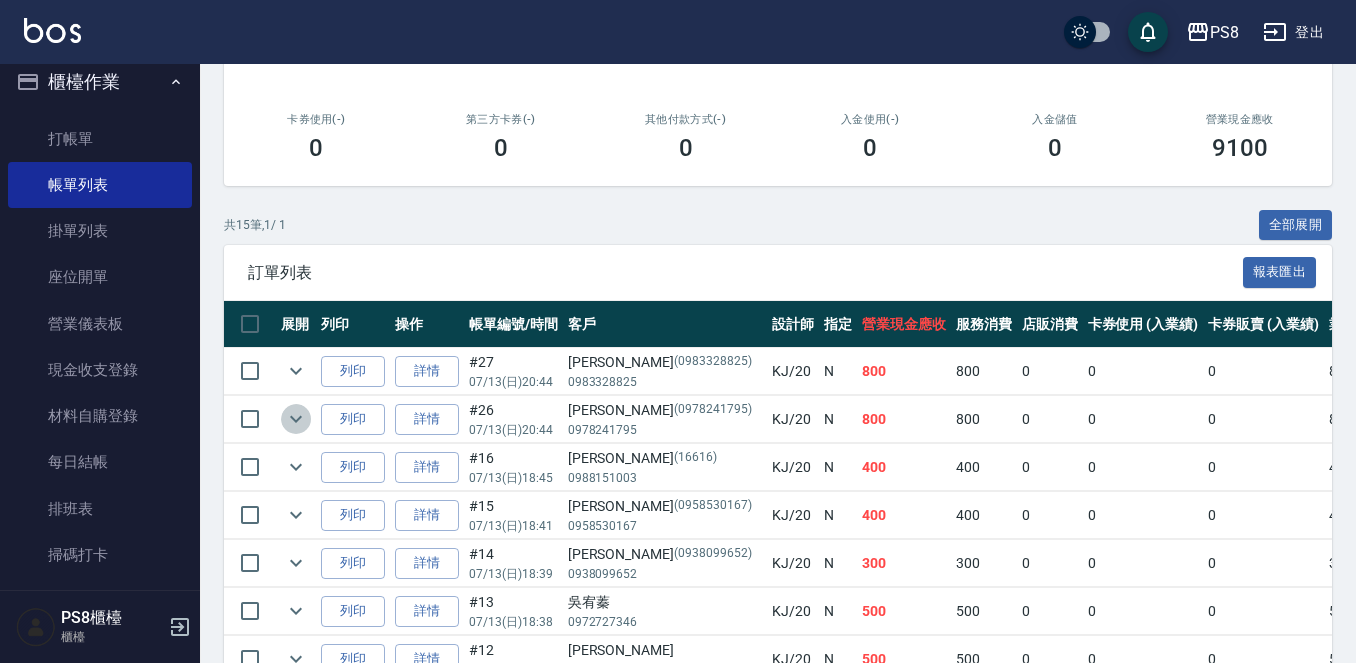 click 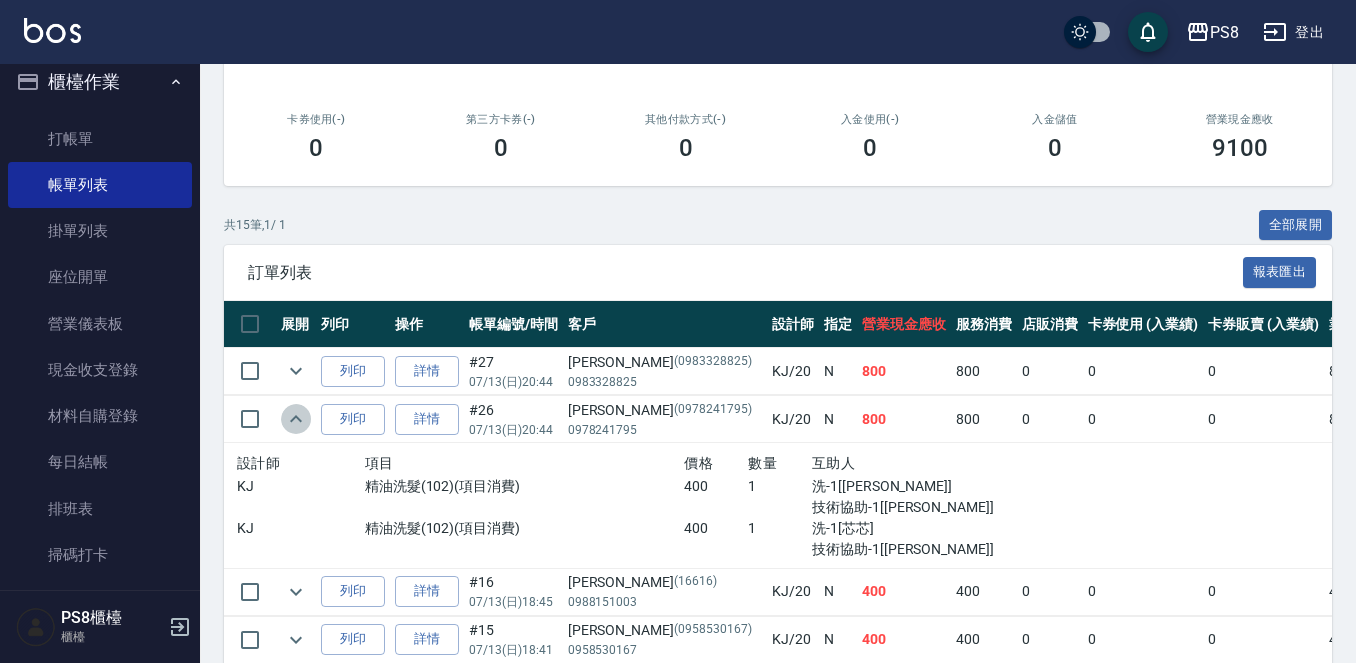 click 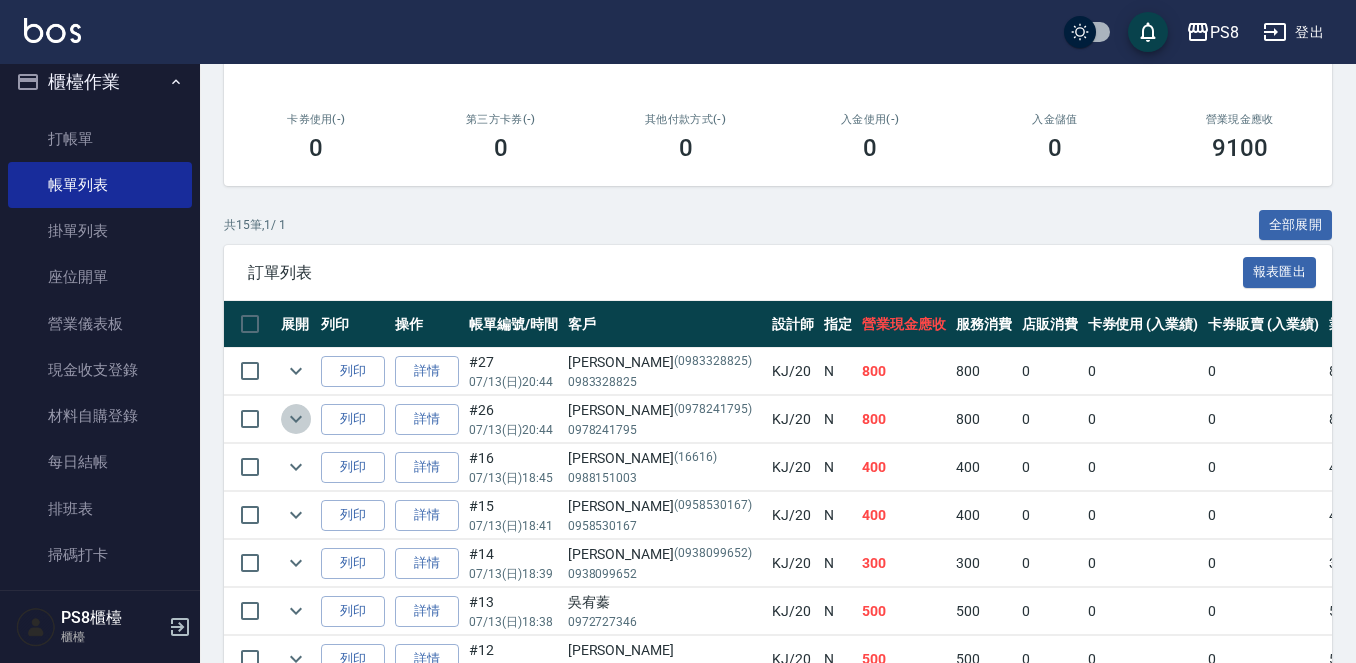 click 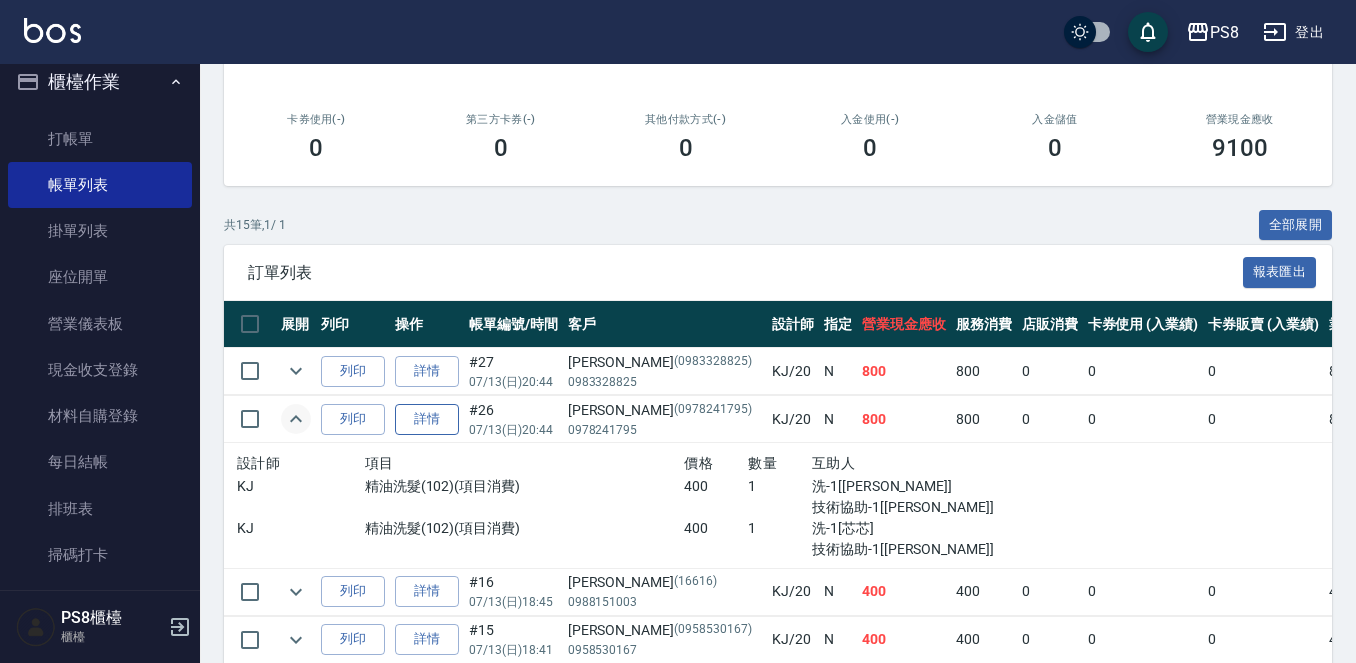 click on "詳情" at bounding box center [427, 419] 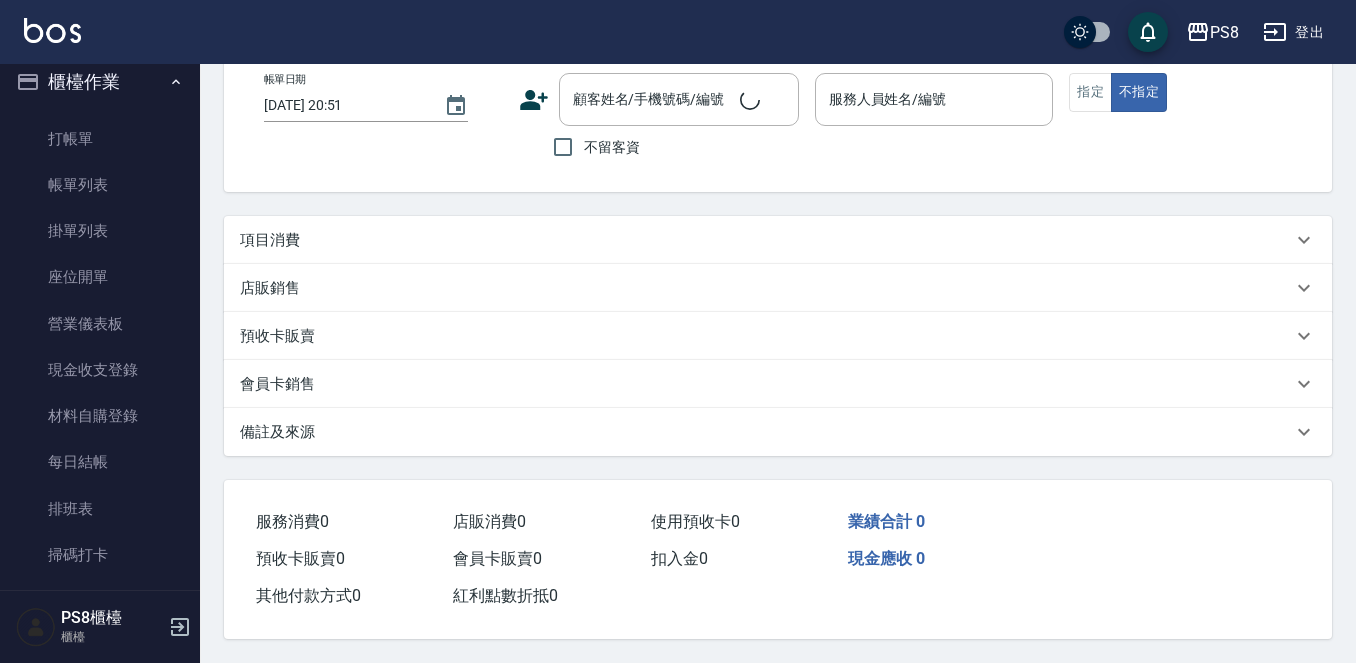 scroll, scrollTop: 0, scrollLeft: 0, axis: both 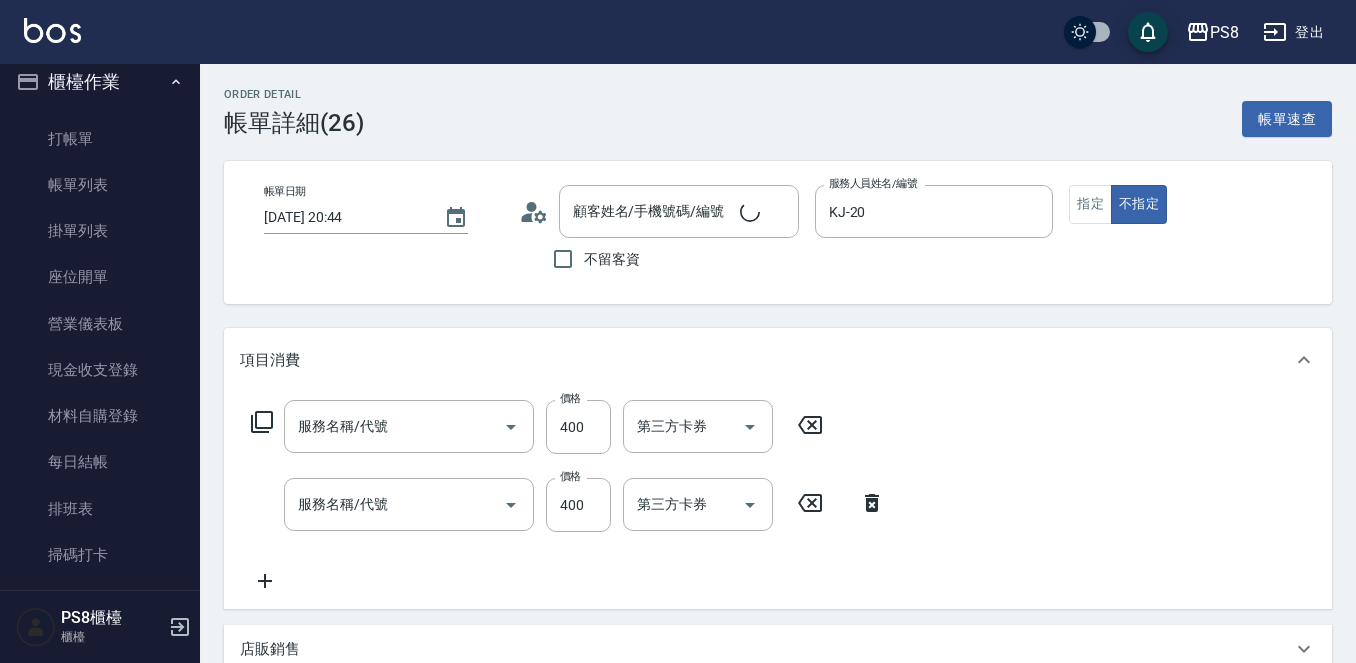 type on "2025/07/13 20:44" 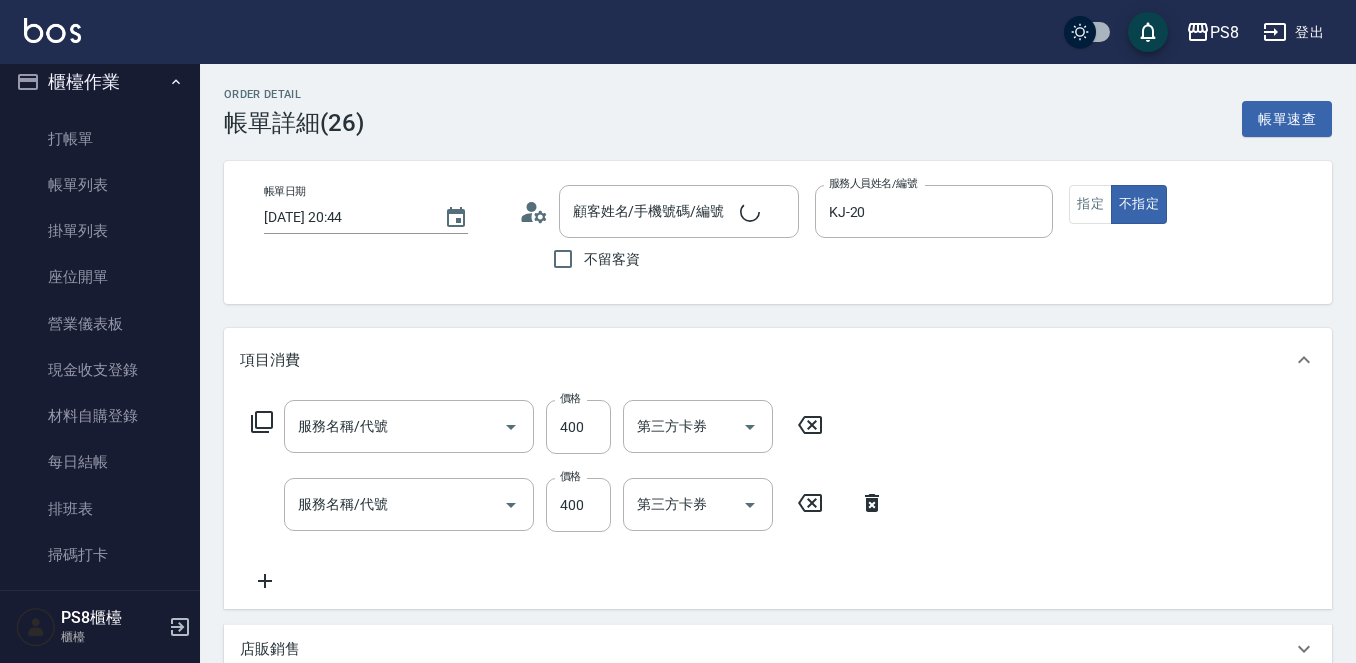 type on "KJ-20" 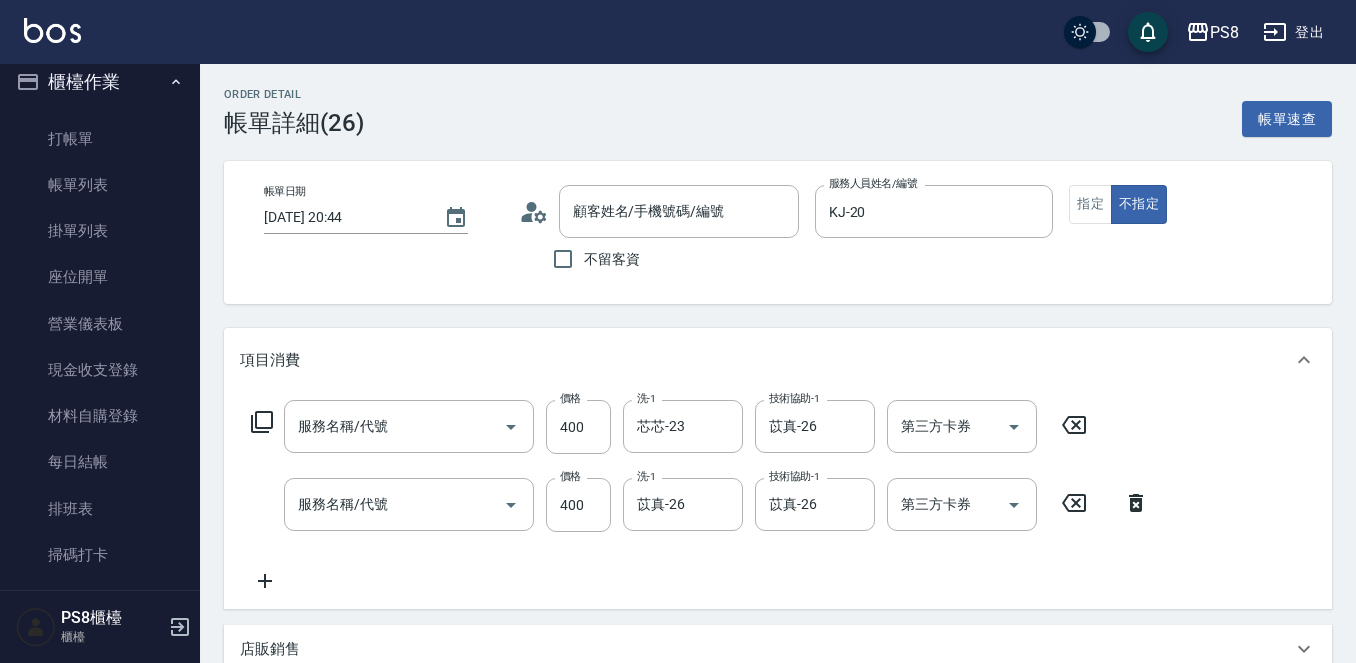type on "王怡婷/0978241795/0978241795" 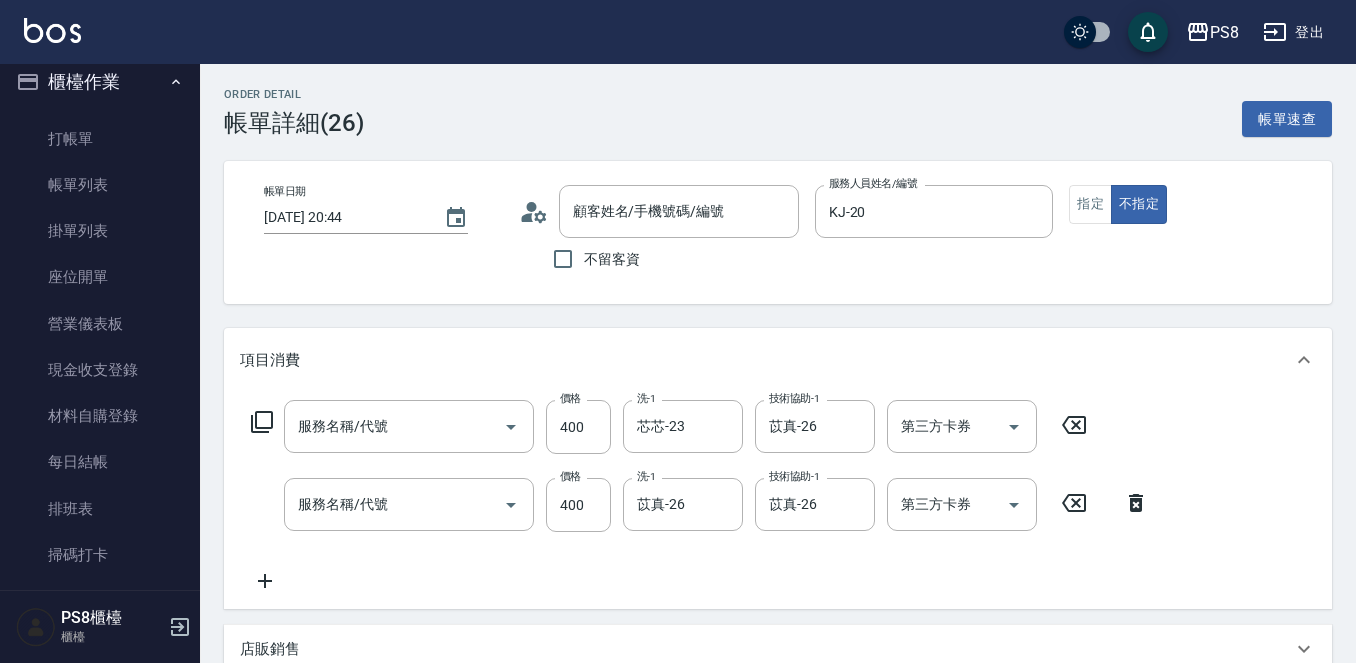 type on "精油洗髮(102)" 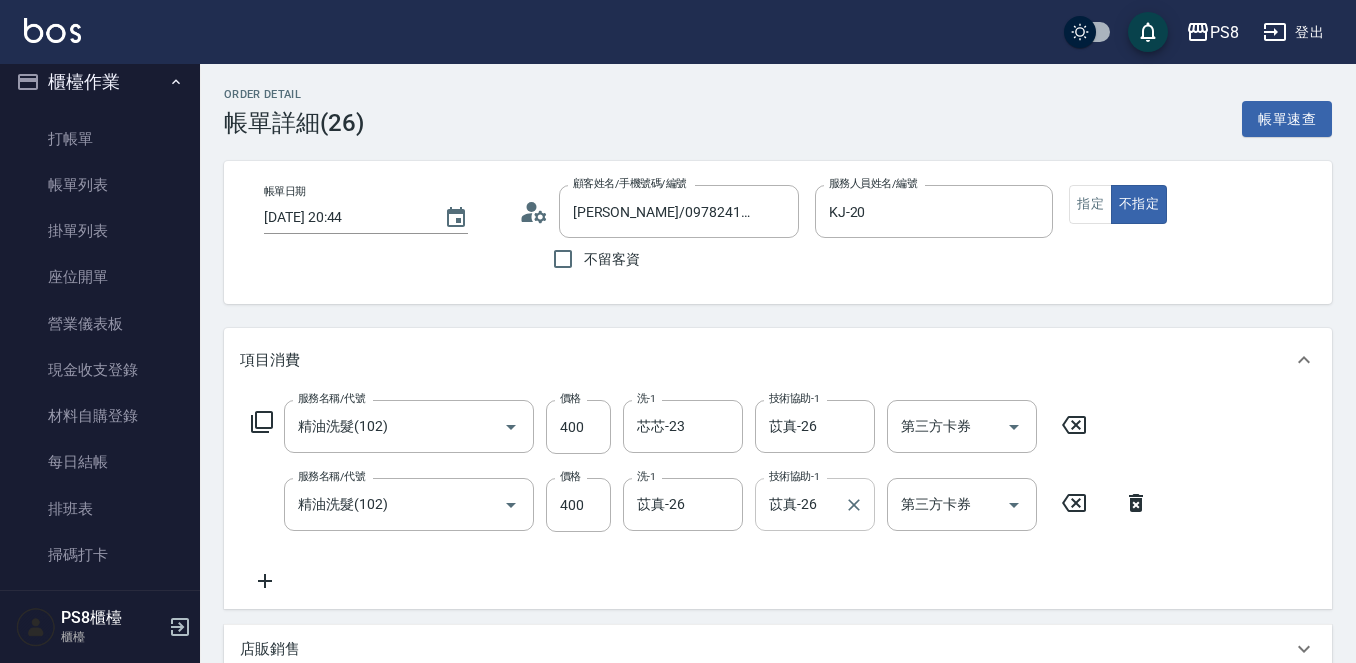click on "苡真-26" at bounding box center [800, 504] 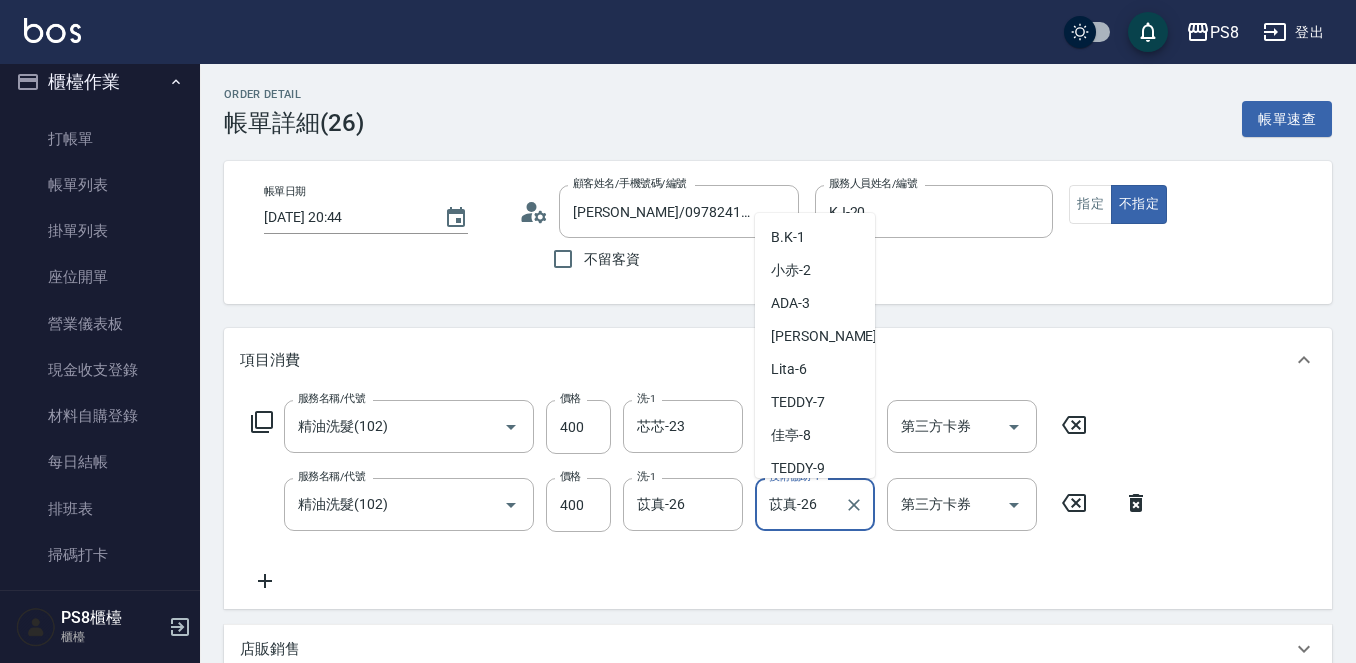 scroll, scrollTop: 403, scrollLeft: 0, axis: vertical 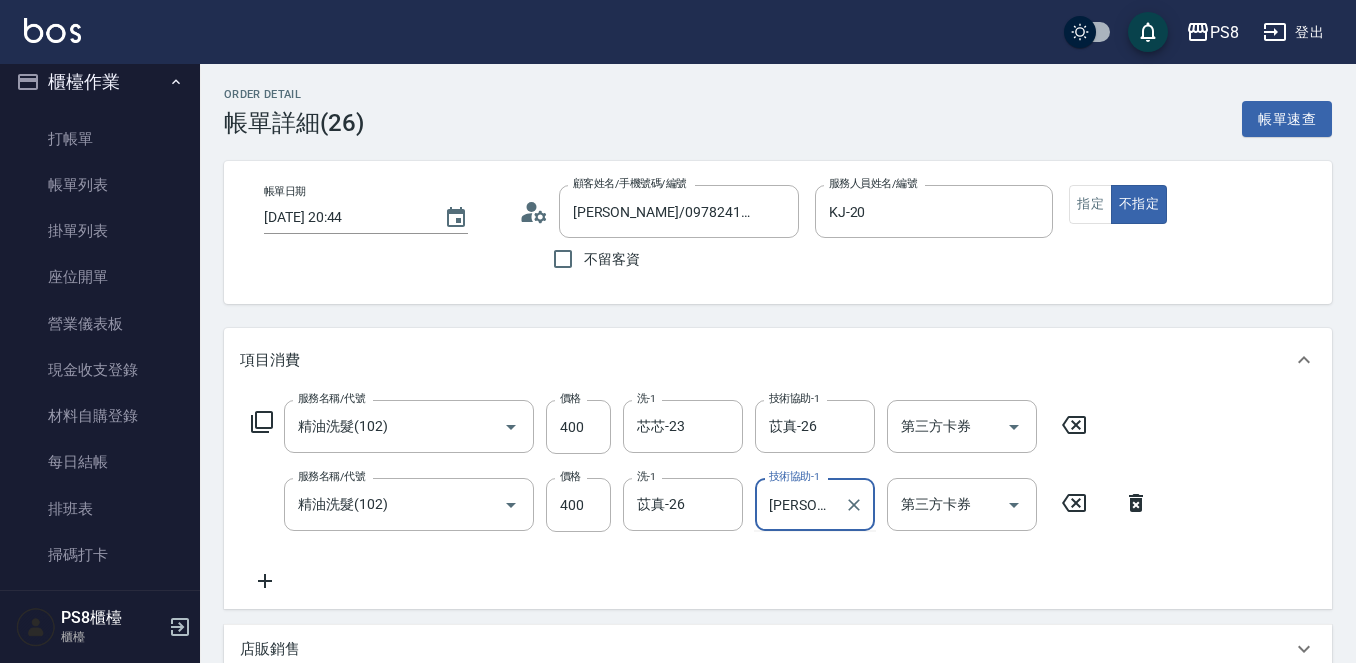 type on "苡" 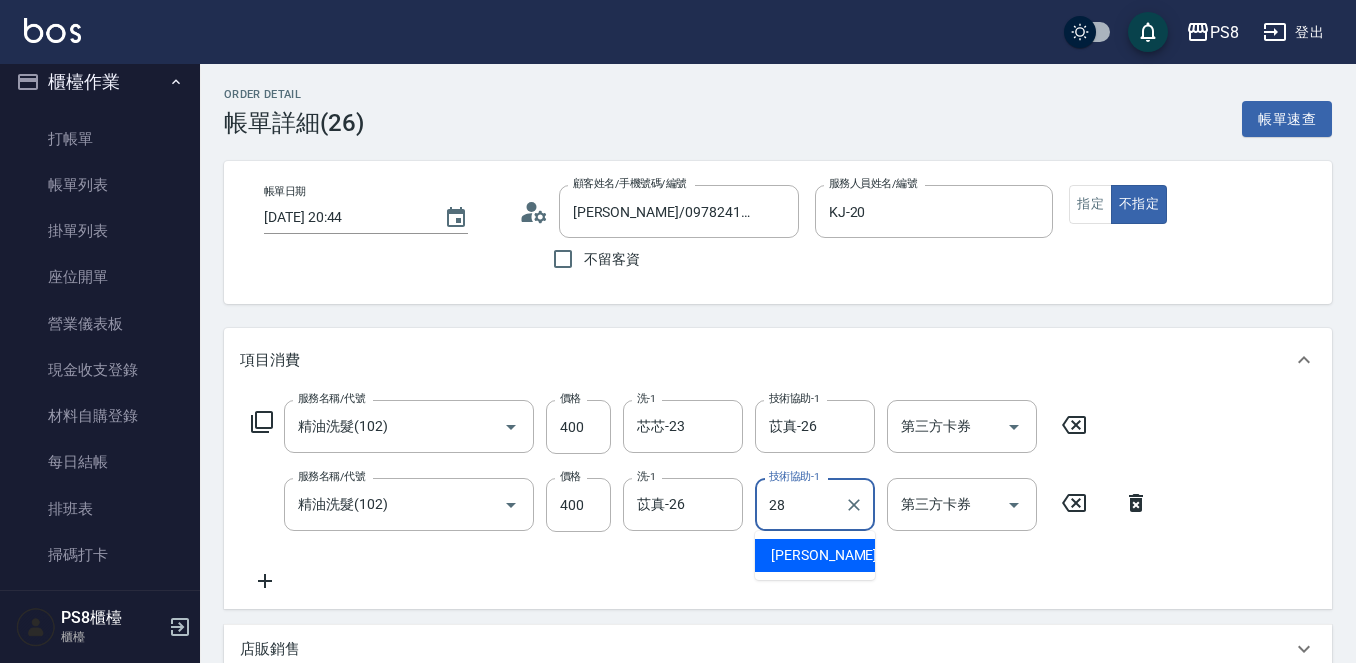type on "姵蓁-28" 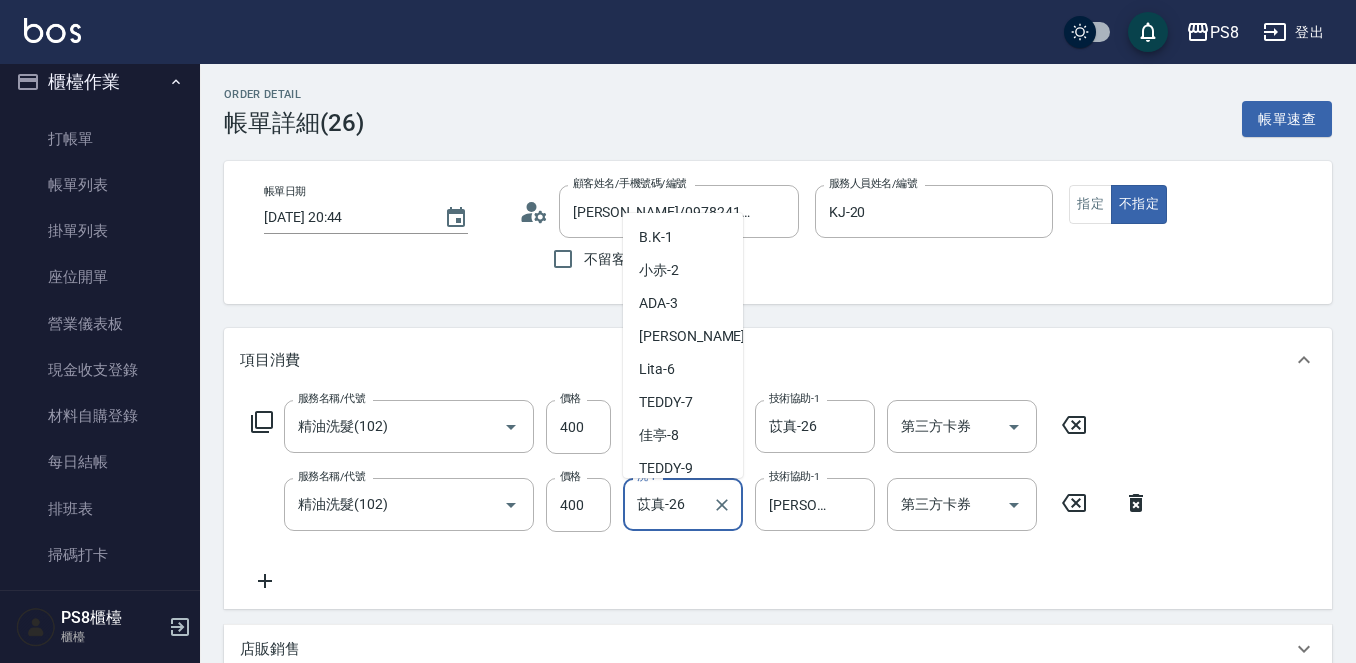 click on "苡真-26" at bounding box center [668, 504] 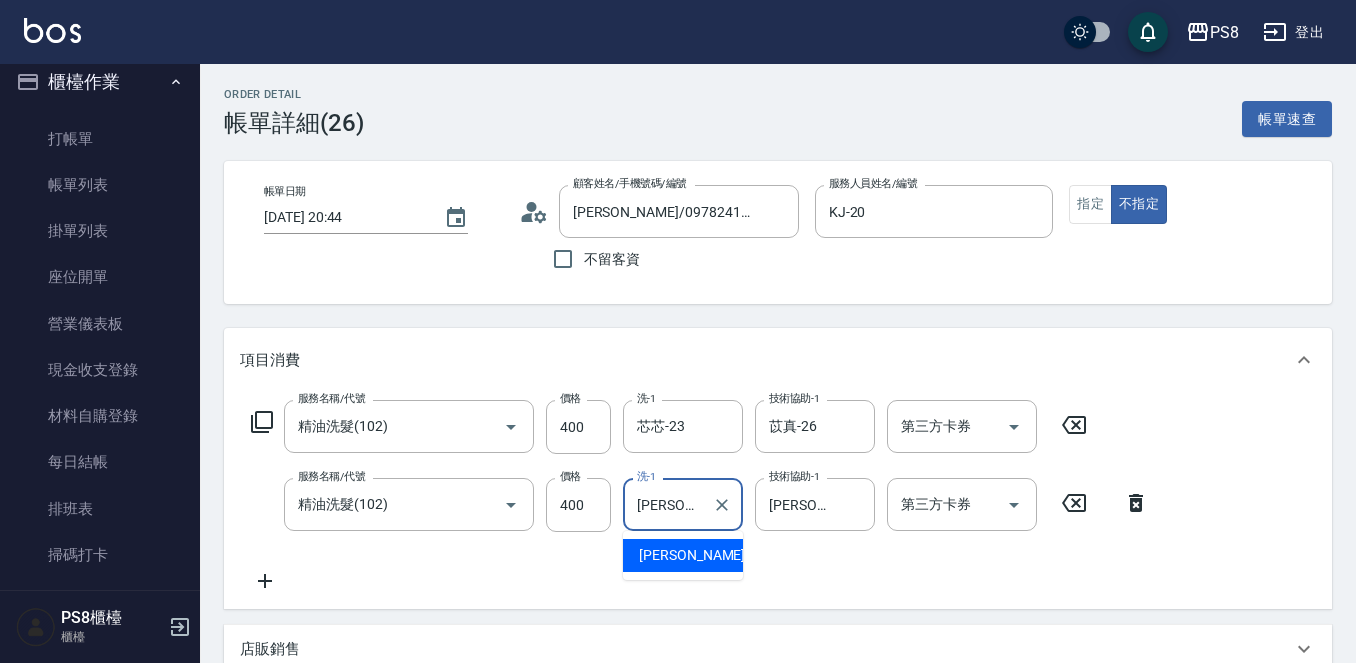 type on "苡" 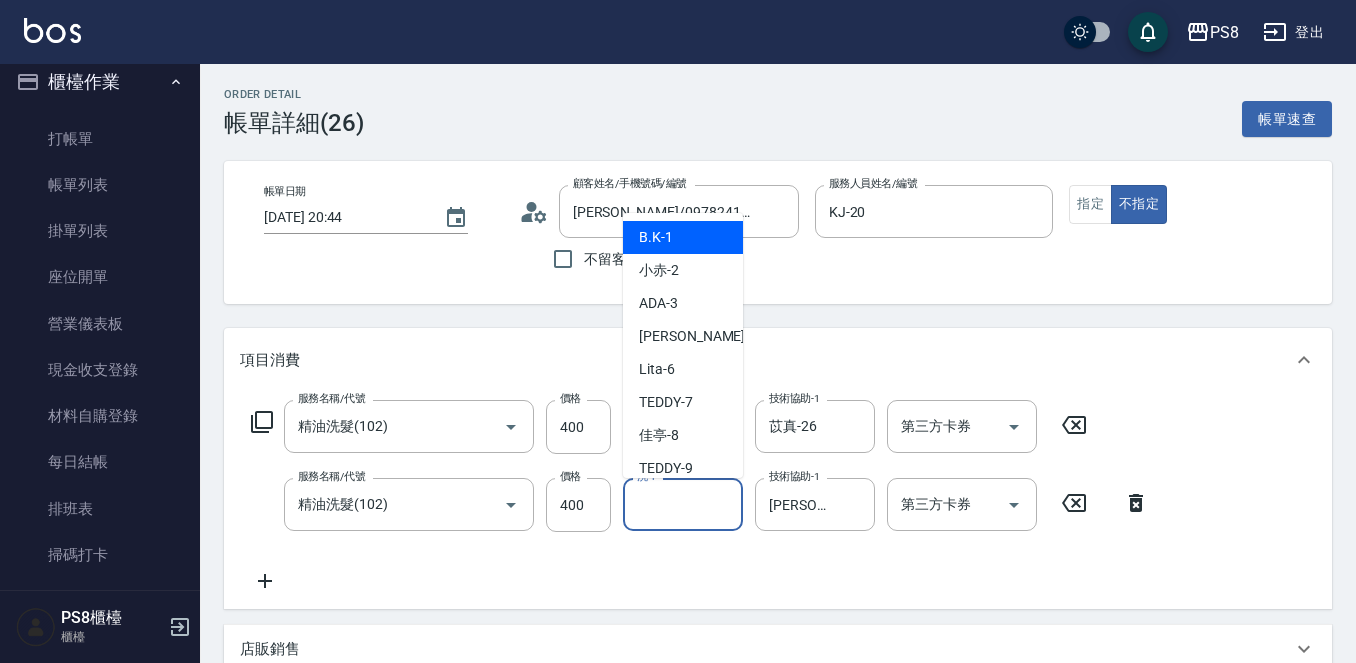 type 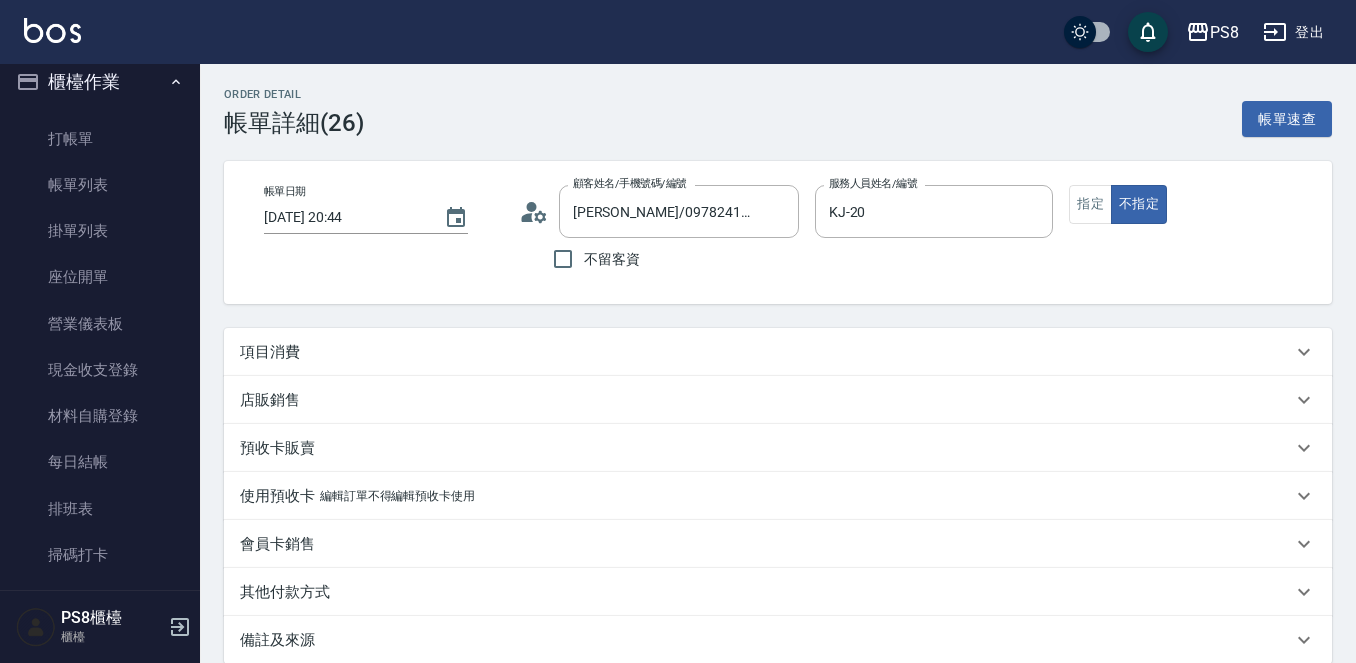 click on "項目消費" at bounding box center [766, 352] 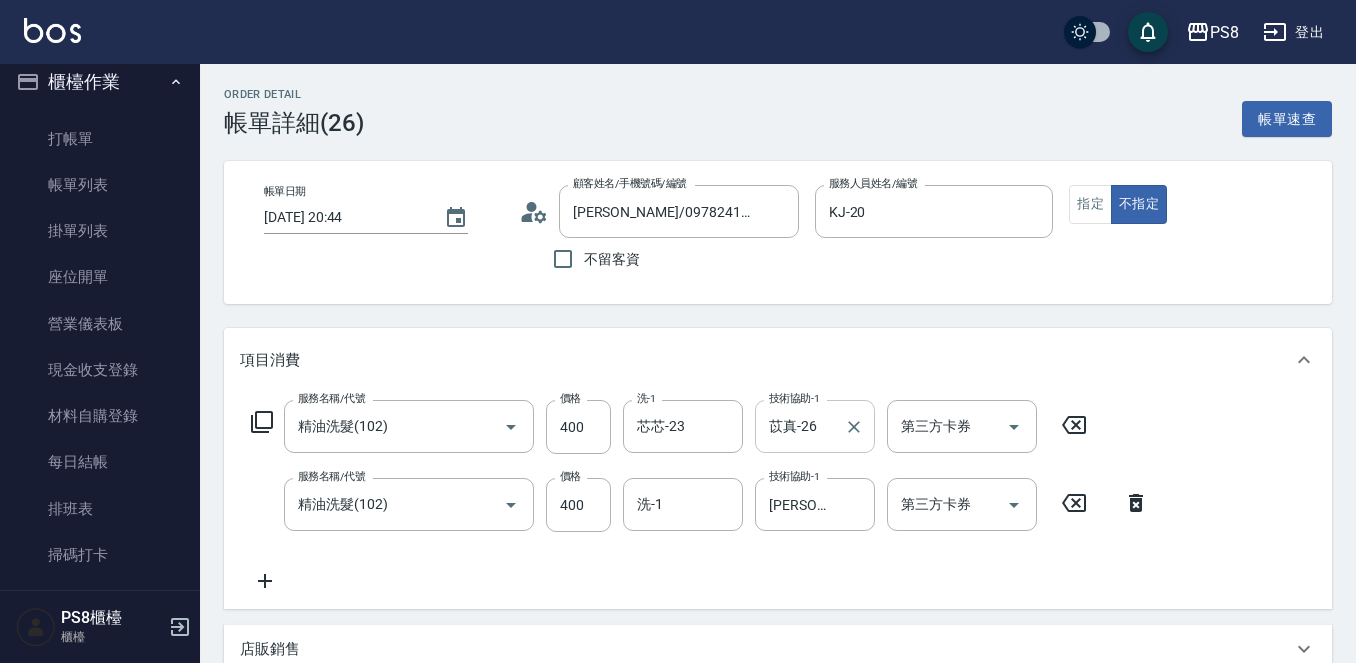 click at bounding box center [853, 426] 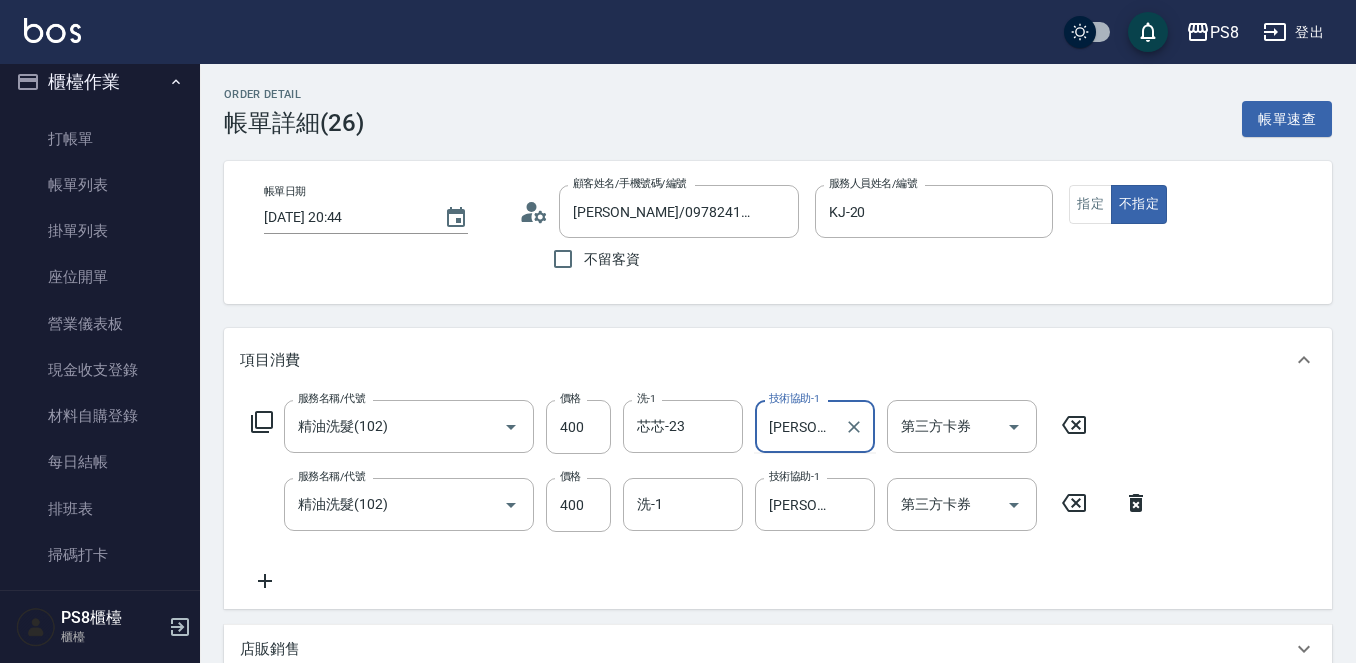 type on "苡" 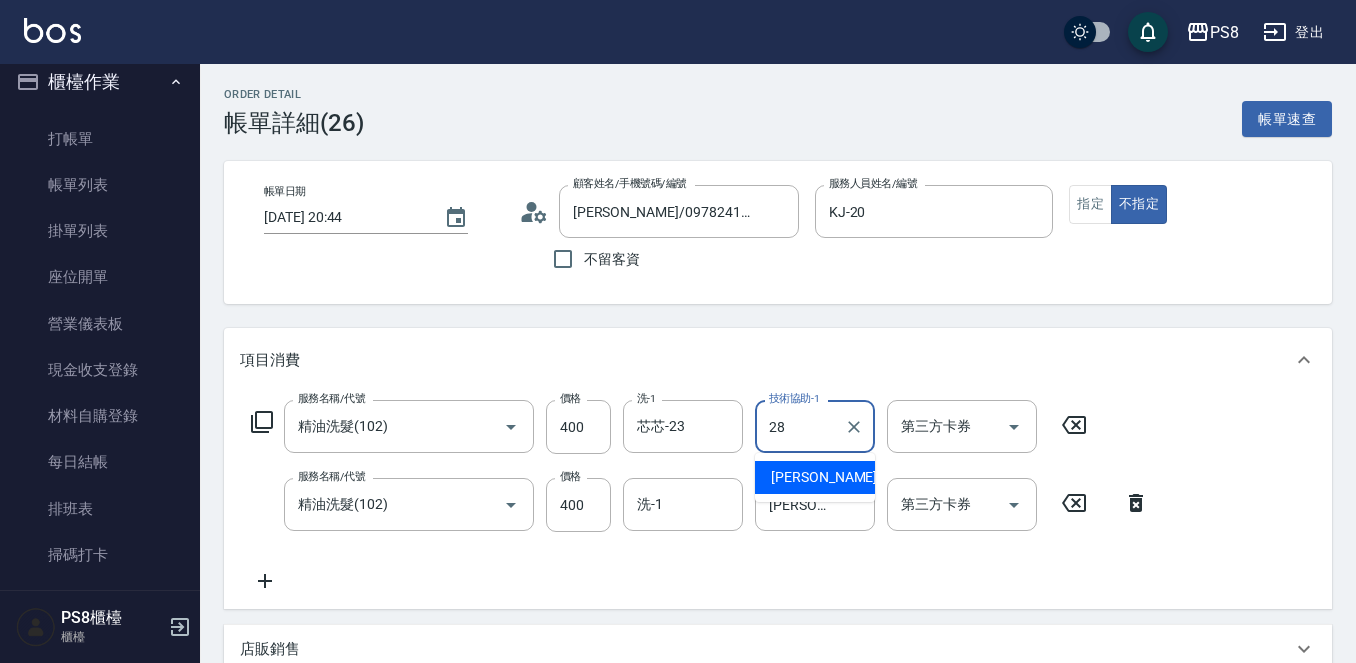 click on "姵蓁 -28" at bounding box center [815, 477] 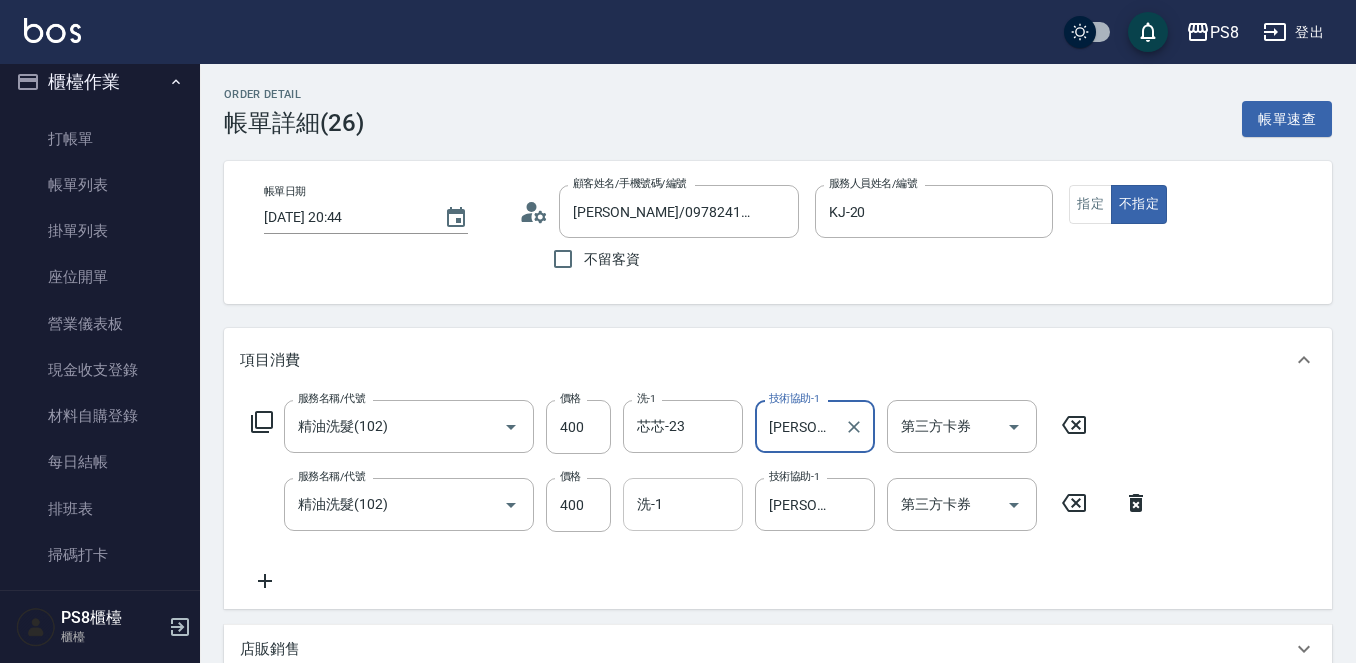 type on "姵蓁-28" 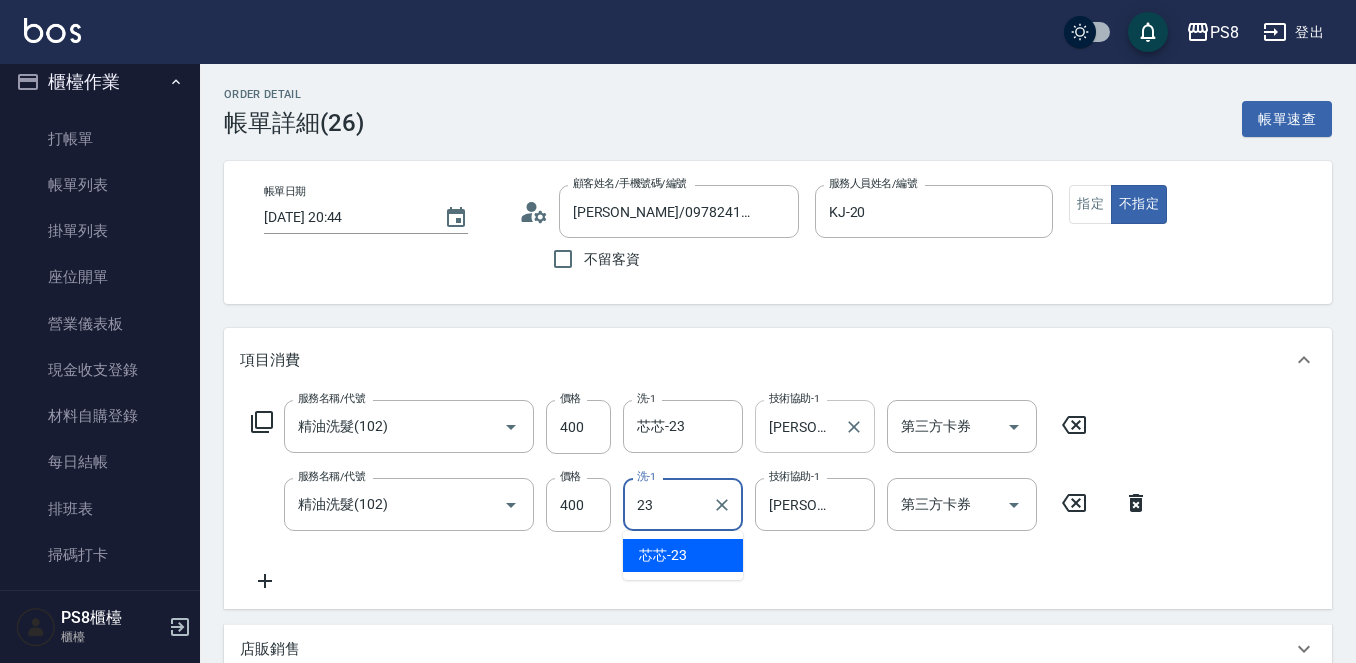 type on "芯芯-23" 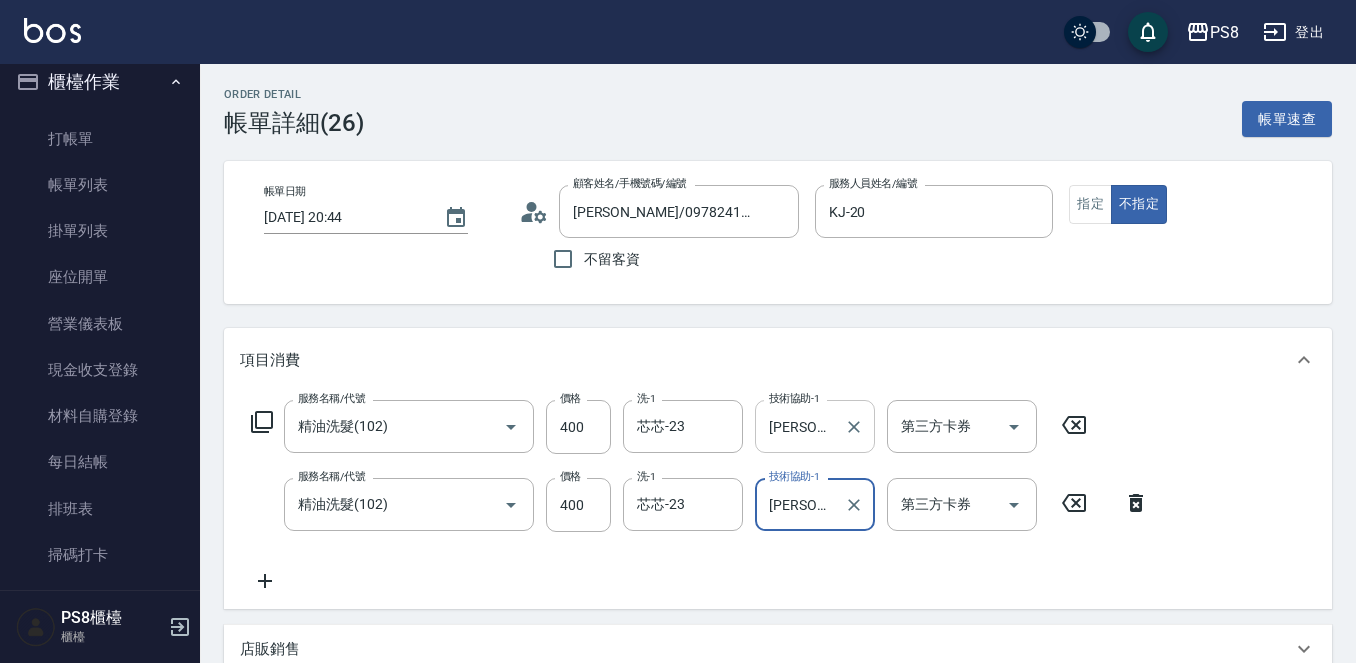 scroll, scrollTop: 466, scrollLeft: 0, axis: vertical 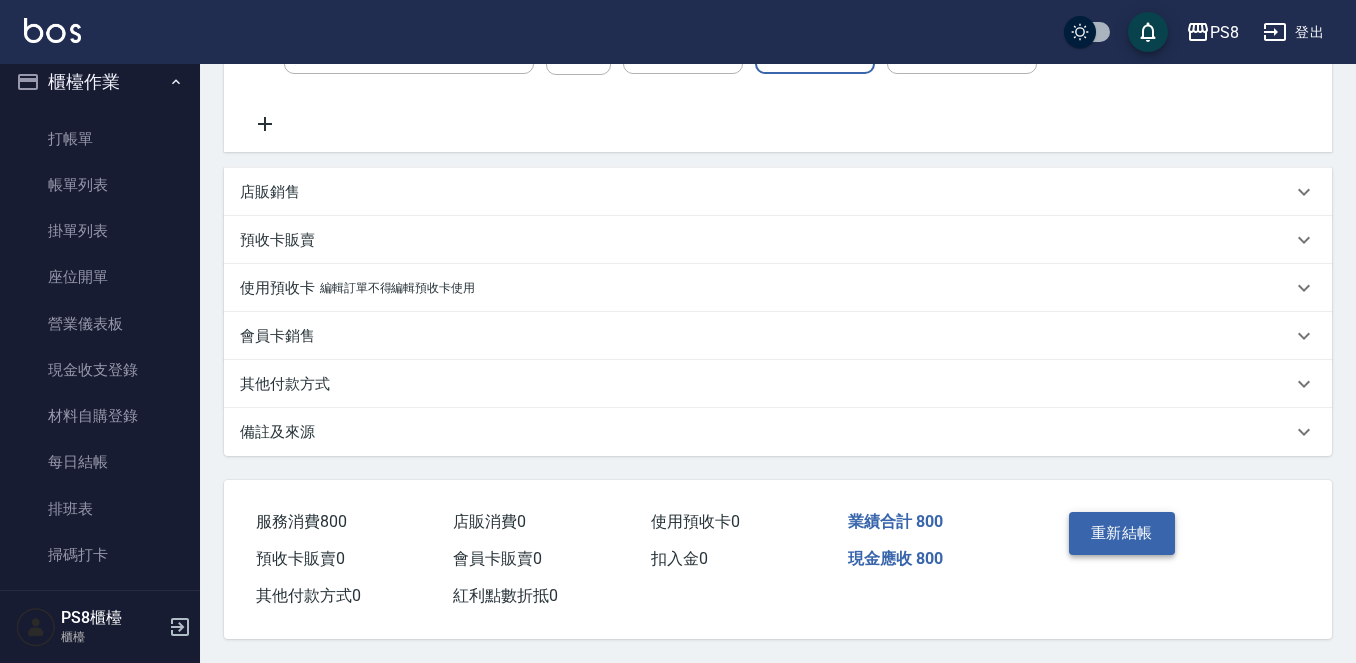 click on "重新結帳" at bounding box center (1122, 533) 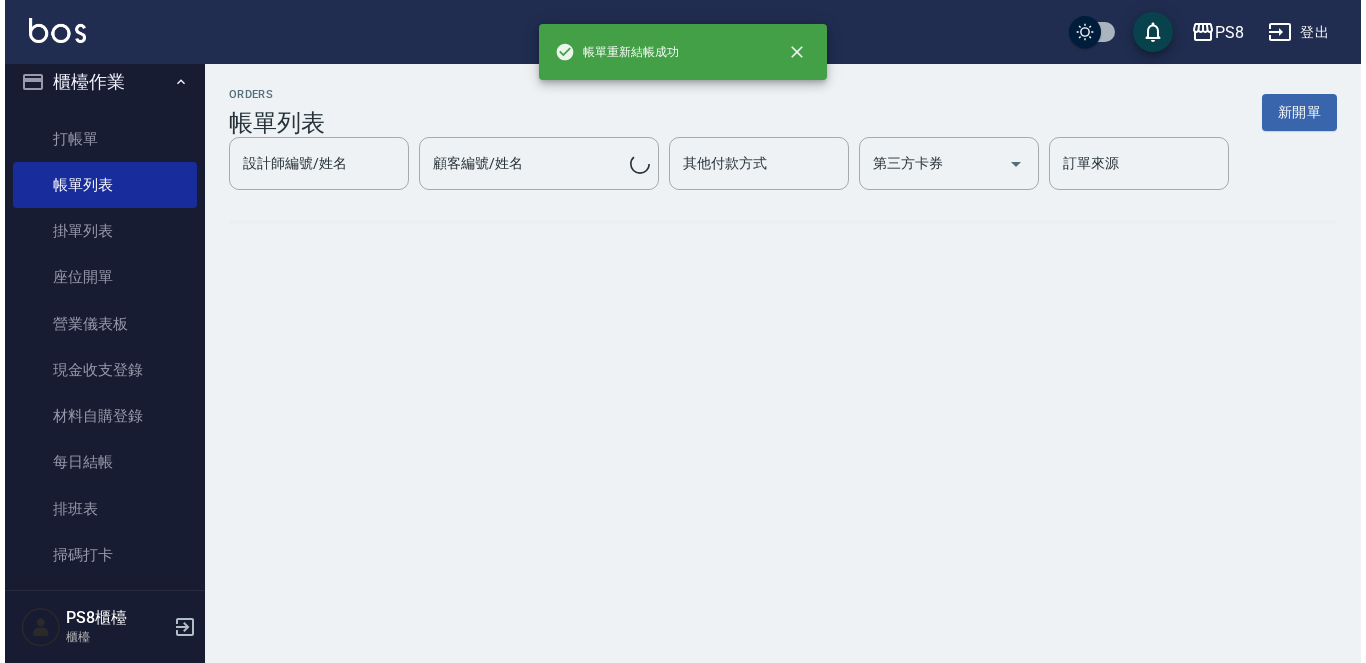 scroll, scrollTop: 0, scrollLeft: 0, axis: both 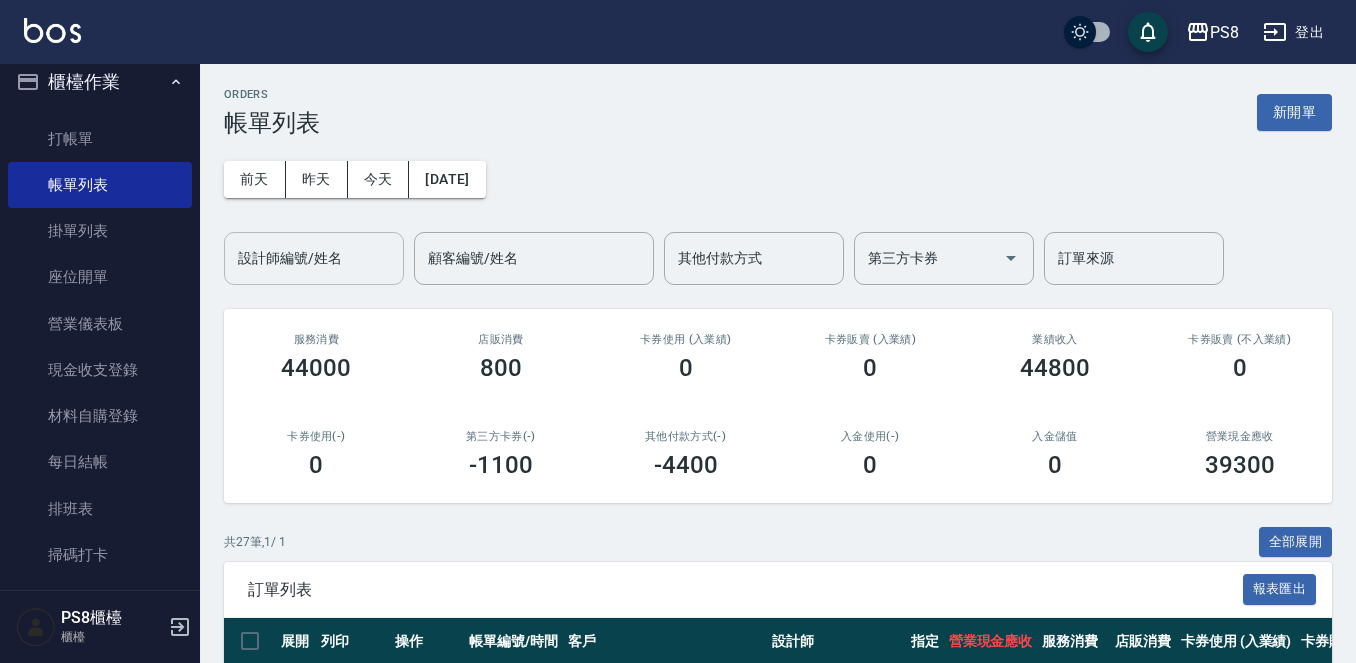 click on "設計師編號/姓名" at bounding box center (314, 258) 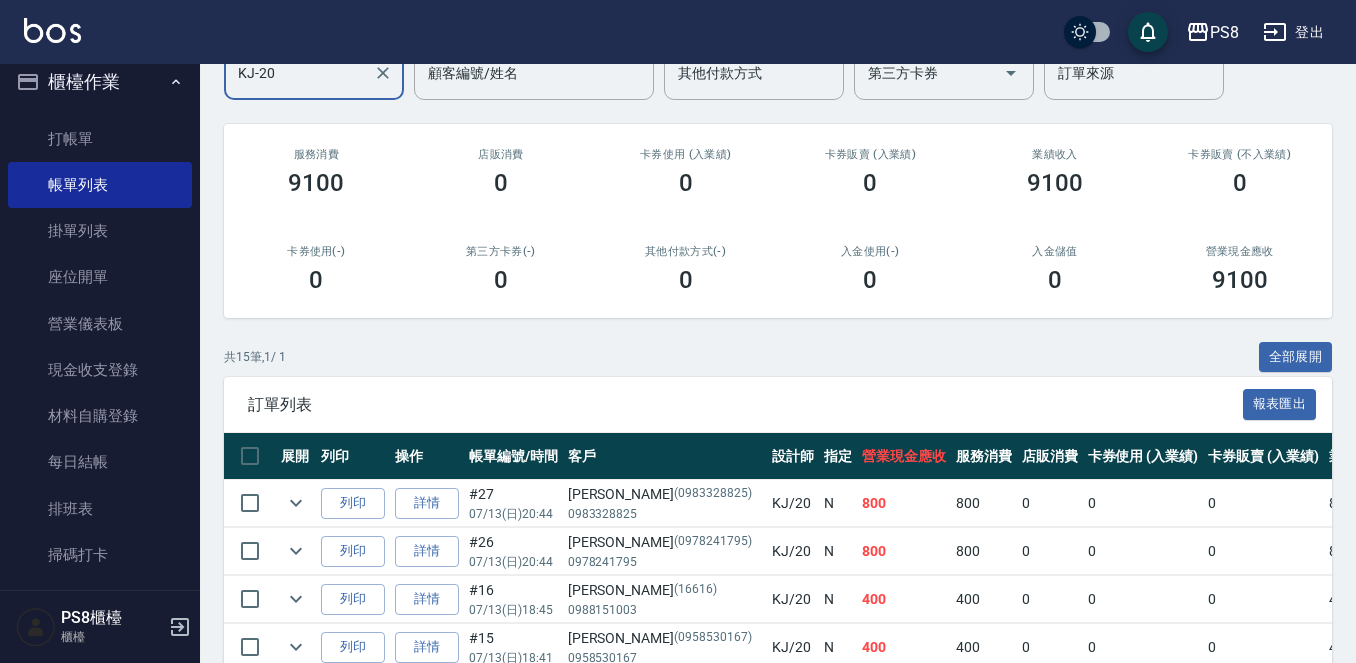 scroll, scrollTop: 300, scrollLeft: 0, axis: vertical 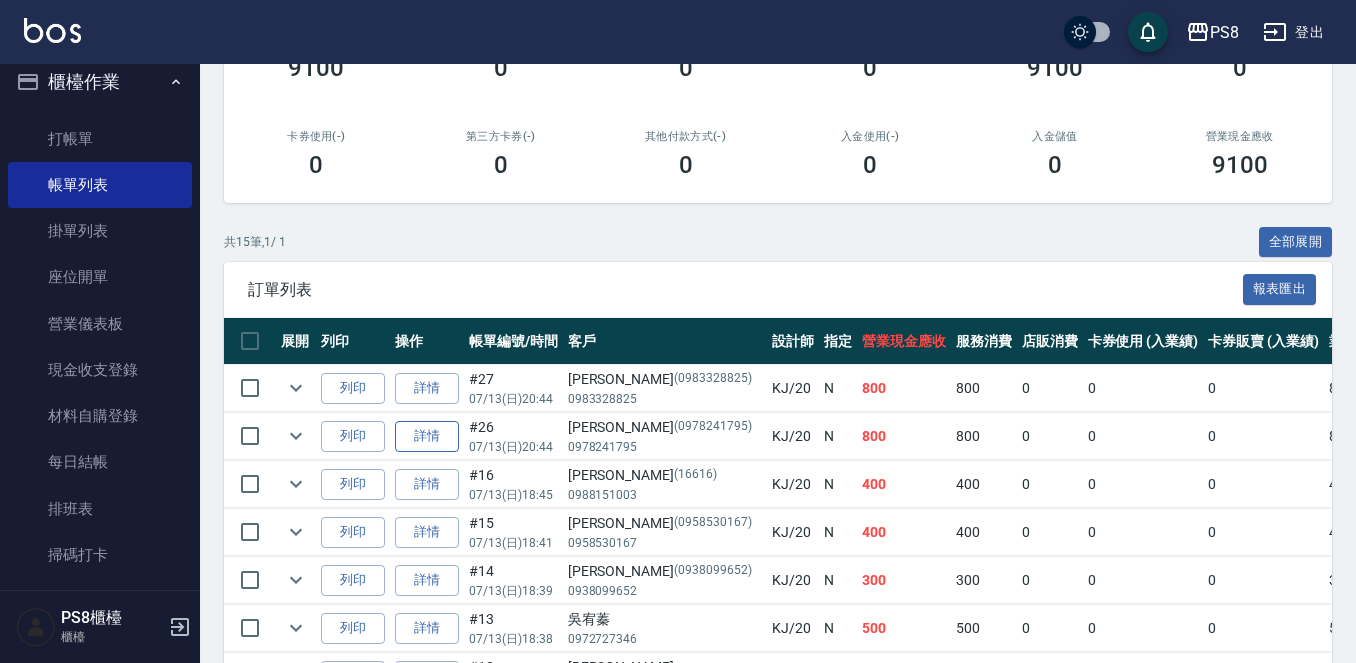 type on "KJ-20" 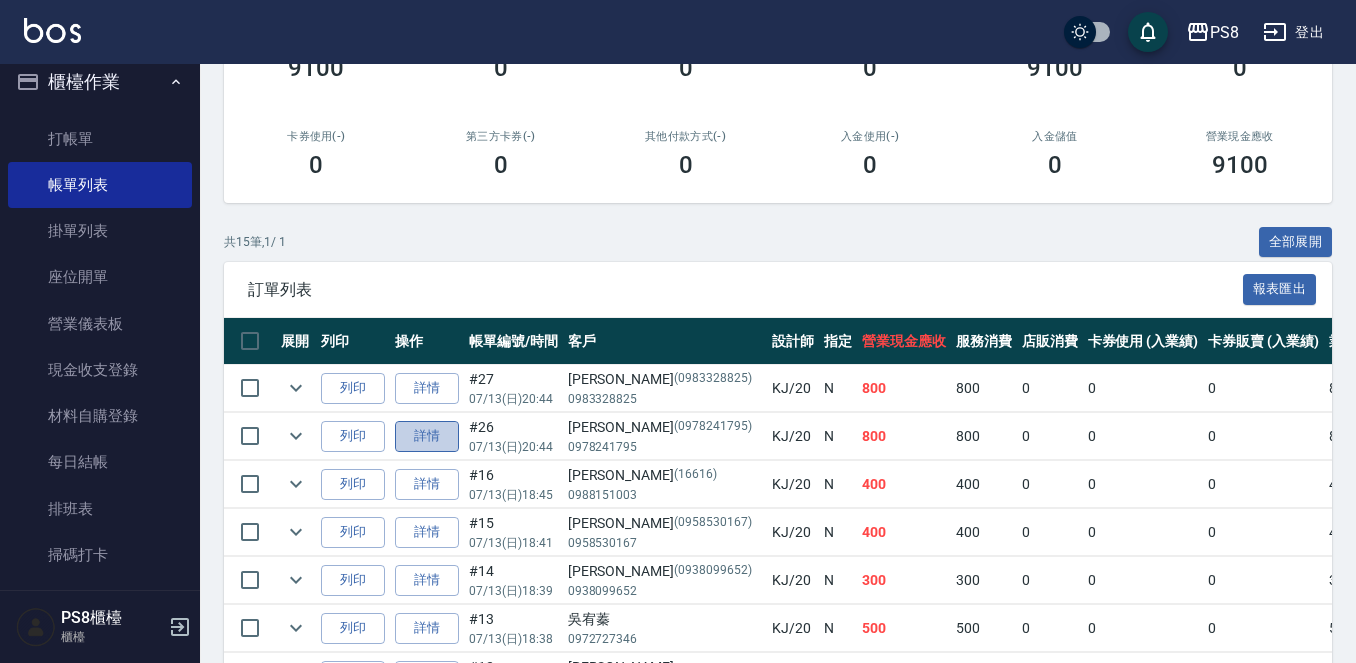 click on "詳情" at bounding box center (427, 436) 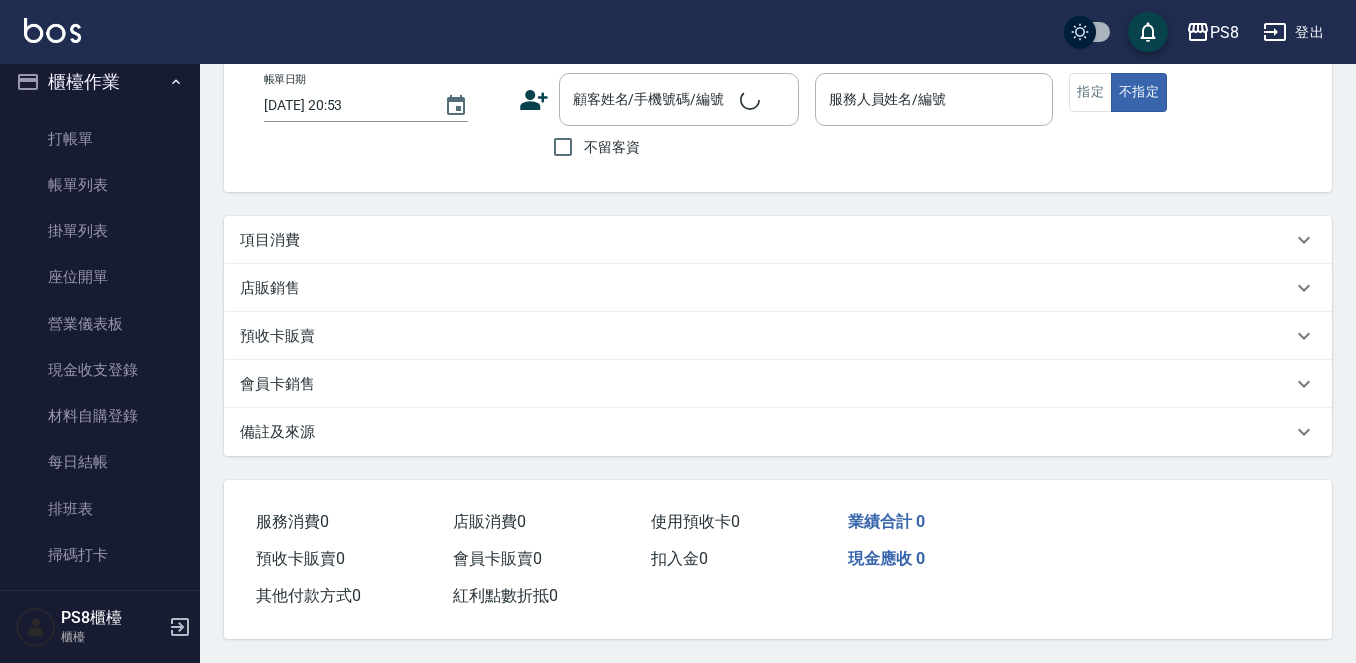 scroll, scrollTop: 0, scrollLeft: 0, axis: both 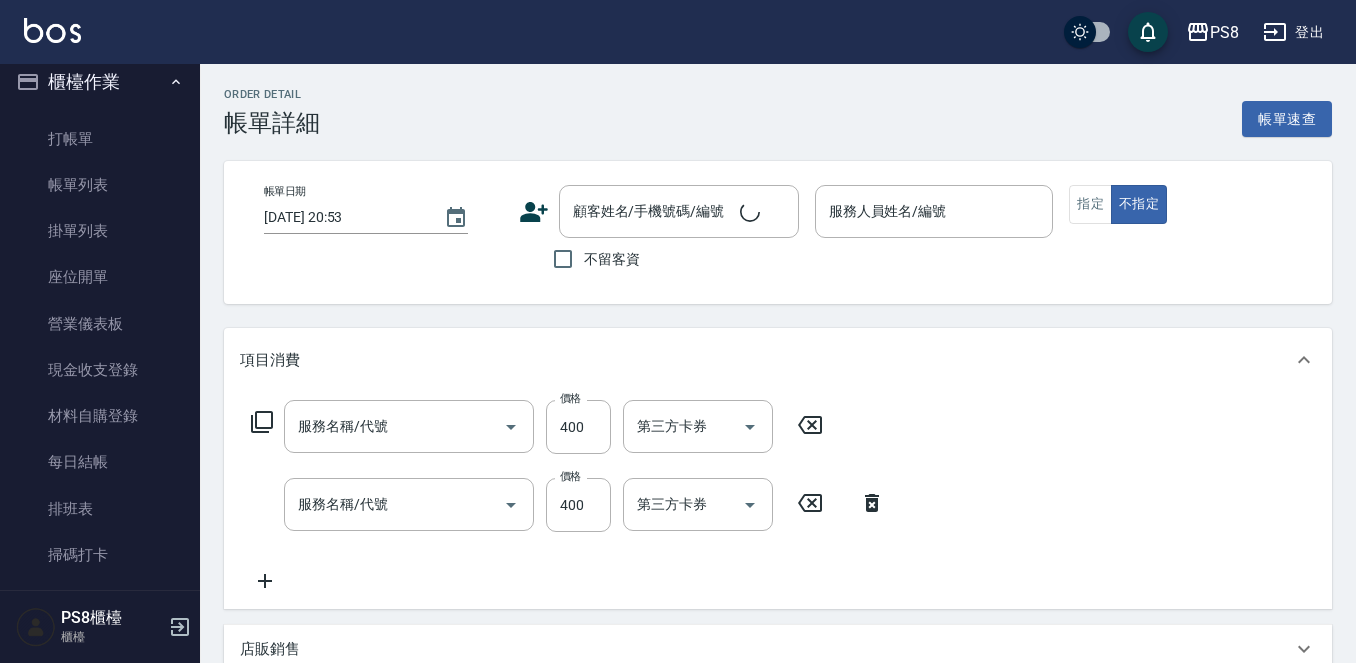 type on "2025/07/13 20:44" 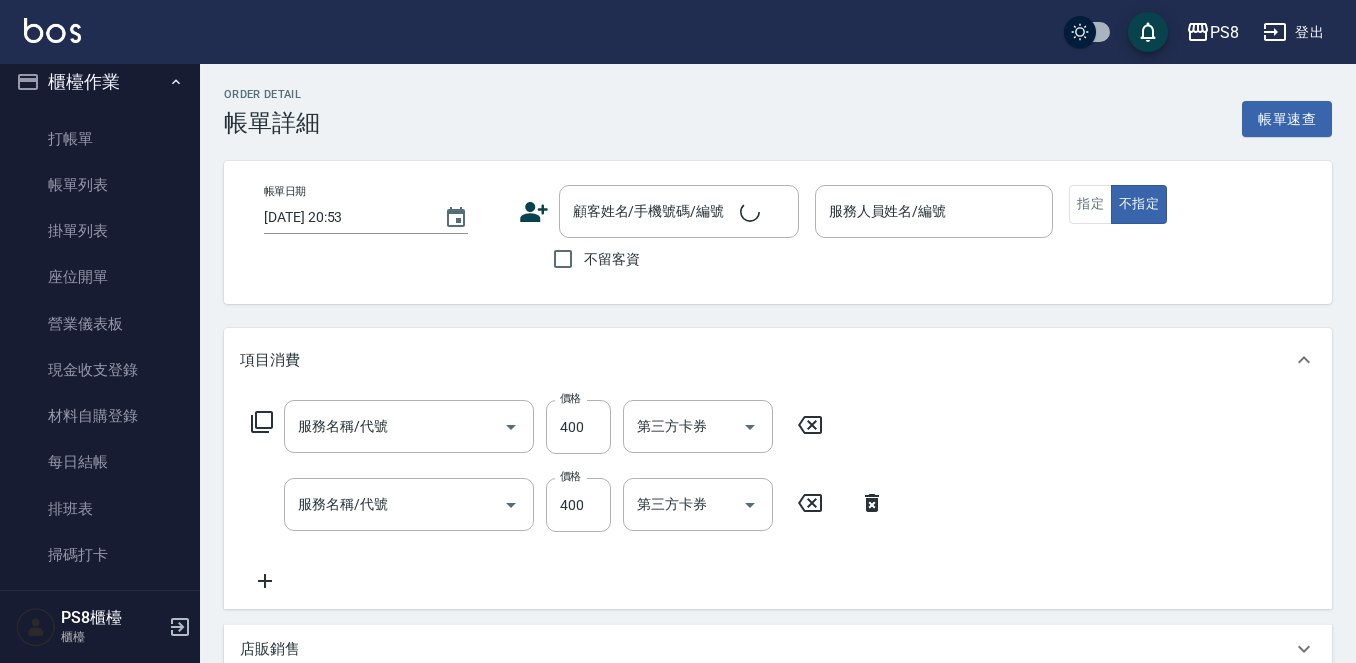 type on "KJ-20" 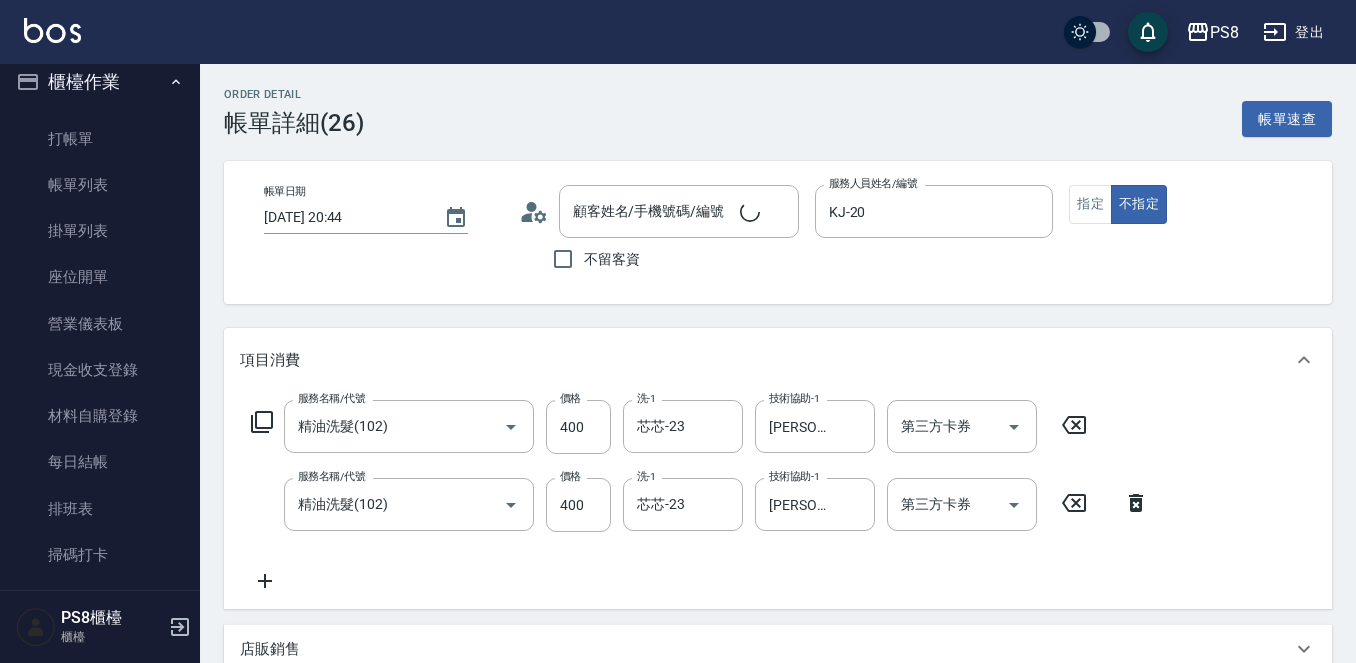 type on "精油洗髮(102)" 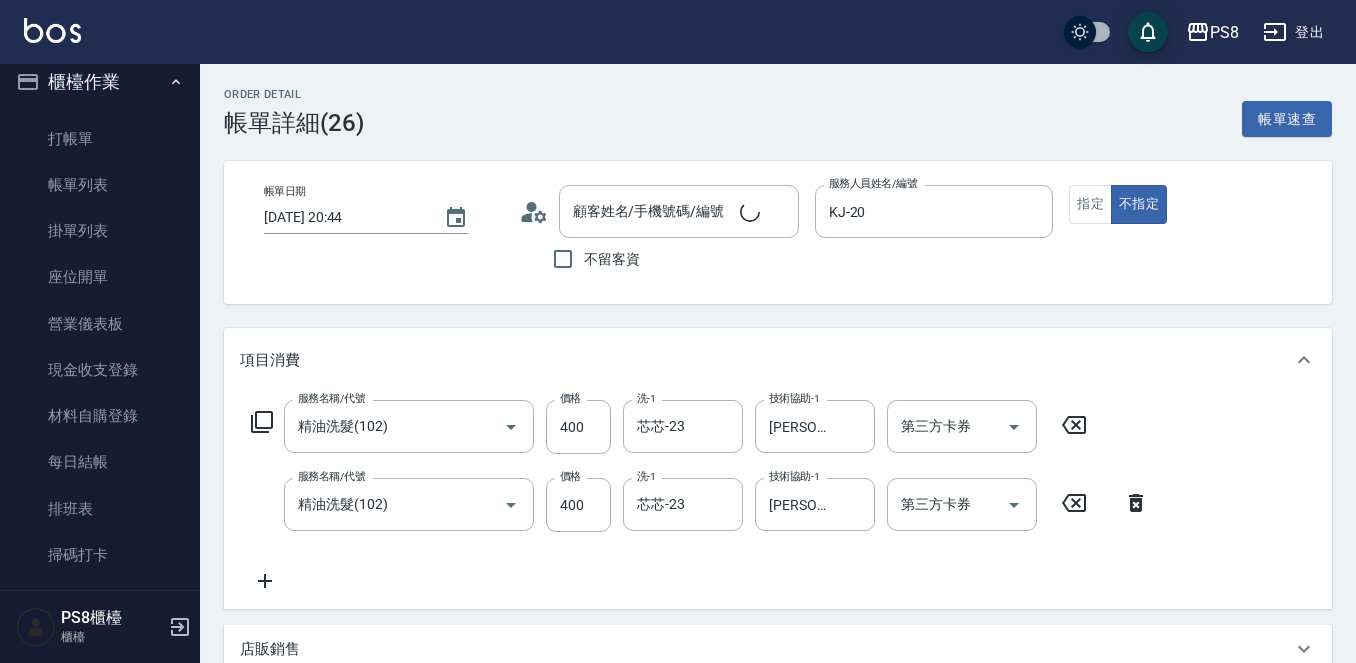 type on "精油洗髮(102)" 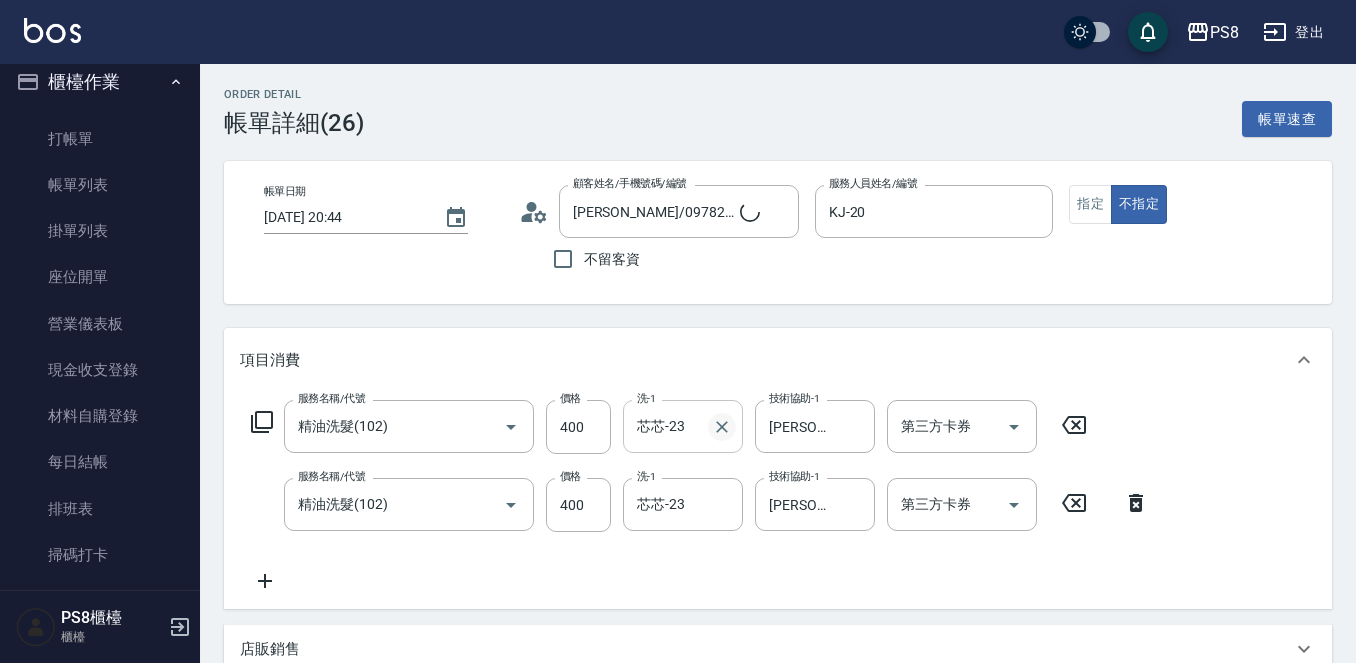 type on "王怡婷/0978241795/0978241795" 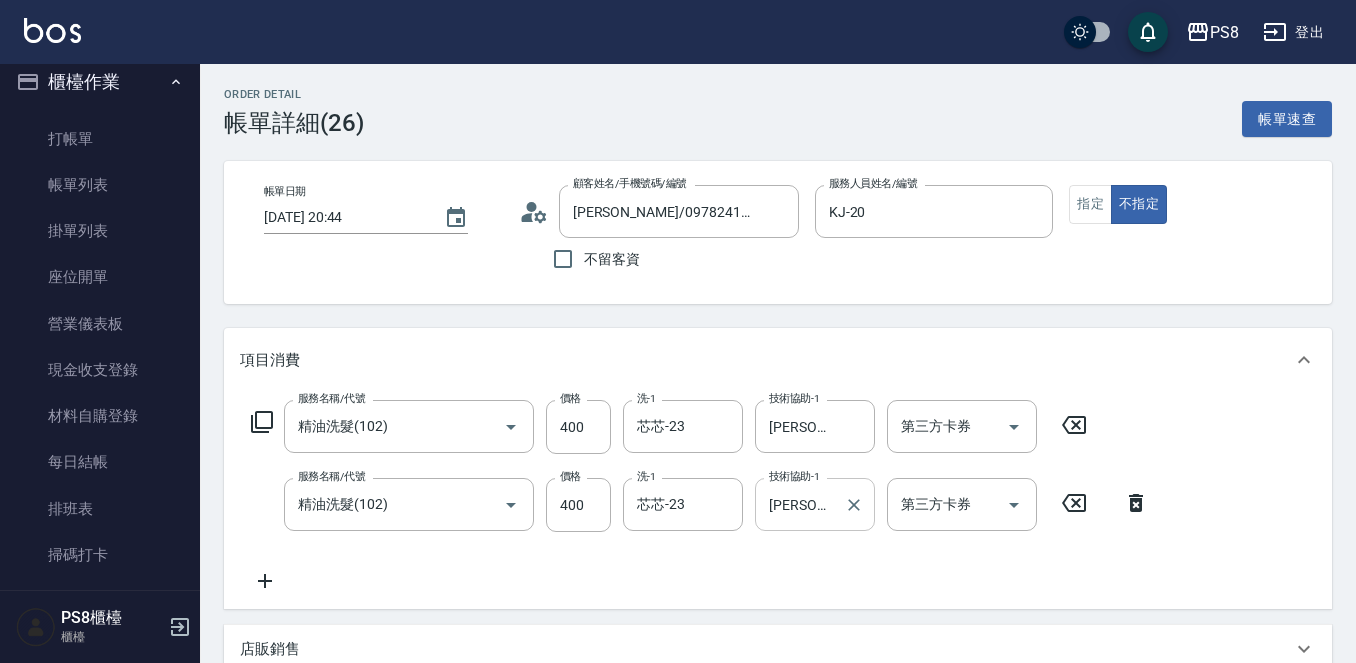 click on "姵蓁-28" at bounding box center [800, 504] 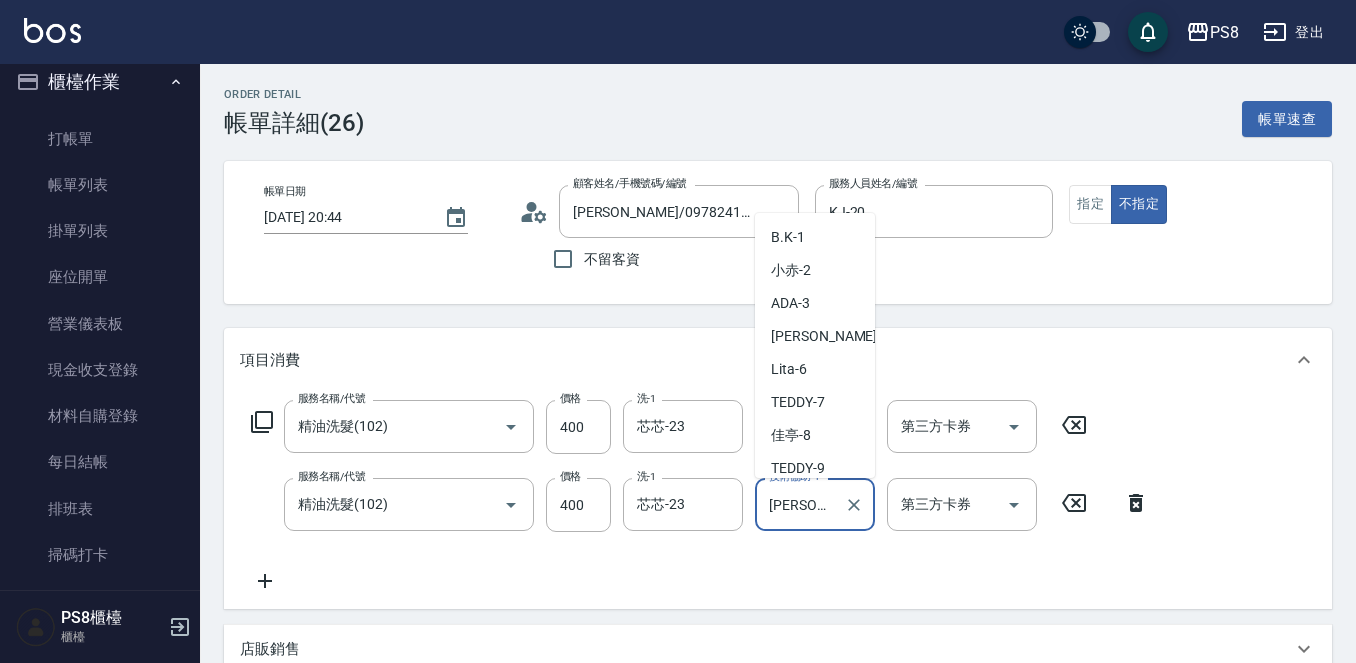 scroll, scrollTop: 469, scrollLeft: 0, axis: vertical 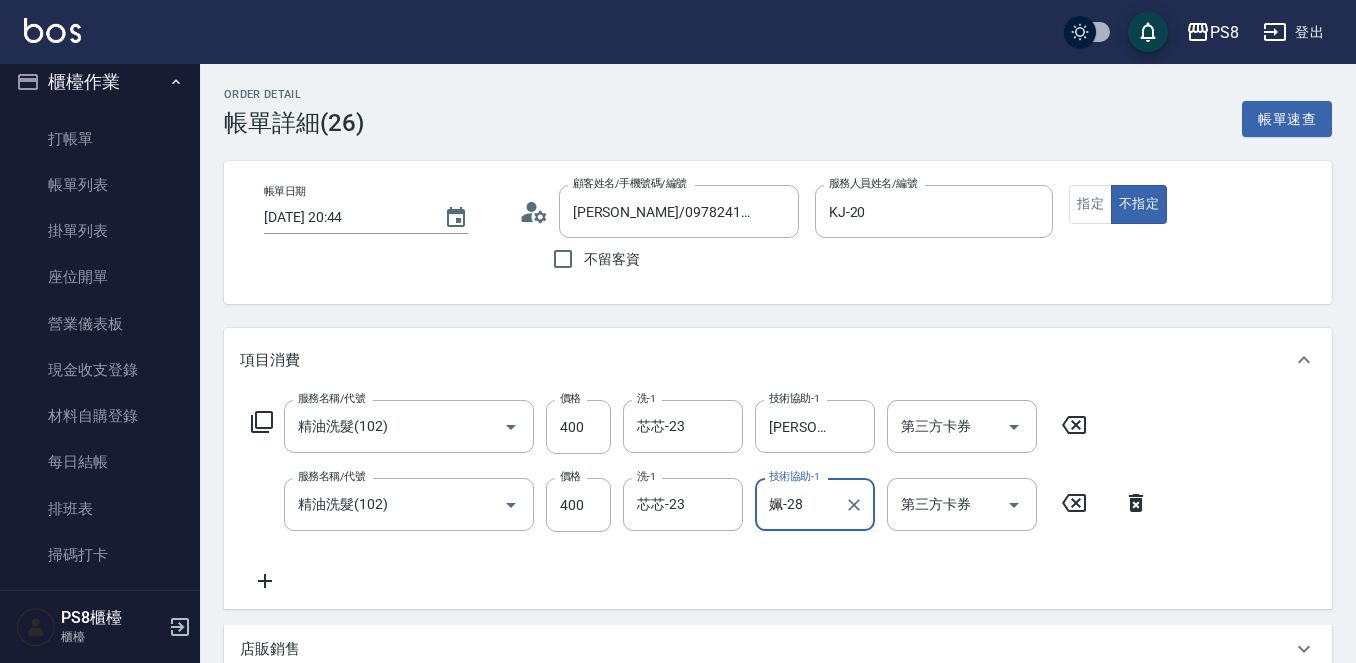 type on "-28" 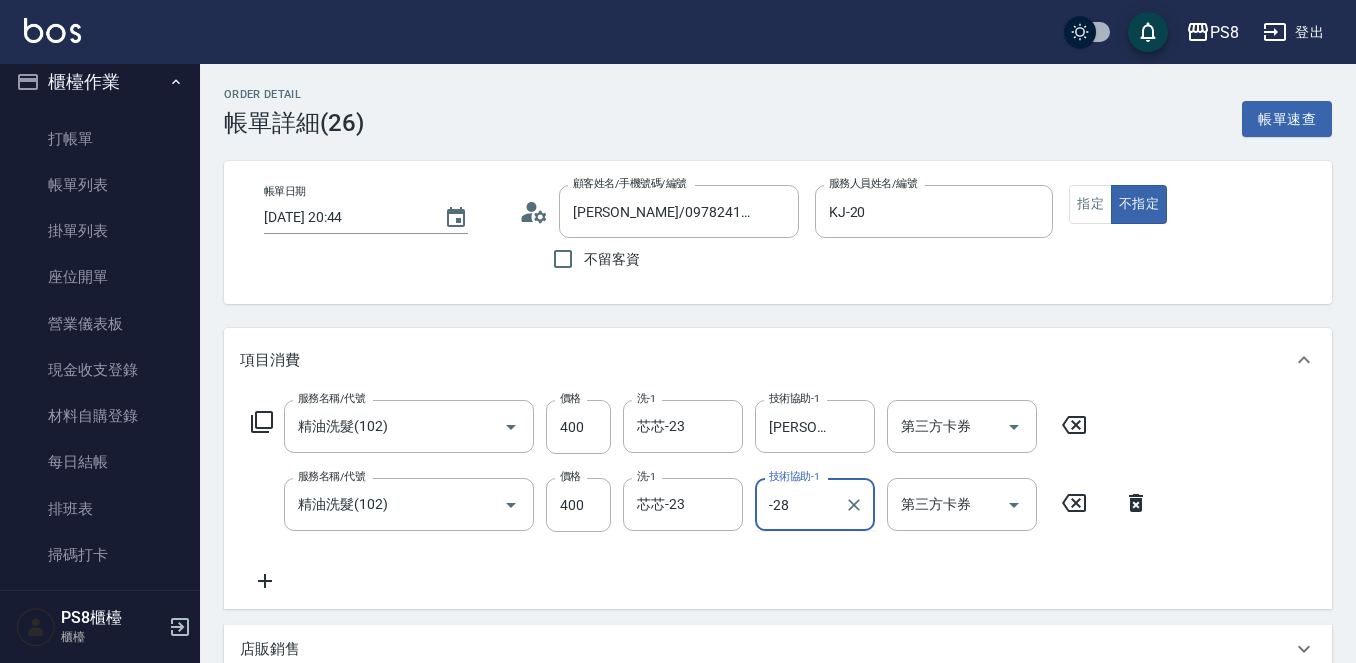 click 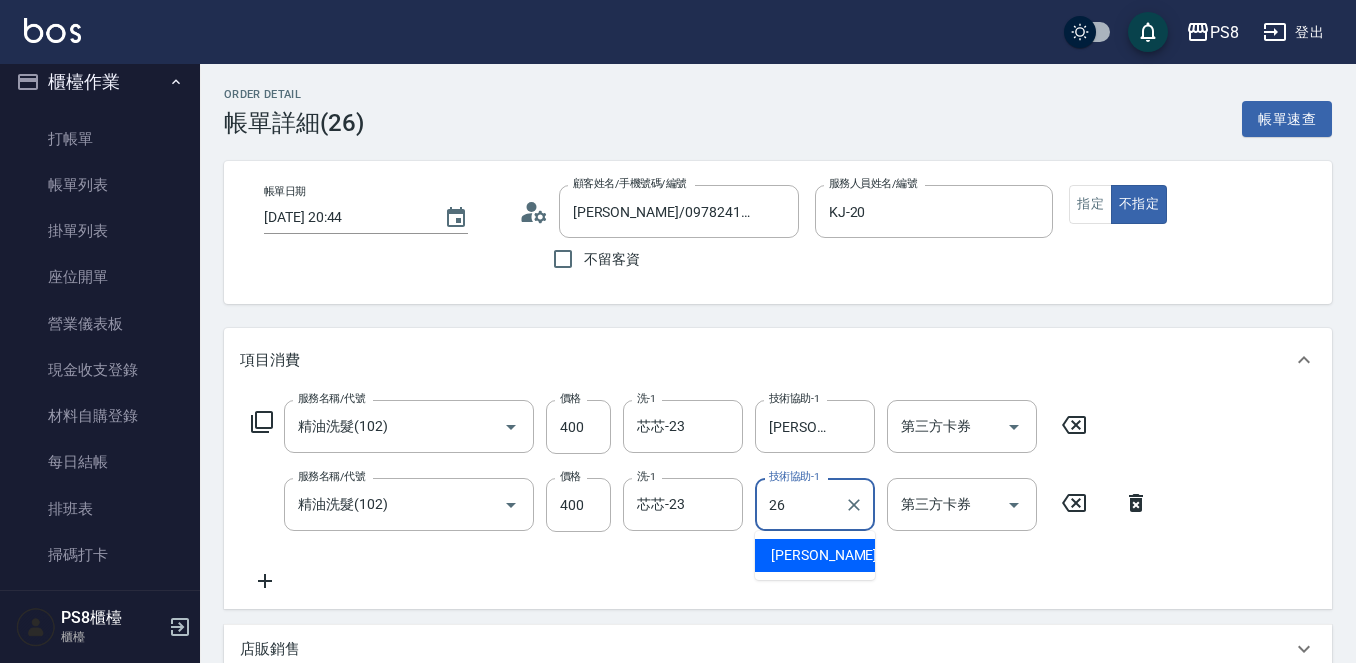 type on "苡真-26" 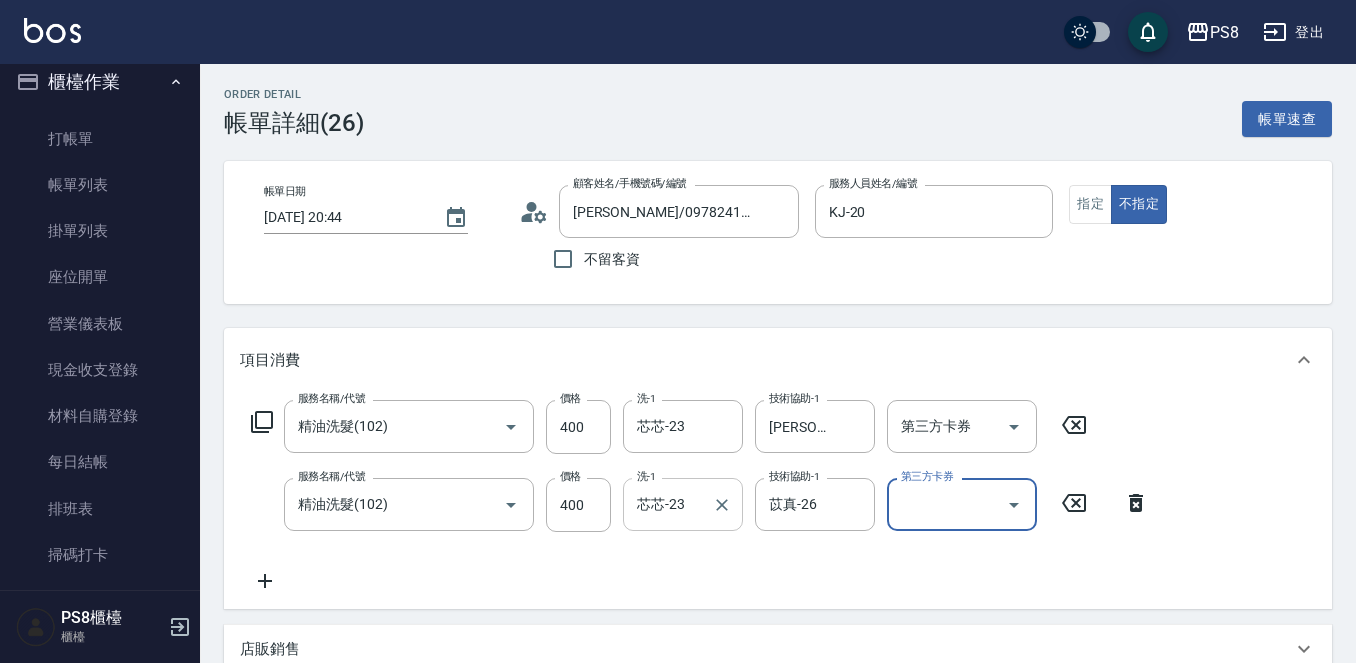 click on "芯芯-23" at bounding box center (668, 504) 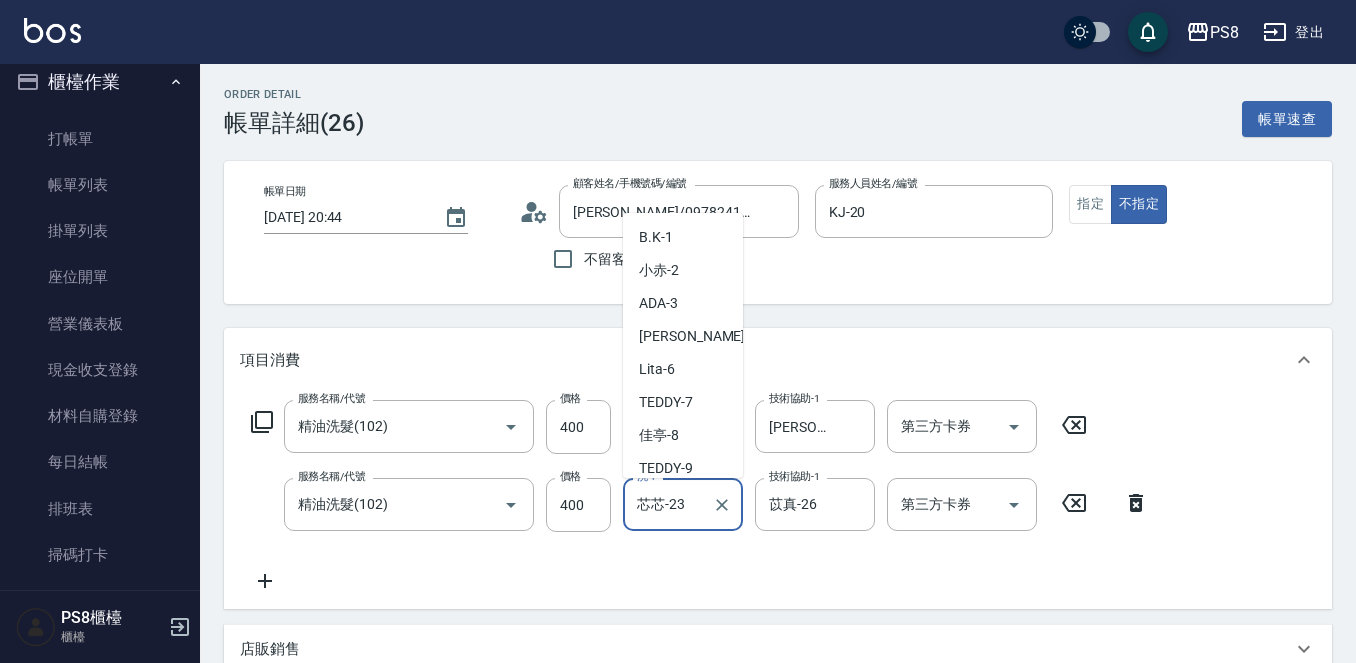 scroll, scrollTop: 337, scrollLeft: 0, axis: vertical 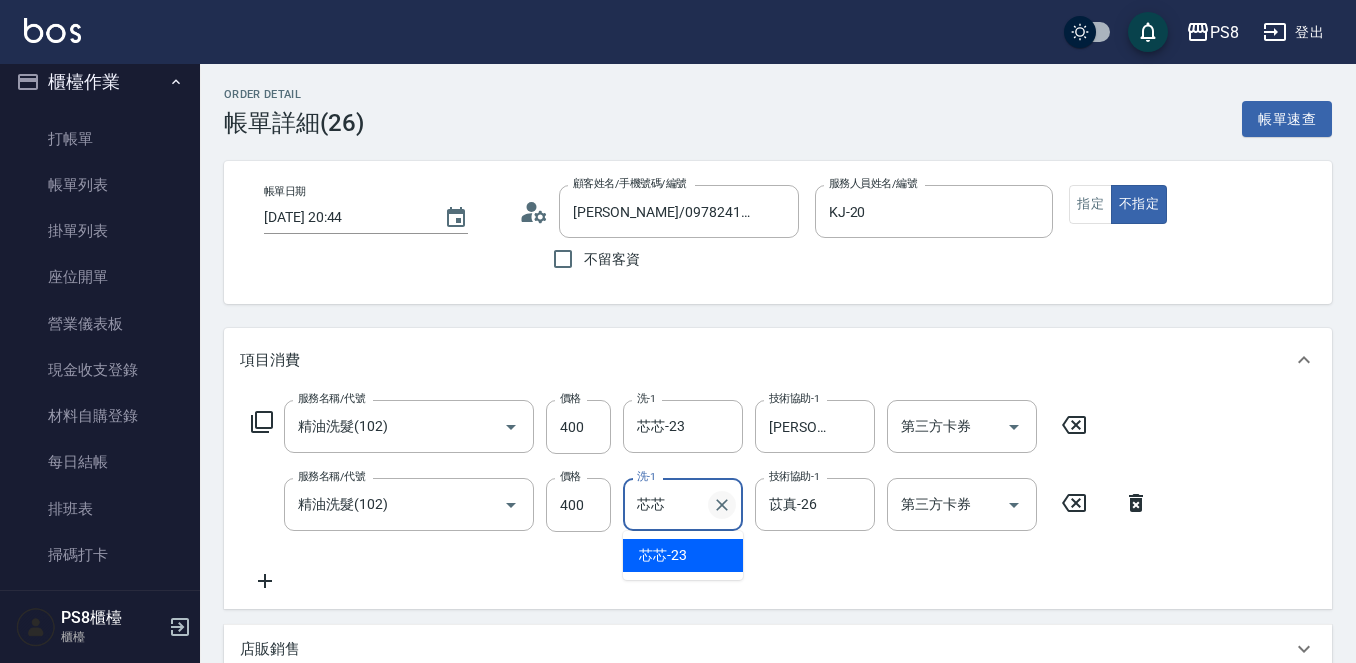type on "芯" 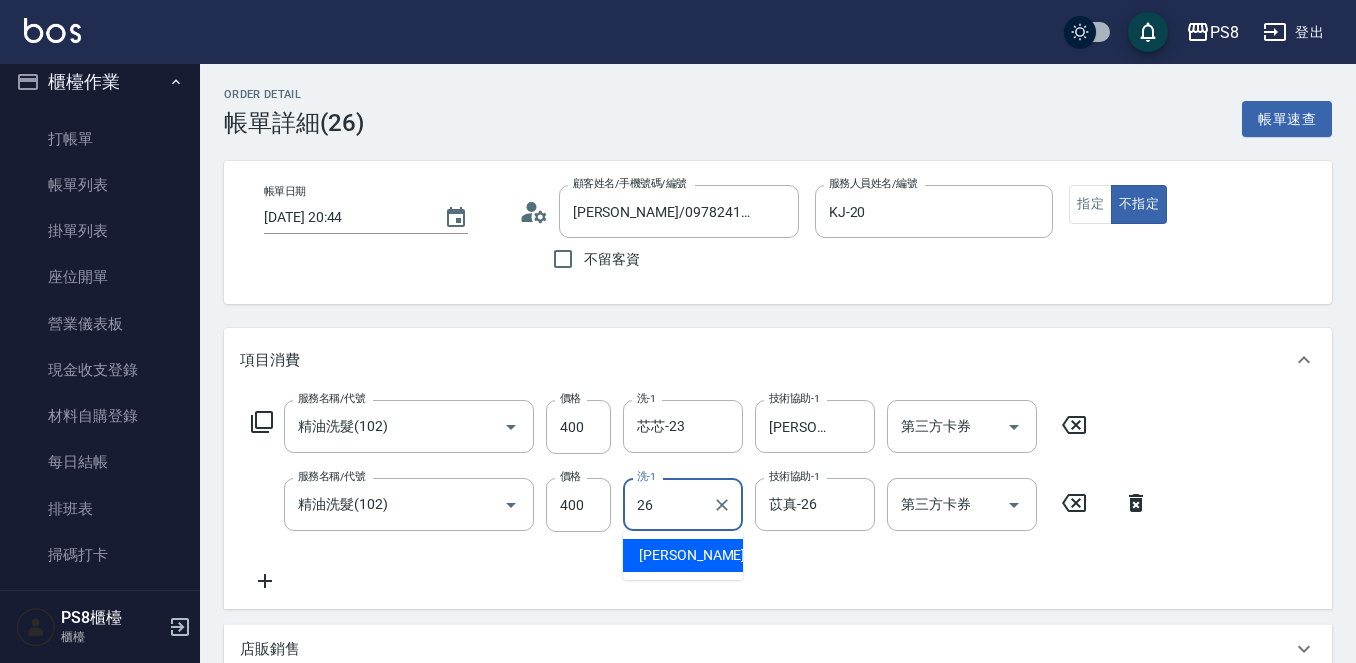 type on "苡真-26" 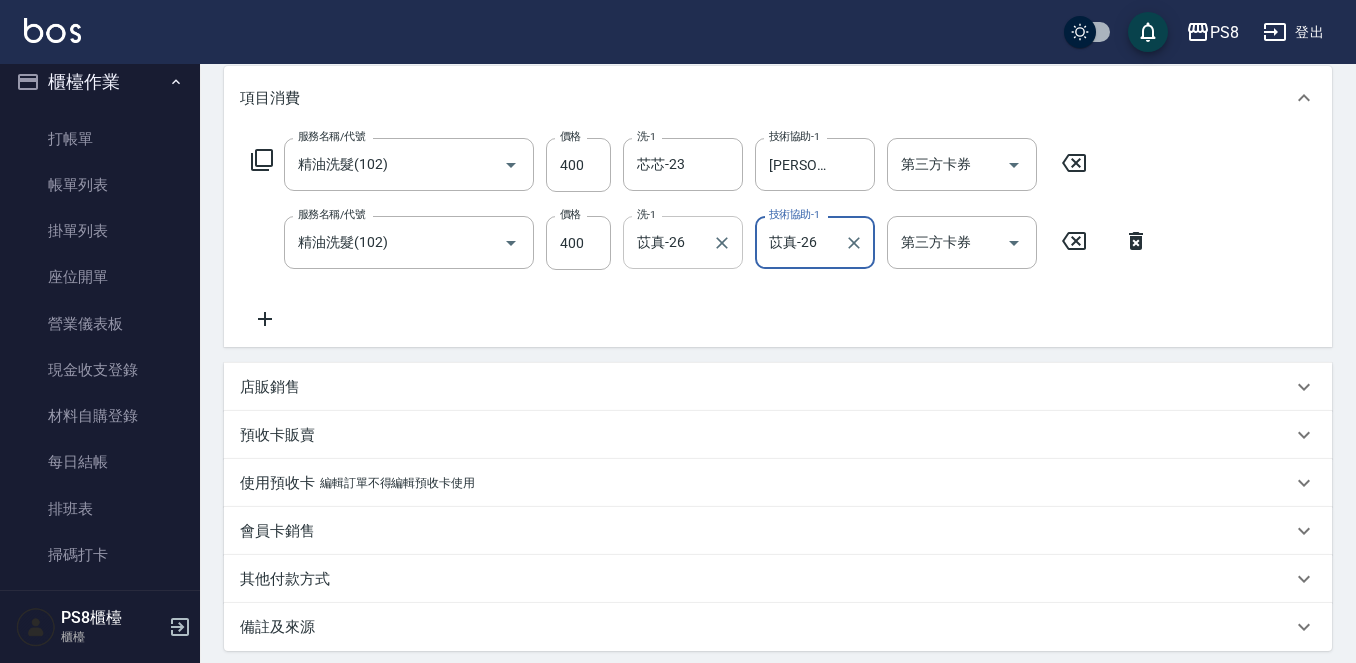 scroll, scrollTop: 466, scrollLeft: 0, axis: vertical 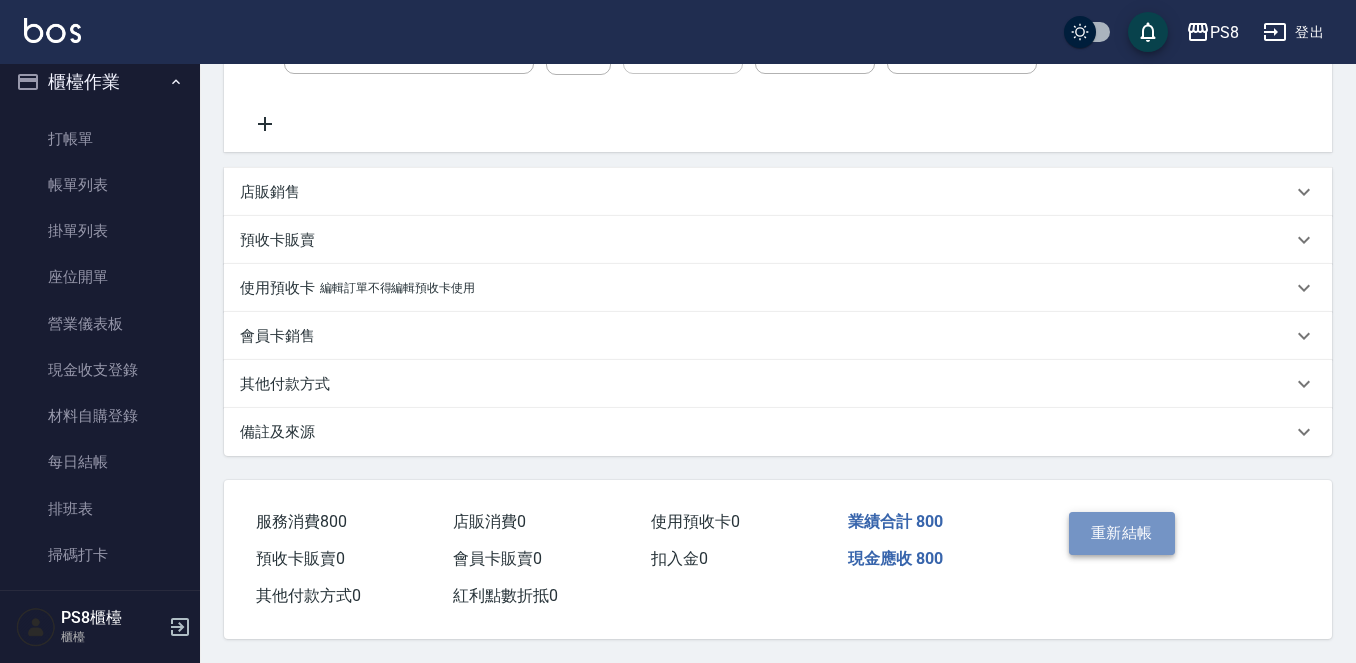 click on "重新結帳" at bounding box center [1122, 533] 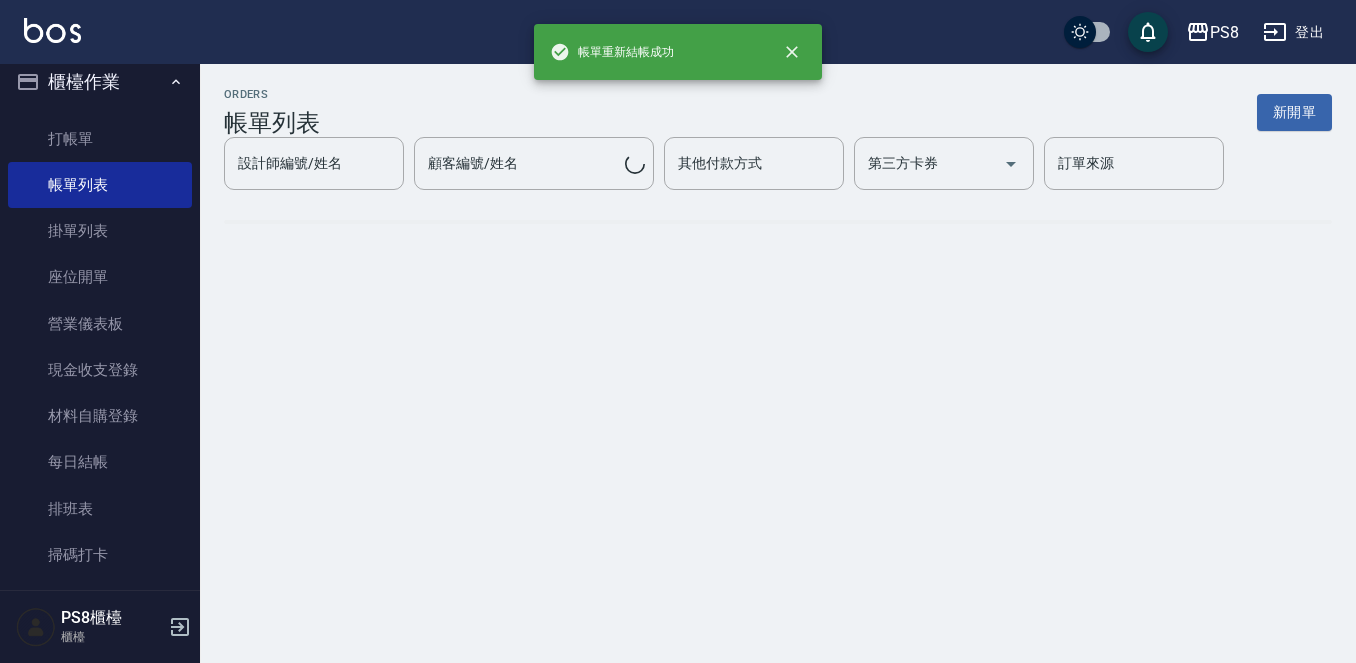 scroll, scrollTop: 0, scrollLeft: 0, axis: both 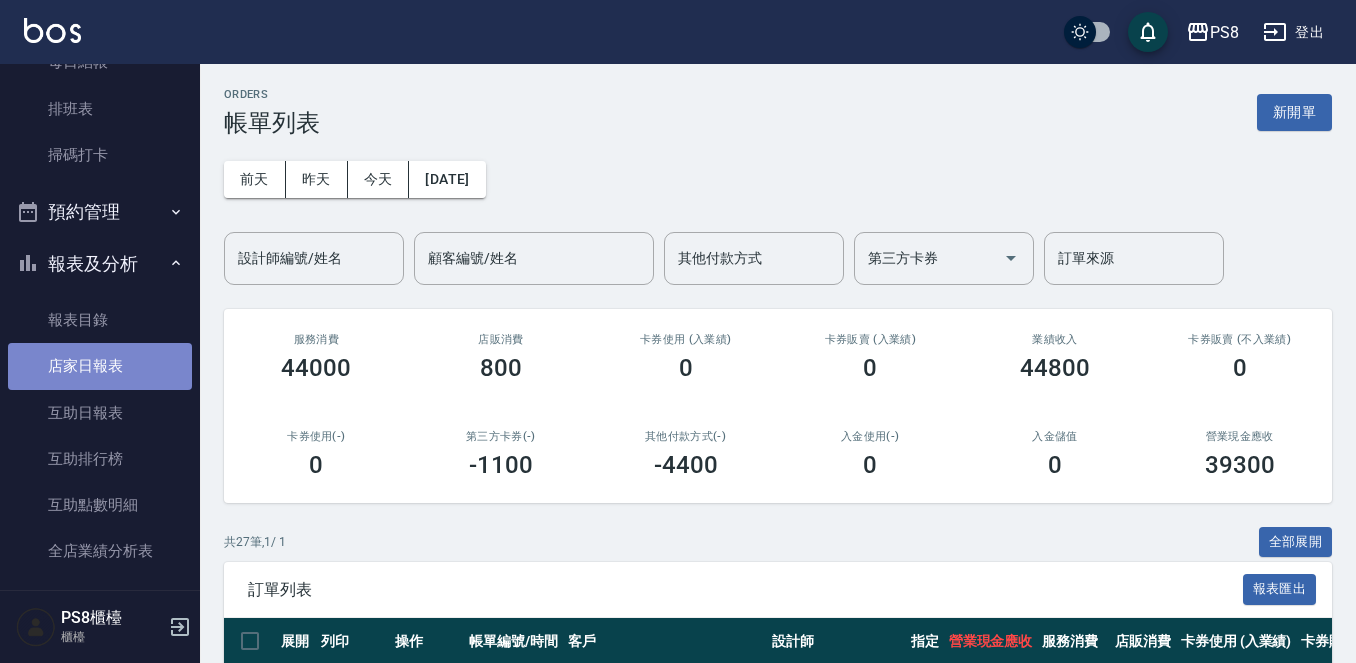 click on "店家日報表" at bounding box center [100, 366] 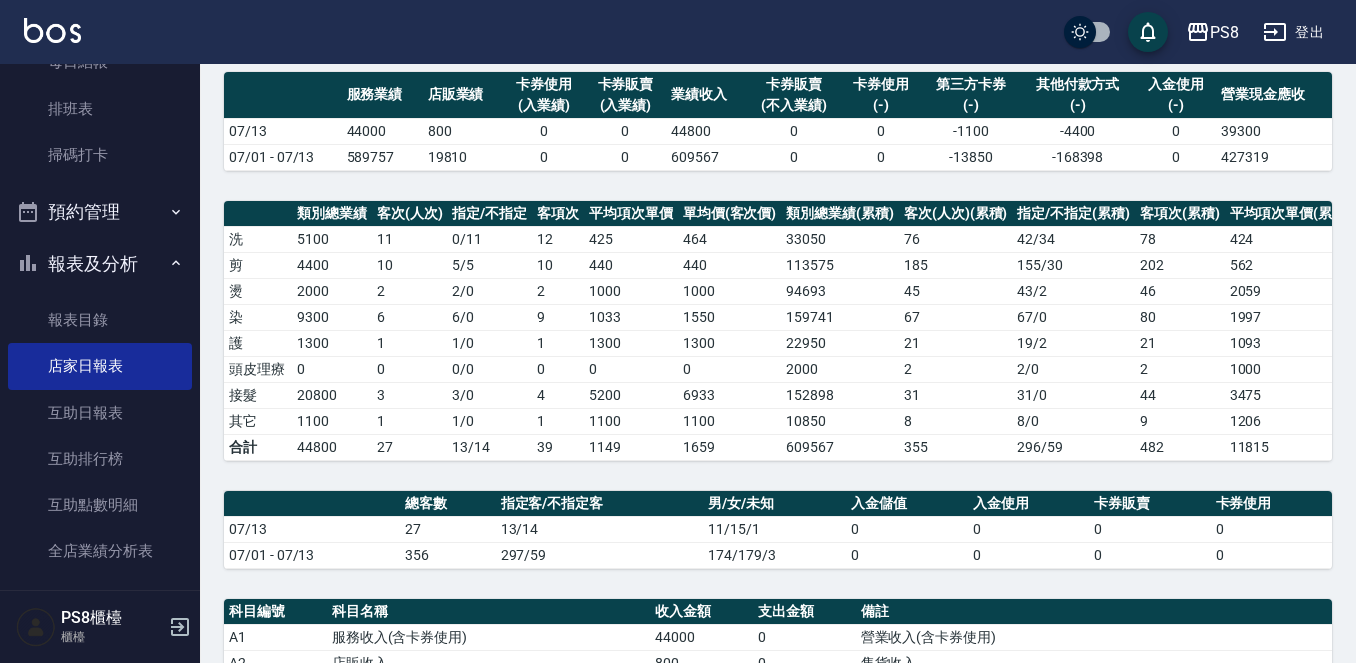 scroll, scrollTop: 0, scrollLeft: 0, axis: both 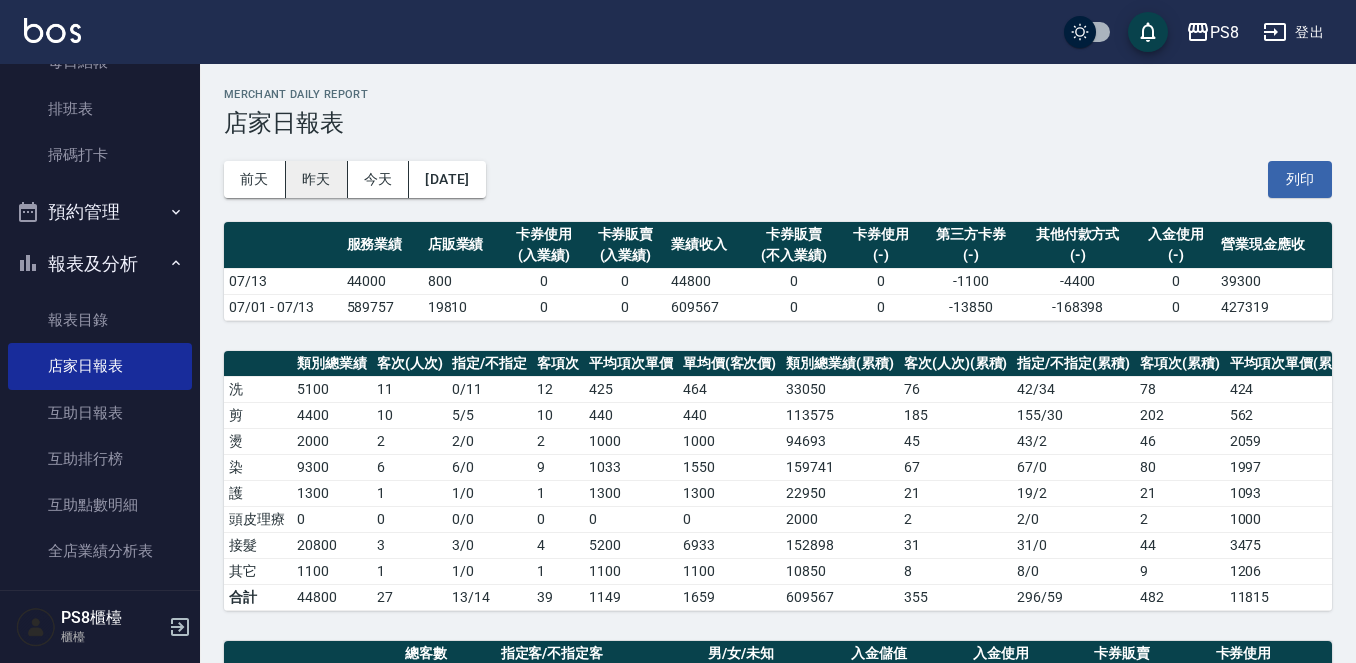 click on "昨天" at bounding box center [317, 179] 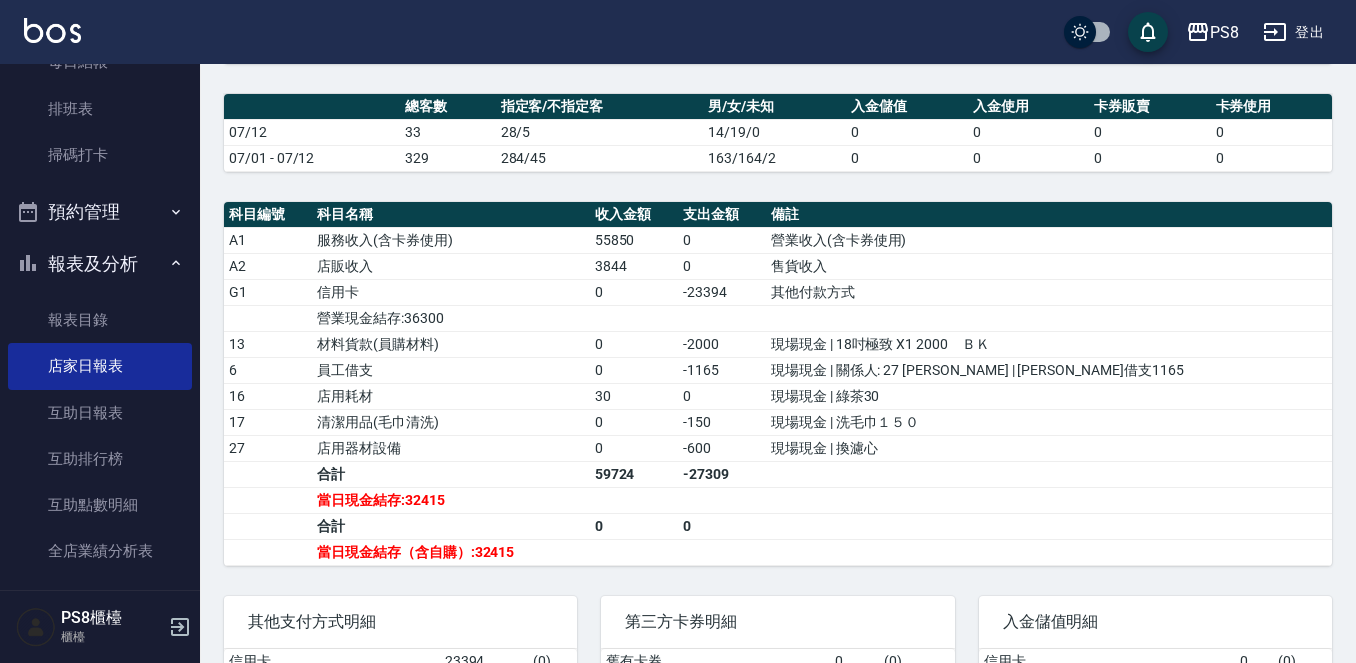 scroll, scrollTop: 0, scrollLeft: 0, axis: both 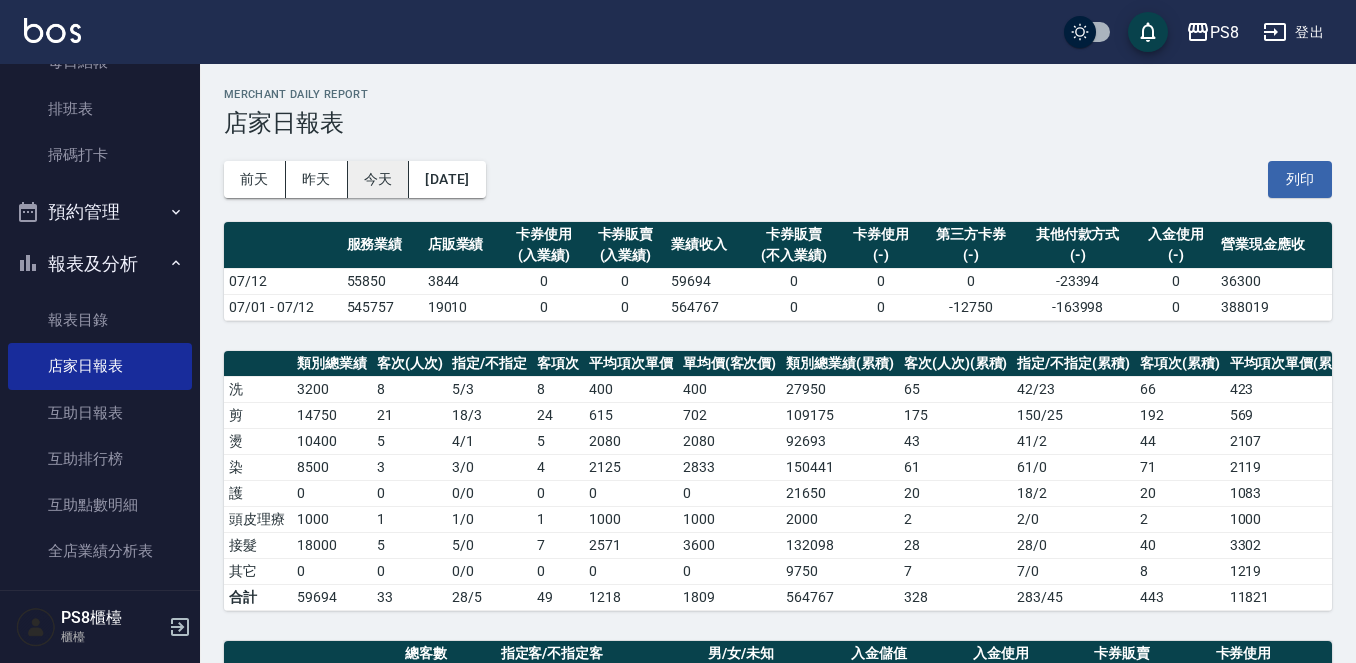 click on "今天" at bounding box center (379, 179) 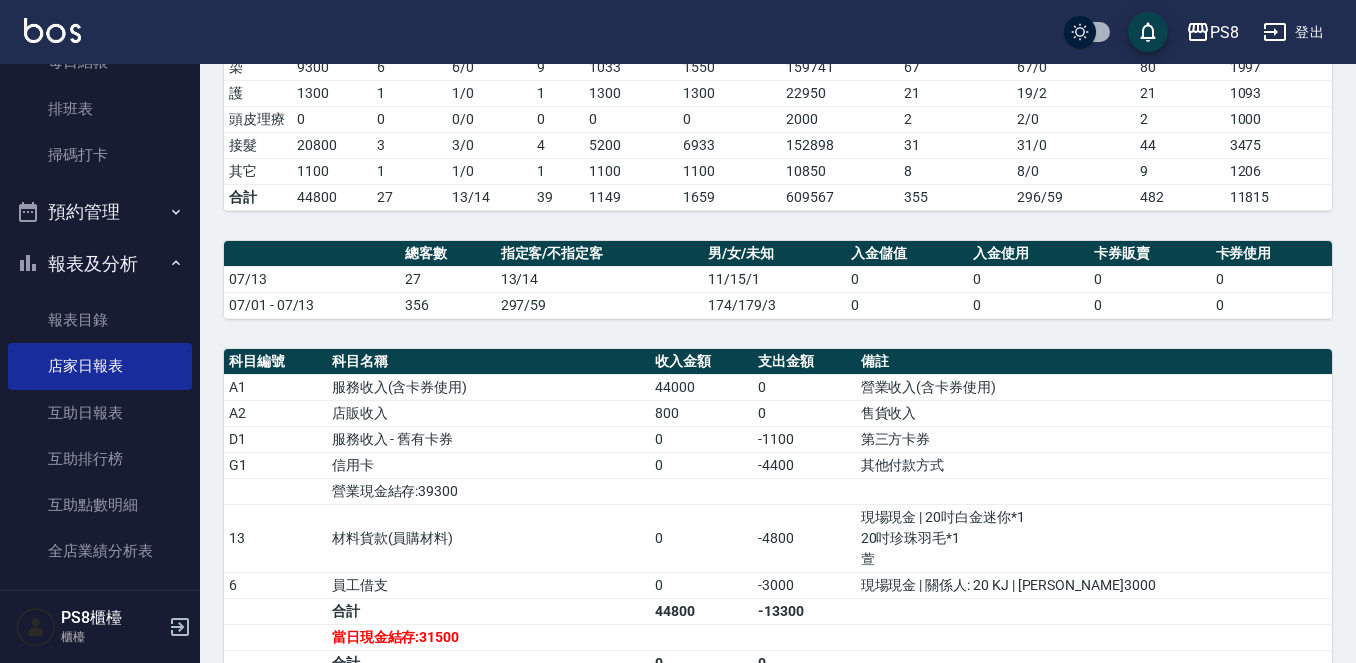 scroll, scrollTop: 0, scrollLeft: 0, axis: both 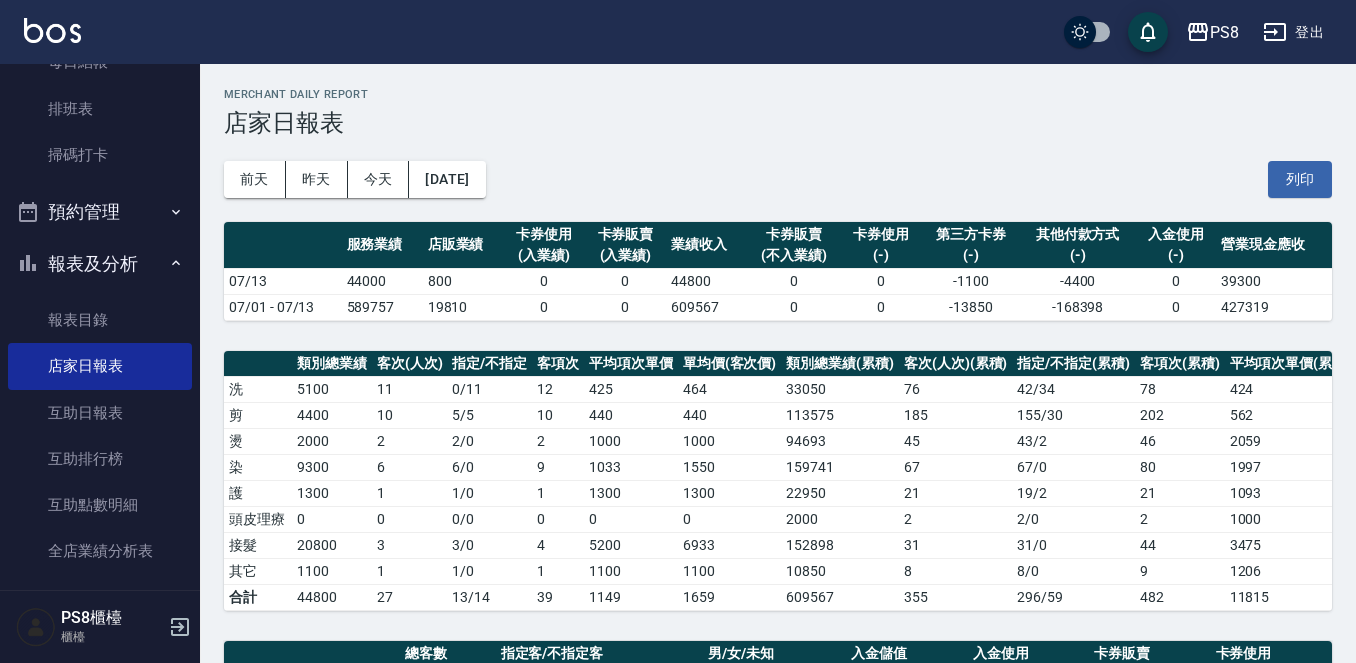 drag, startPoint x: 665, startPoint y: 634, endPoint x: 675, endPoint y: 601, distance: 34.48188 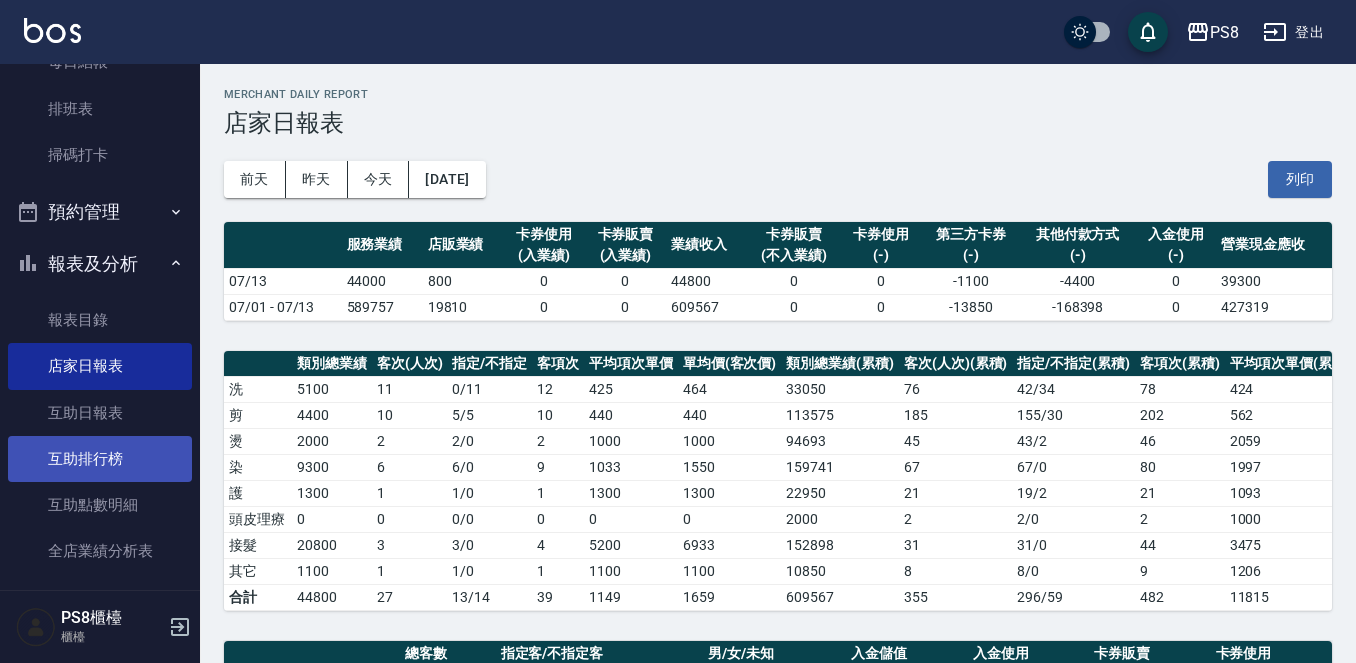 scroll, scrollTop: 616, scrollLeft: 0, axis: vertical 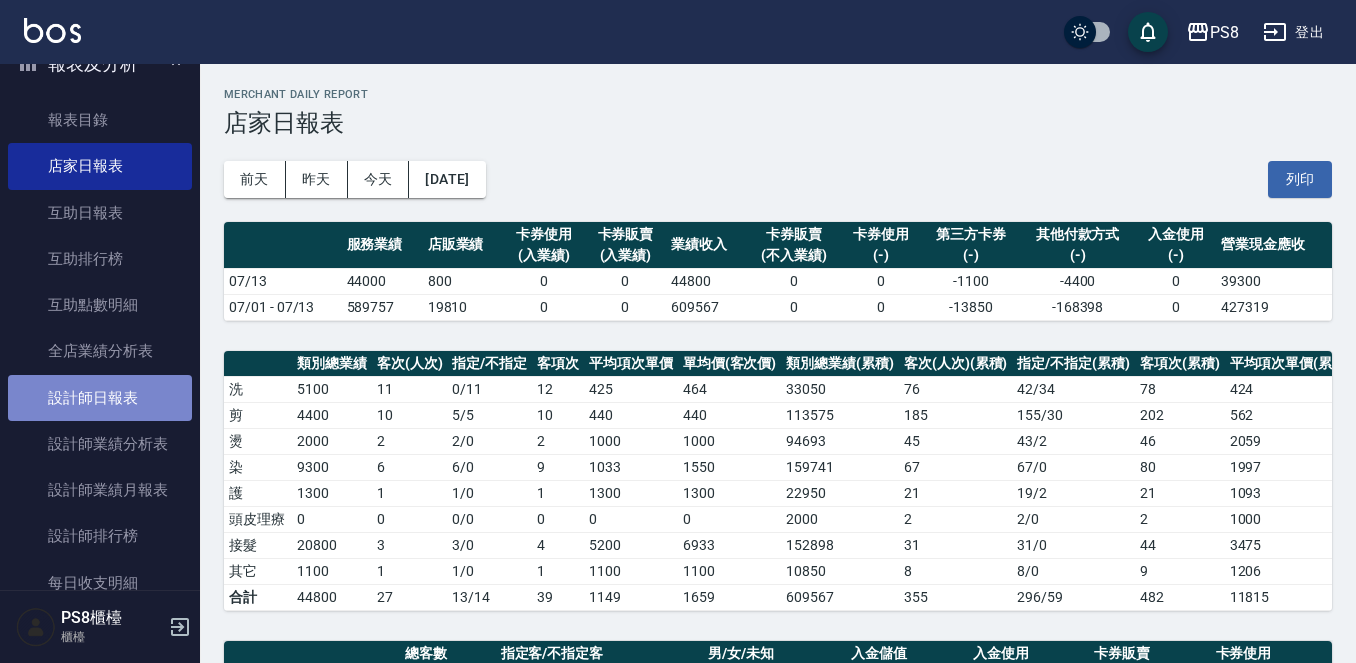 click on "設計師日報表" at bounding box center (100, 398) 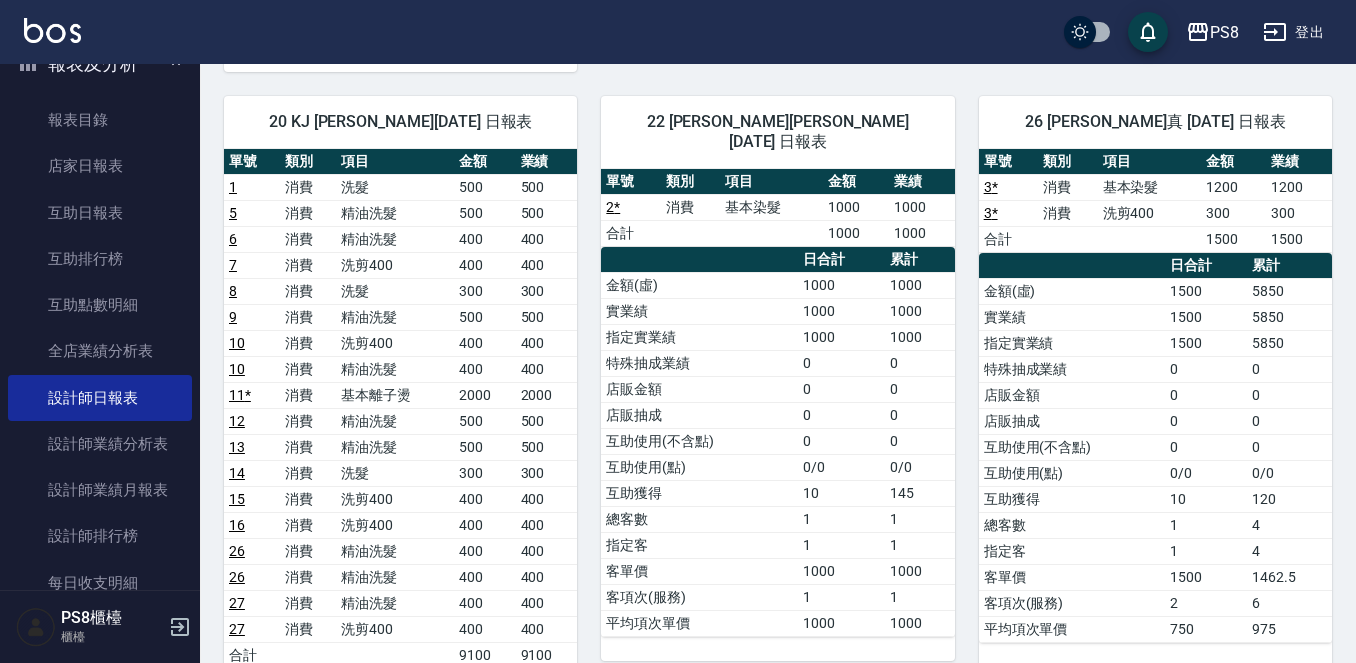 scroll, scrollTop: 1000, scrollLeft: 0, axis: vertical 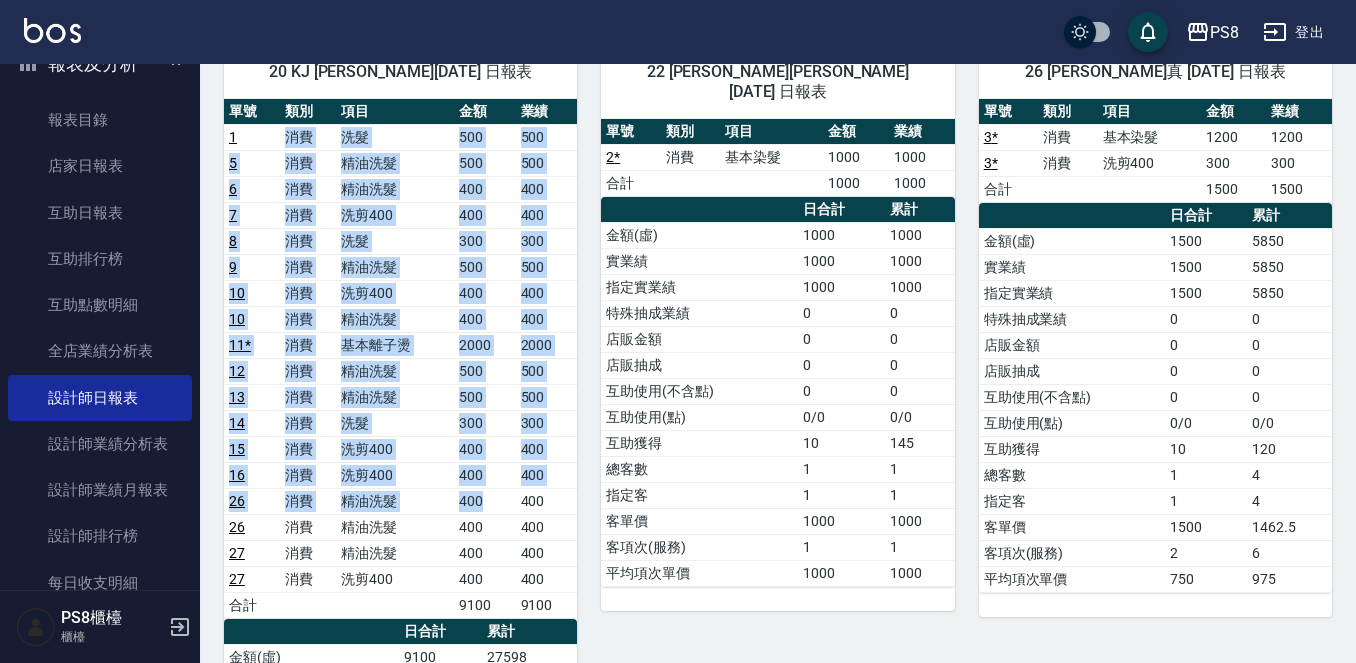 drag, startPoint x: 286, startPoint y: 114, endPoint x: 490, endPoint y: 472, distance: 412.0437 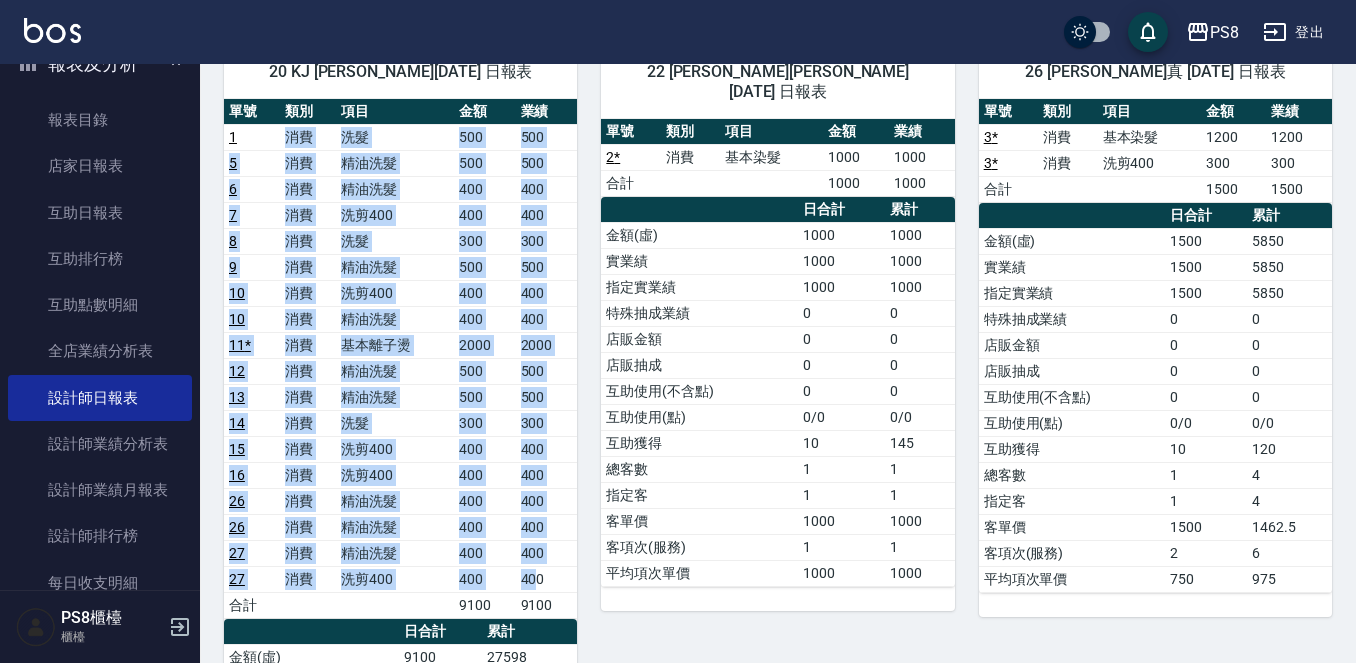 drag, startPoint x: 280, startPoint y: 115, endPoint x: 541, endPoint y: 561, distance: 516.7562 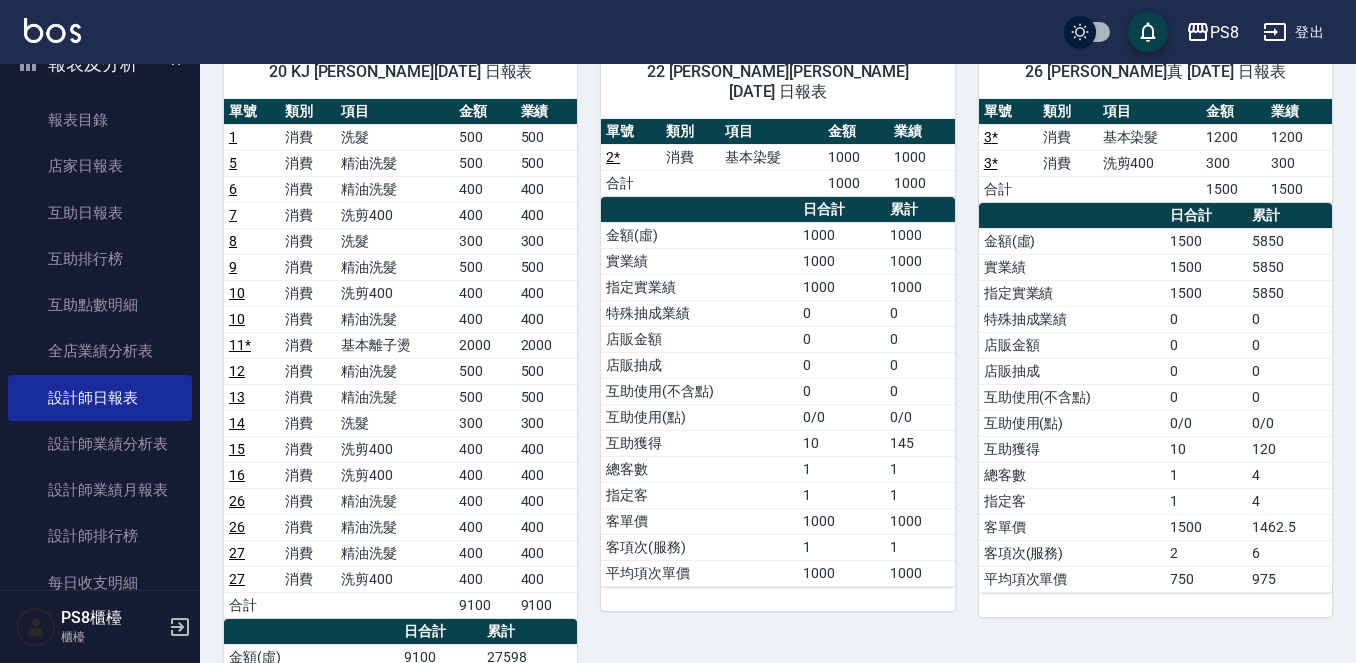 click on "400" at bounding box center (547, 579) 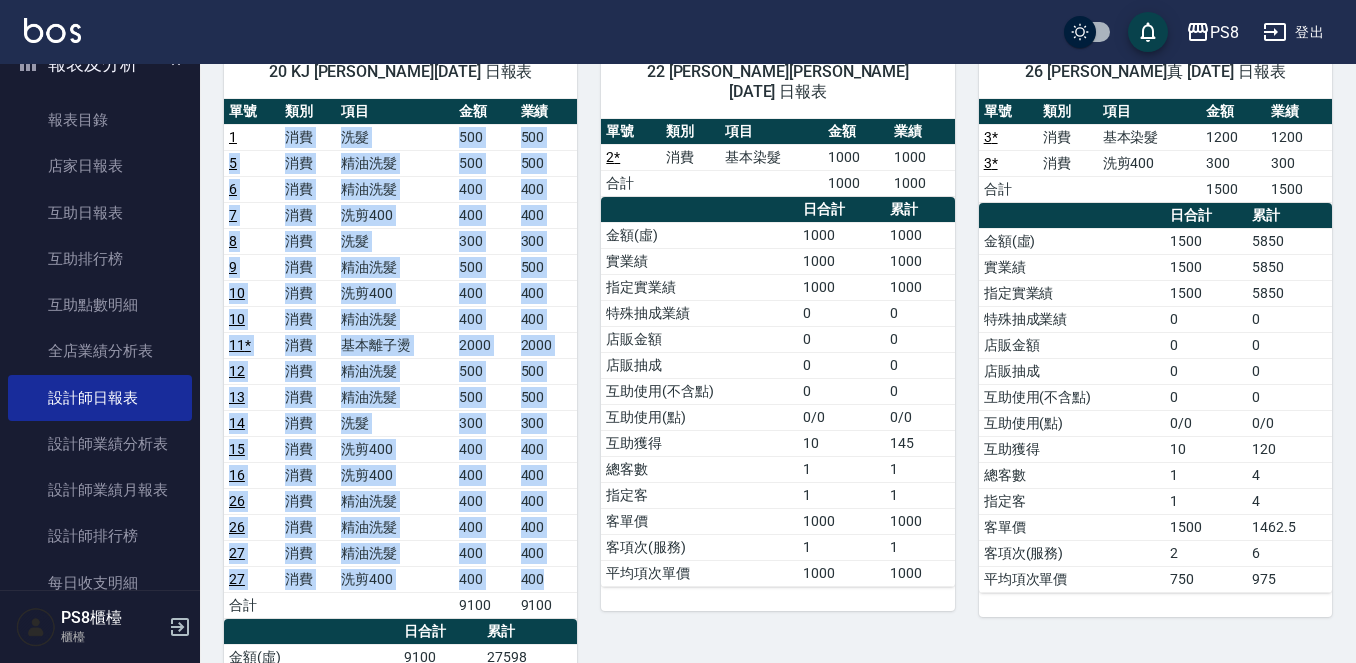 drag, startPoint x: 283, startPoint y: 123, endPoint x: 567, endPoint y: 570, distance: 529.5895 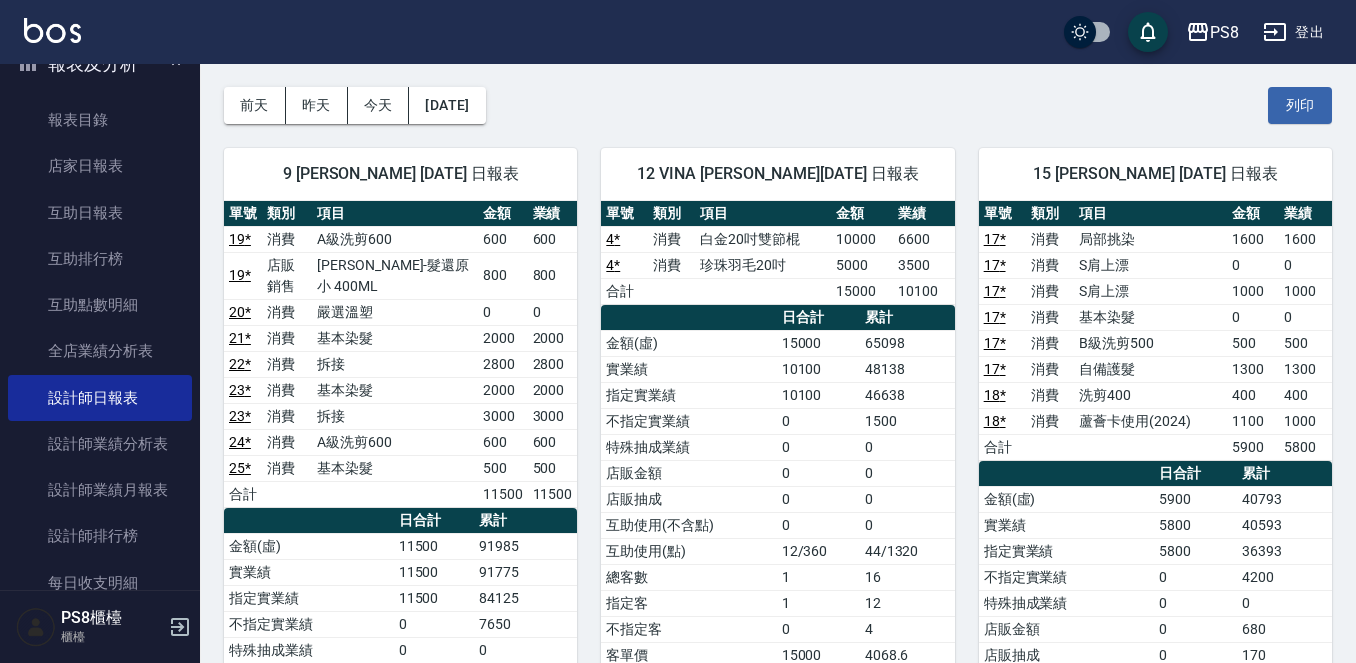 scroll, scrollTop: 200, scrollLeft: 0, axis: vertical 